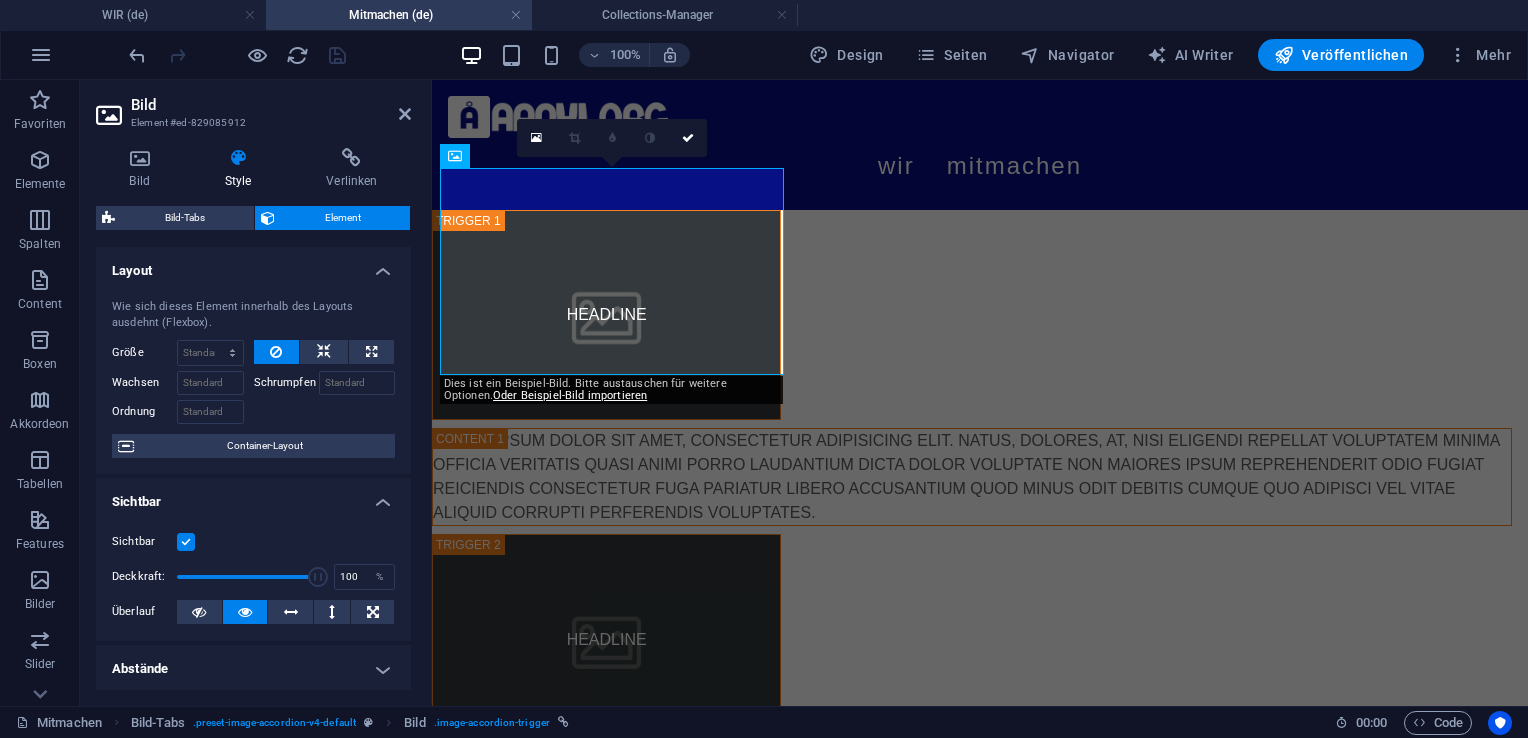 scroll, scrollTop: 0, scrollLeft: 0, axis: both 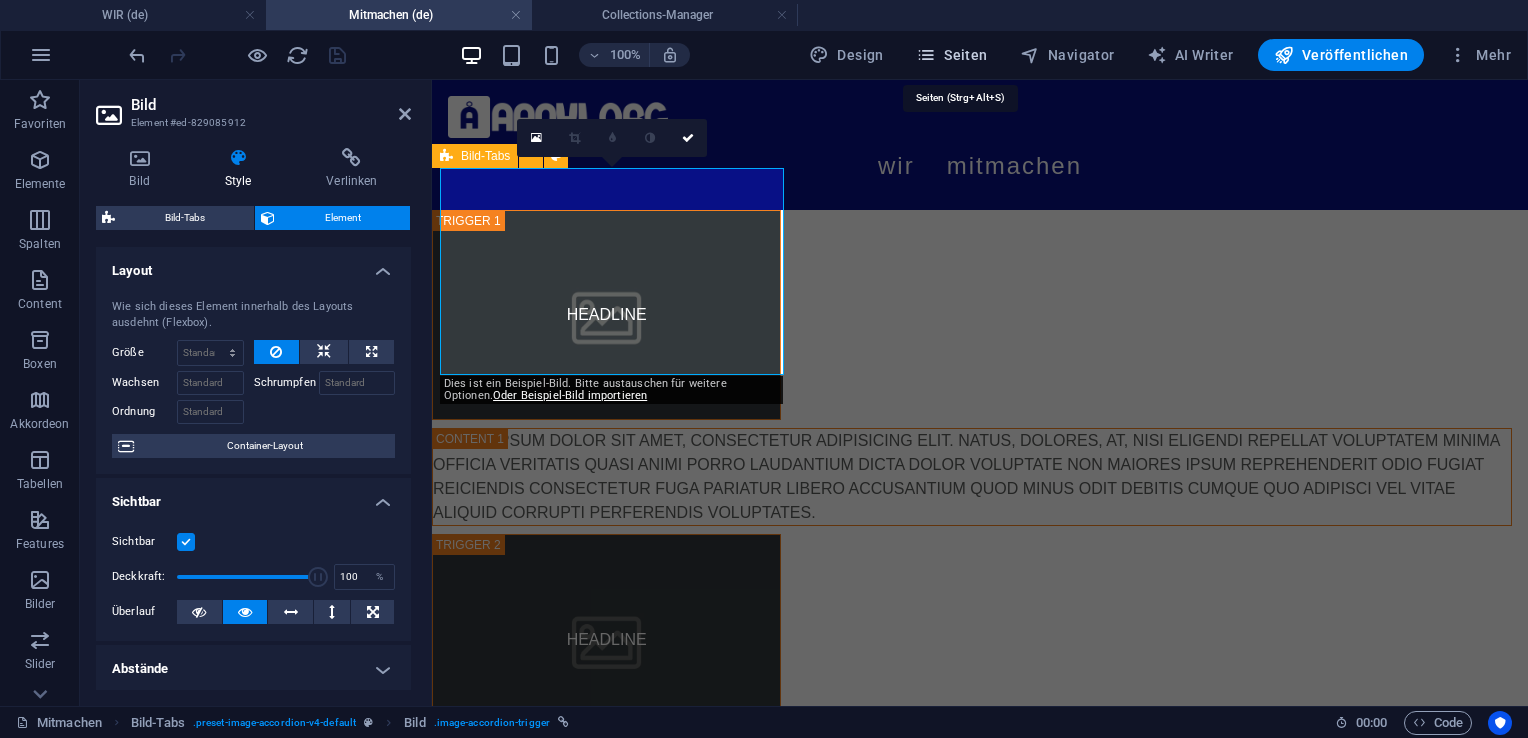 click on "Seiten" at bounding box center (952, 55) 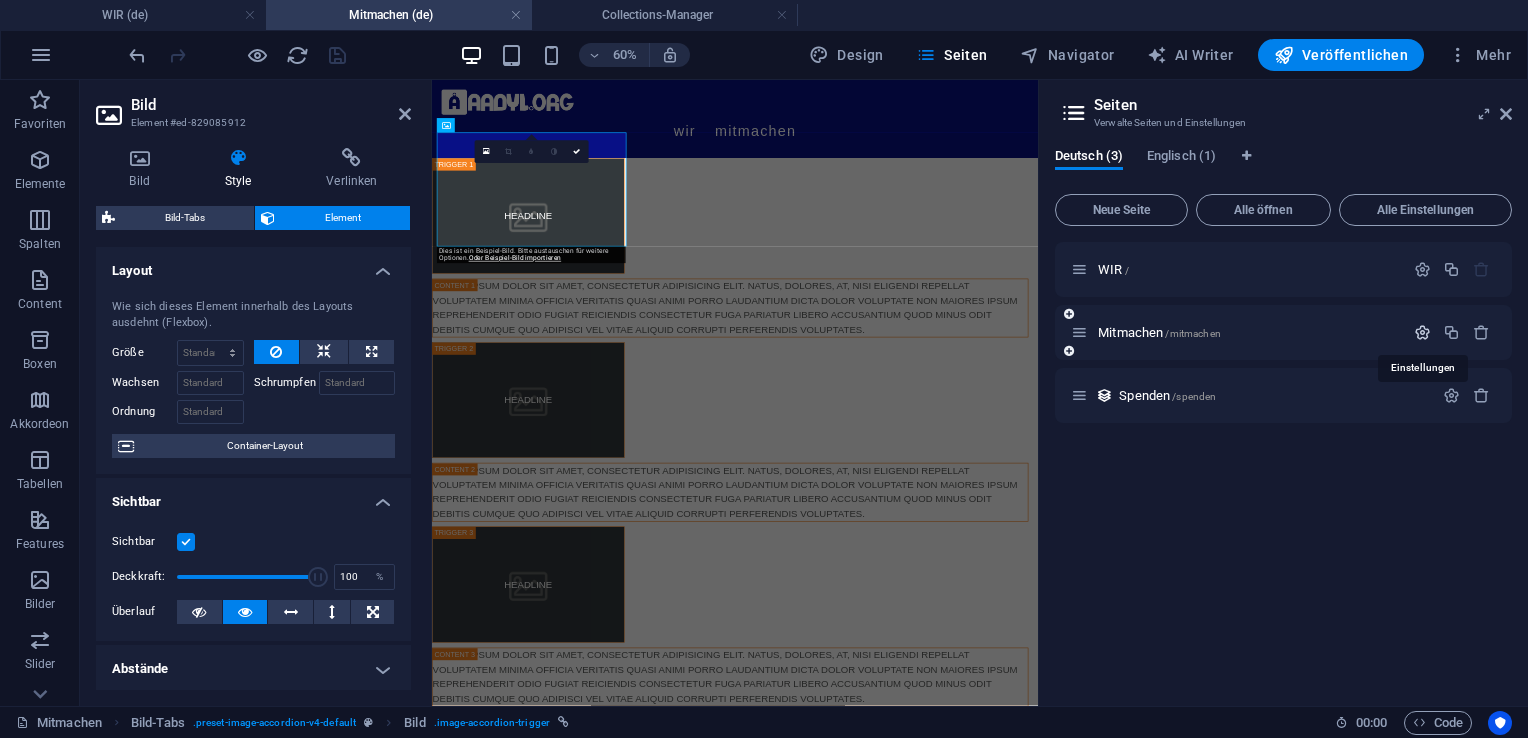 click at bounding box center (1422, 332) 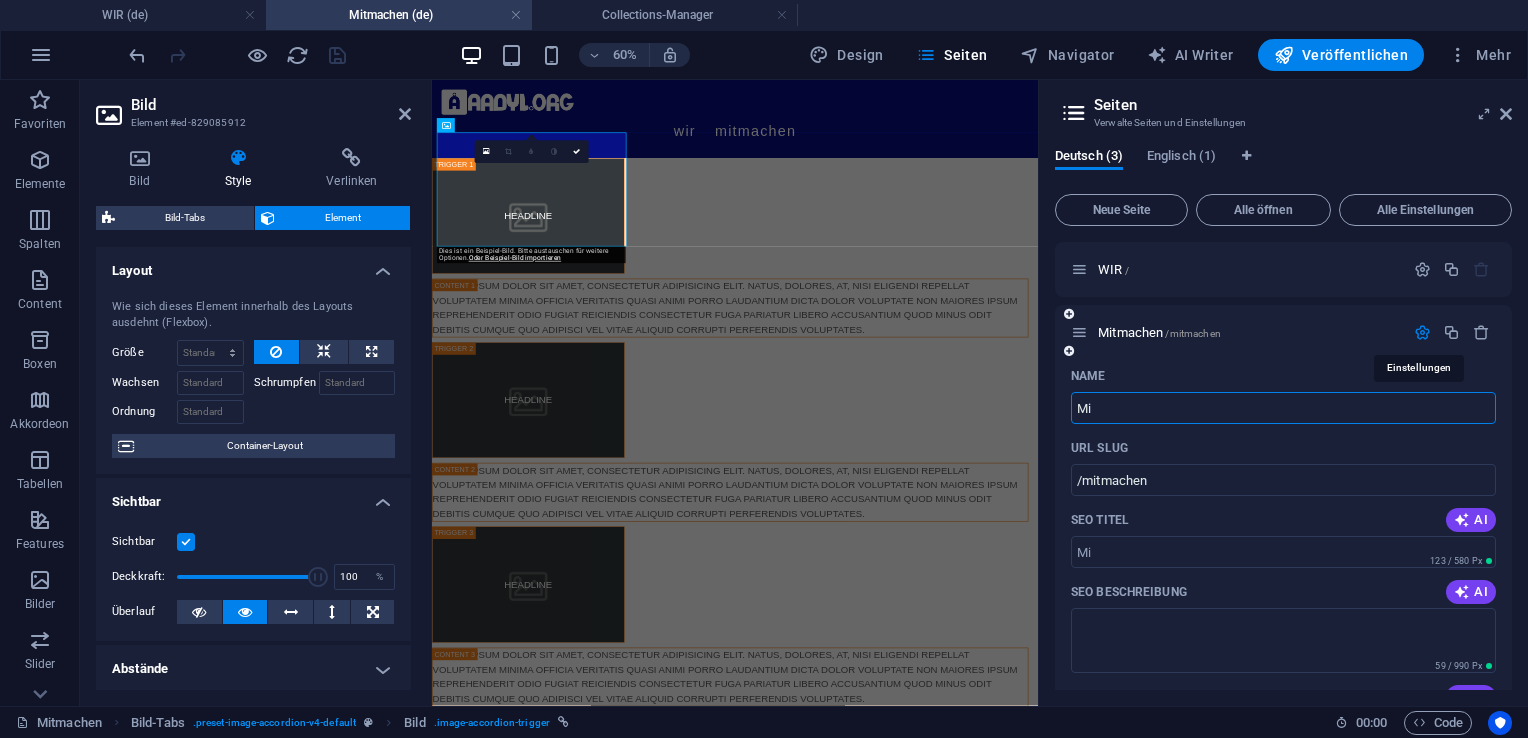 type on "M" 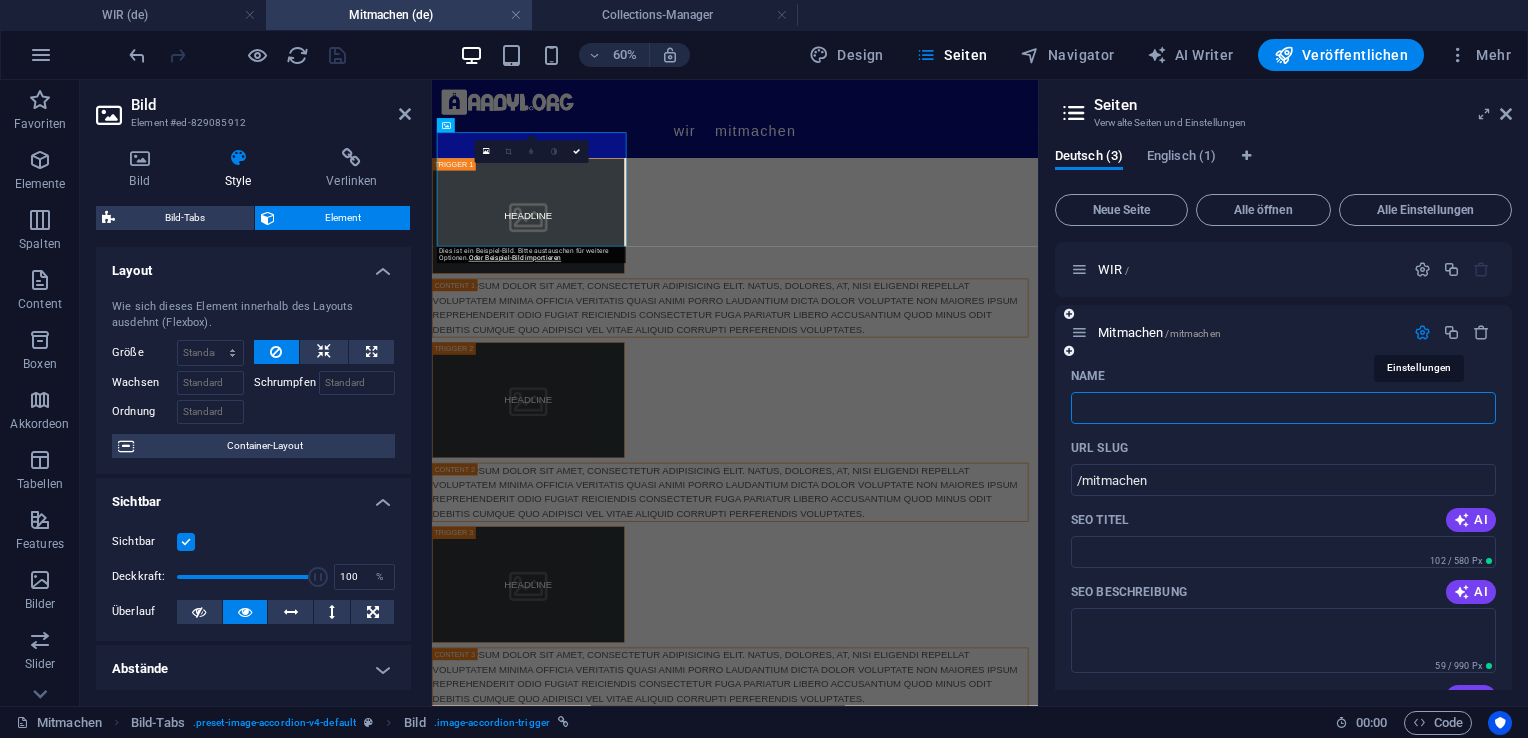 type 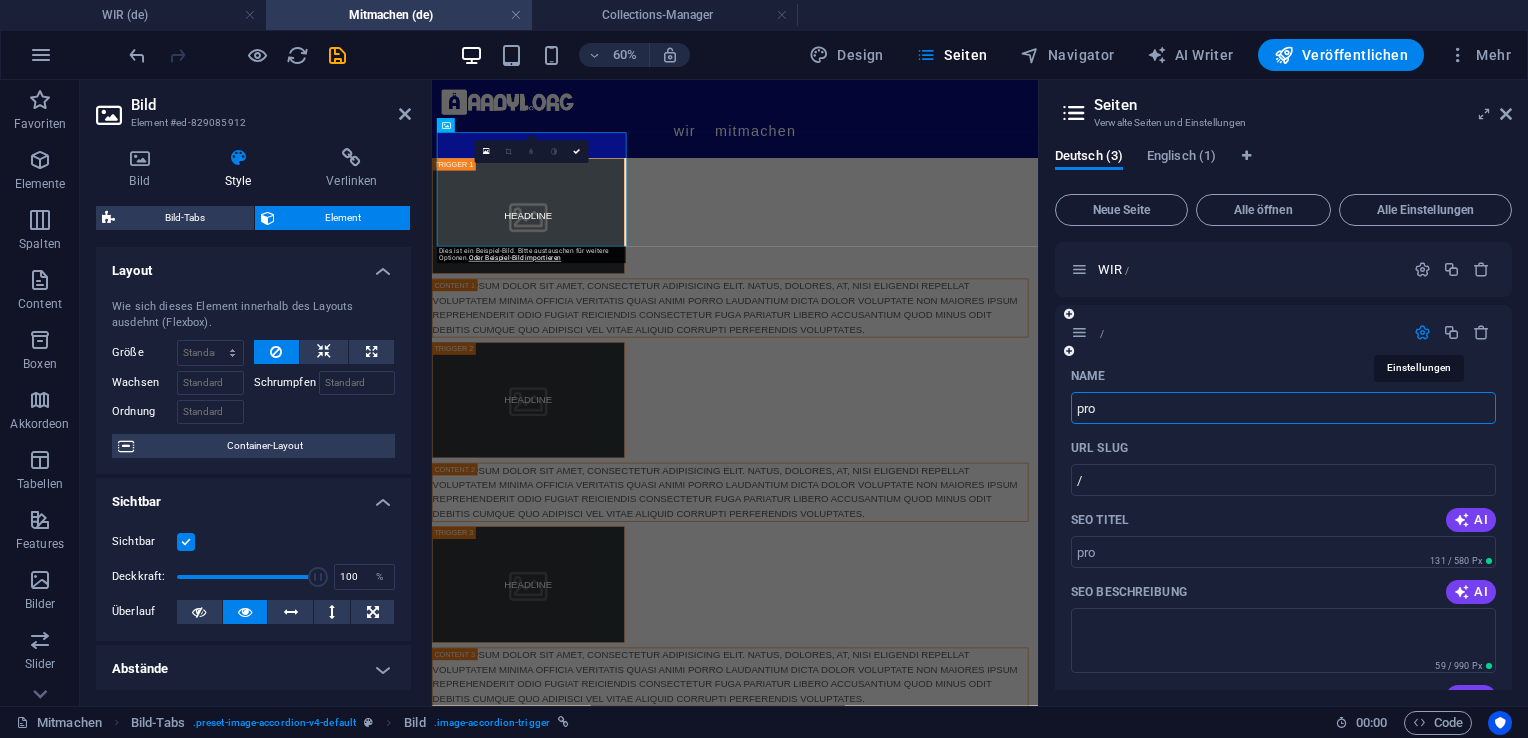 type on "pro" 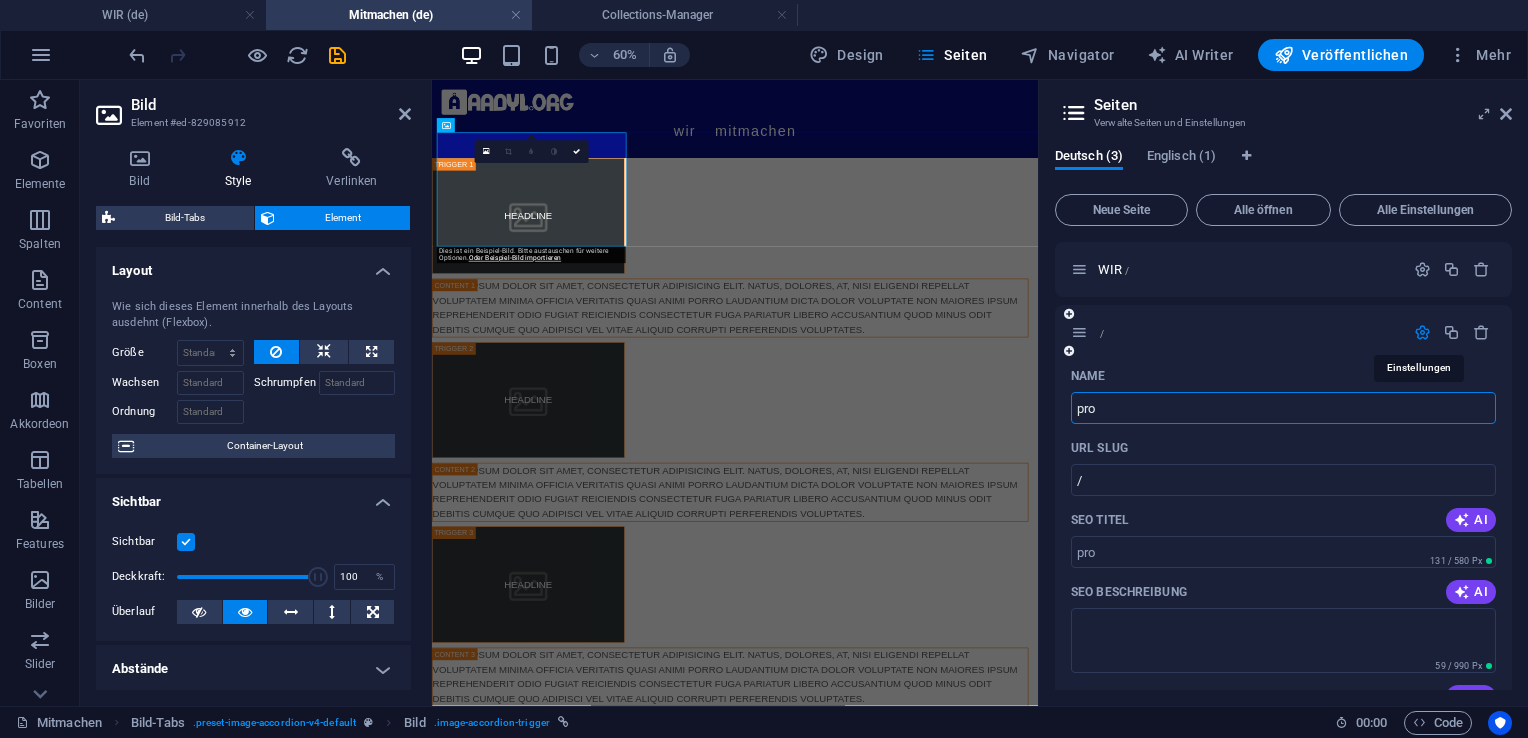 type on "/pro" 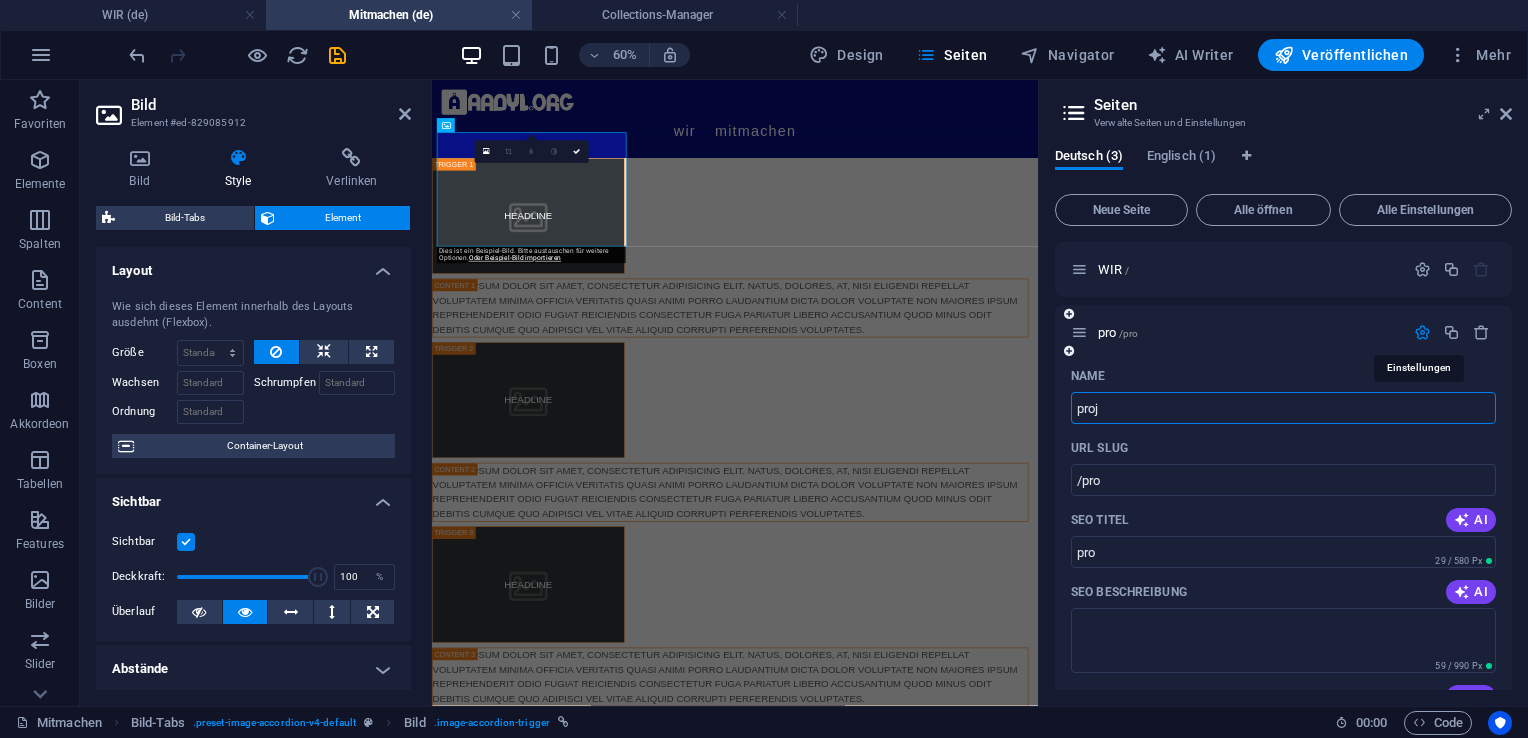 type on "proj" 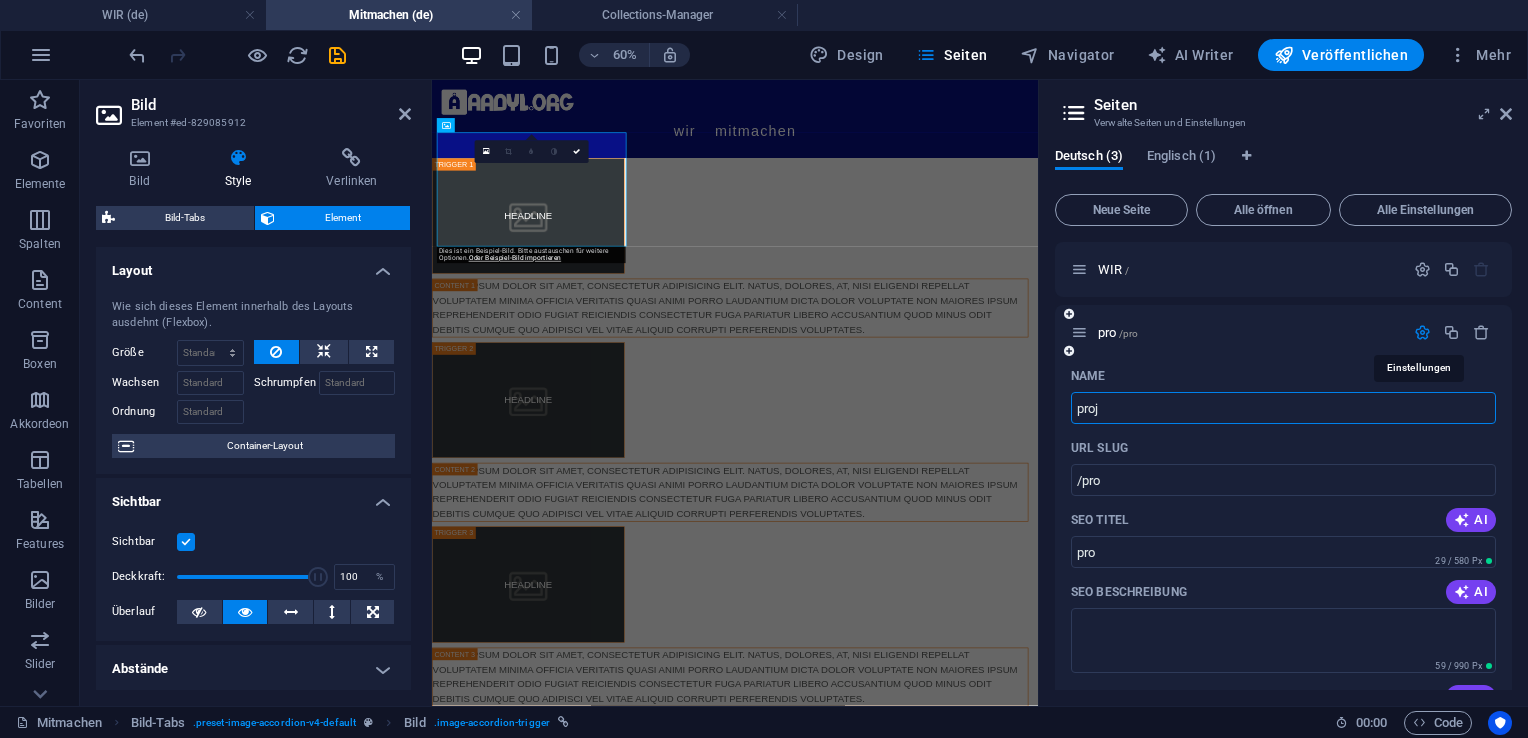 type on "/proj" 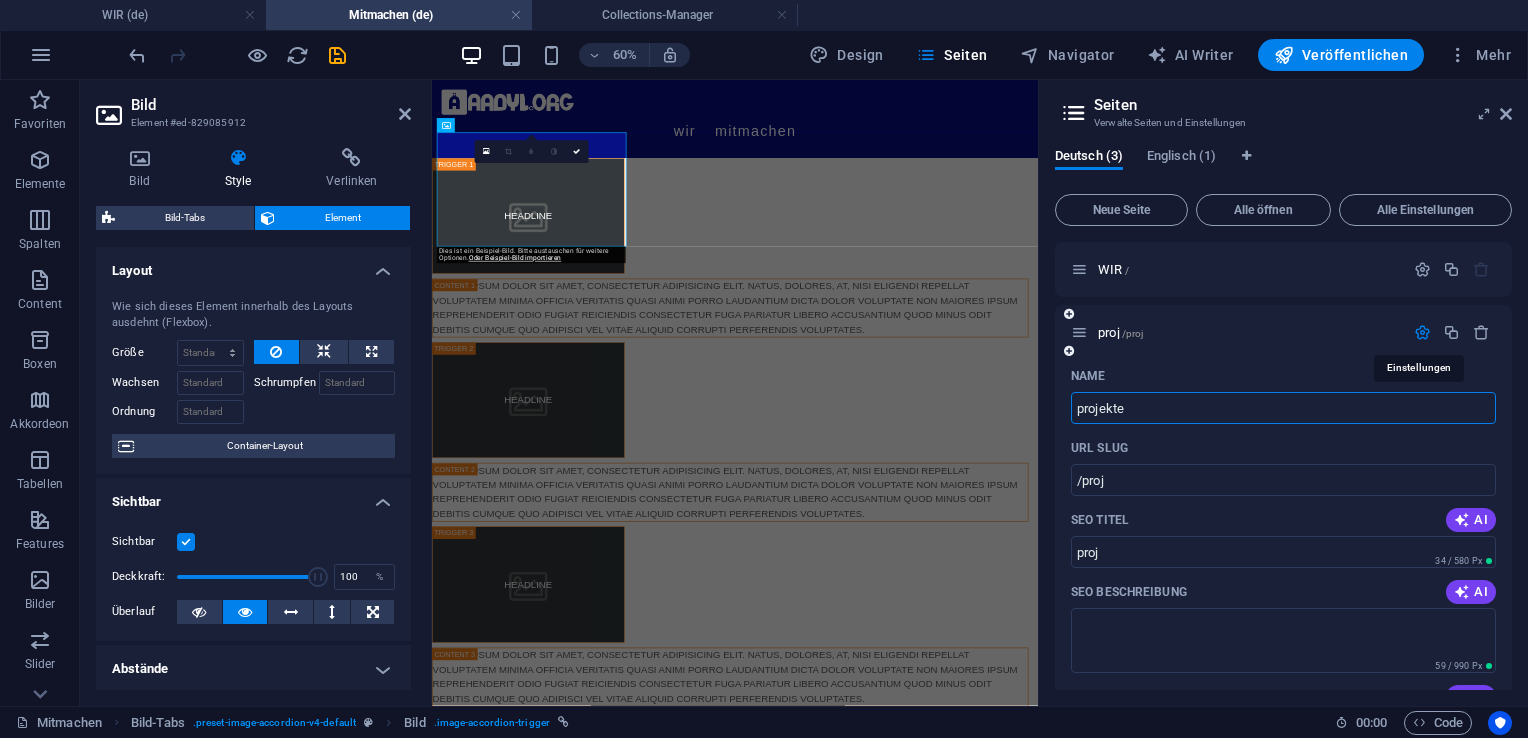 type on "projekte" 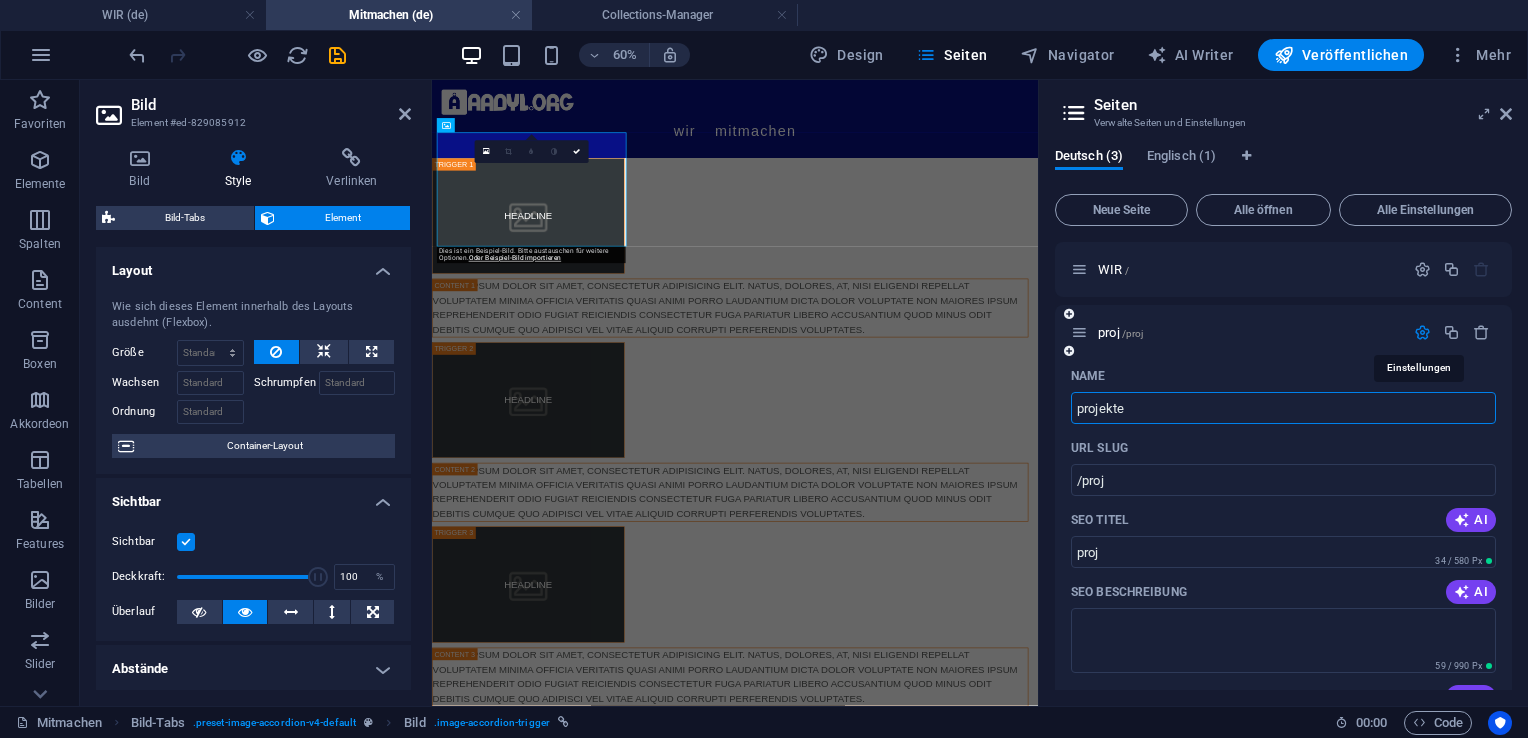 type on "/projekte" 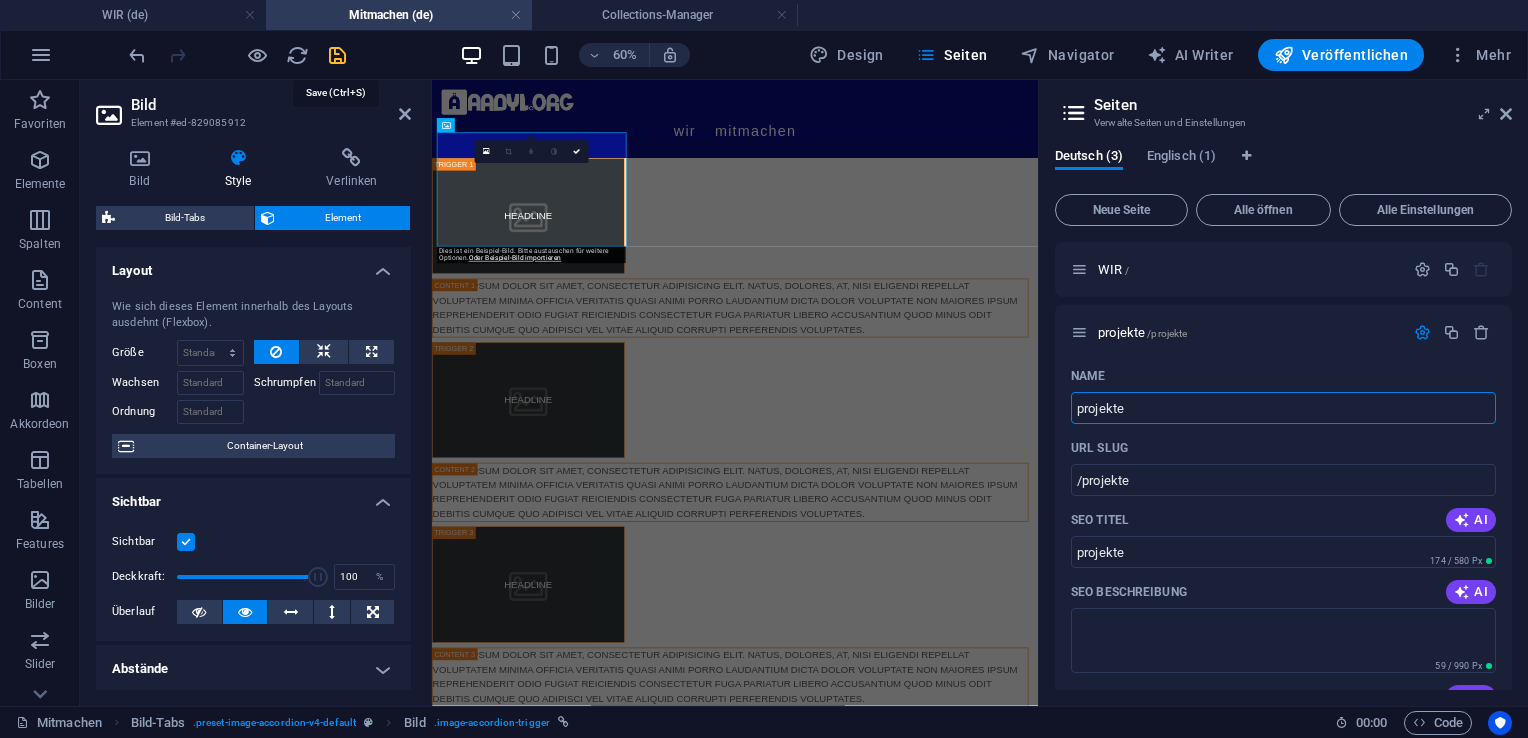 type on "projekte" 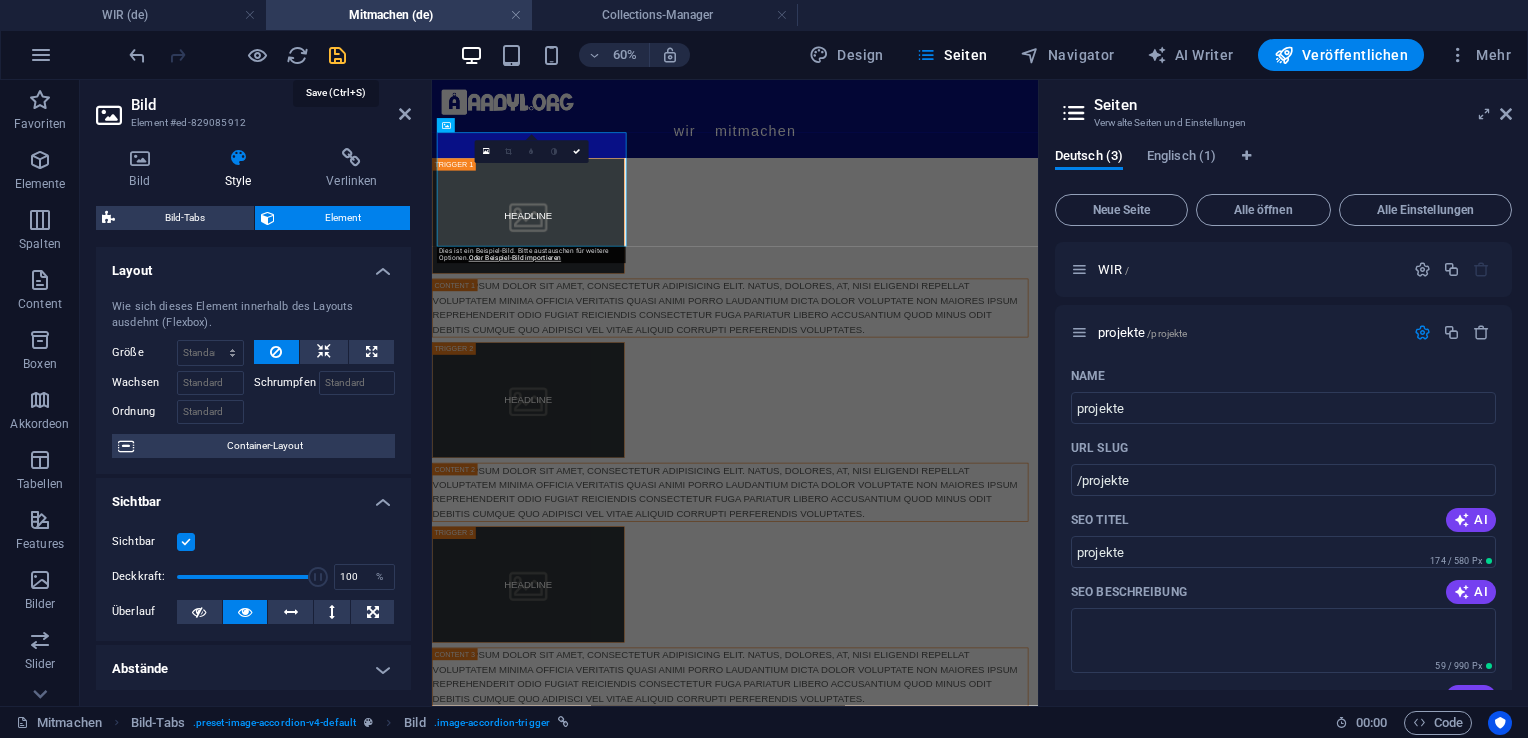 click at bounding box center (337, 55) 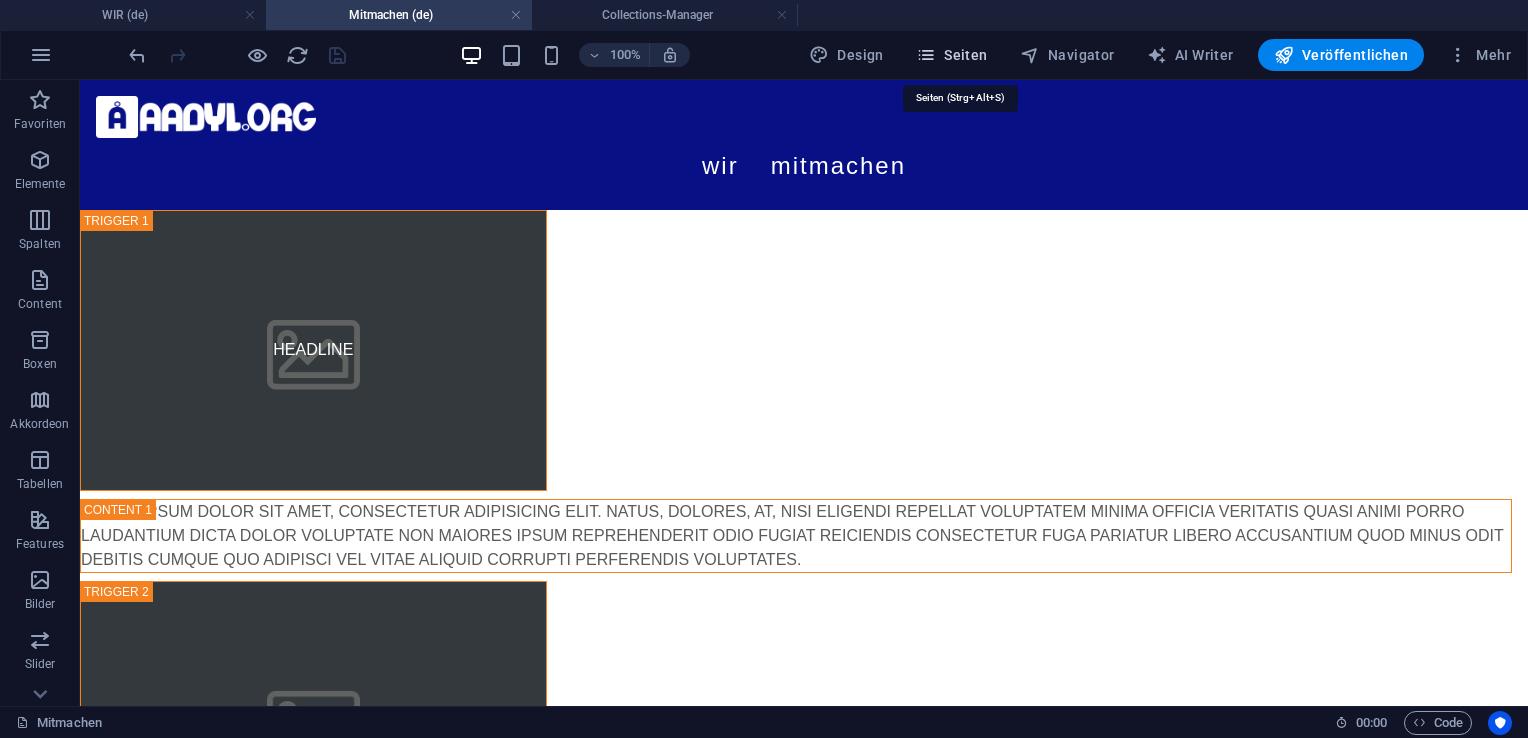 click on "Seiten" at bounding box center (952, 55) 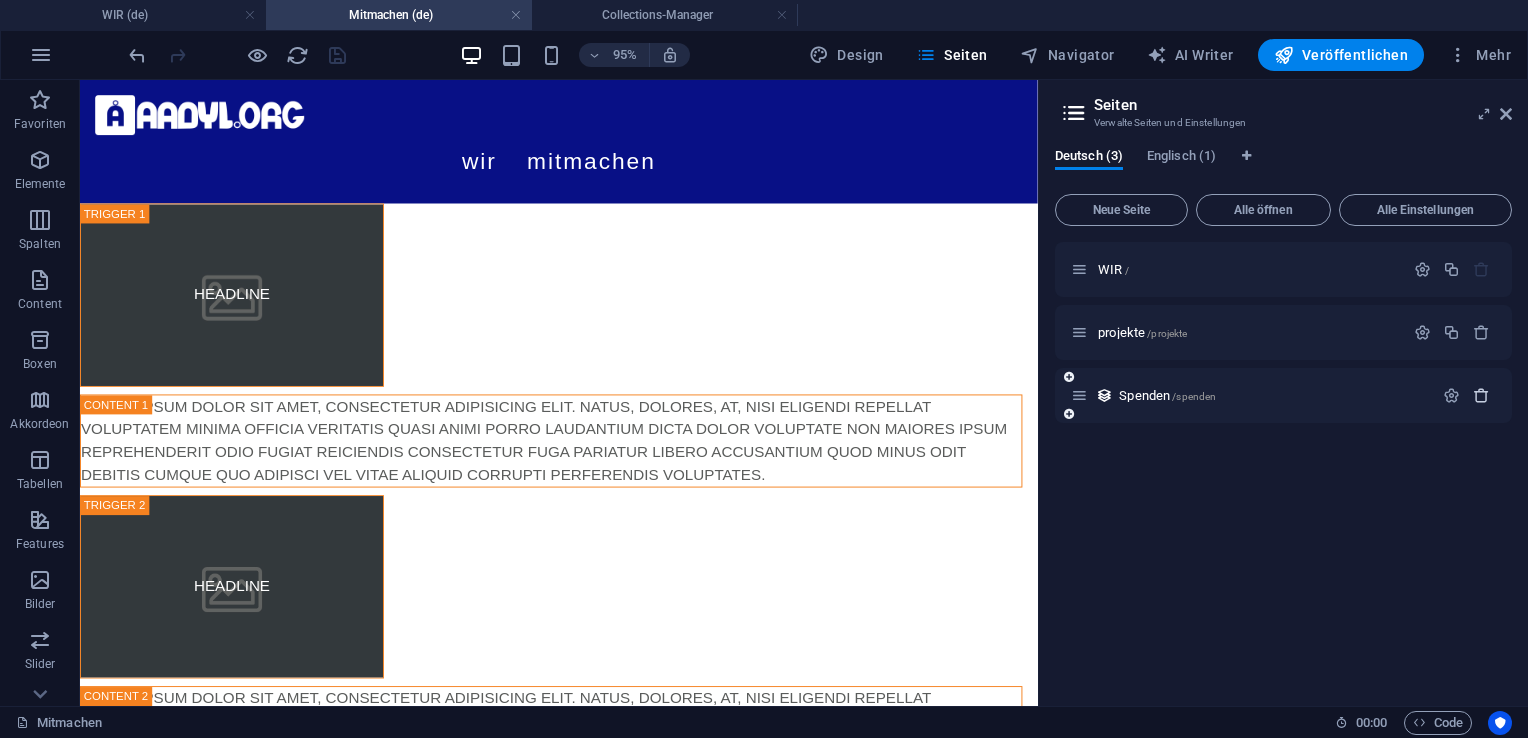 click at bounding box center [1481, 395] 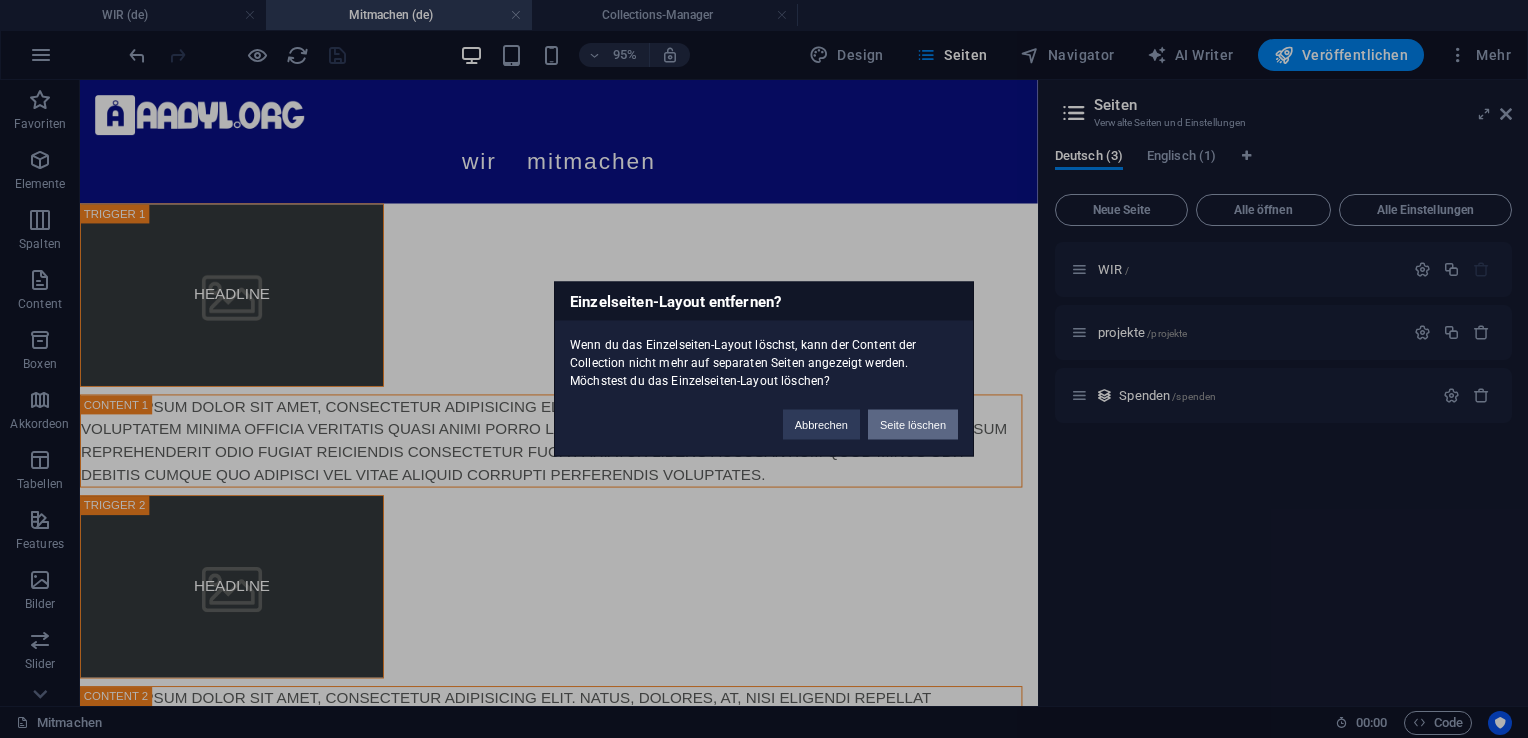 click on "Seite löschen" at bounding box center (913, 425) 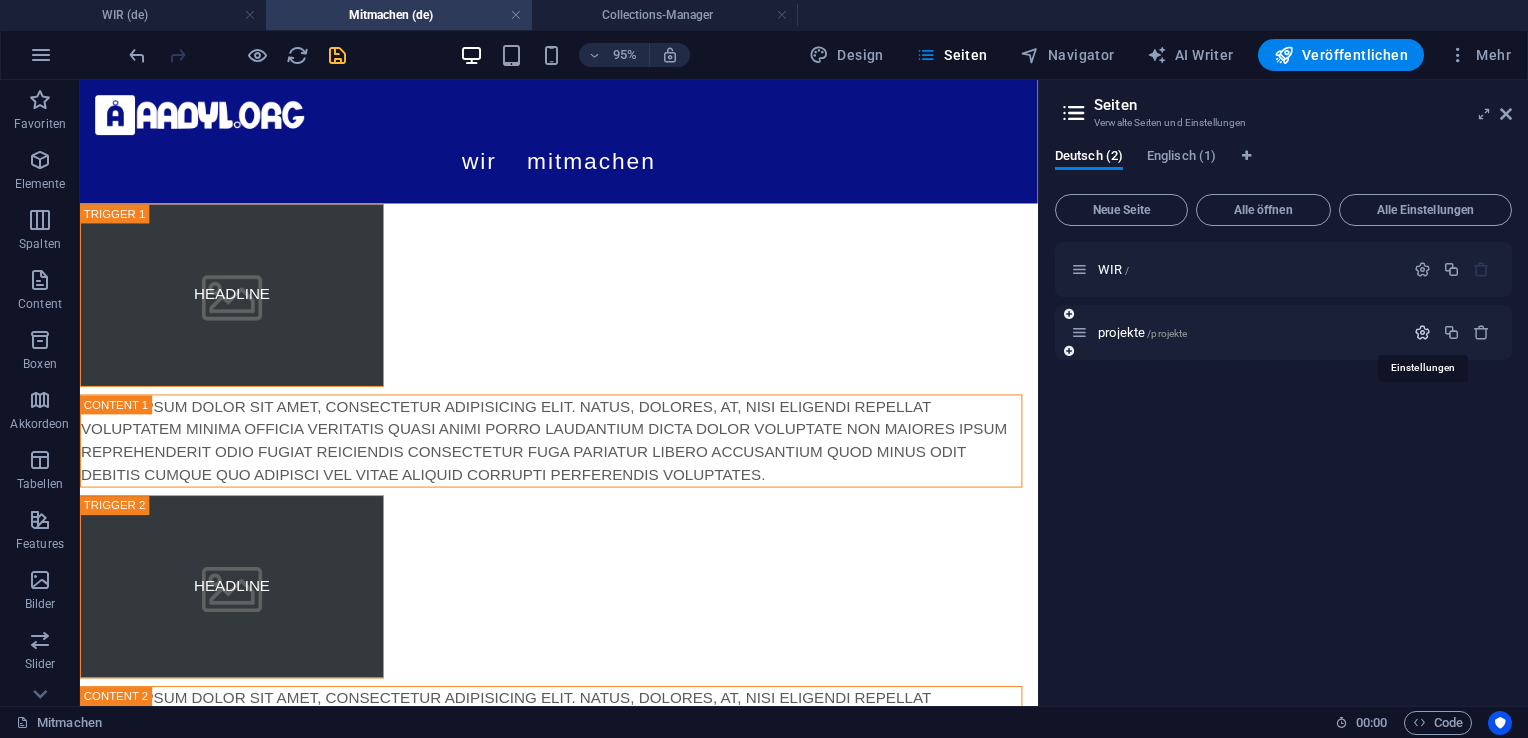 click at bounding box center (1422, 332) 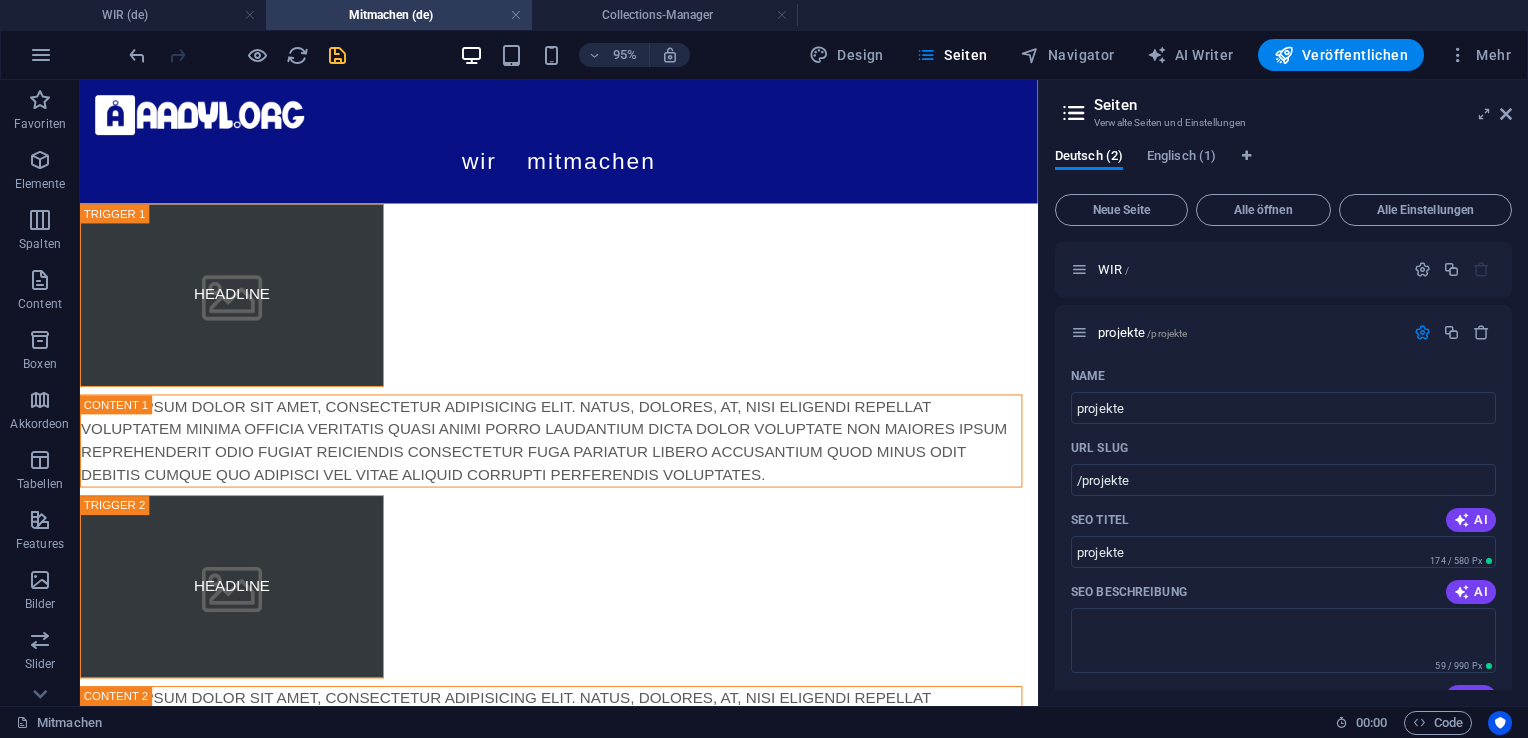 drag, startPoint x: 1512, startPoint y: 372, endPoint x: 1517, endPoint y: 498, distance: 126.09917 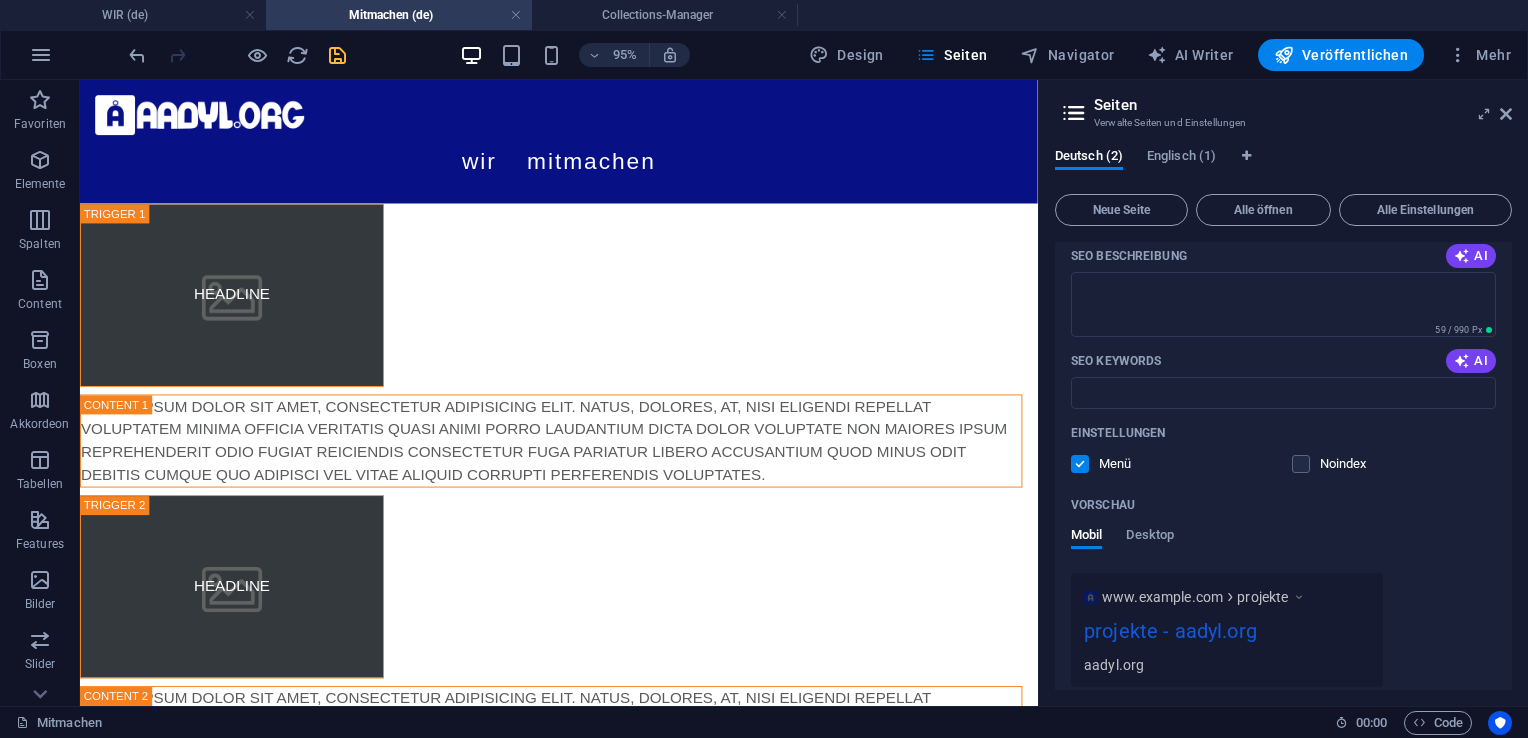scroll, scrollTop: 338, scrollLeft: 0, axis: vertical 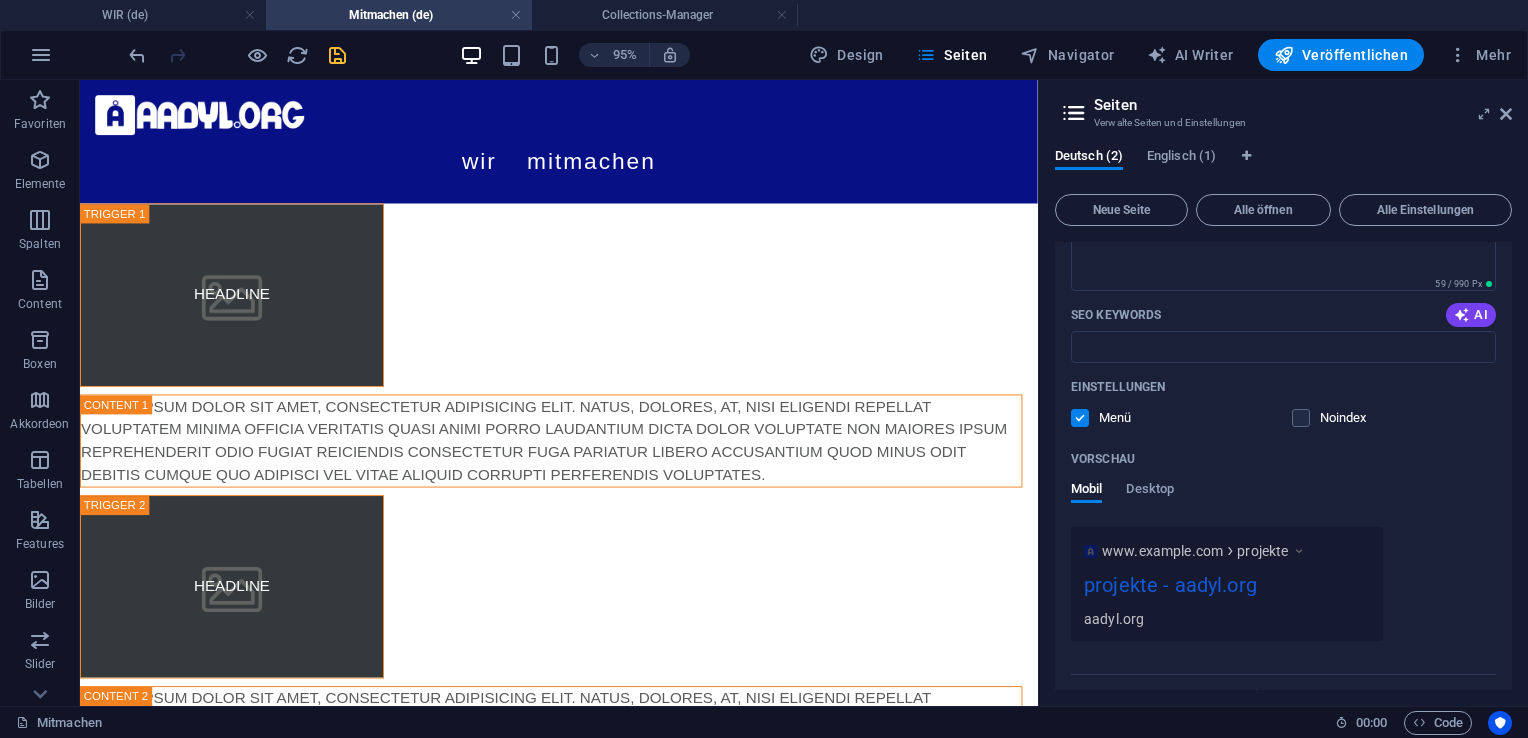 click at bounding box center [1080, 418] 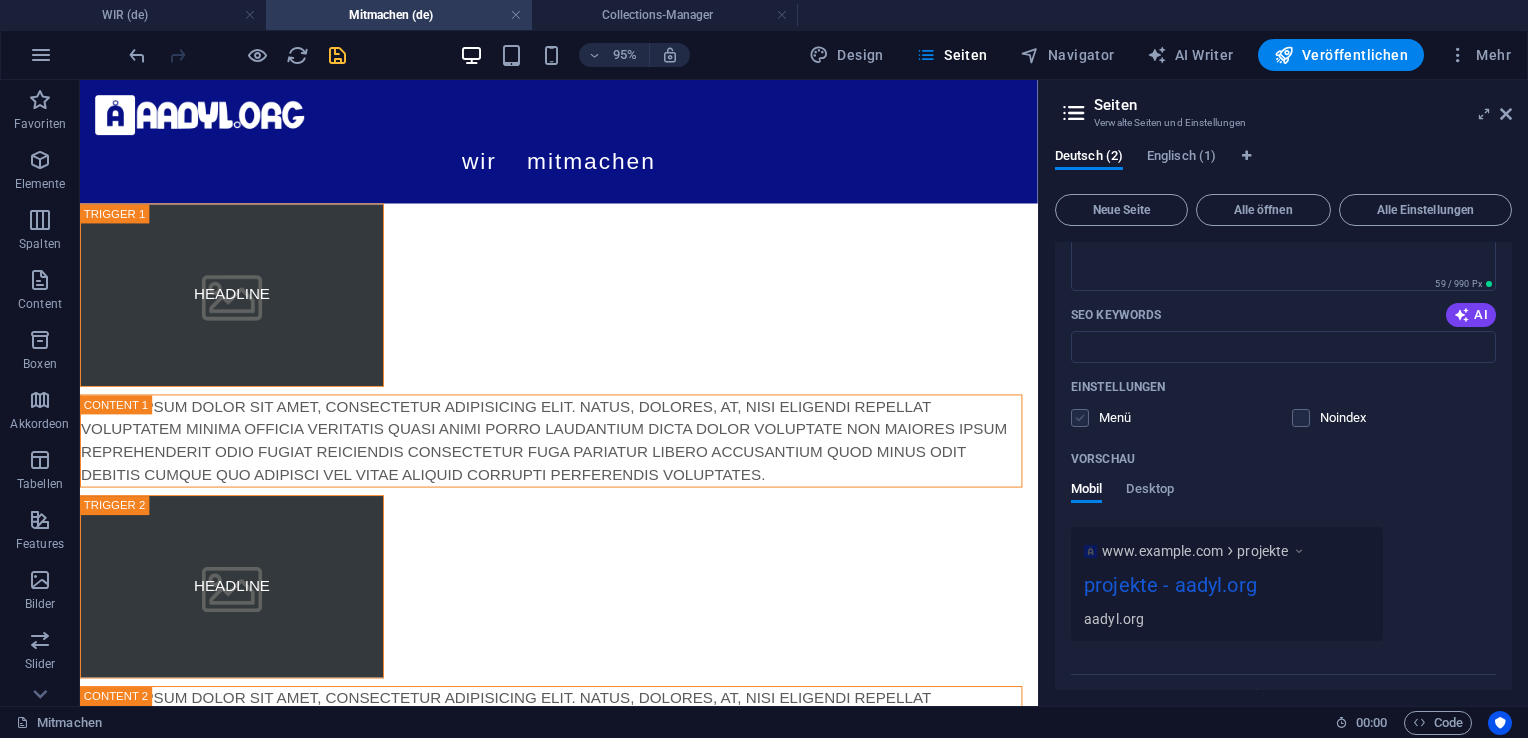 click at bounding box center [1080, 418] 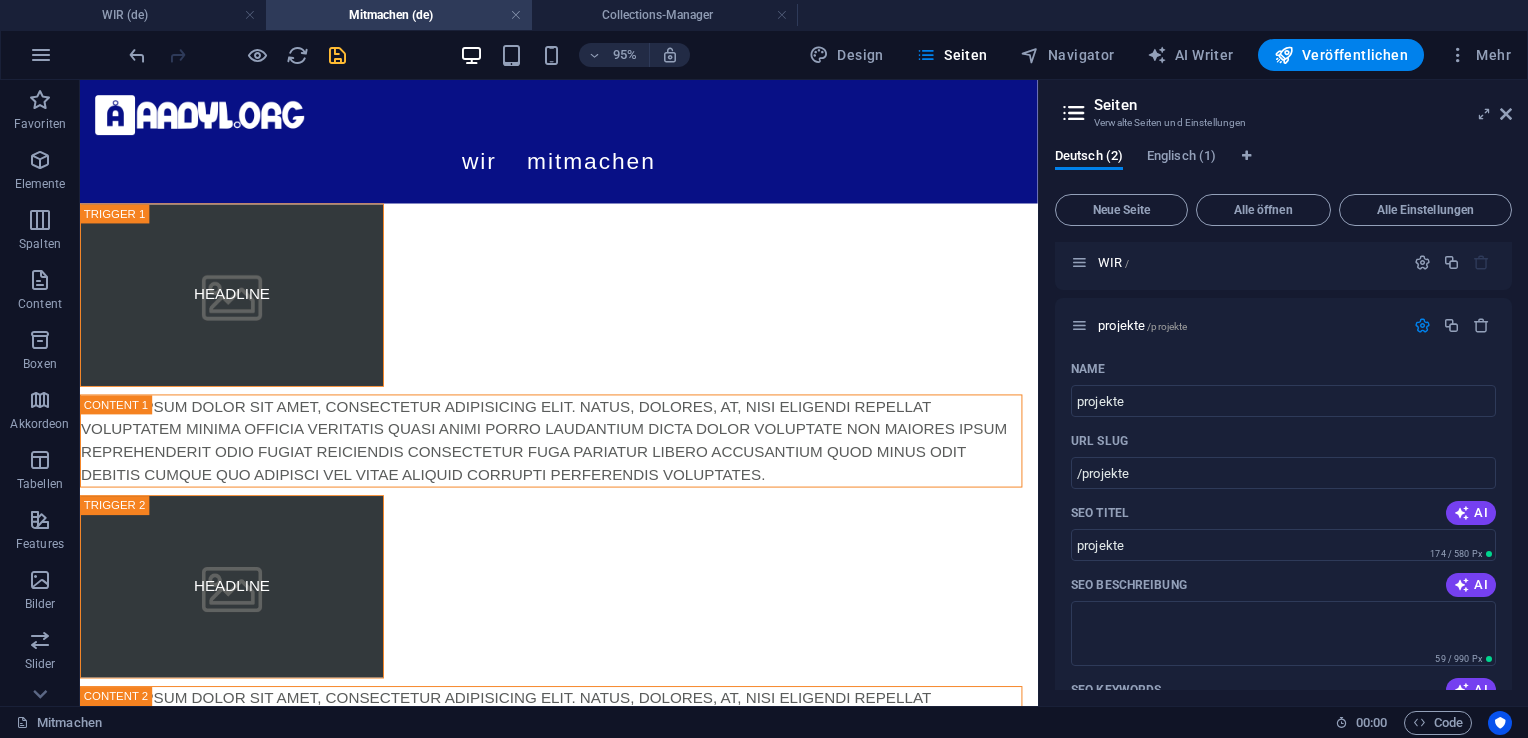 scroll, scrollTop: 0, scrollLeft: 0, axis: both 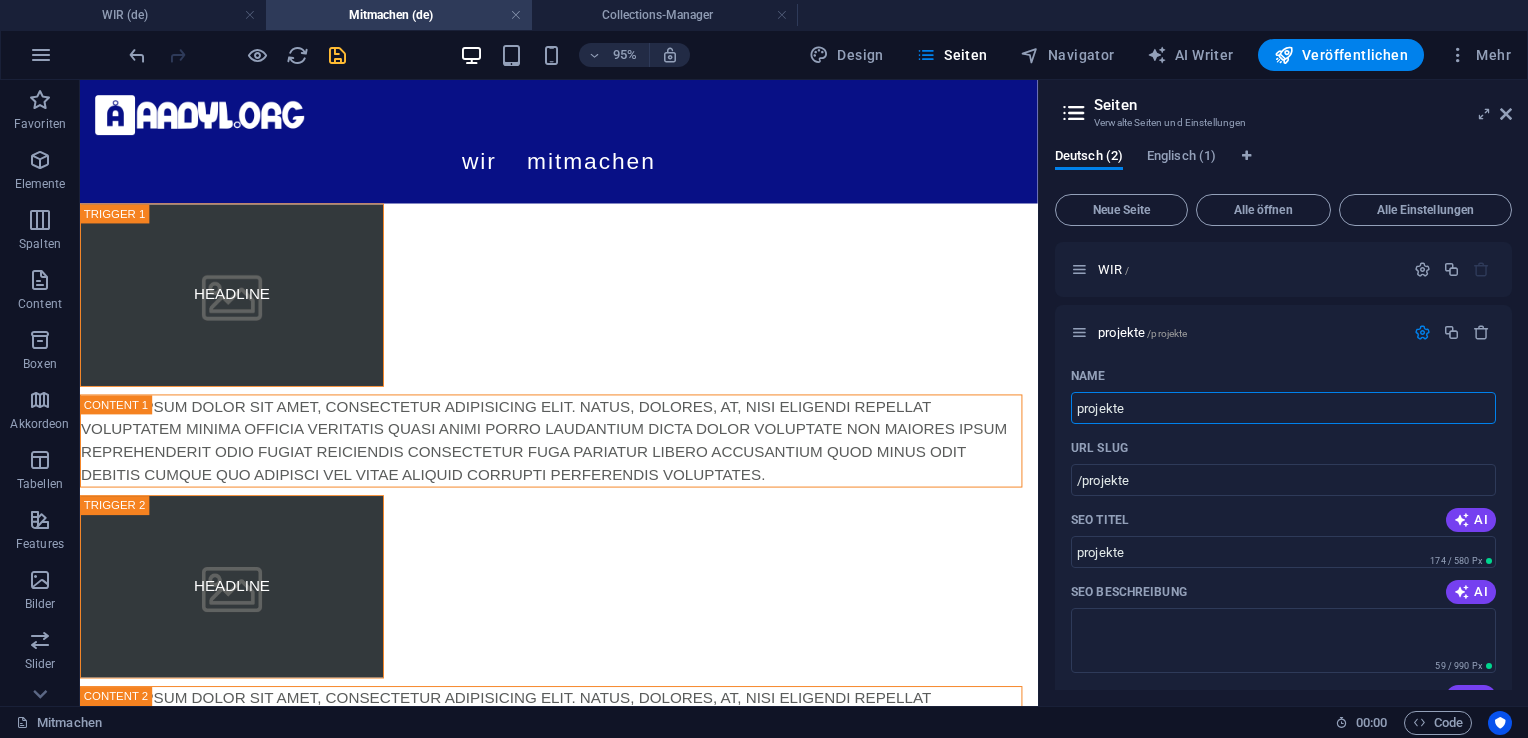 drag, startPoint x: 1248, startPoint y: 483, endPoint x: 1078, endPoint y: 438, distance: 175.85506 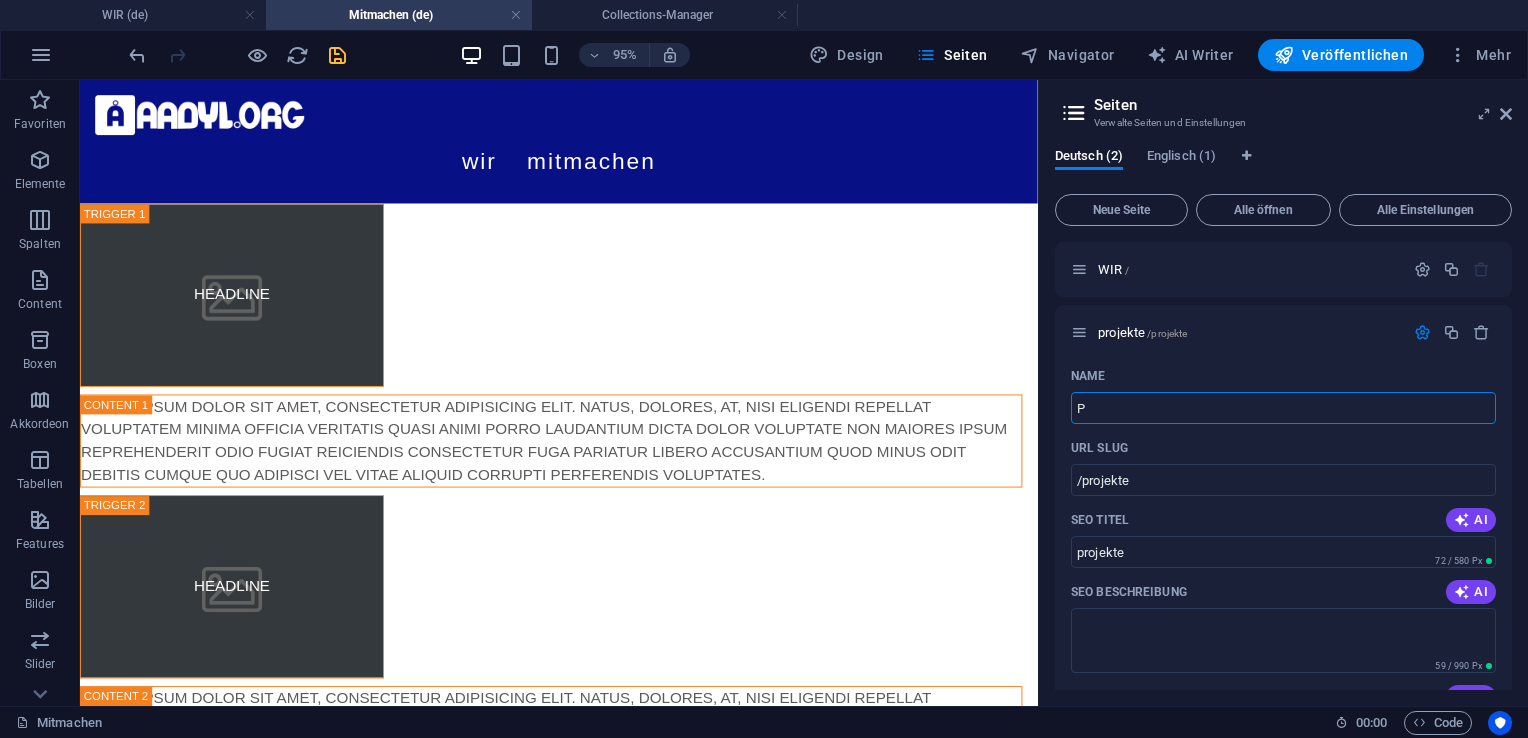 type on "P" 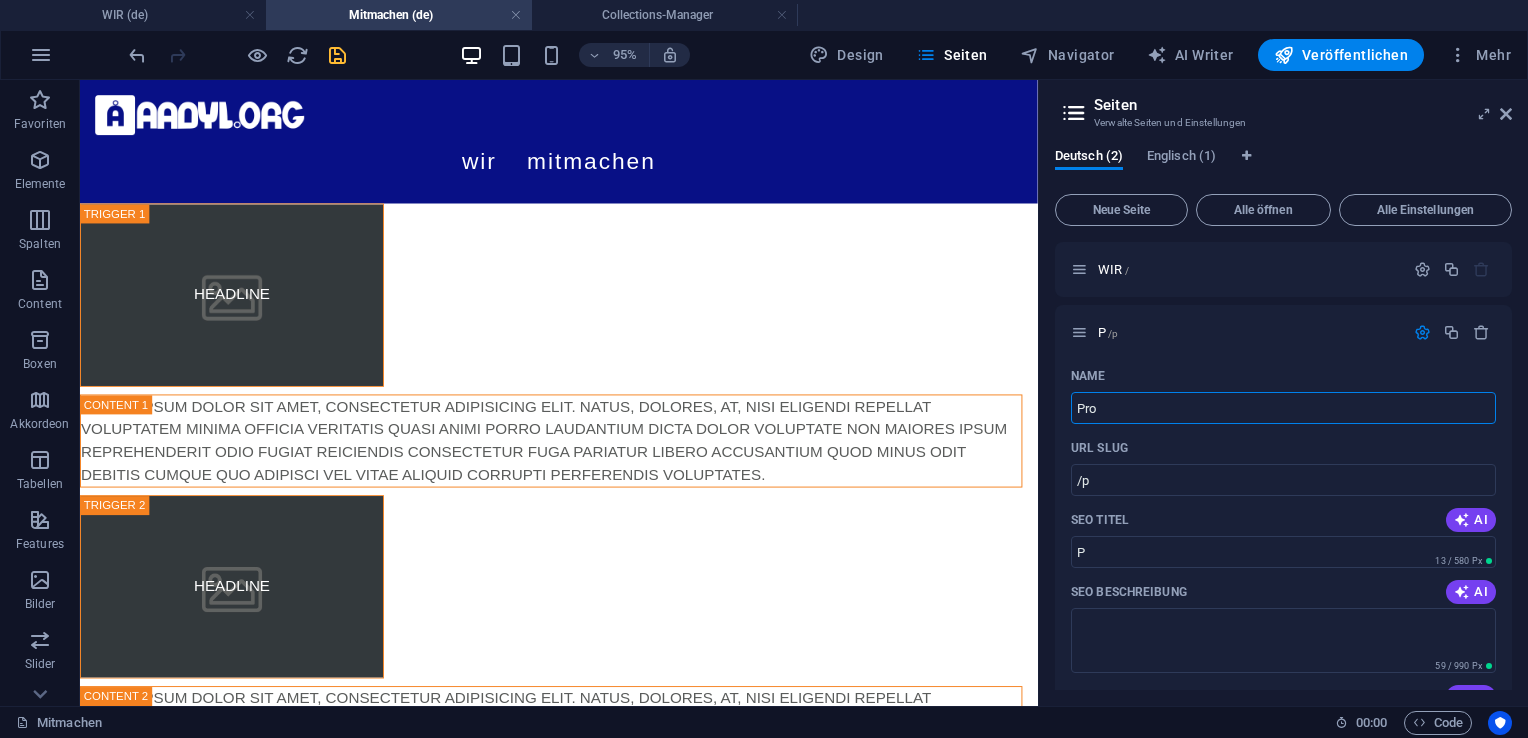 type on "Pro" 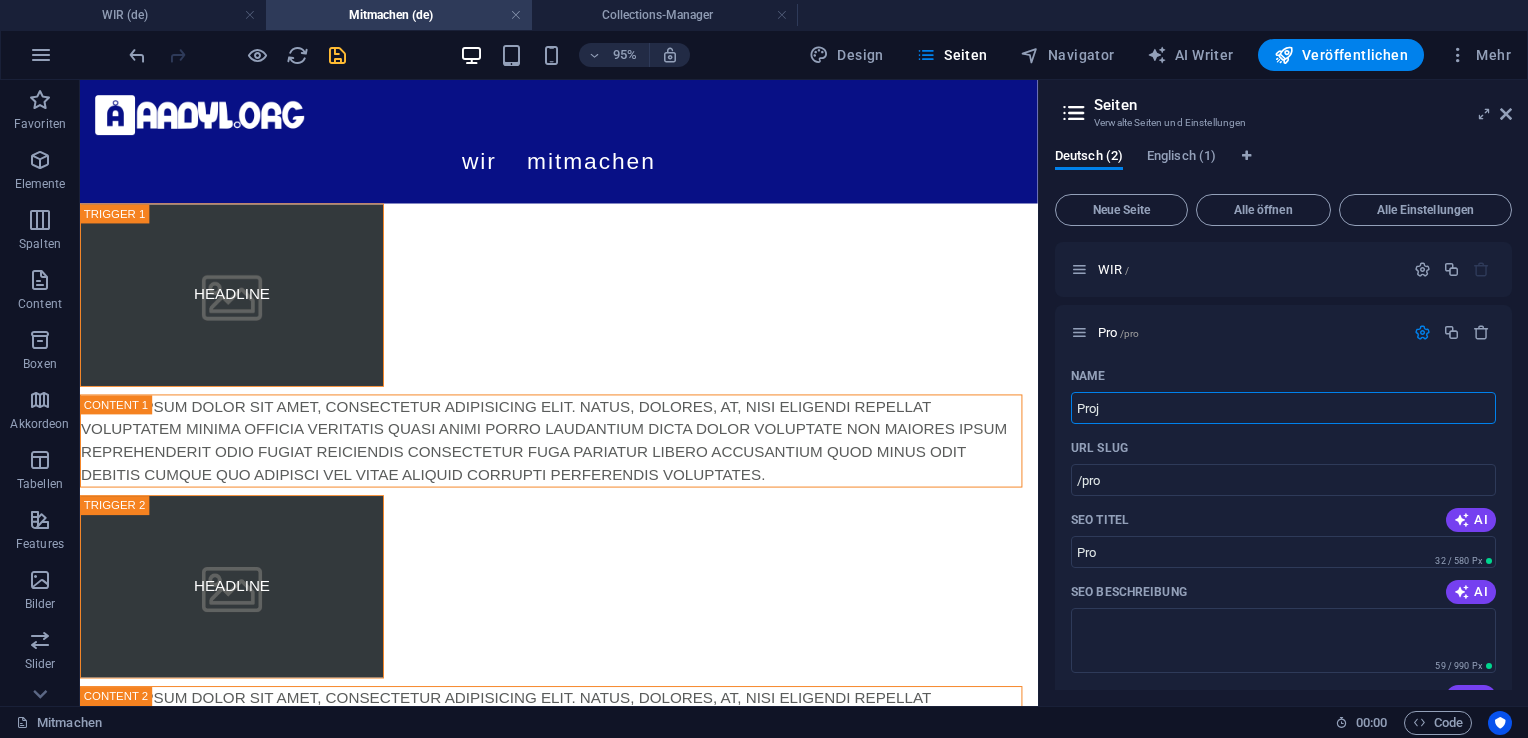 type on "Proje" 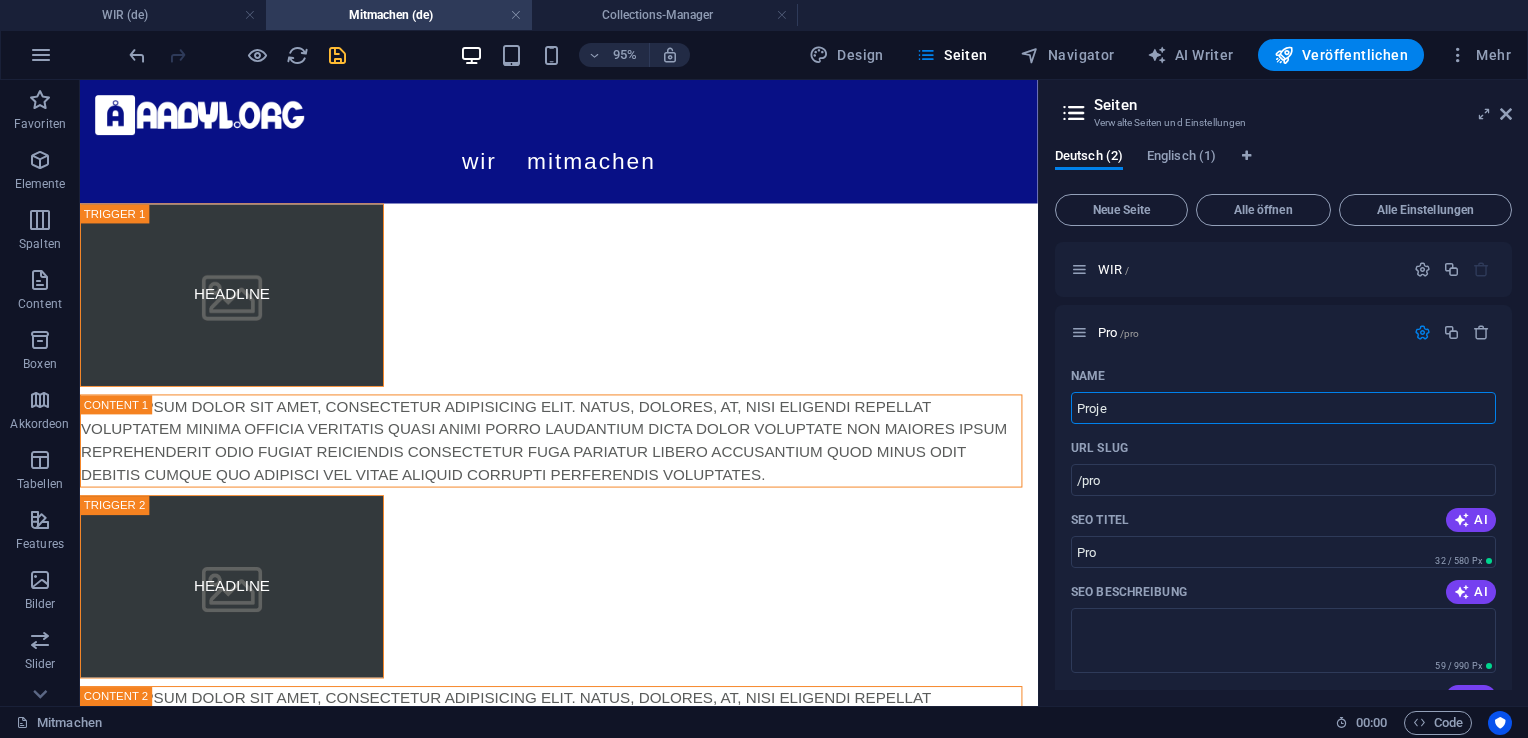 type on "/proj" 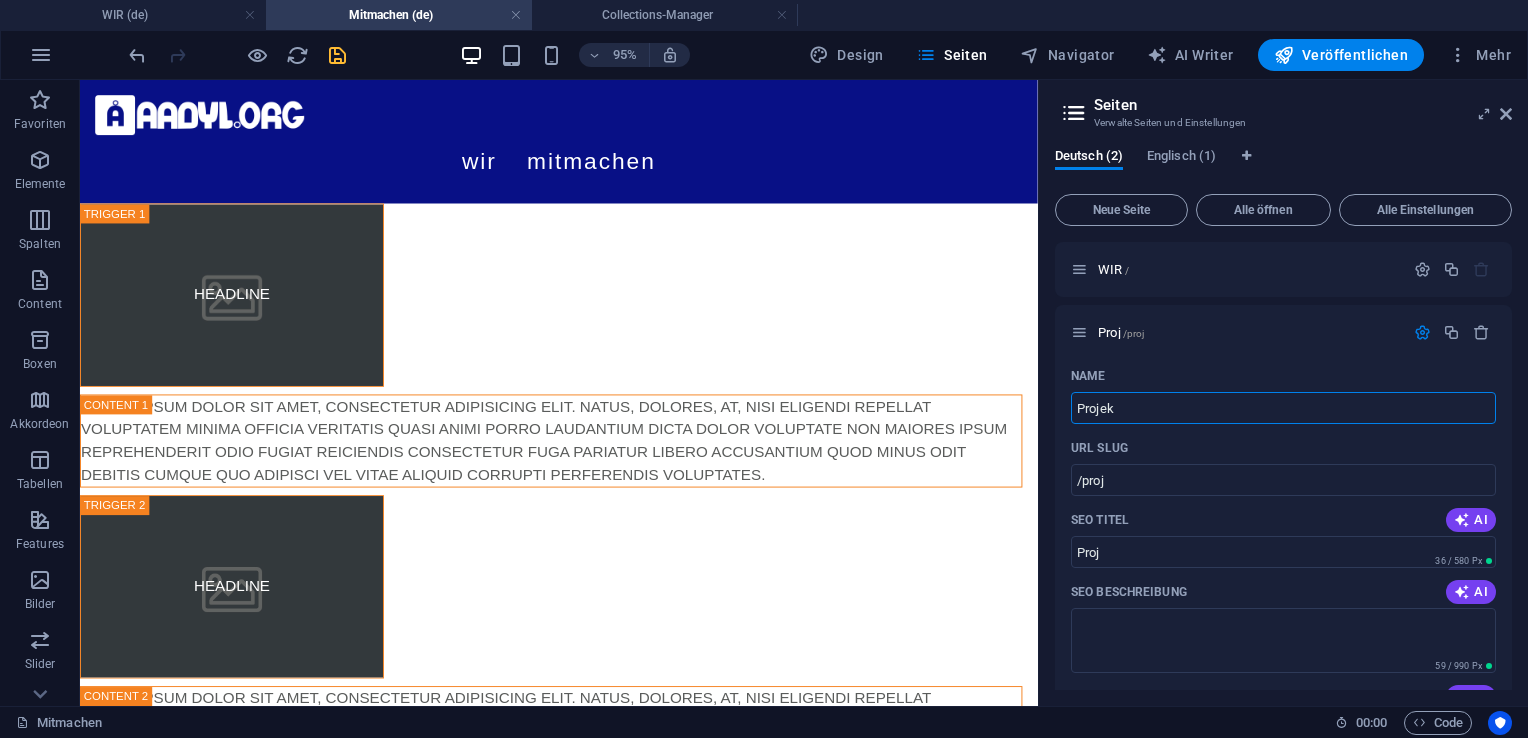 type on "Projekt" 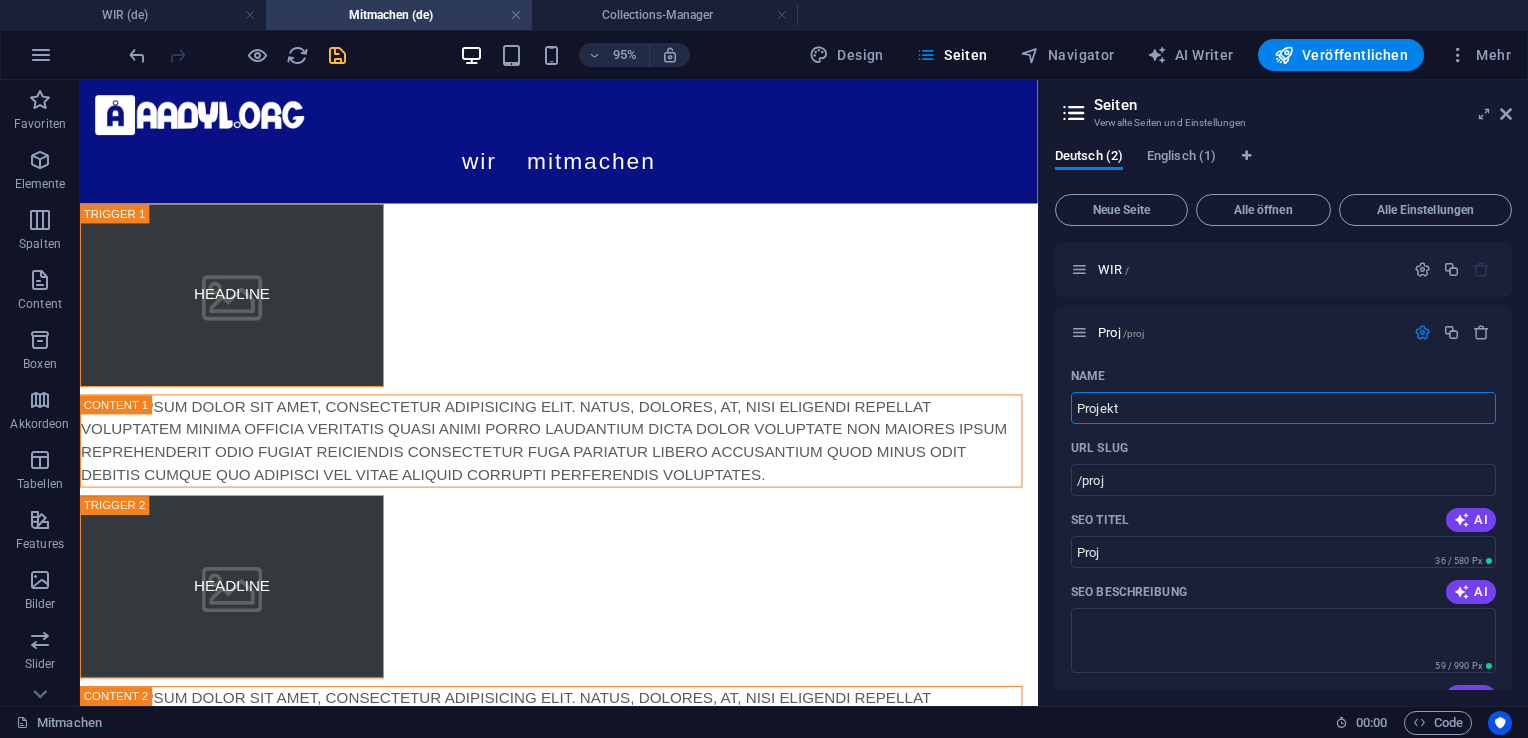 type on "/projek" 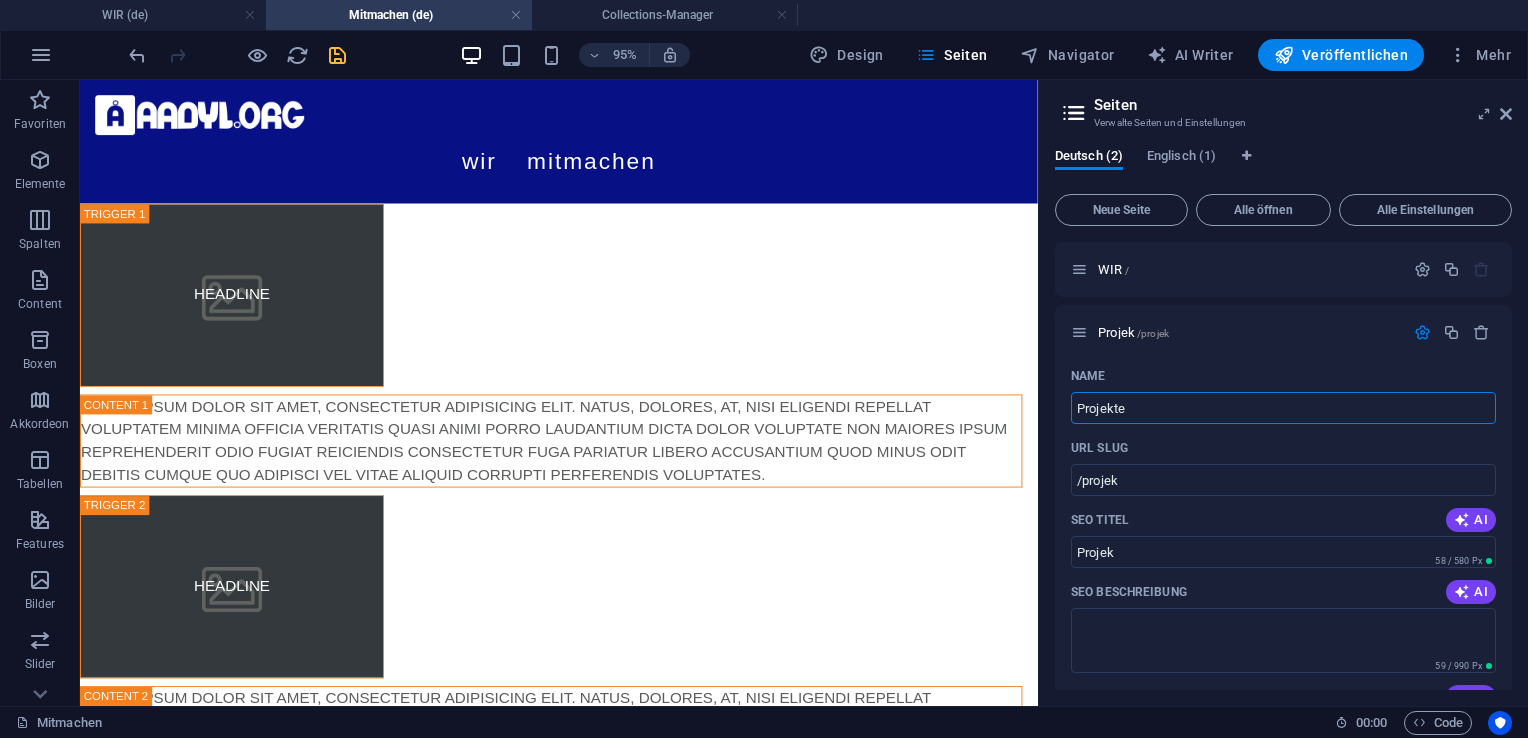 type on "Projekte" 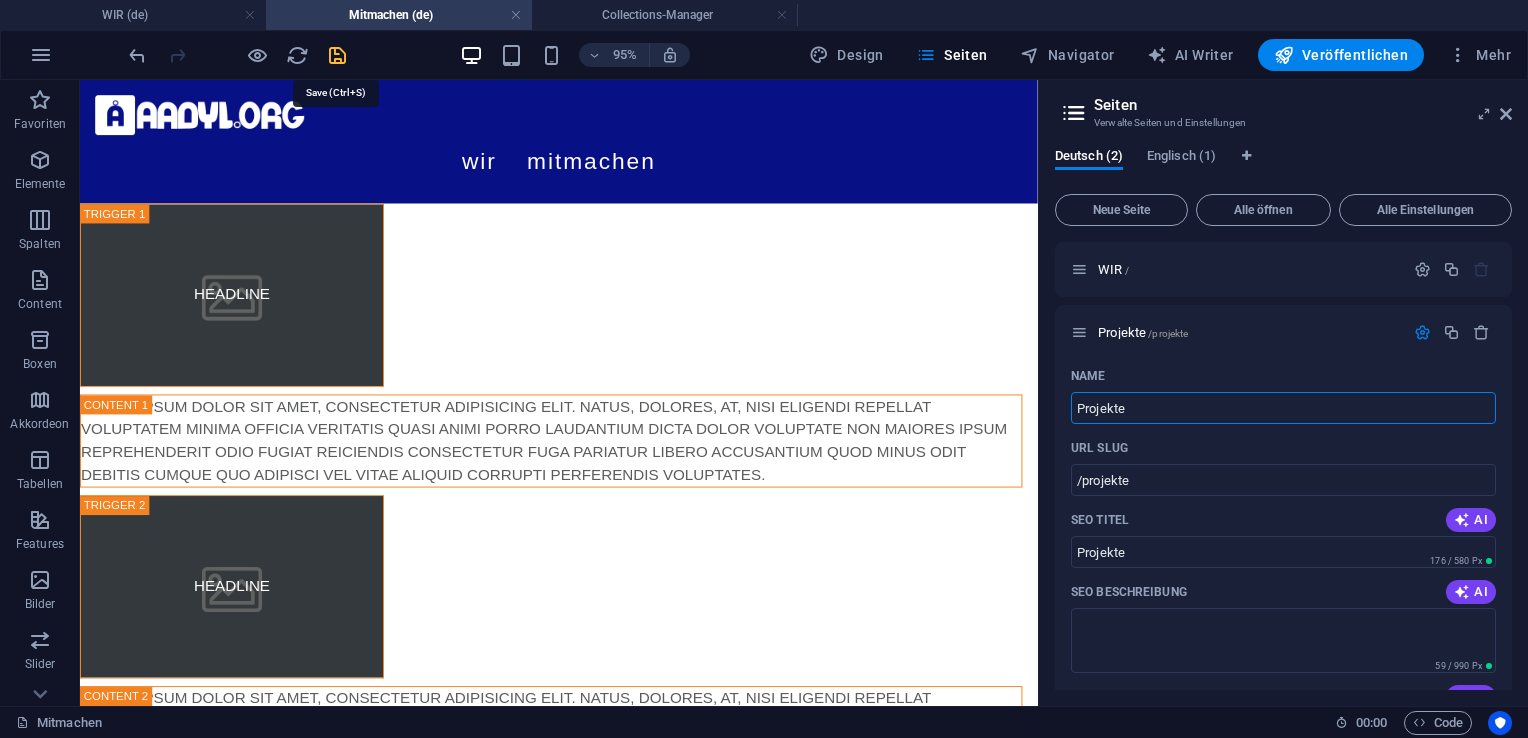 type on "Projekte" 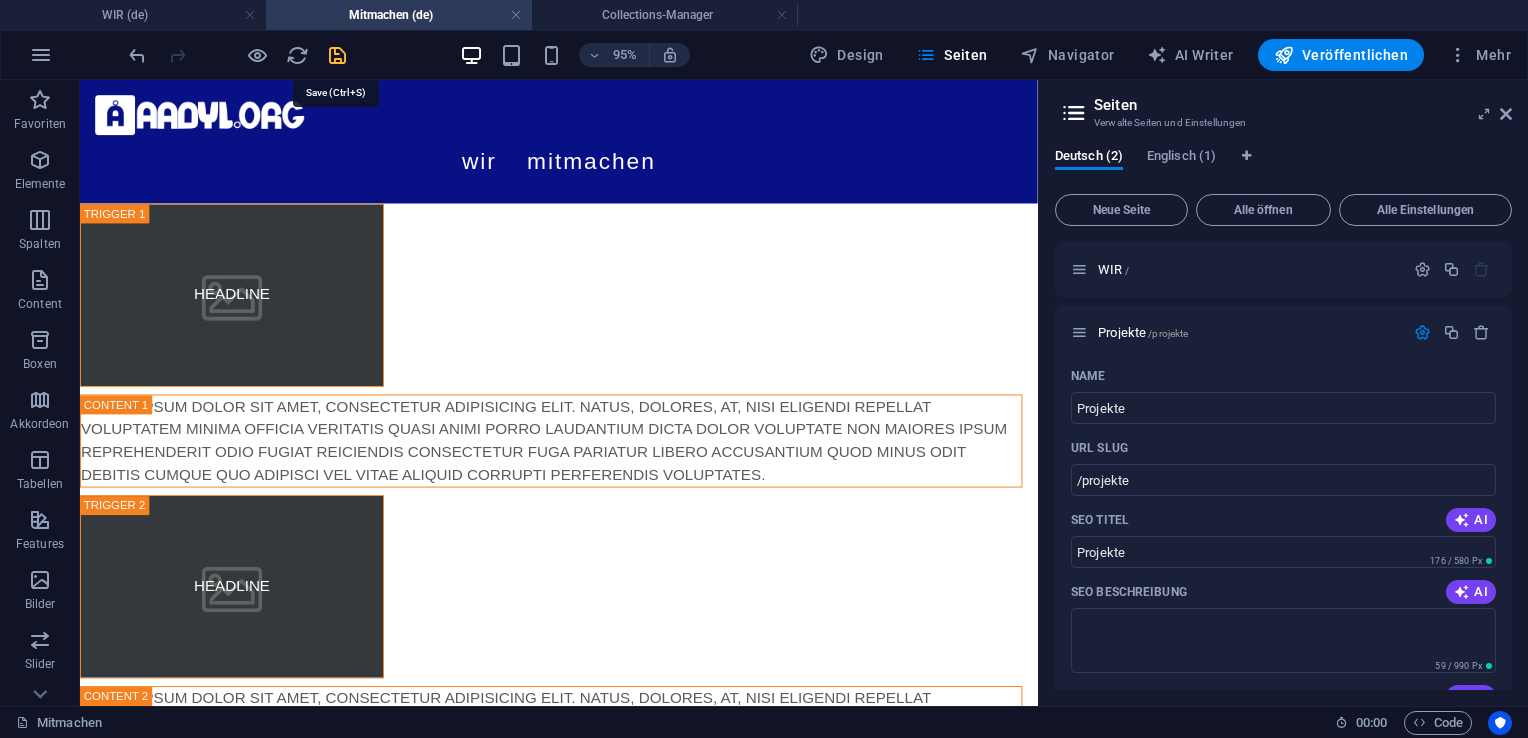 click at bounding box center [337, 55] 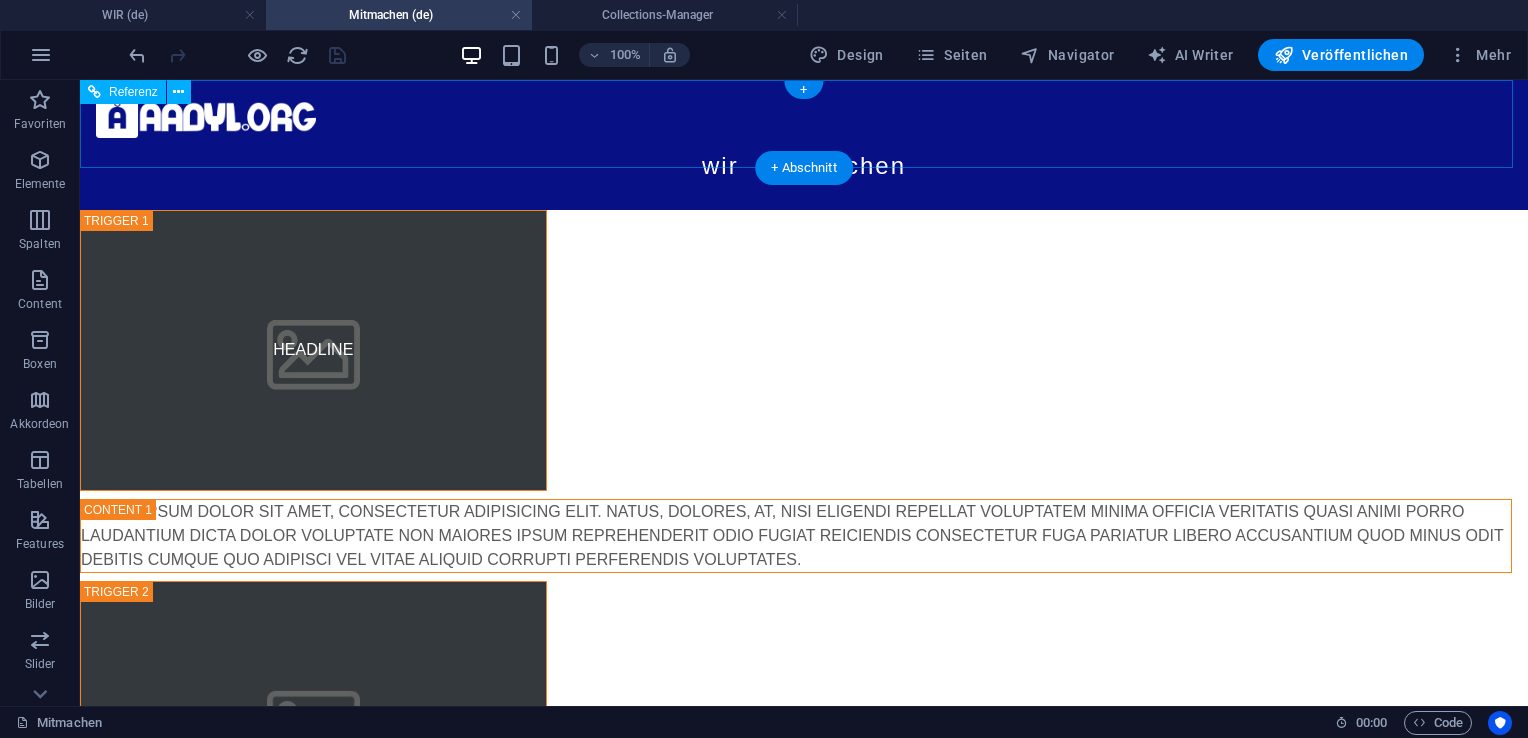 click on "WIR Mitmachen" at bounding box center [804, 166] 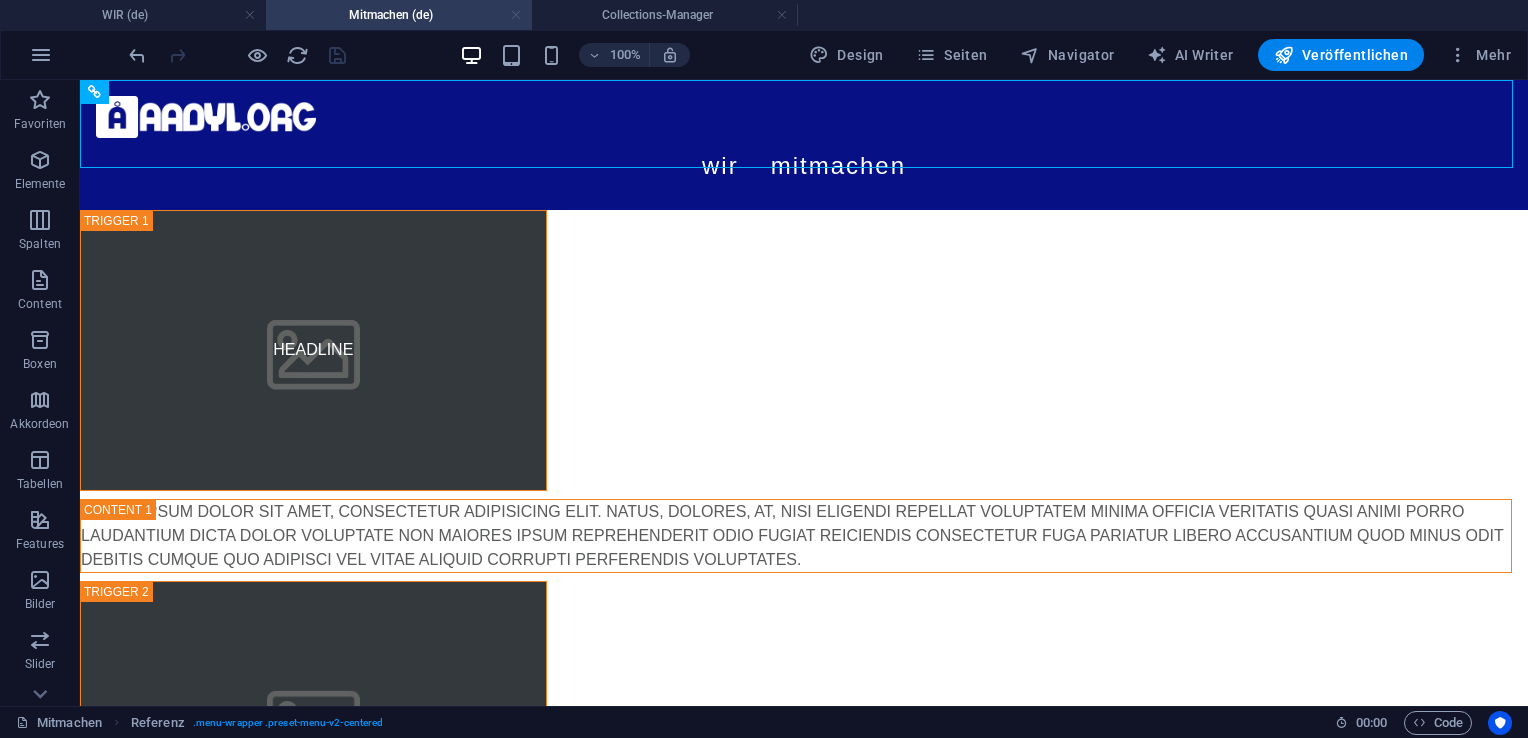 click at bounding box center [516, 15] 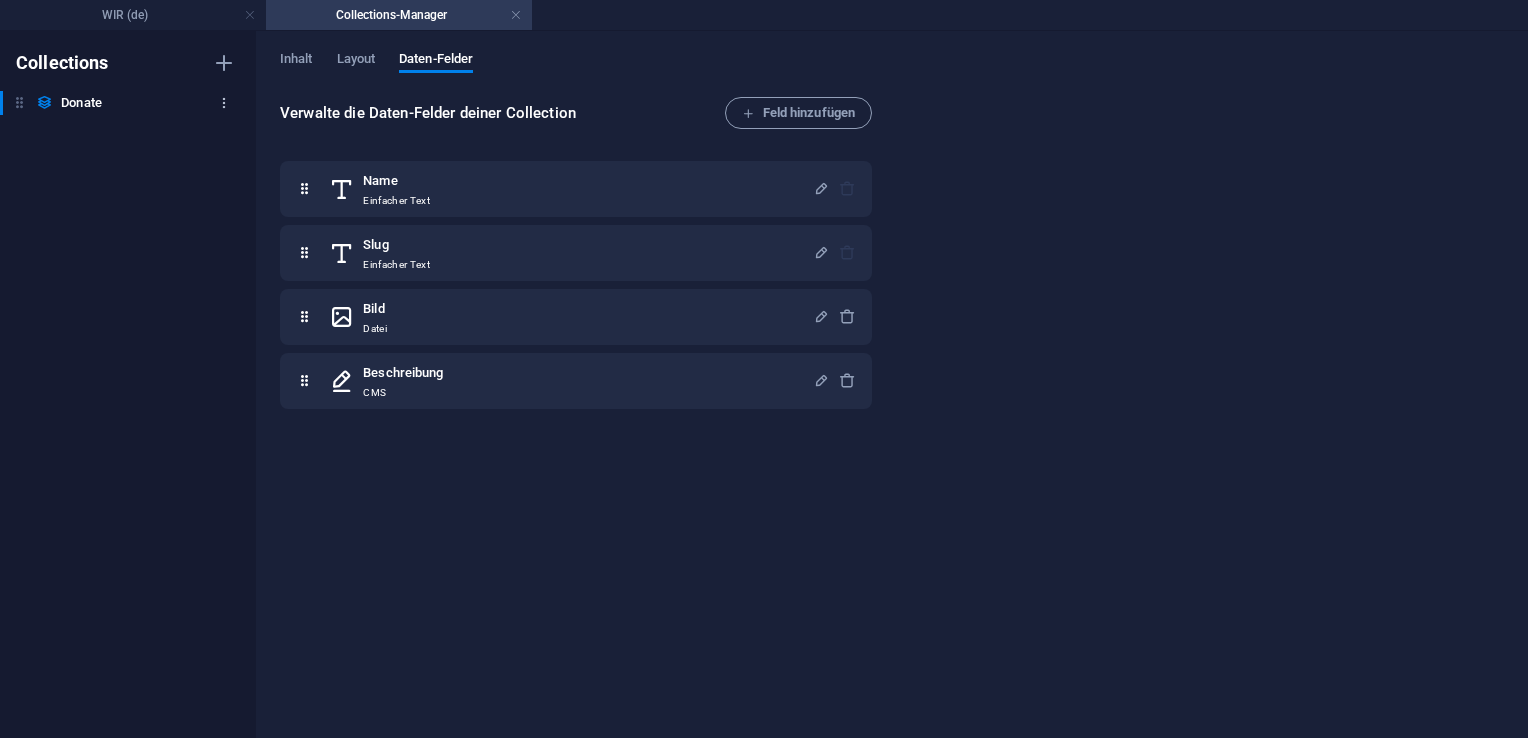 click at bounding box center [224, 103] 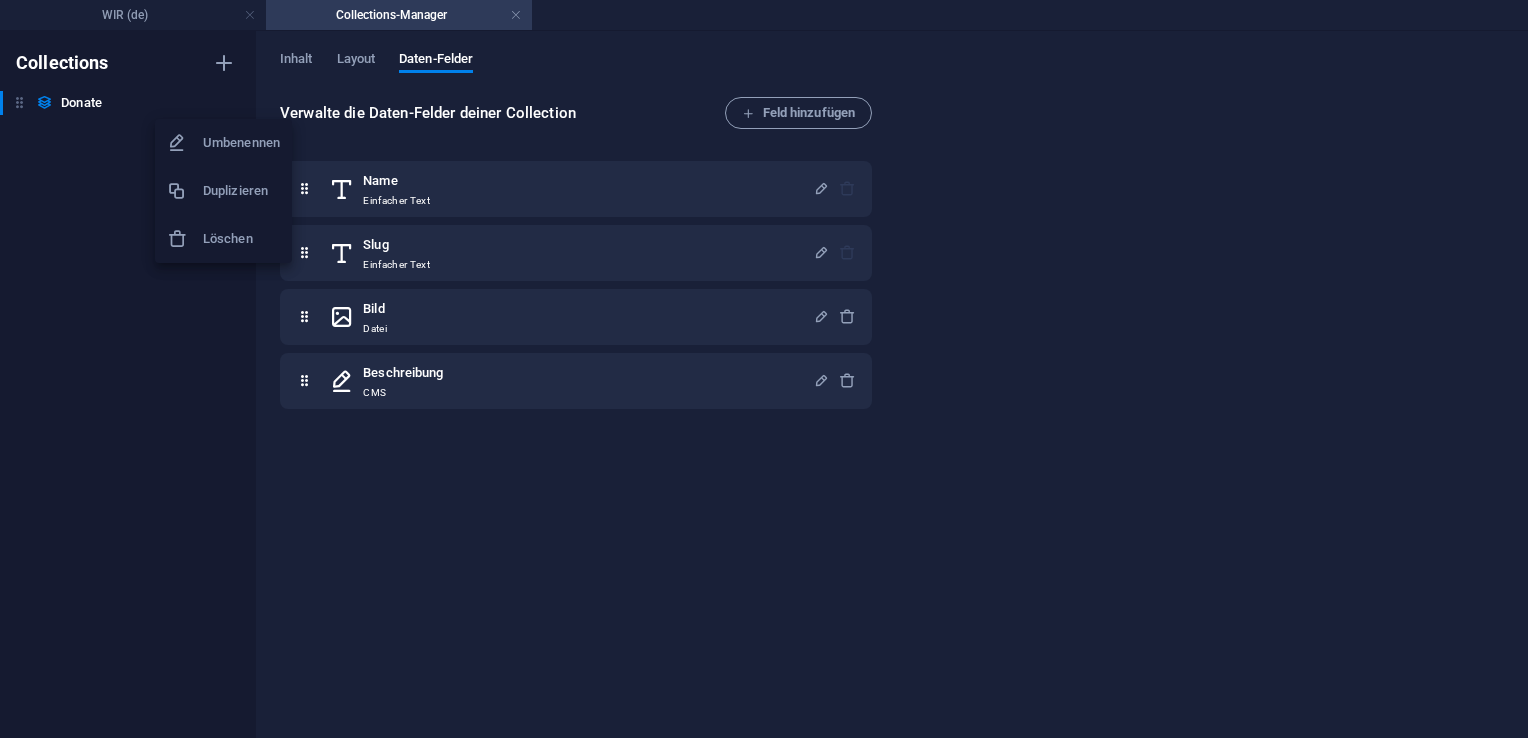 click on "Löschen" at bounding box center [241, 239] 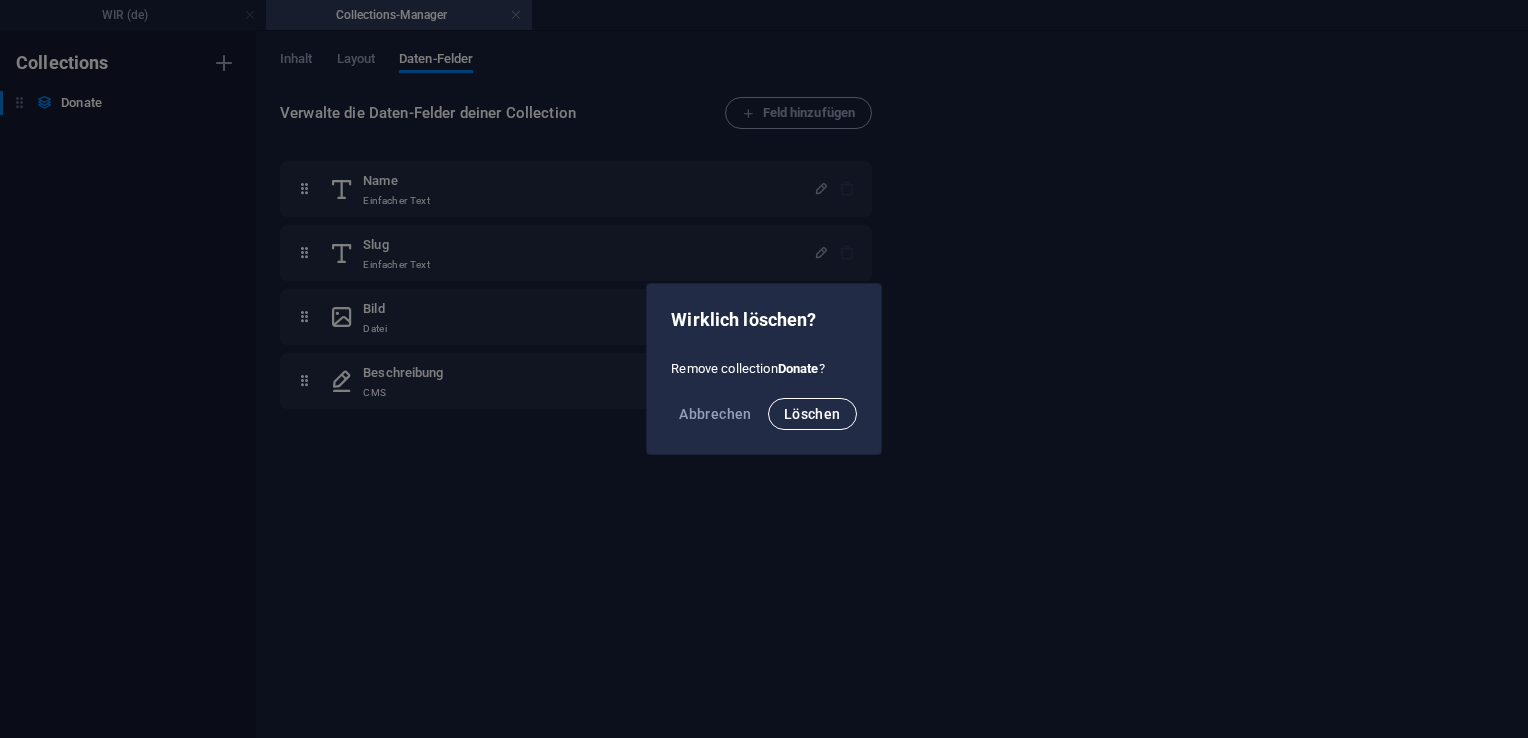 click on "Löschen" at bounding box center [812, 414] 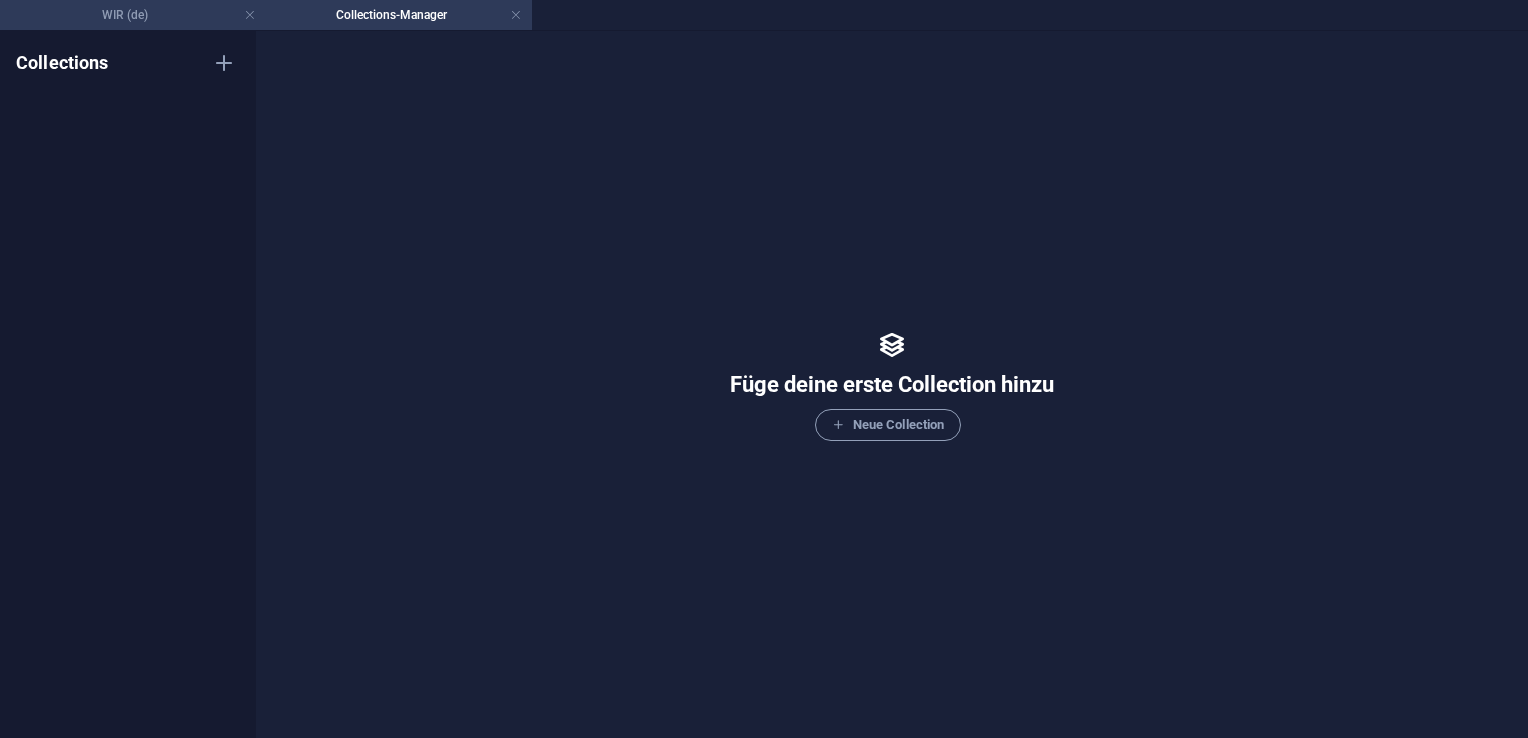 click on "WIR (de)" at bounding box center (133, 15) 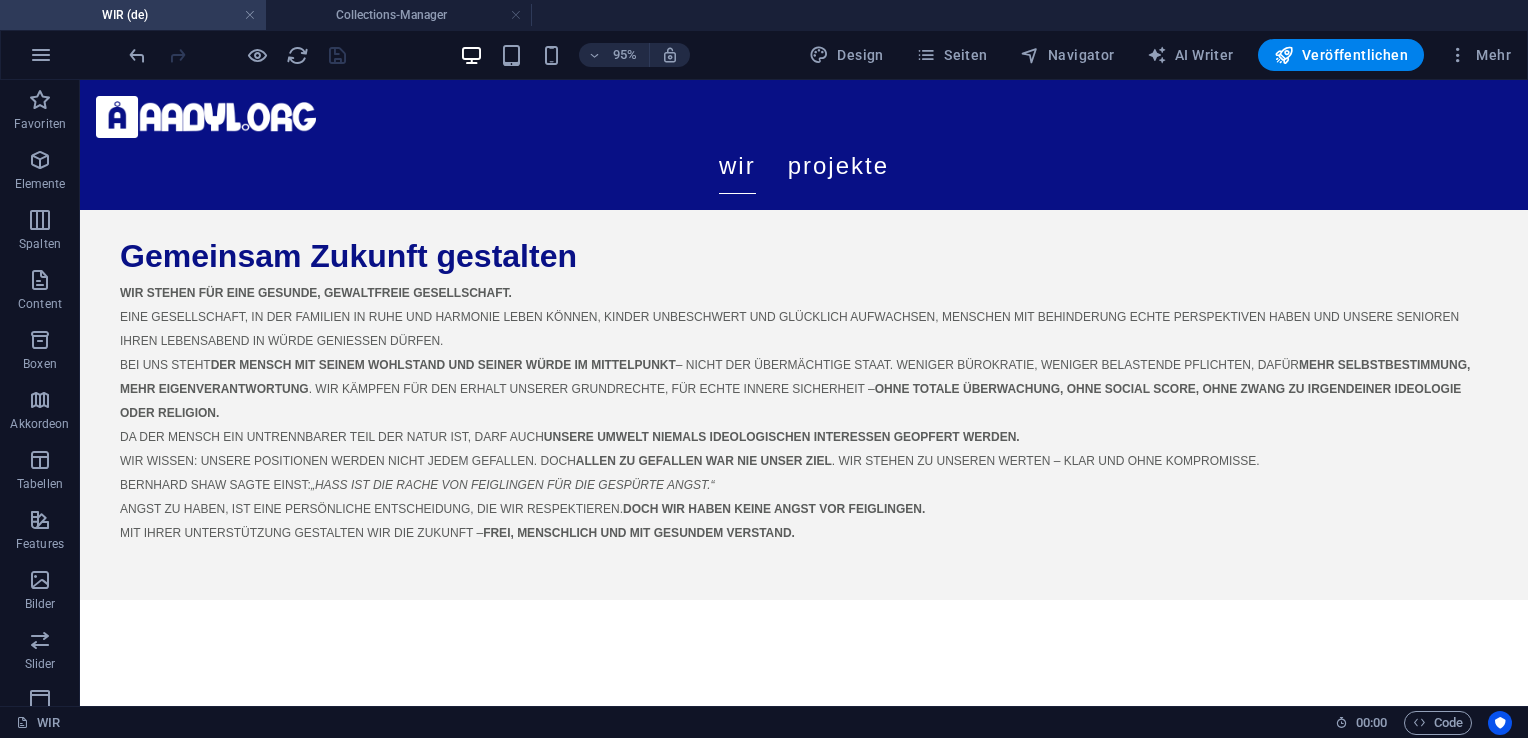 scroll, scrollTop: 176, scrollLeft: 0, axis: vertical 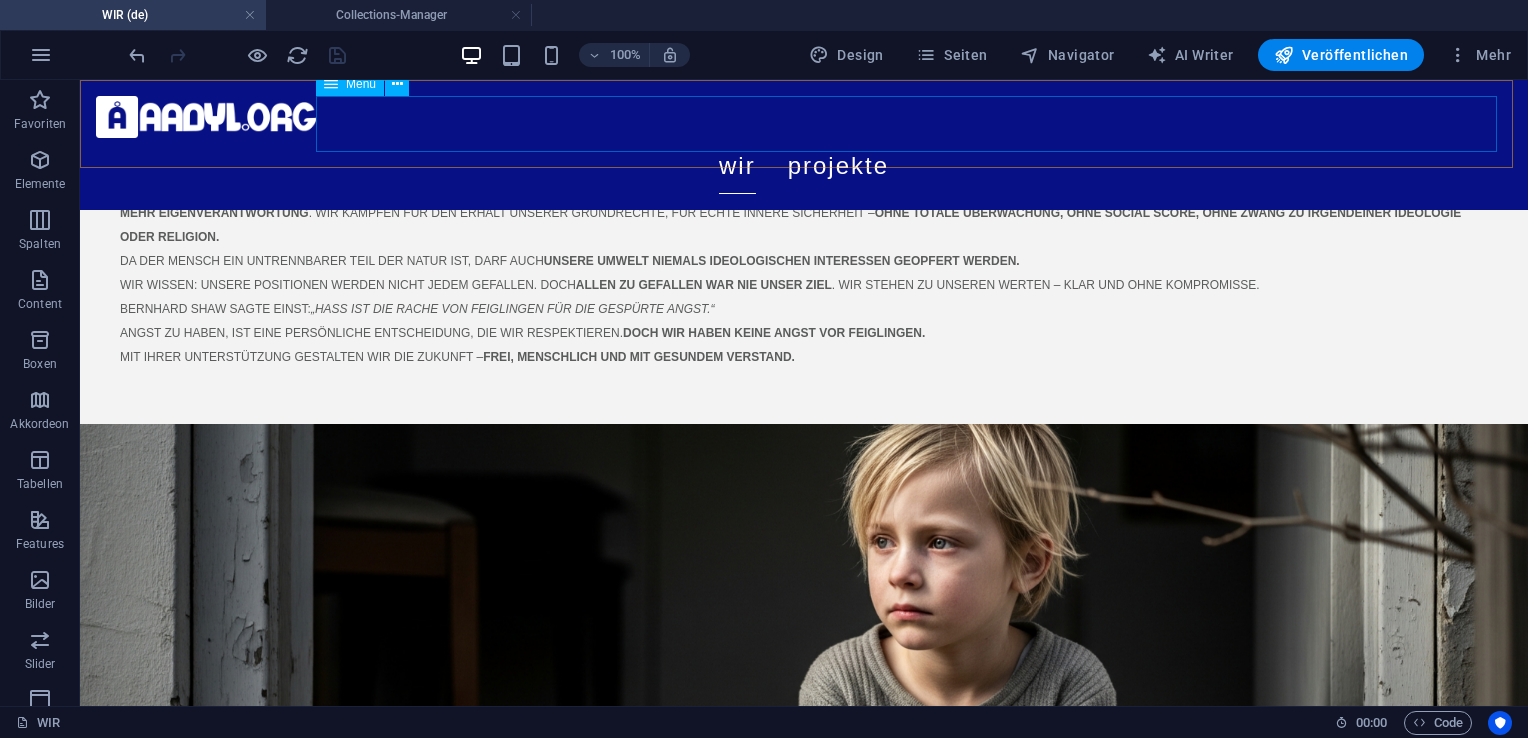 click on "WIR Projekte" at bounding box center (804, 166) 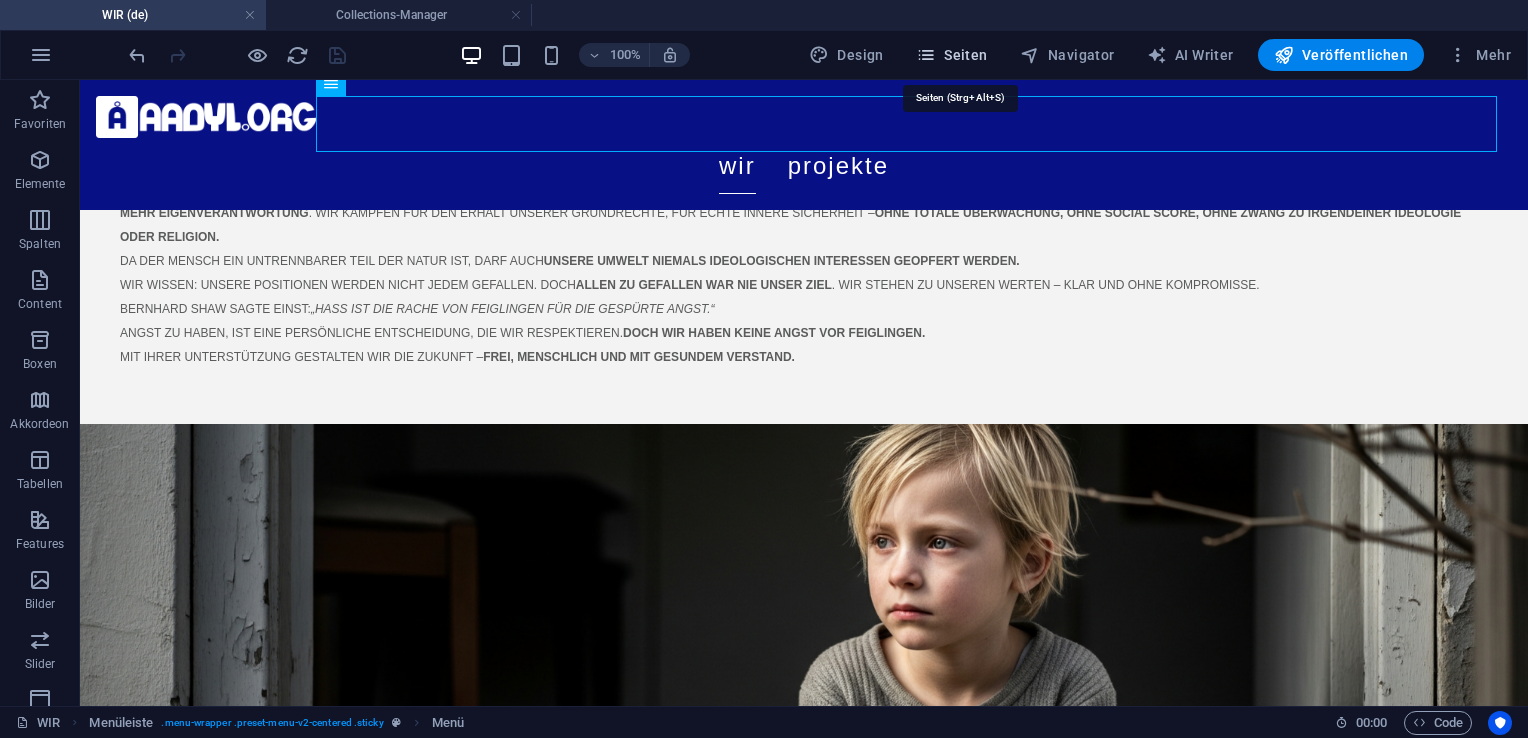 click on "Seiten" at bounding box center [952, 55] 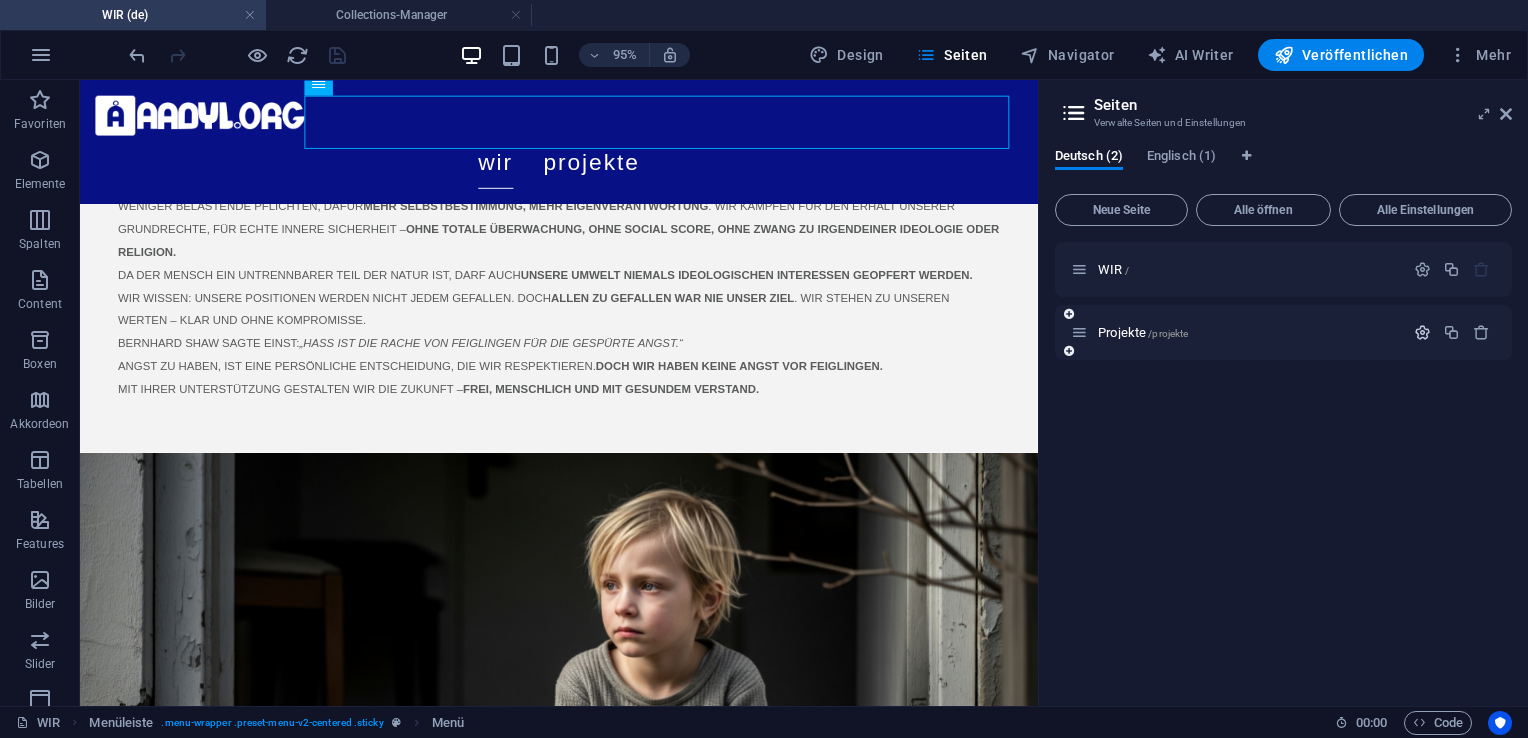 click at bounding box center [1422, 332] 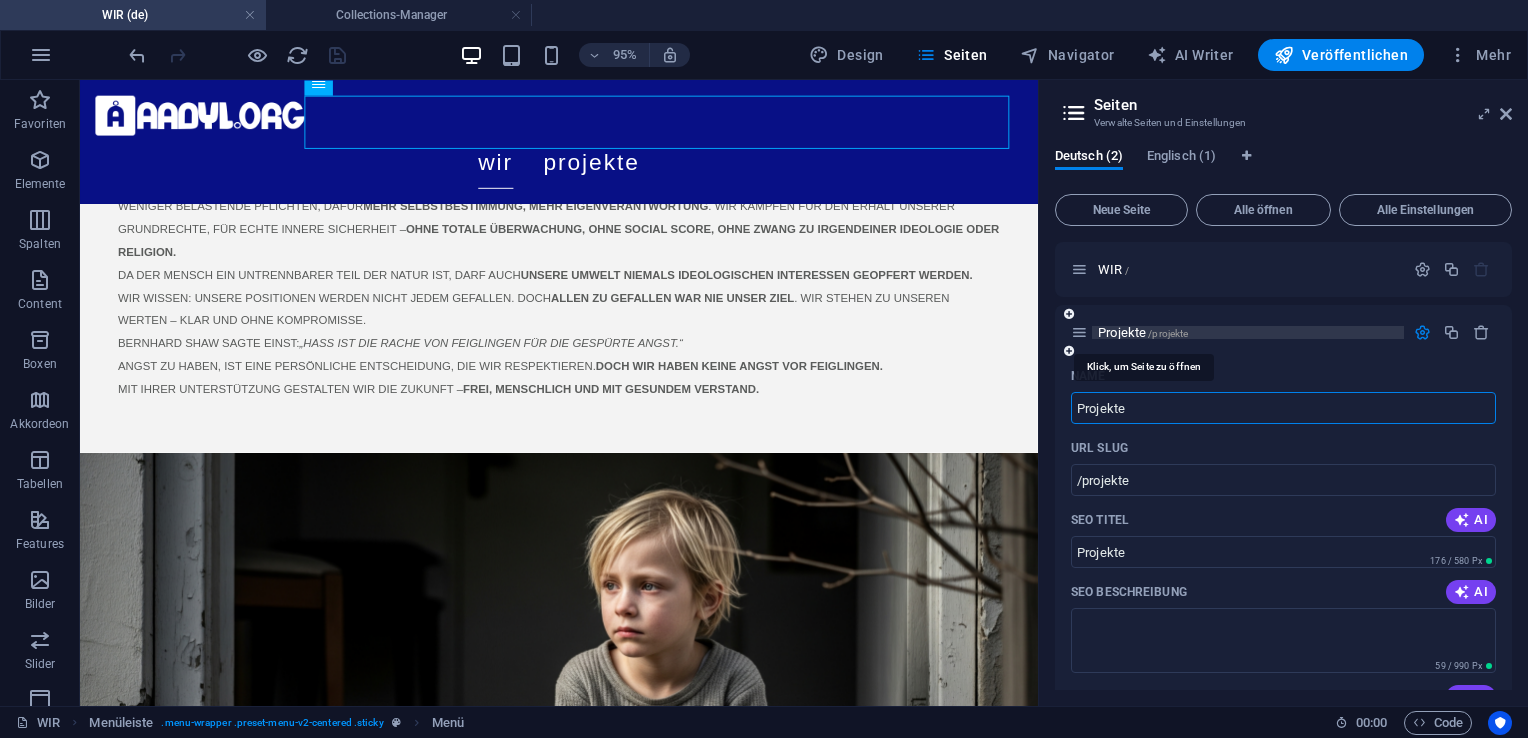 click on "Projekte /projekte" at bounding box center (1143, 332) 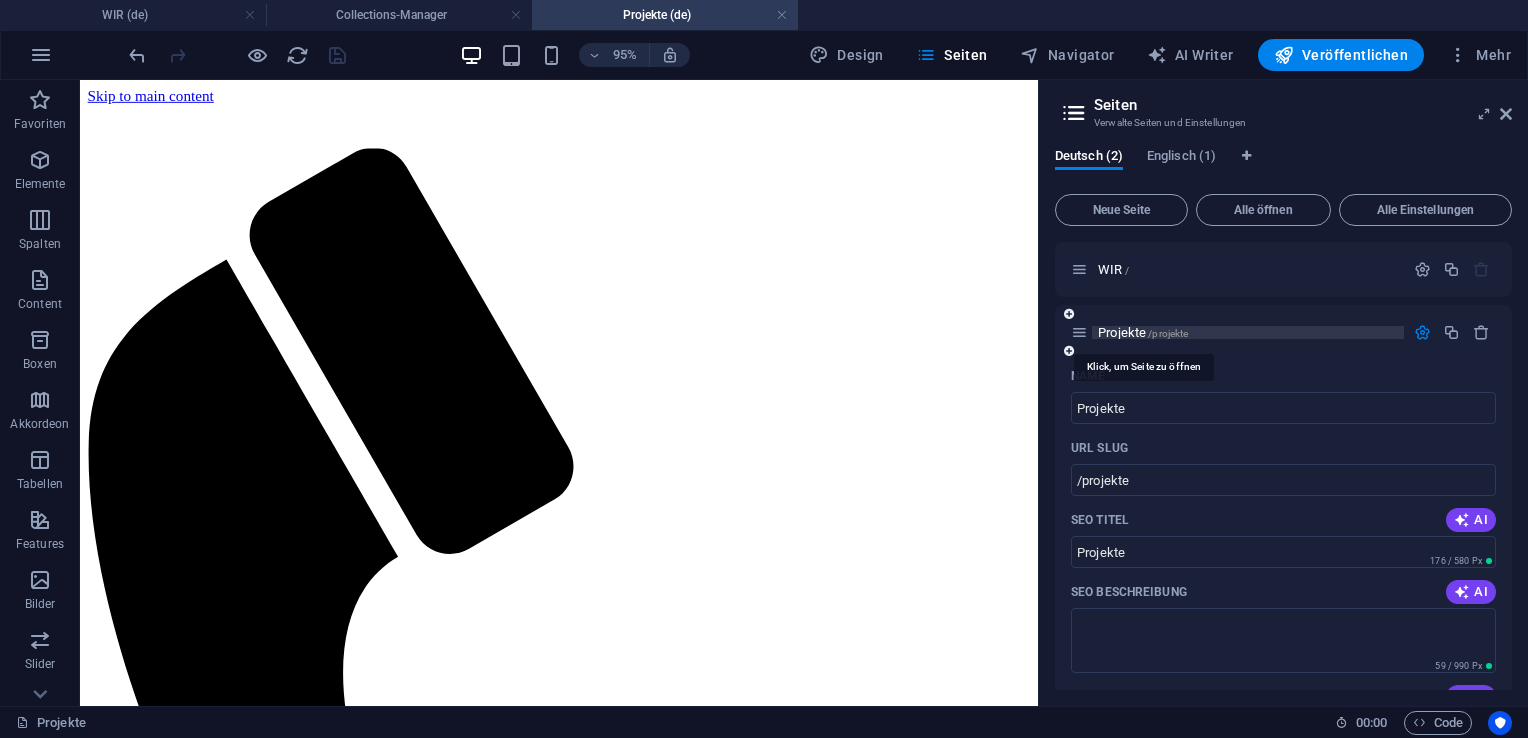 scroll, scrollTop: 0, scrollLeft: 0, axis: both 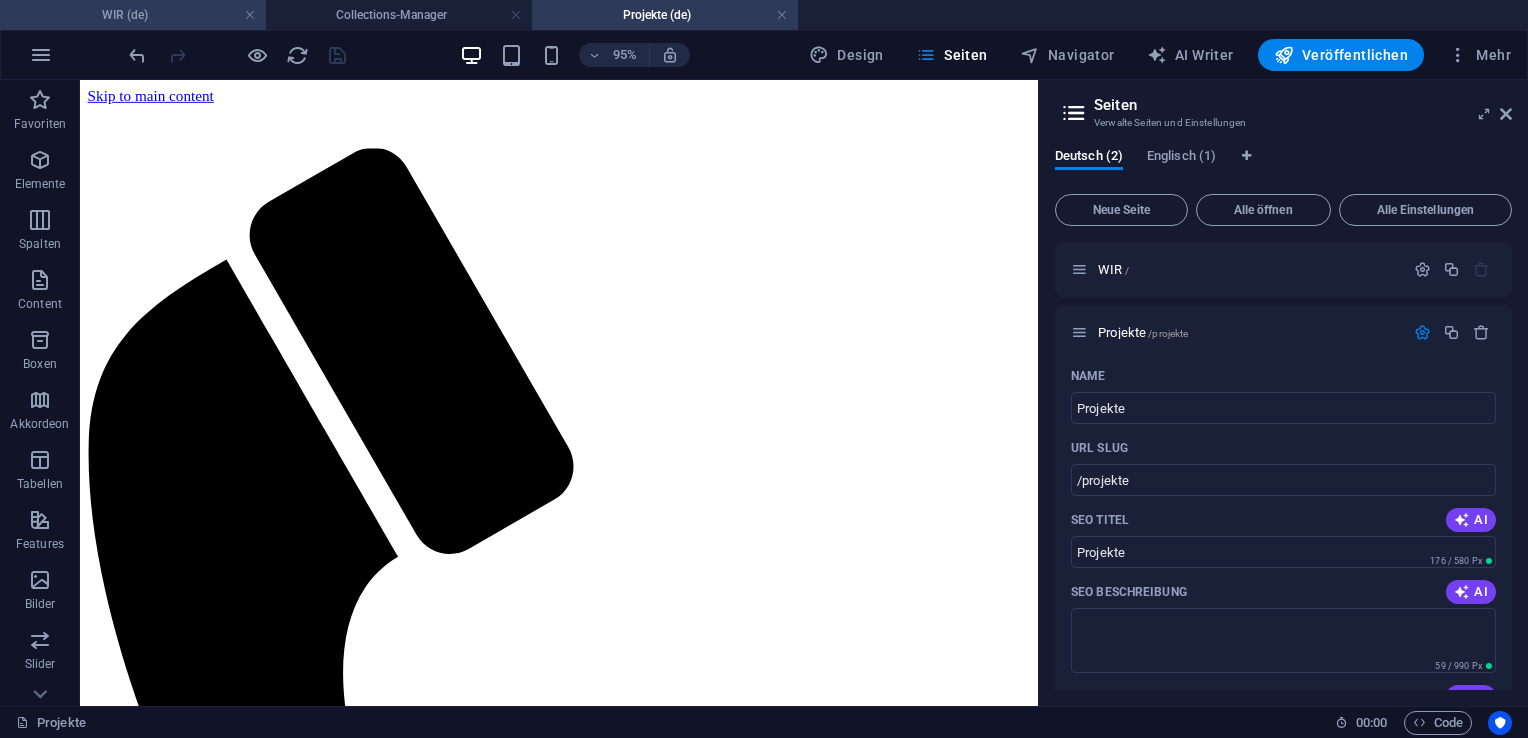 click on "WIR (de)" at bounding box center [133, 15] 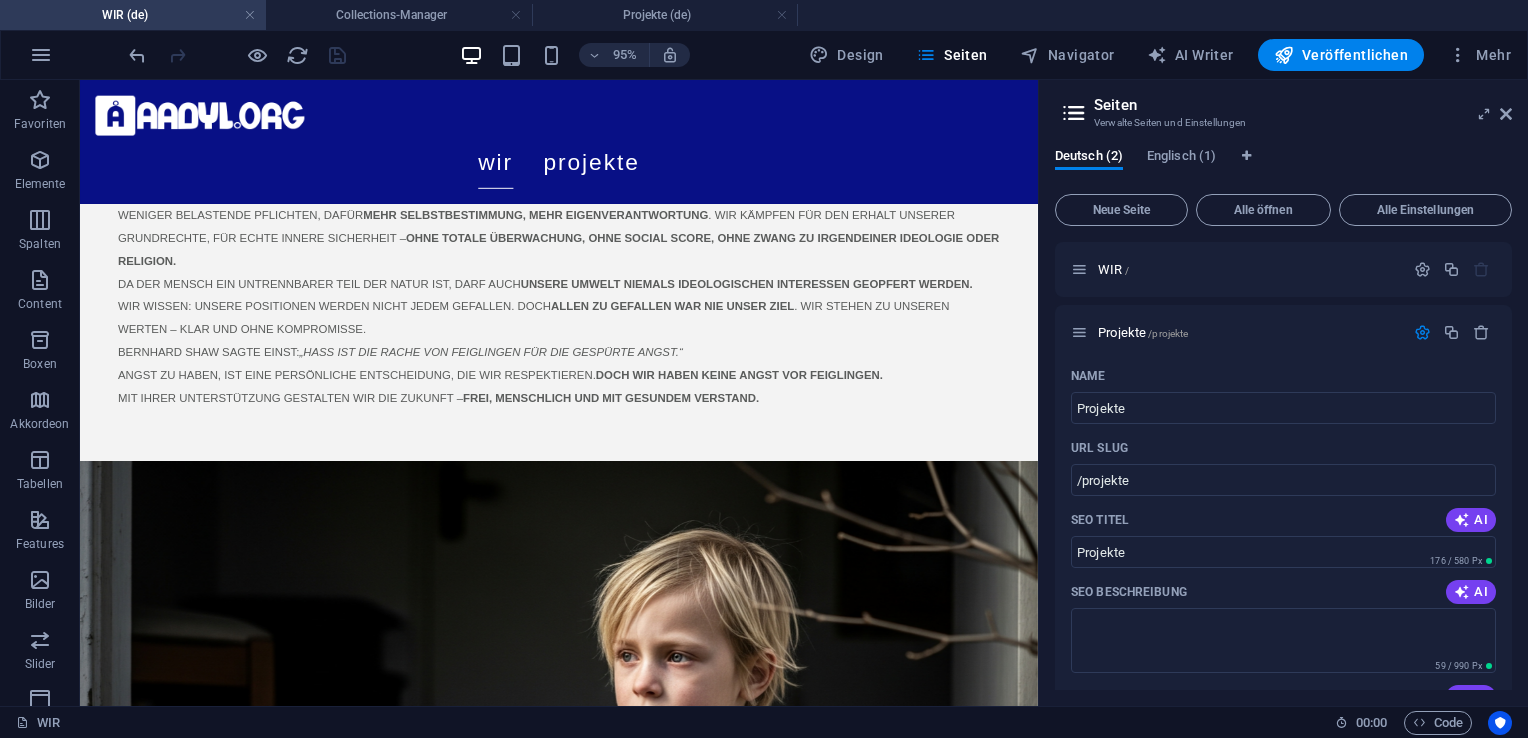 scroll, scrollTop: 166, scrollLeft: 0, axis: vertical 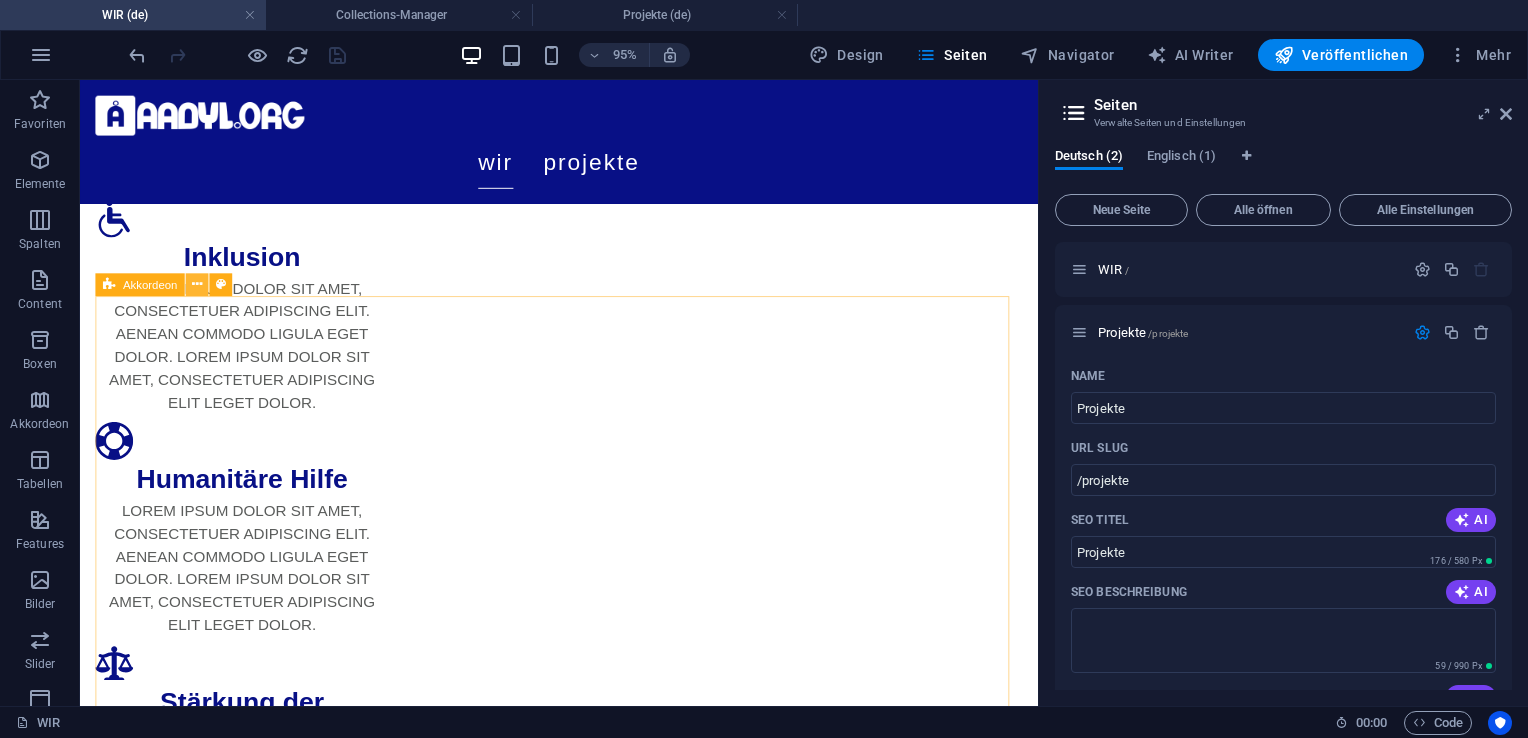 click at bounding box center (197, 284) 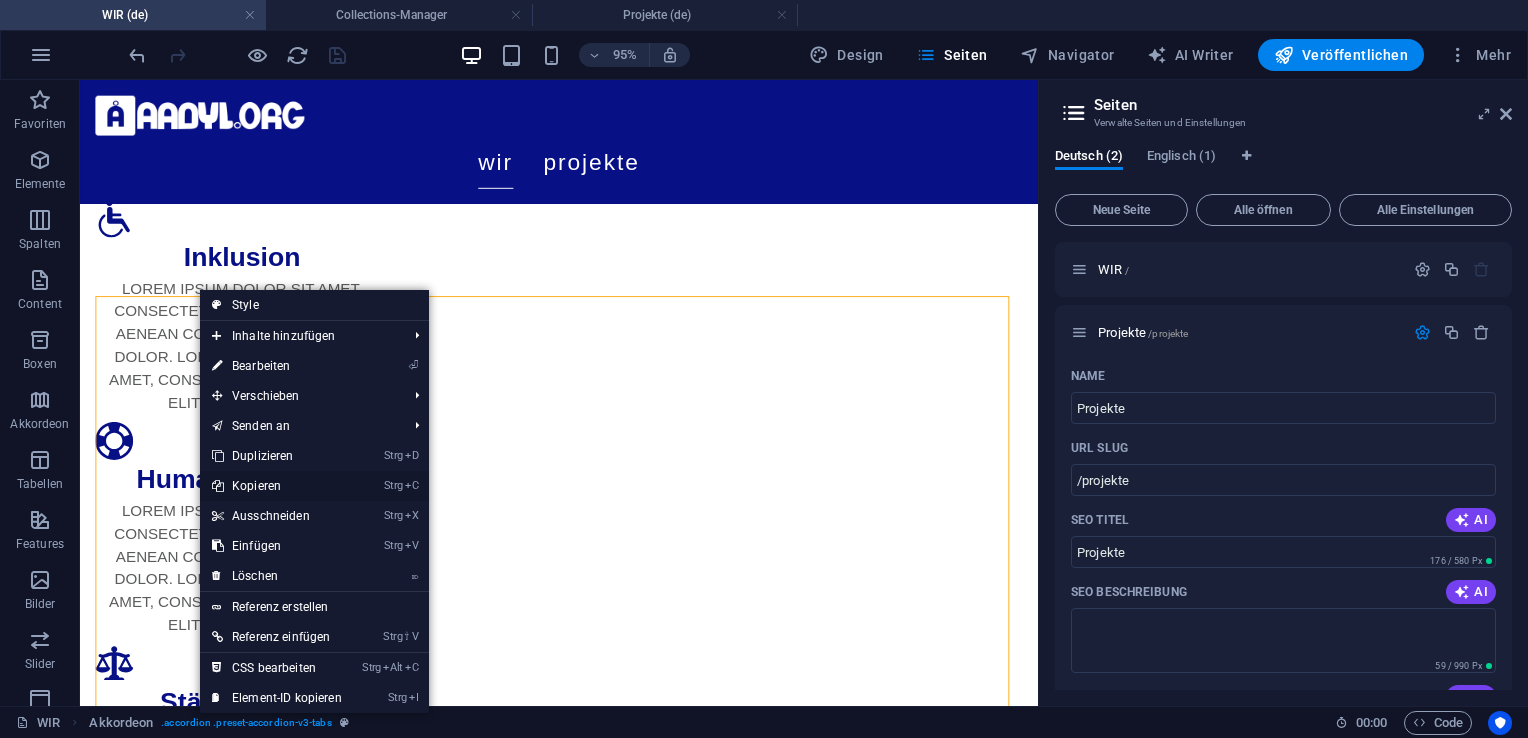 click on "Strg C  Kopieren" at bounding box center (277, 486) 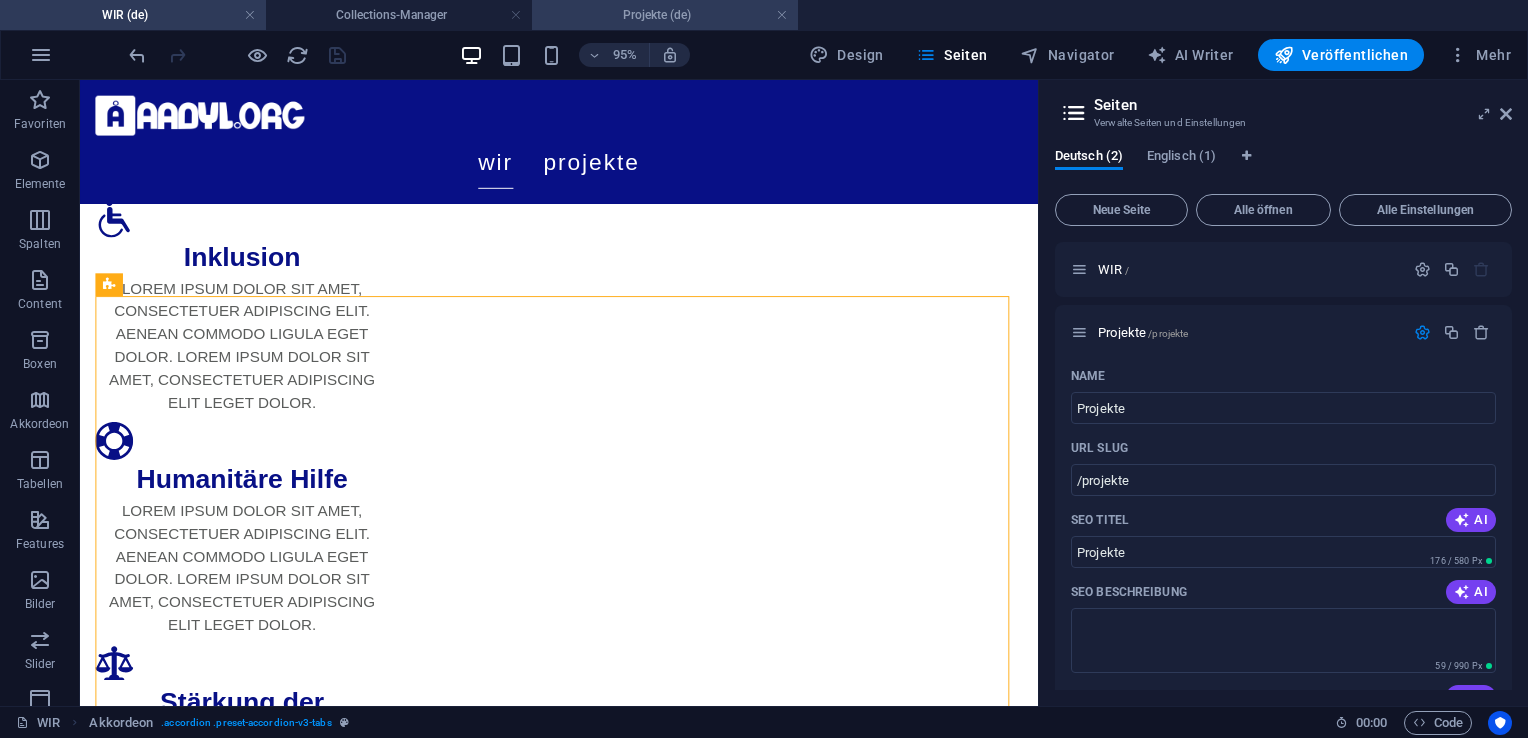 click on "Projekte (de)" at bounding box center [665, 15] 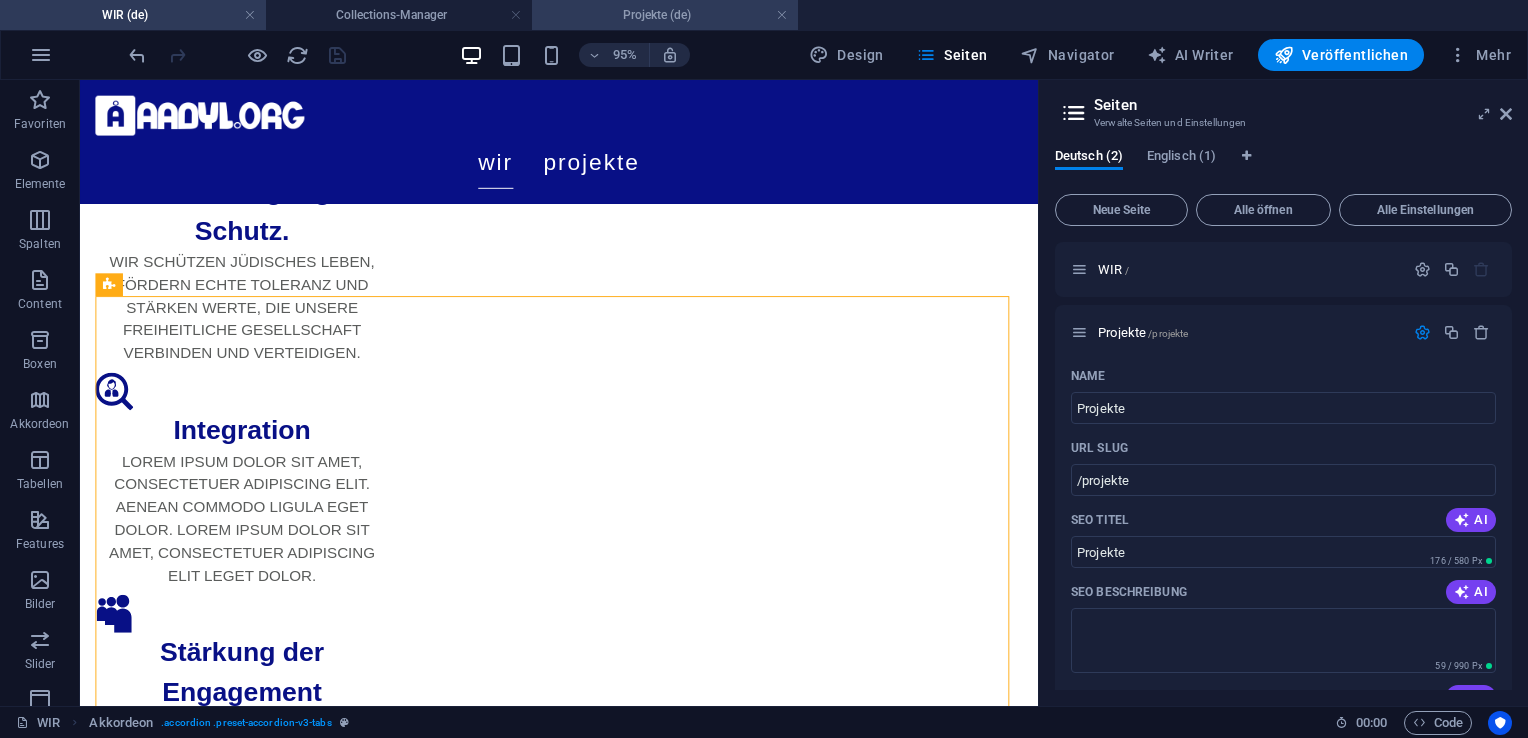 scroll, scrollTop: 0, scrollLeft: 0, axis: both 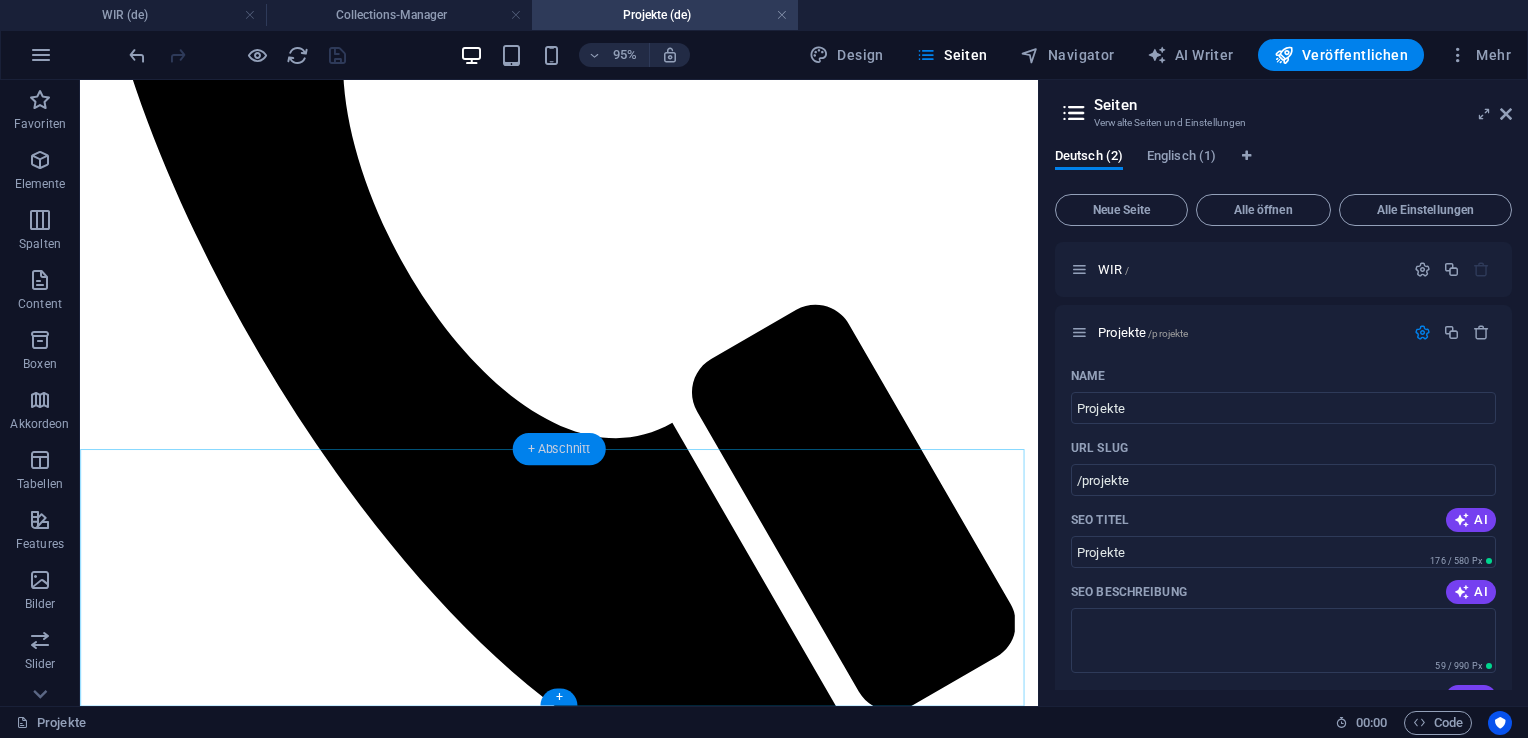 click on "+ Abschnitt" at bounding box center (559, 448) 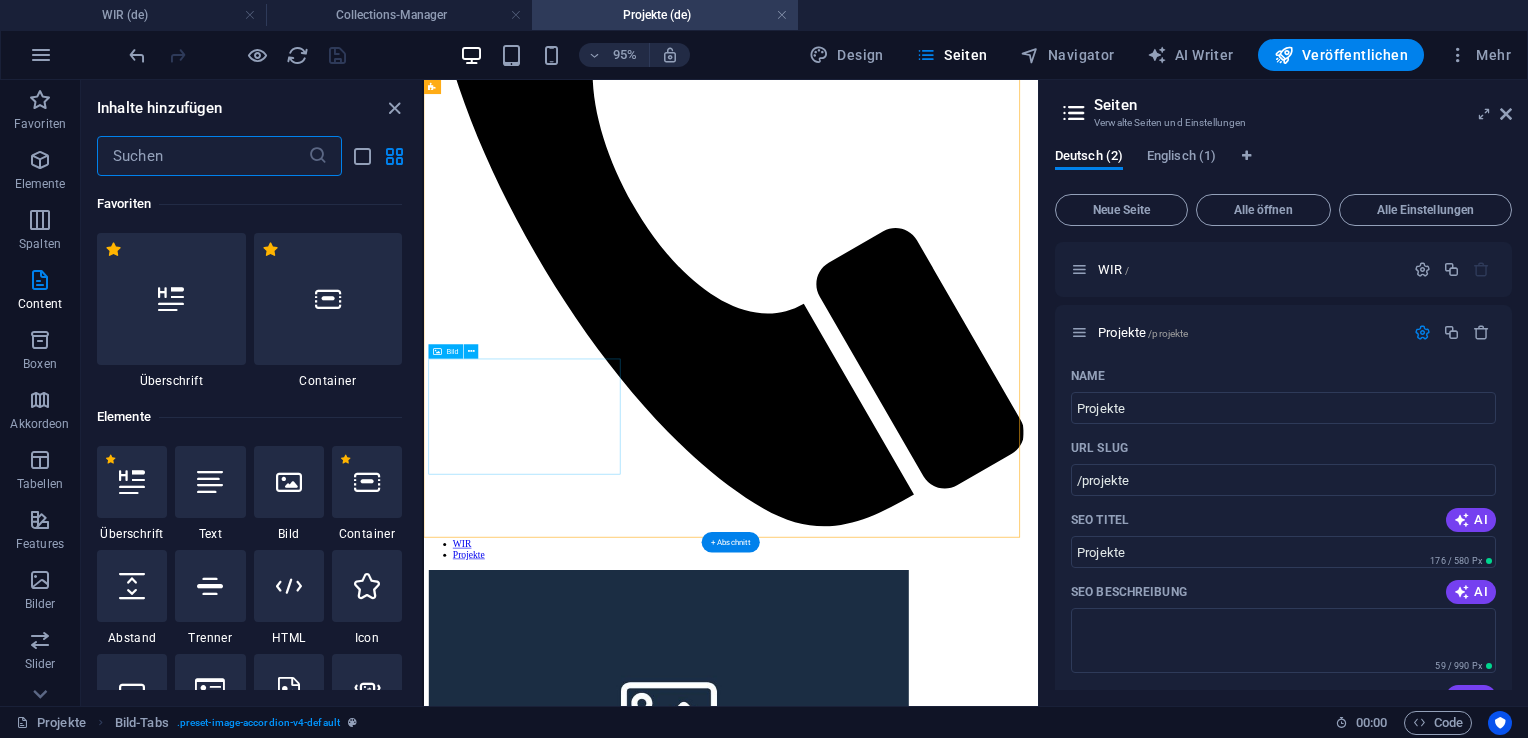 scroll, scrollTop: 267, scrollLeft: 0, axis: vertical 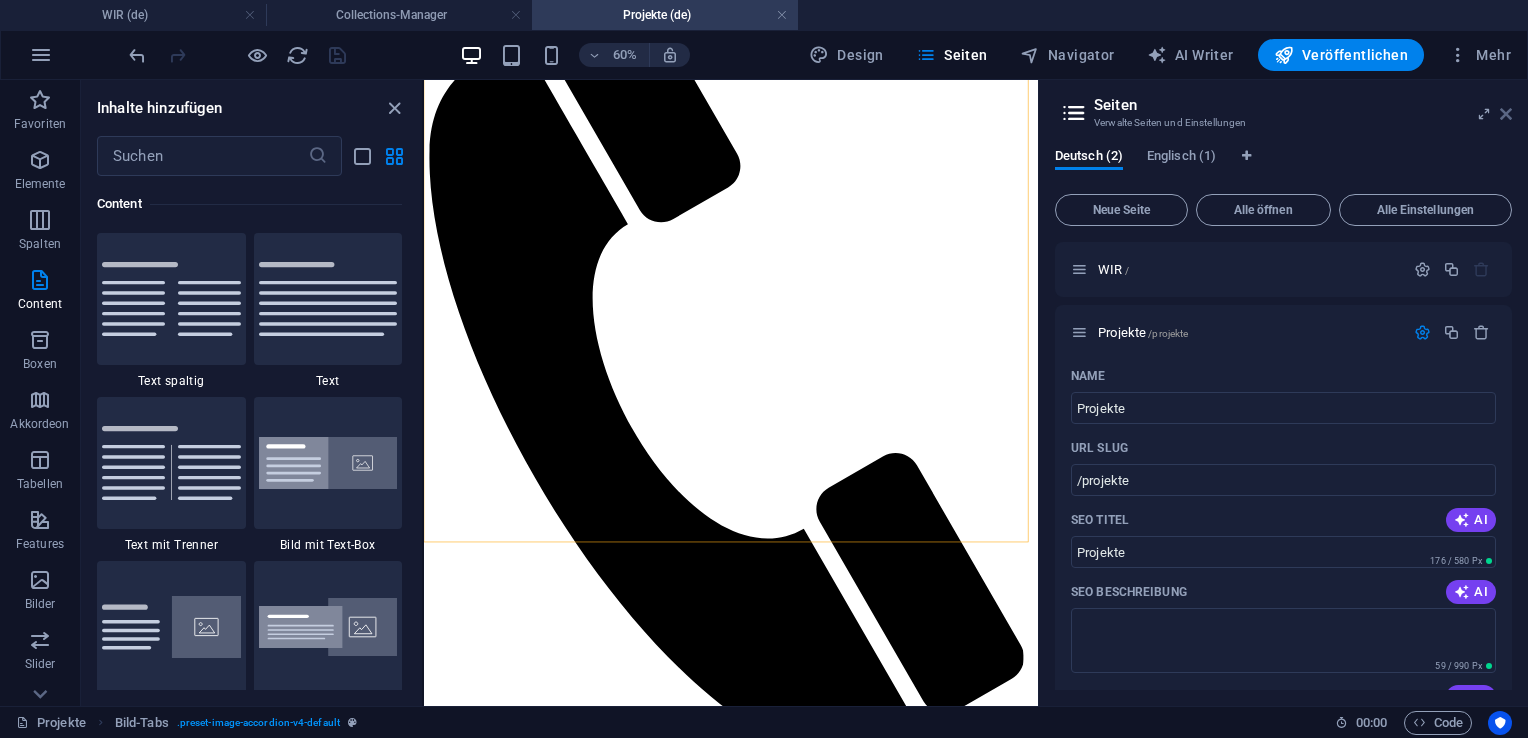 click at bounding box center [1506, 114] 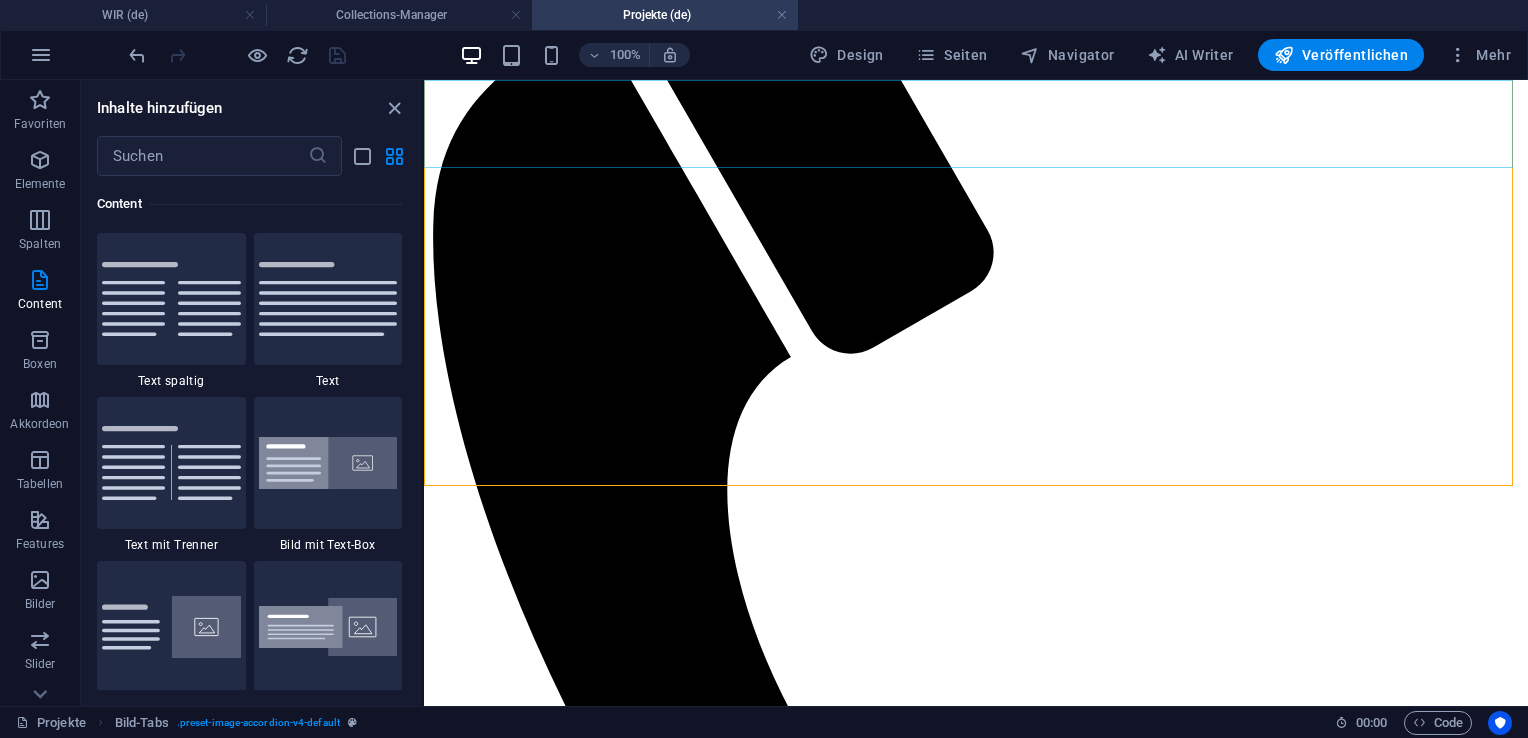 scroll, scrollTop: 680, scrollLeft: 0, axis: vertical 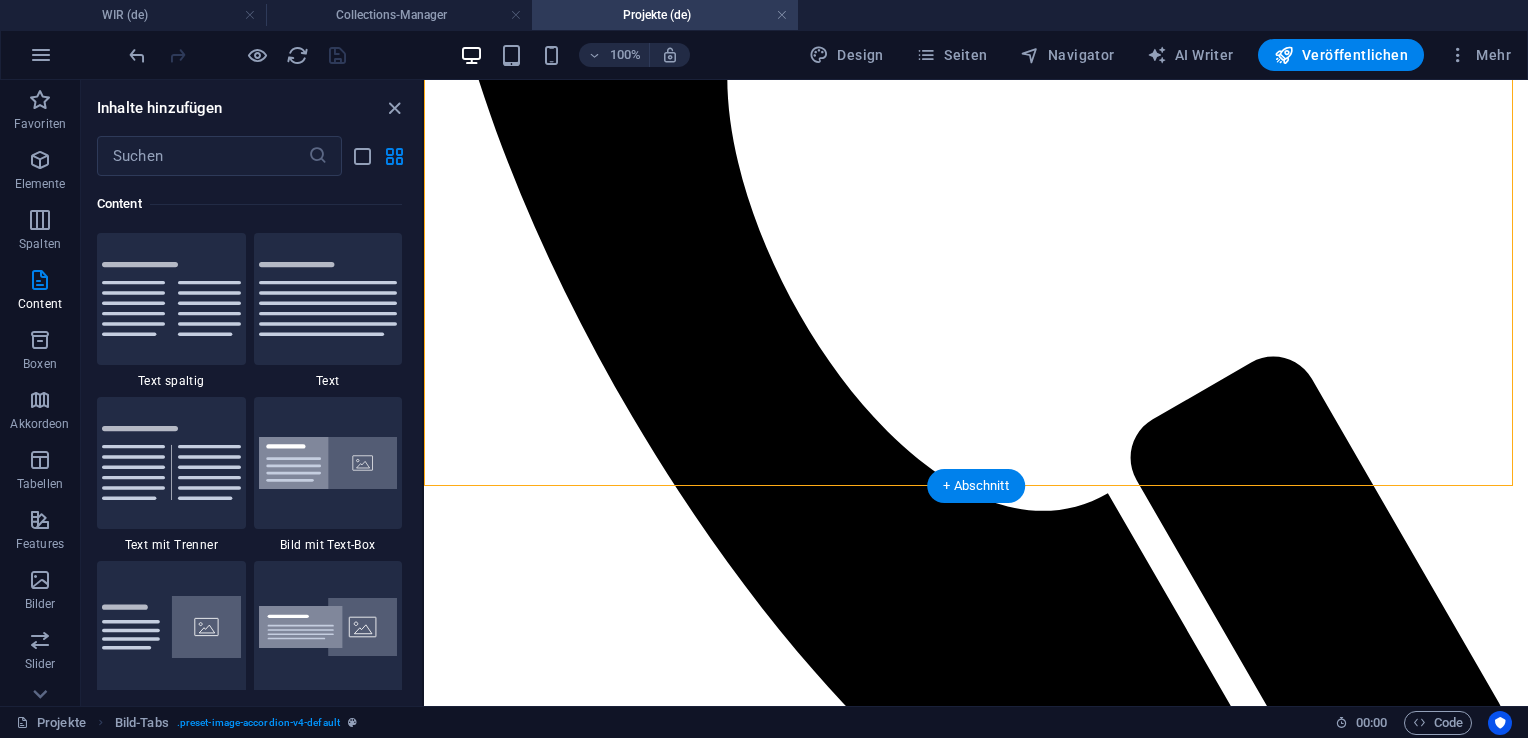 drag, startPoint x: 1388, startPoint y: 559, endPoint x: 930, endPoint y: 473, distance: 466.0043 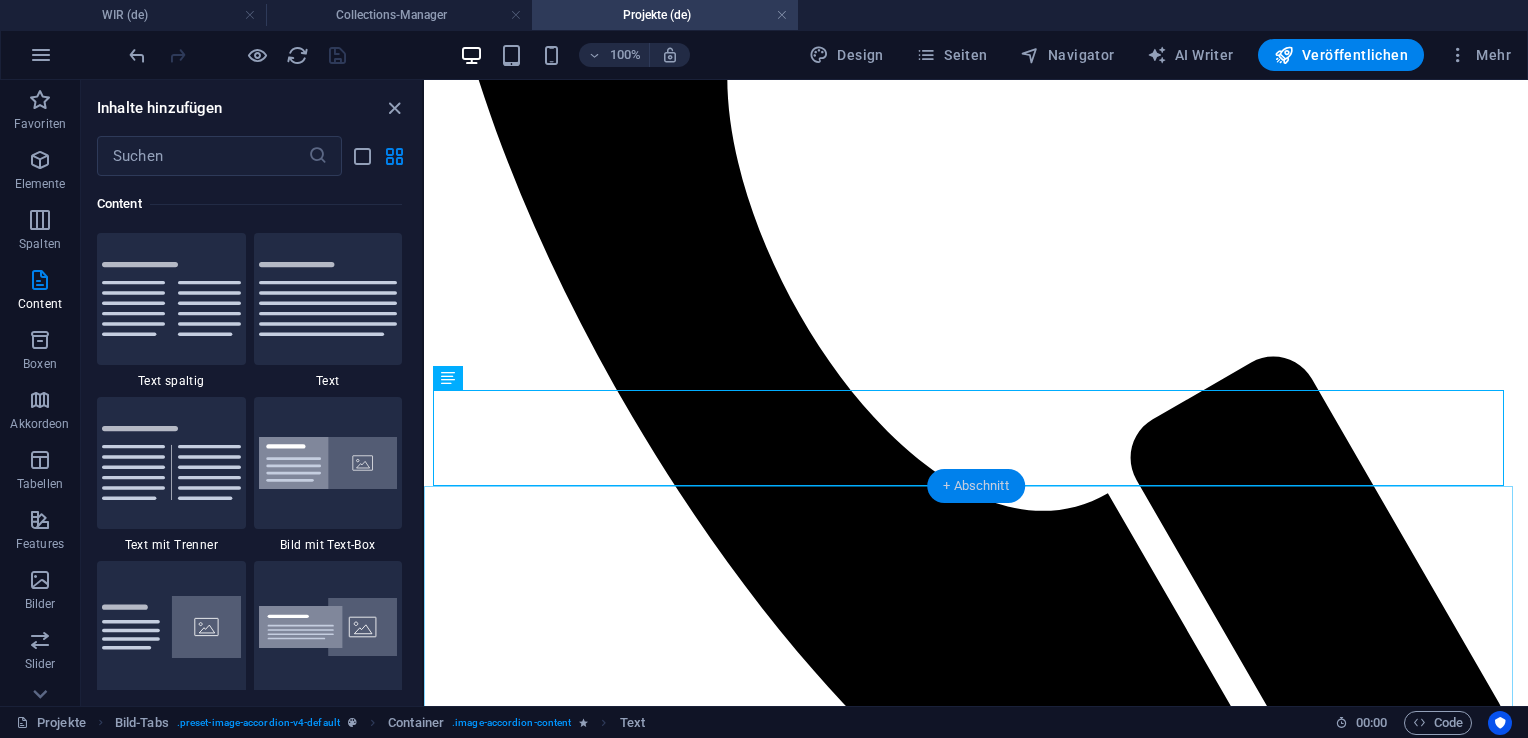 click on "+ Abschnitt" at bounding box center (976, 486) 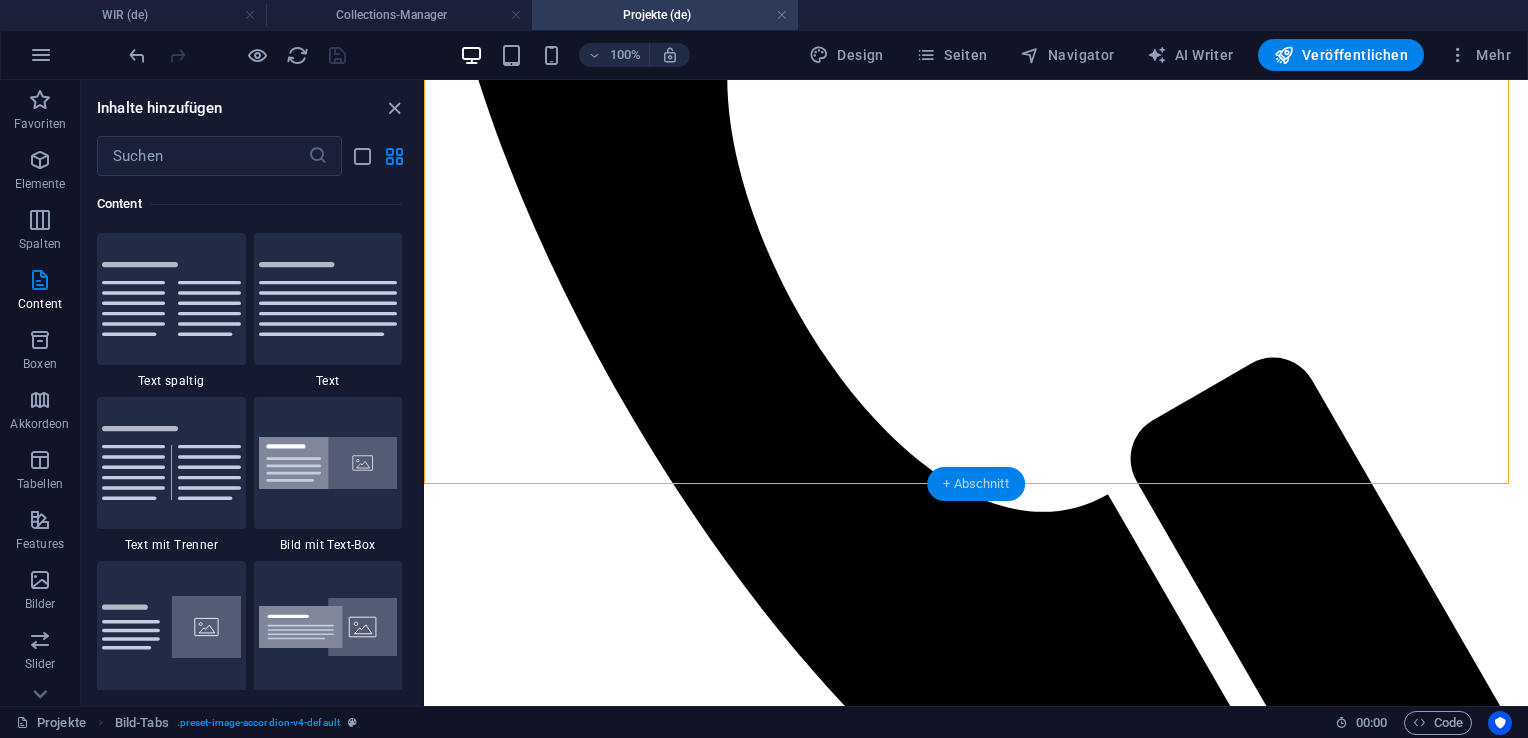 scroll, scrollTop: 680, scrollLeft: 0, axis: vertical 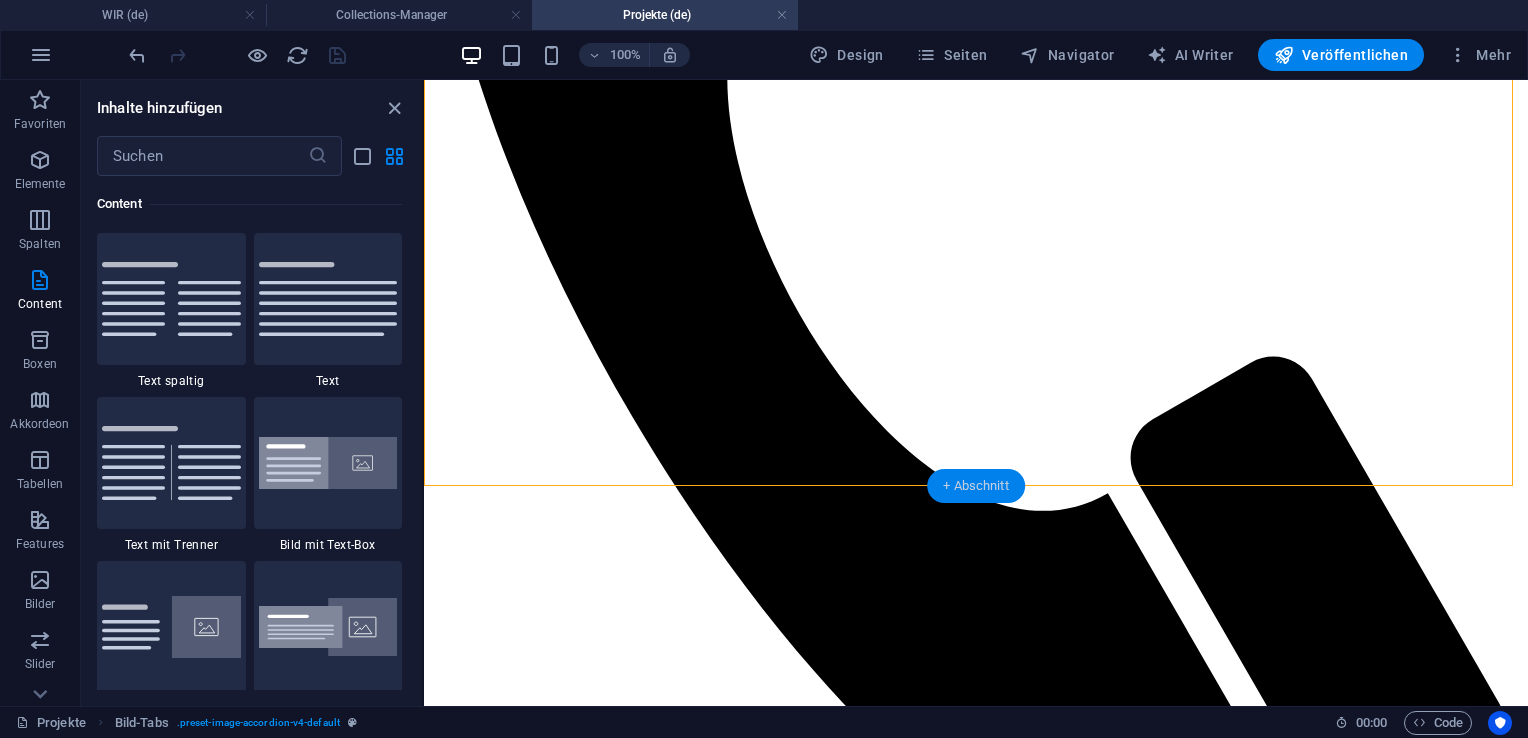 click on "+ Abschnitt" at bounding box center (976, 486) 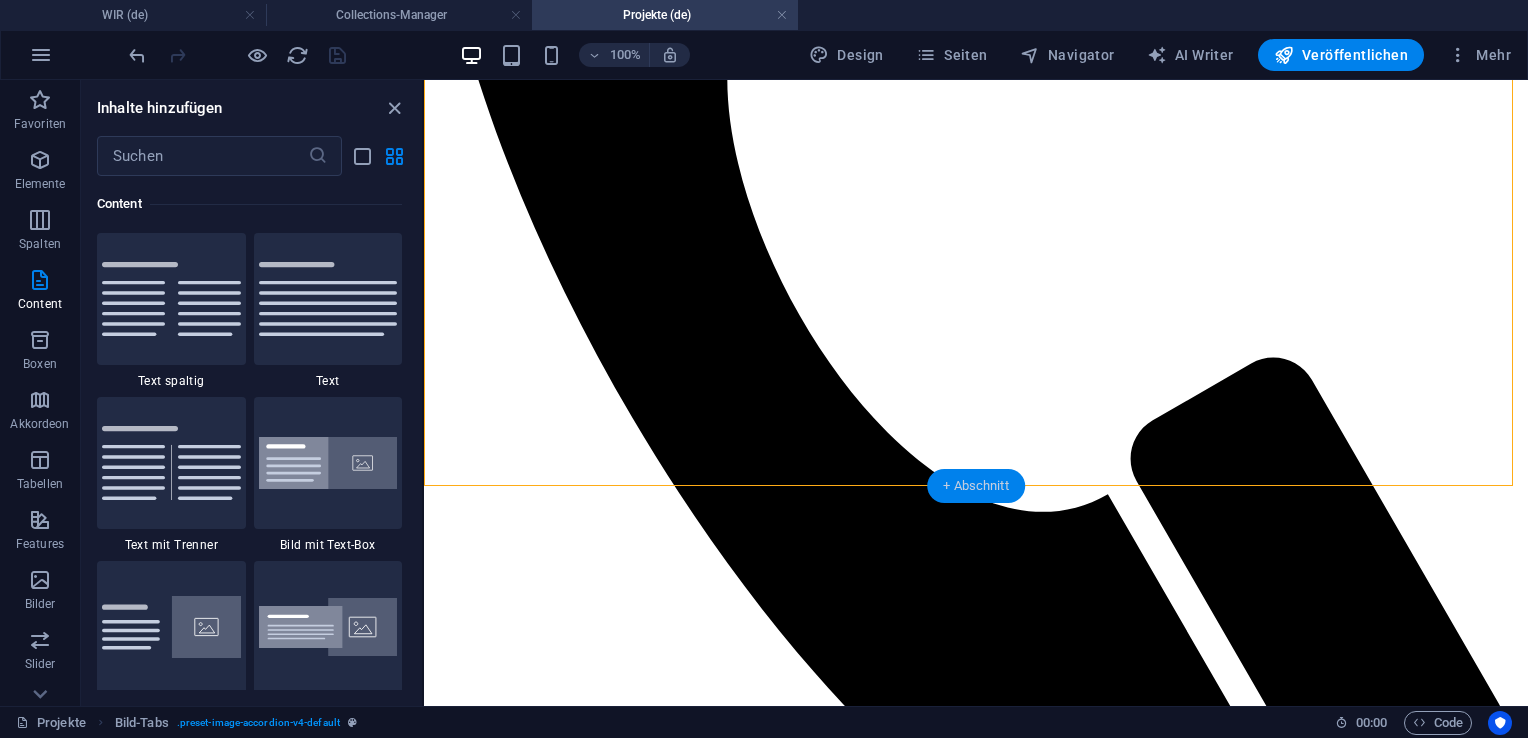 scroll, scrollTop: 680, scrollLeft: 0, axis: vertical 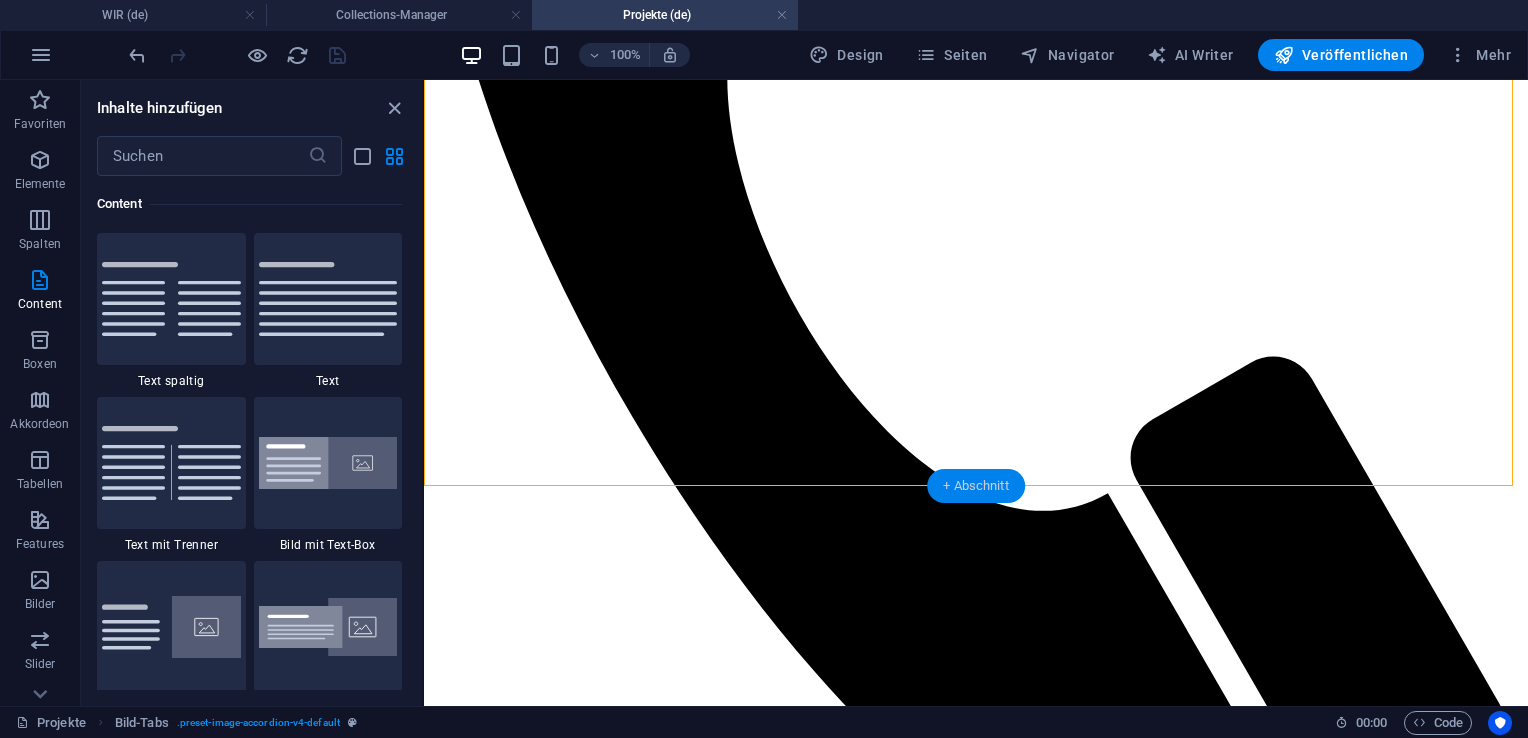 drag, startPoint x: 988, startPoint y: 492, endPoint x: 943, endPoint y: 485, distance: 45.54119 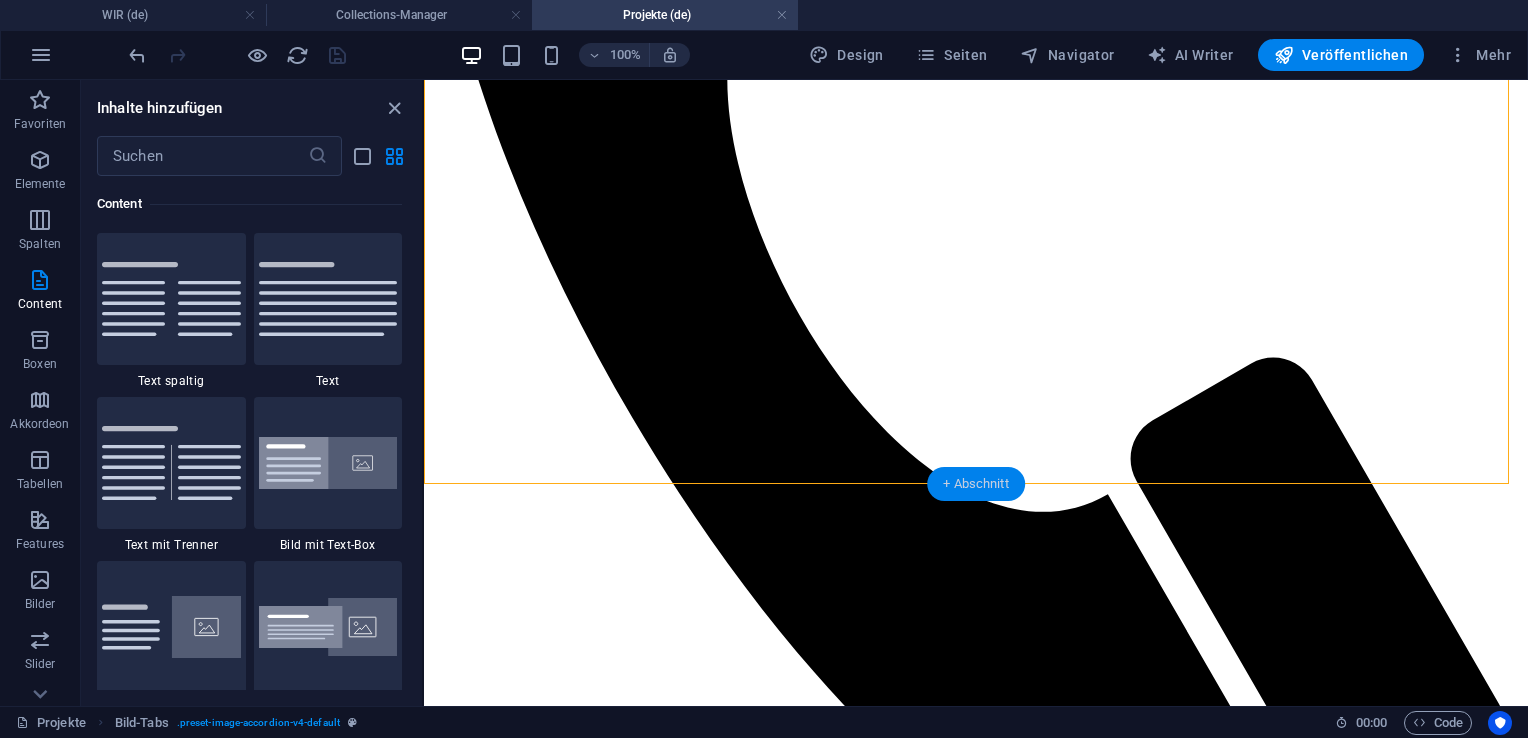 scroll, scrollTop: 680, scrollLeft: 0, axis: vertical 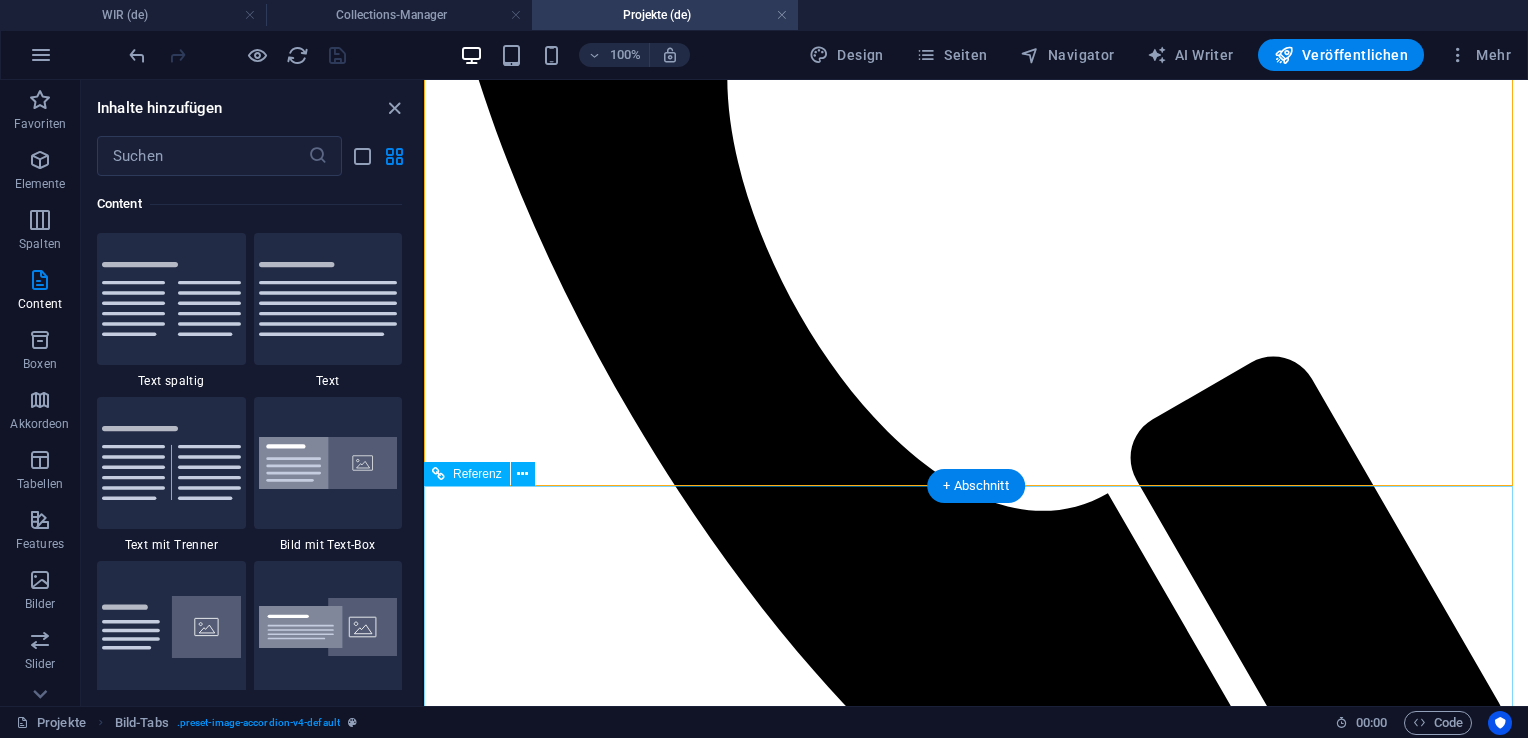 click on "Gemeinsam Zukunft Gestalten! Home About Service Contact
AADYL.ORG e.V.   Impressum  |  Datenschutz IBAN: DE86701694650000871346 BIC: GENODEF1M08" at bounding box center (976, 3364) 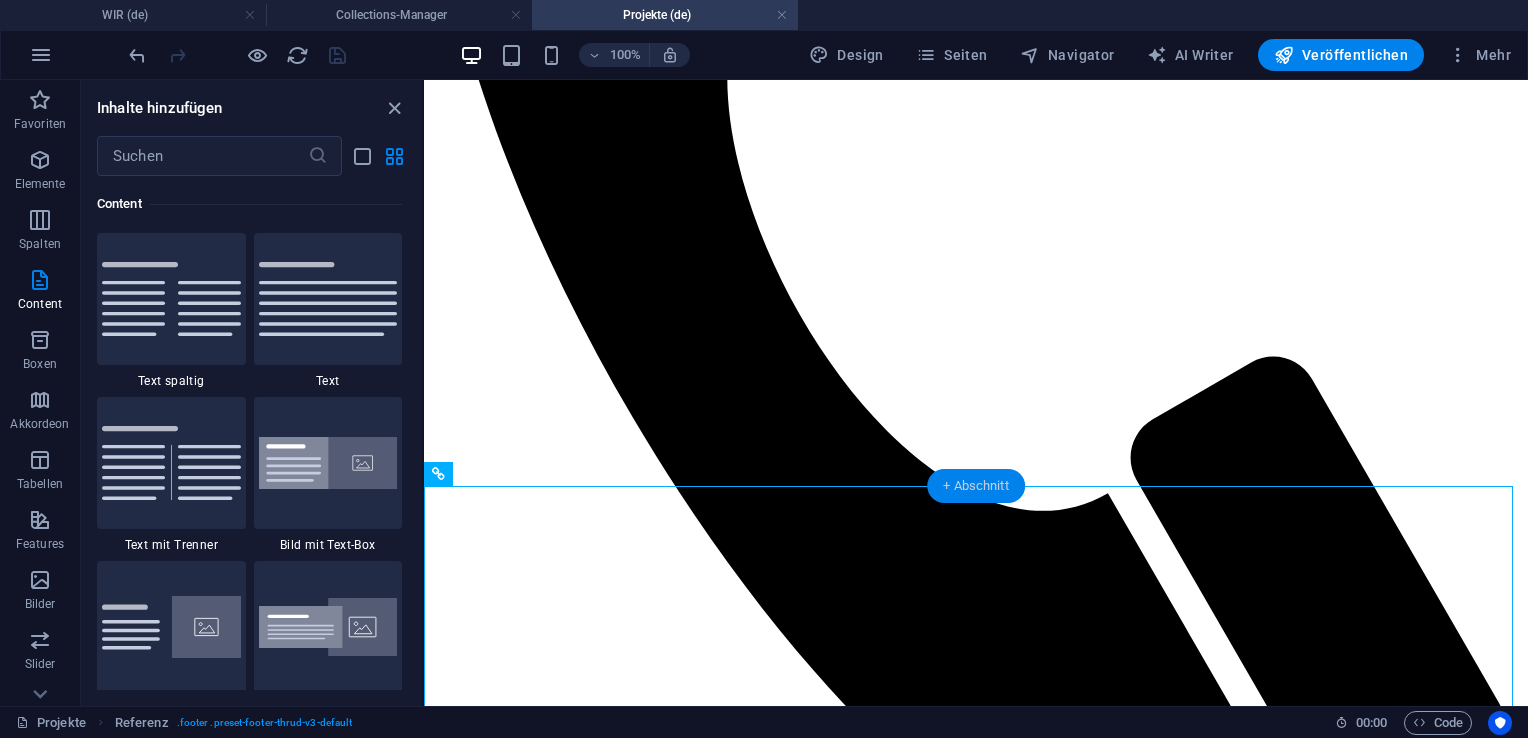click on "+ Abschnitt" at bounding box center [976, 486] 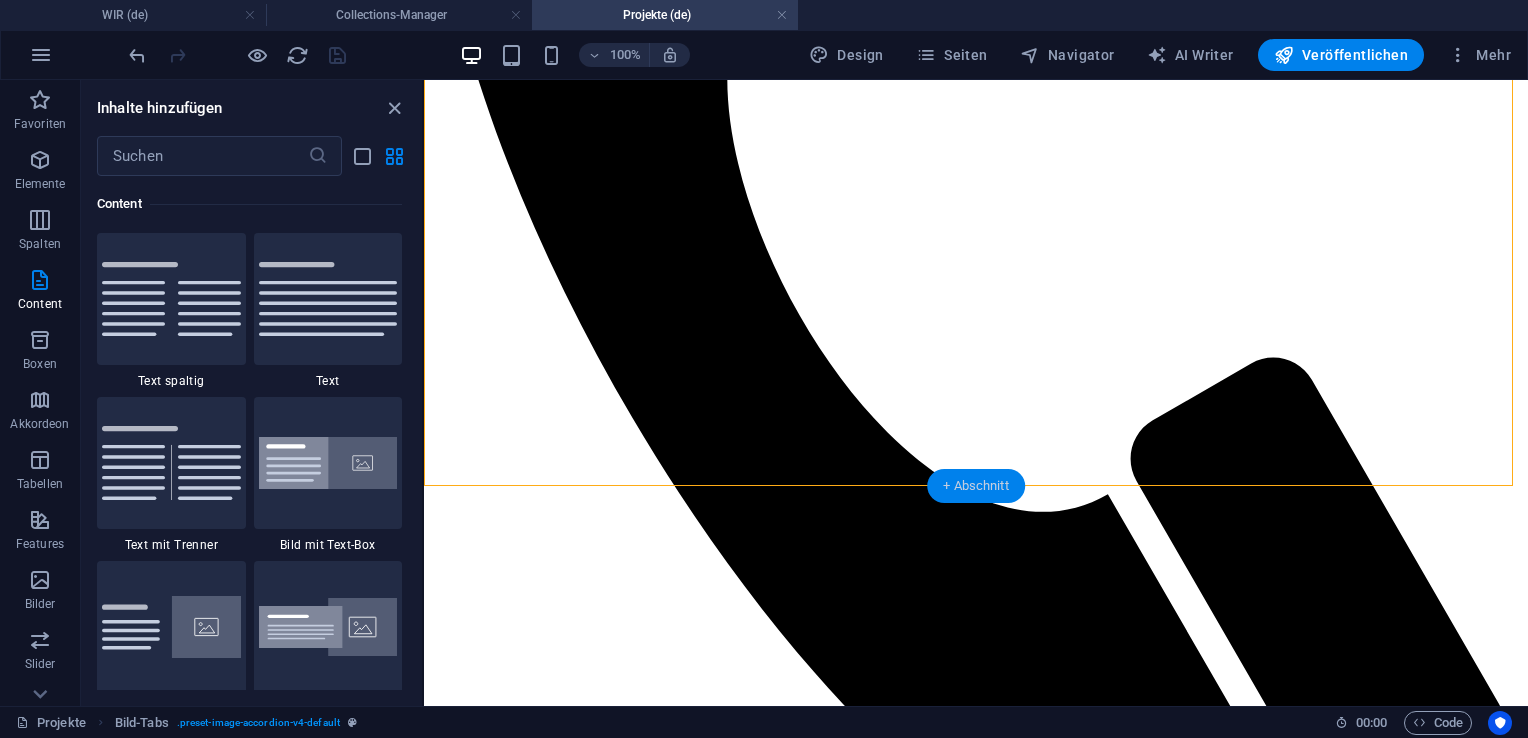 scroll, scrollTop: 680, scrollLeft: 0, axis: vertical 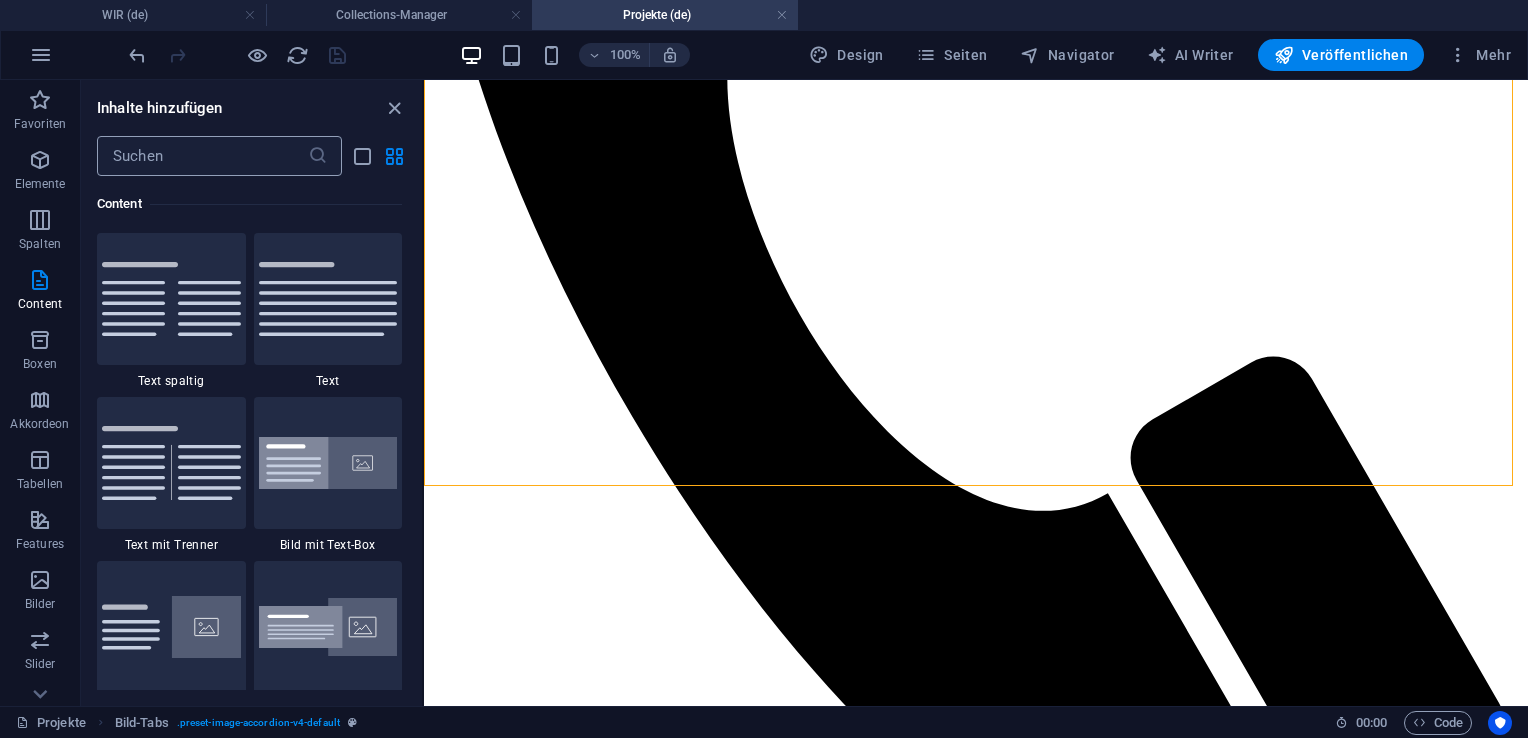 click at bounding box center [202, 156] 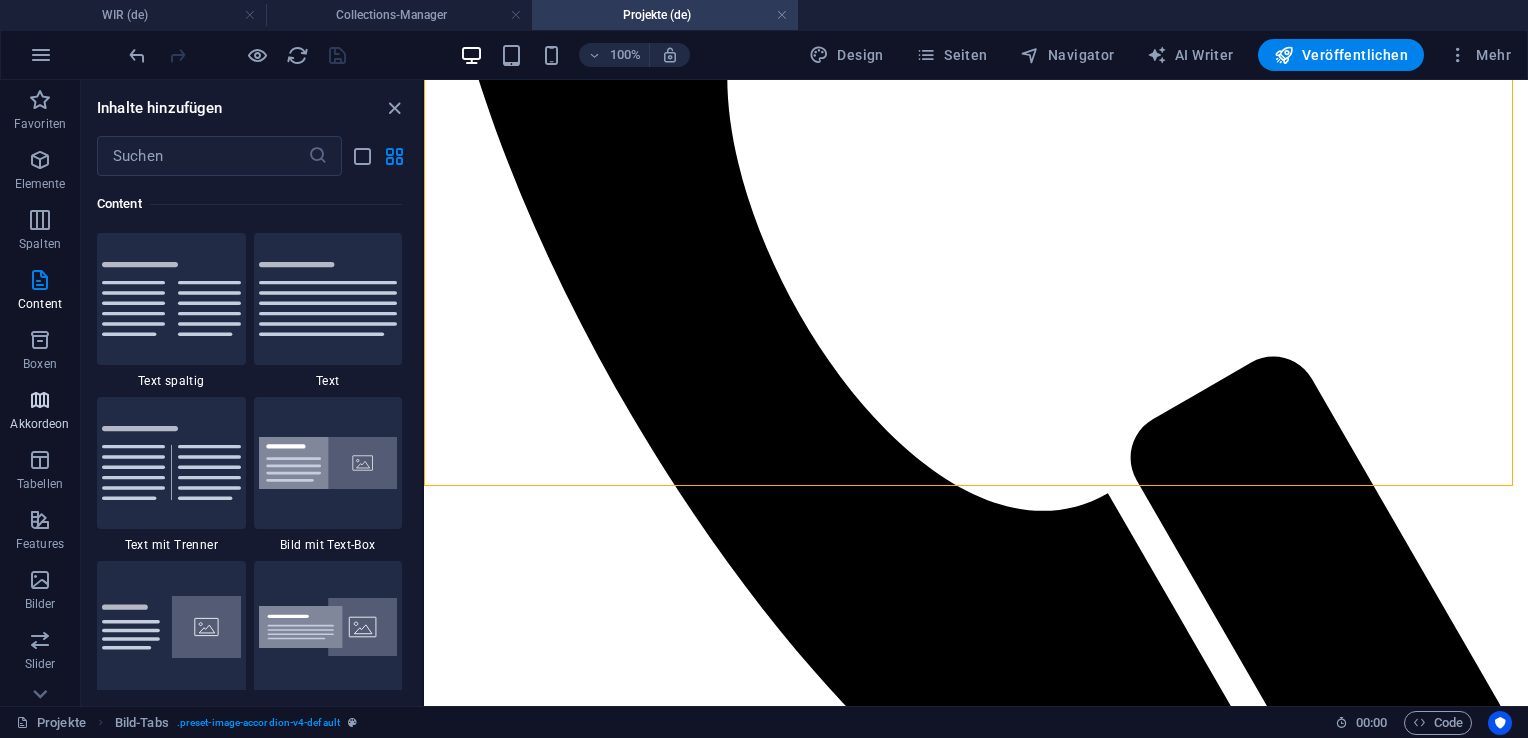 click on "Akkordeon" at bounding box center [40, 412] 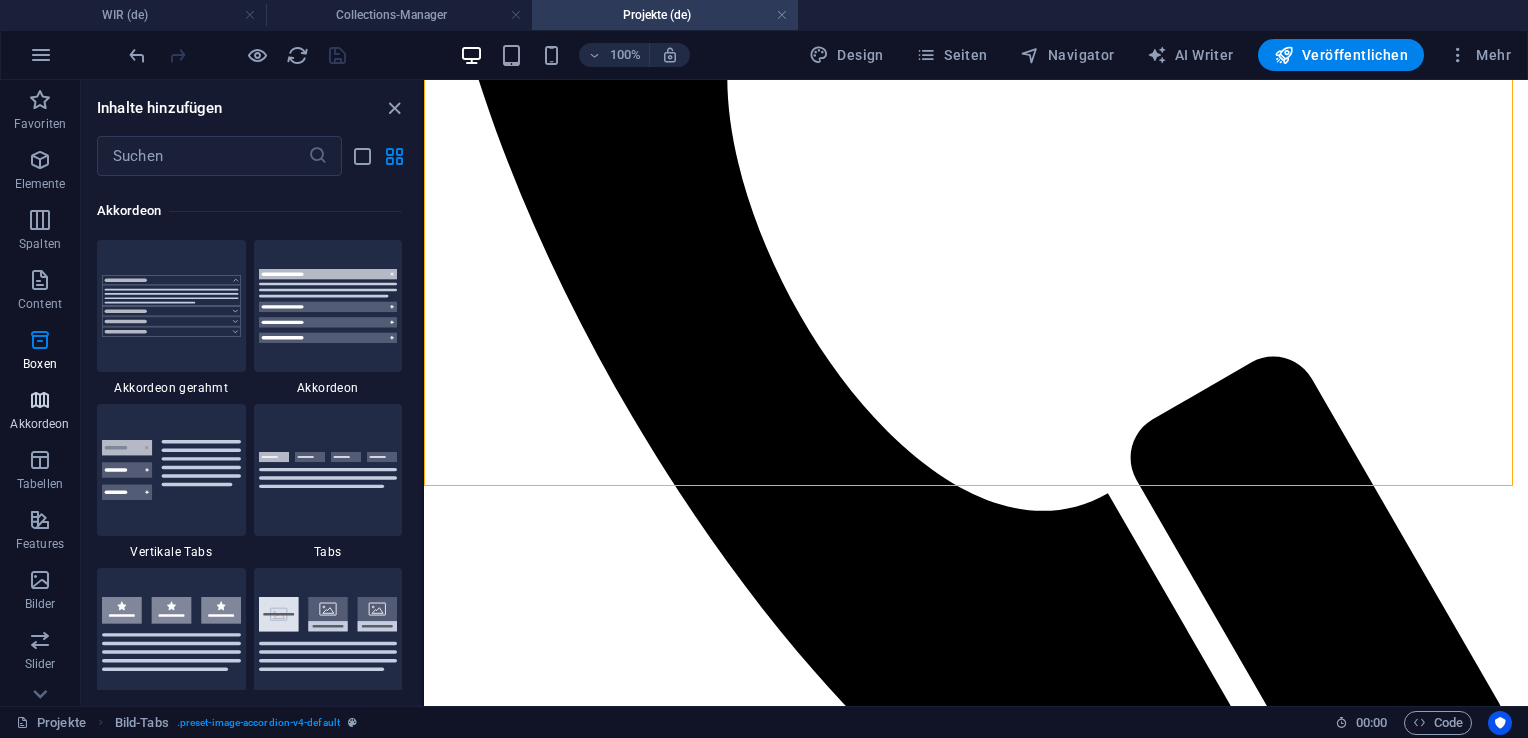 scroll, scrollTop: 6385, scrollLeft: 0, axis: vertical 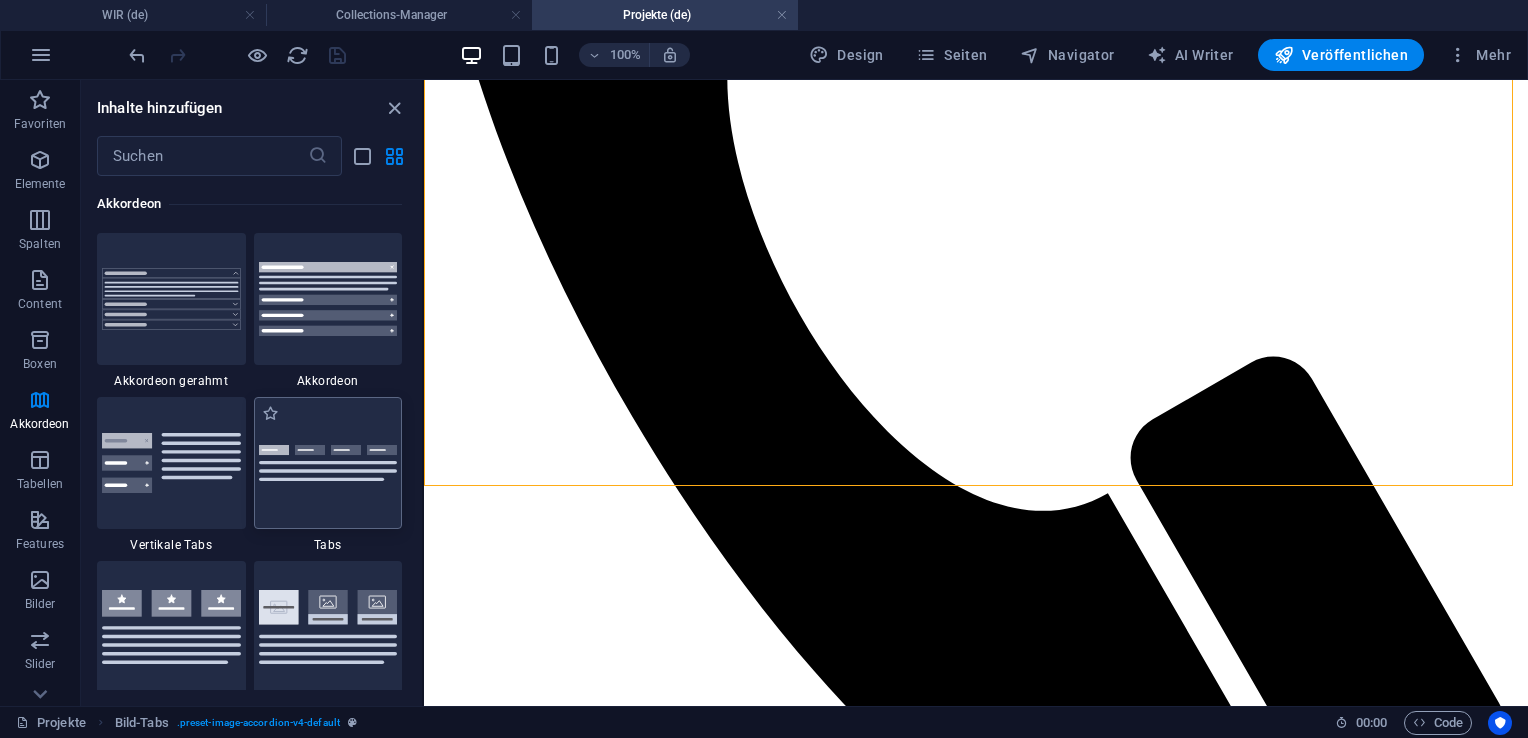 click at bounding box center [328, 463] 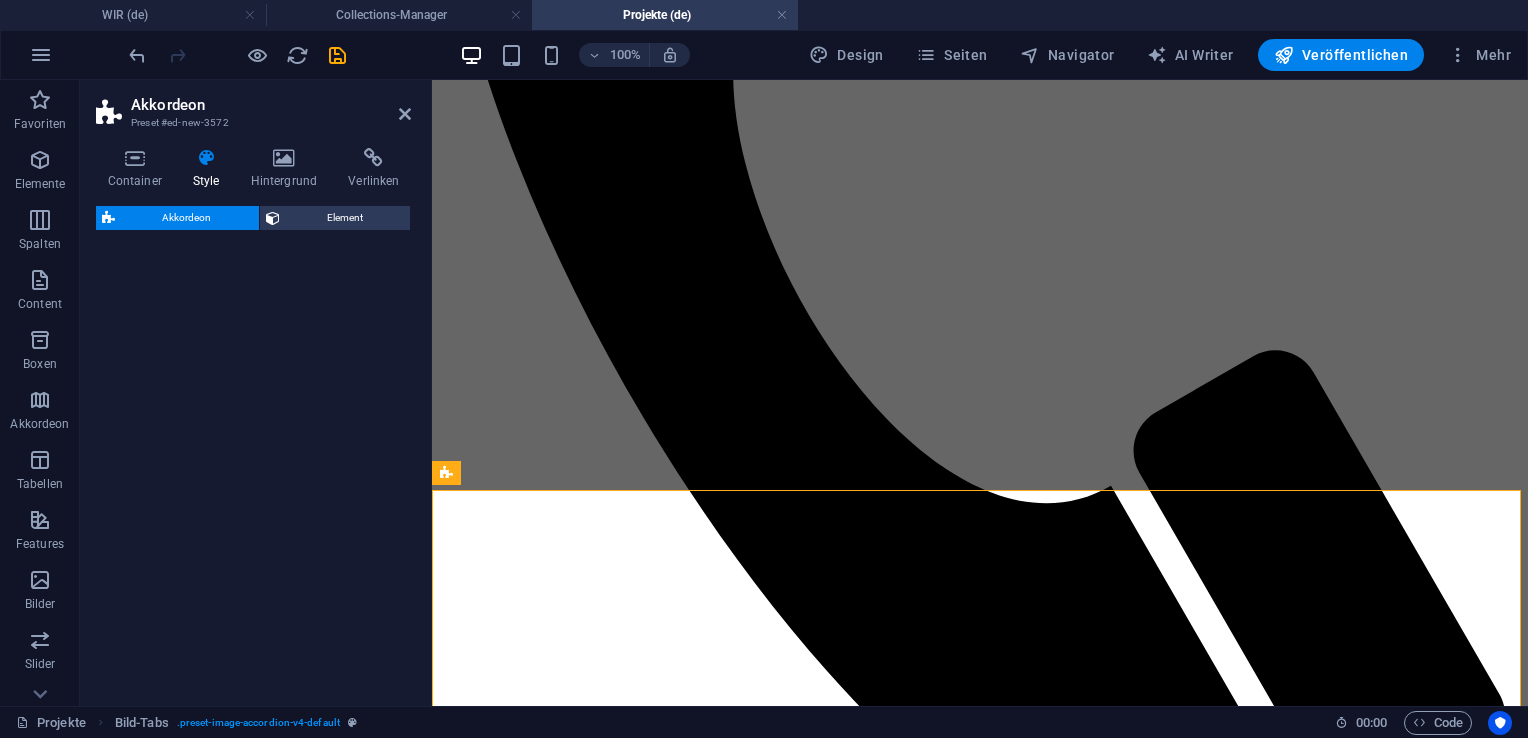 select on "rem" 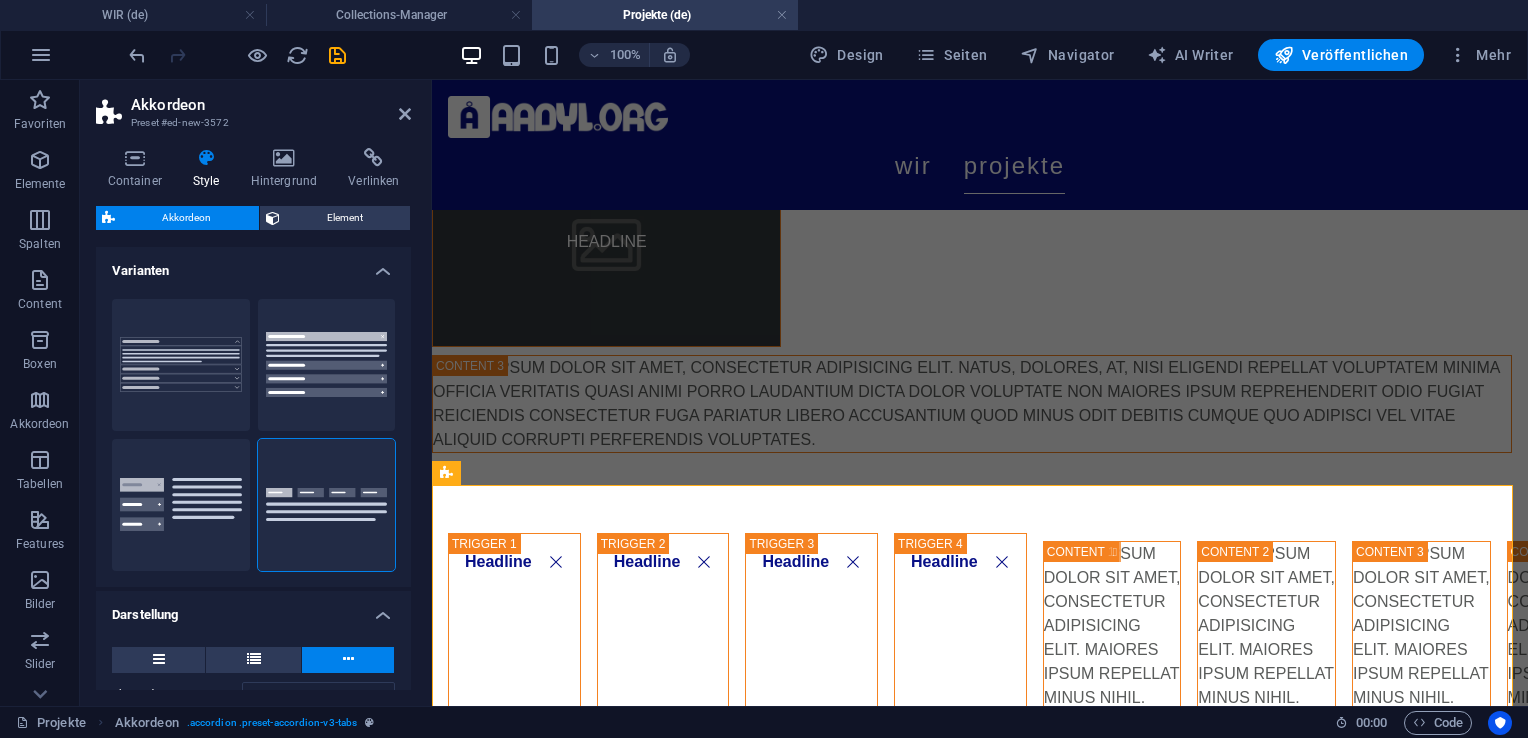 scroll, scrollTop: 677, scrollLeft: 0, axis: vertical 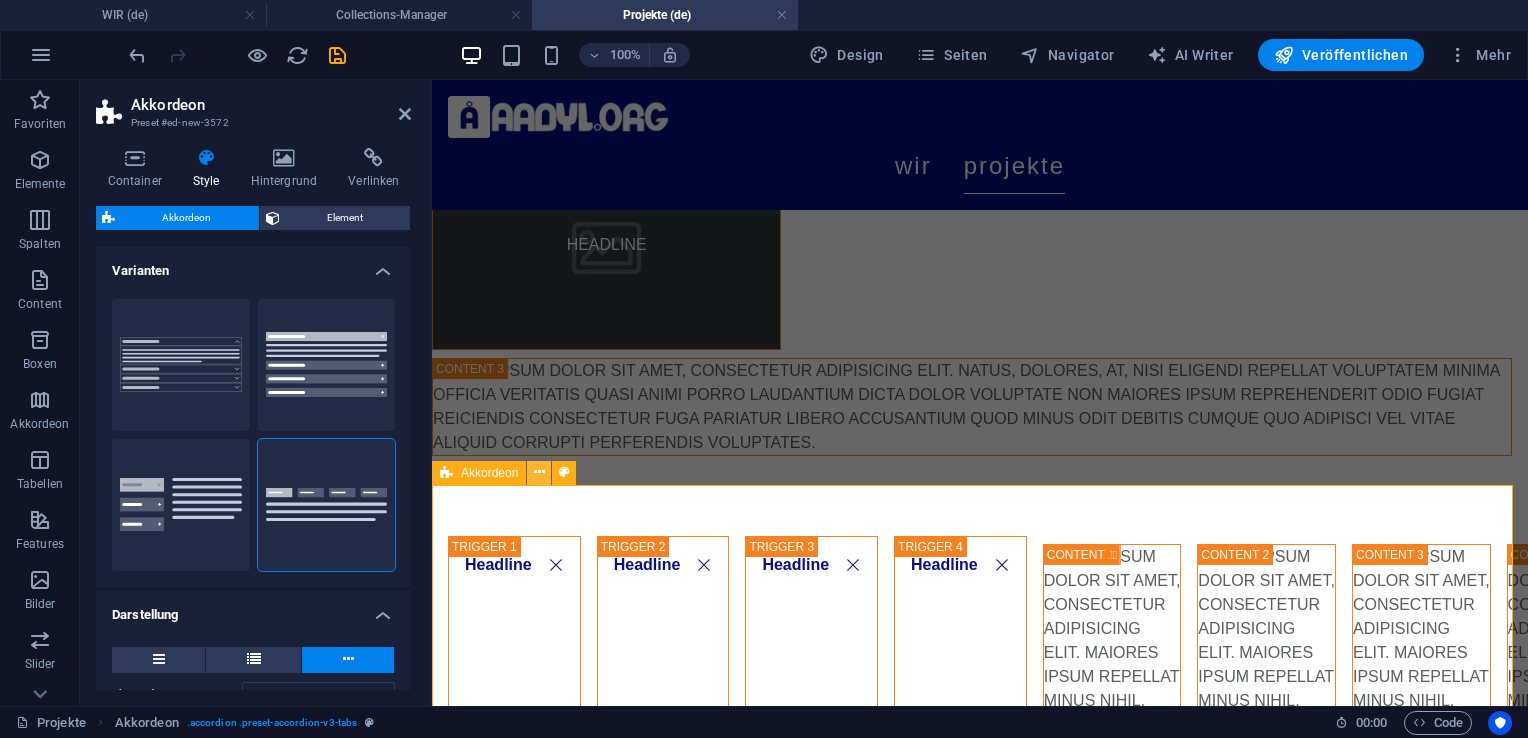 click at bounding box center [539, 472] 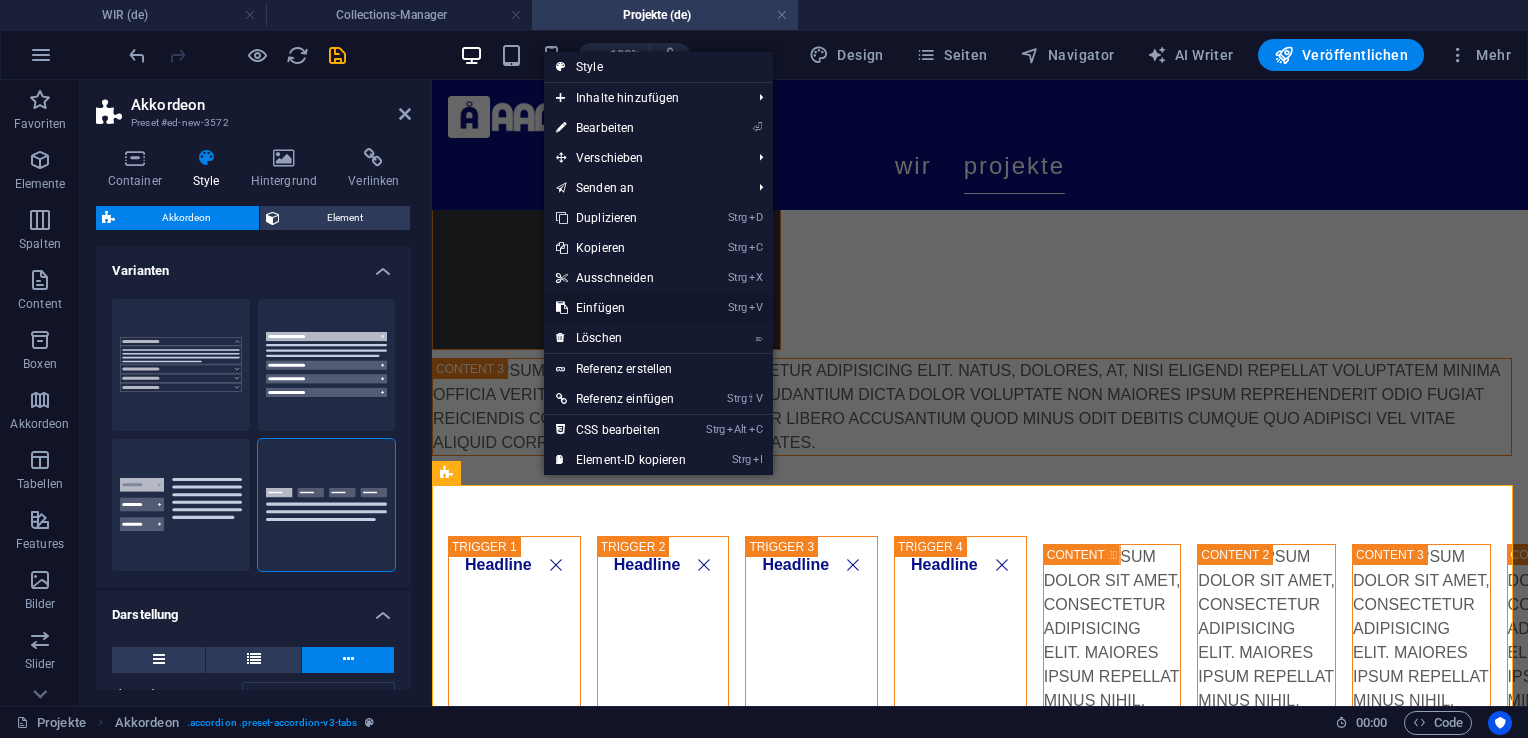 click on "Strg V  Einfügen" at bounding box center (621, 308) 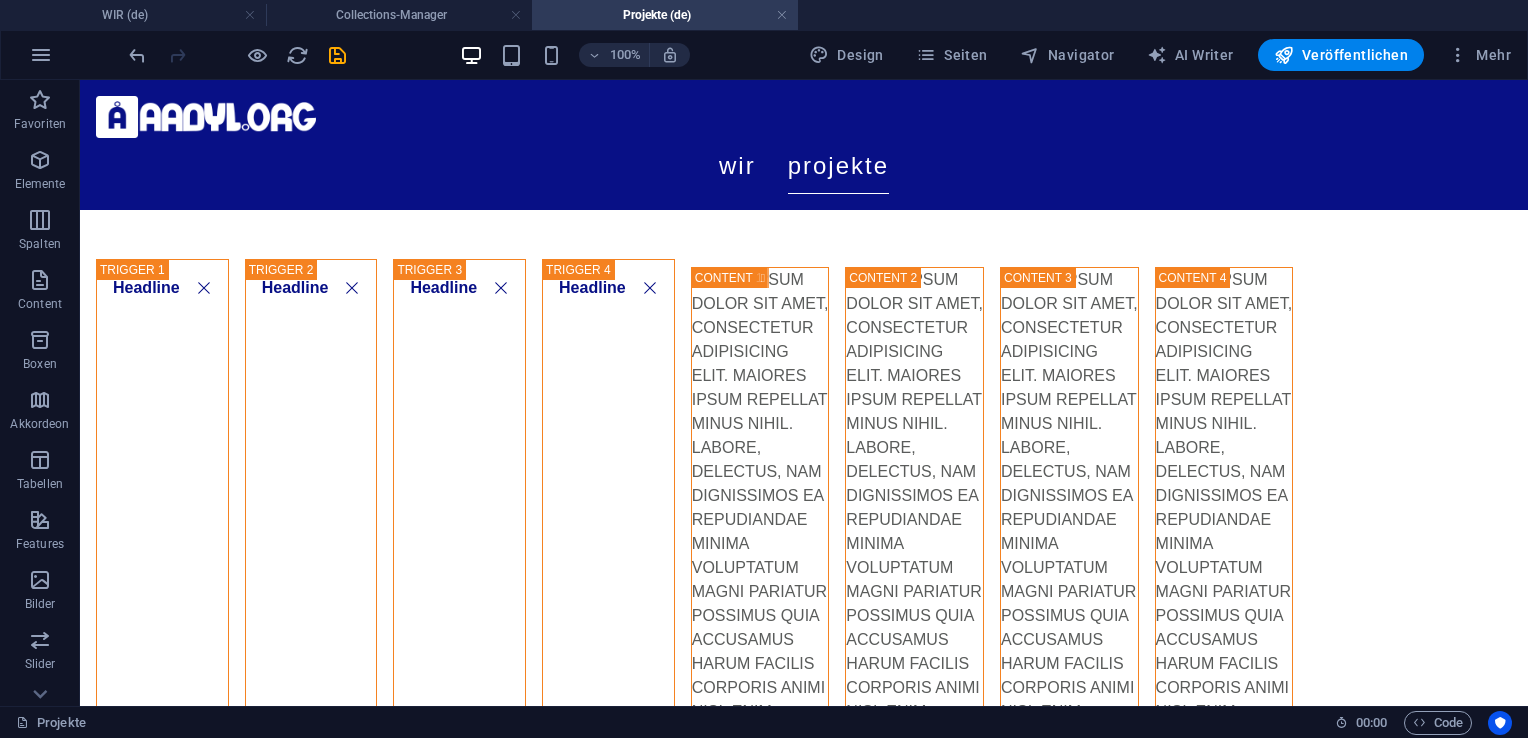scroll, scrollTop: 1048, scrollLeft: 0, axis: vertical 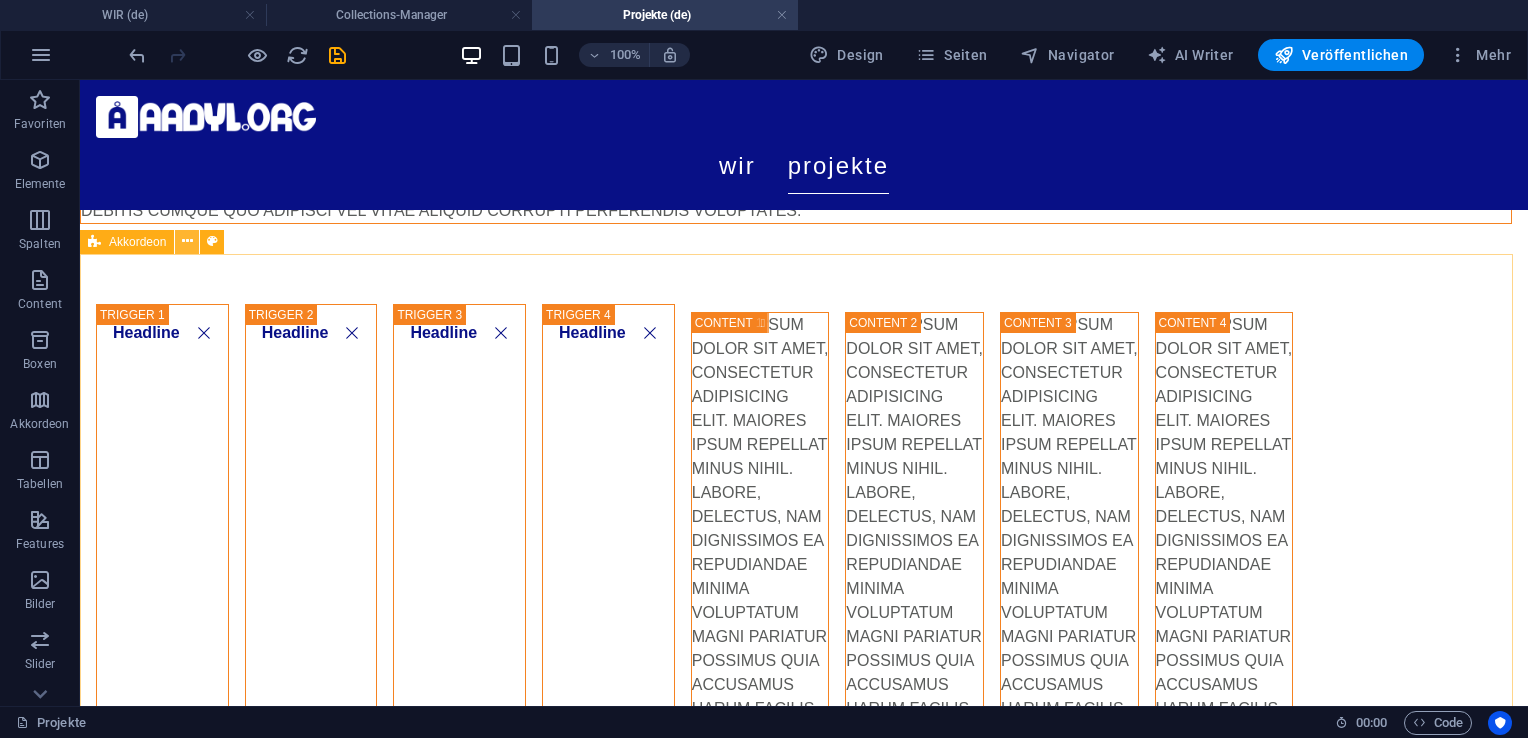 click at bounding box center (187, 241) 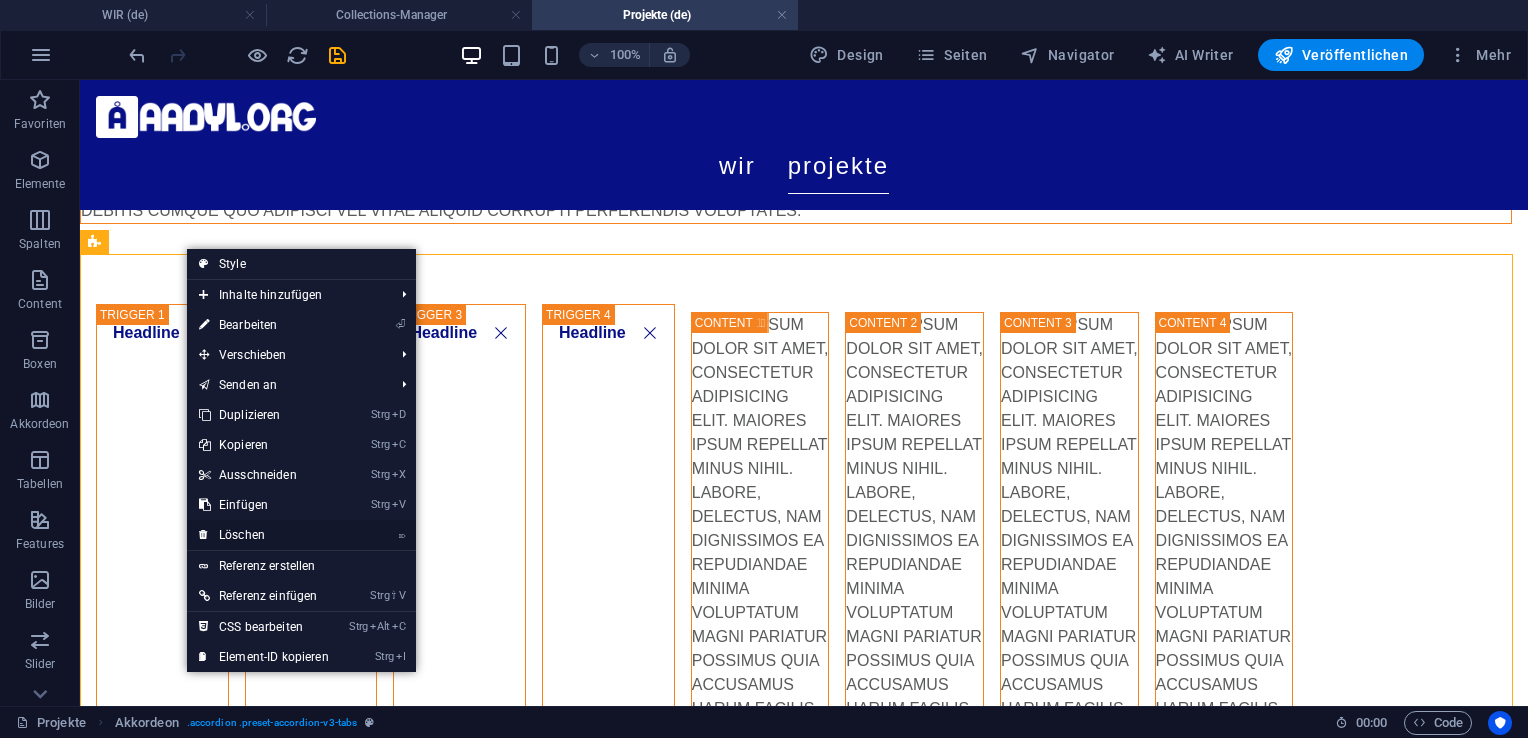 click on "⌦  Löschen" at bounding box center (264, 535) 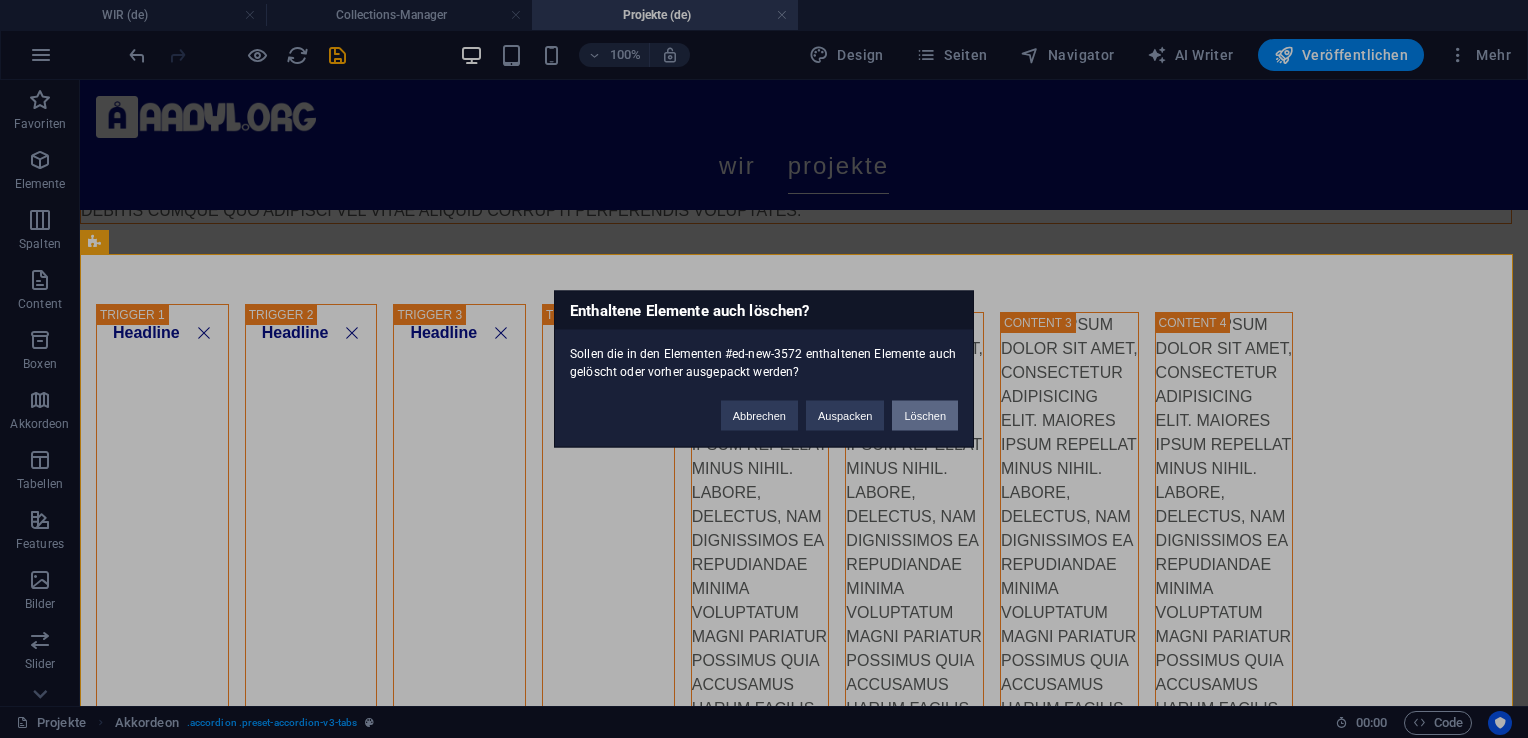 click on "Löschen" at bounding box center [925, 416] 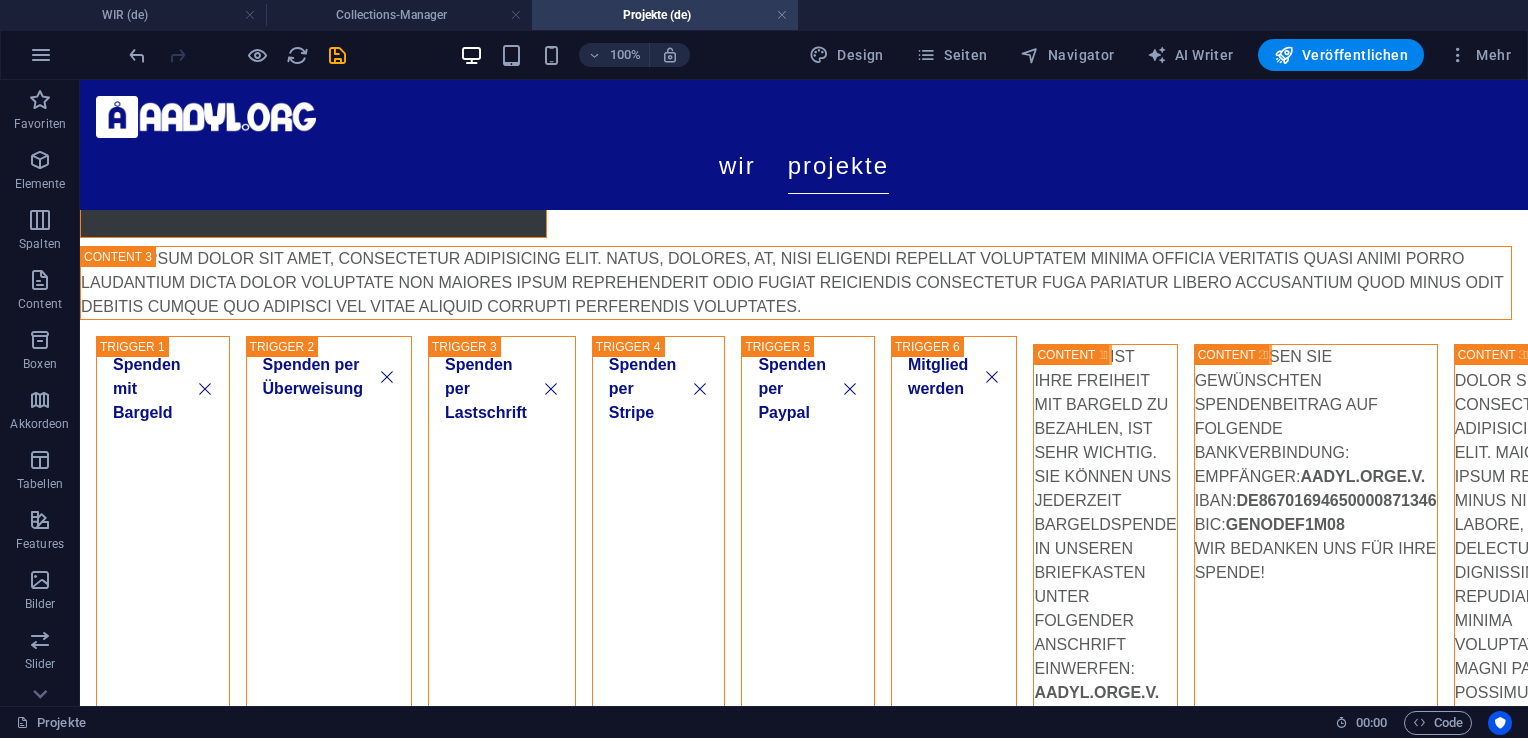 scroll, scrollTop: 942, scrollLeft: 0, axis: vertical 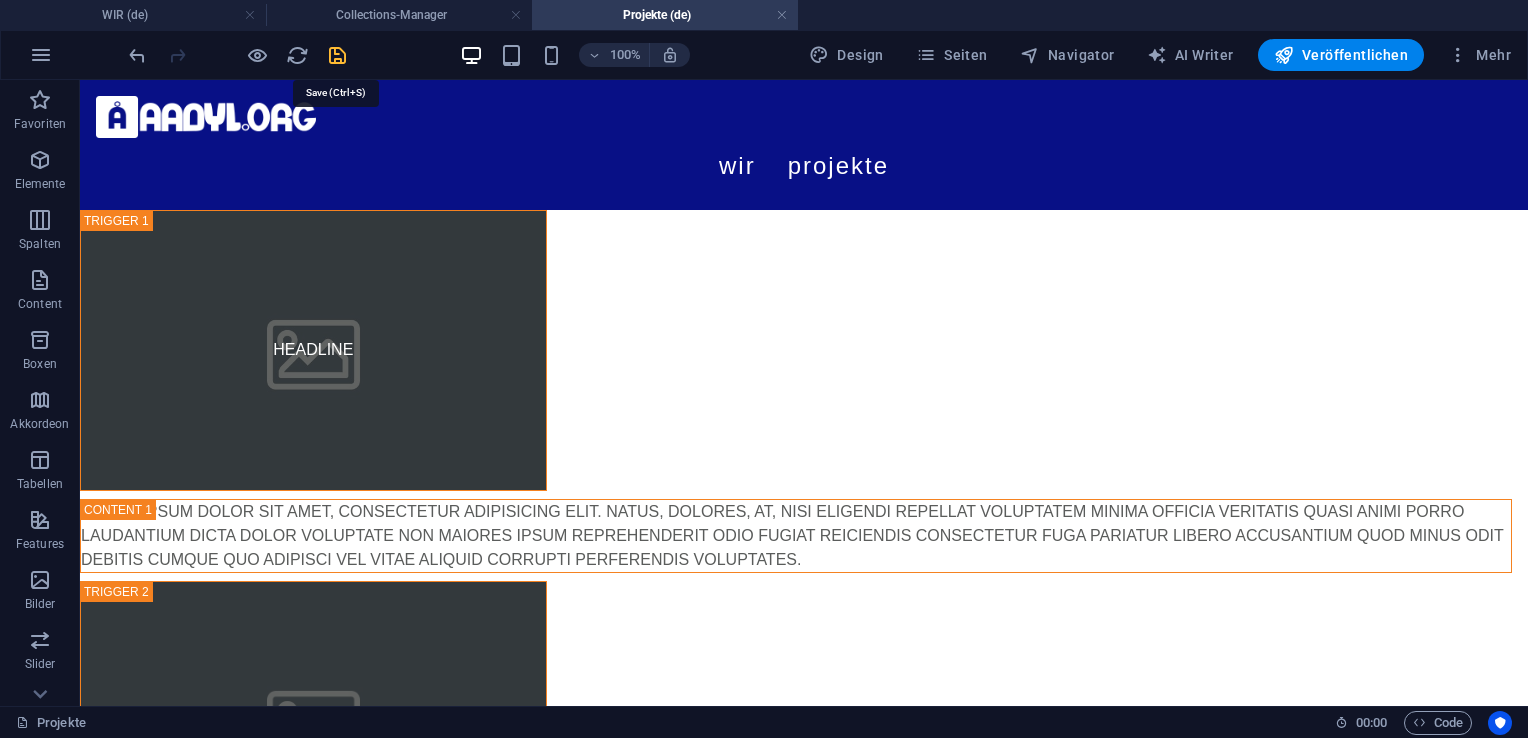 click at bounding box center [337, 55] 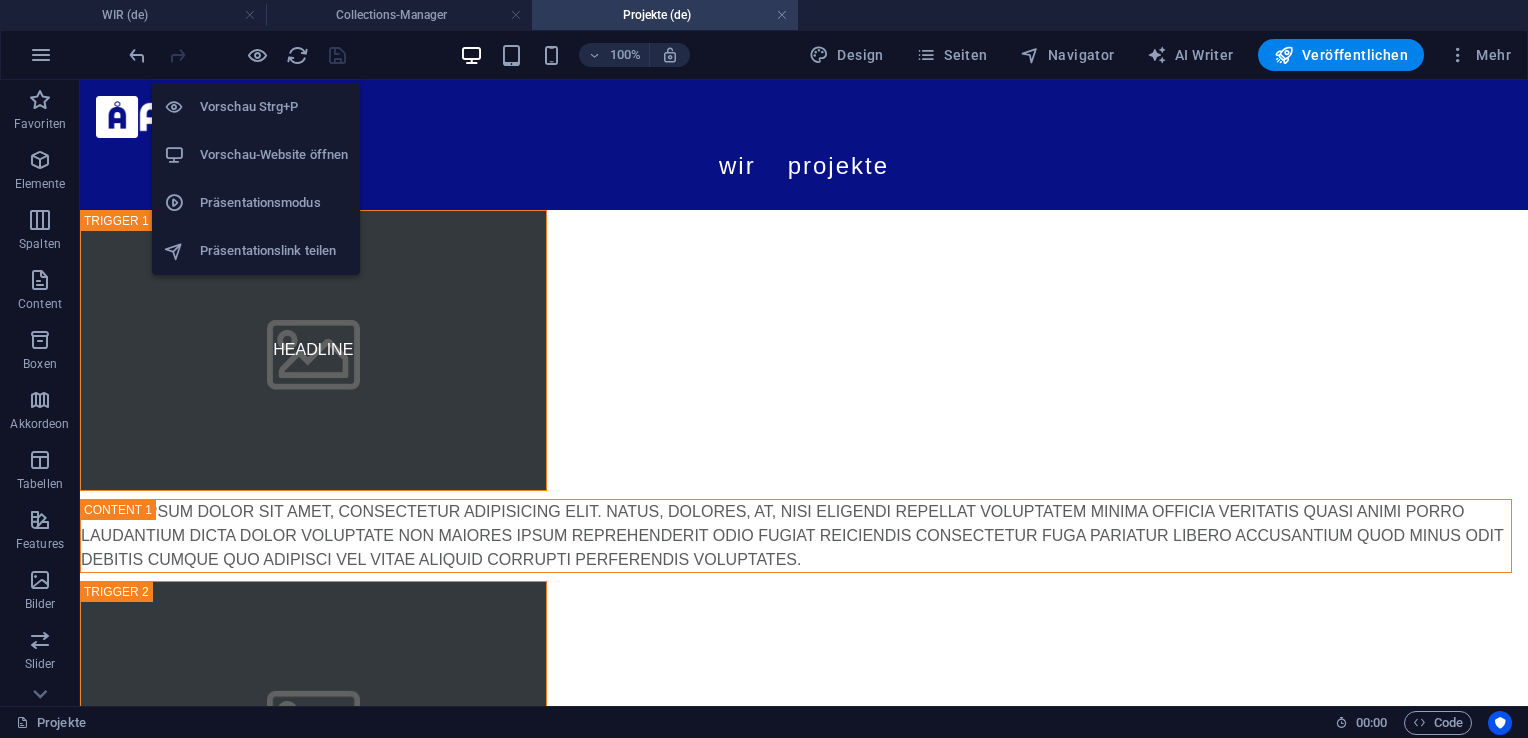 click on "Vorschau Strg+P" at bounding box center [274, 107] 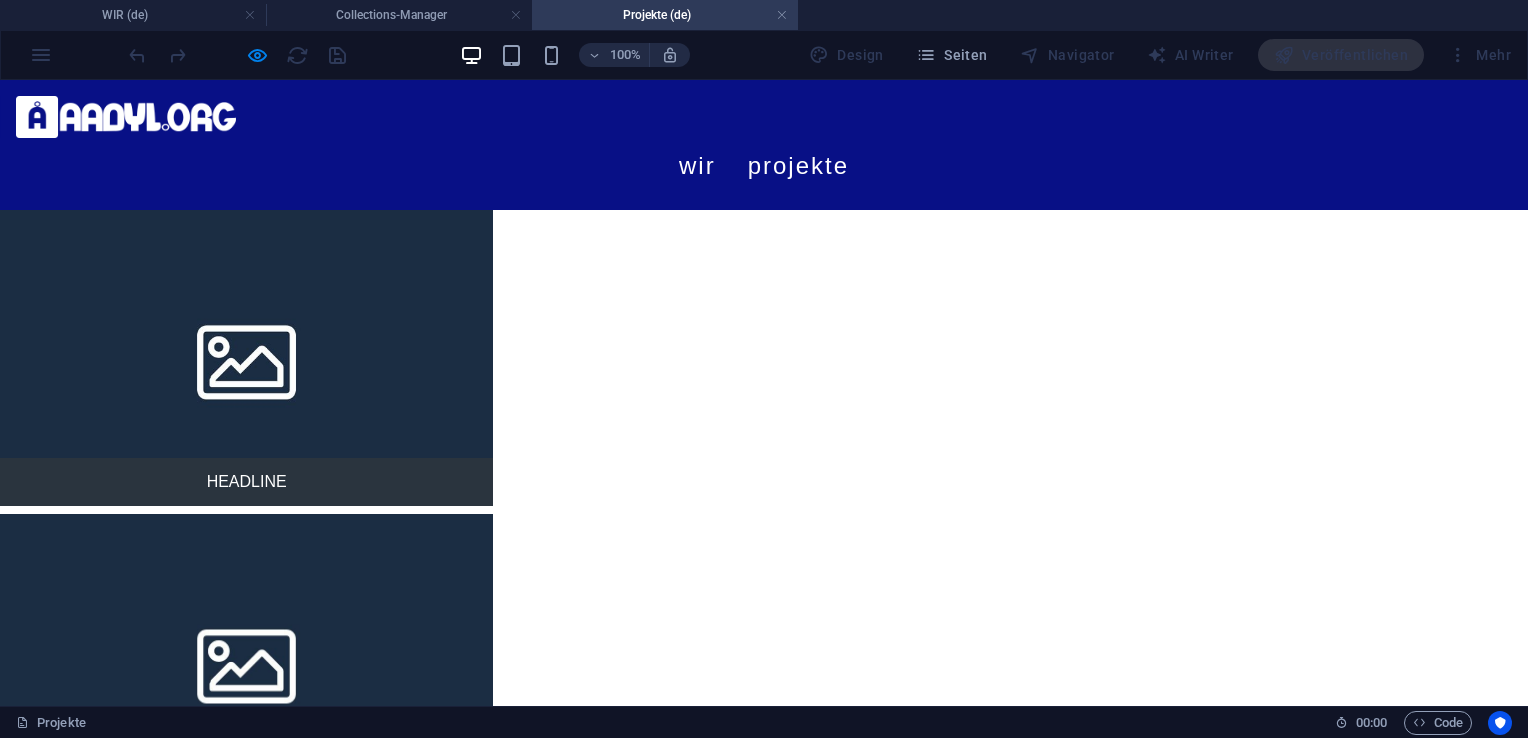 click on "Spenden per Lastschrift" at bounding box center [417, 1182] 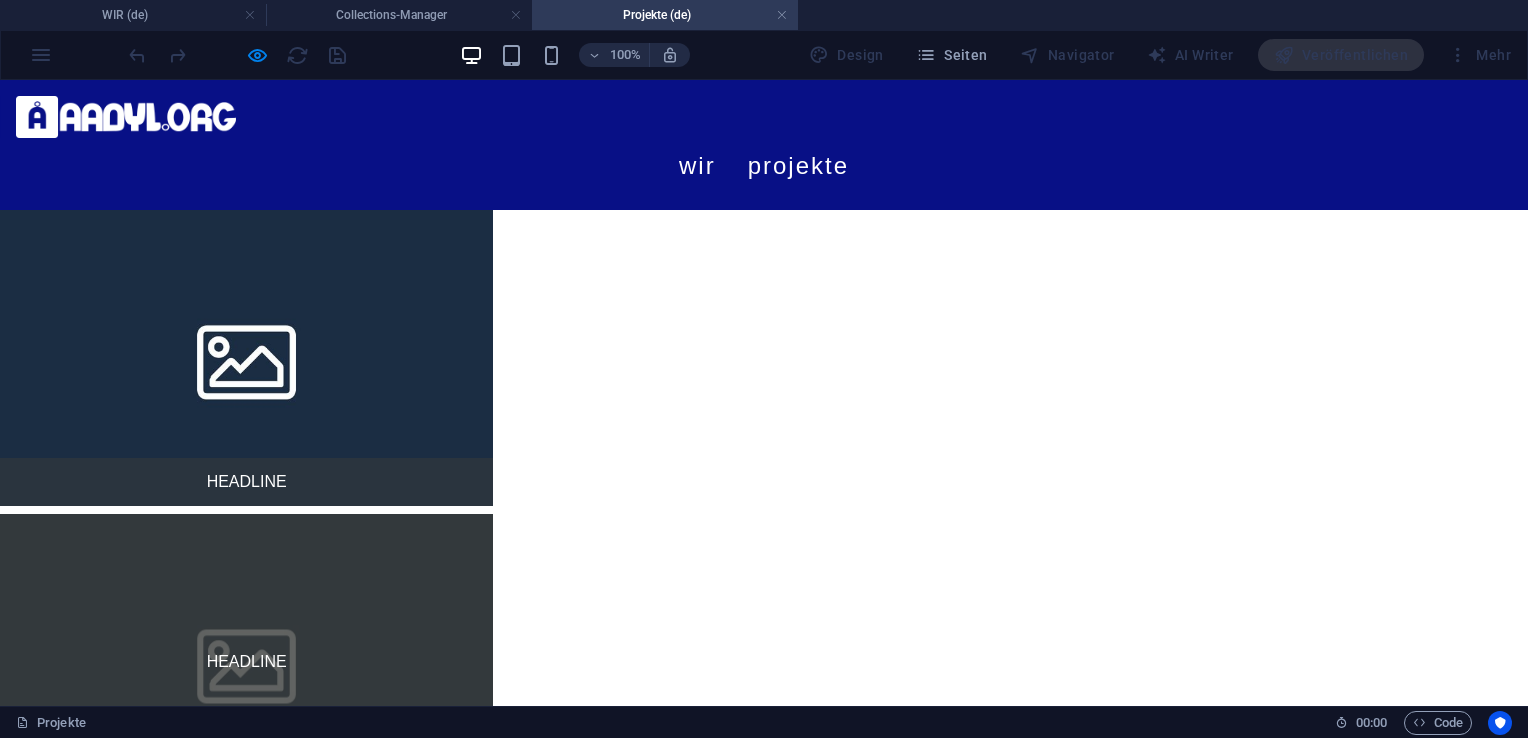 click on "Headline" at bounding box center [246, 662] 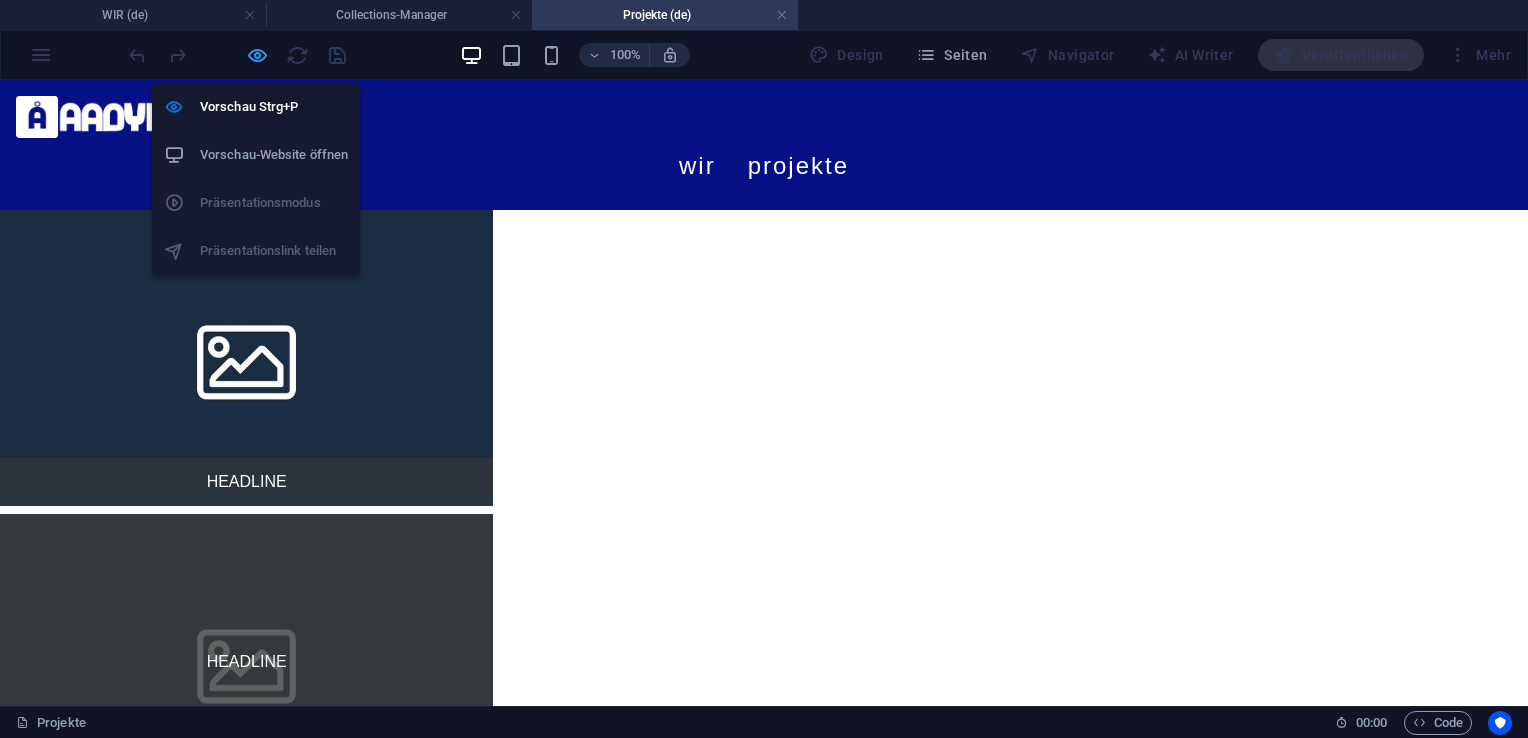 click at bounding box center [257, 55] 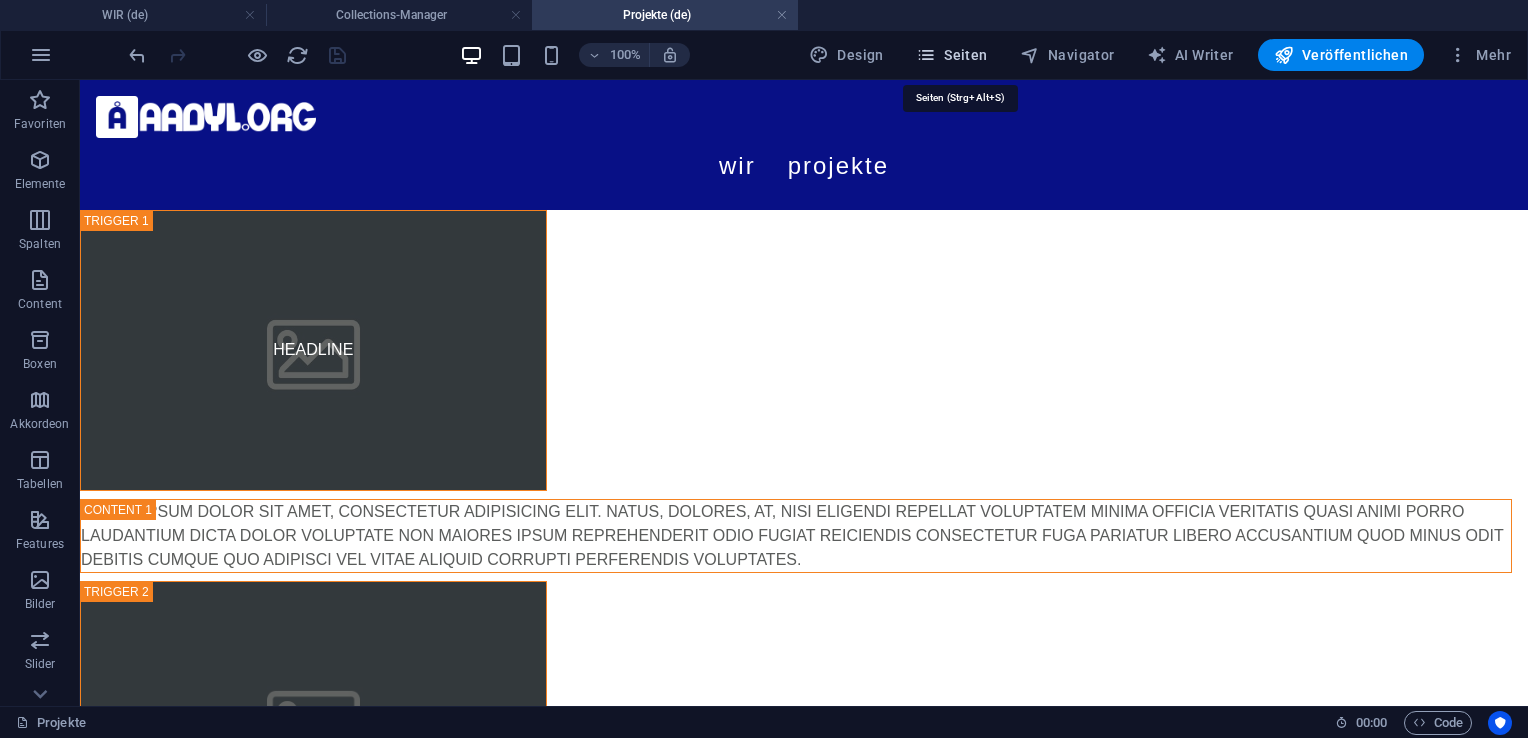 click on "Seiten" at bounding box center [952, 55] 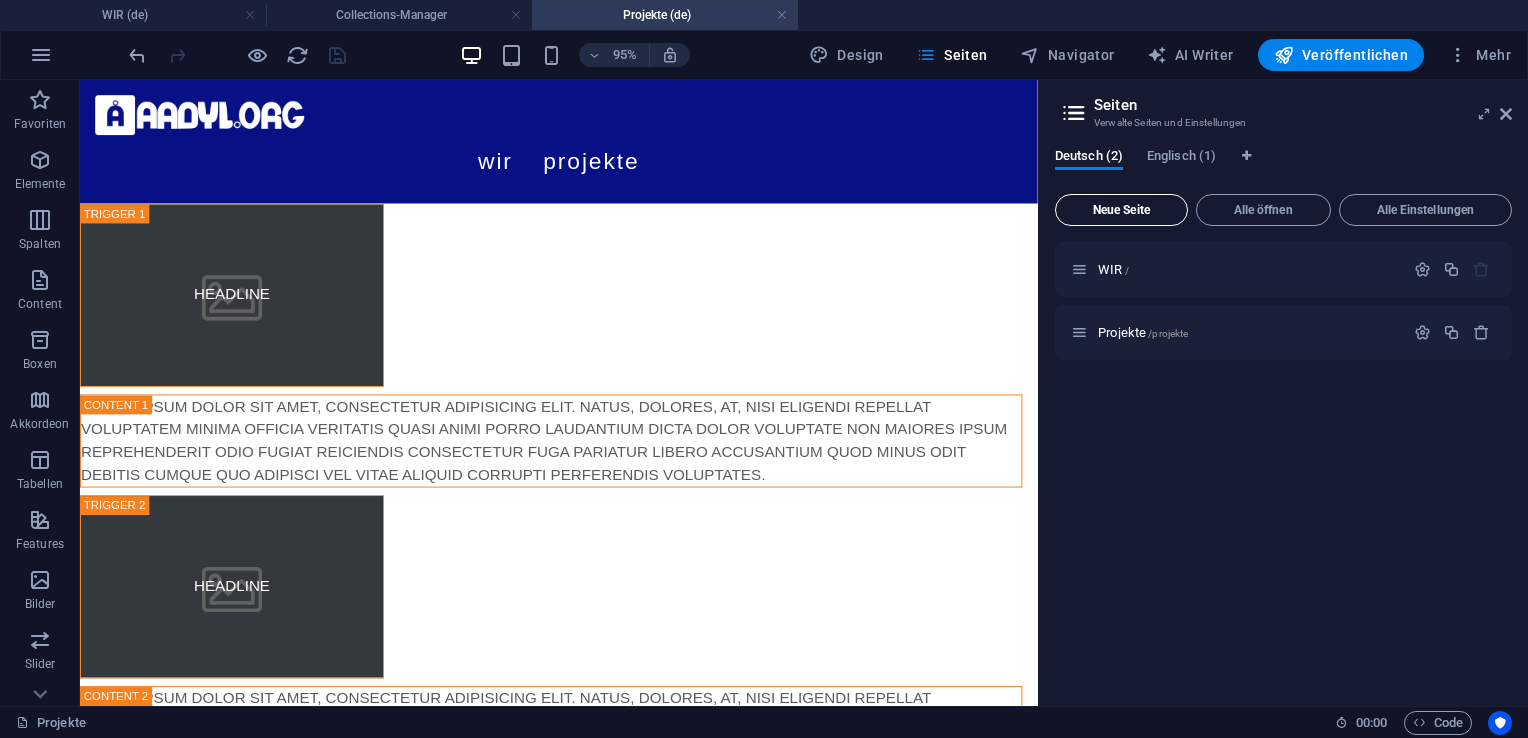 click on "Neue Seite" at bounding box center [1121, 210] 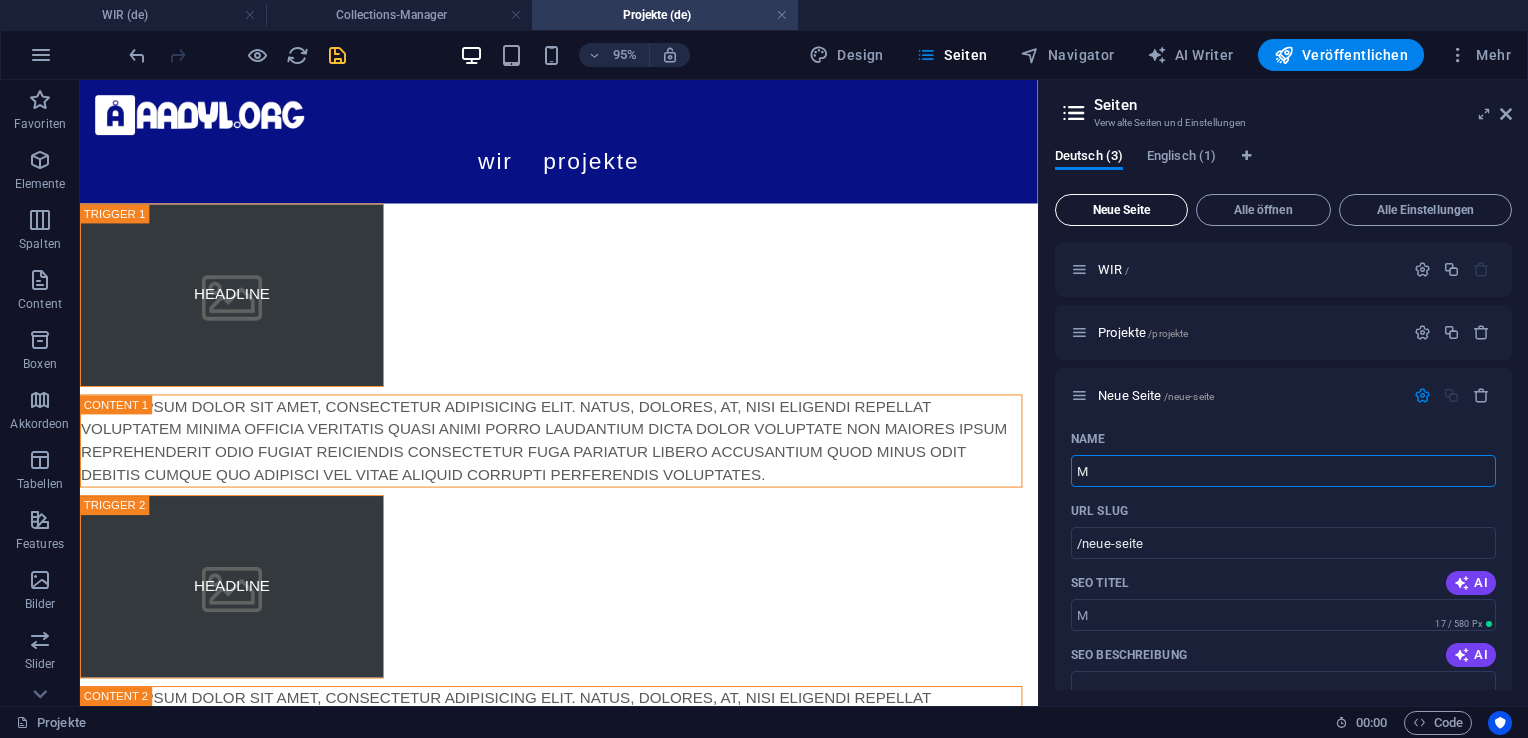 type on "Mi" 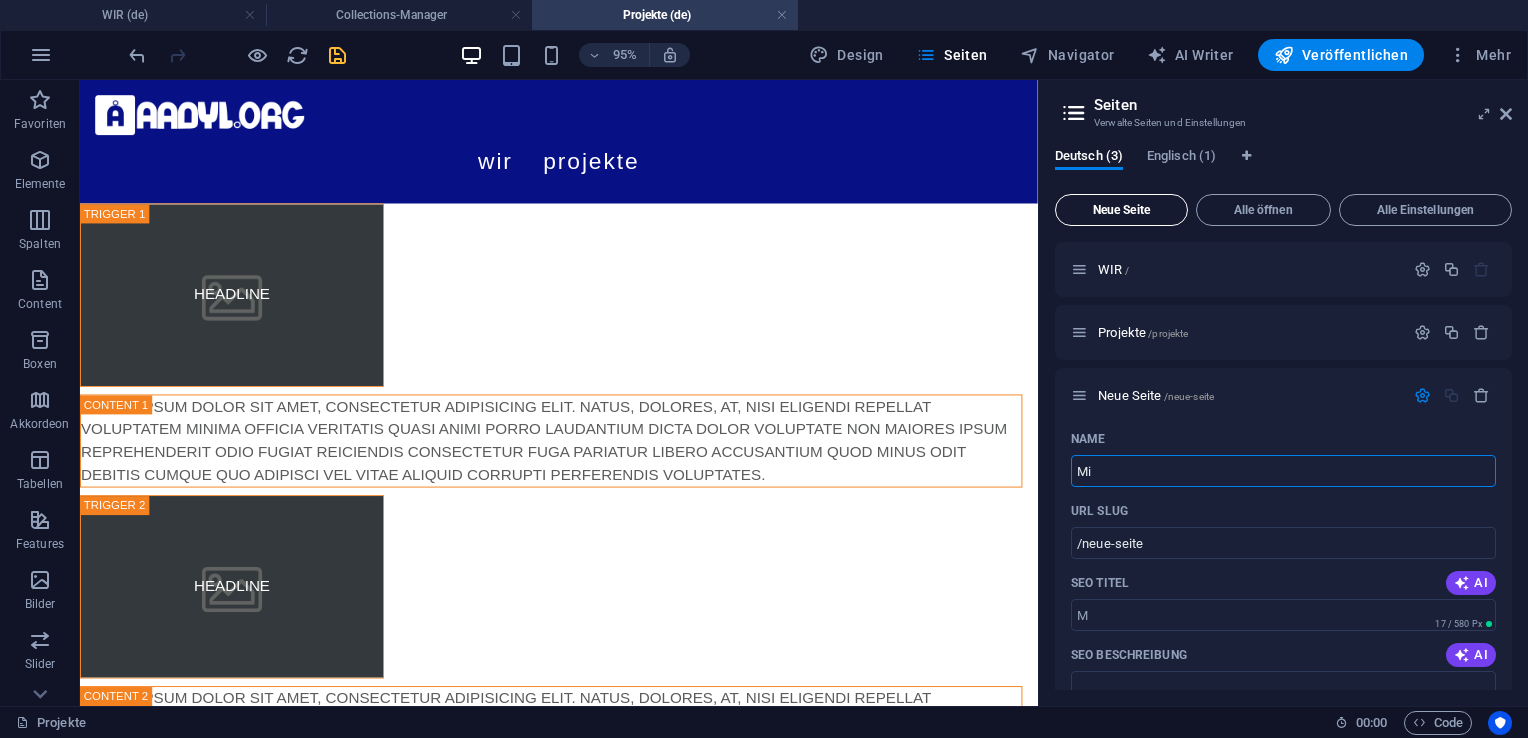 type on "/m" 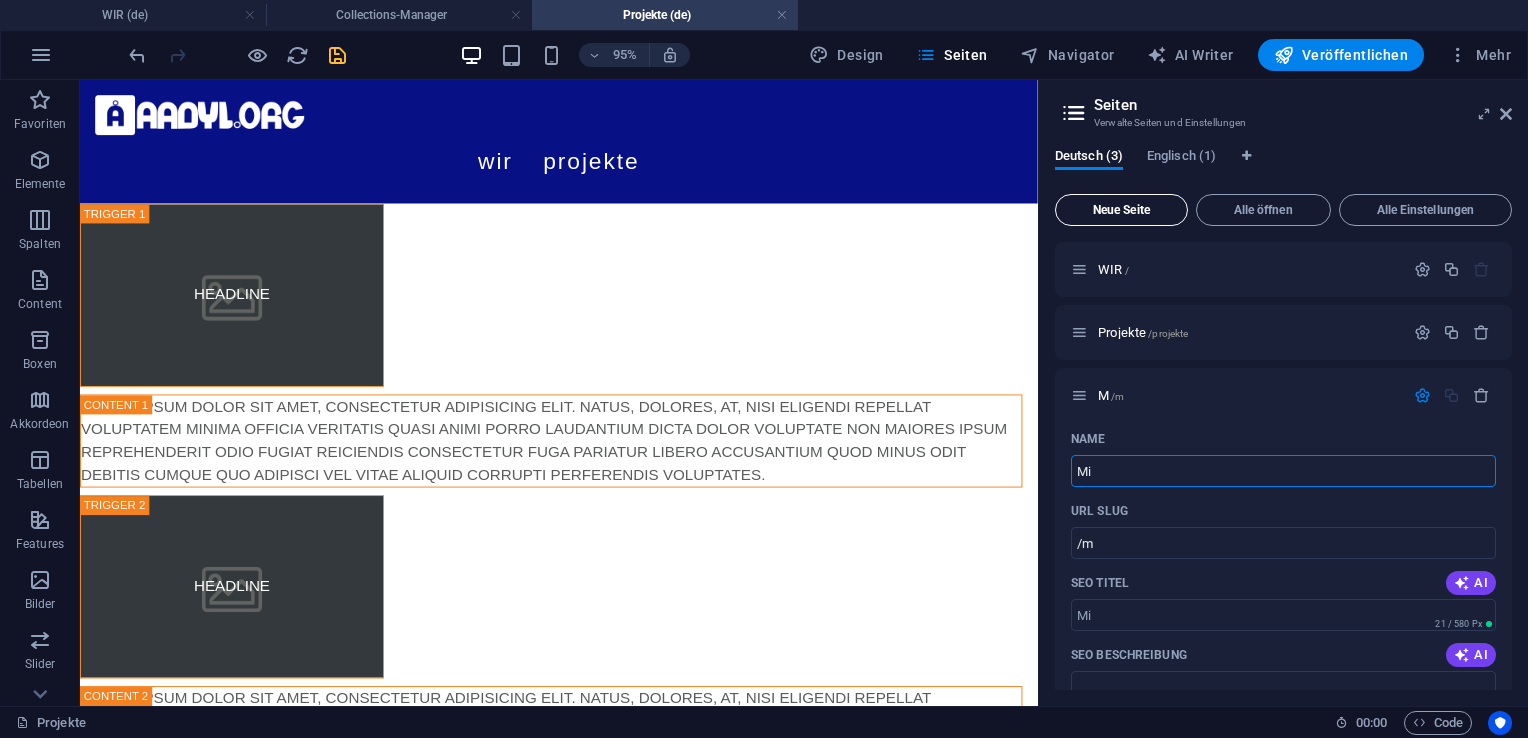 type on "Mis" 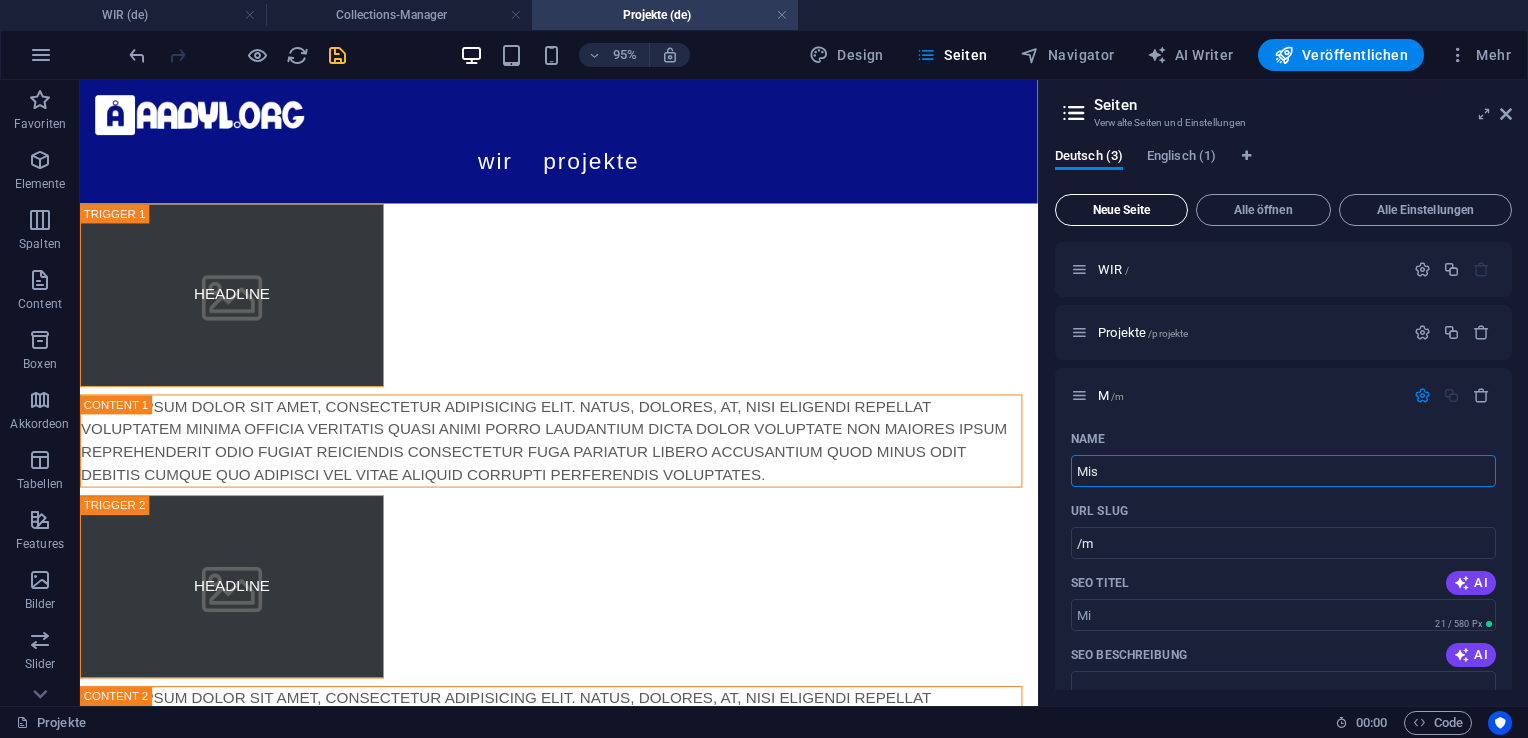 type on "/mi" 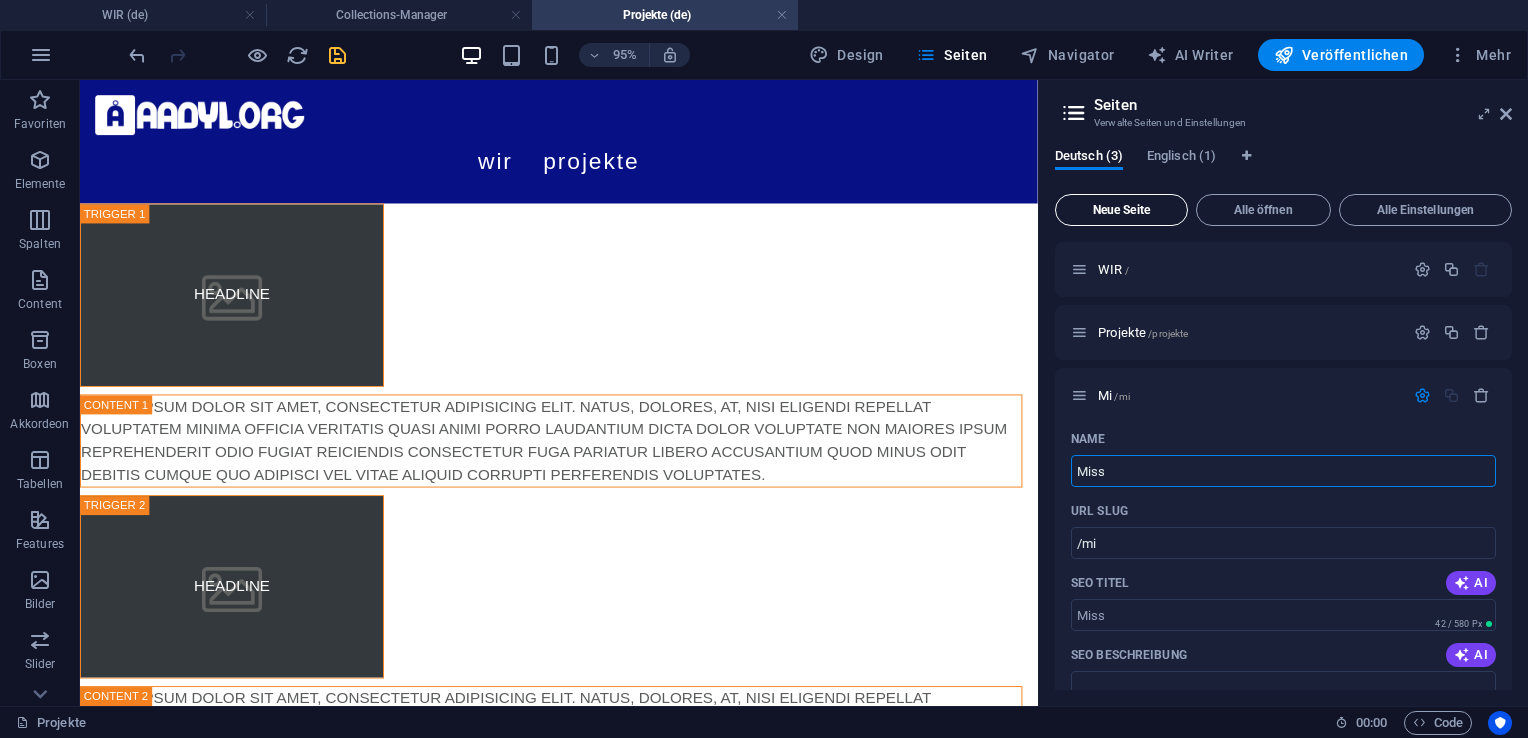 type on "Miss" 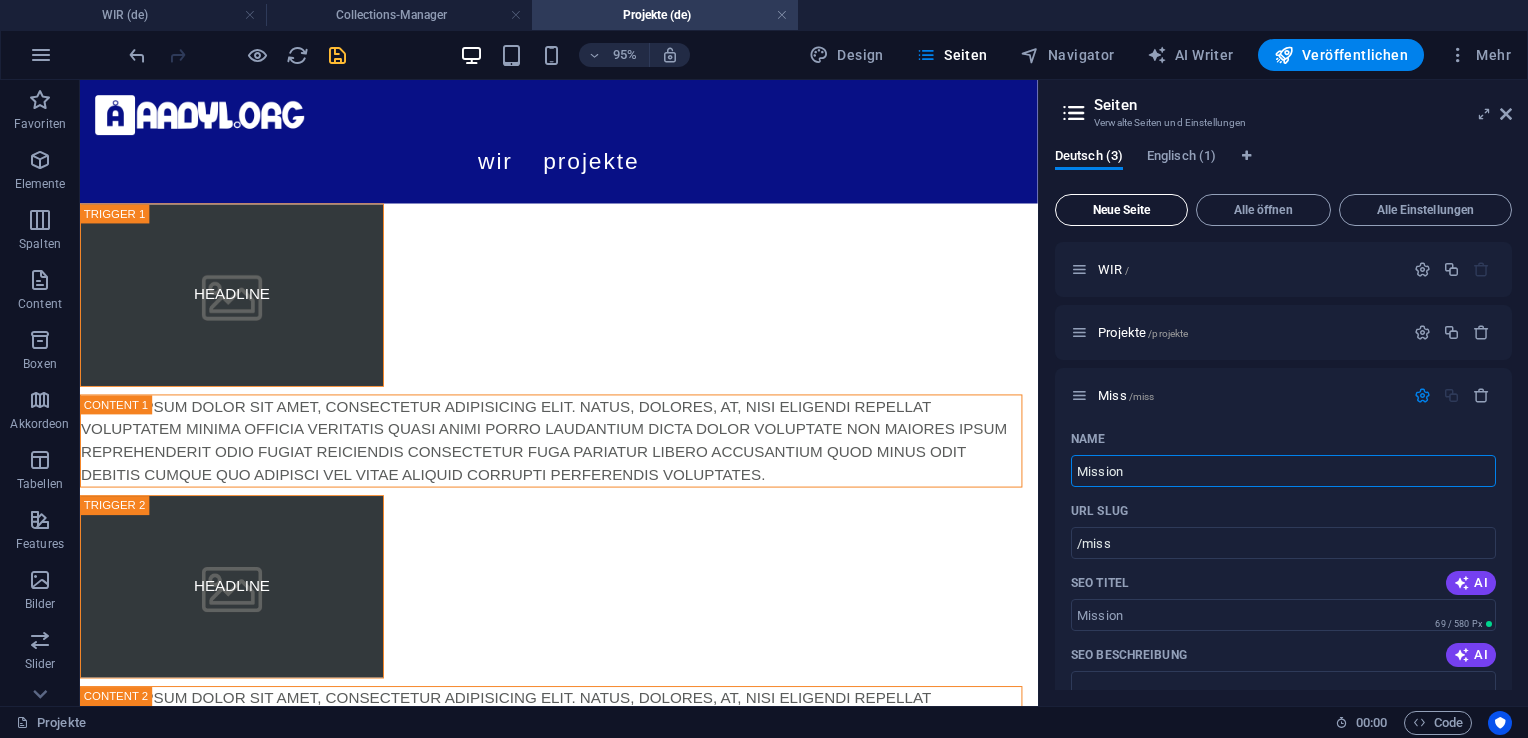 type on "Mission" 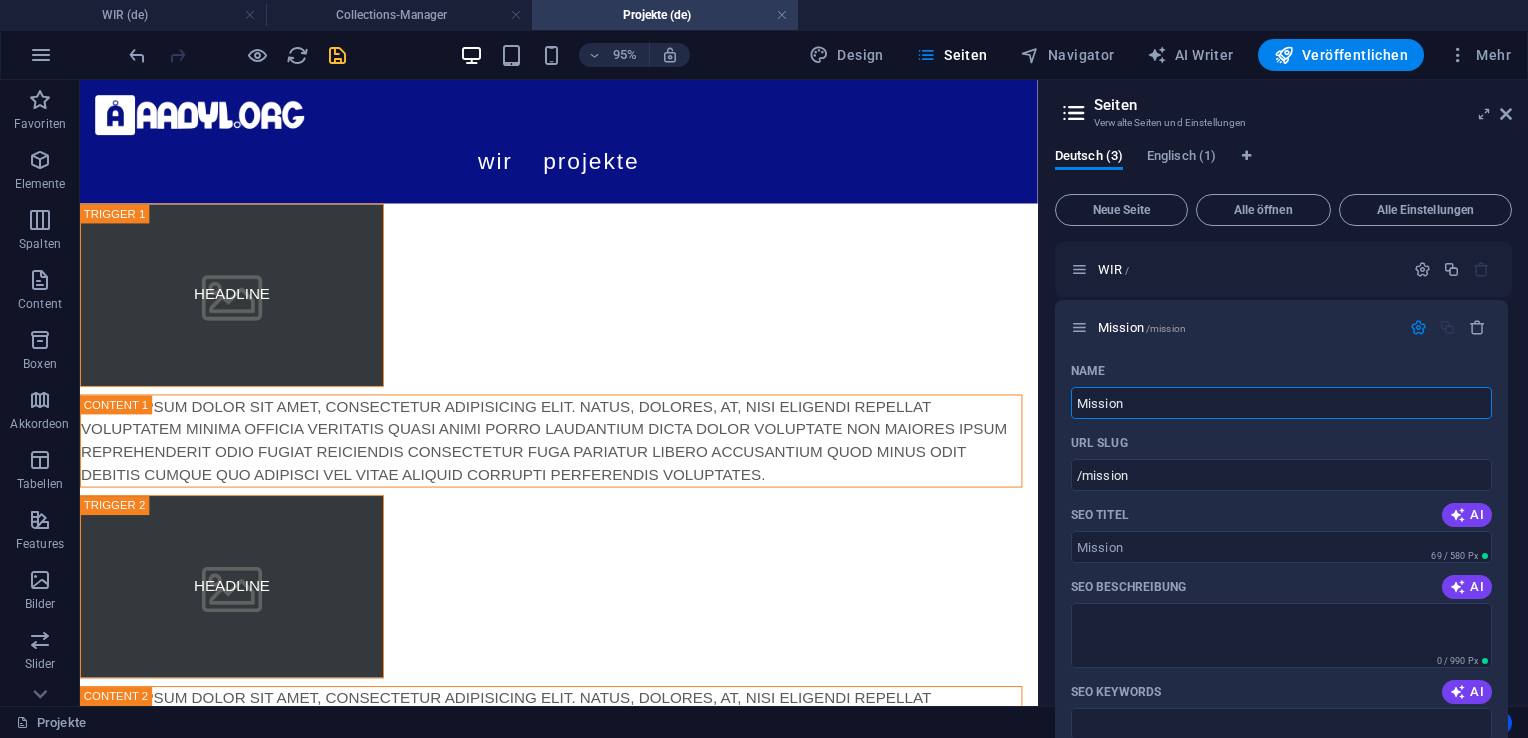 drag, startPoint x: 1079, startPoint y: 393, endPoint x: 1079, endPoint y: 320, distance: 73 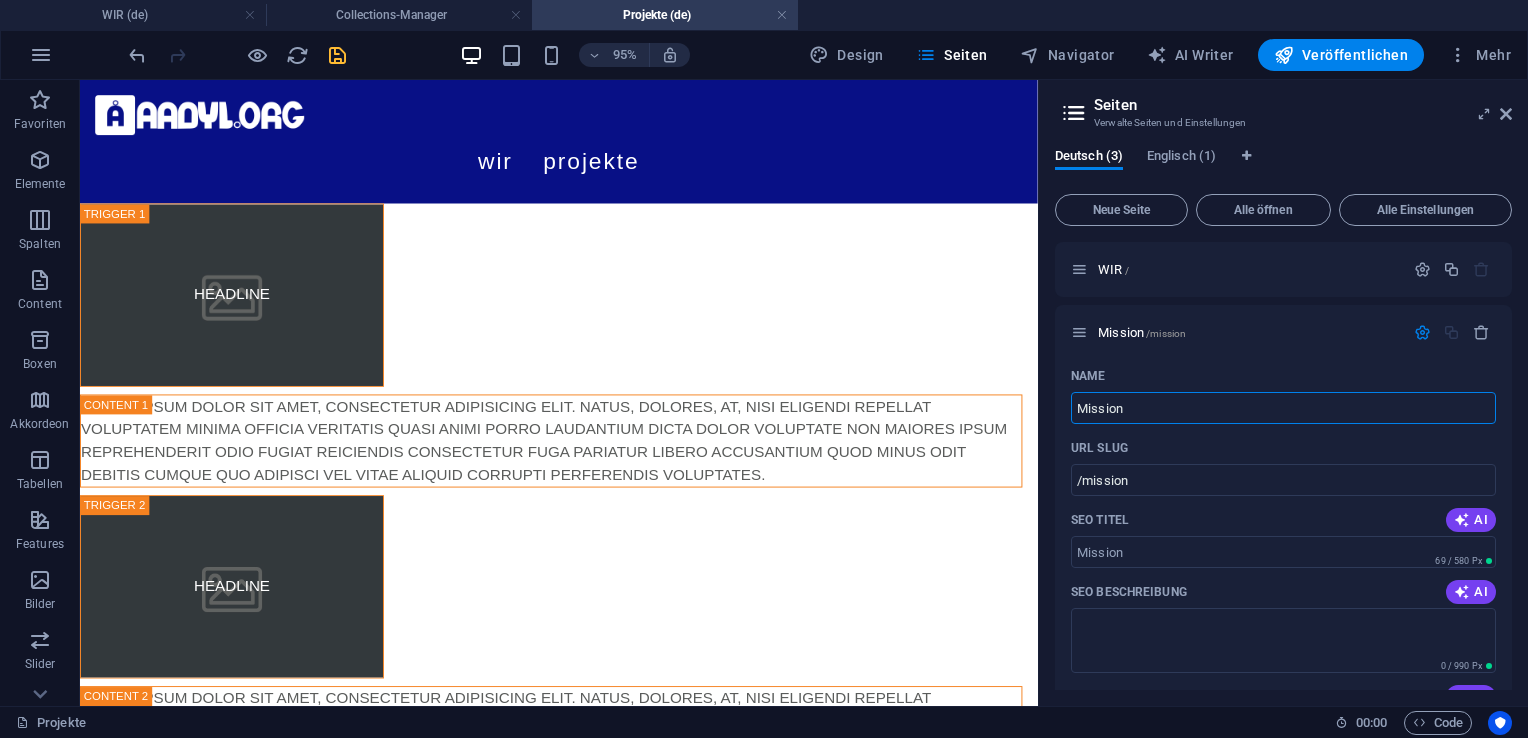 type on "Mission" 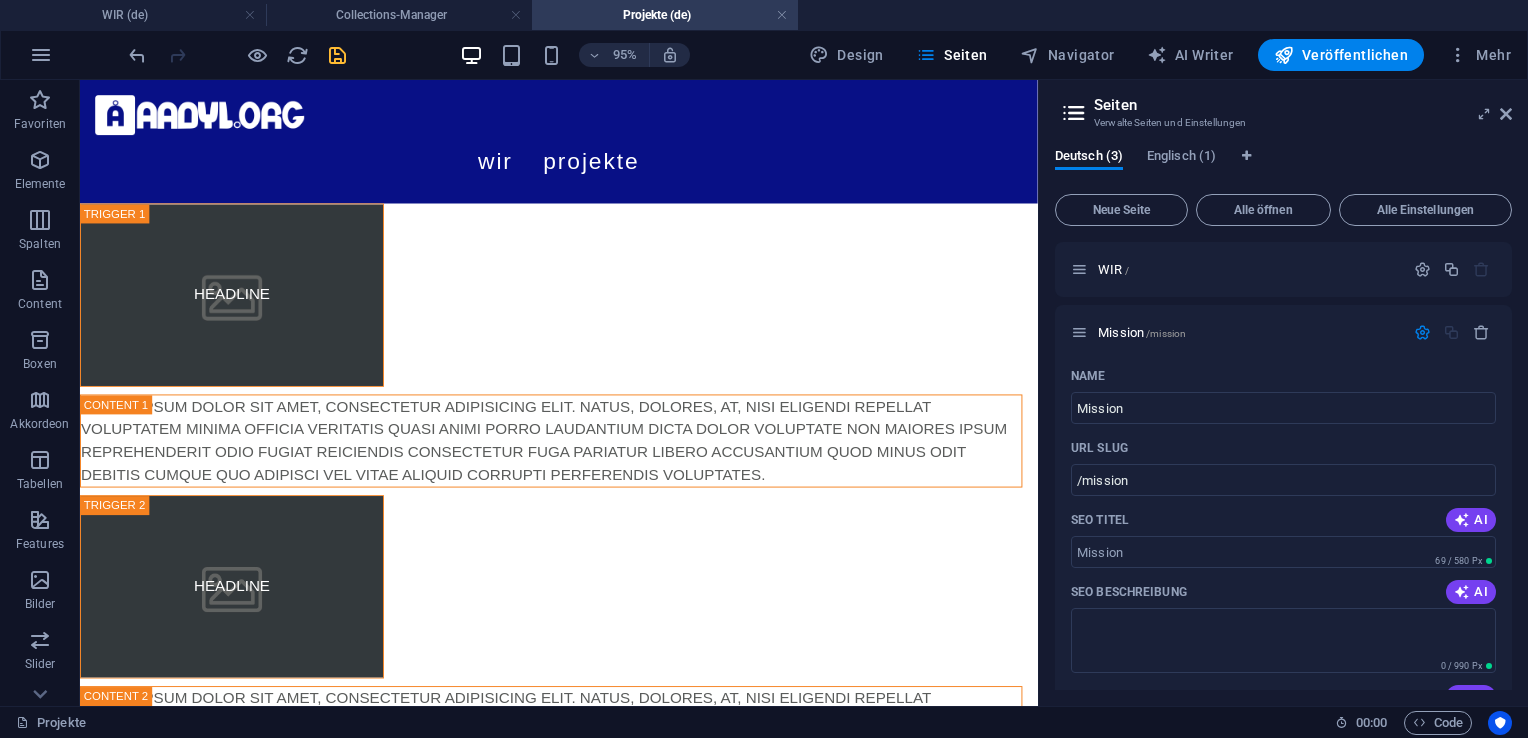 drag, startPoint x: 1511, startPoint y: 363, endPoint x: 1525, endPoint y: 467, distance: 104.93808 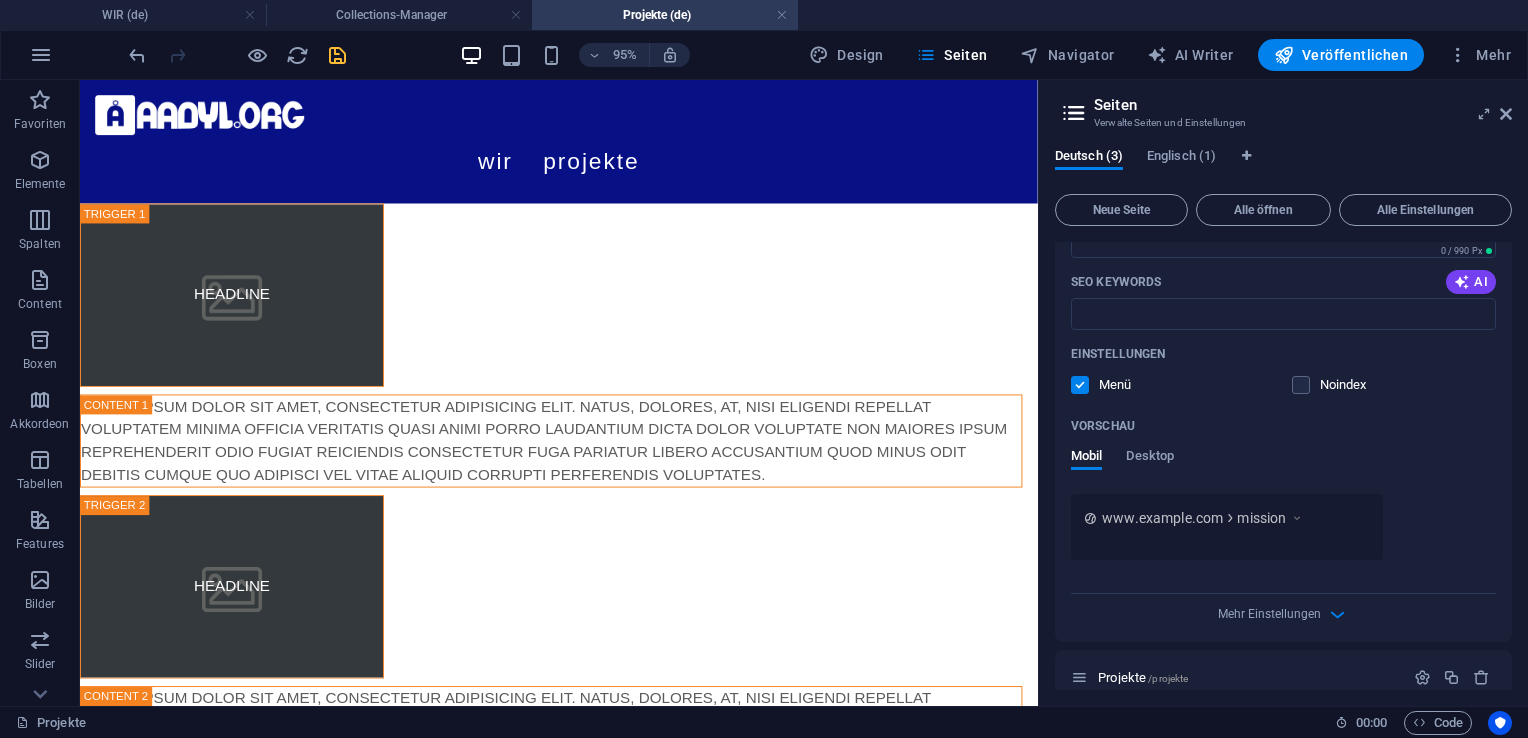scroll, scrollTop: 434, scrollLeft: 0, axis: vertical 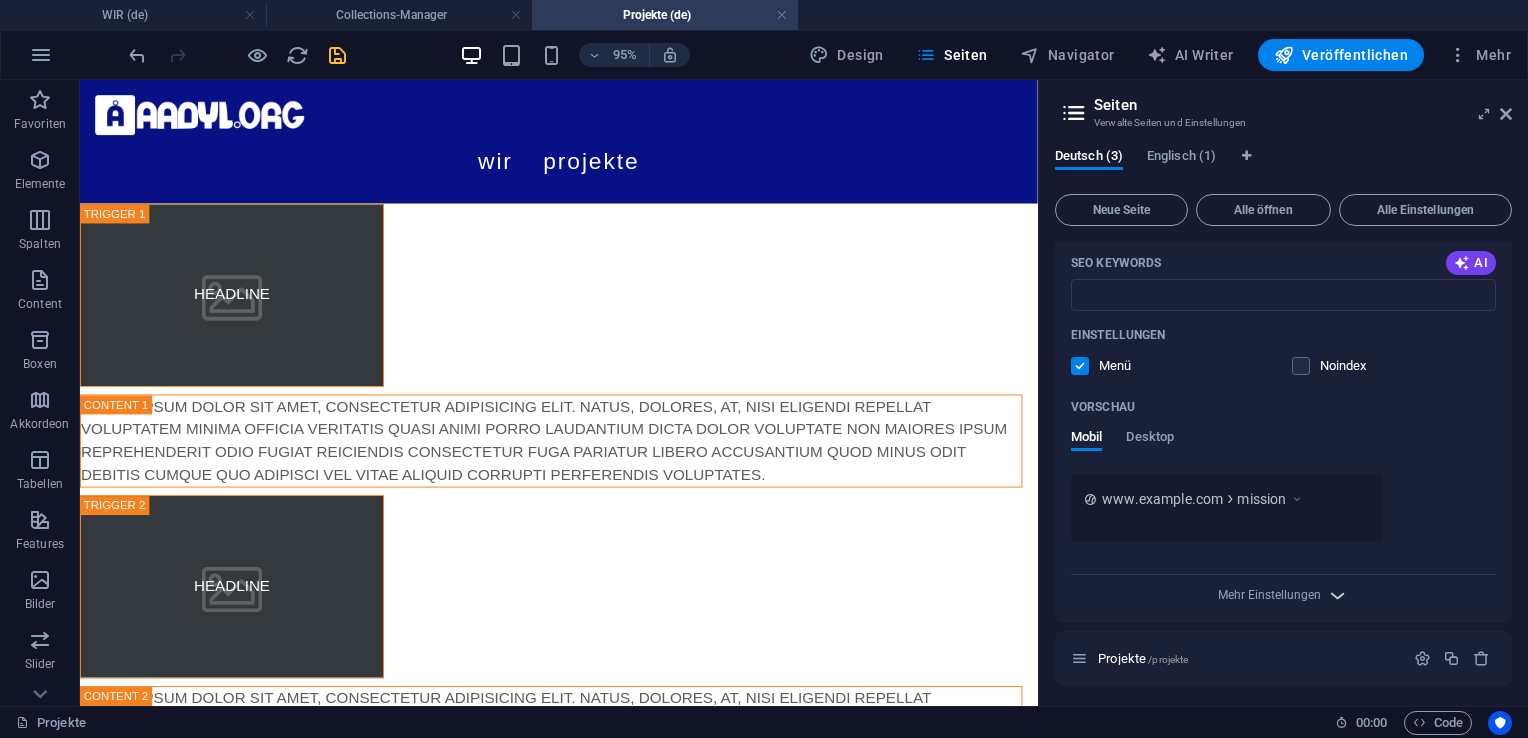 click at bounding box center (1337, 595) 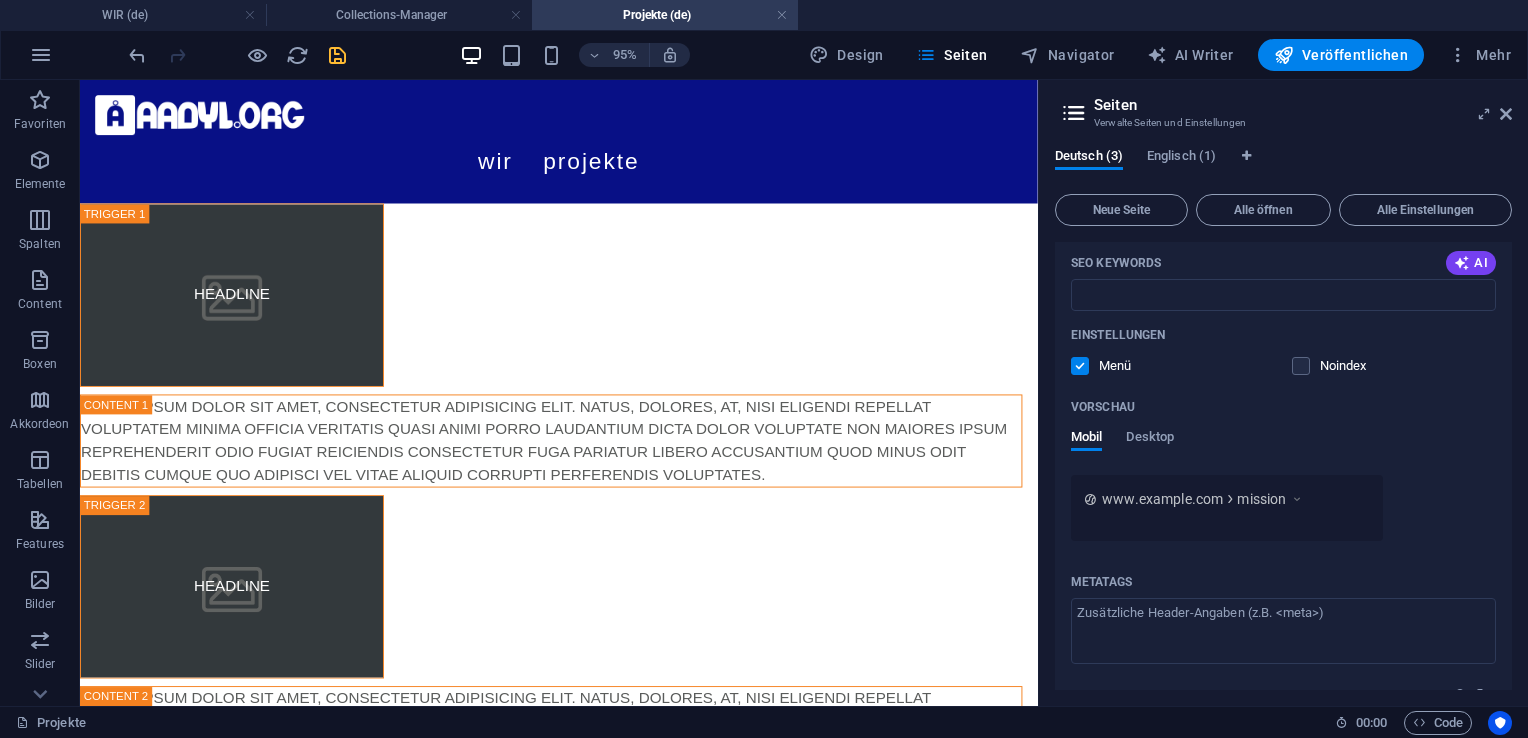drag, startPoint x: 1512, startPoint y: 486, endPoint x: 1521, endPoint y: 582, distance: 96.42095 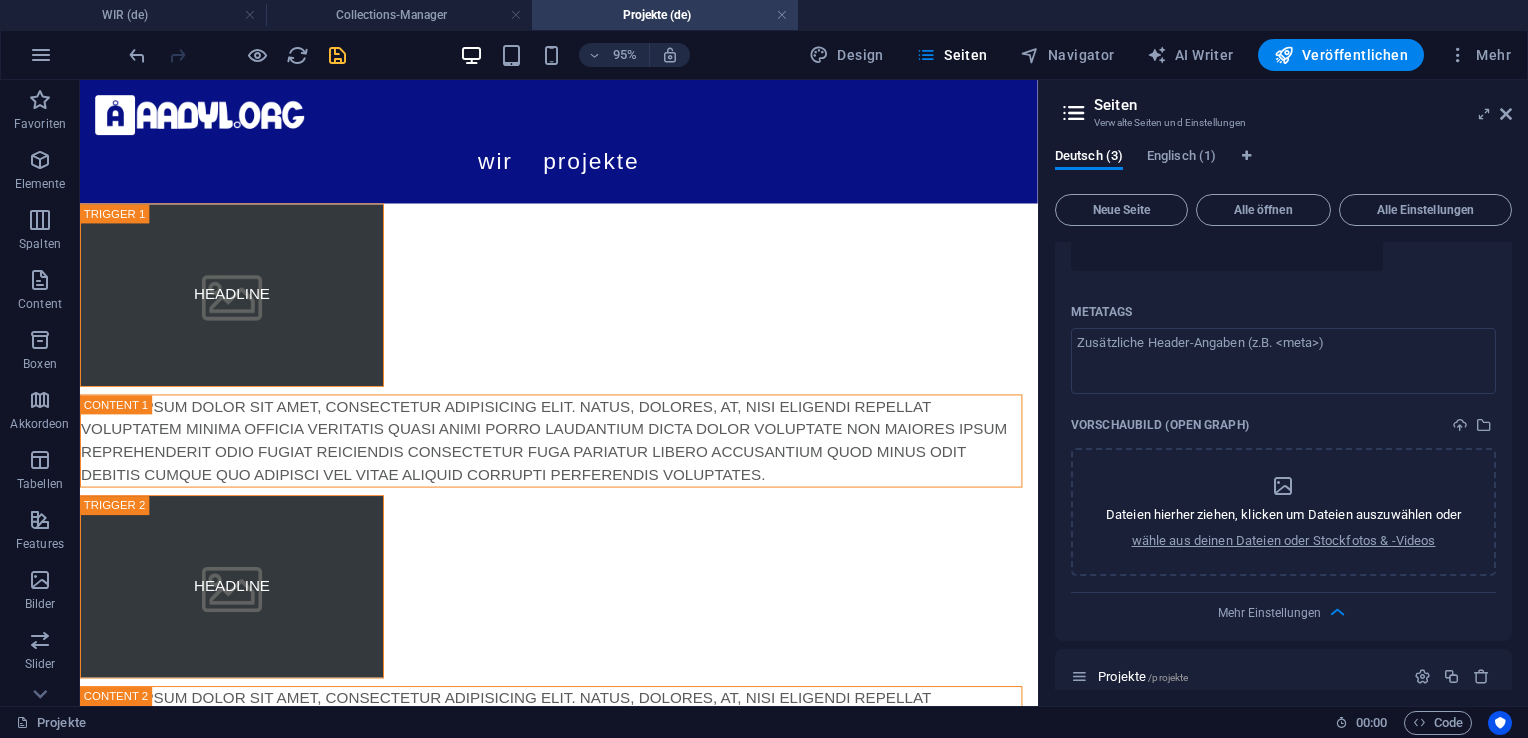 scroll, scrollTop: 707, scrollLeft: 0, axis: vertical 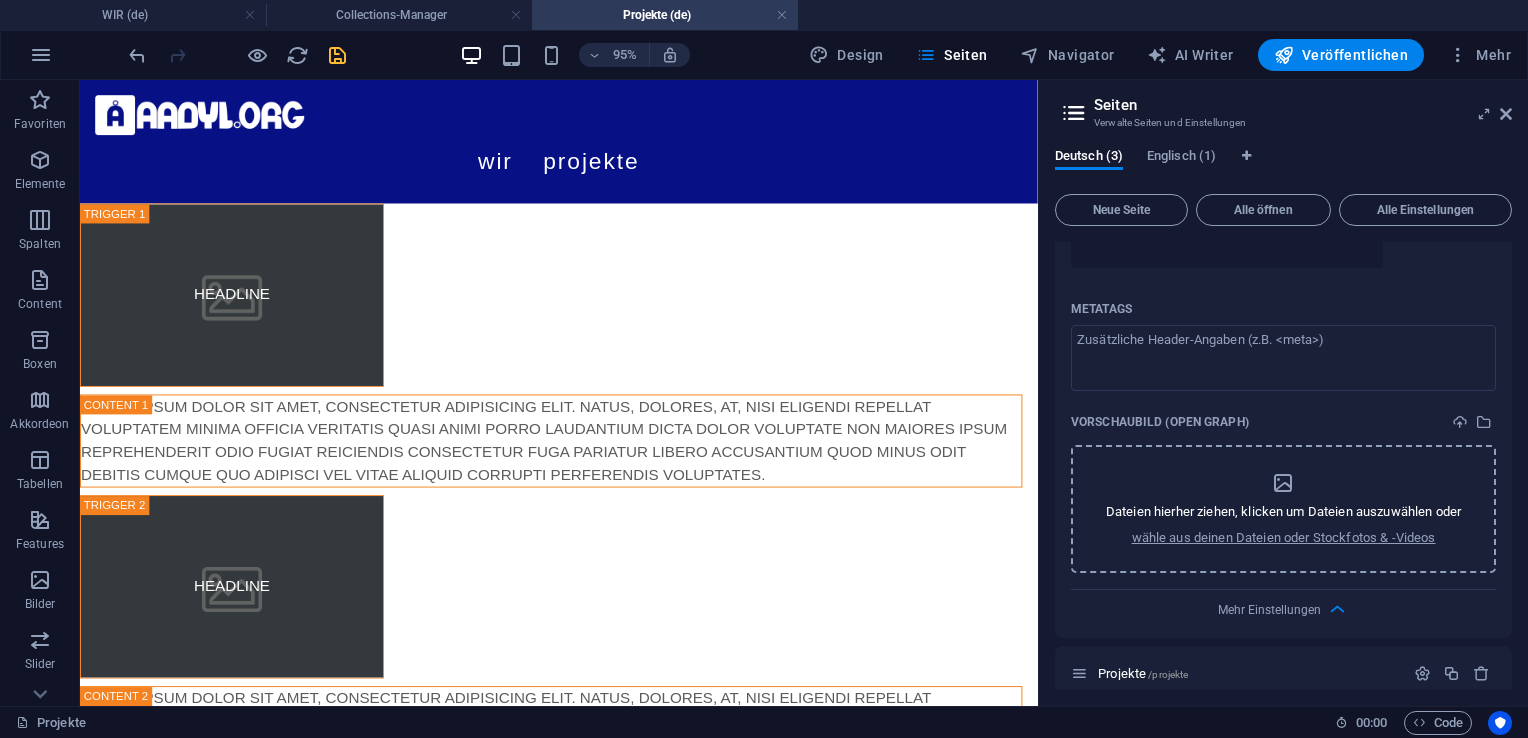 drag, startPoint x: 1514, startPoint y: 604, endPoint x: 1486, endPoint y: 447, distance: 159.47726 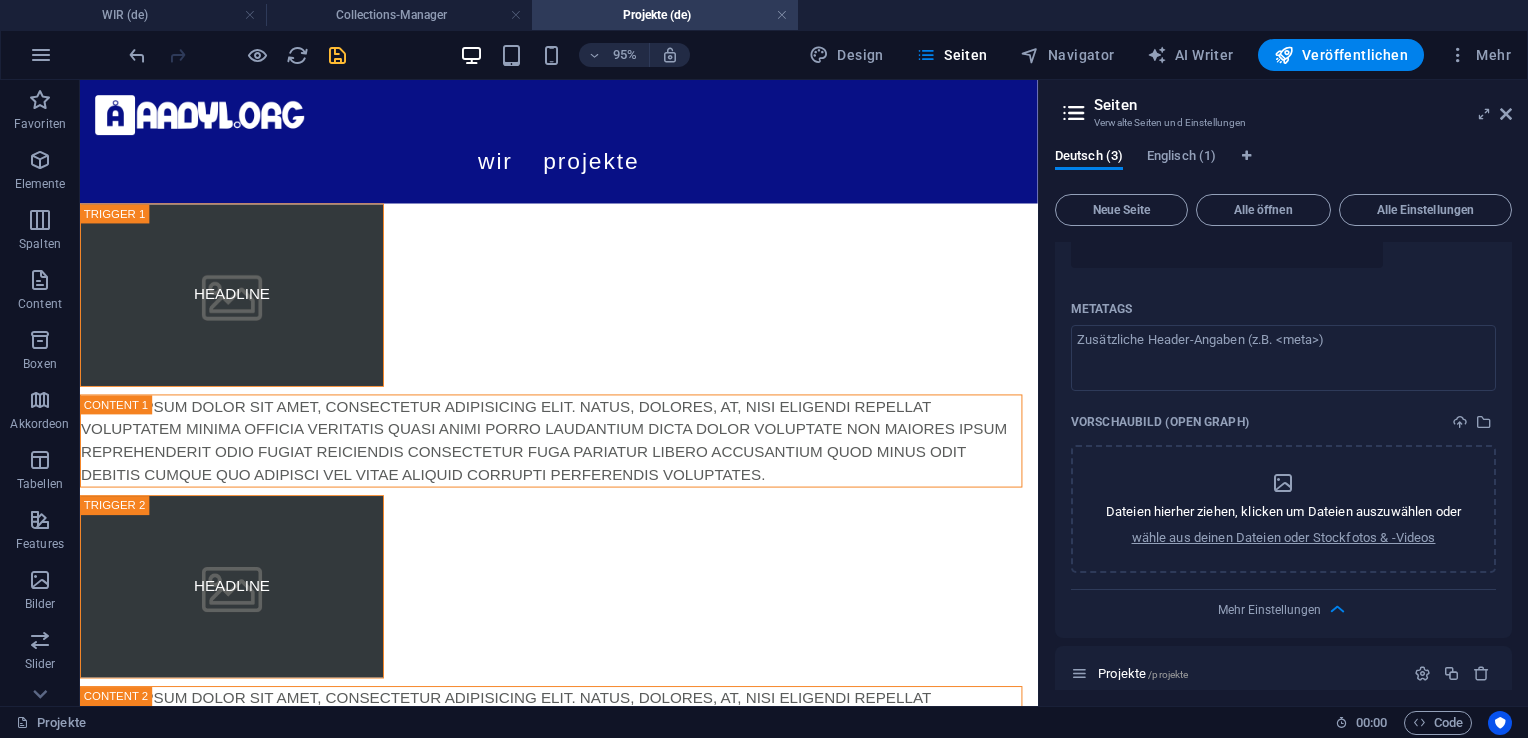 drag, startPoint x: 1511, startPoint y: 536, endPoint x: 1507, endPoint y: 426, distance: 110.0727 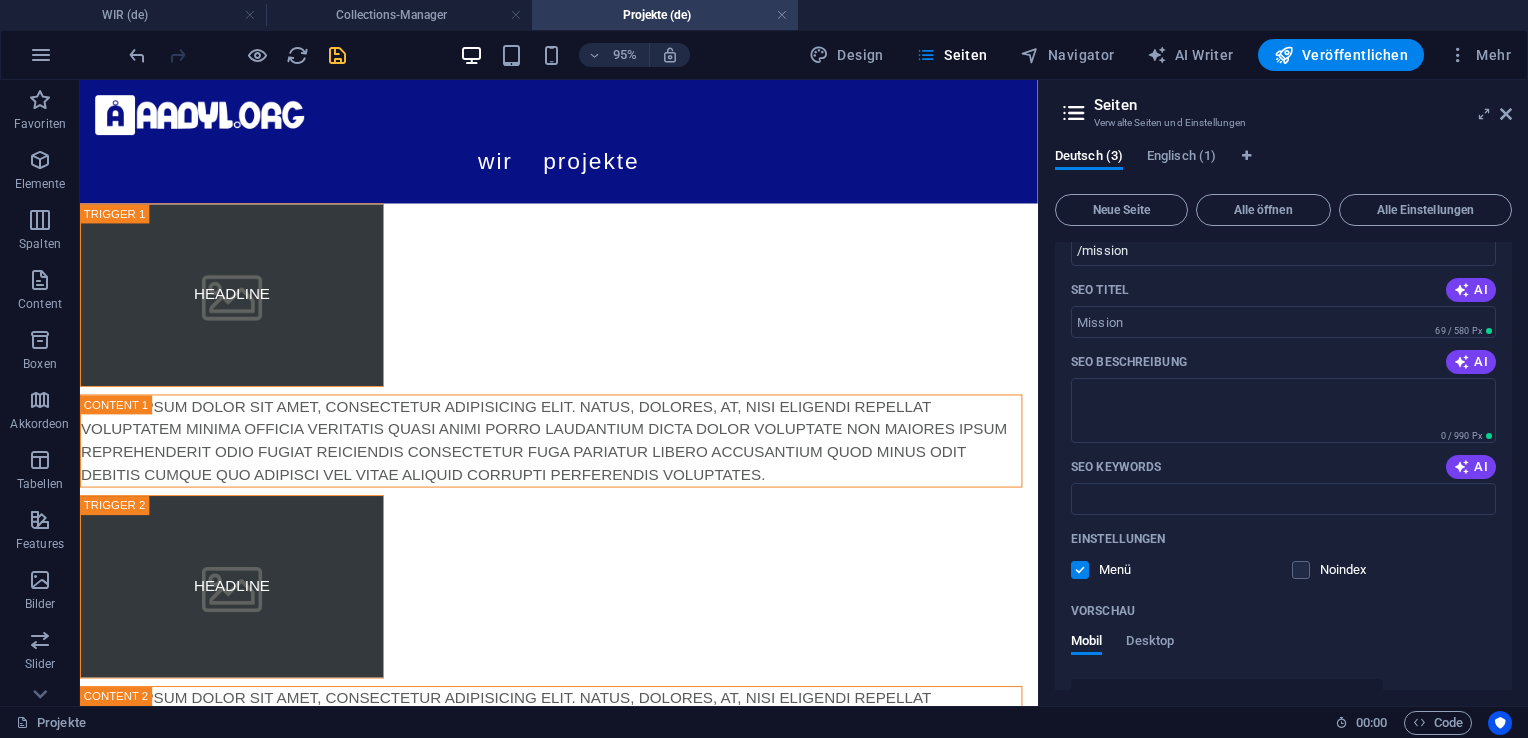 scroll, scrollTop: 0, scrollLeft: 0, axis: both 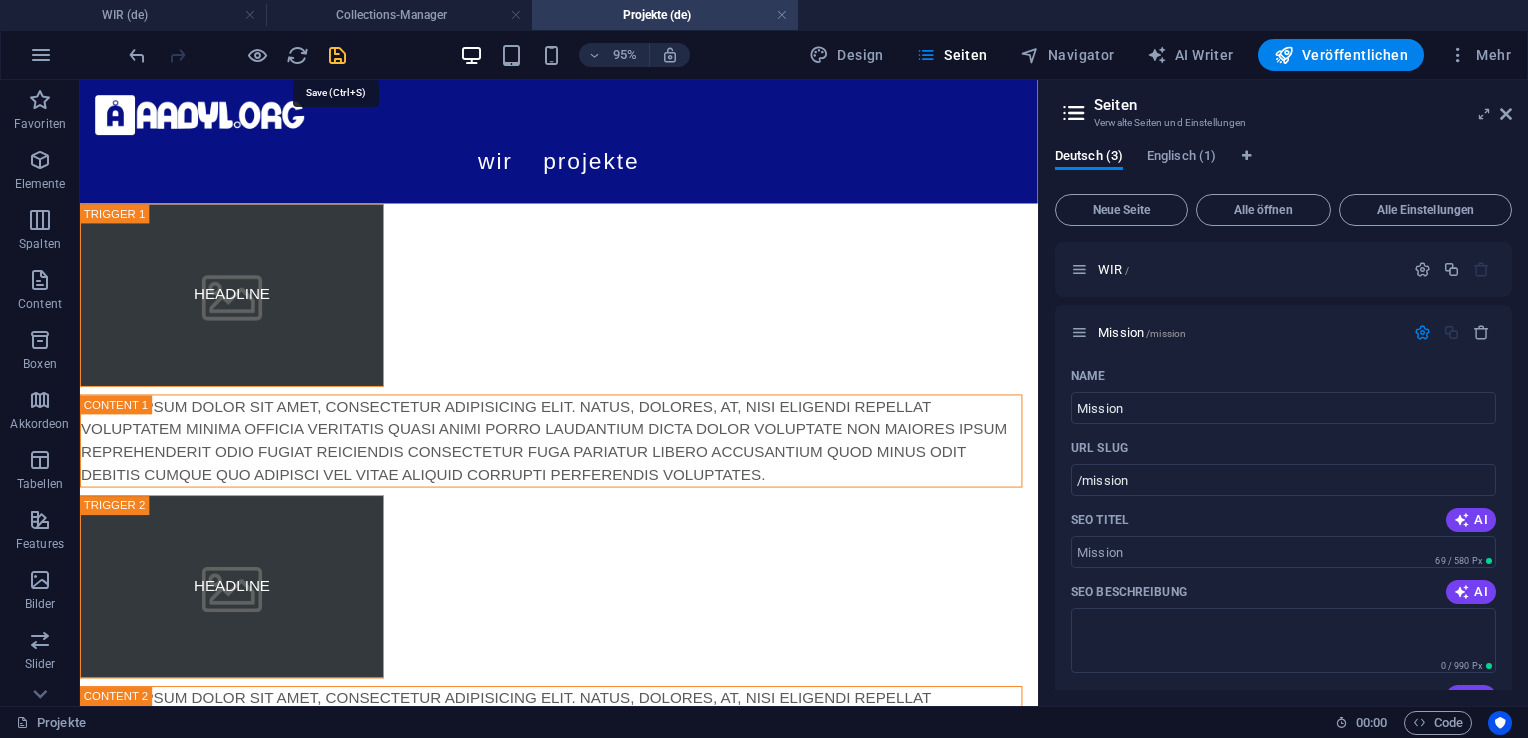 click at bounding box center (337, 55) 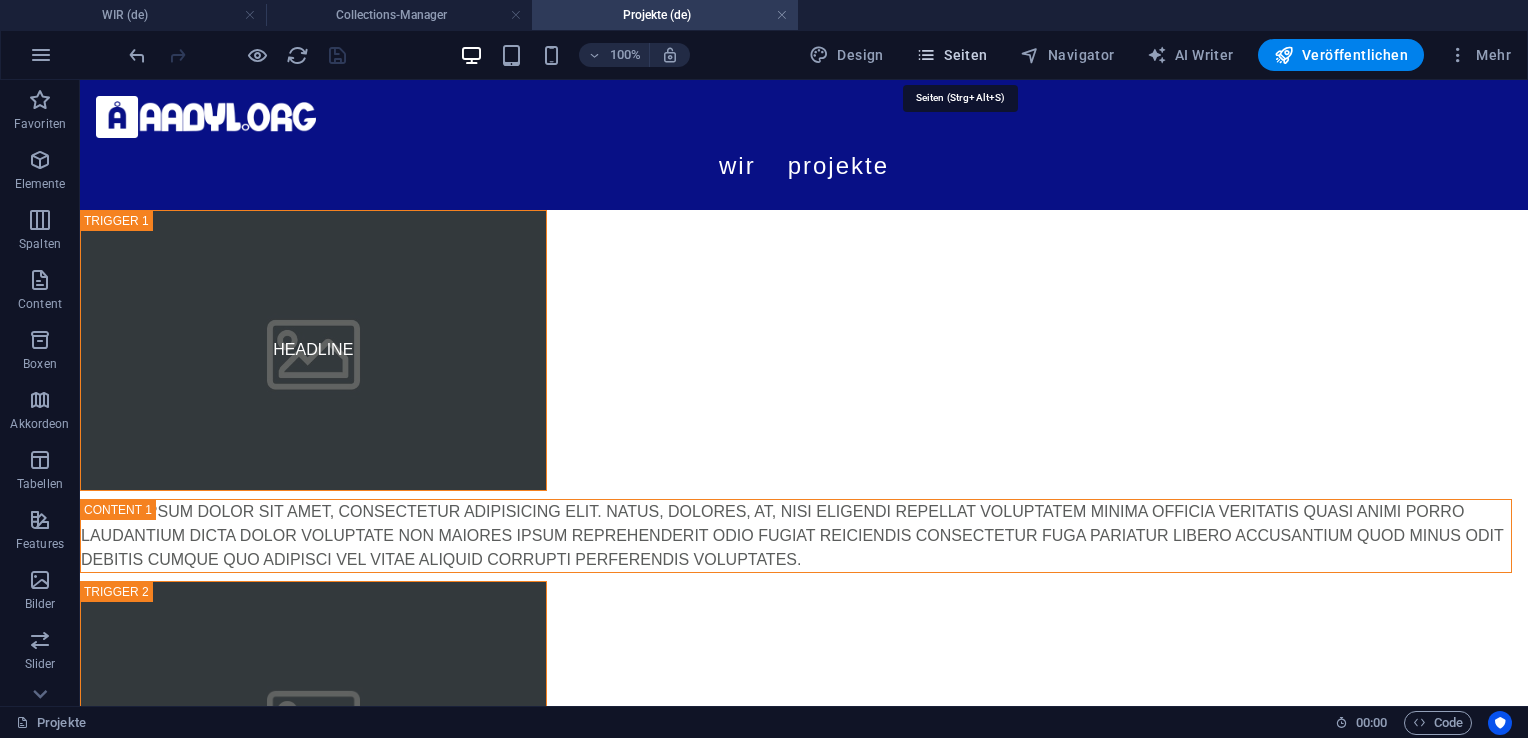 drag, startPoint x: 966, startPoint y: 60, endPoint x: 944, endPoint y: 59, distance: 22.022715 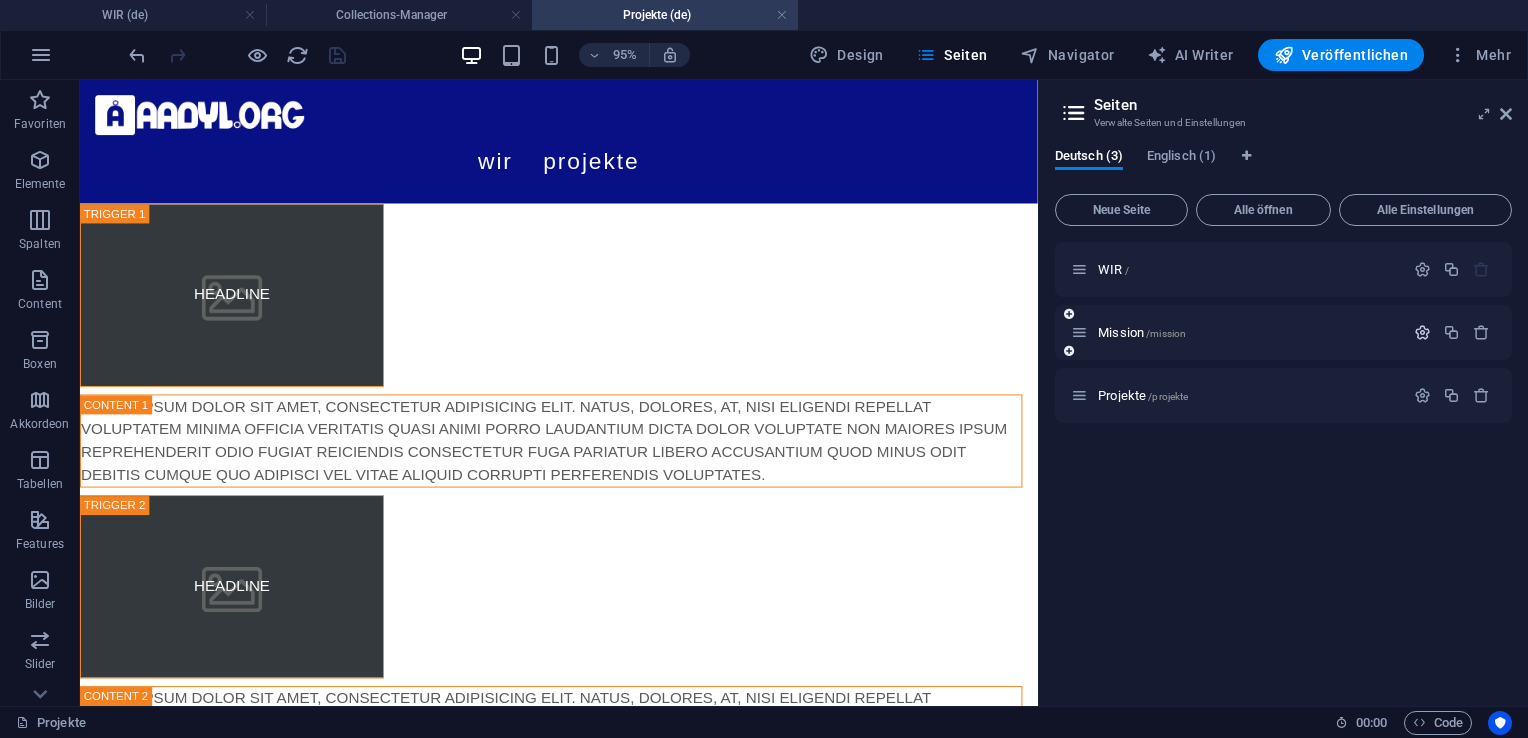 click at bounding box center (1422, 332) 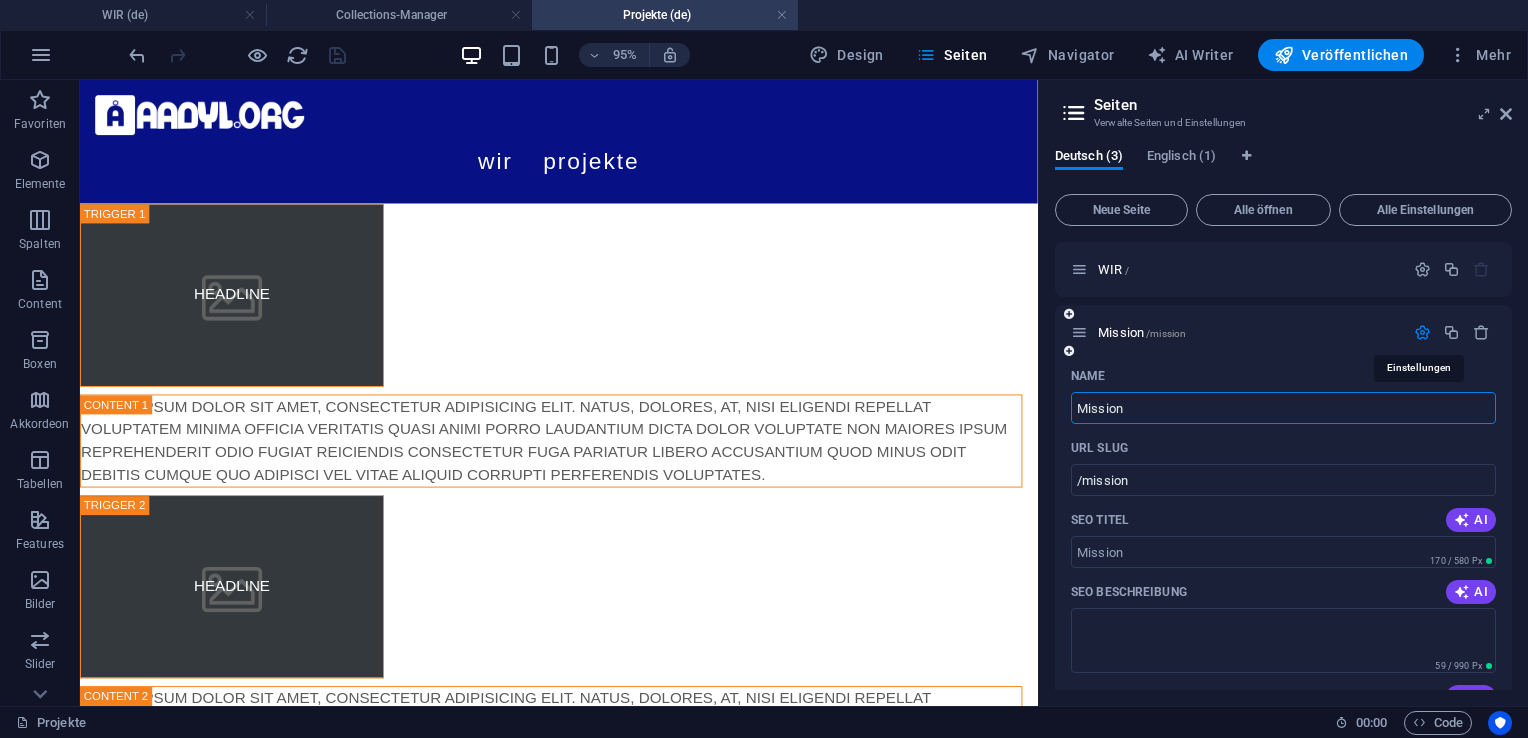 click at bounding box center (1422, 332) 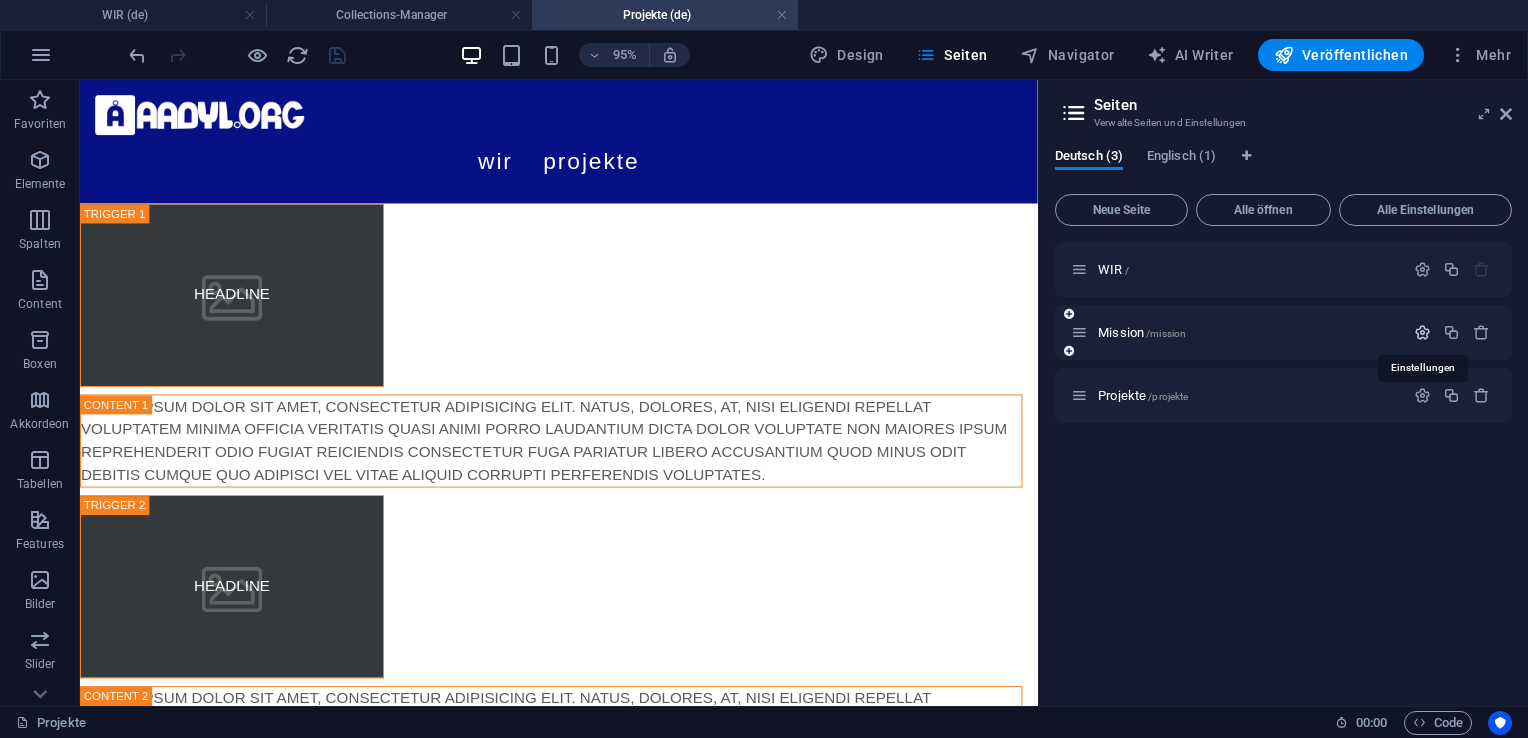 click at bounding box center [1422, 332] 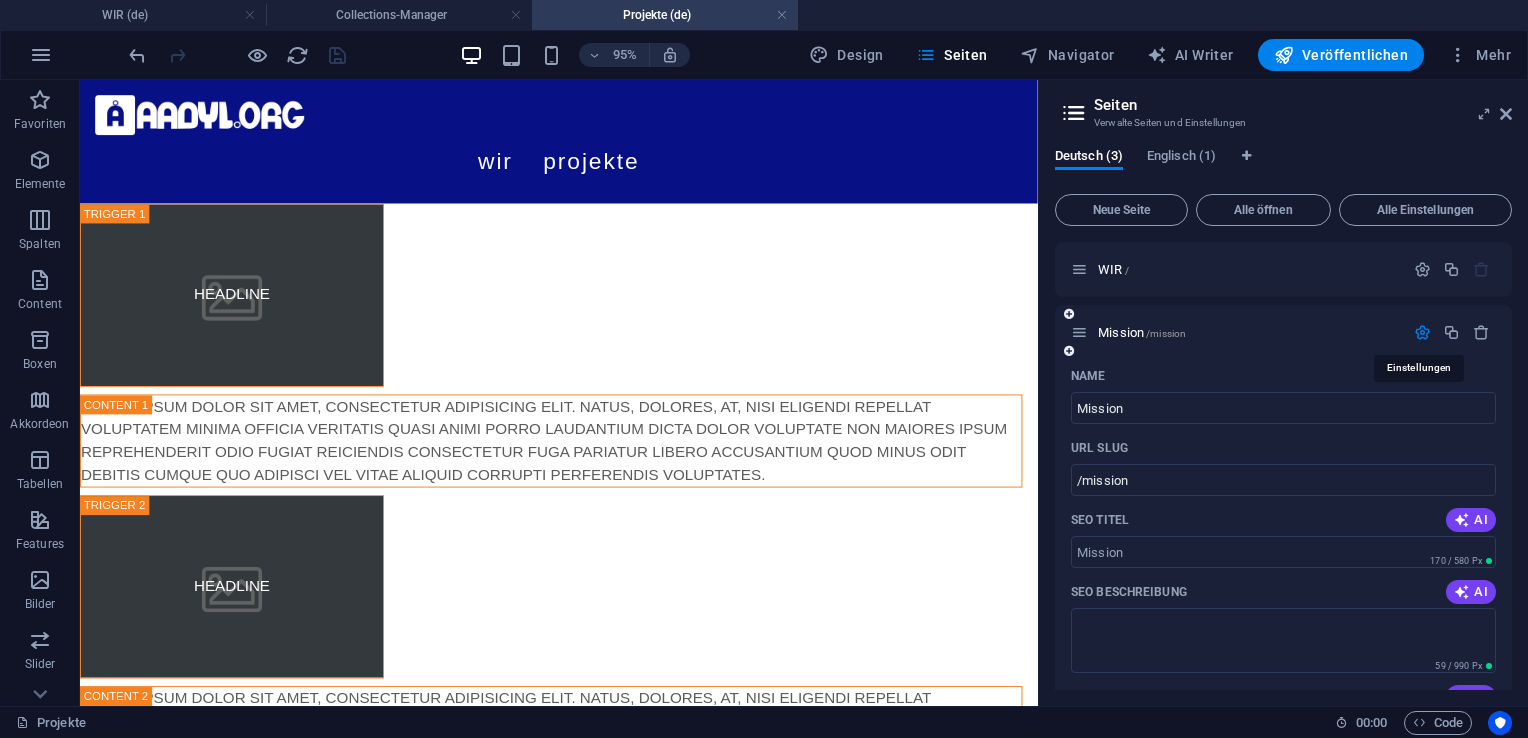 click at bounding box center (1422, 332) 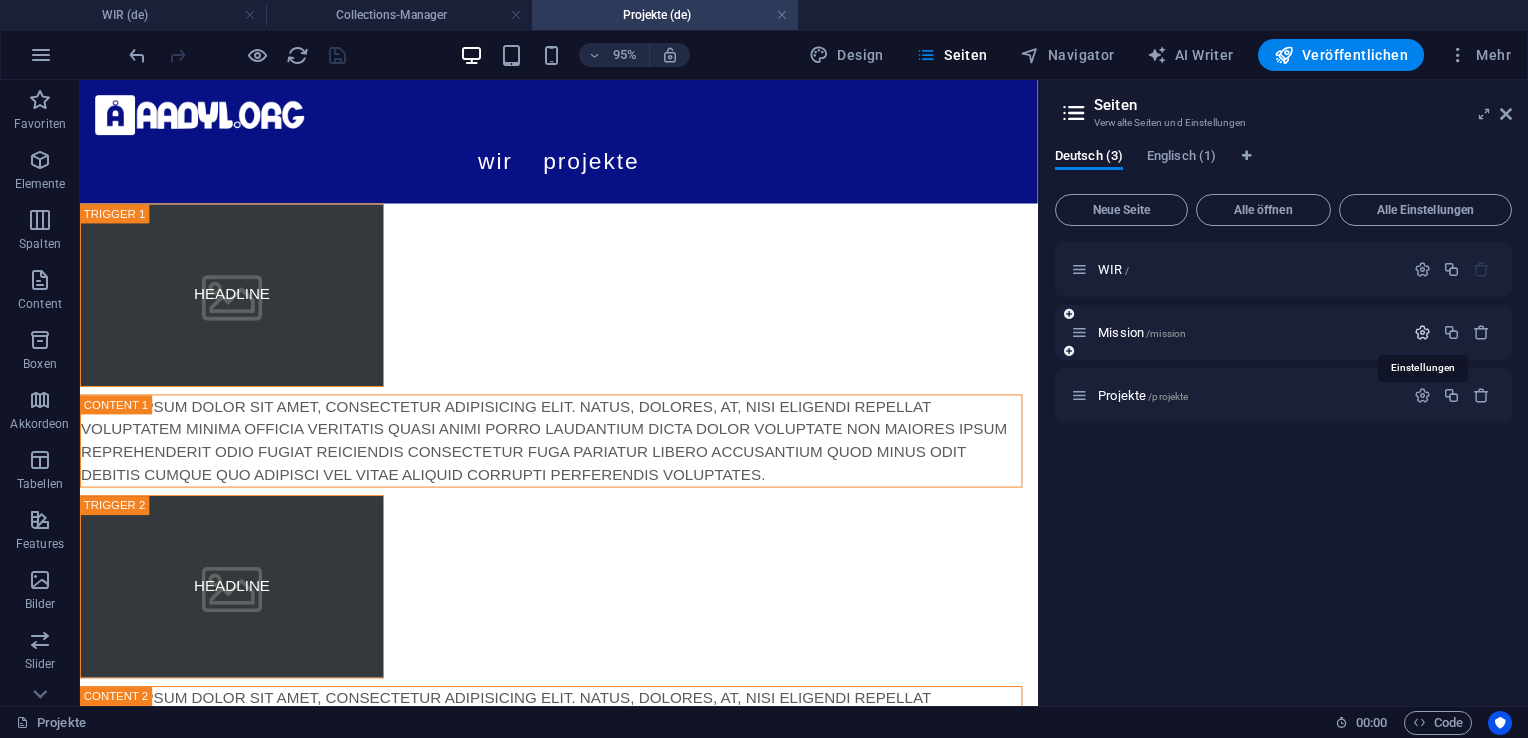 click at bounding box center (1422, 332) 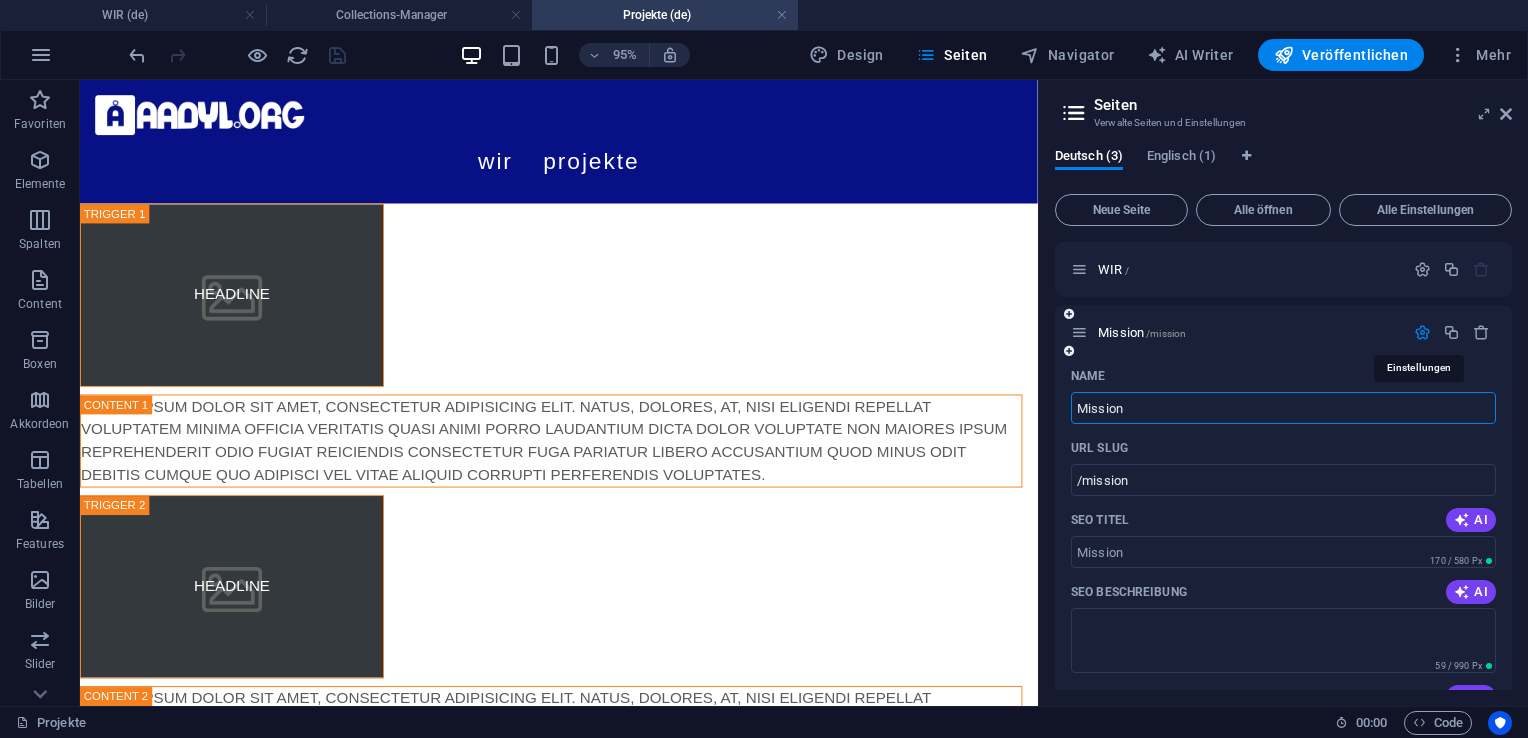 click at bounding box center (1422, 332) 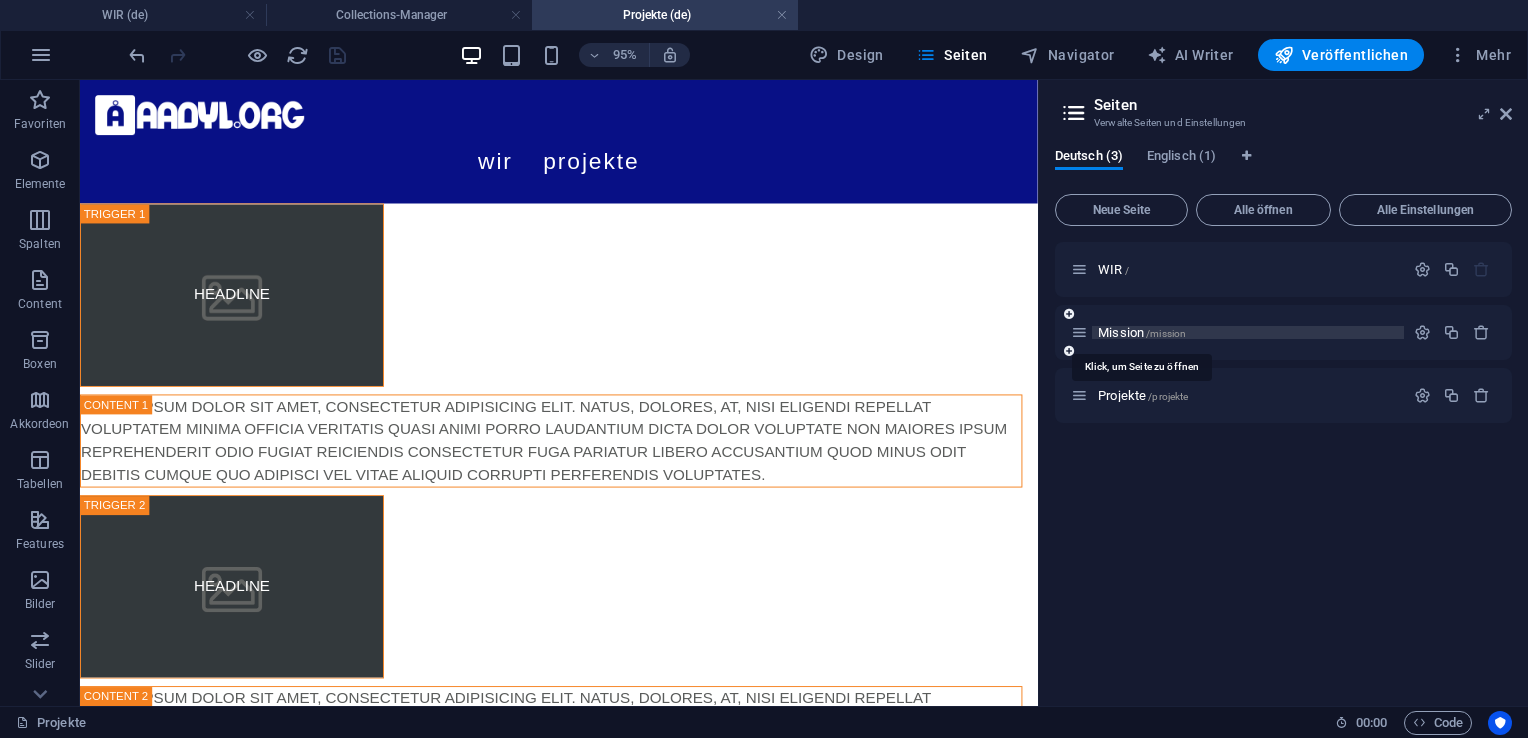 click on "Mission /mission" at bounding box center [1142, 332] 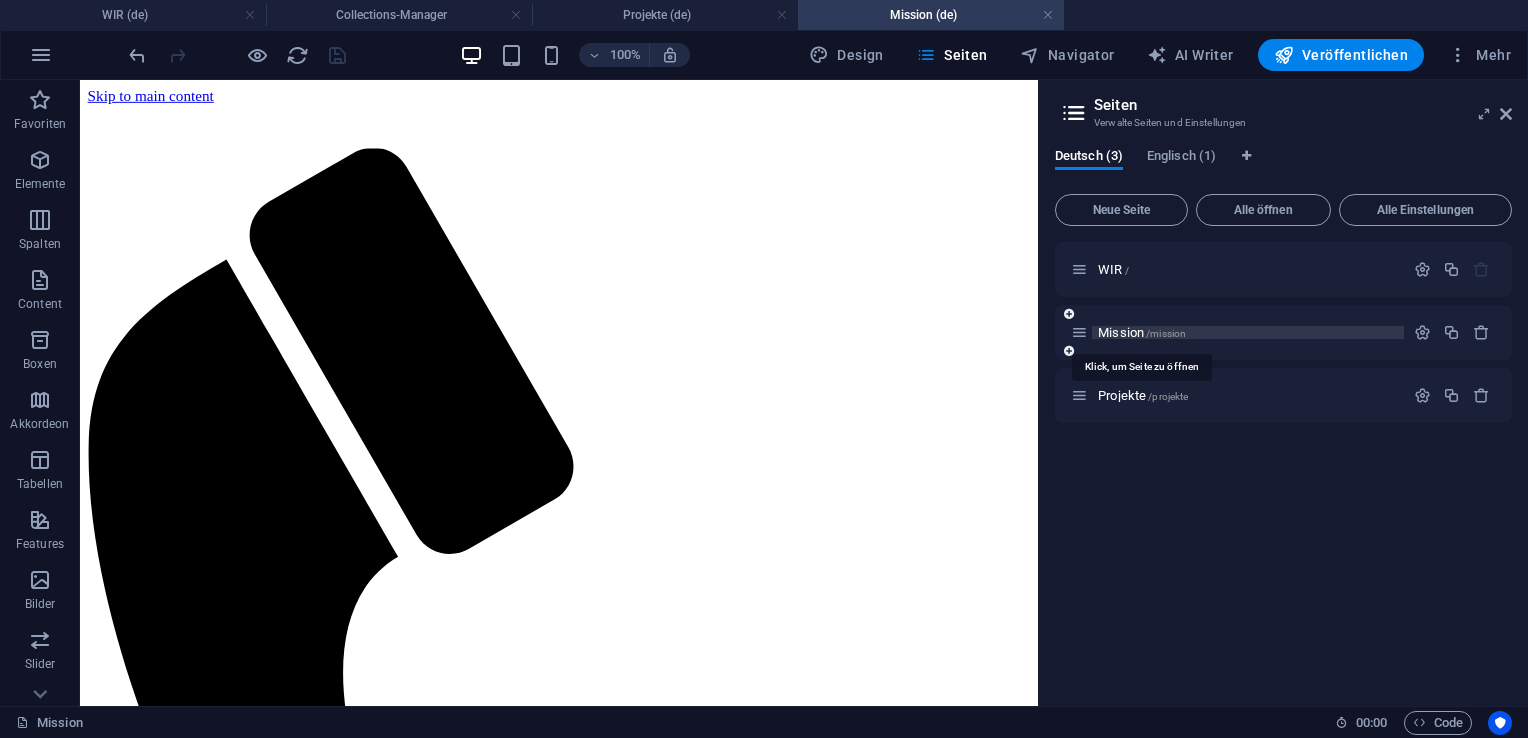 scroll, scrollTop: 0, scrollLeft: 0, axis: both 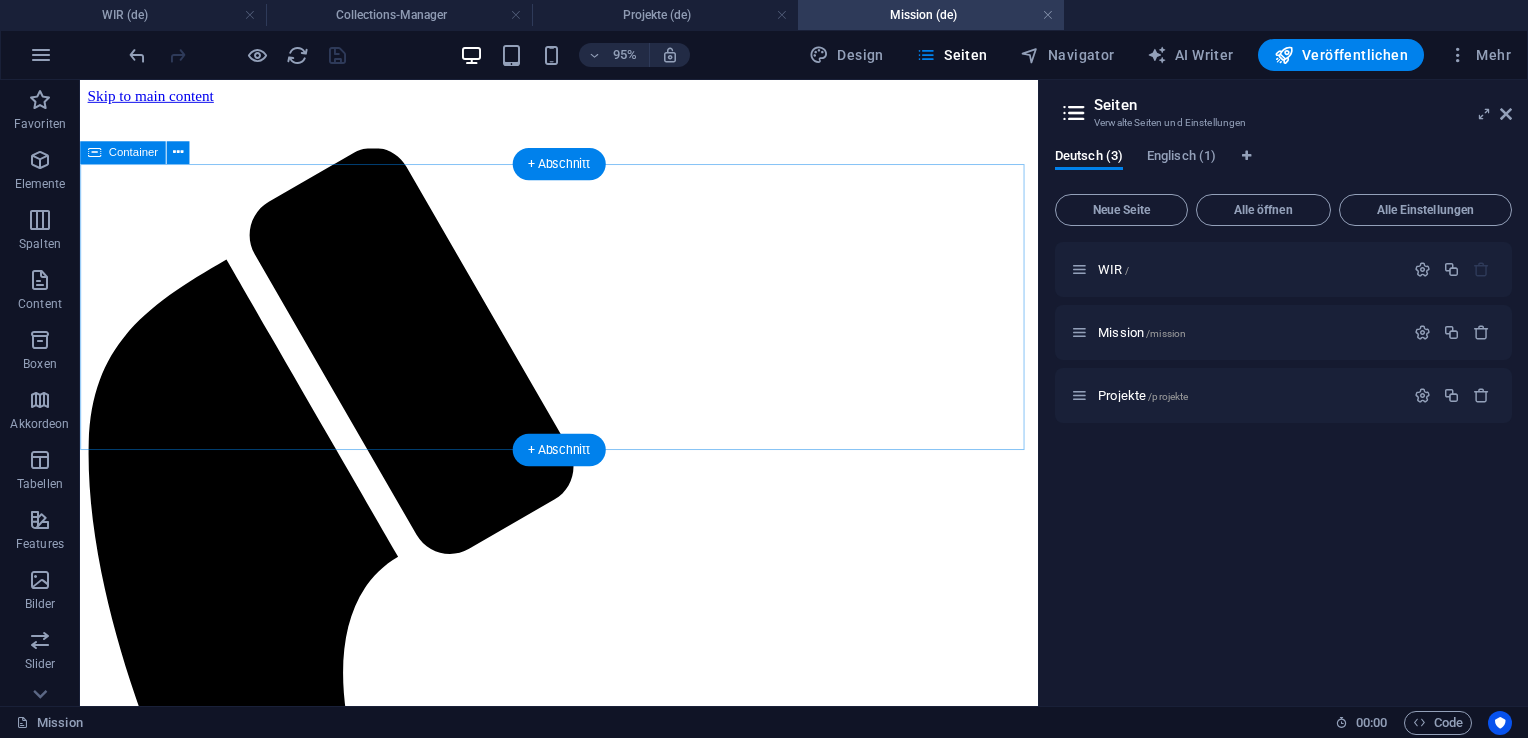 click on "Zwischenablage einfügen" at bounding box center [660, 1639] 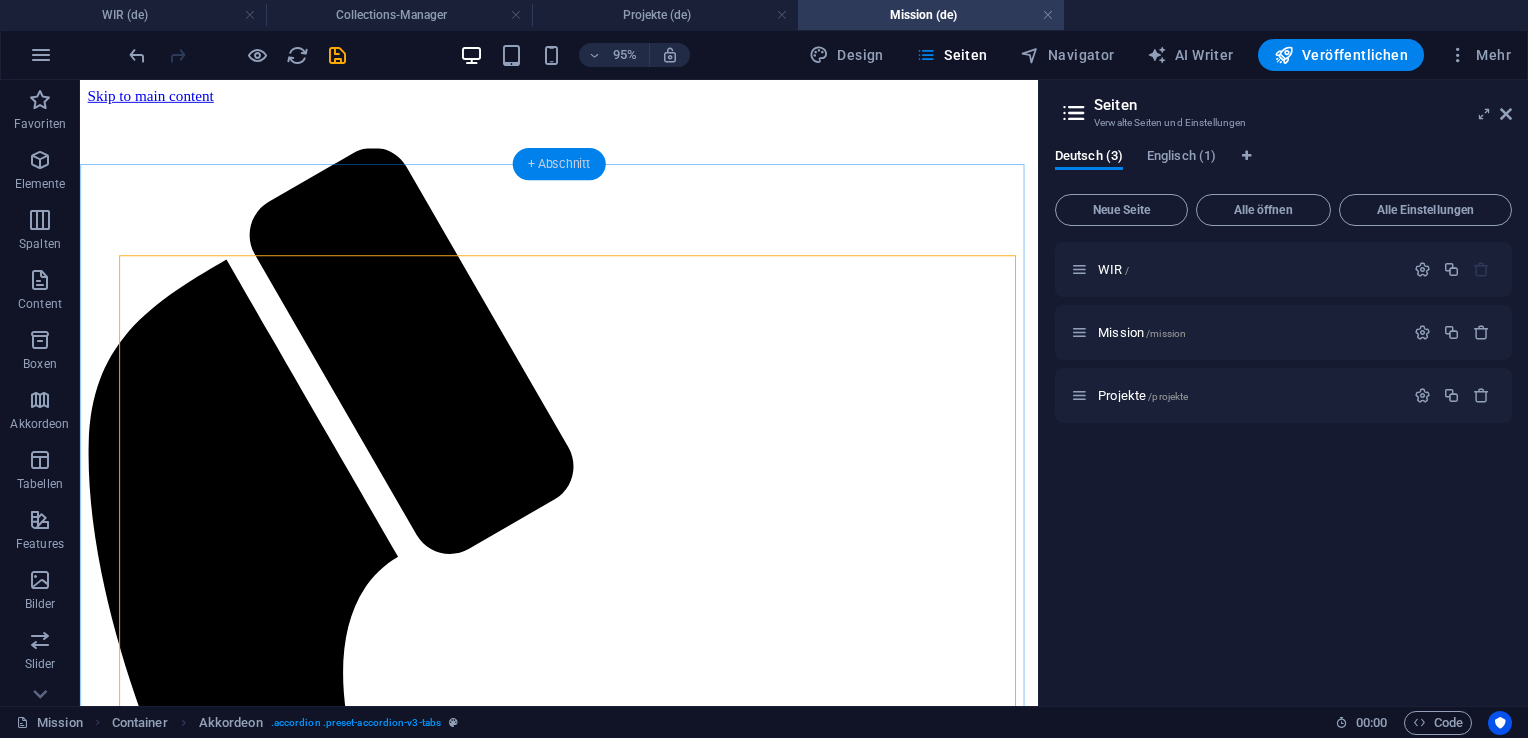 click on "+ Abschnitt" at bounding box center [559, 163] 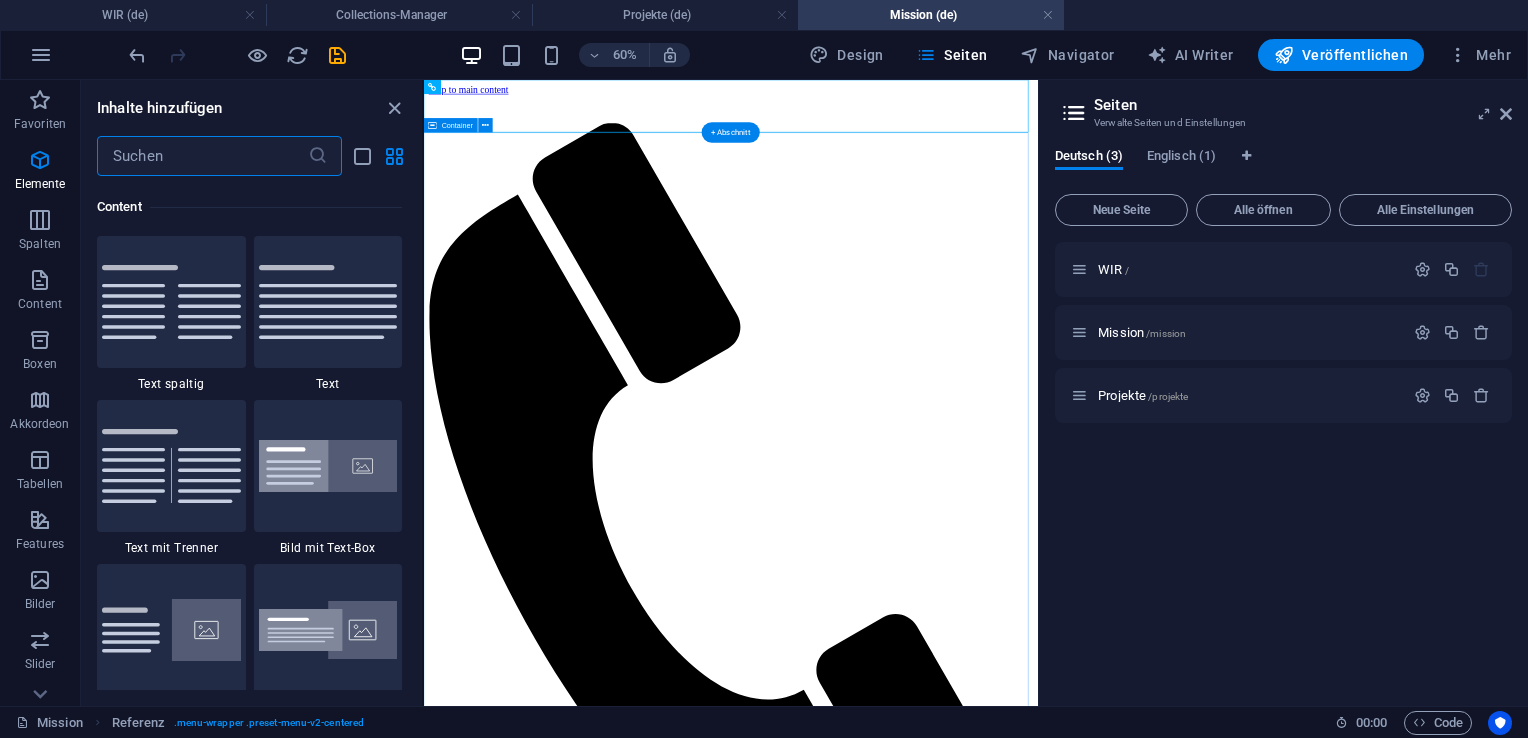 scroll, scrollTop: 3499, scrollLeft: 0, axis: vertical 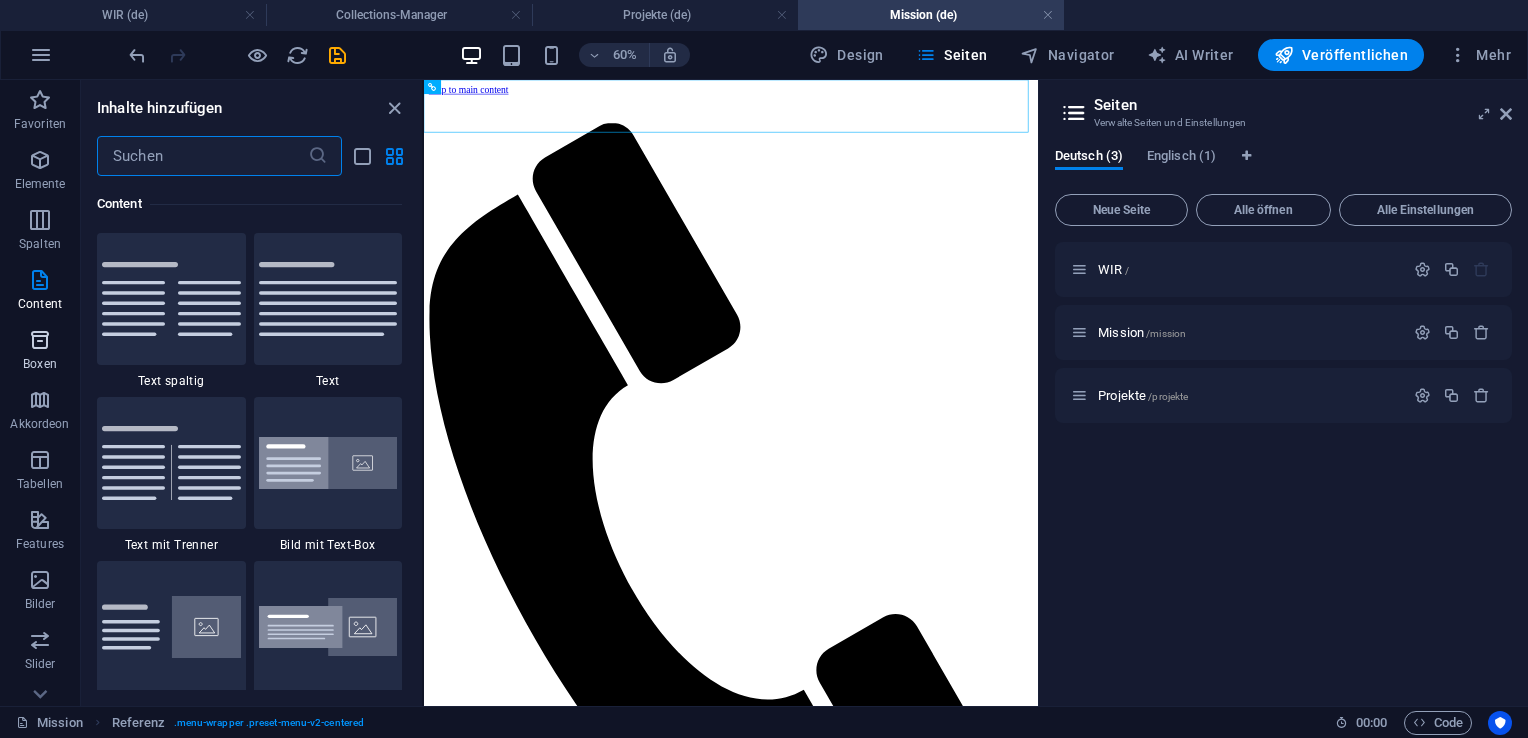 click on "Boxen" at bounding box center [40, 352] 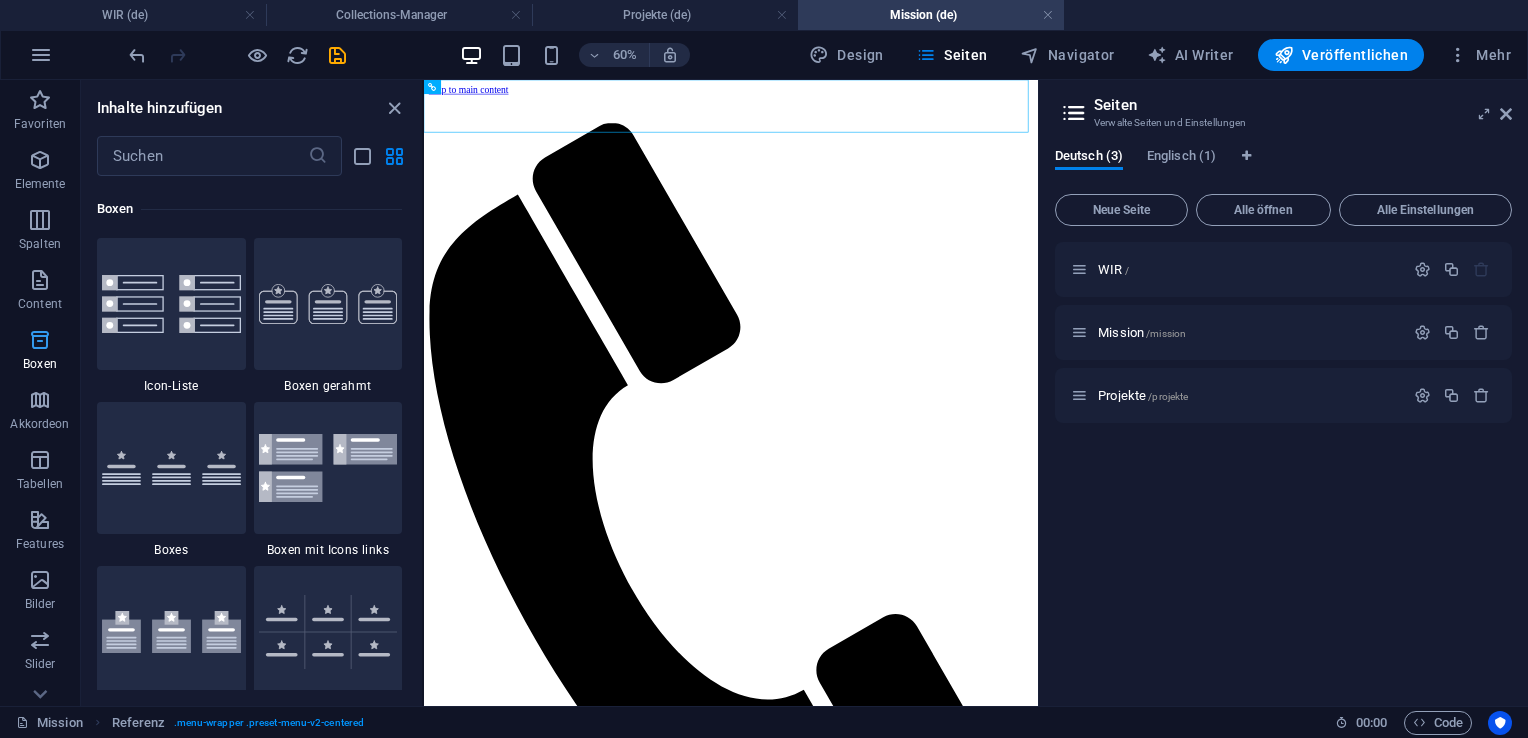scroll, scrollTop: 5516, scrollLeft: 0, axis: vertical 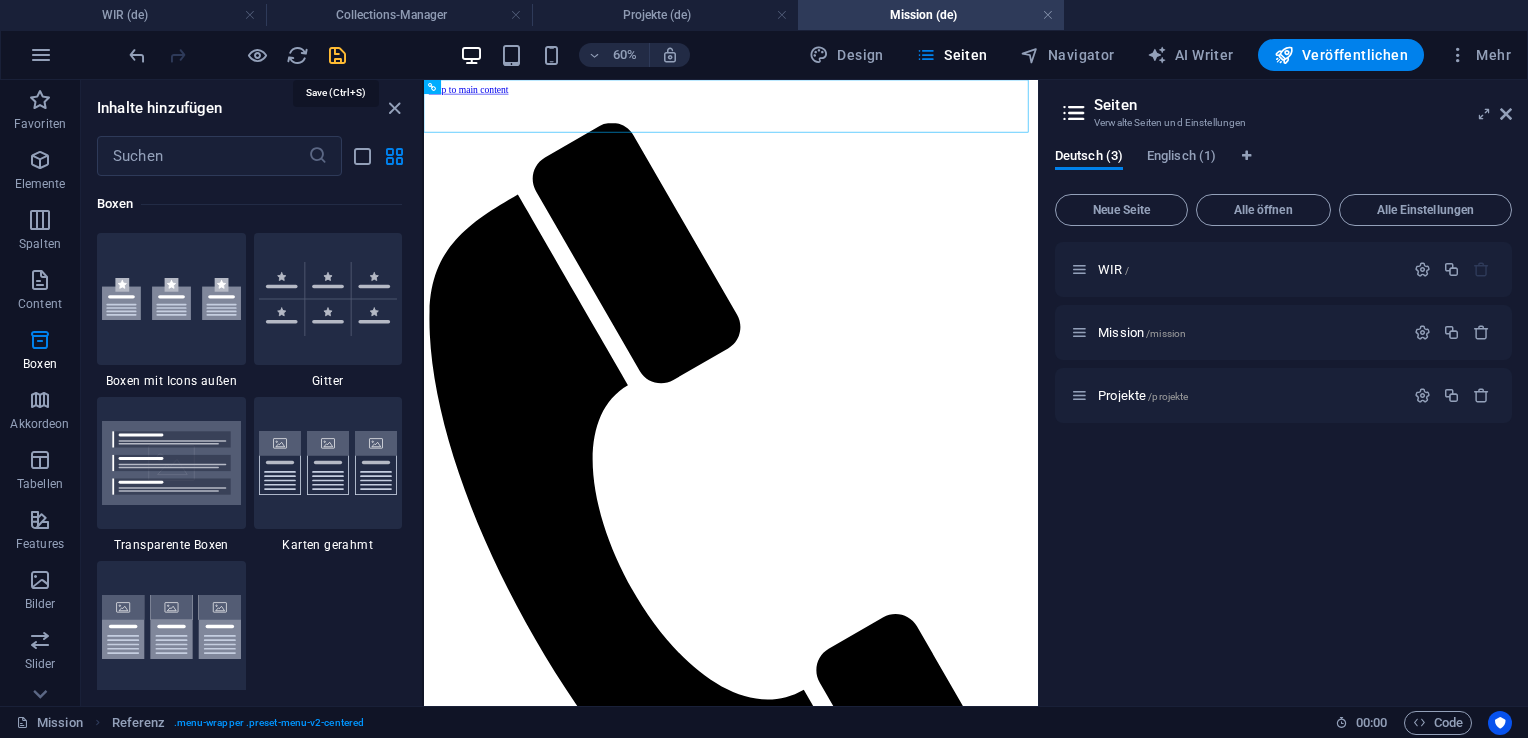 click at bounding box center [337, 55] 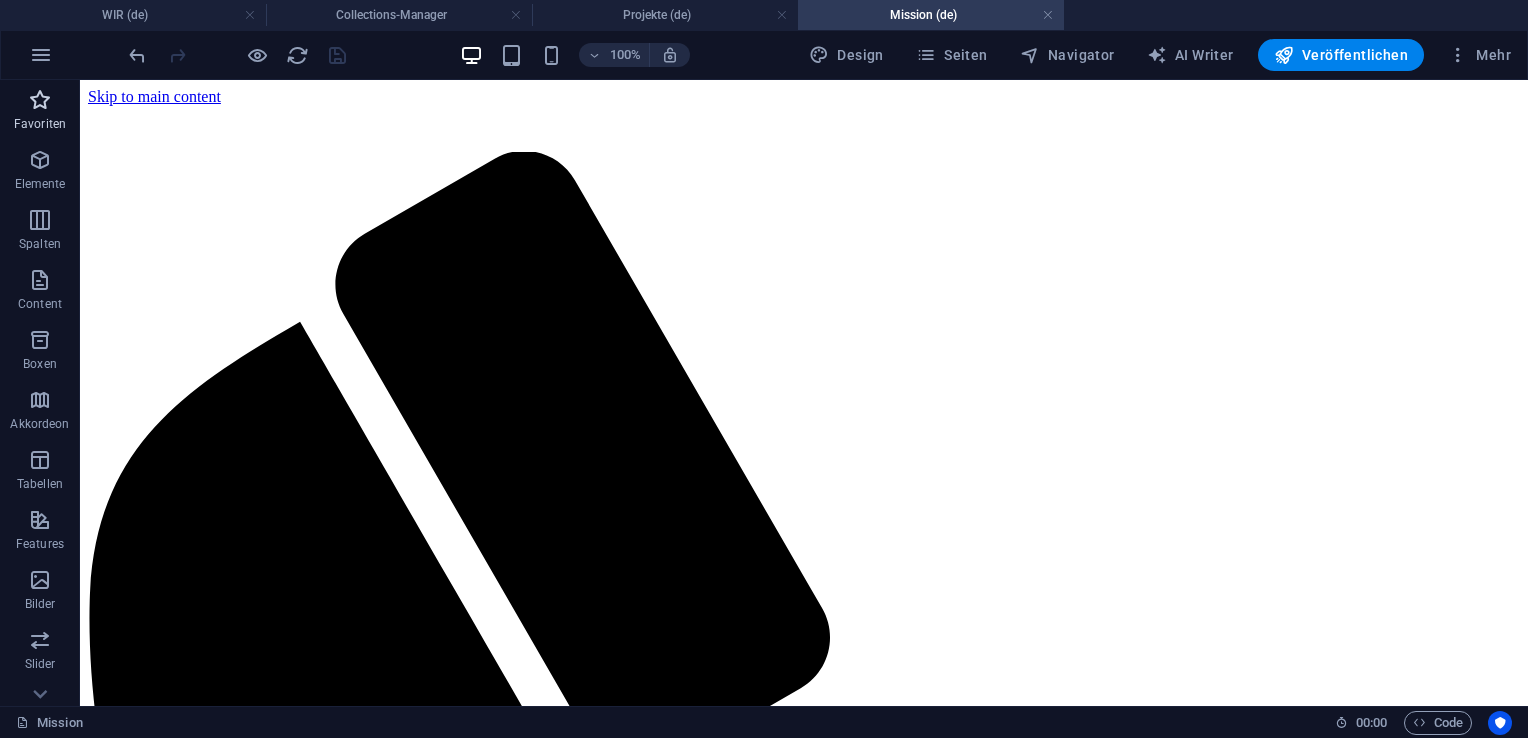 drag, startPoint x: 336, startPoint y: 53, endPoint x: 42, endPoint y: 109, distance: 299.28583 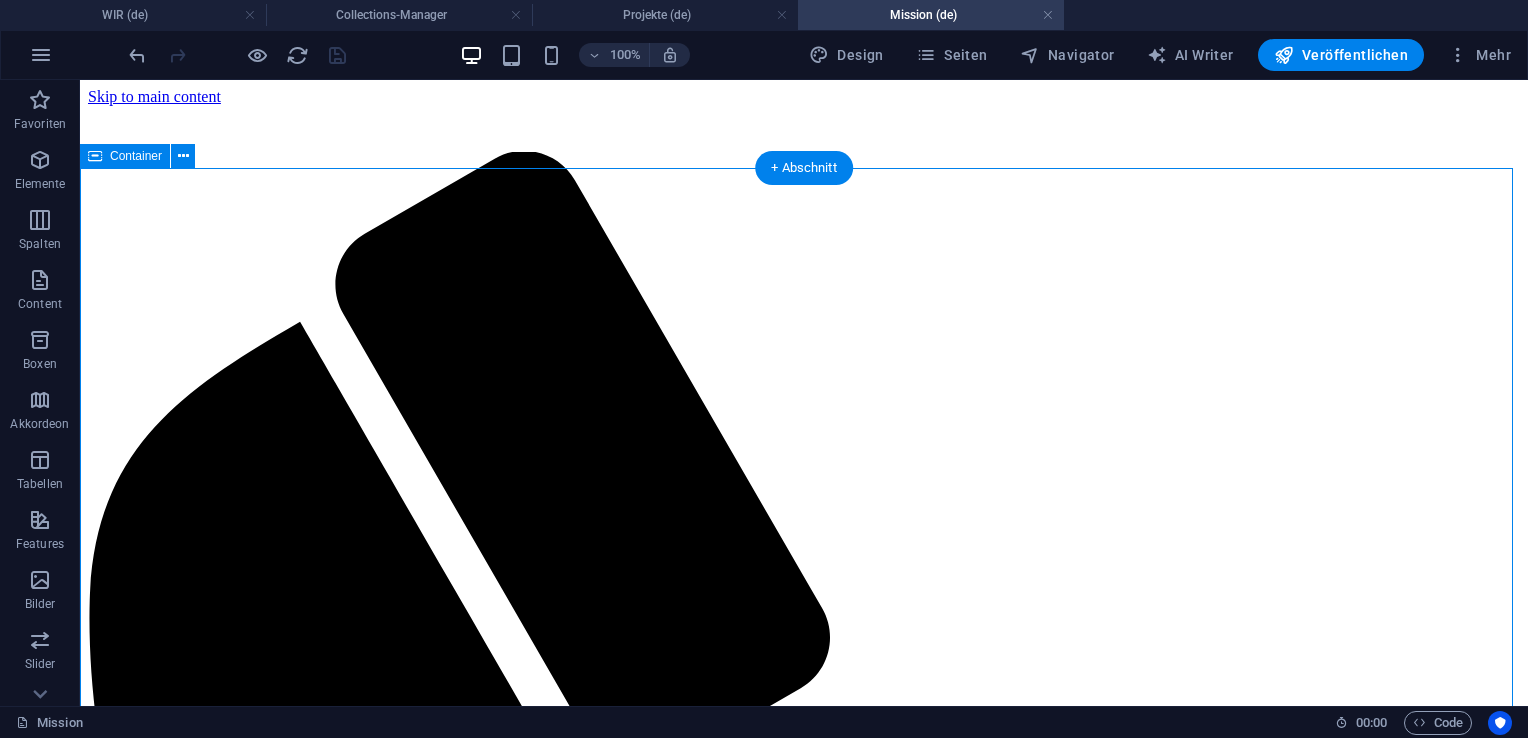 drag, startPoint x: 122, startPoint y: 189, endPoint x: 233, endPoint y: 268, distance: 136.24243 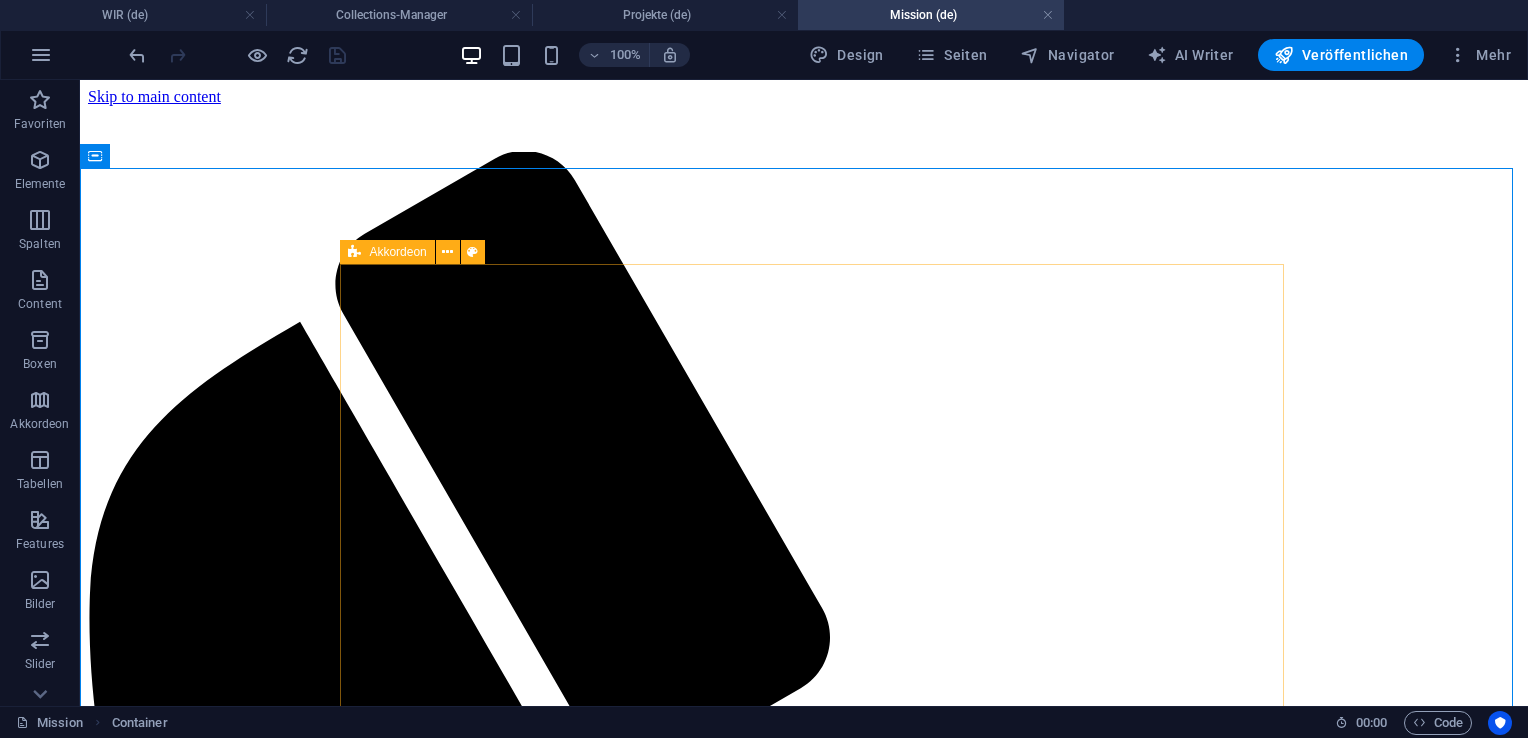 click on "Akkordeon" at bounding box center [397, 252] 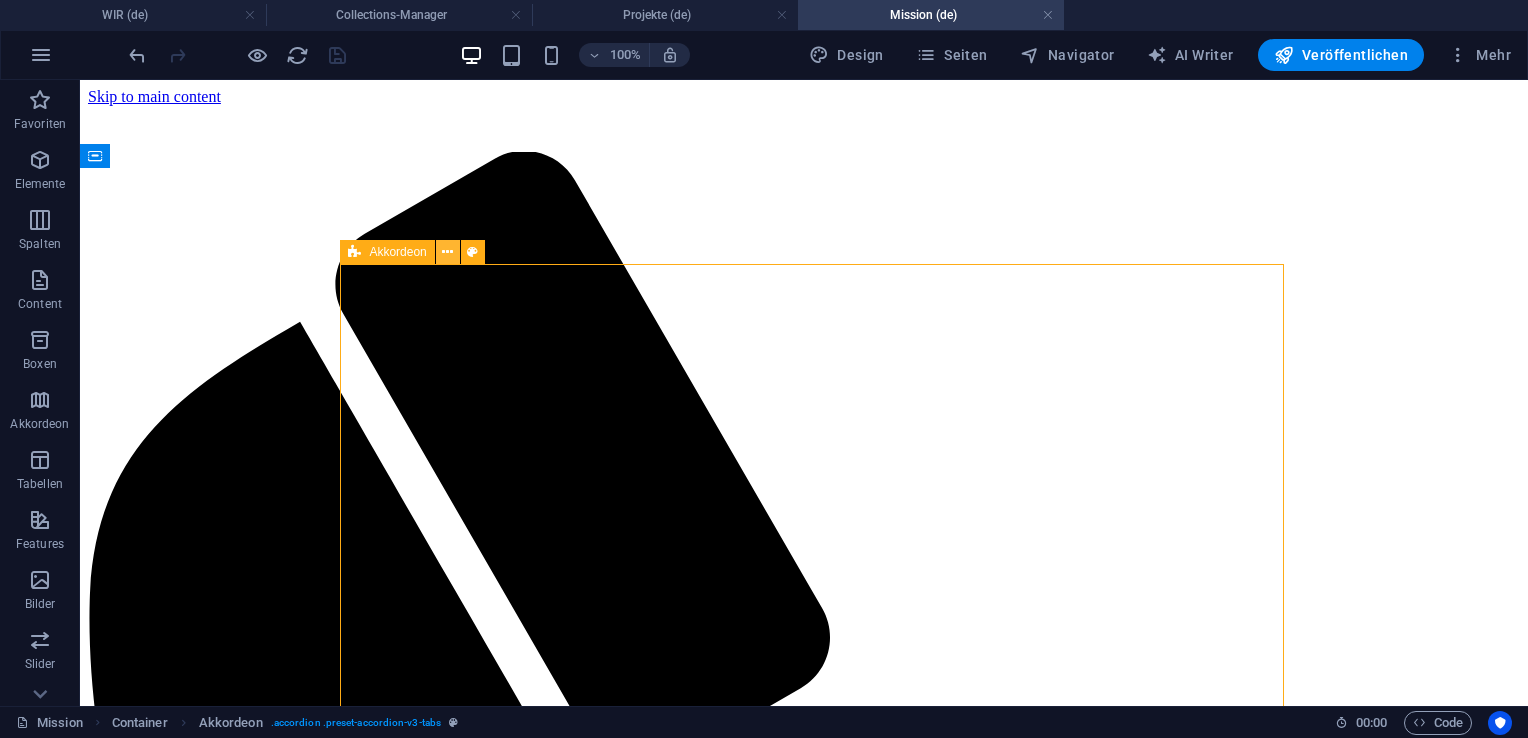 click at bounding box center [447, 252] 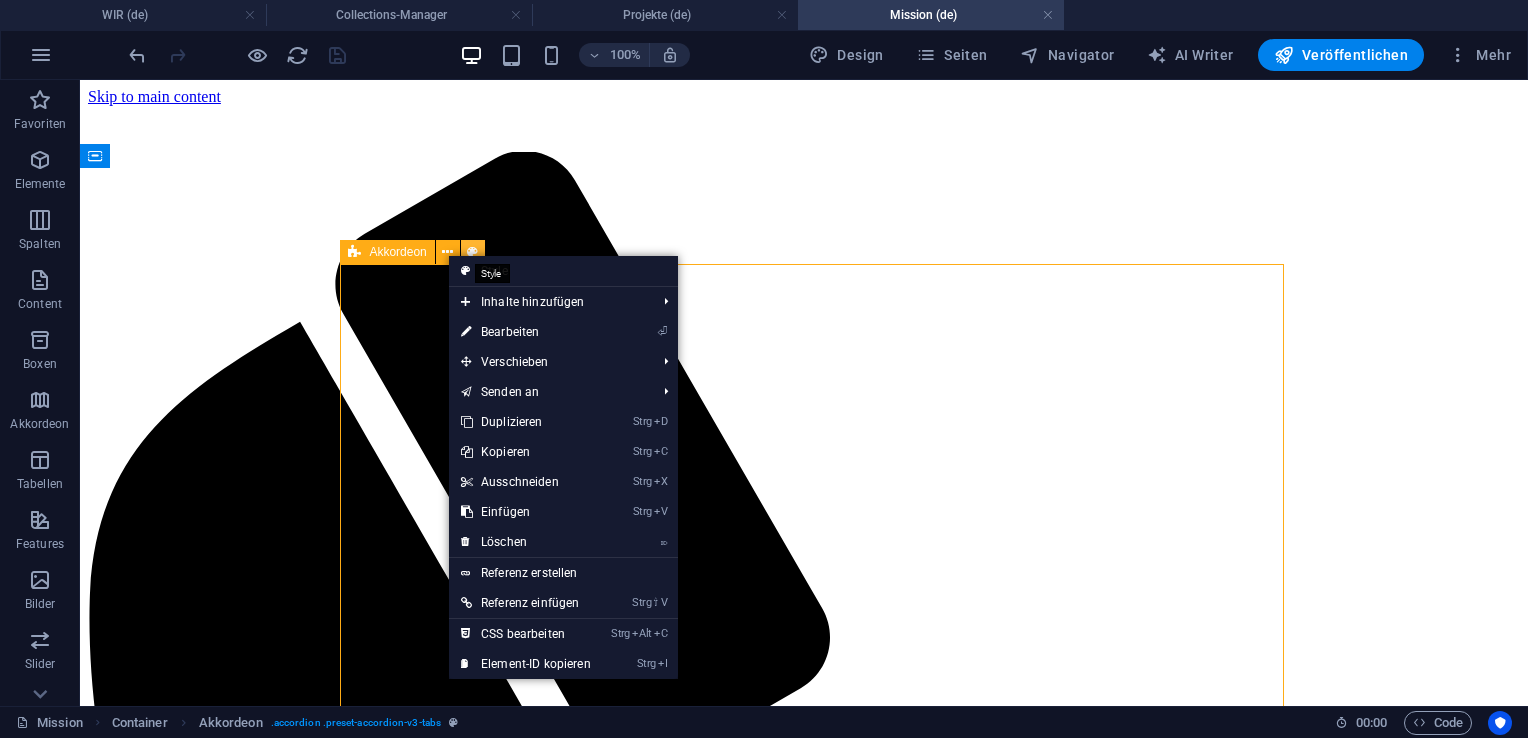 click at bounding box center [472, 252] 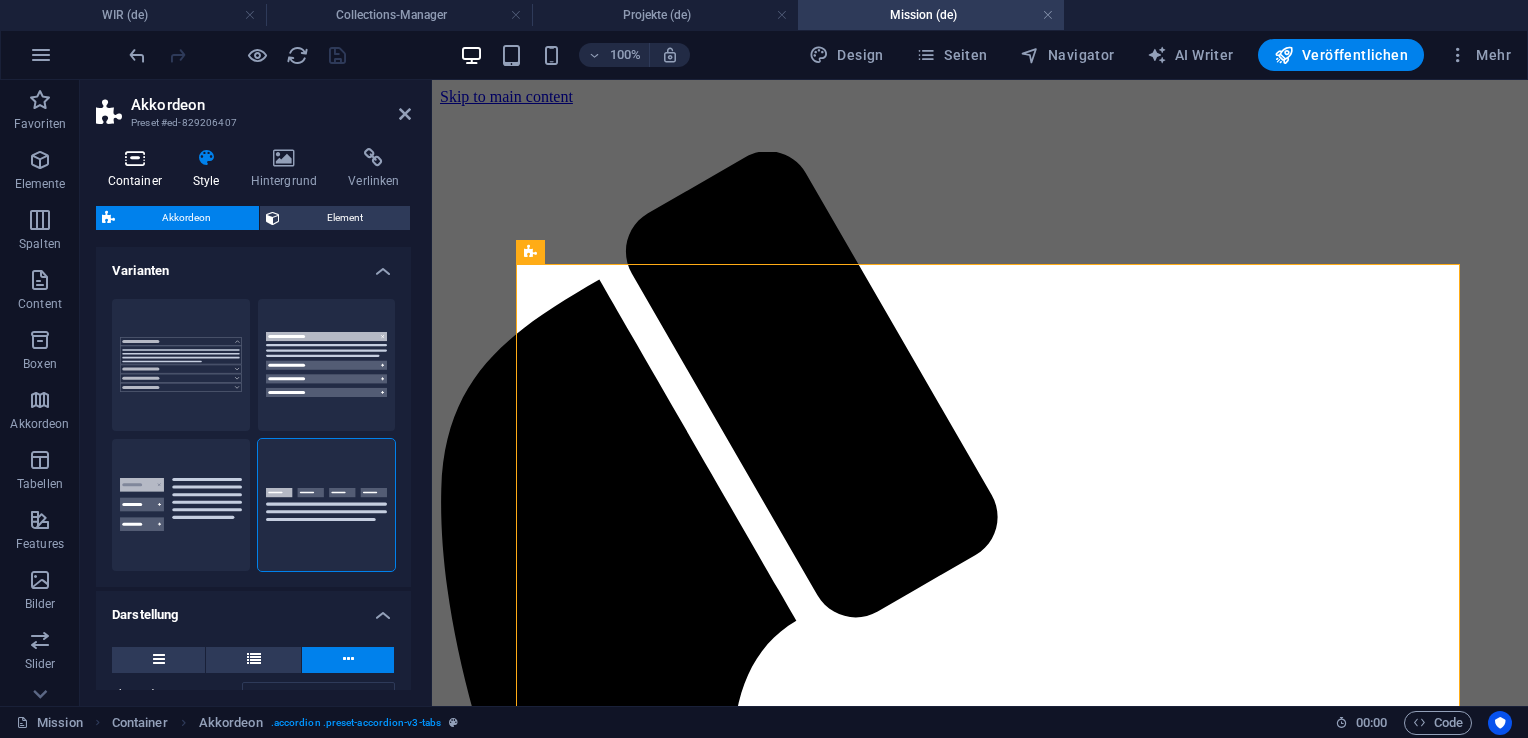click at bounding box center (134, 158) 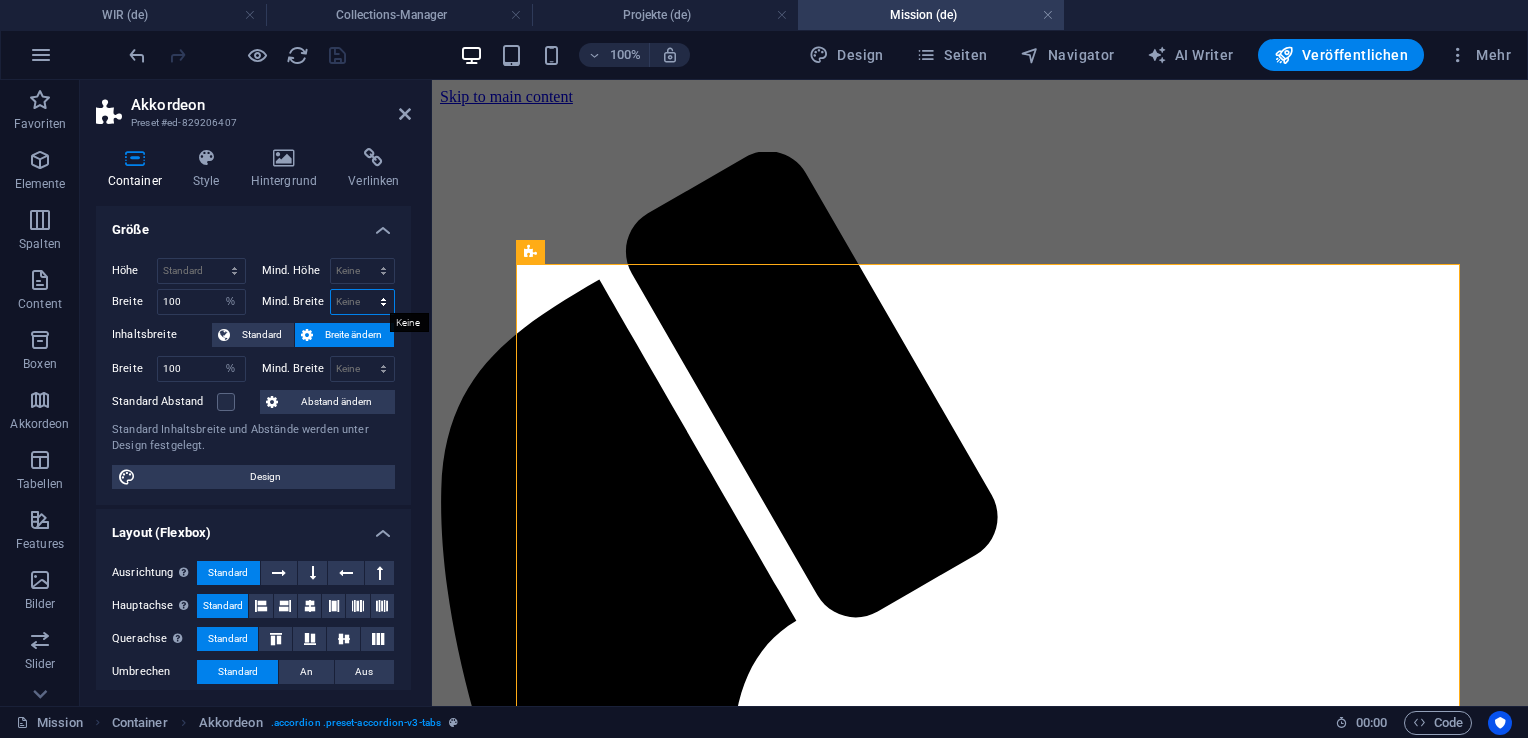 click on "Keine px rem % vh vw" at bounding box center (363, 302) 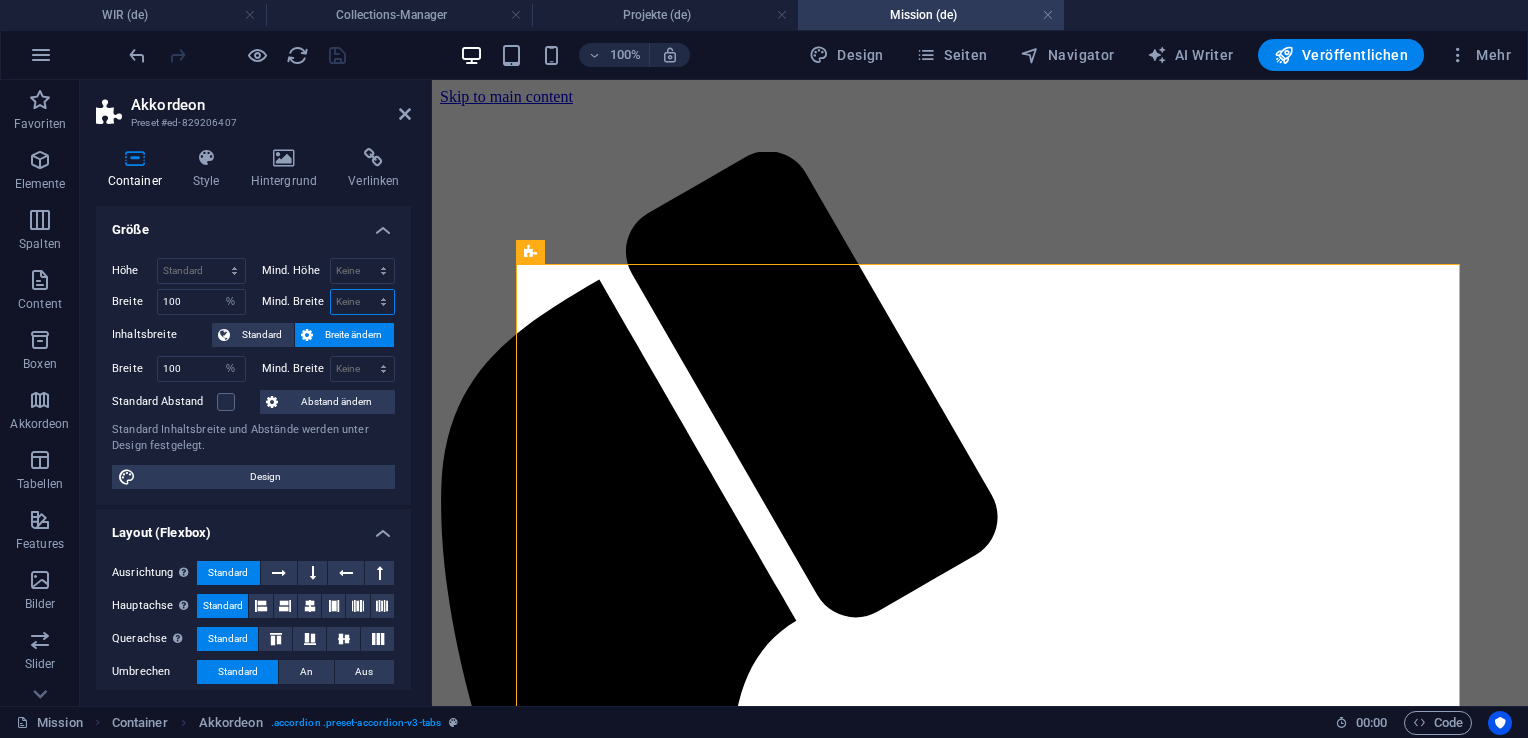 select on "%" 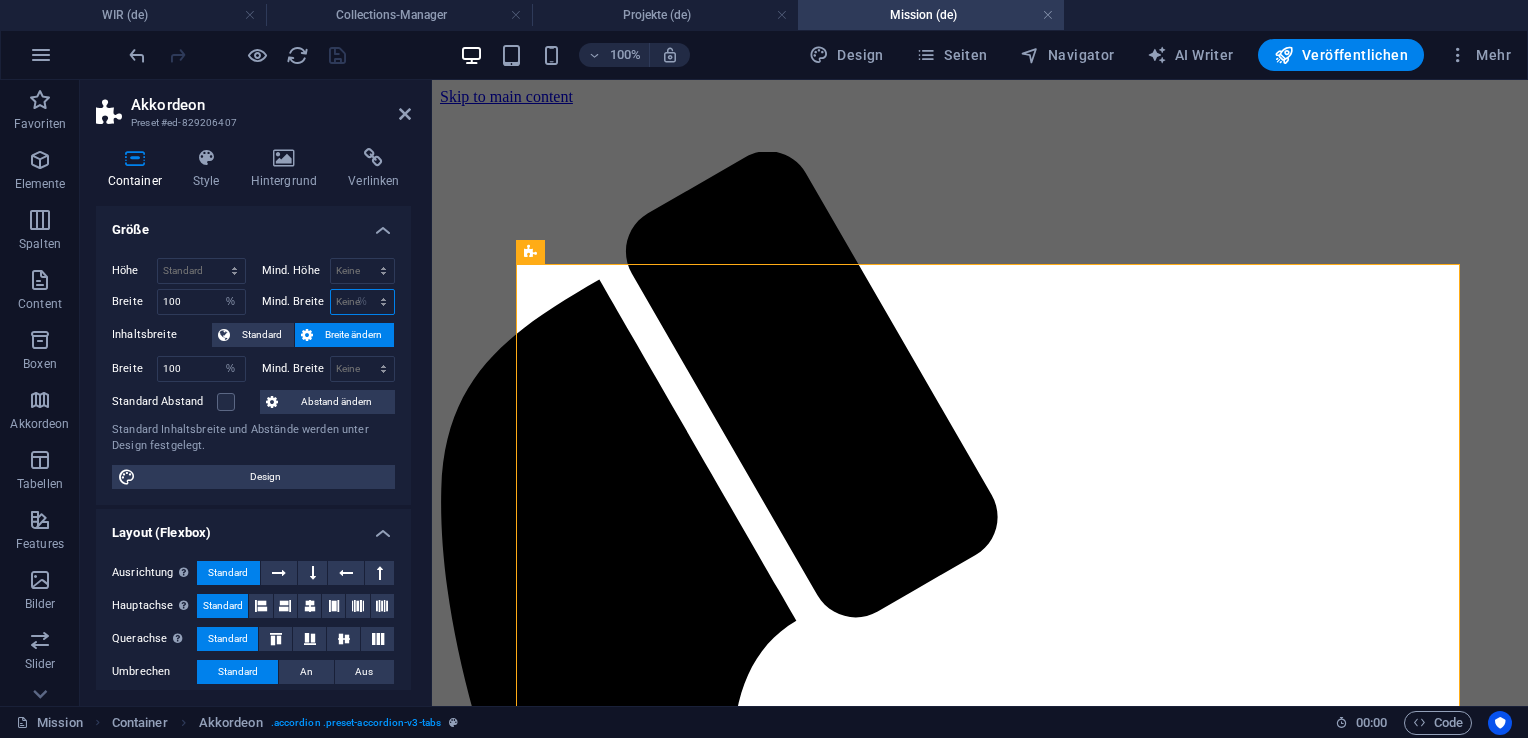 click on "Keine px rem % vh vw" at bounding box center [363, 302] 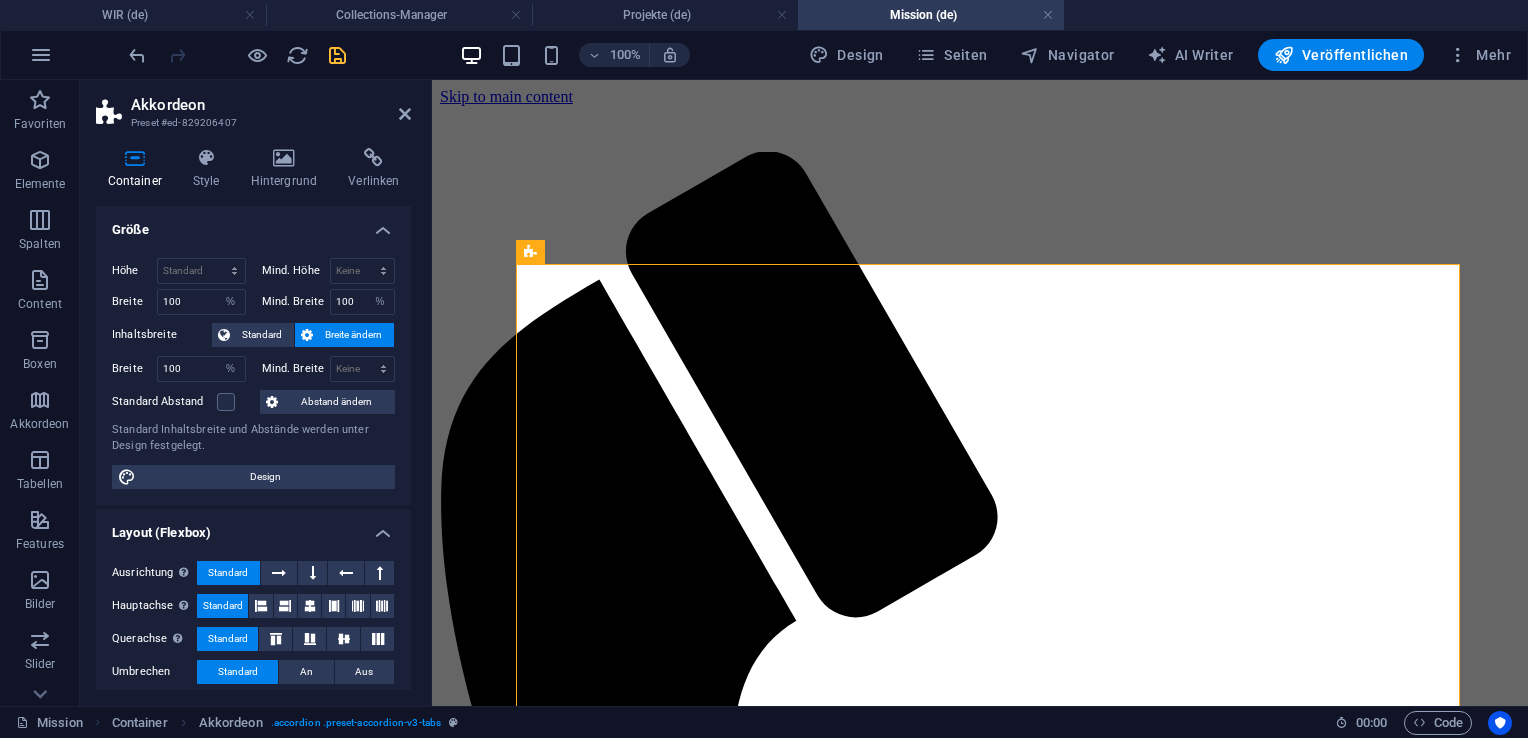 click at bounding box center (337, 55) 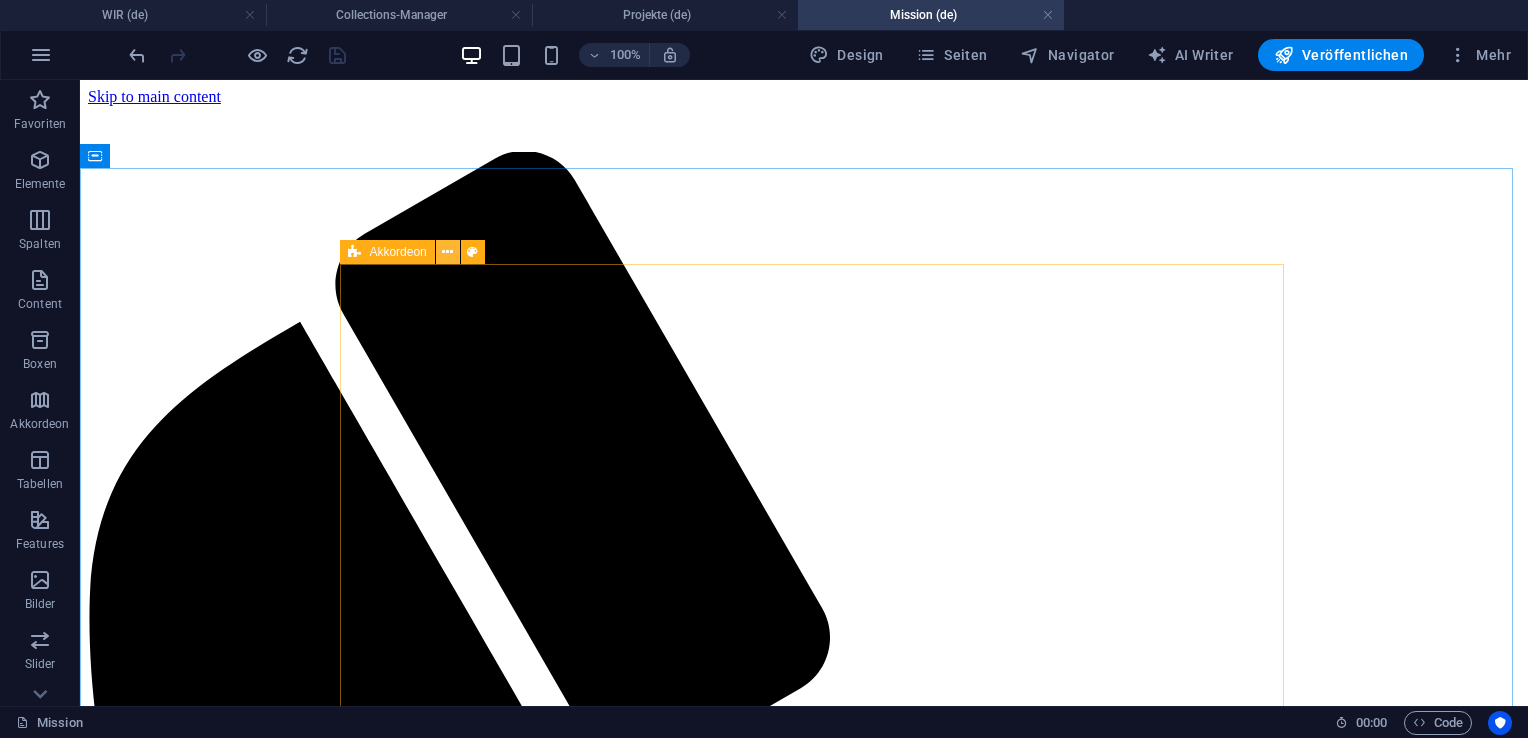 click at bounding box center (448, 252) 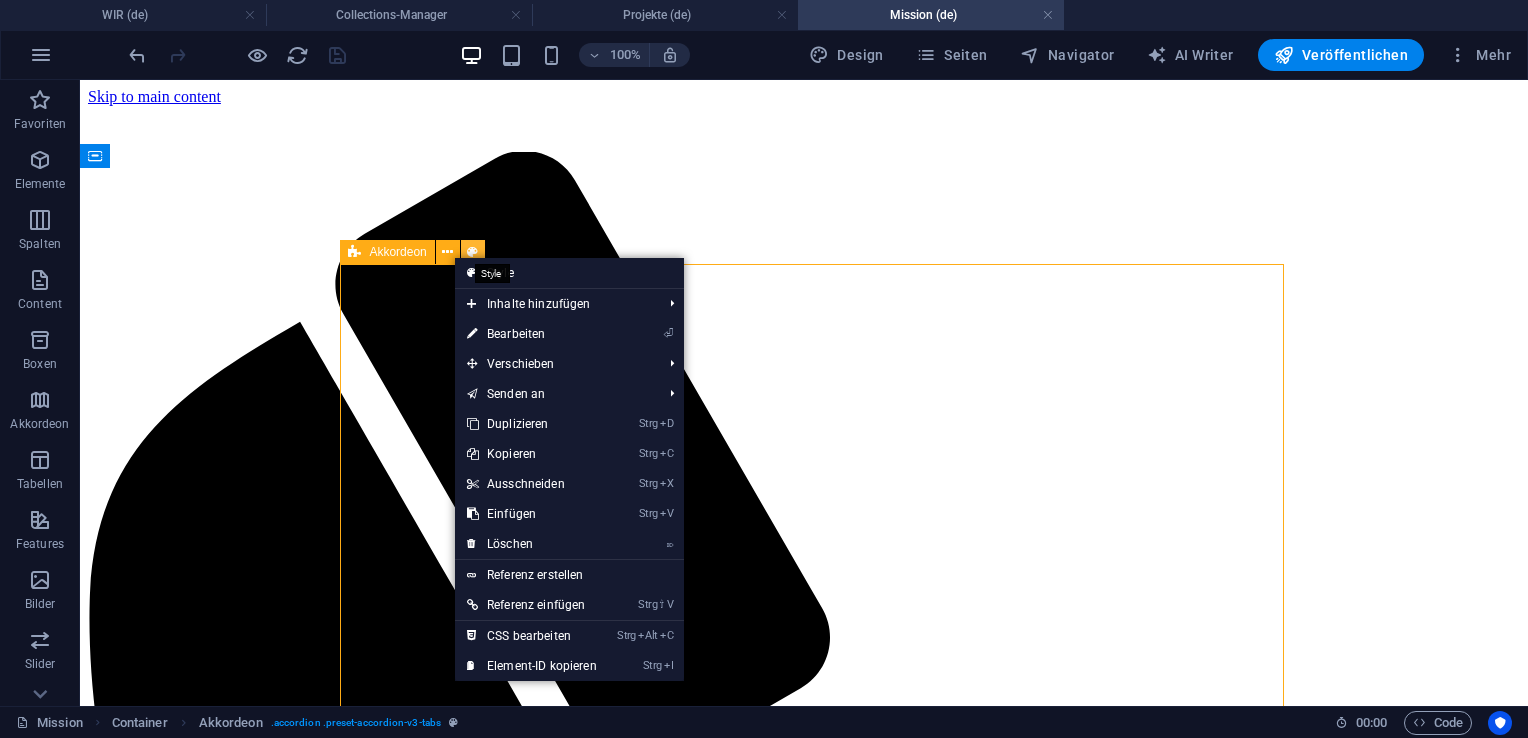 click at bounding box center [473, 252] 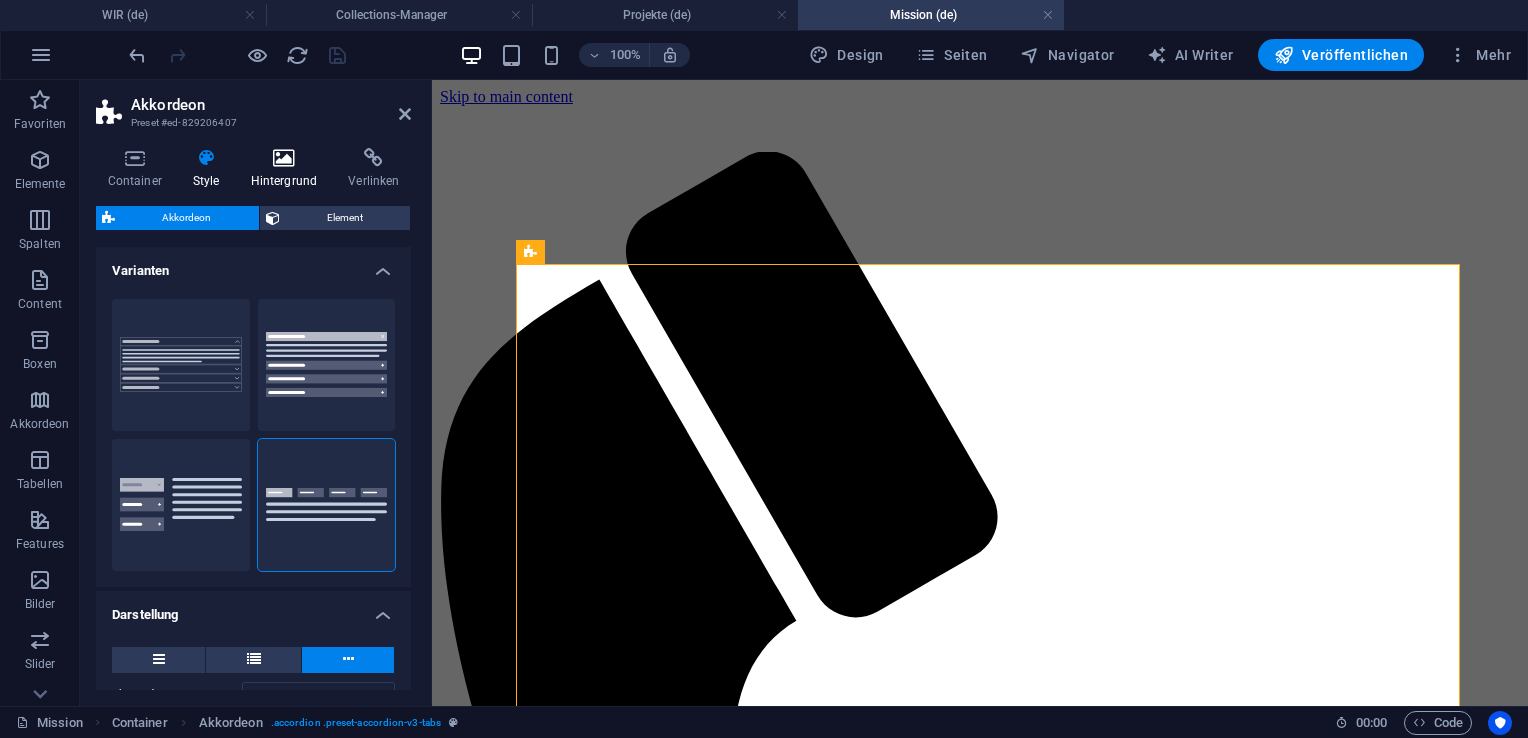 click on "Hintergrund" at bounding box center [288, 169] 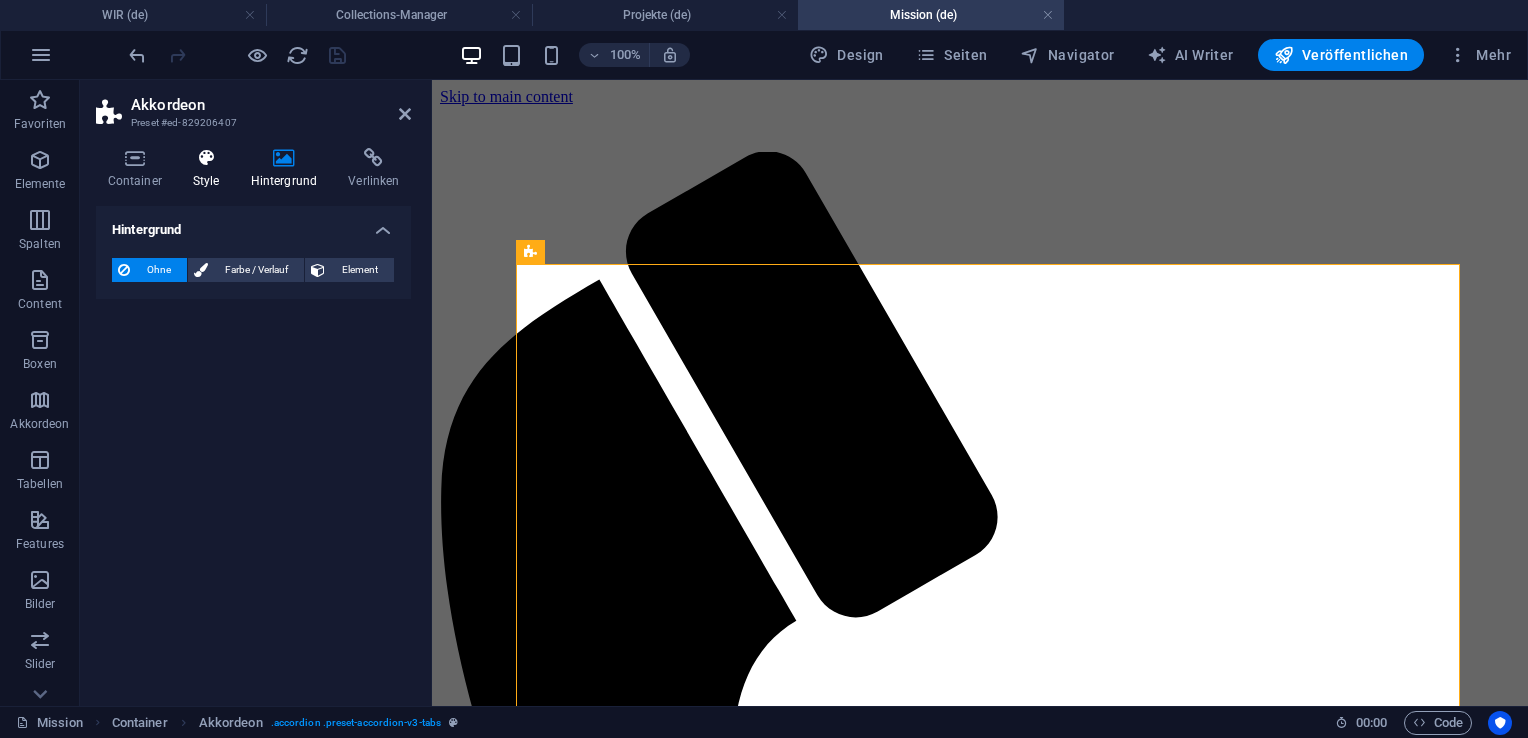 click on "Style" at bounding box center [210, 169] 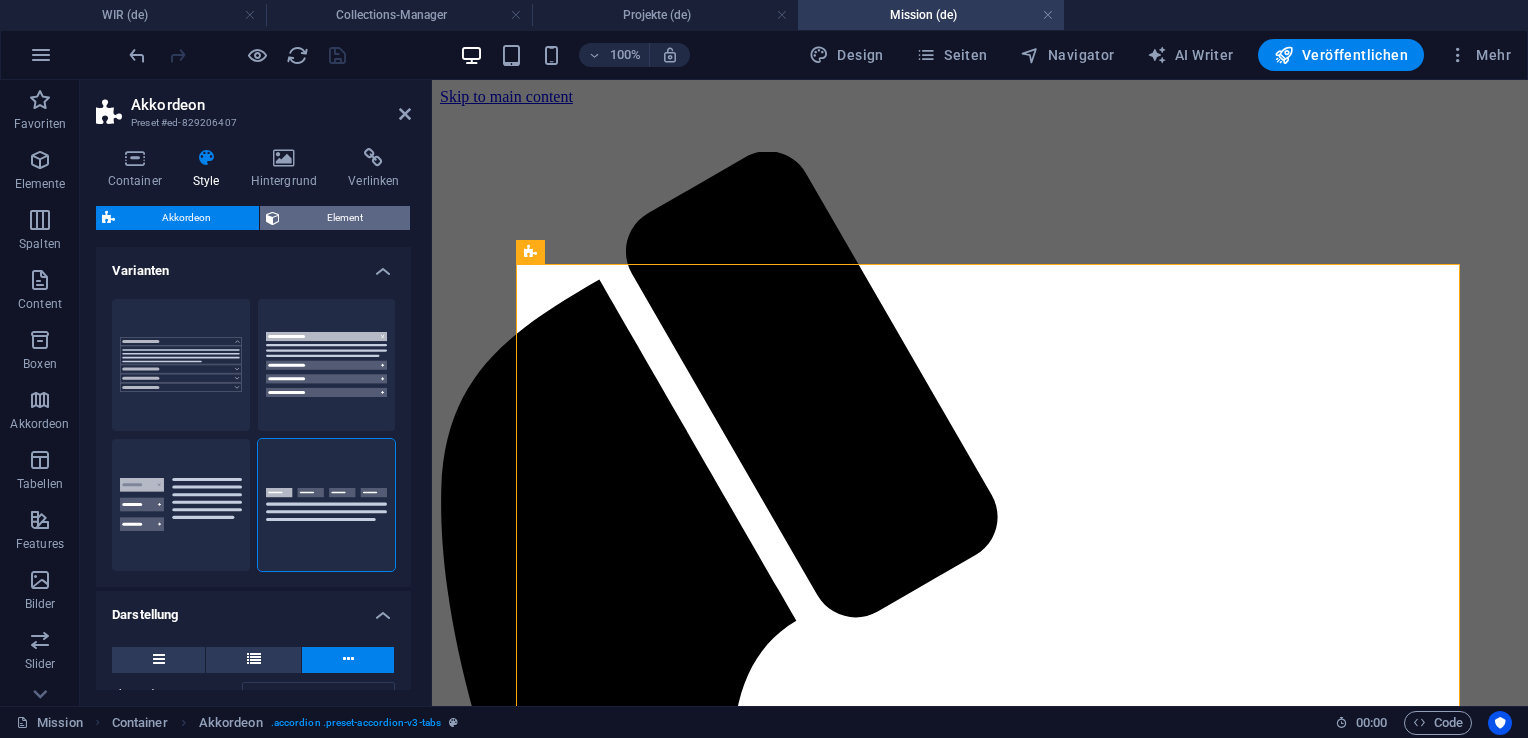click on "Element" at bounding box center (345, 218) 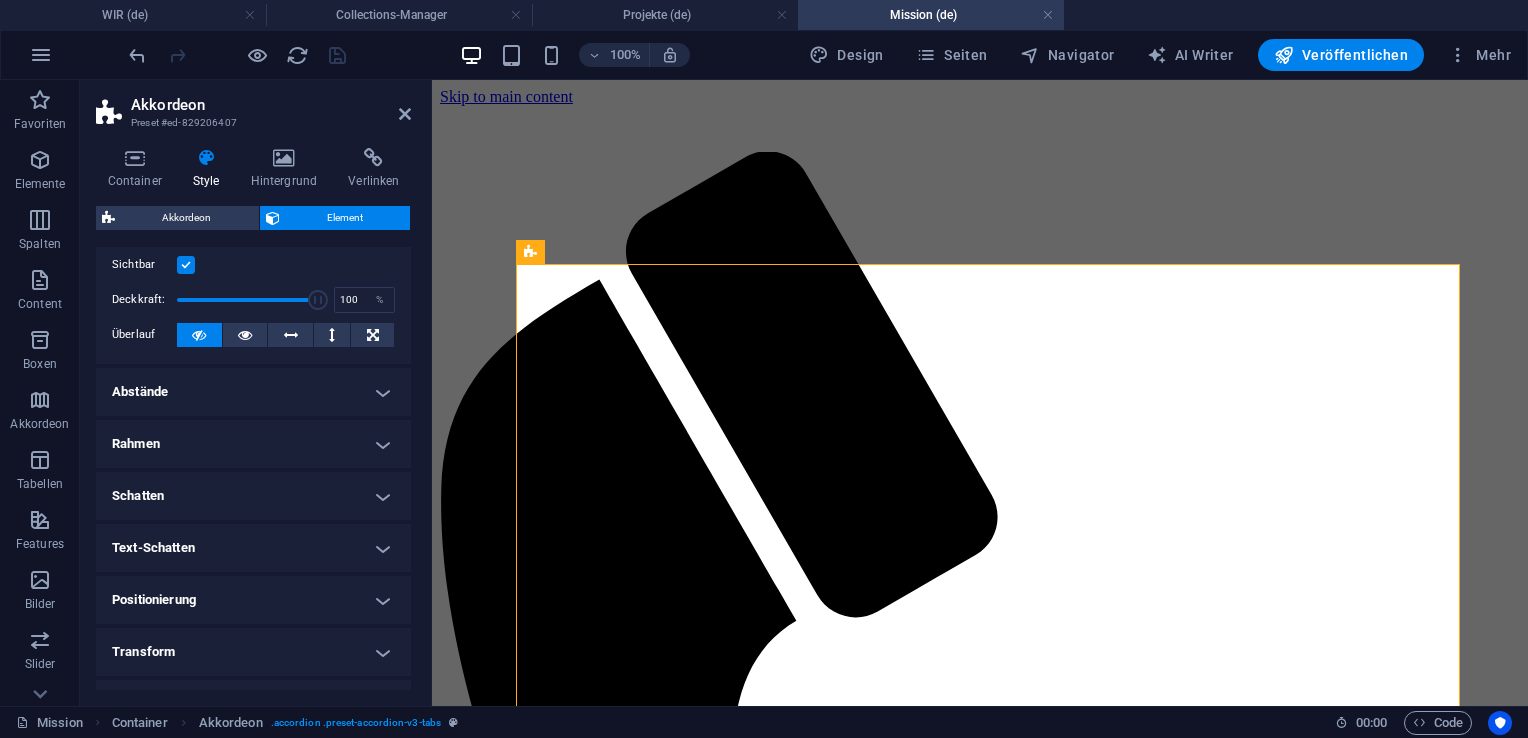 scroll, scrollTop: 275, scrollLeft: 0, axis: vertical 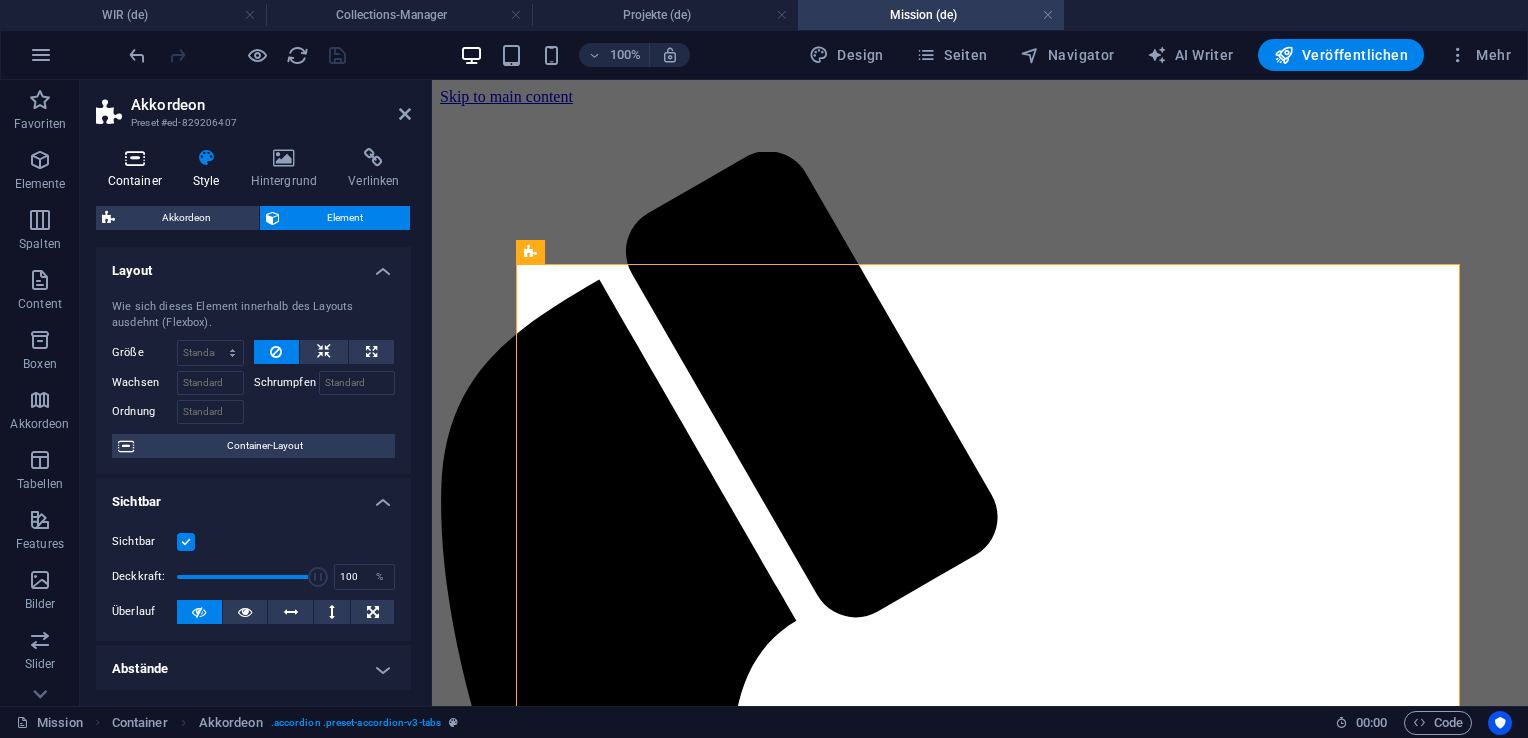 click on "Container" at bounding box center (138, 169) 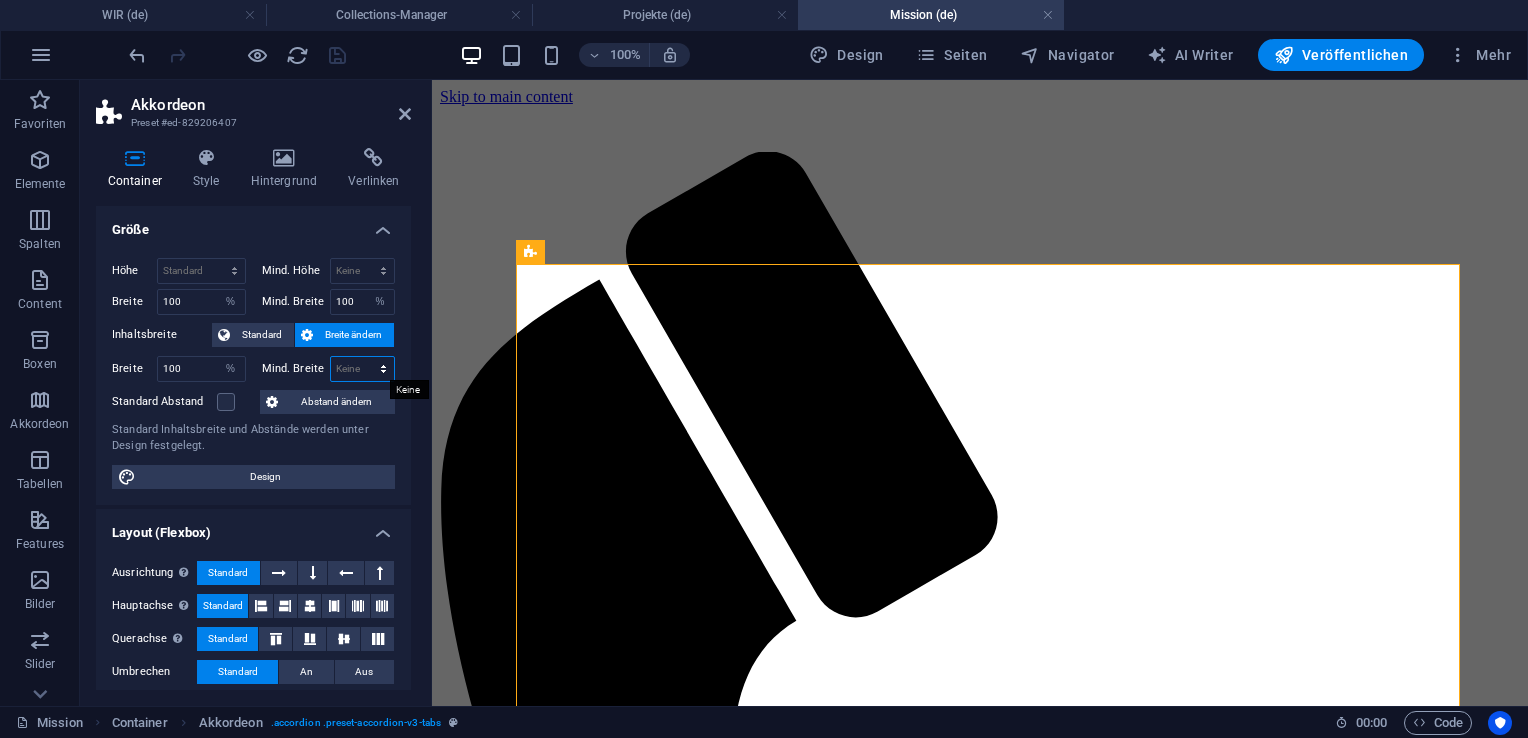 click on "Keine px rem % vh vw" at bounding box center (363, 369) 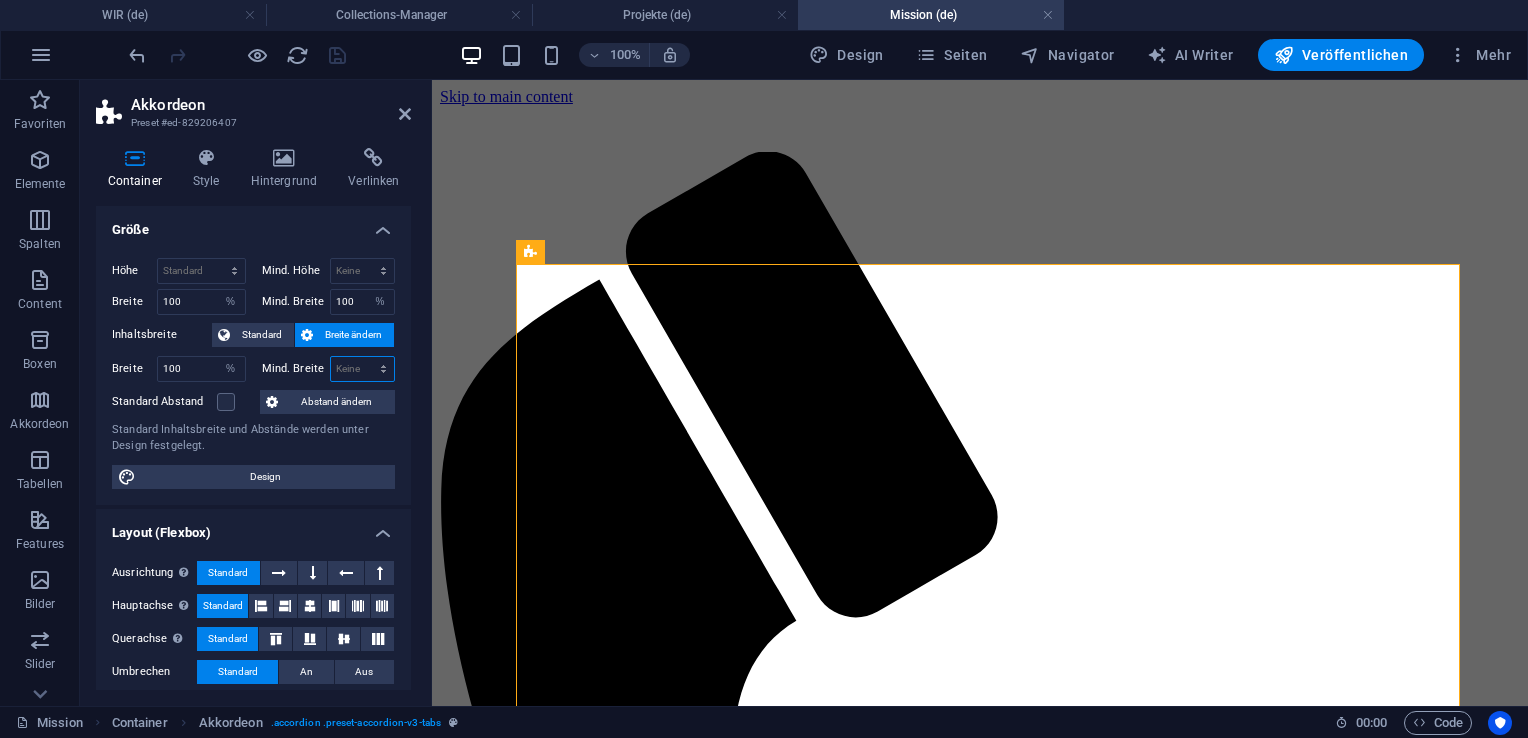 select on "%" 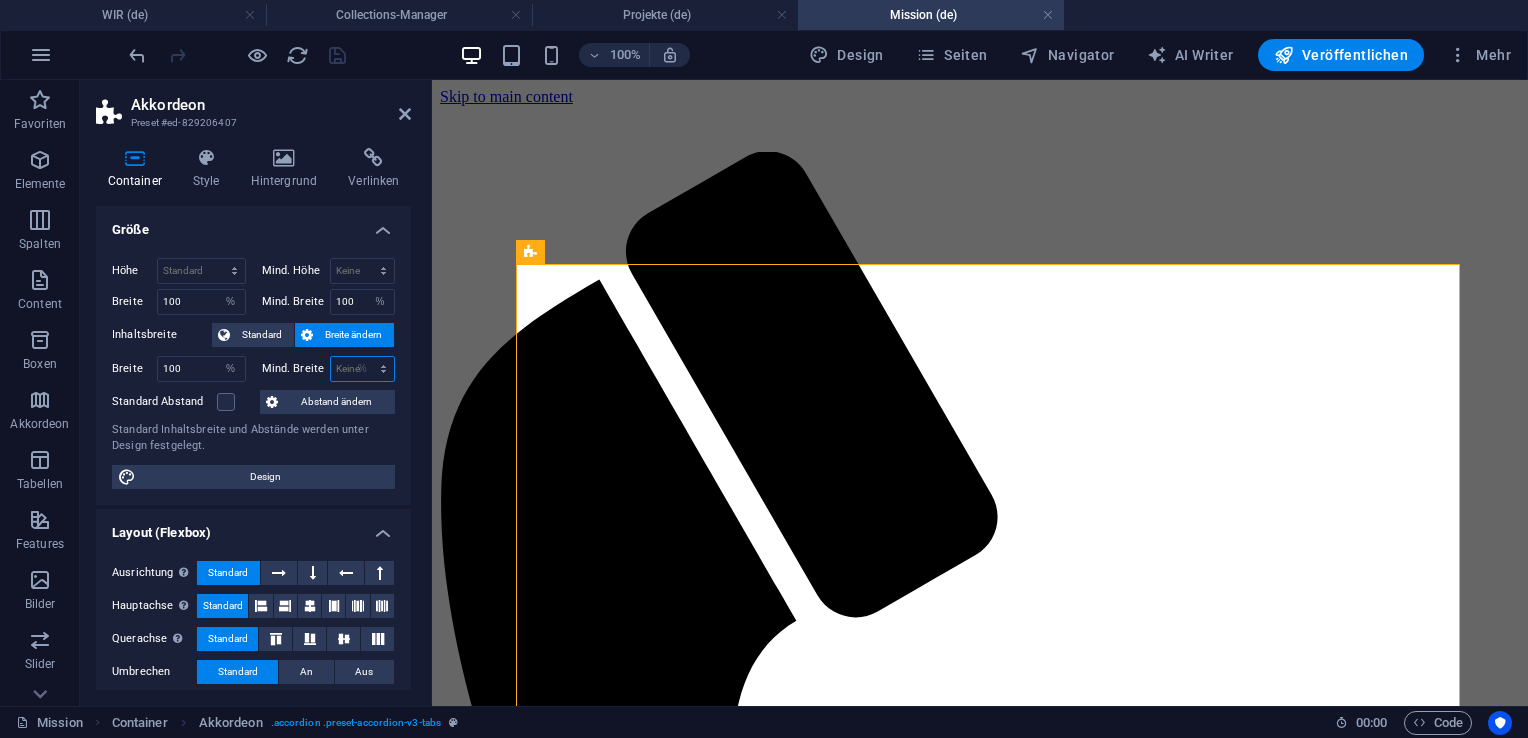 click on "Keine px rem % vh vw" at bounding box center [363, 369] 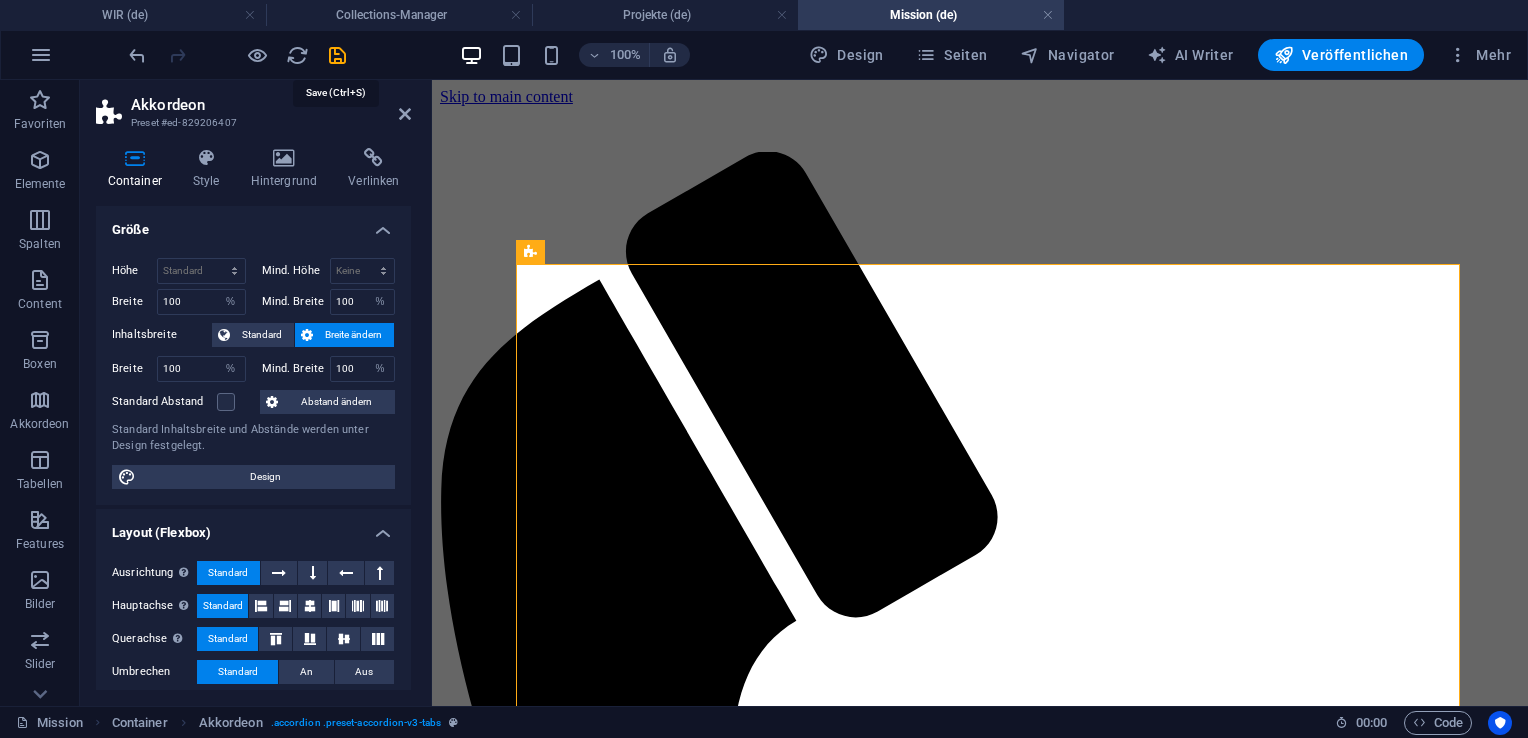 click at bounding box center [337, 55] 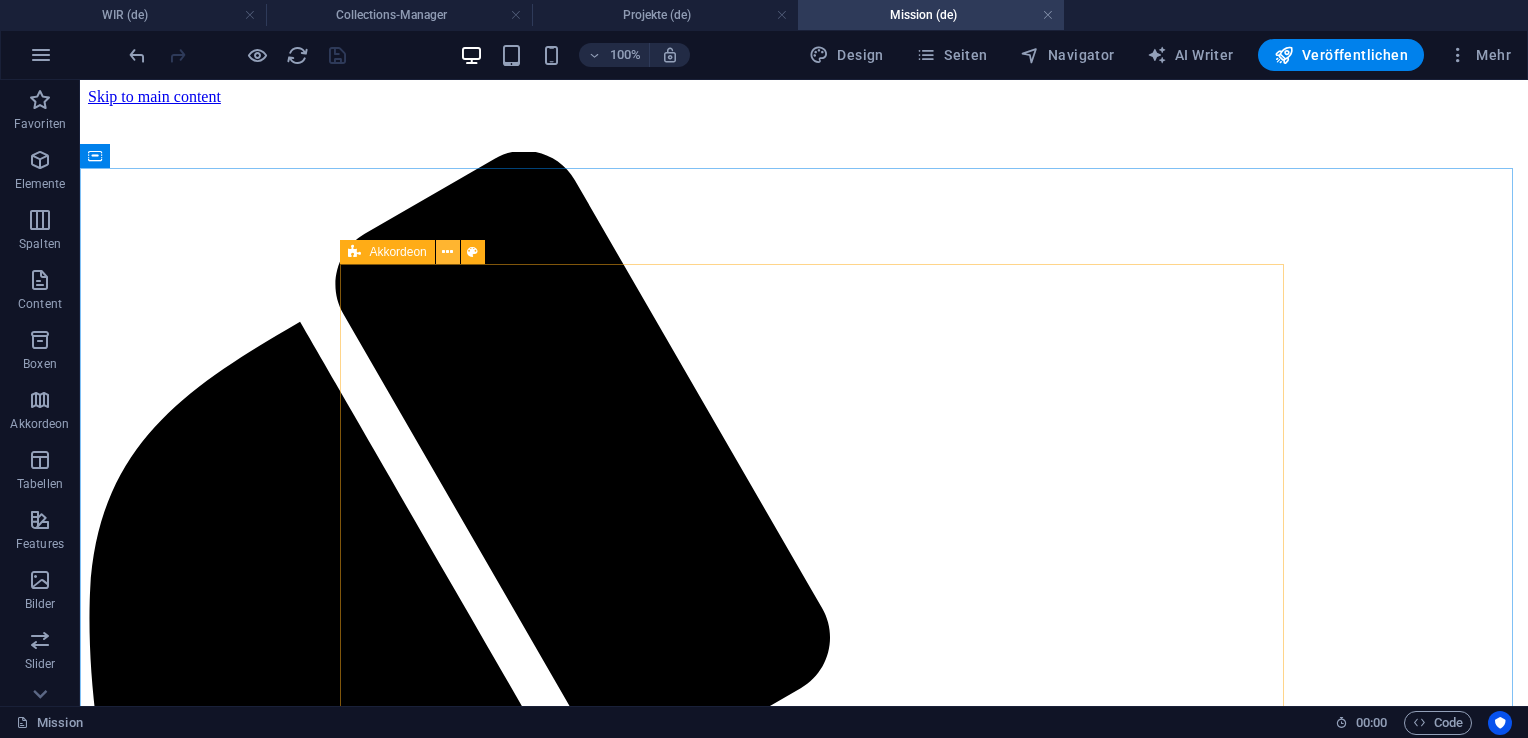 click at bounding box center (447, 252) 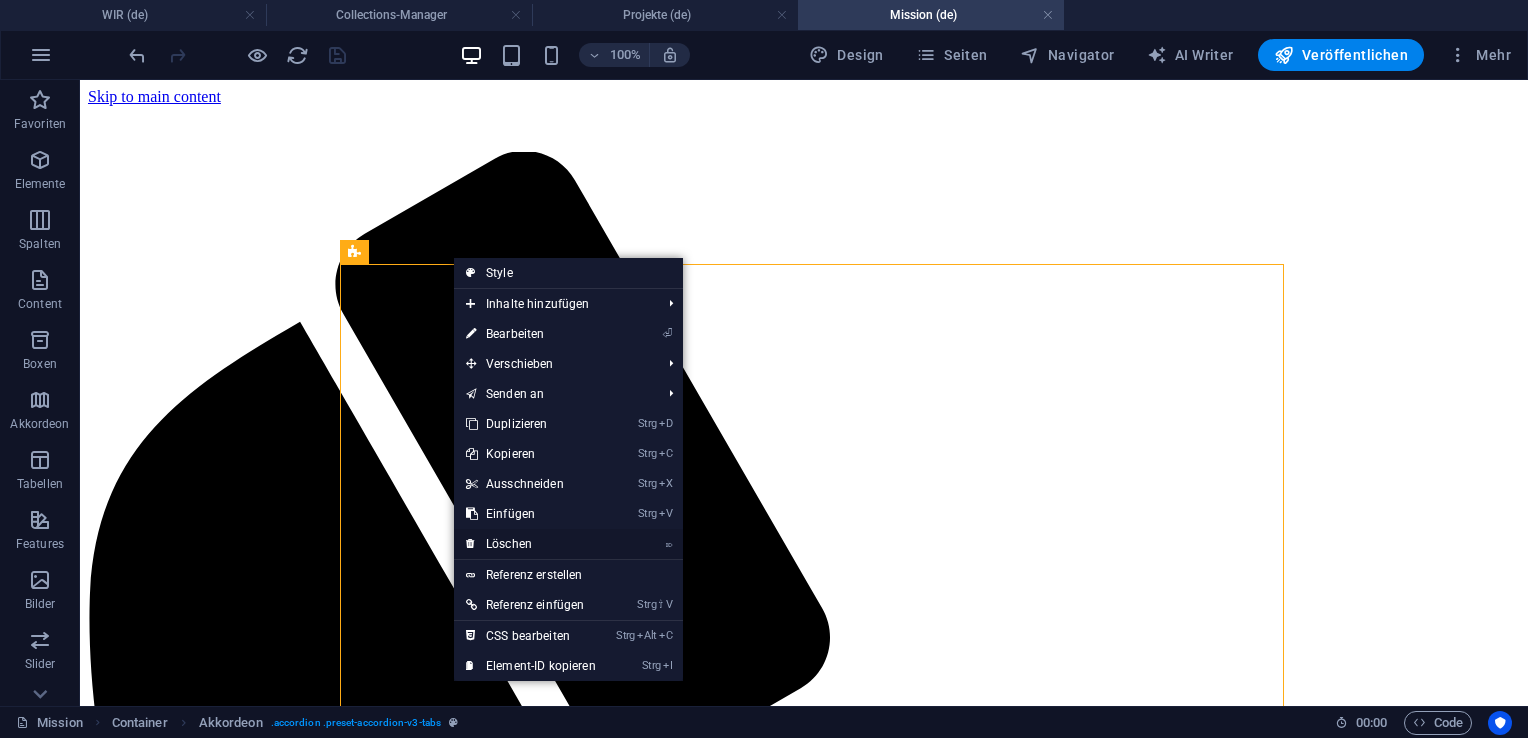 click on "⌦  Löschen" at bounding box center [531, 544] 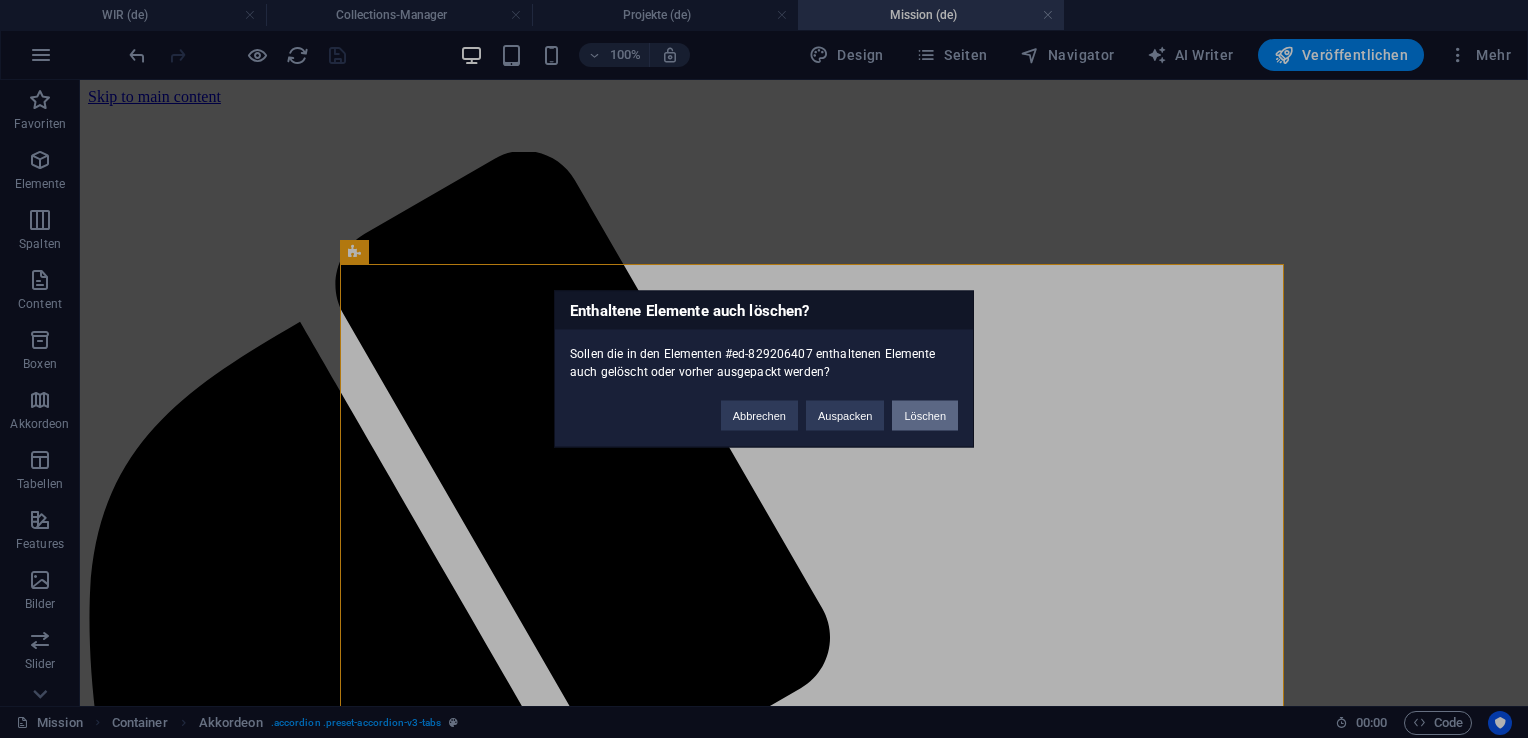 click on "Löschen" at bounding box center [925, 416] 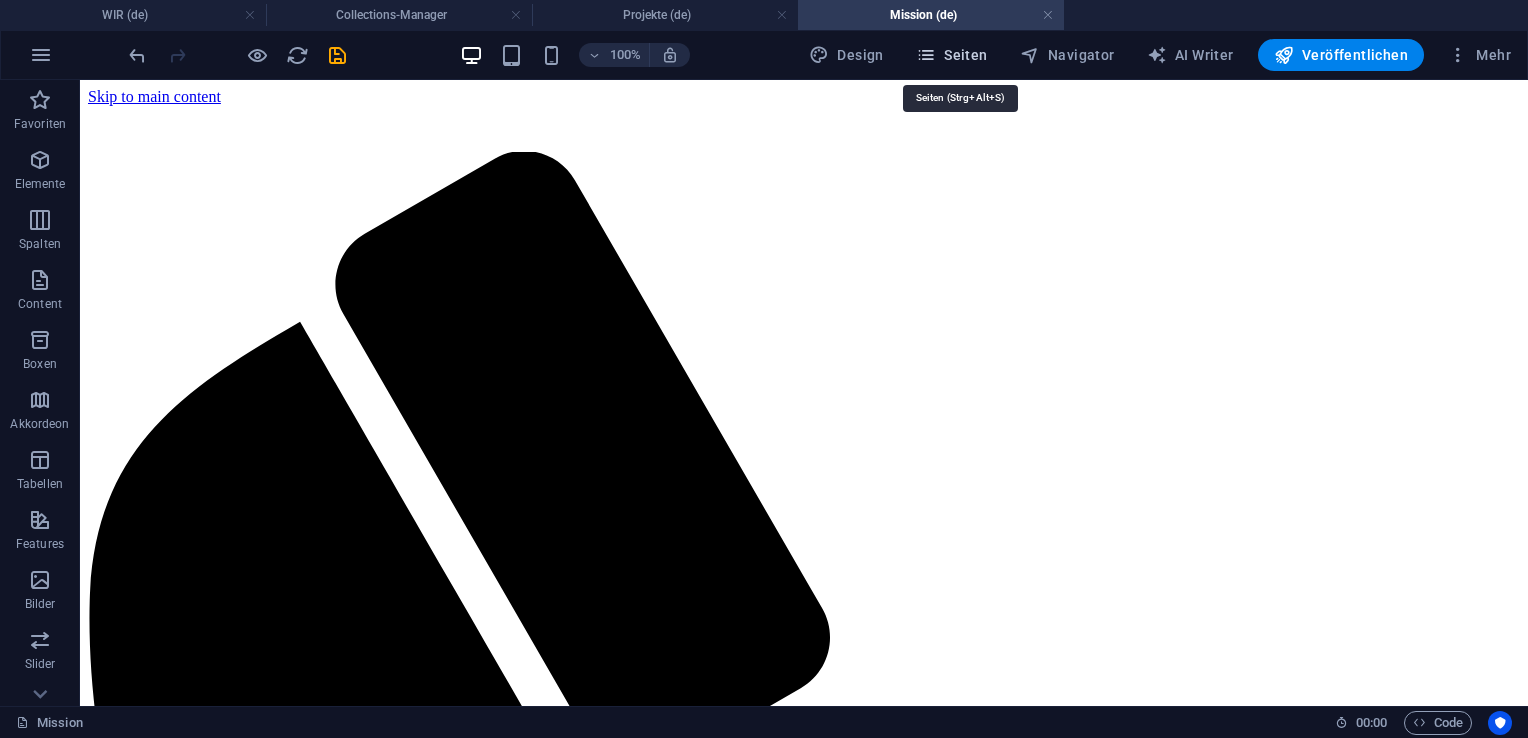 click on "Seiten" at bounding box center (952, 55) 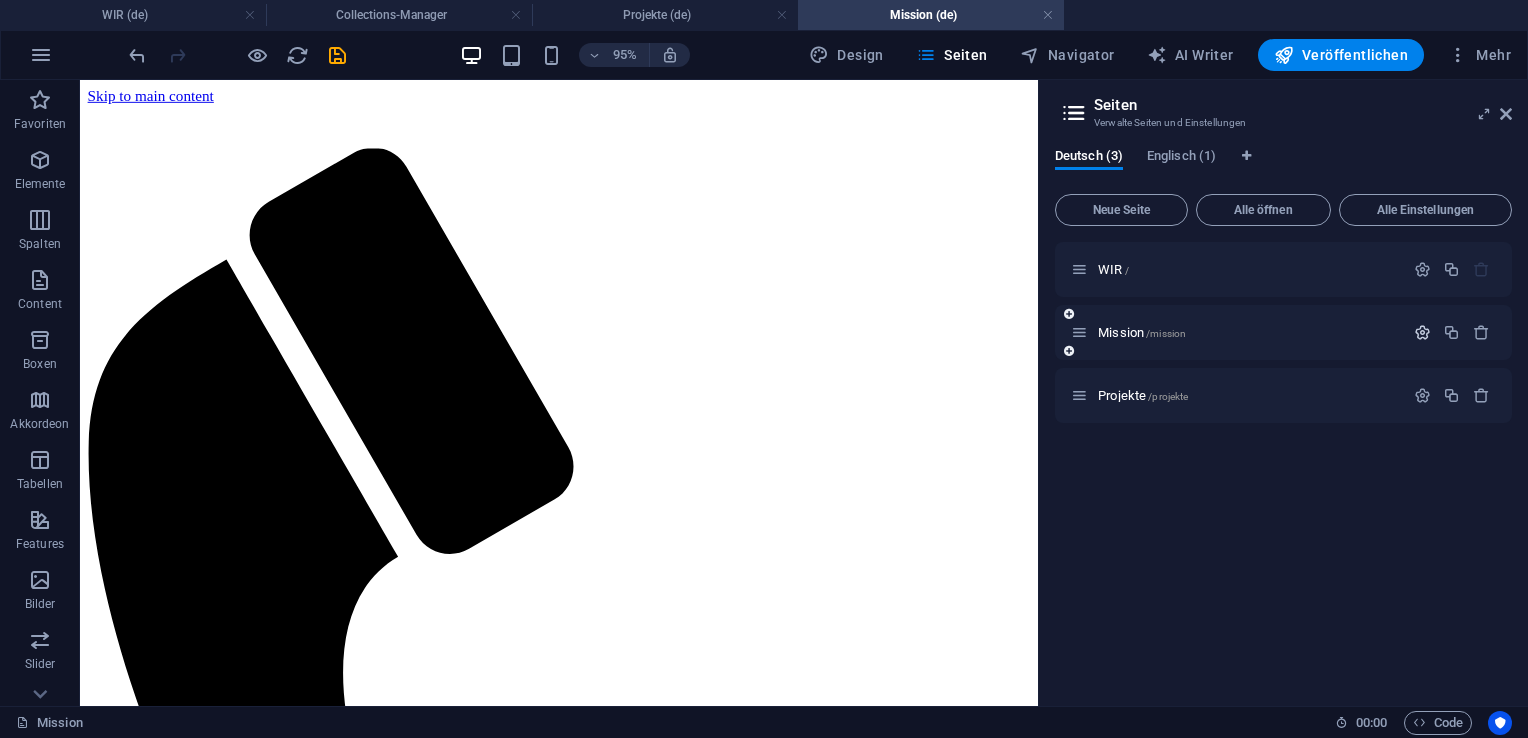 click at bounding box center (1422, 332) 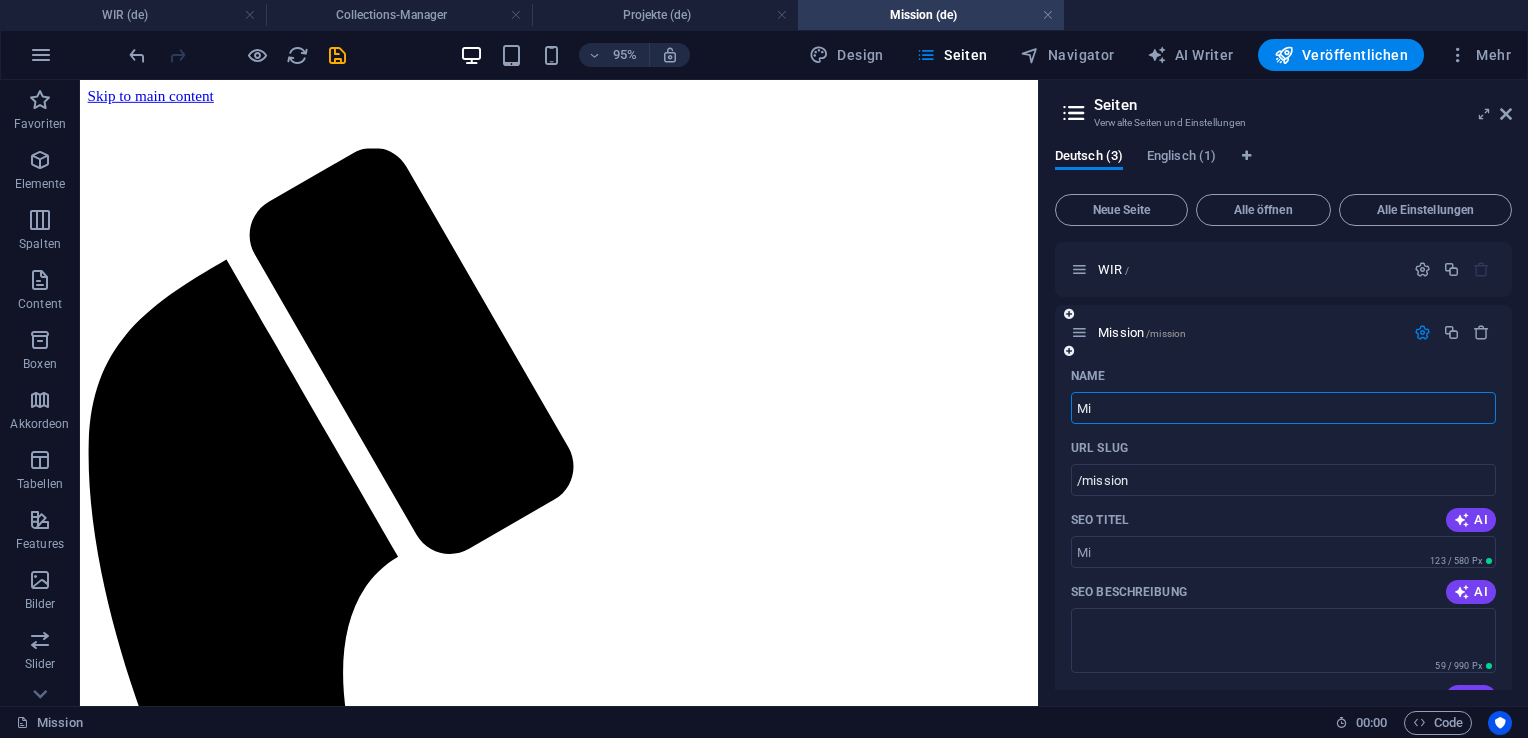type on "Mi" 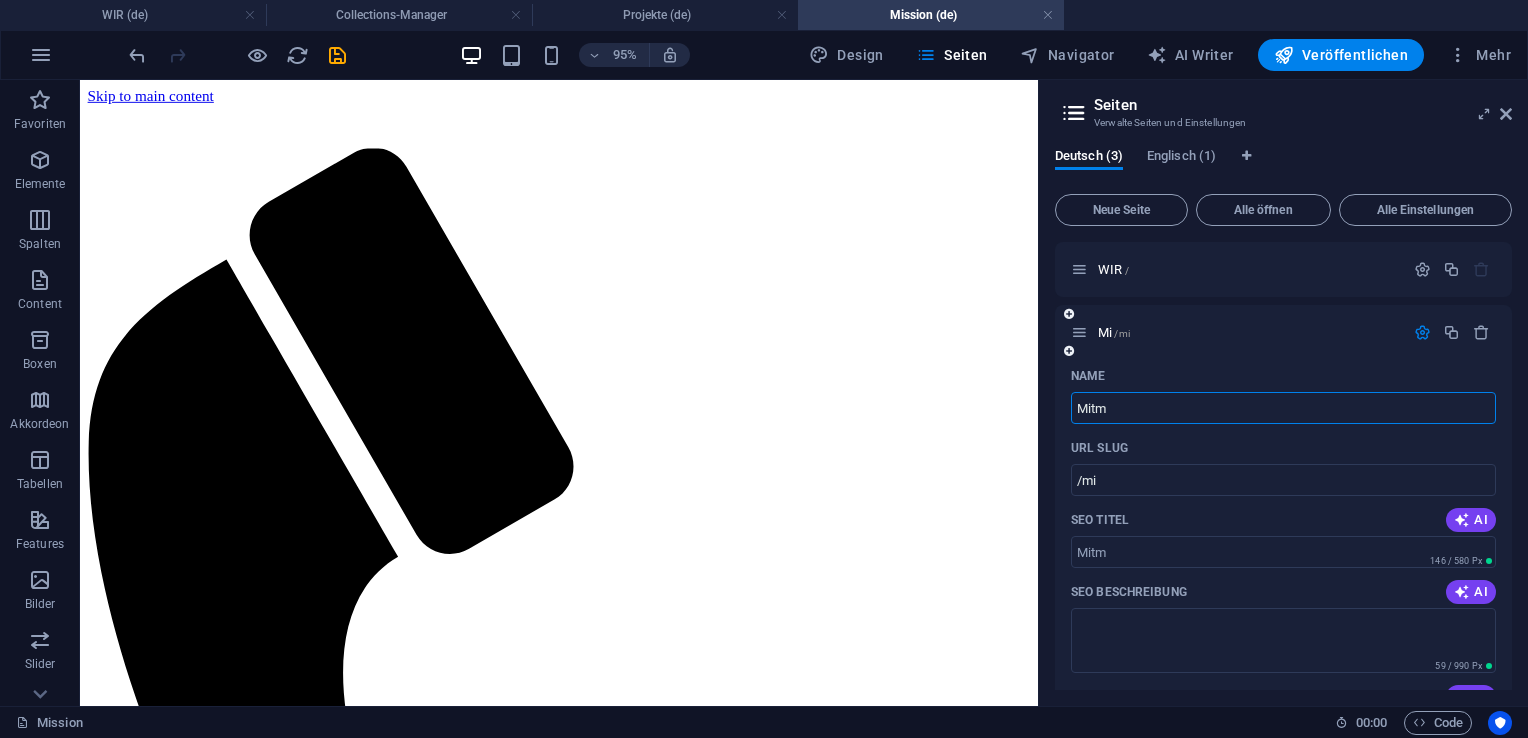 type on "Mitm" 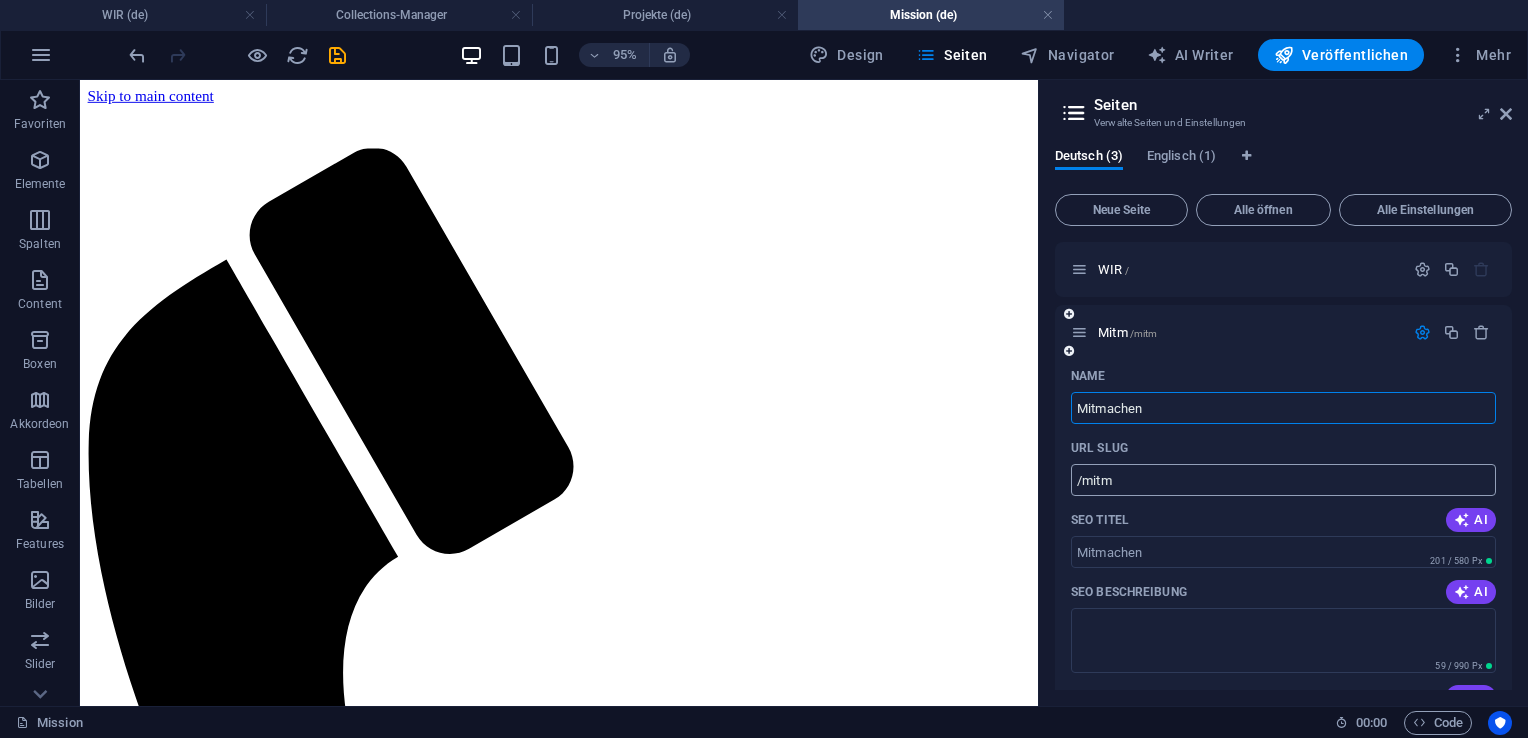type on "Mitmachen" 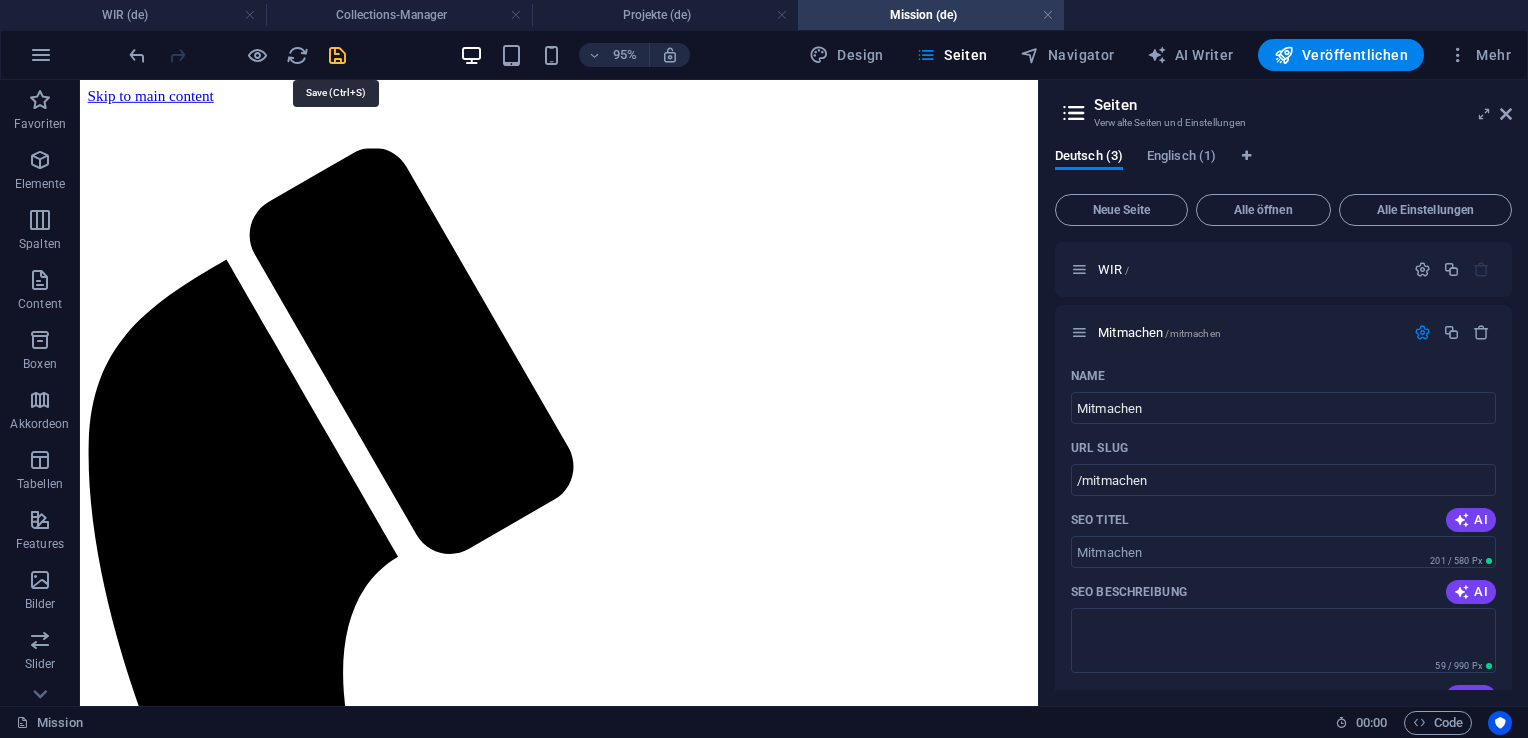 click at bounding box center (337, 55) 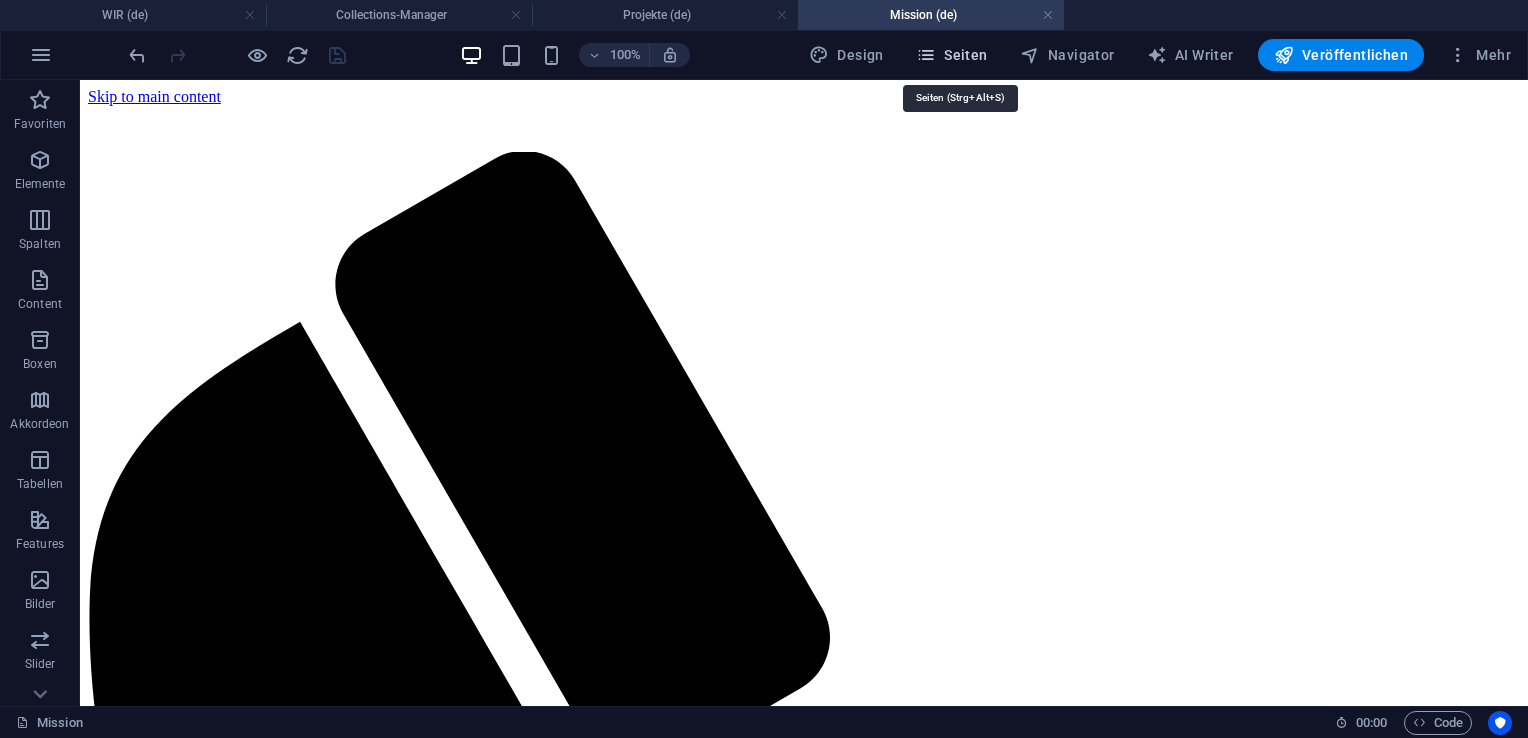 click on "Seiten" at bounding box center (952, 55) 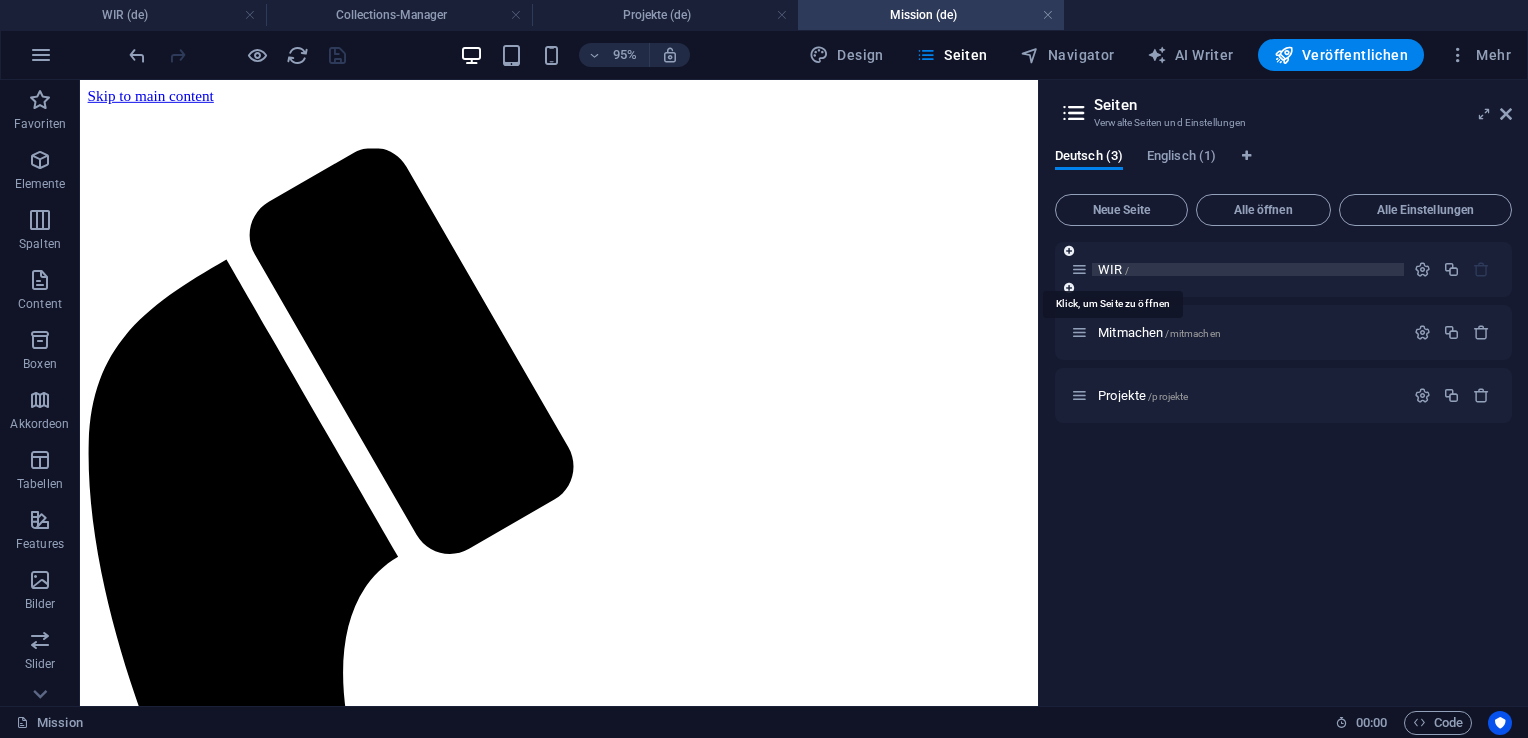 click on "WIR /" at bounding box center (1113, 269) 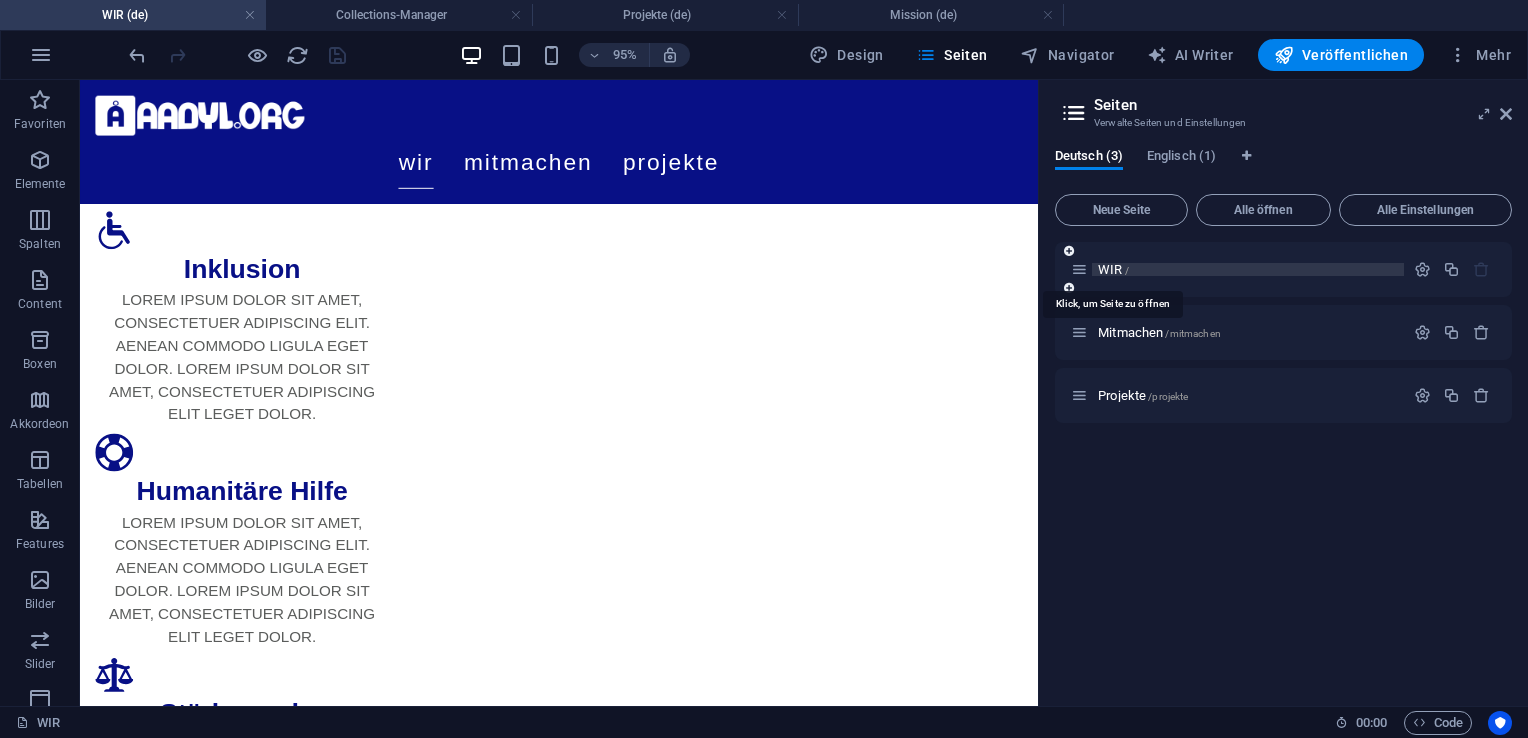 scroll, scrollTop: 1594, scrollLeft: 0, axis: vertical 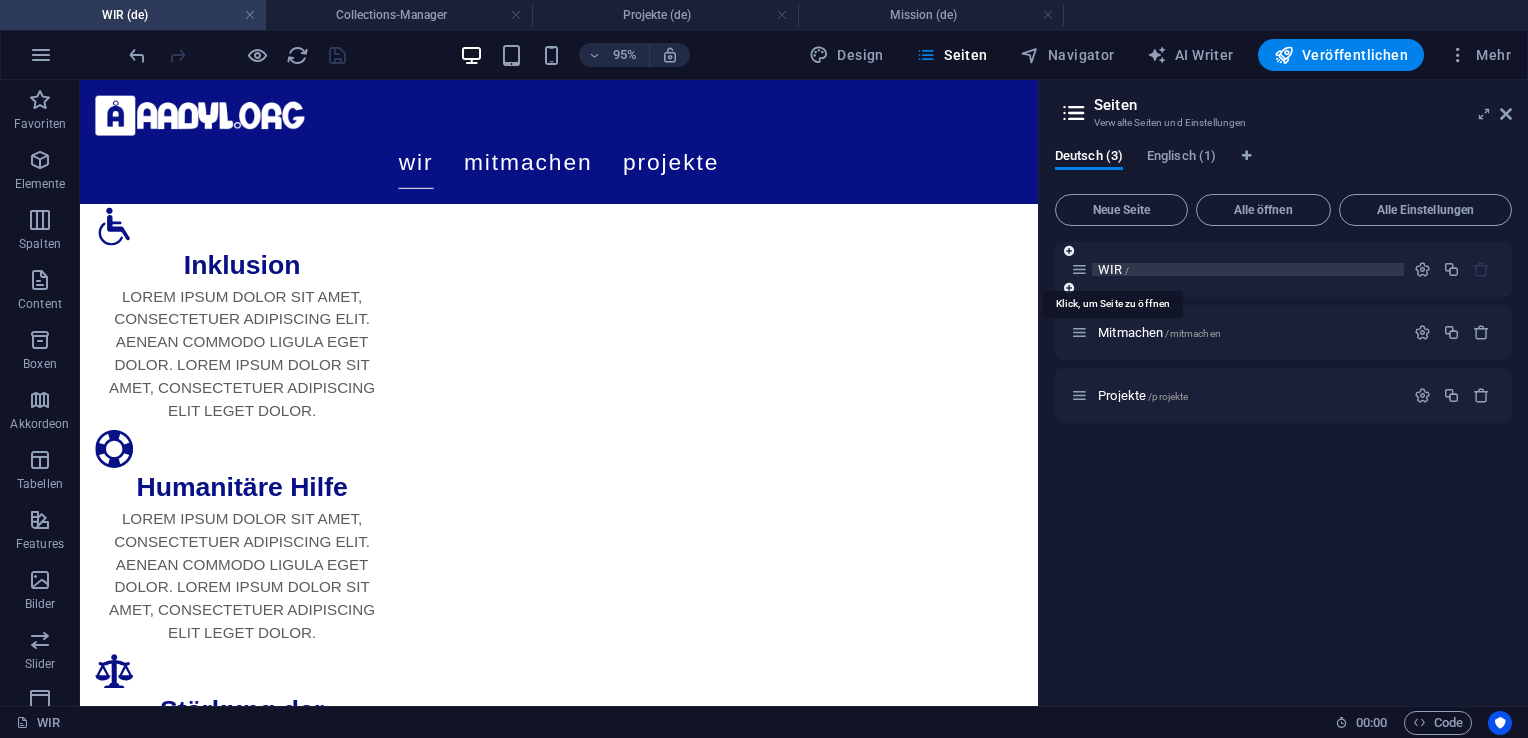 click on "WIR /" at bounding box center [1113, 269] 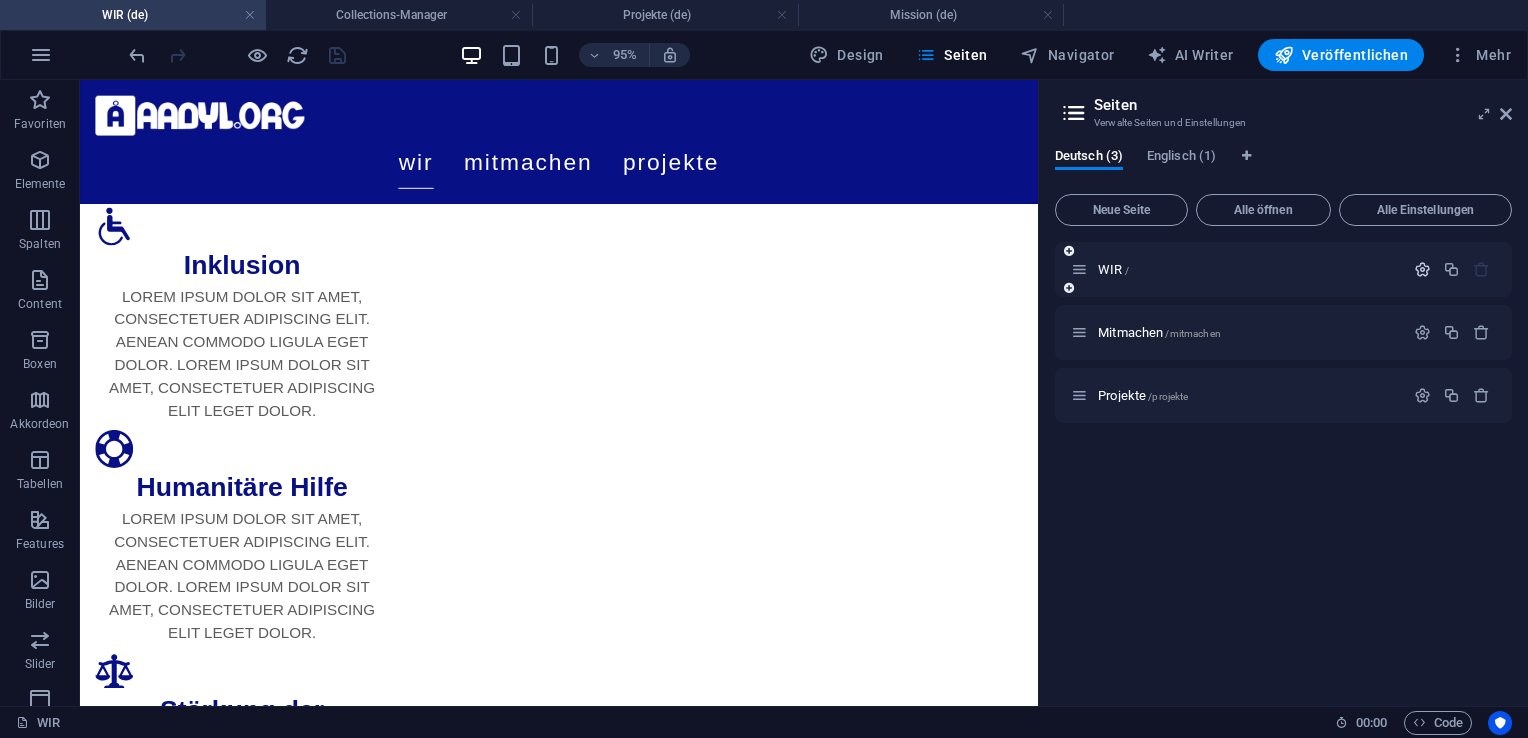 click at bounding box center [1422, 269] 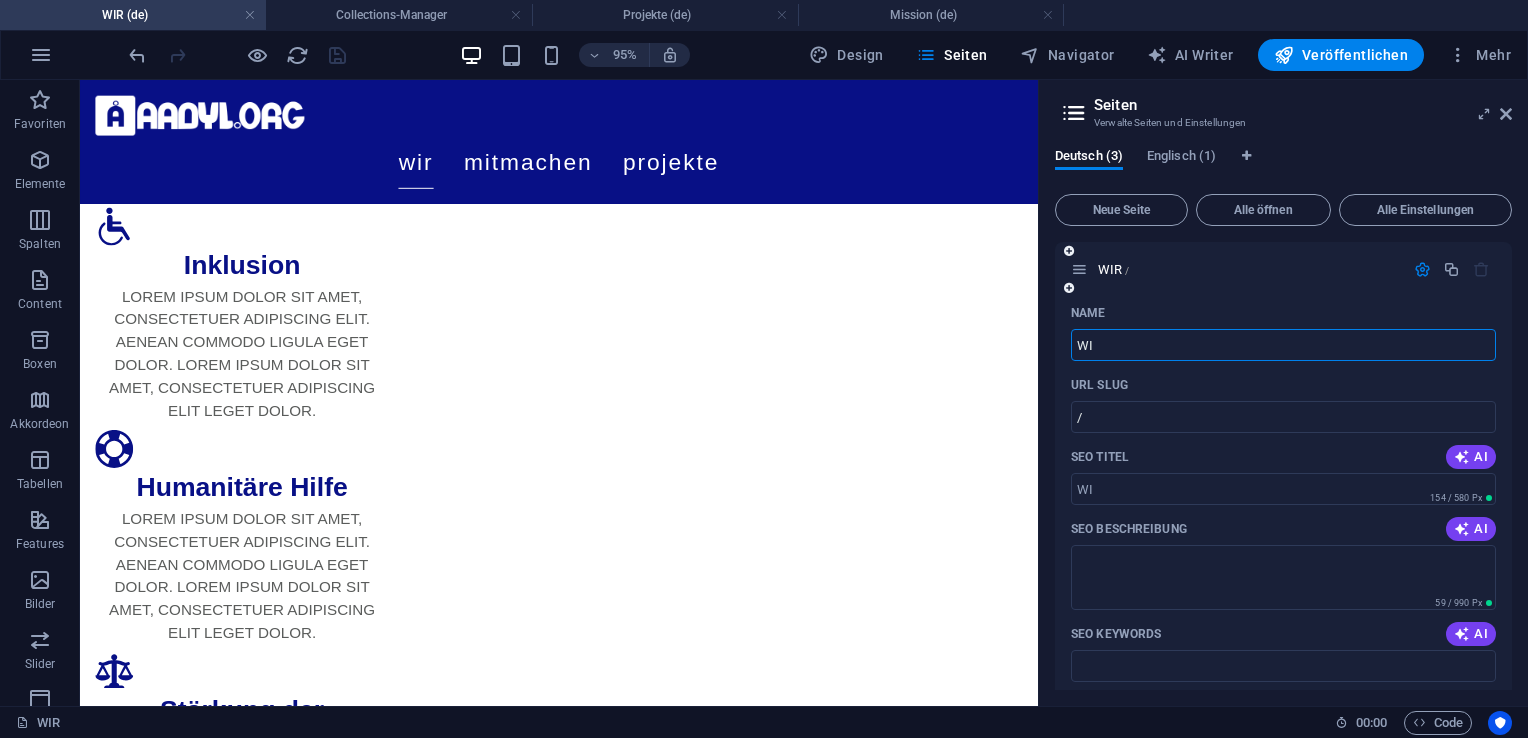 type on "W" 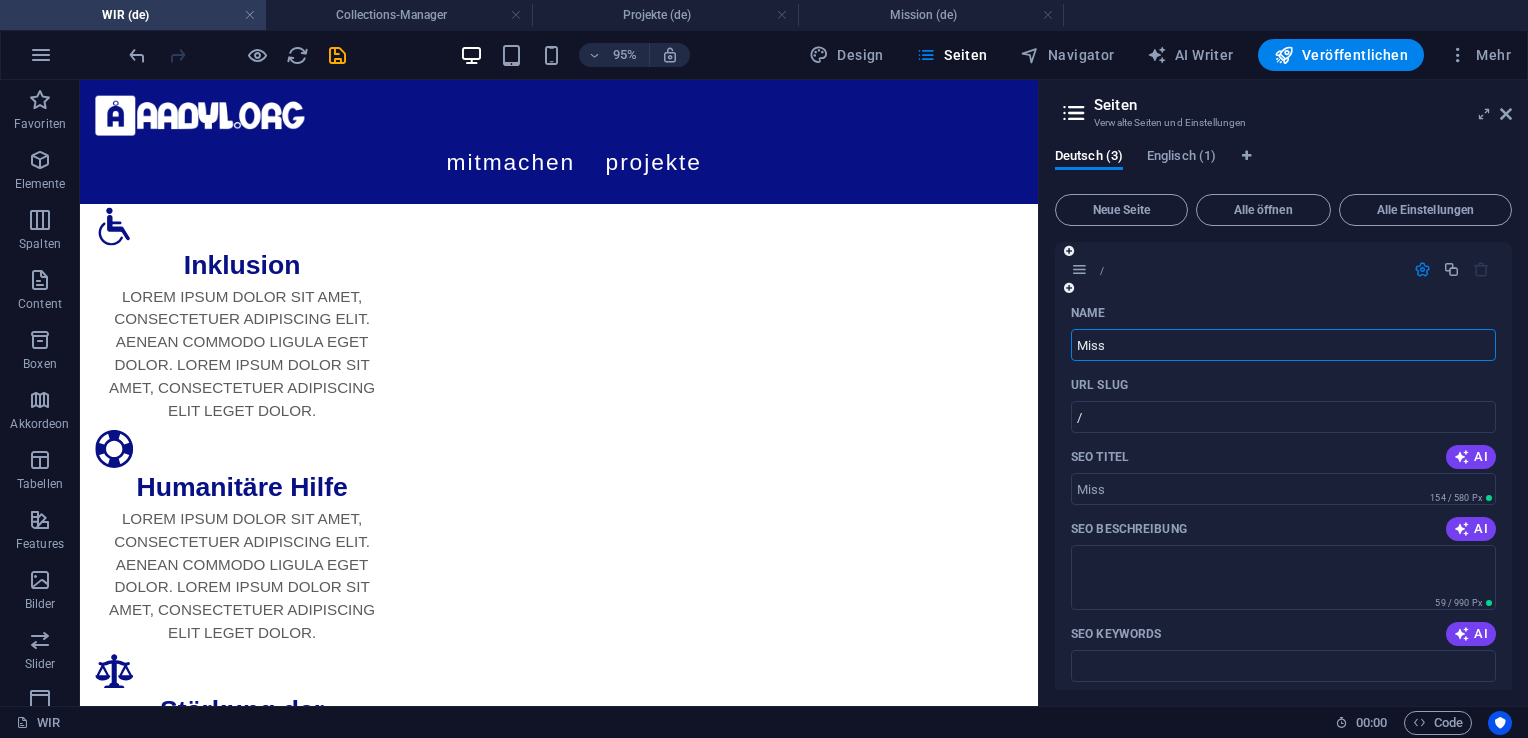 type on "Missi" 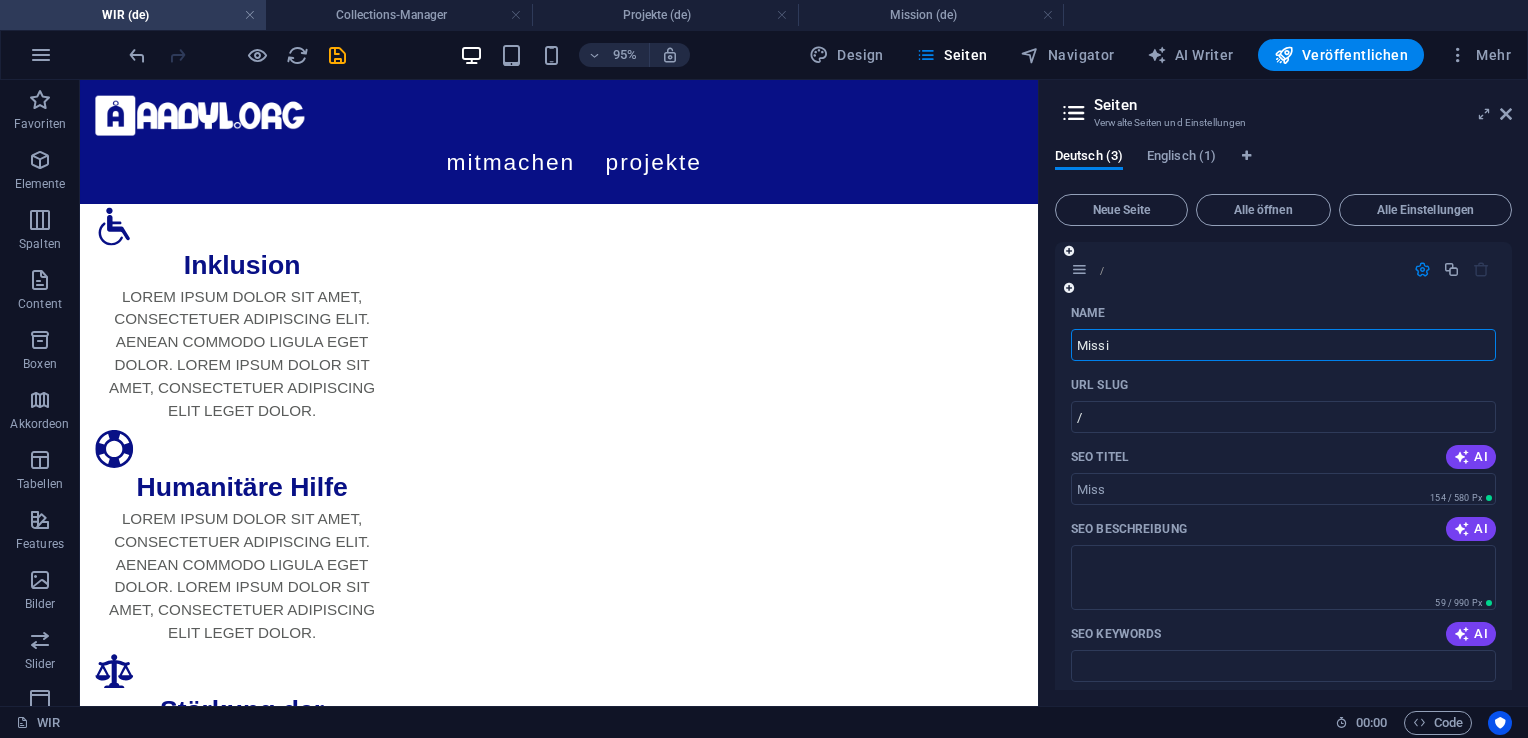 type on "/miss" 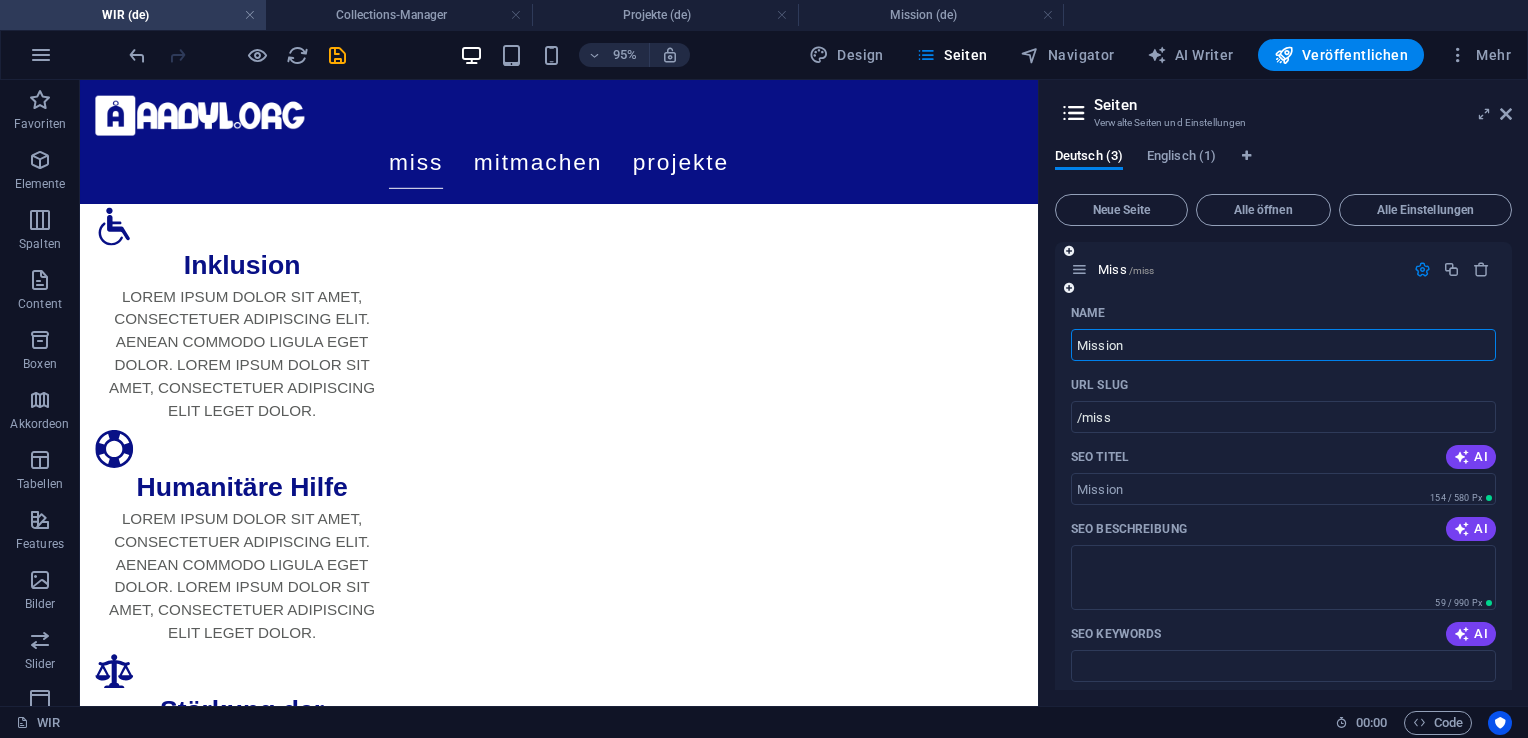 type on "Mission" 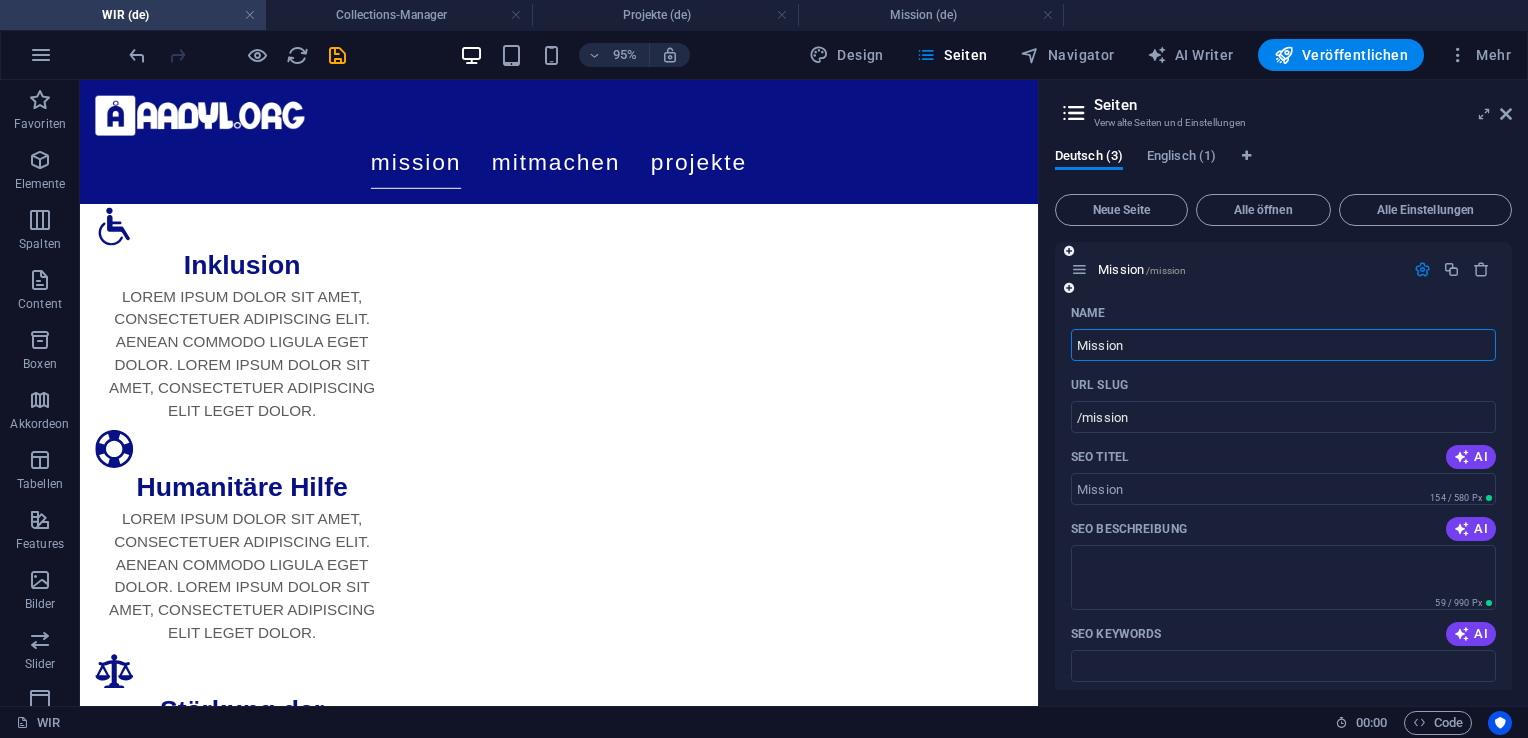 type on "Mission" 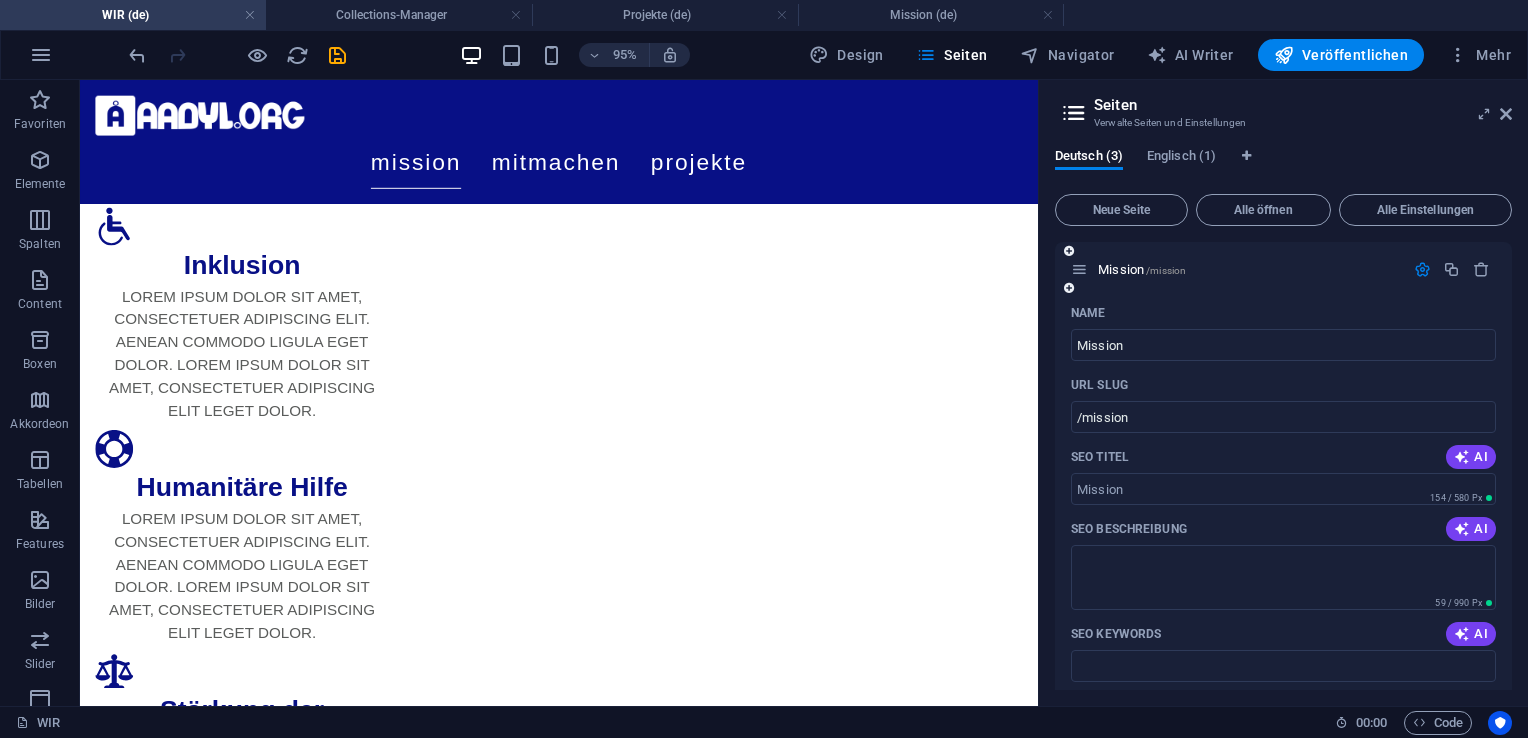 click on "Name" at bounding box center (1283, 313) 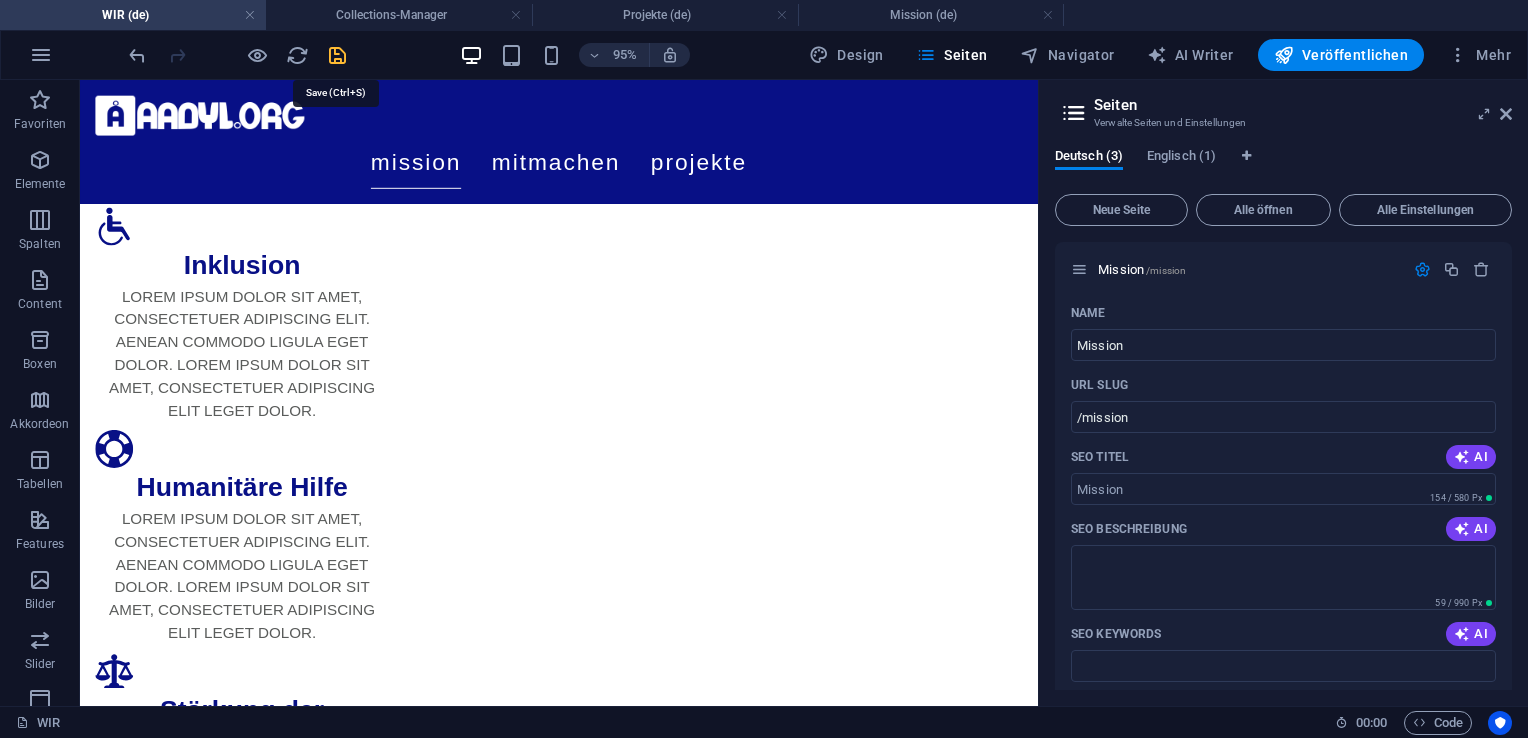 click at bounding box center (337, 55) 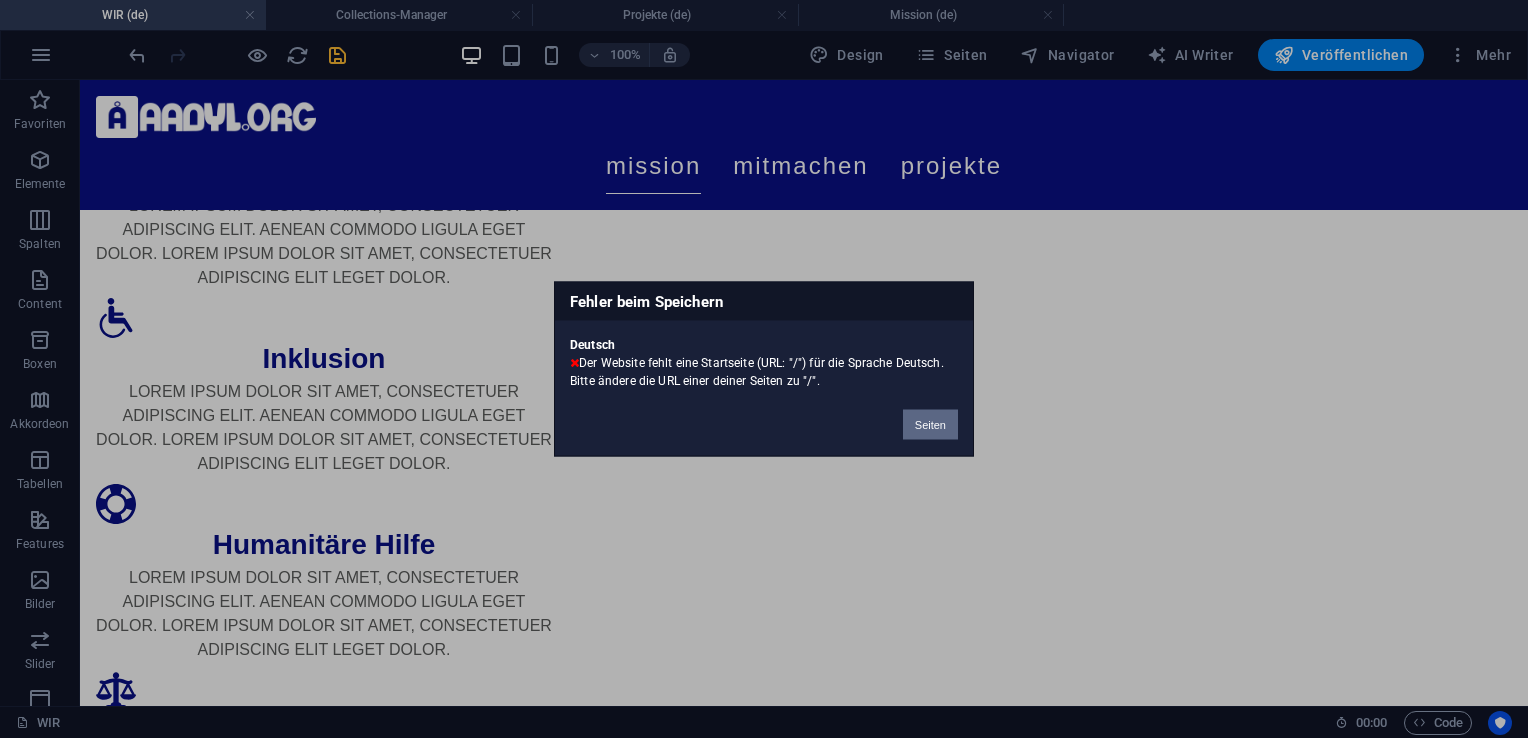 click on "Seiten" at bounding box center (930, 425) 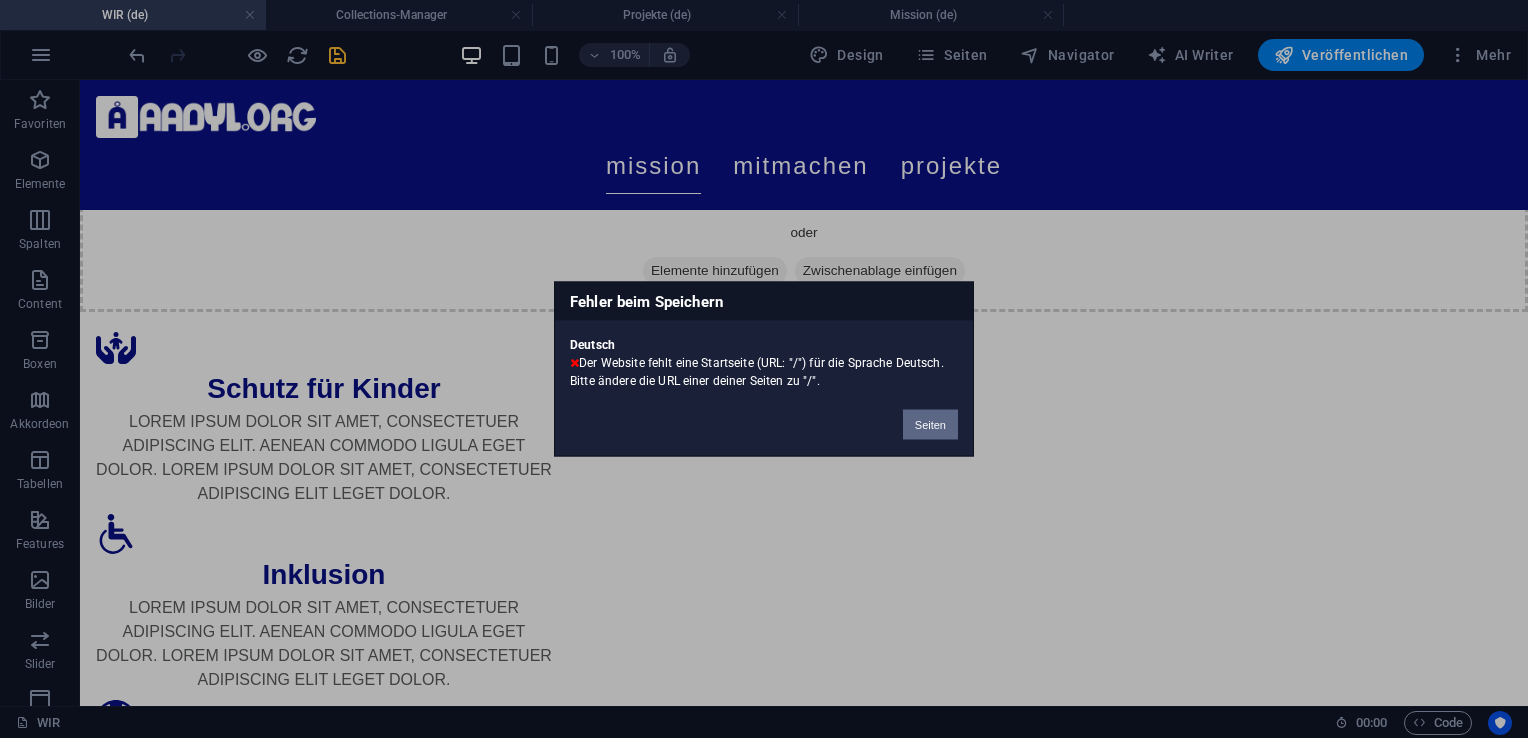 scroll, scrollTop: 1594, scrollLeft: 0, axis: vertical 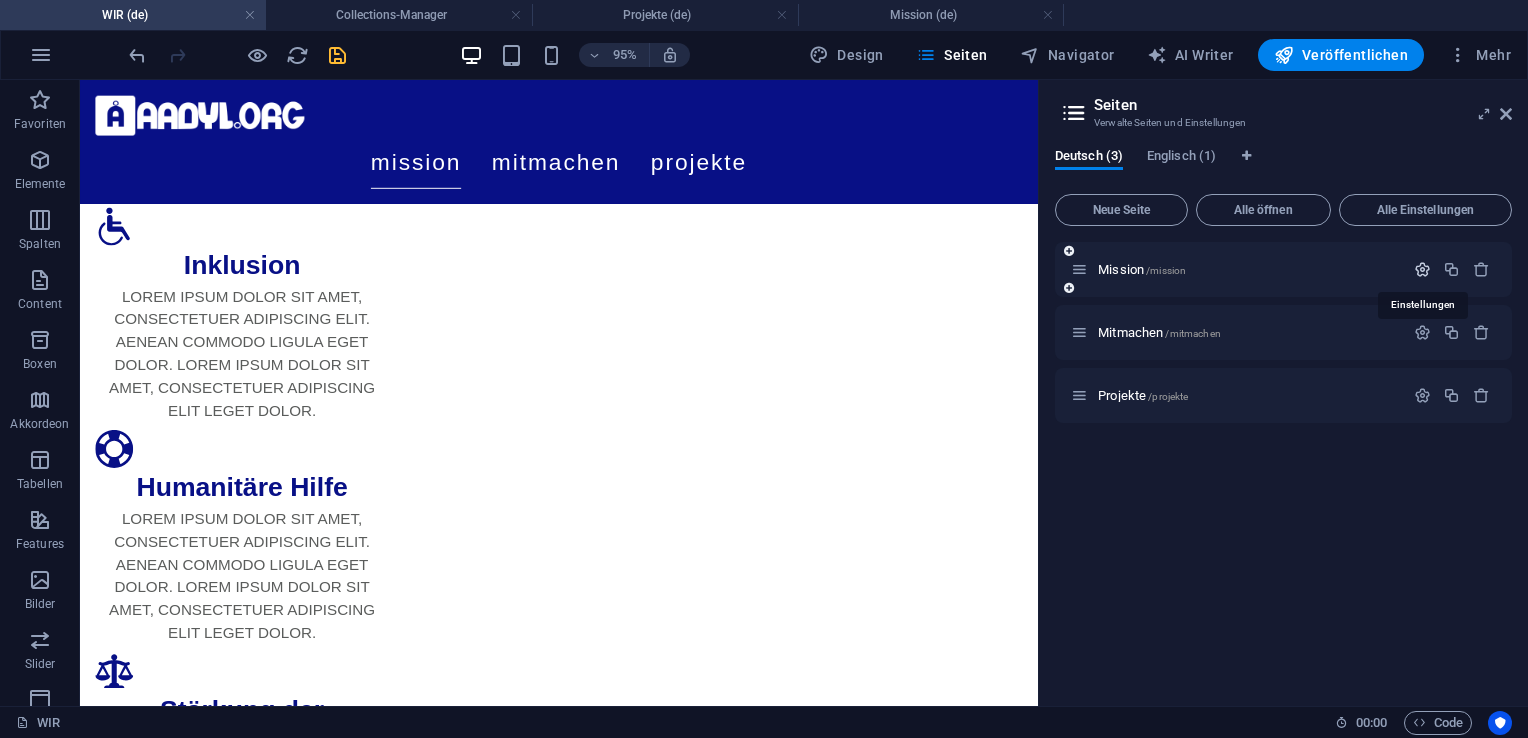 click at bounding box center (1422, 269) 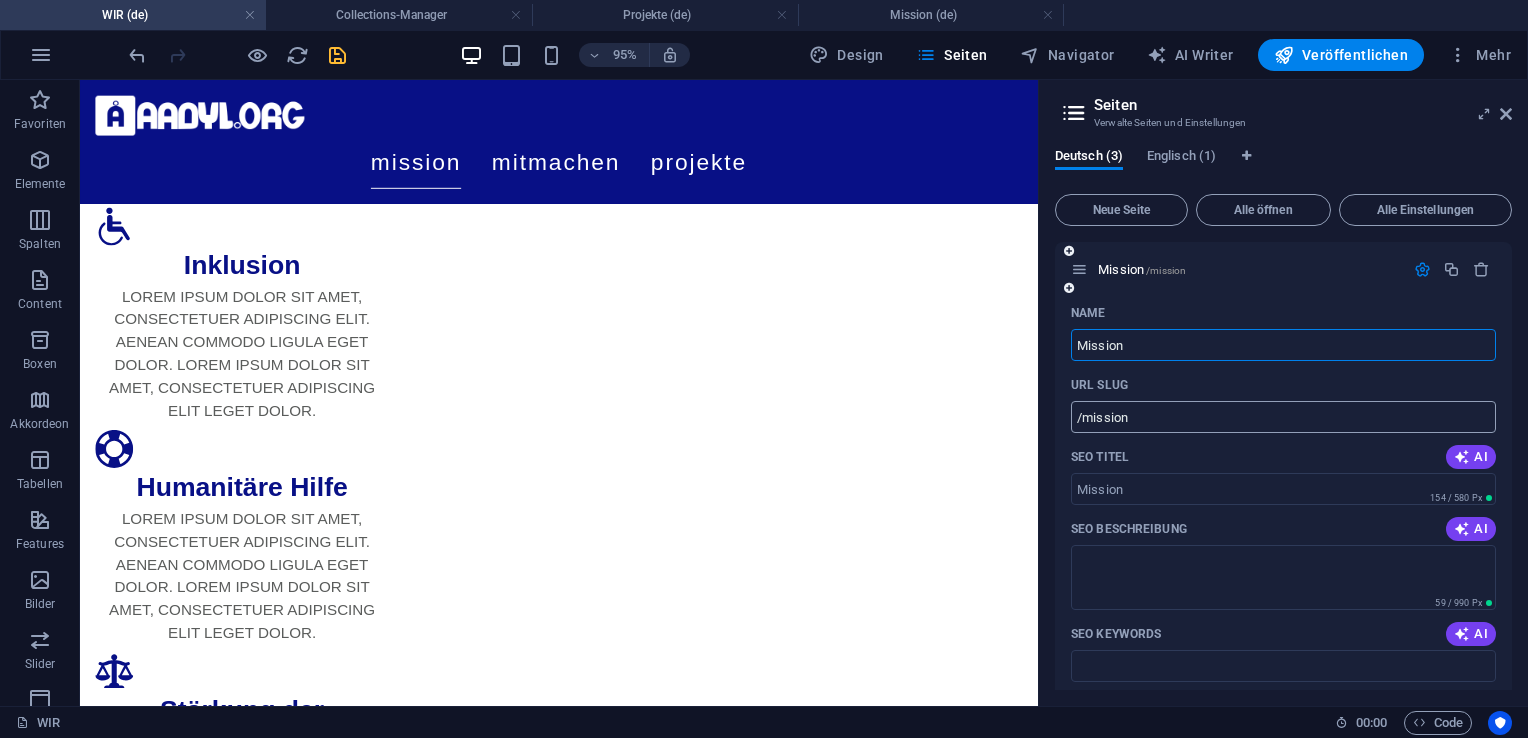 click on "/mission" at bounding box center [1283, 417] 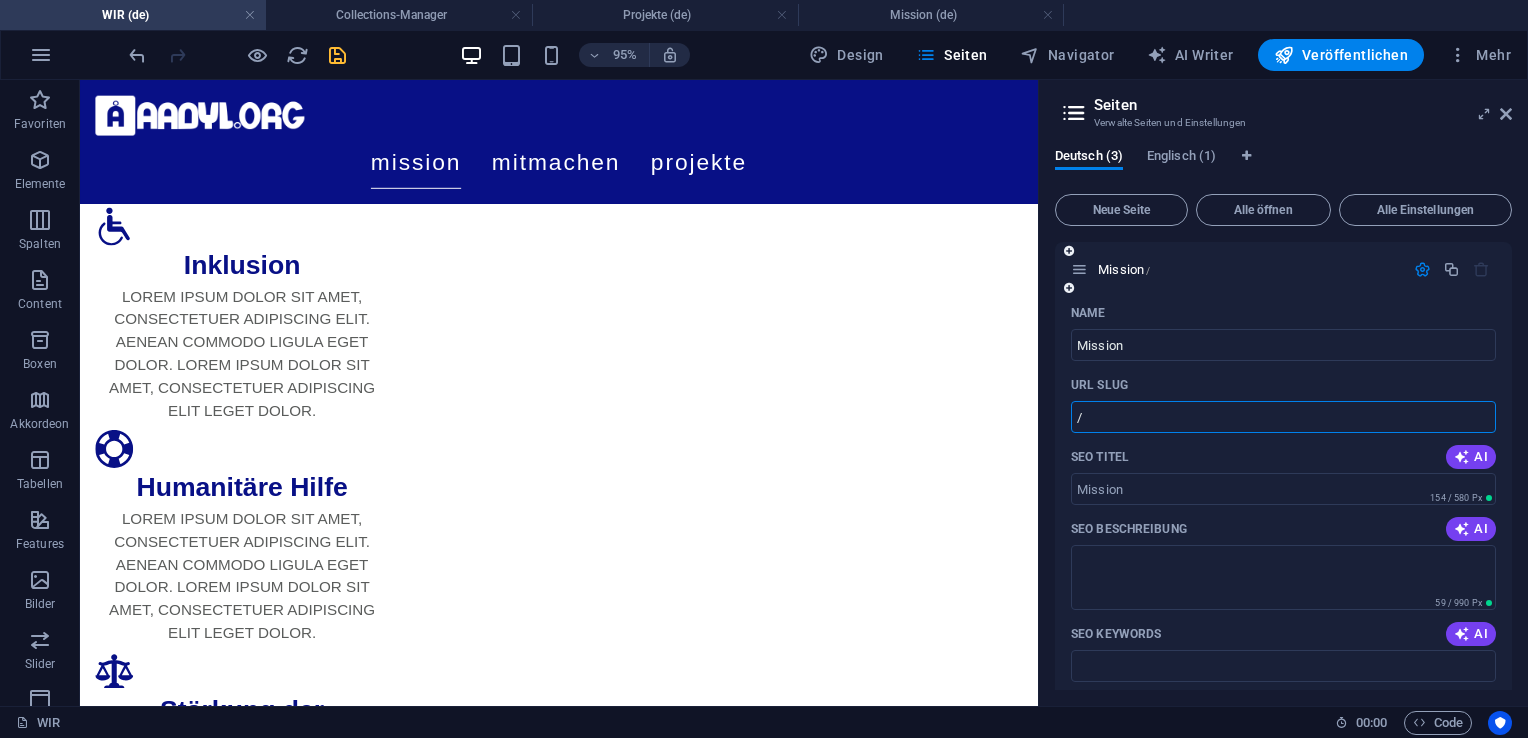 type on "/" 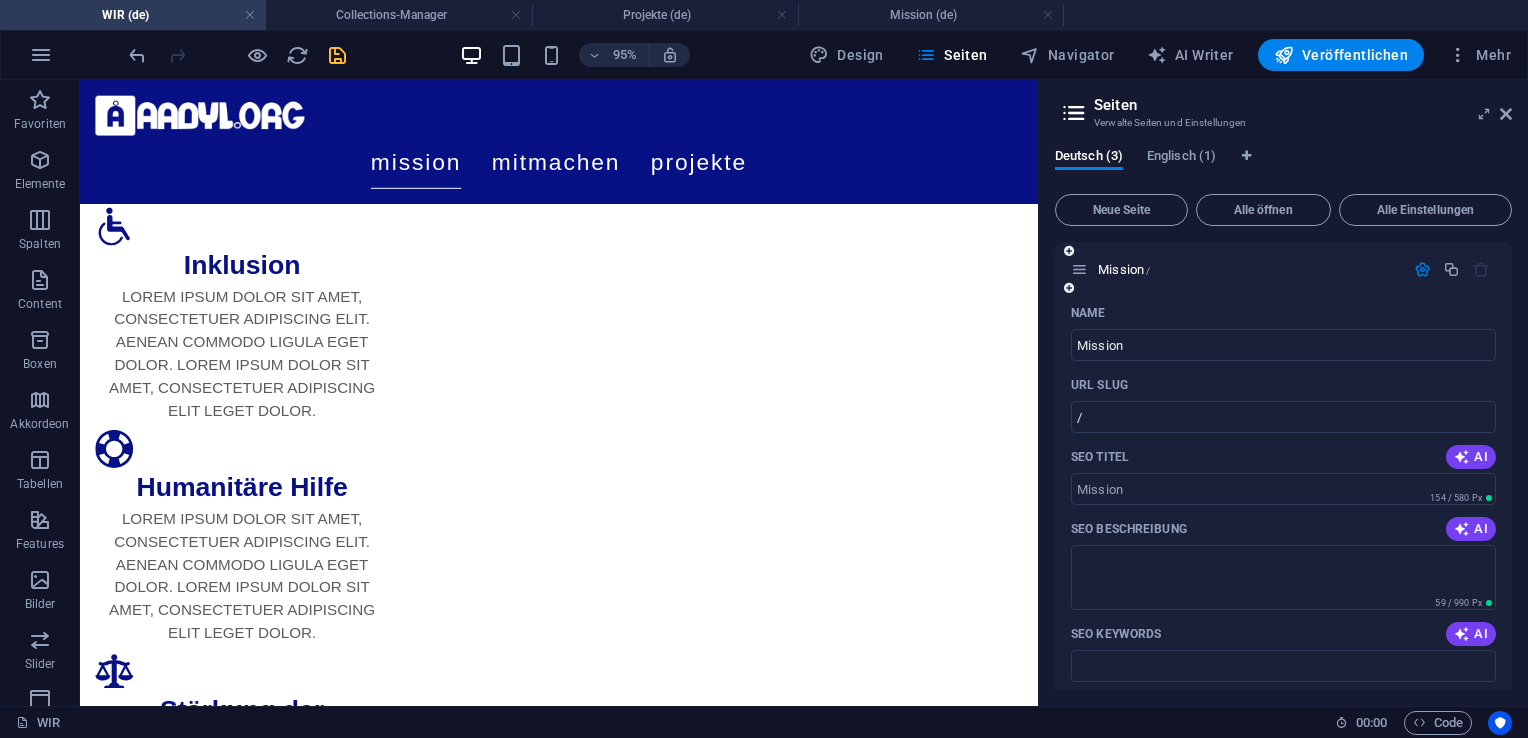 click on "Name" at bounding box center (1283, 313) 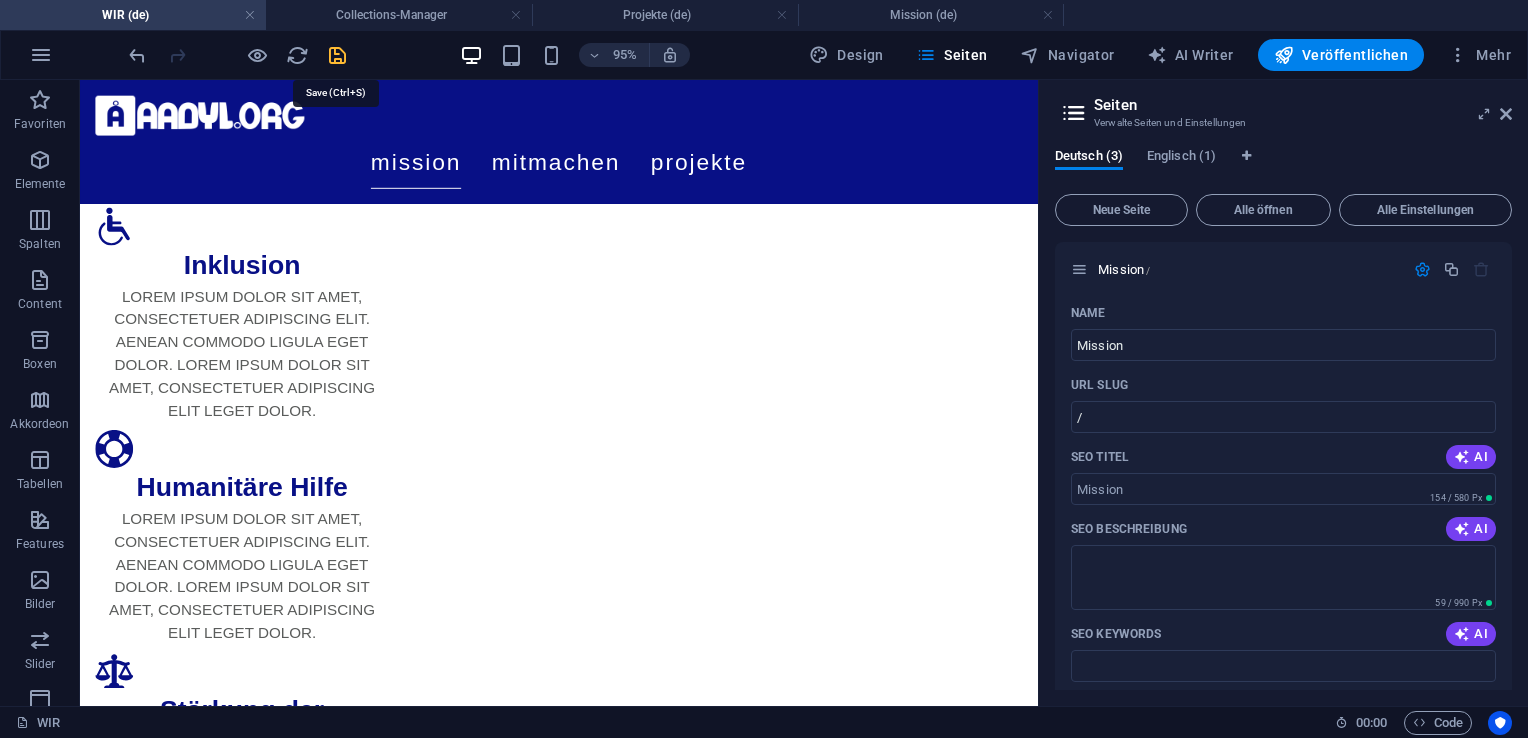 click at bounding box center (337, 55) 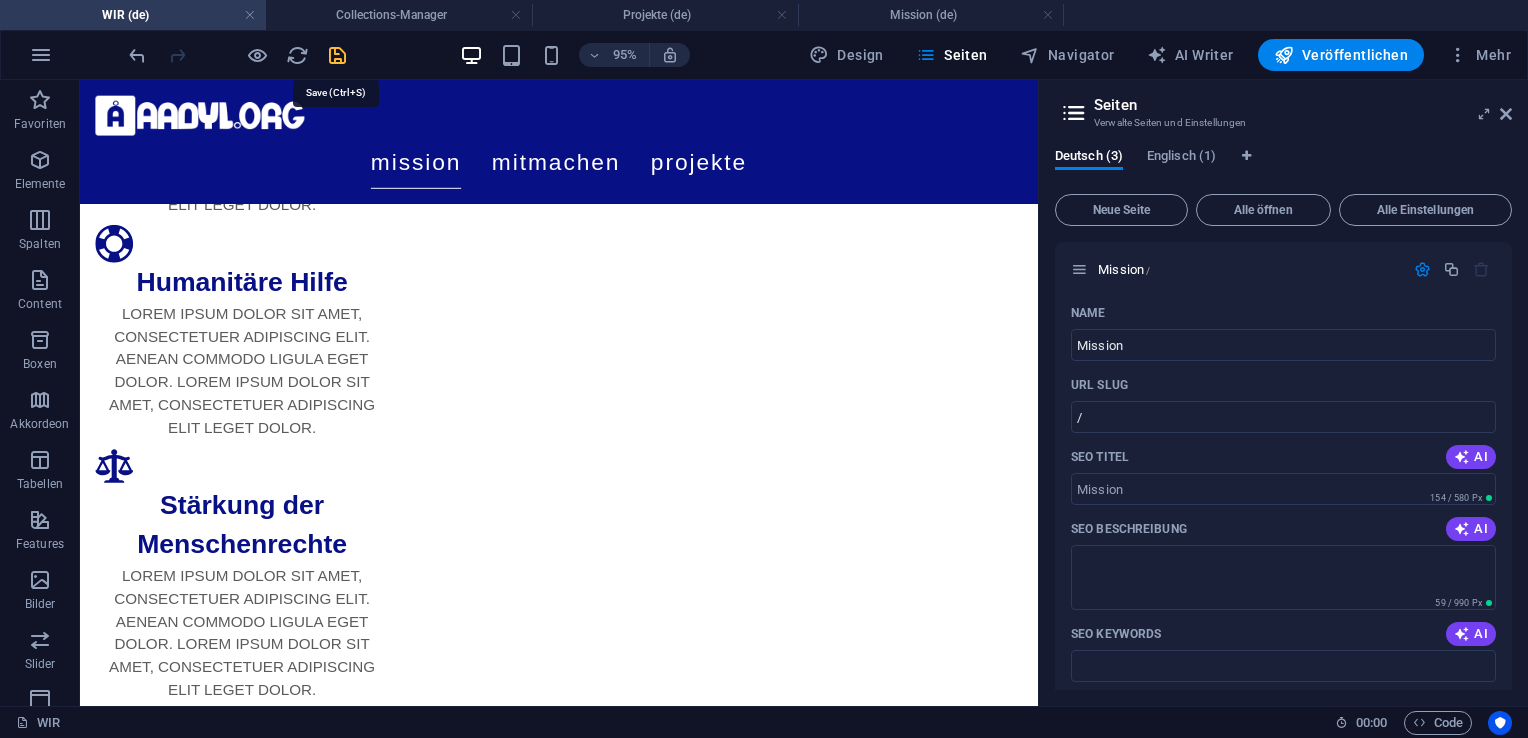 scroll, scrollTop: 1198, scrollLeft: 0, axis: vertical 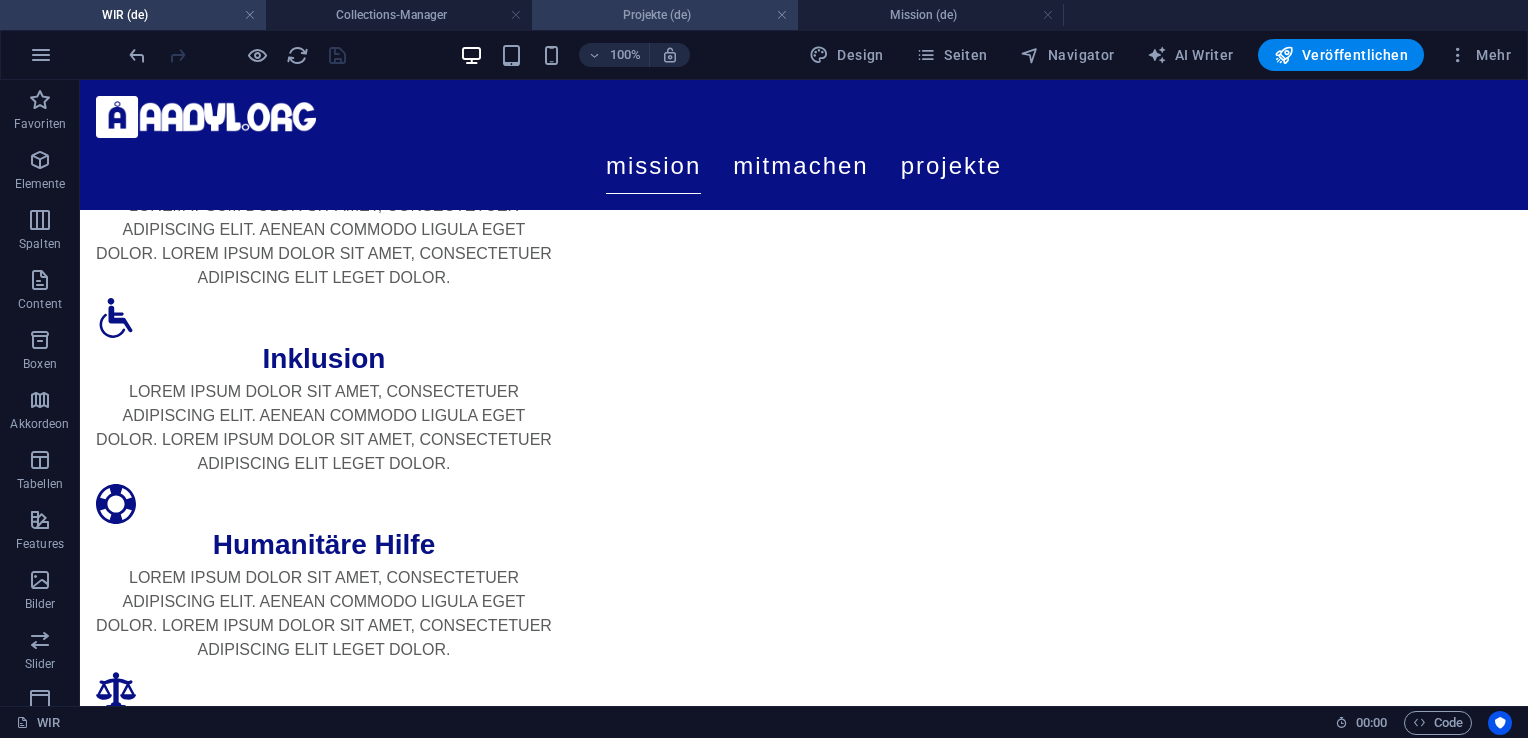 click on "Projekte (de)" at bounding box center (665, 15) 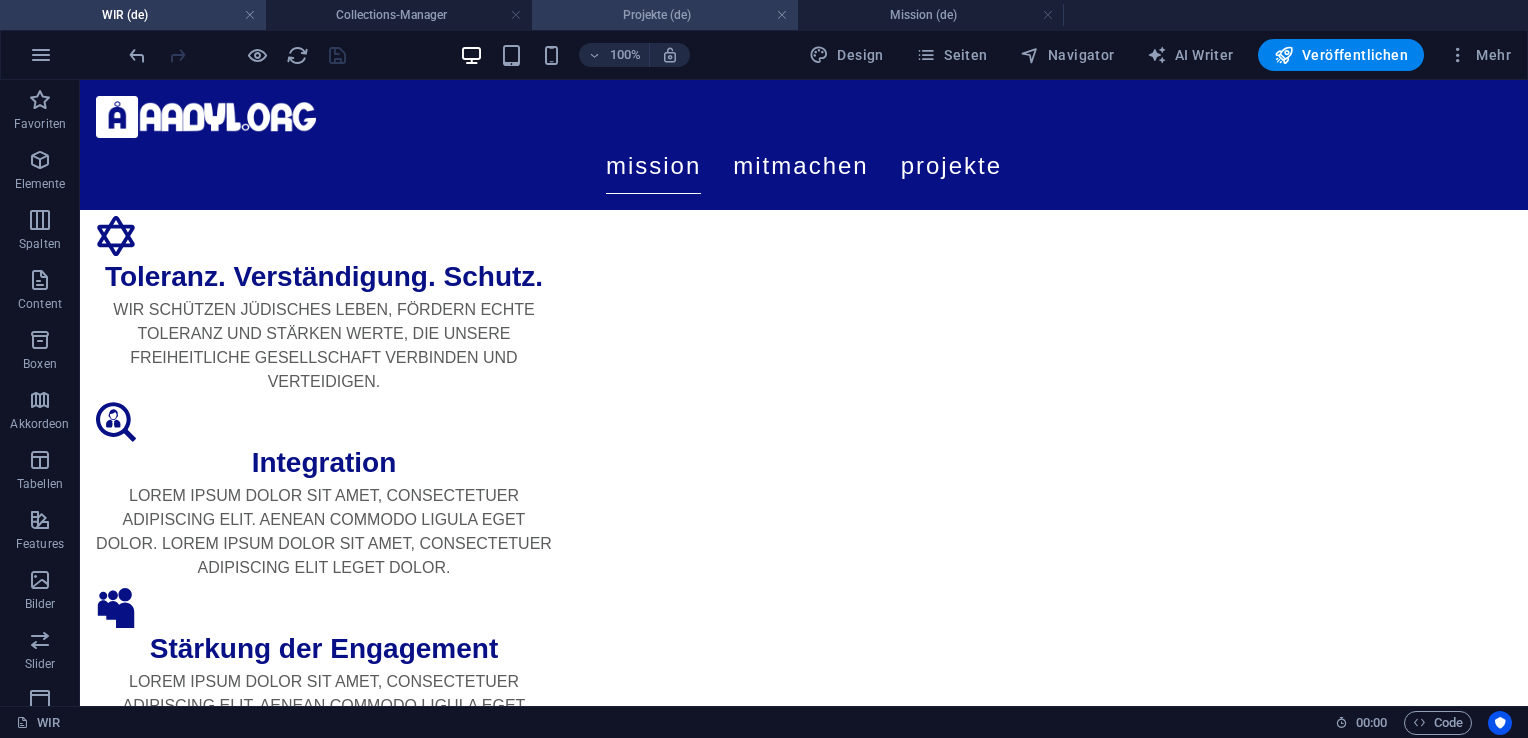 scroll, scrollTop: 0, scrollLeft: 0, axis: both 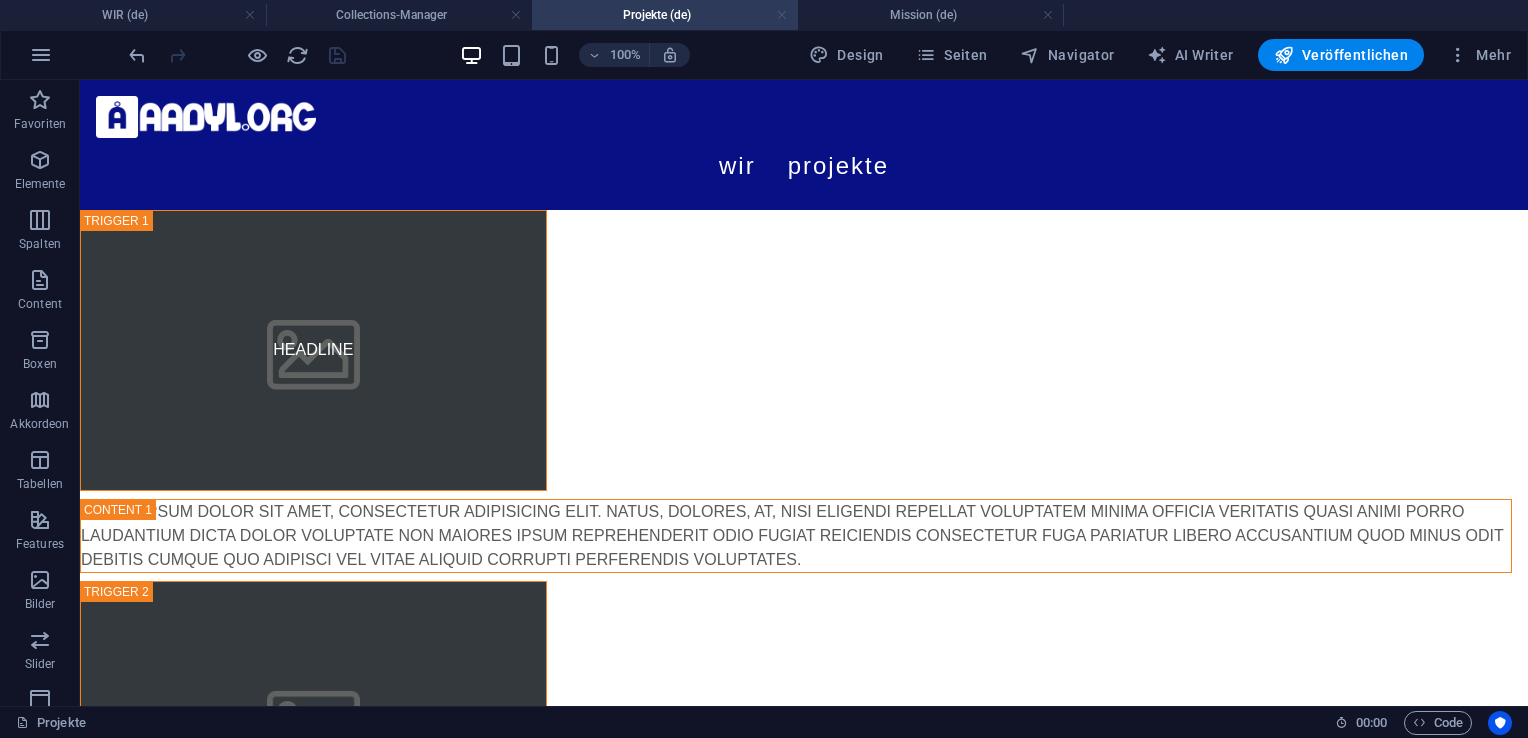 click at bounding box center (782, 15) 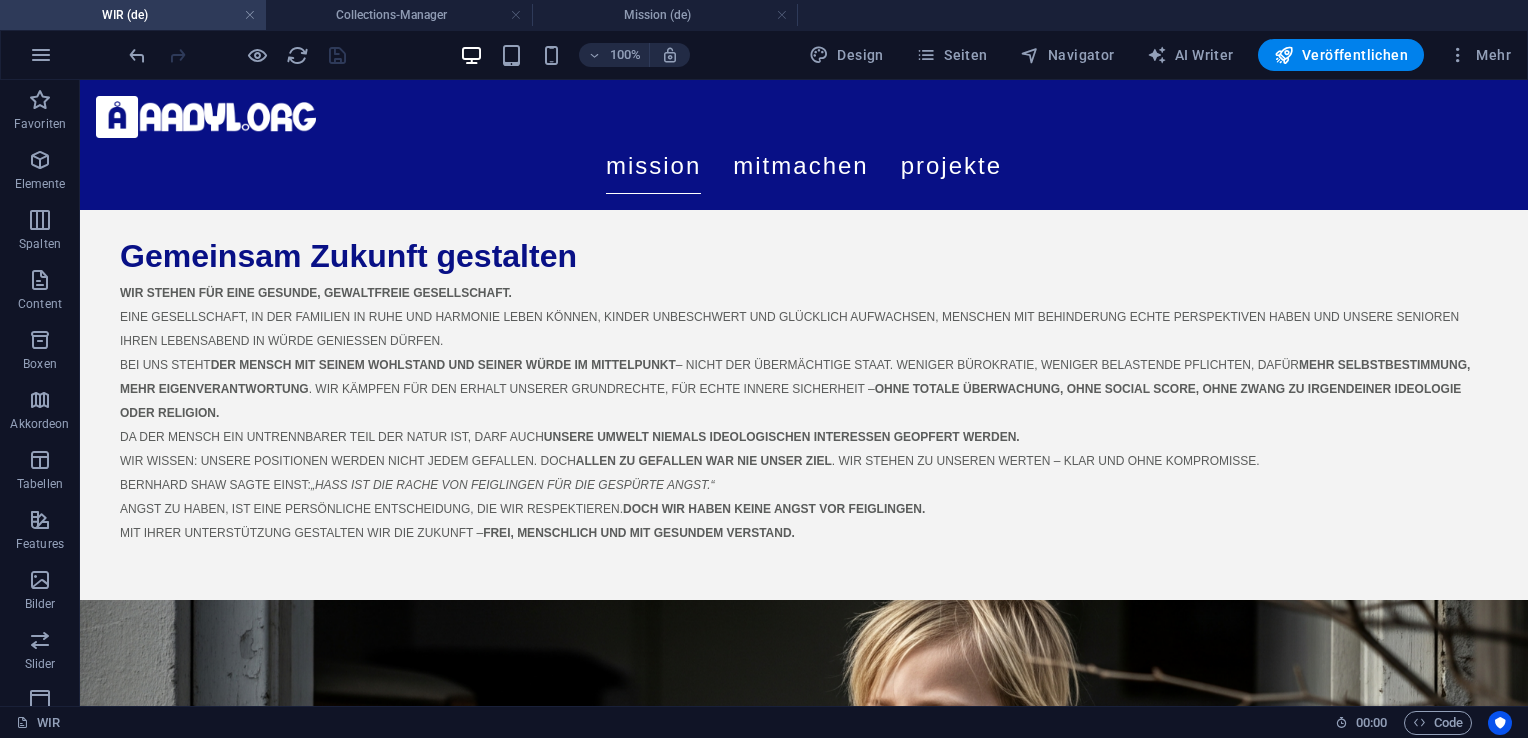scroll, scrollTop: 1198, scrollLeft: 0, axis: vertical 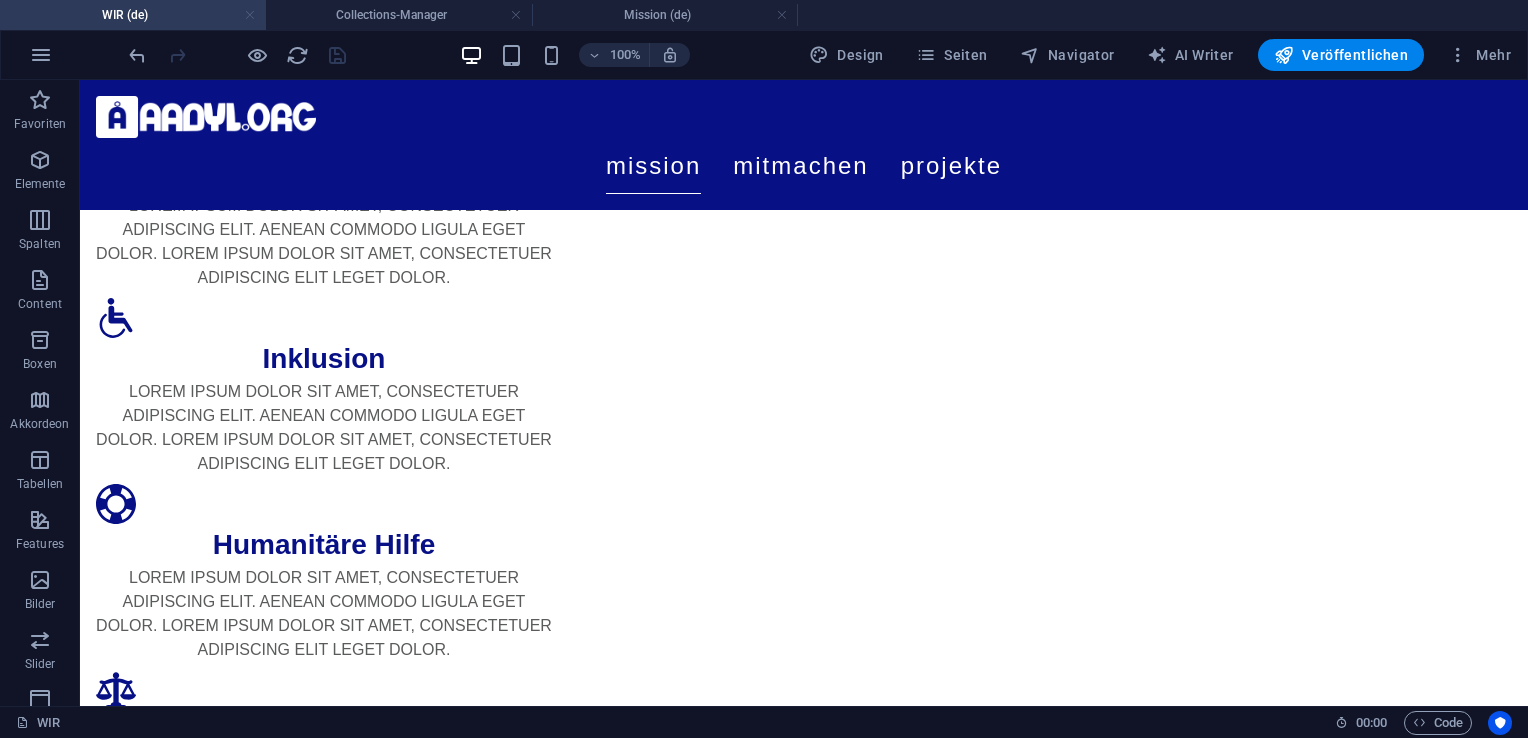 click at bounding box center (250, 15) 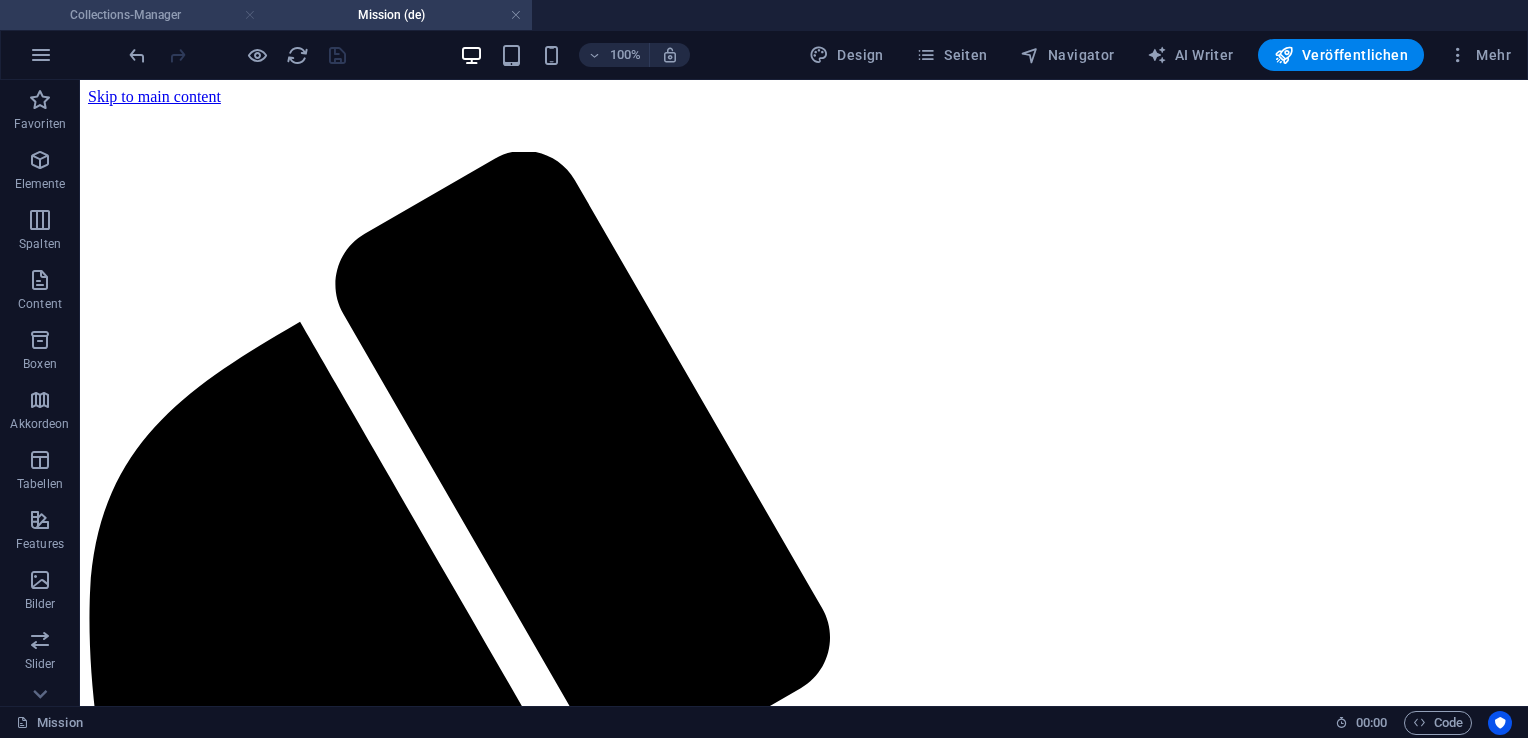 click at bounding box center [250, 15] 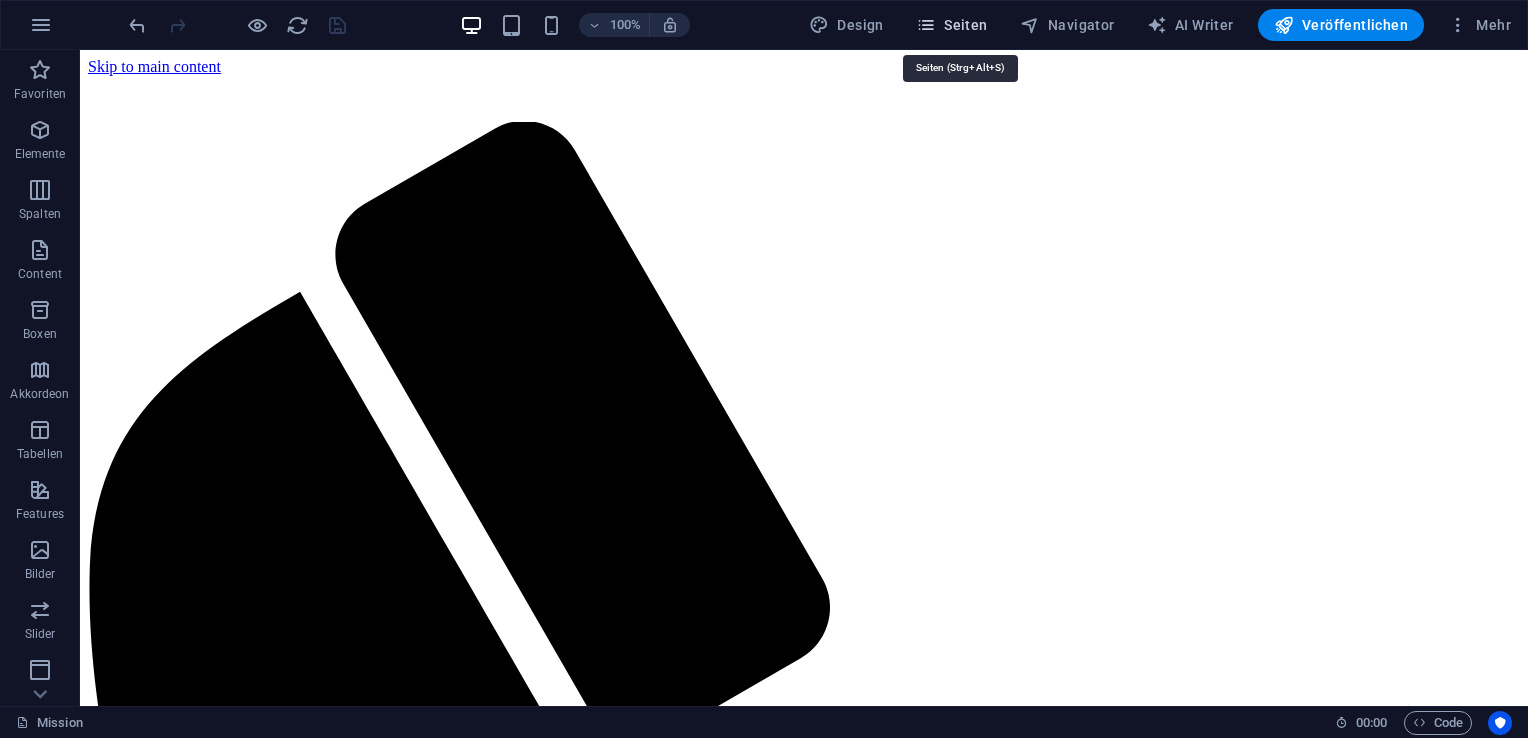 click on "Seiten" at bounding box center (952, 25) 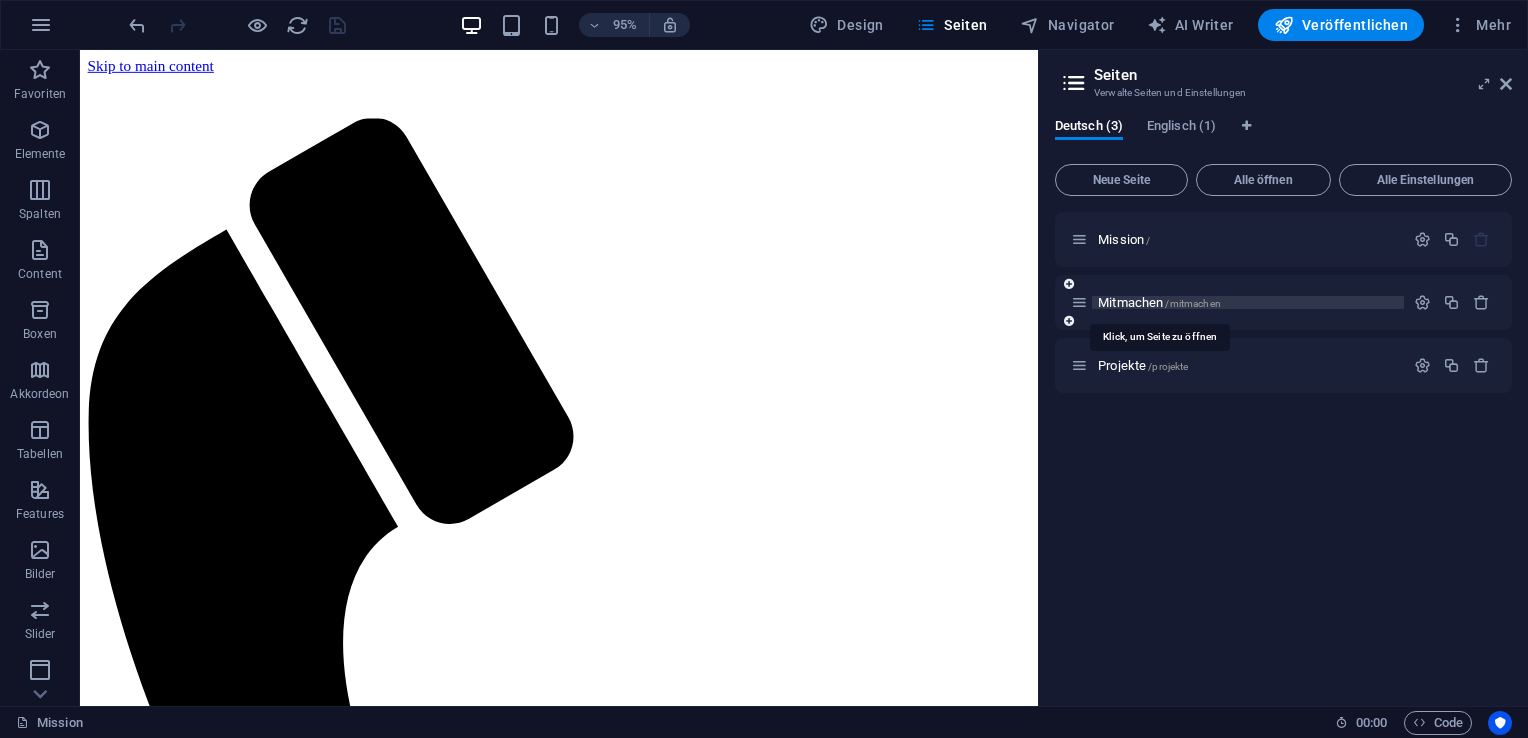 click on "Mitmachen /mitmachen" at bounding box center (1159, 302) 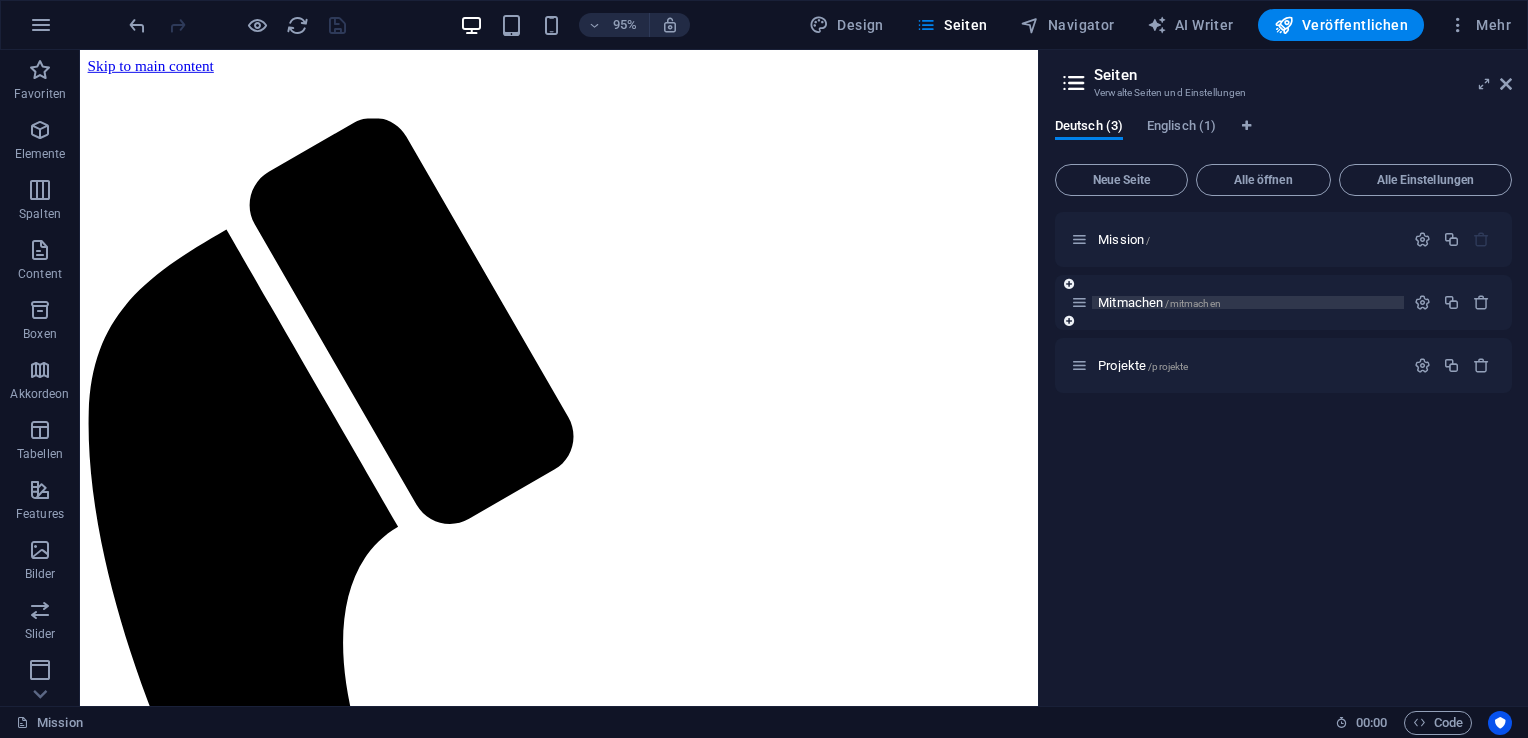 click on "Mitmachen /mitmachen" at bounding box center [1159, 302] 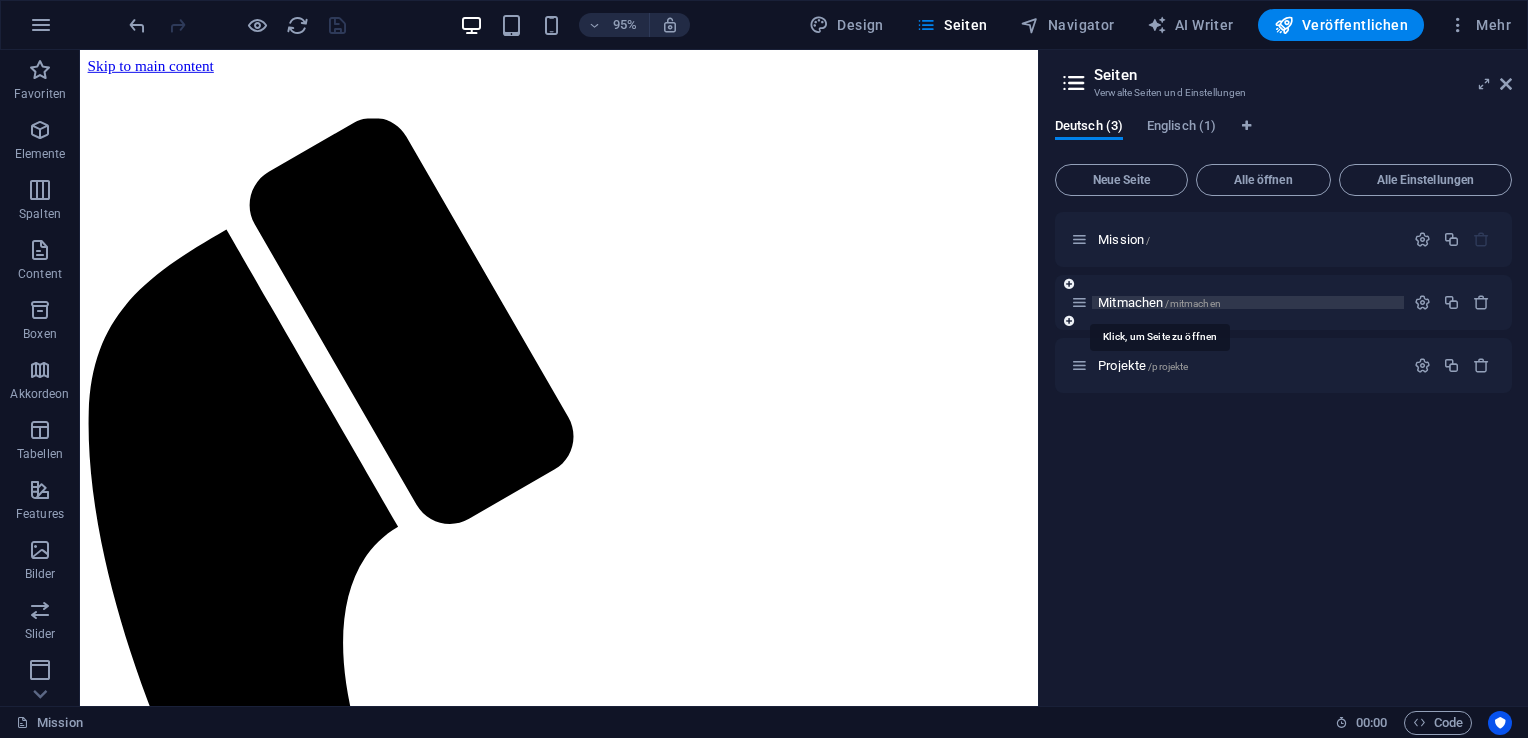 click on "Mitmachen /mitmachen" at bounding box center (1159, 302) 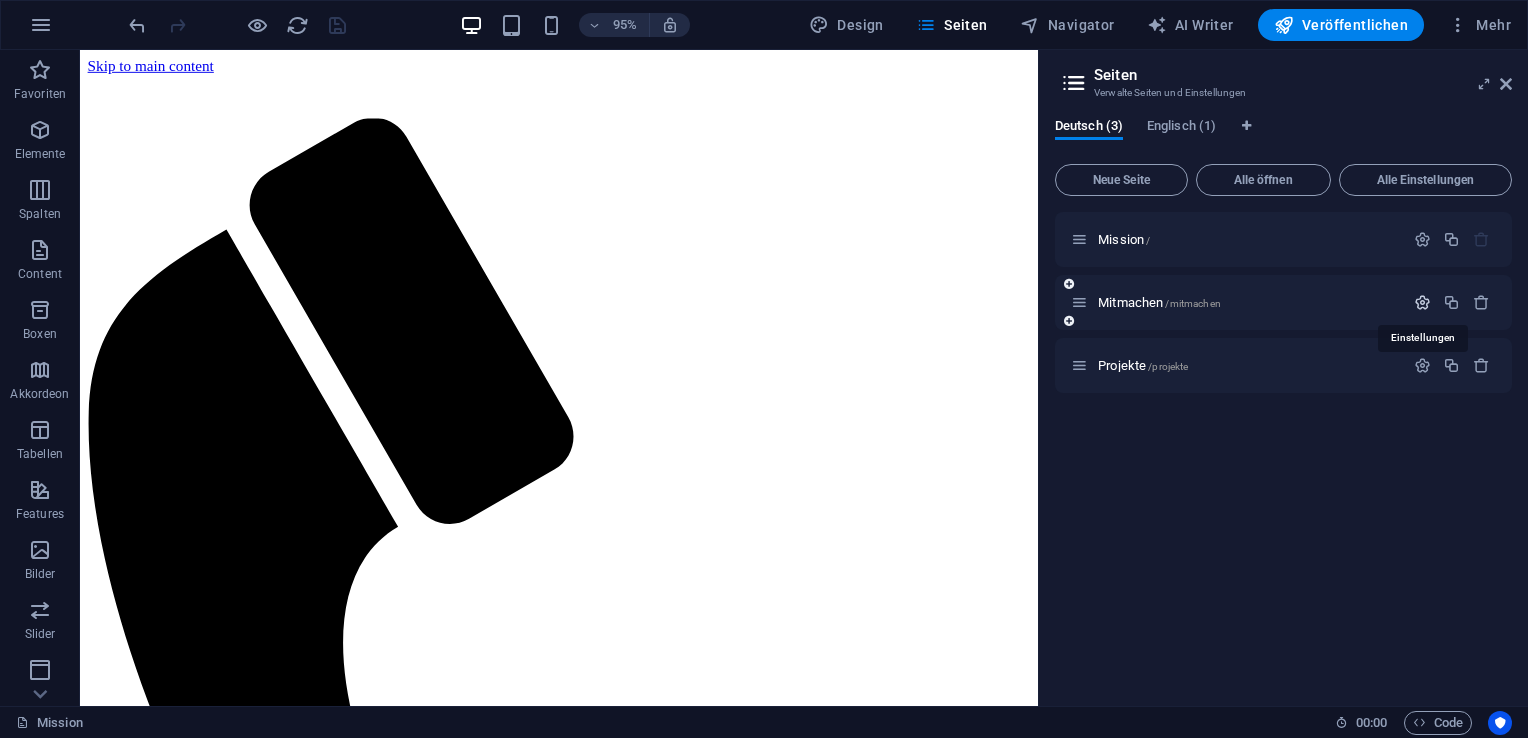 click at bounding box center [1422, 302] 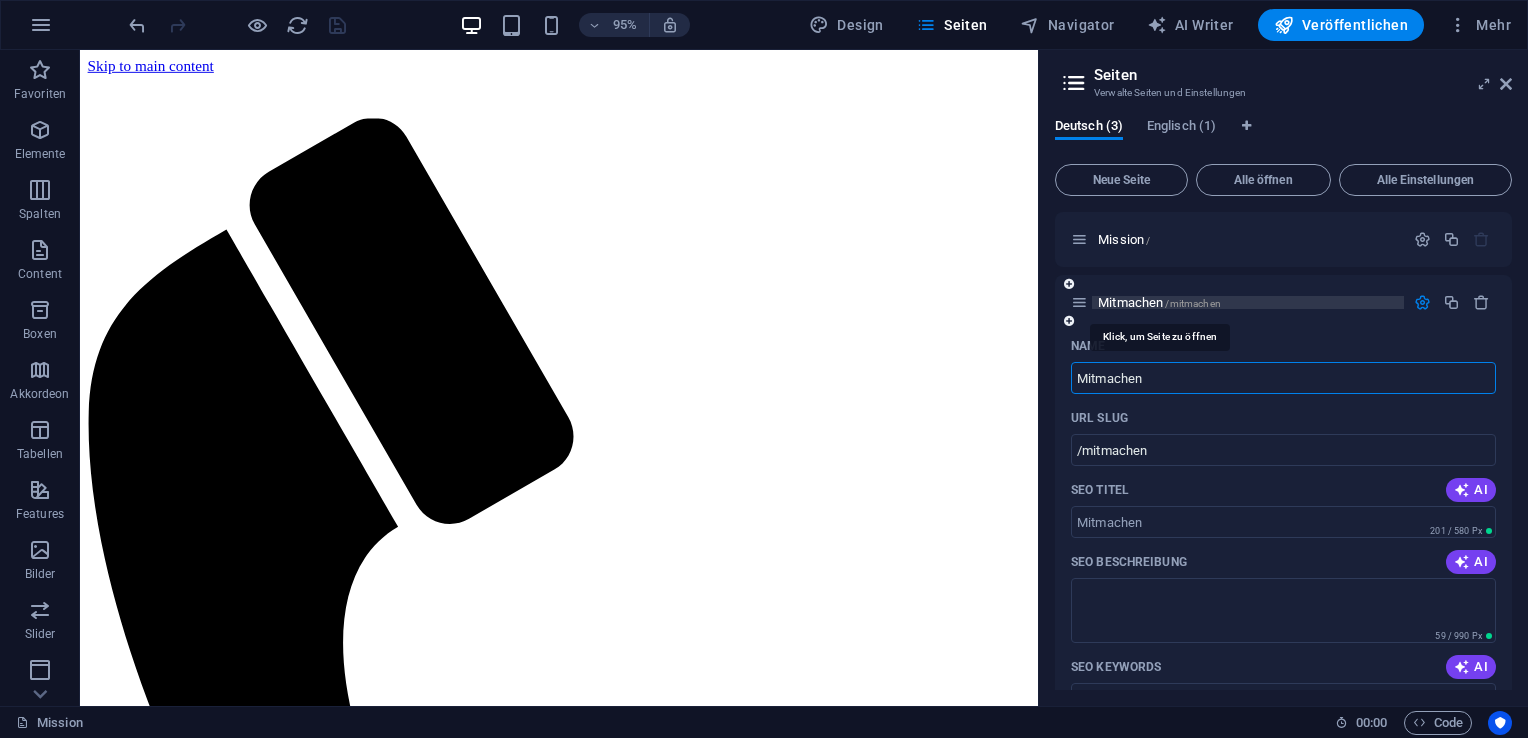 click on "Mitmachen /mitmachen" at bounding box center (1159, 302) 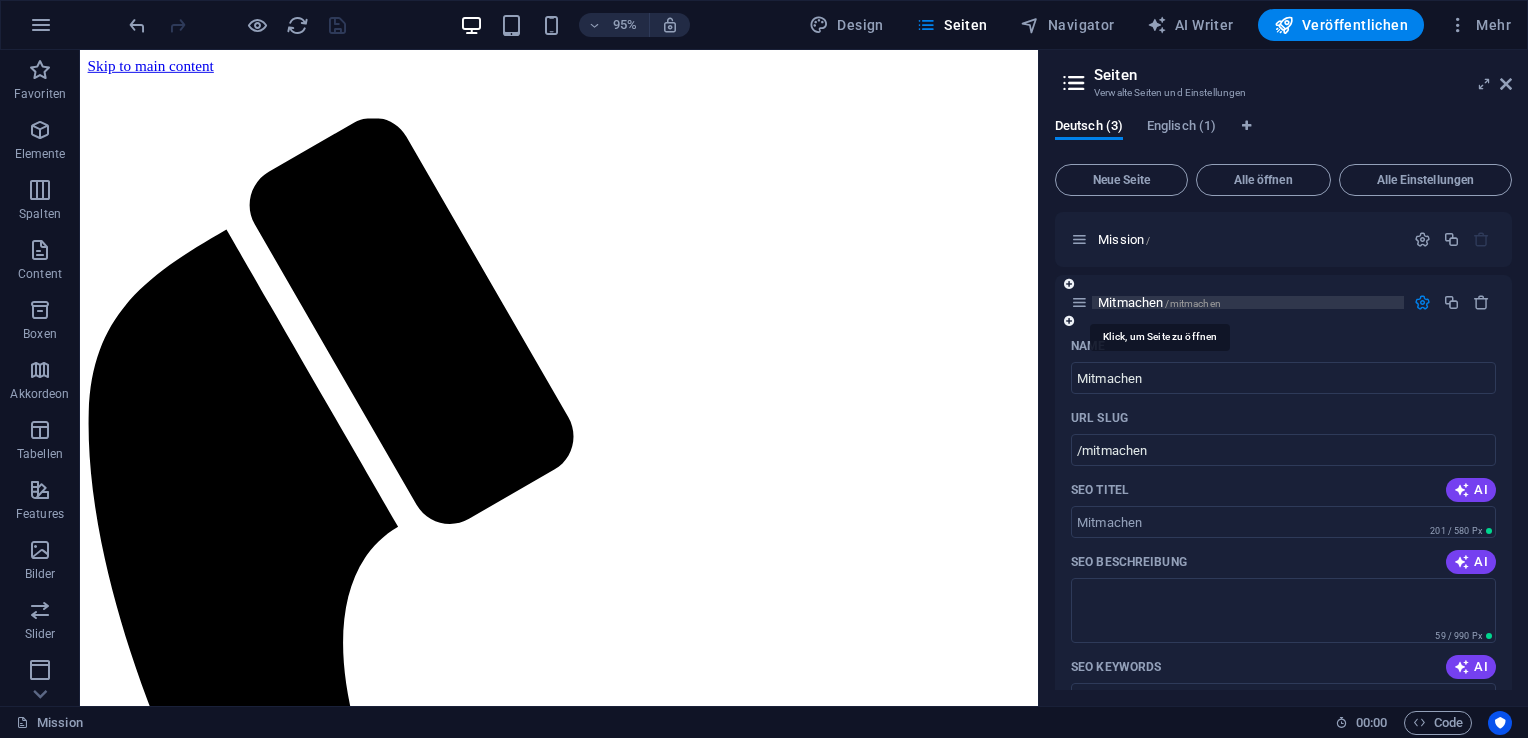 click on "Mitmachen /mitmachen" at bounding box center (1159, 302) 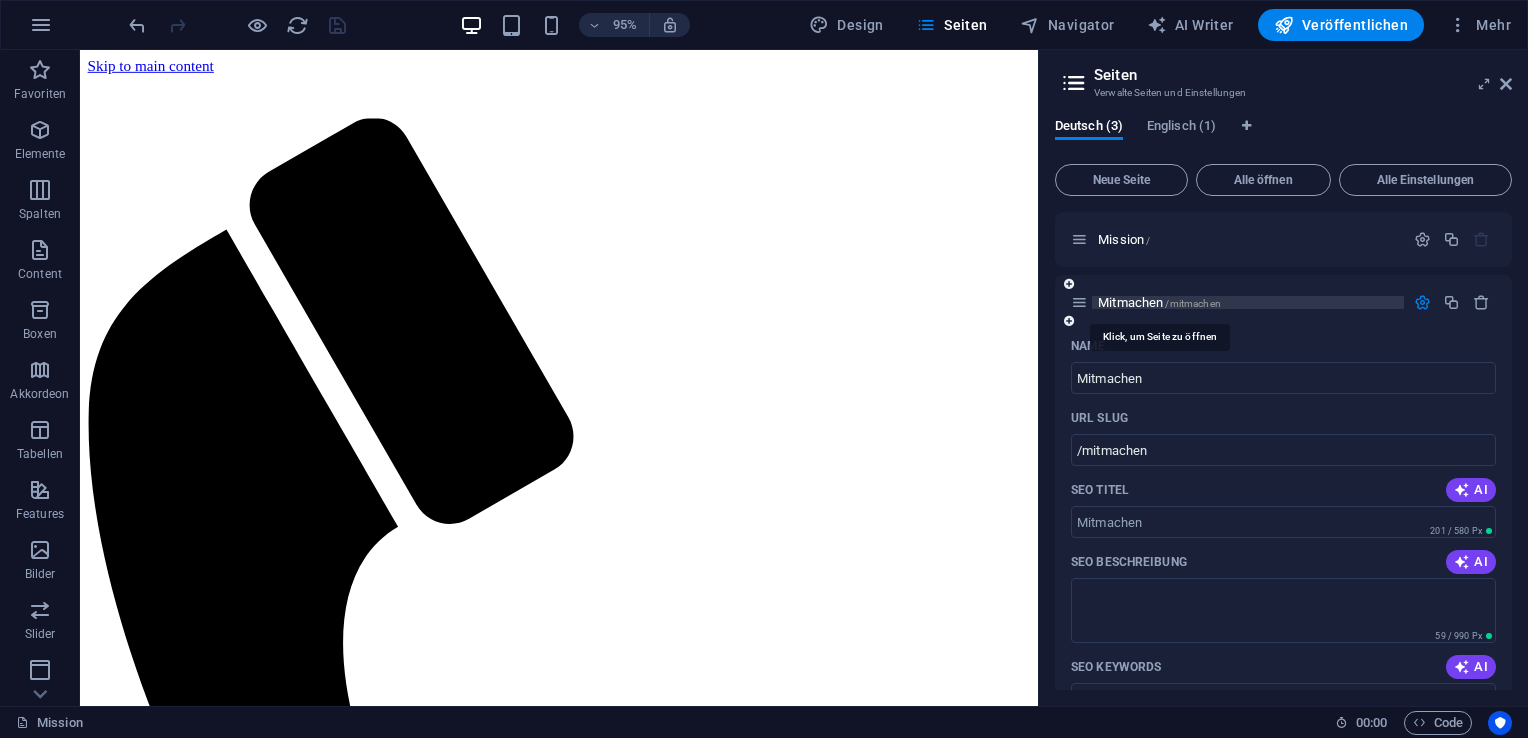 click on "Mitmachen /mitmachen" at bounding box center [1159, 302] 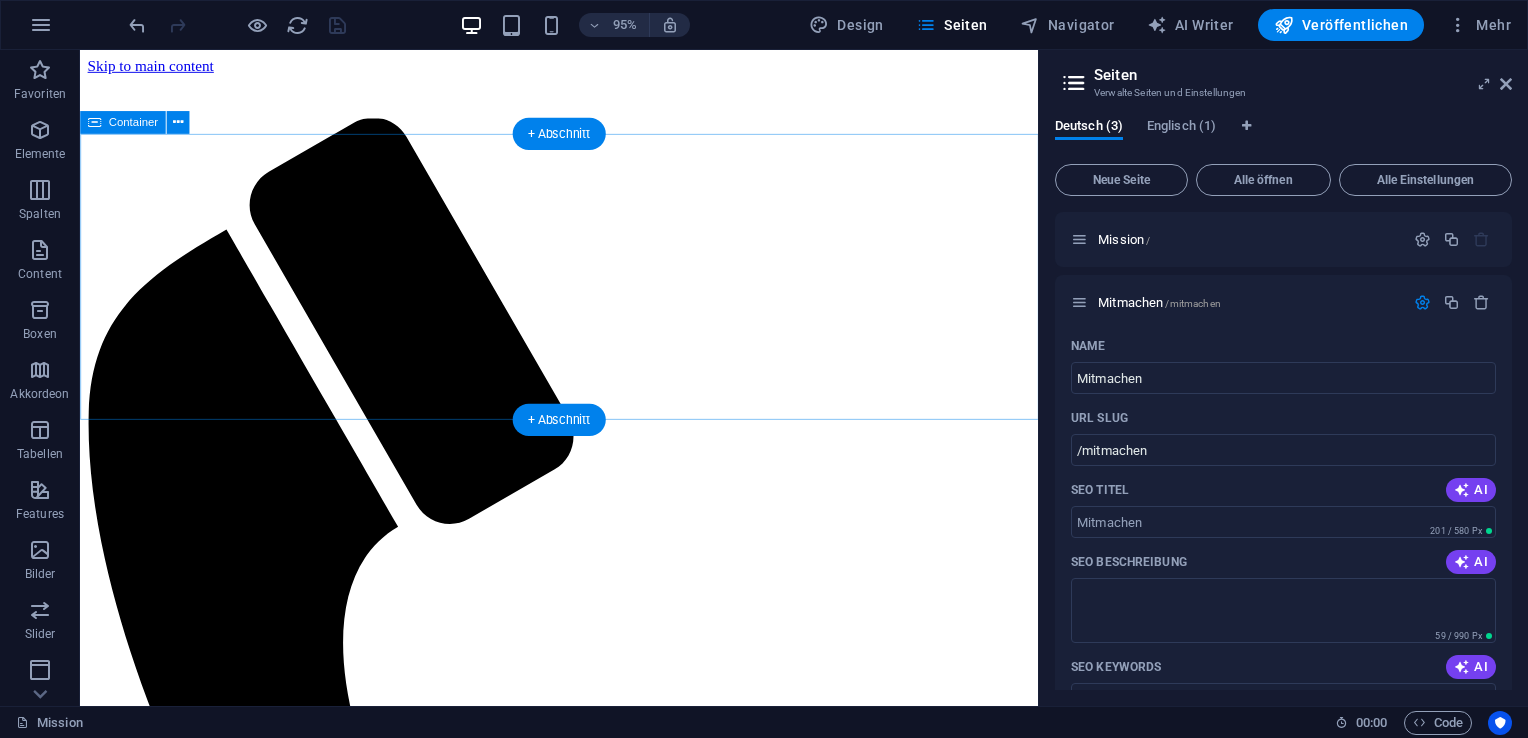 click on "Ziehe hier Inhalte hinein oder  Elemente hinzufügen  Zwischenablage einfügen" at bounding box center [584, 1579] 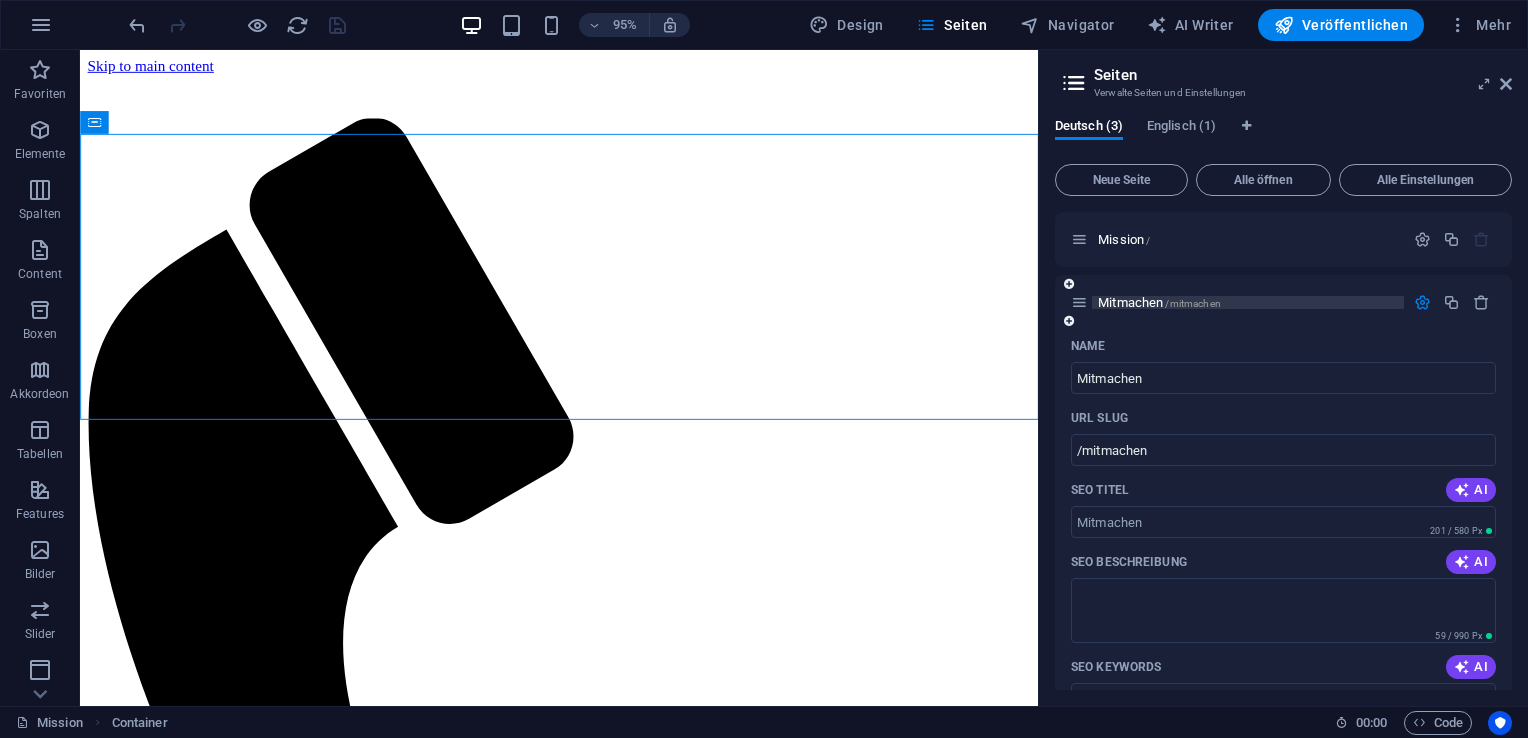 click on "Mitmachen /mitmachen" at bounding box center [1159, 302] 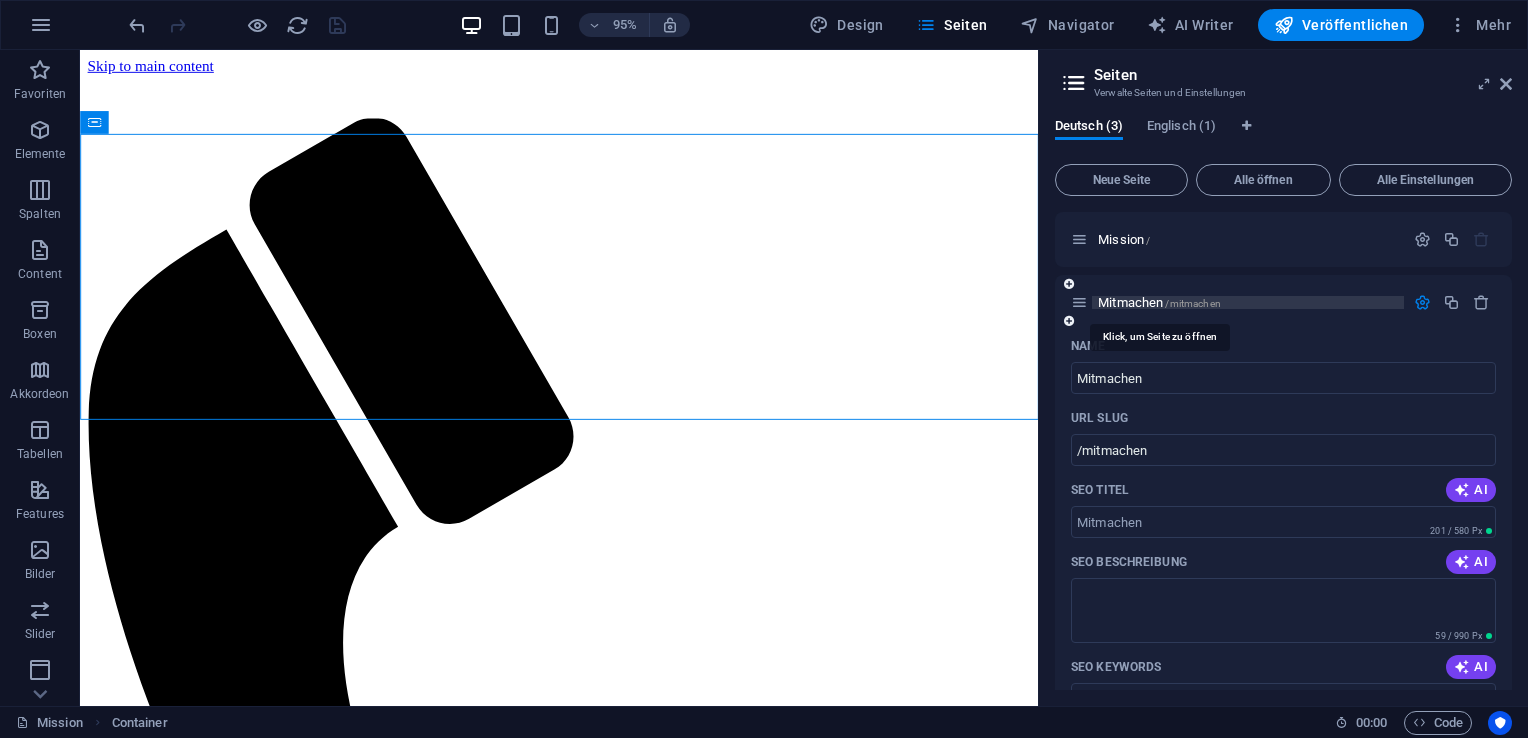 click on "Mitmachen /mitmachen" at bounding box center (1159, 302) 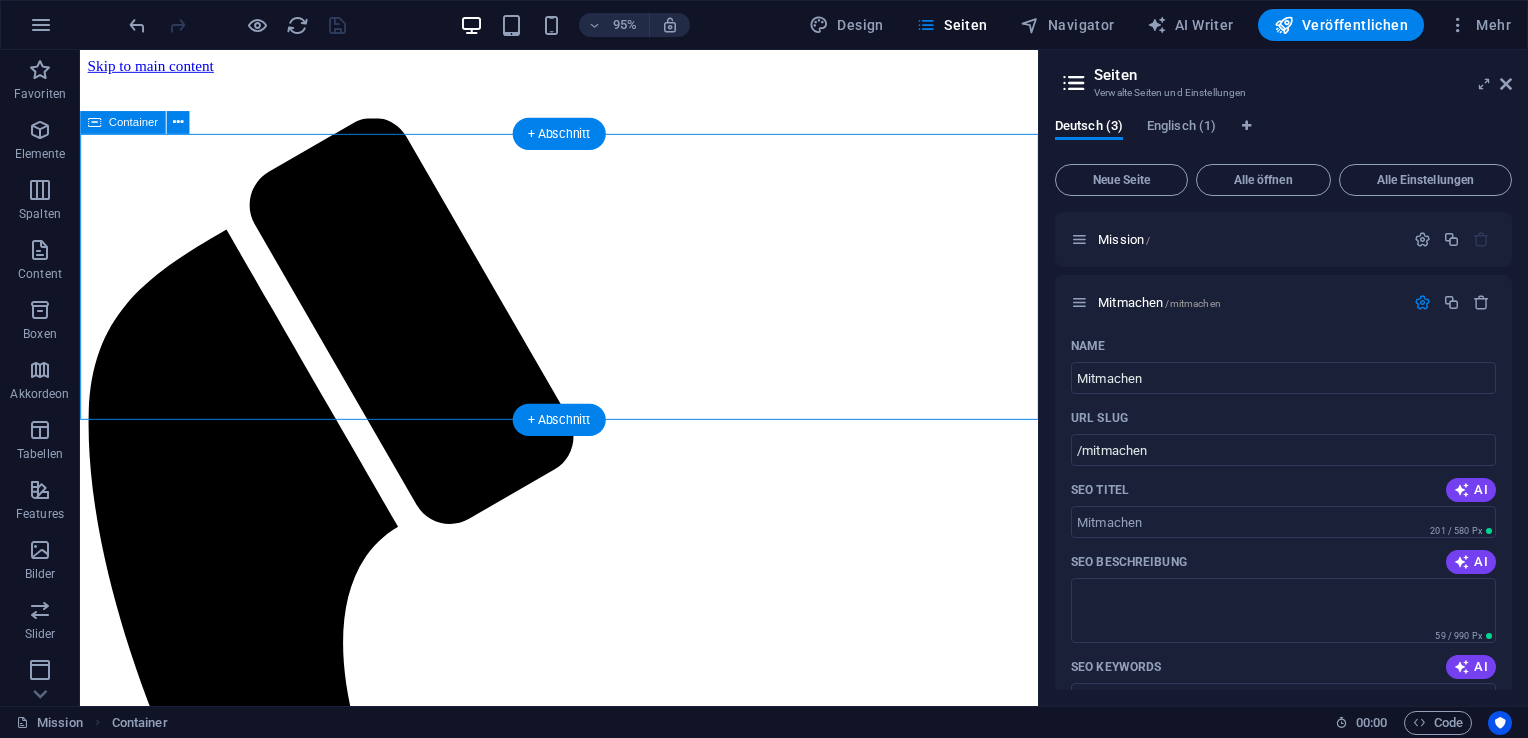 click on "Ziehe hier Inhalte hinein oder  Elemente hinzufügen  Zwischenablage einfügen" at bounding box center [584, 1579] 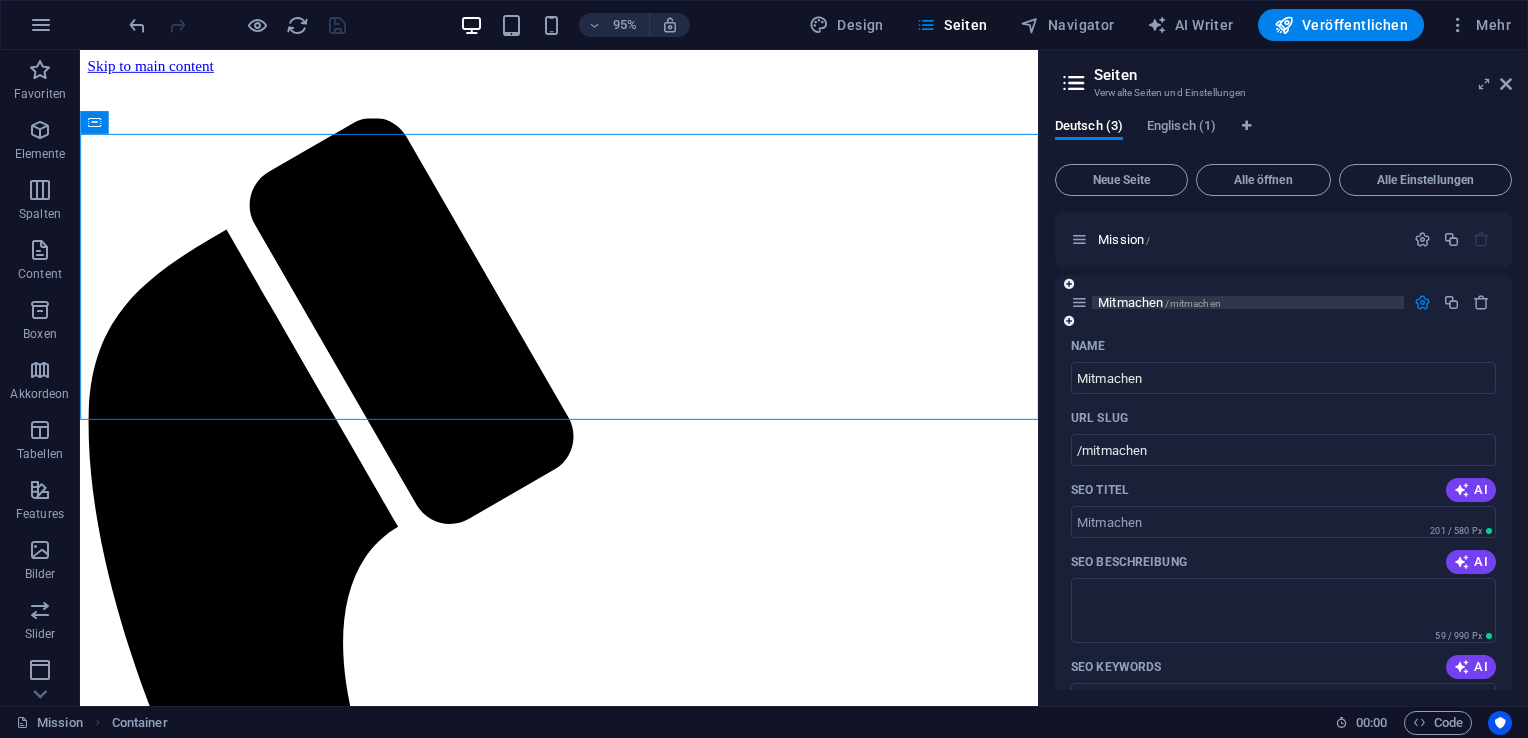 click on "Mitmachen /mitmachen" at bounding box center [1159, 302] 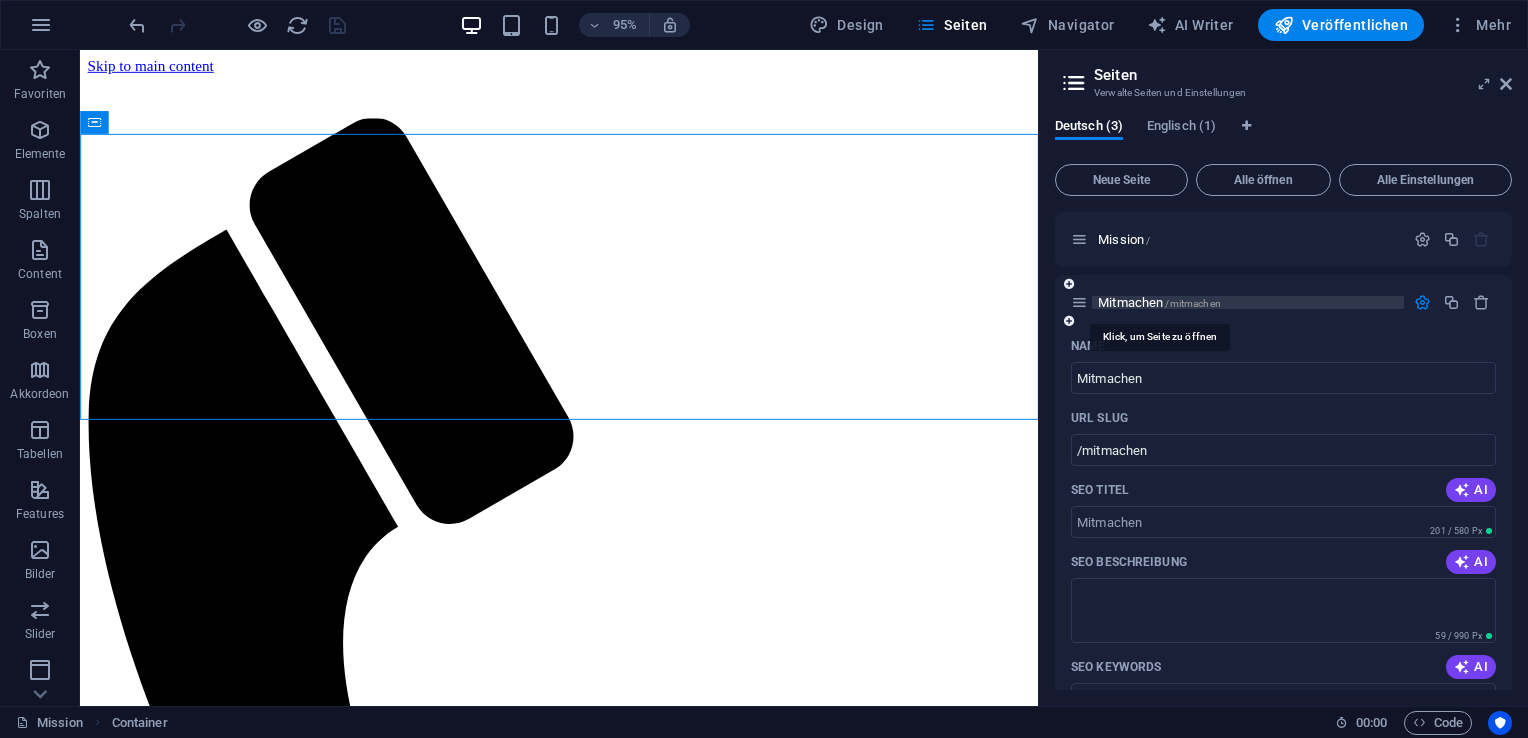 click on "Mitmachen /mitmachen" at bounding box center [1159, 302] 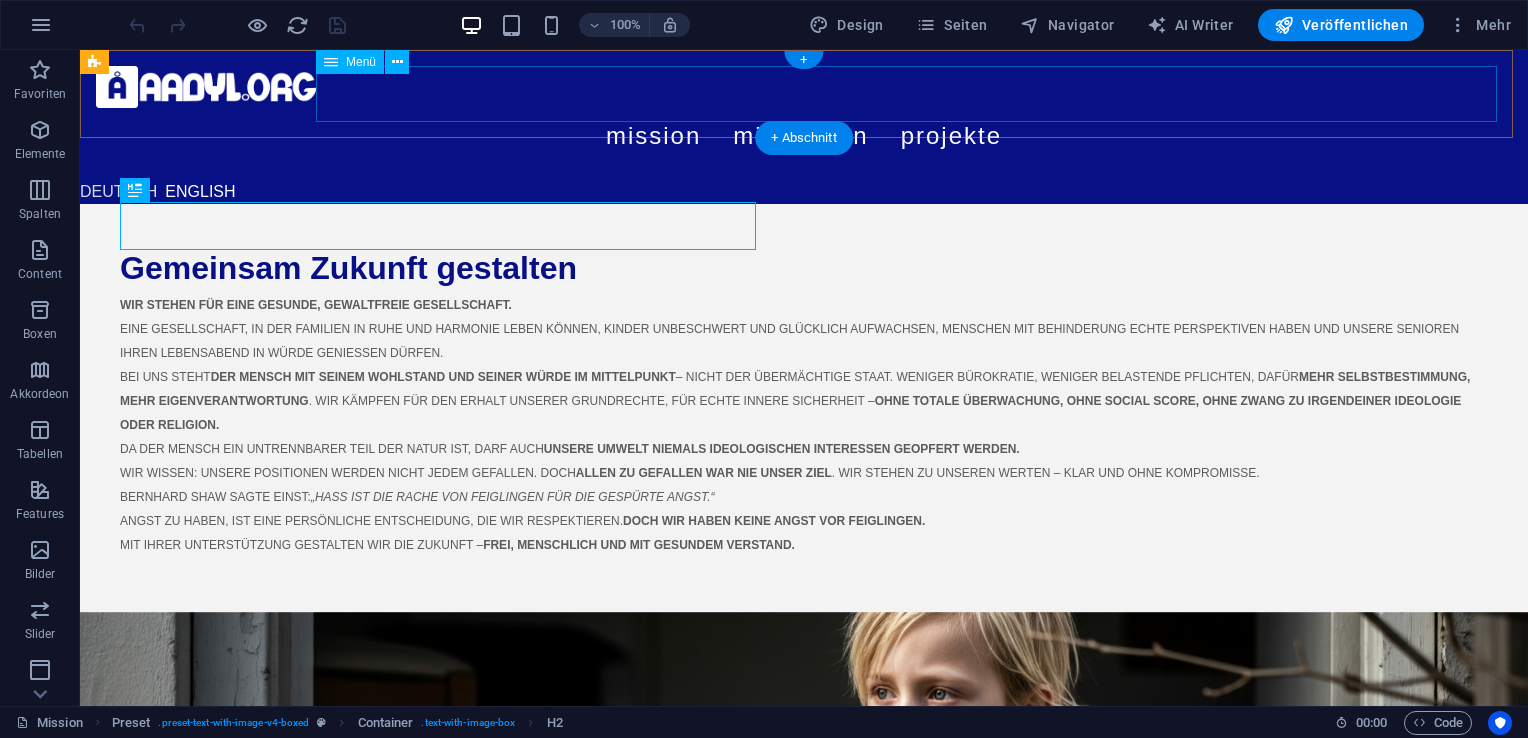 scroll, scrollTop: 0, scrollLeft: 0, axis: both 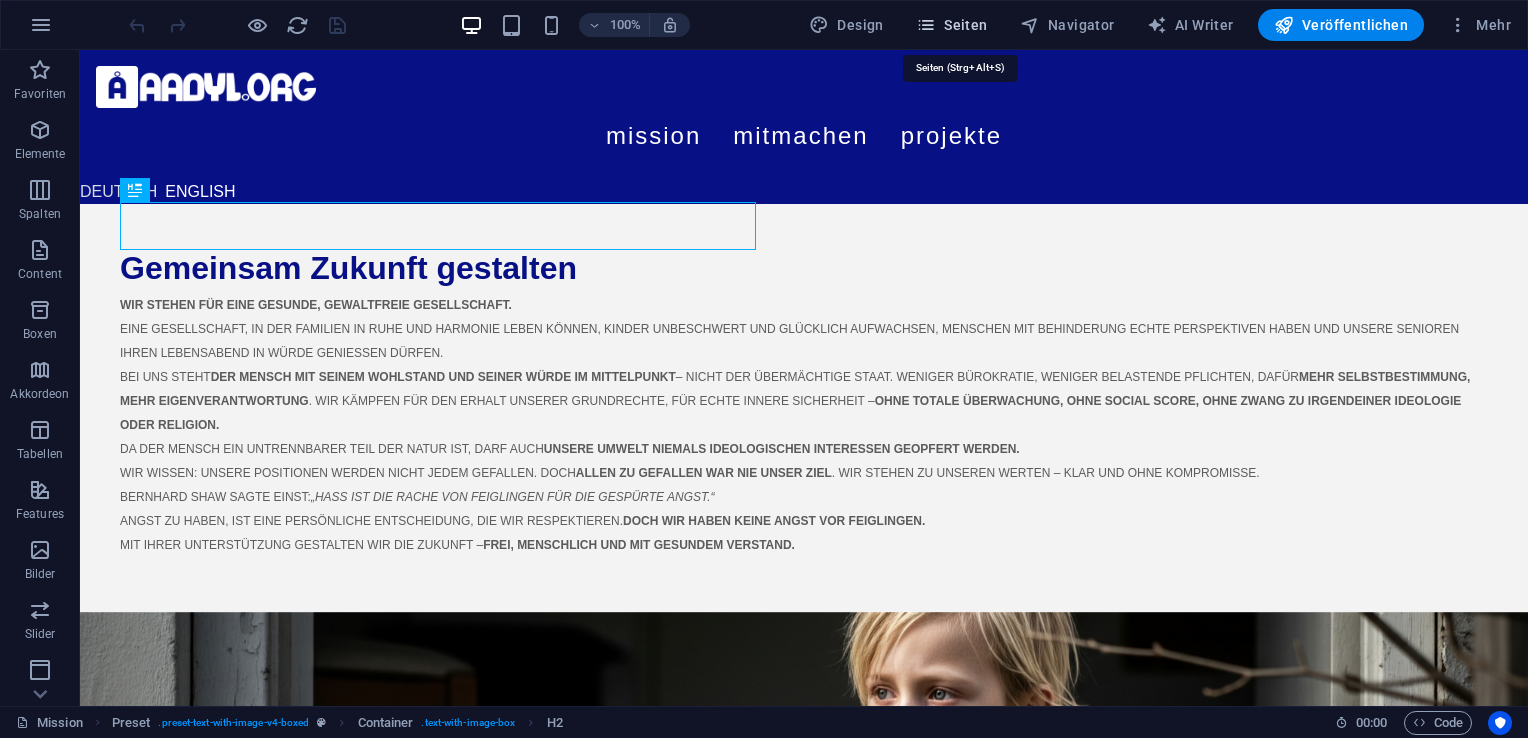 click on "Seiten" at bounding box center (952, 25) 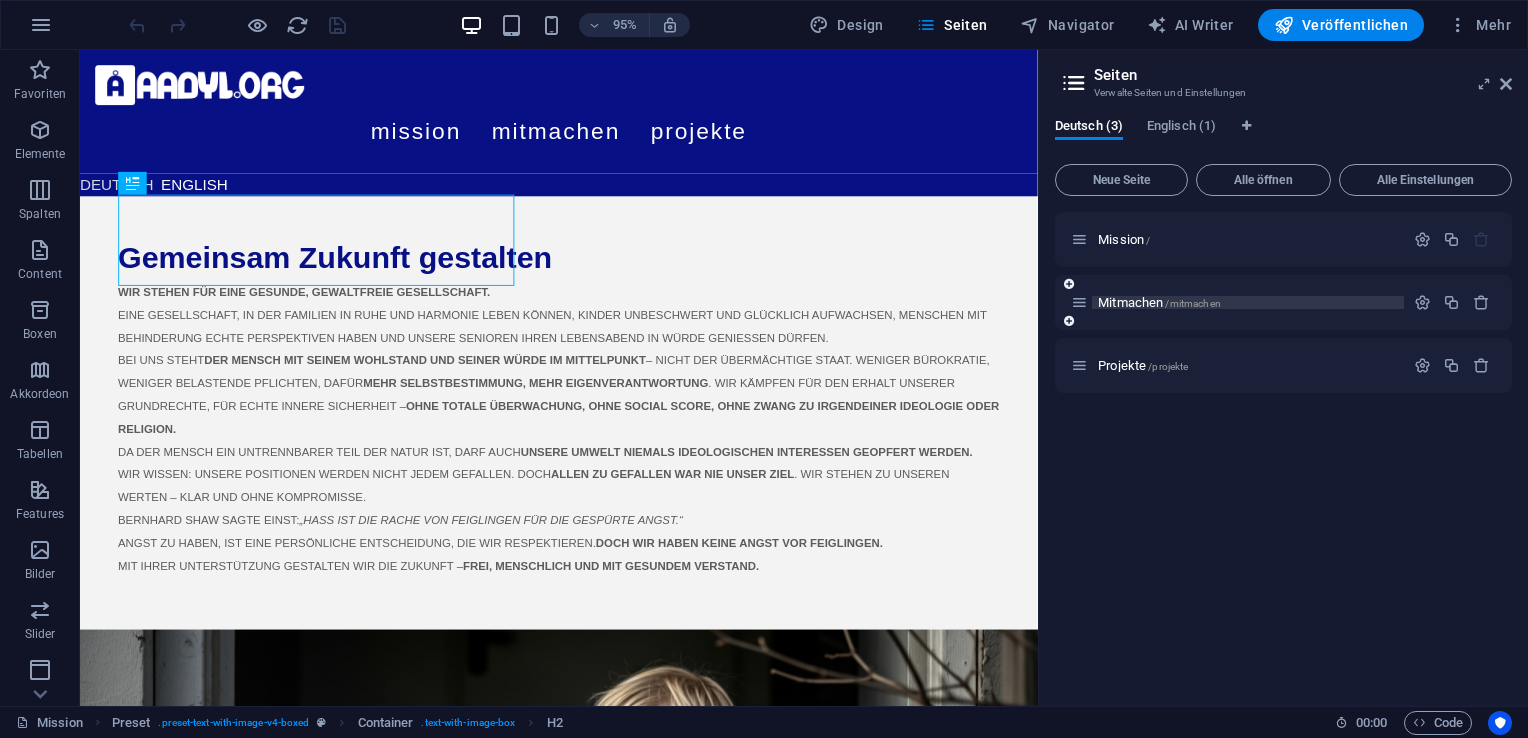 click on "Mitmachen /mitmachen" at bounding box center (1159, 302) 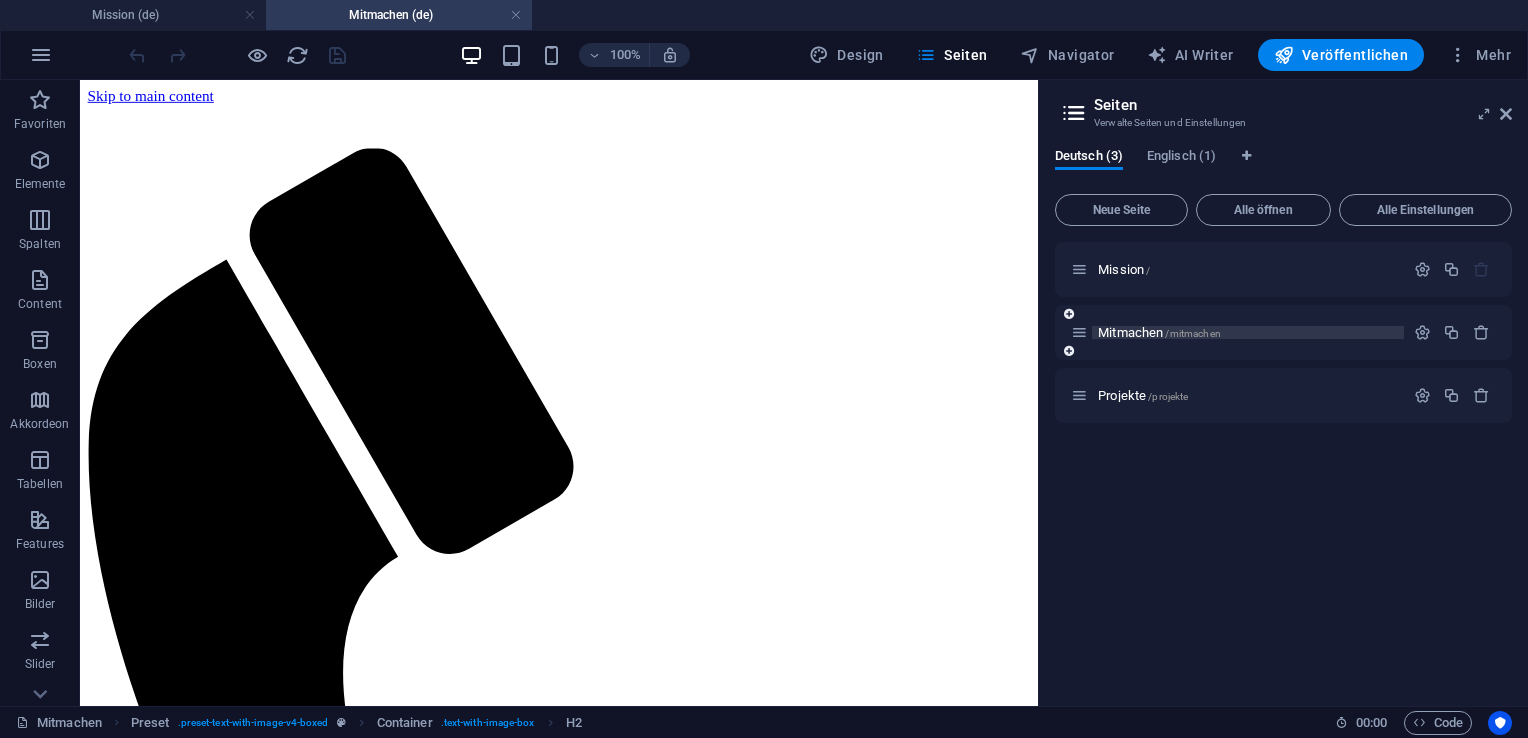 scroll, scrollTop: 0, scrollLeft: 0, axis: both 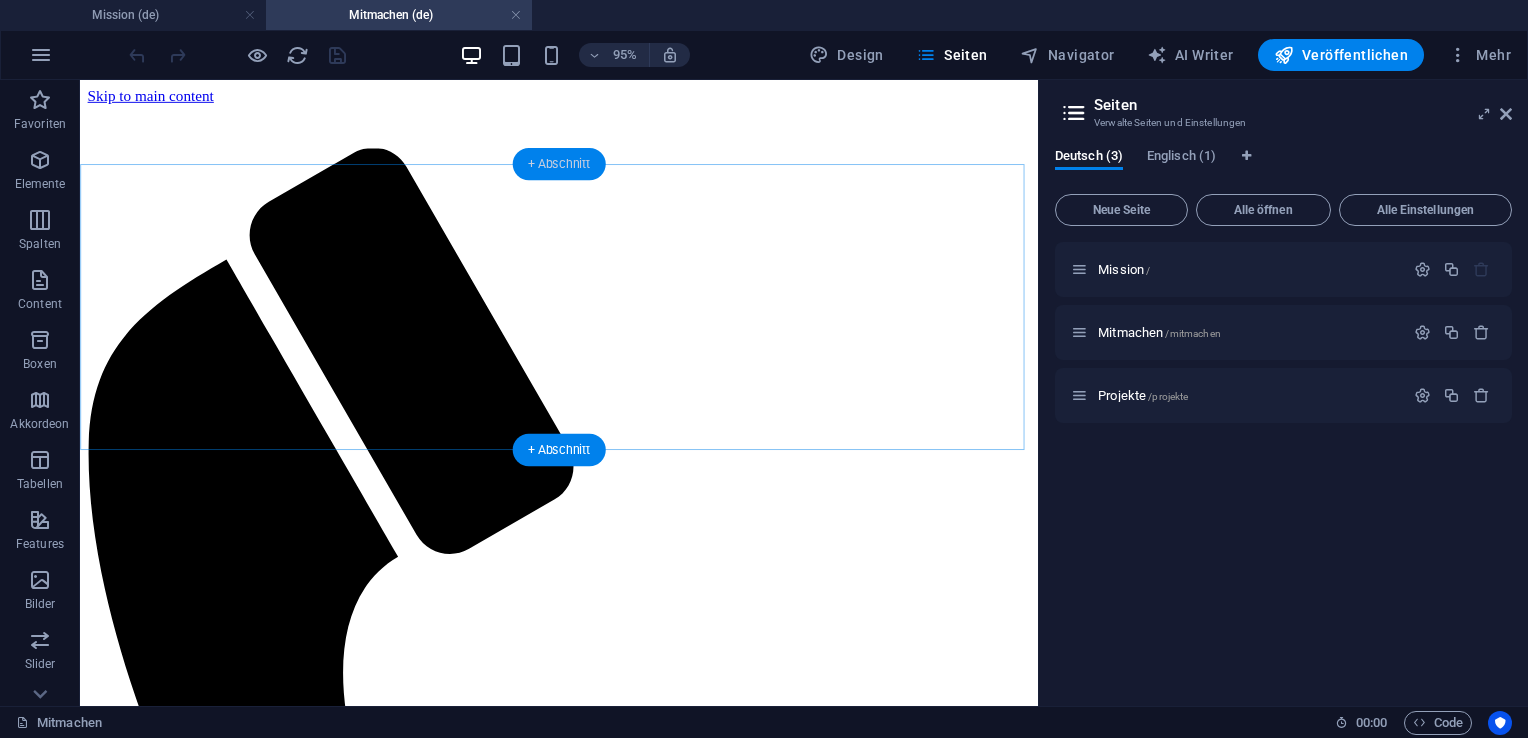 click on "+ Abschnitt" at bounding box center [559, 163] 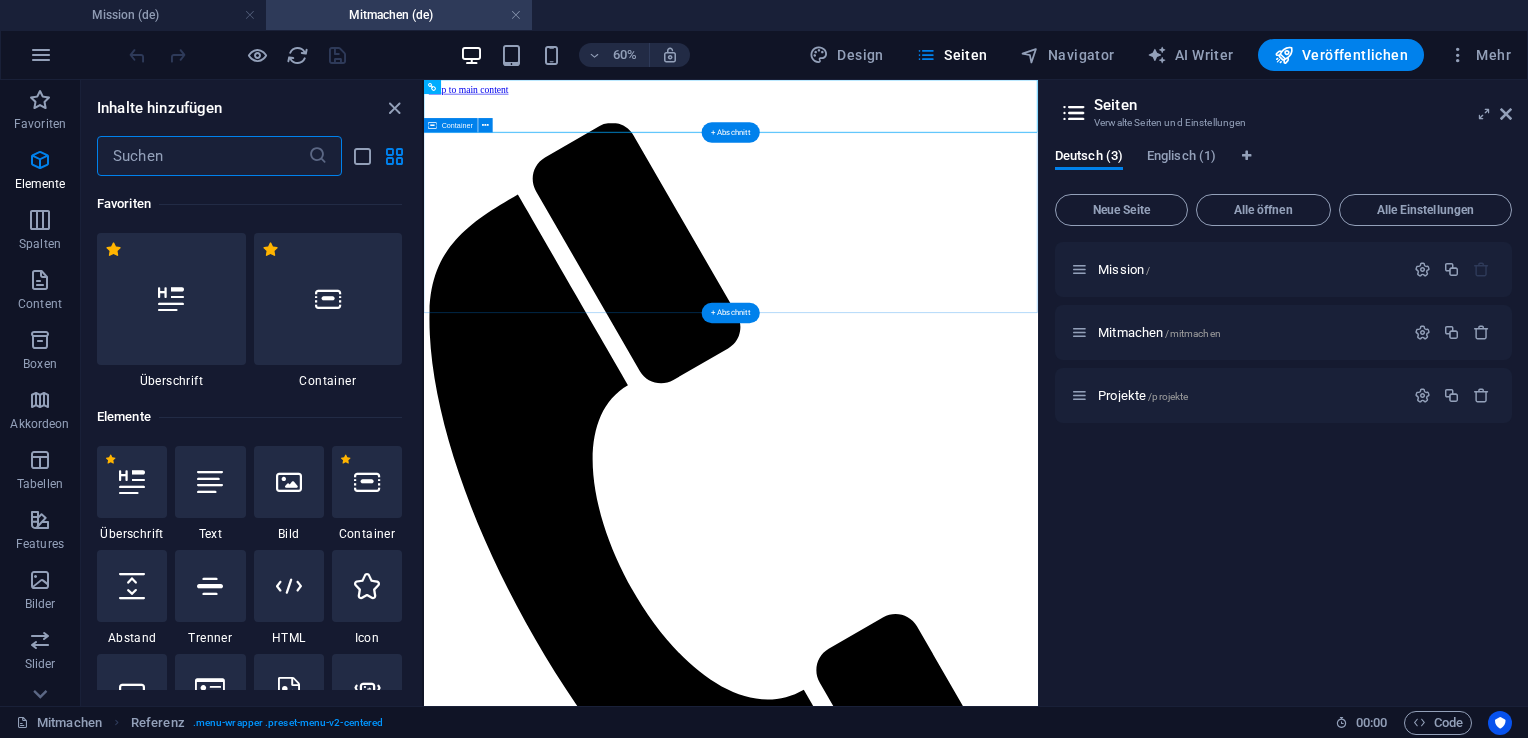 scroll, scrollTop: 3499, scrollLeft: 0, axis: vertical 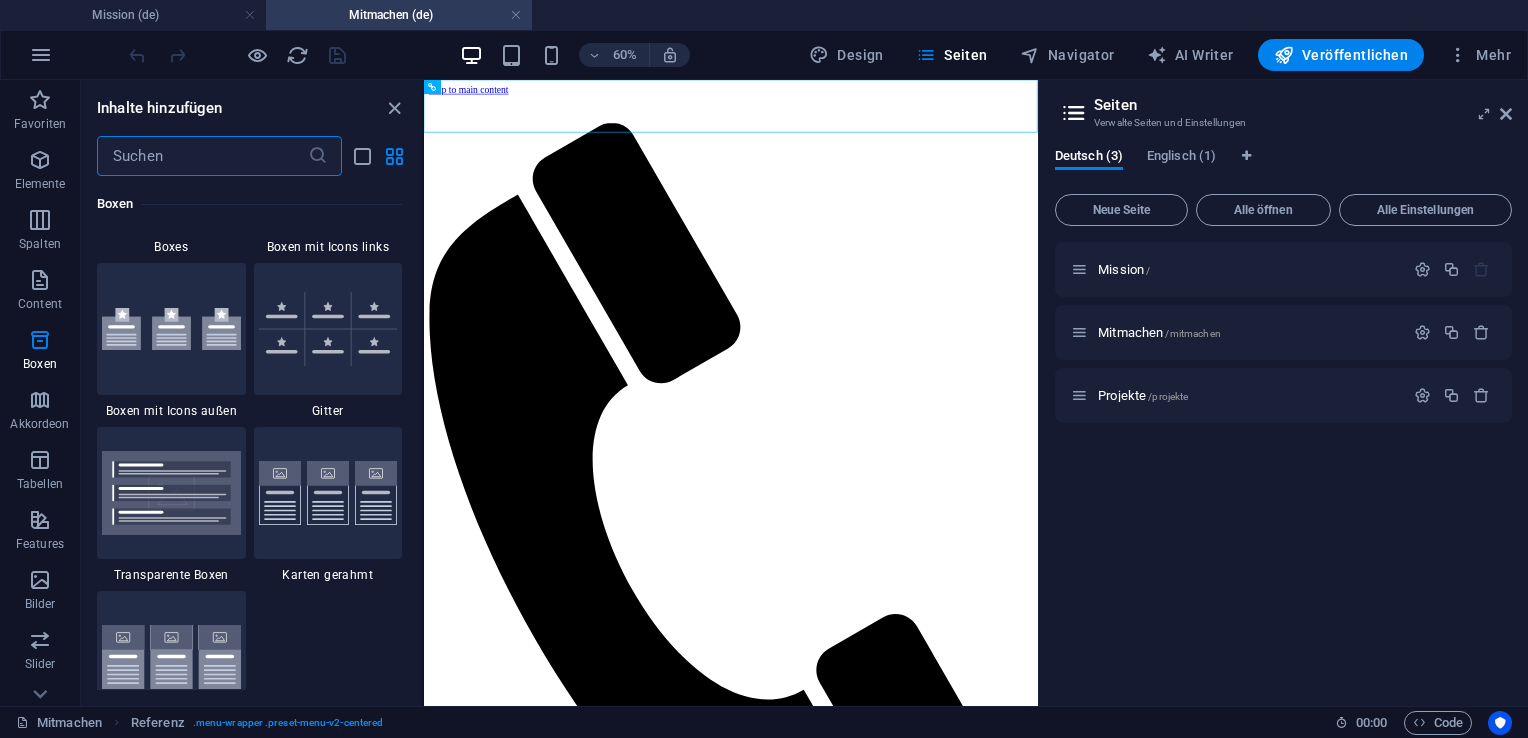 drag, startPoint x: 420, startPoint y: 274, endPoint x: 1, endPoint y: 426, distance: 445.7185 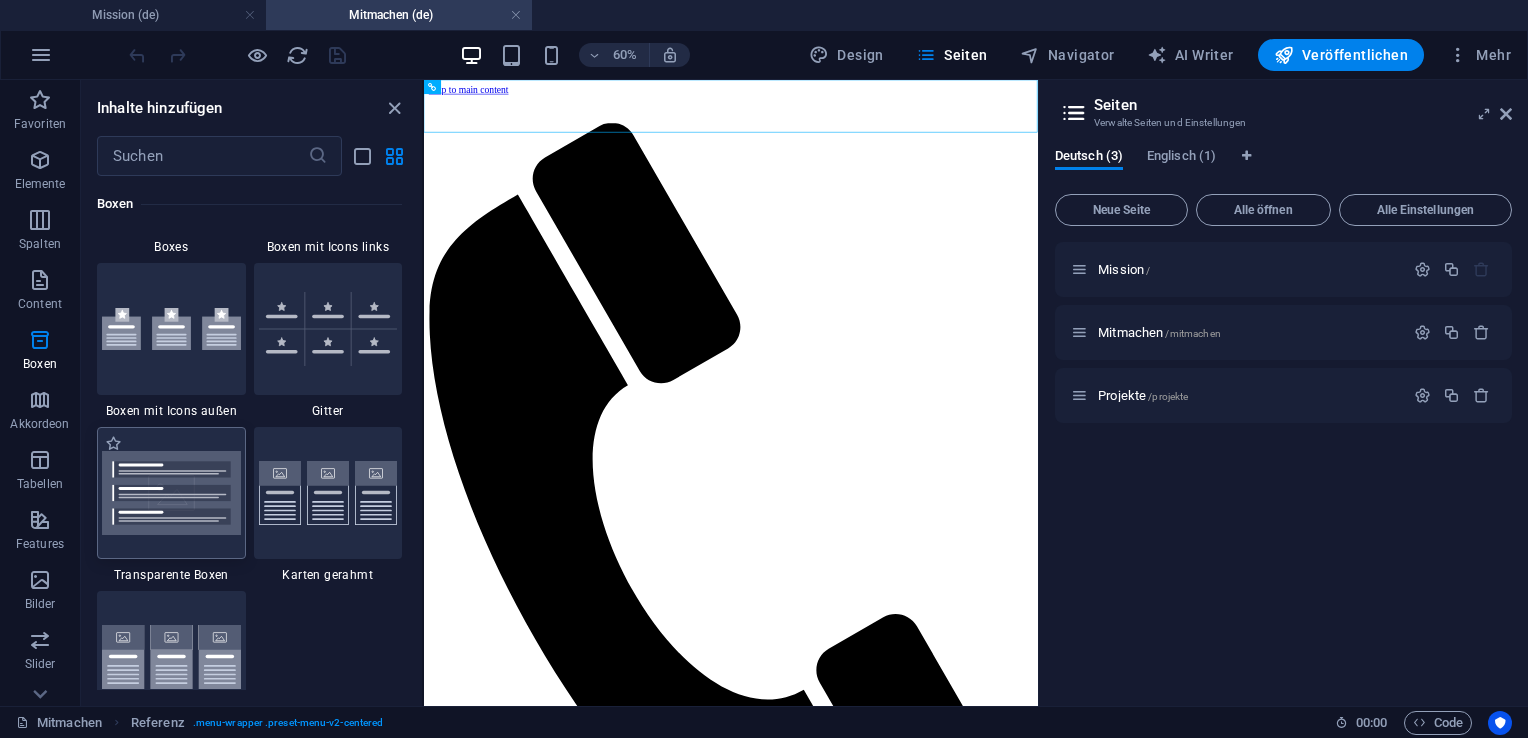 click at bounding box center [171, 493] 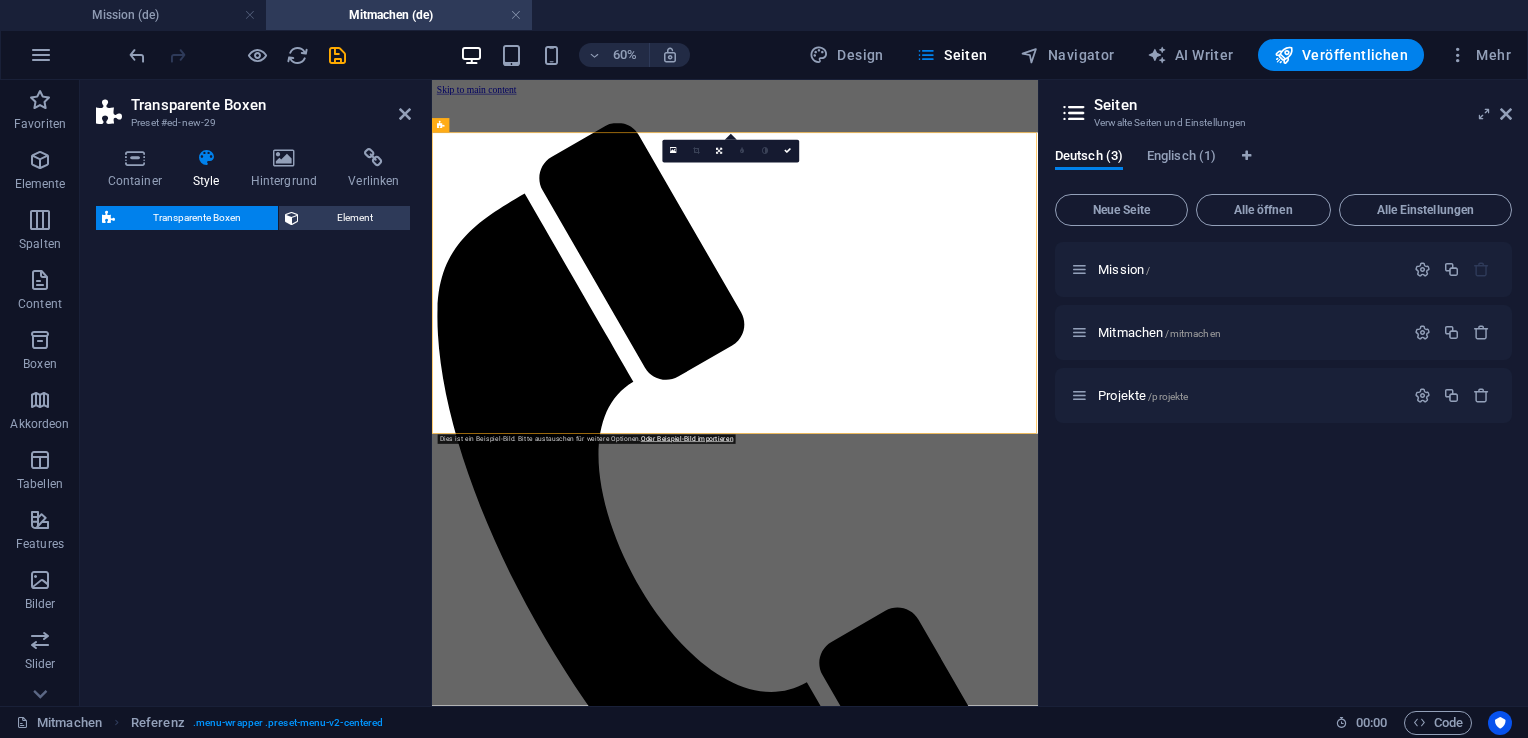 click on "Transparente Boxen Element" at bounding box center (253, 448) 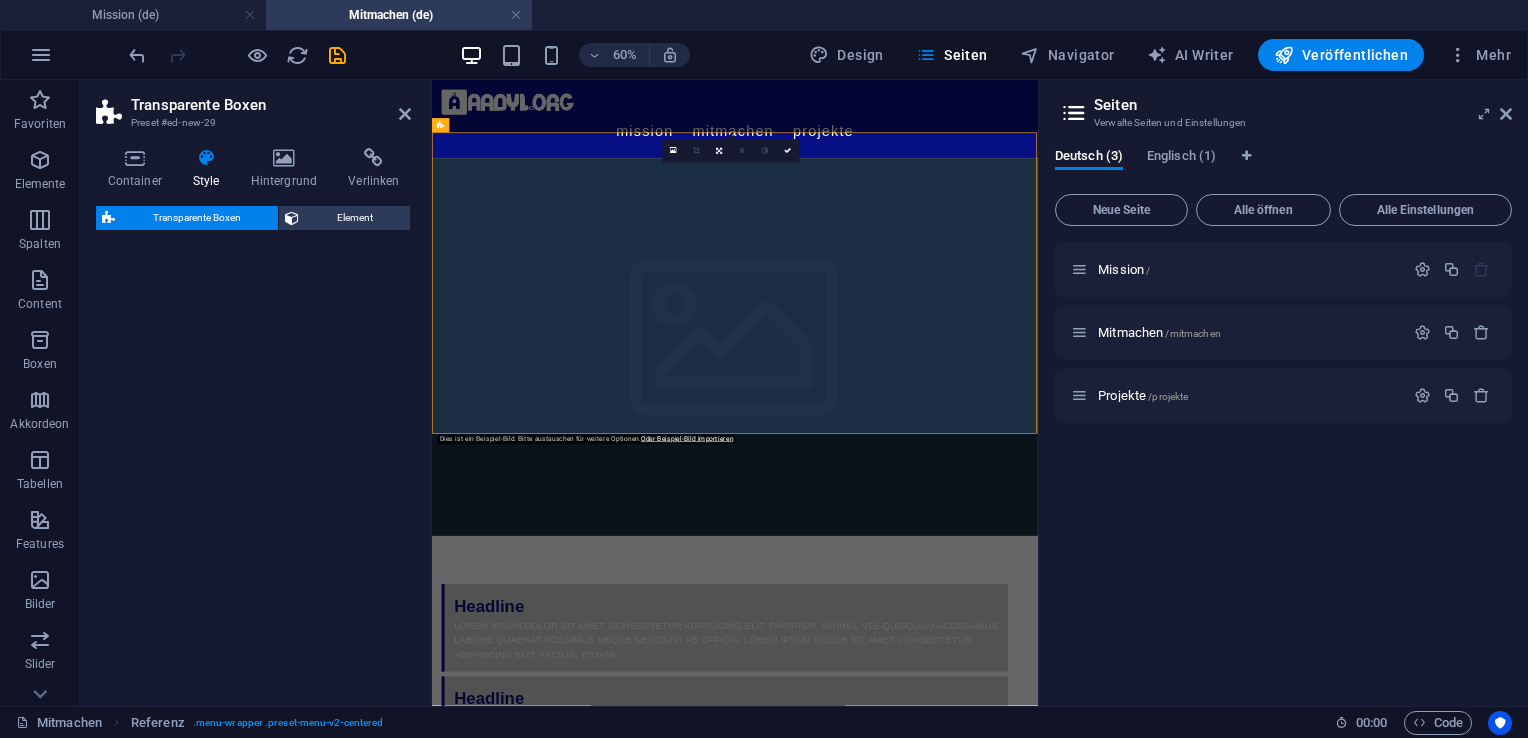 select on "rem" 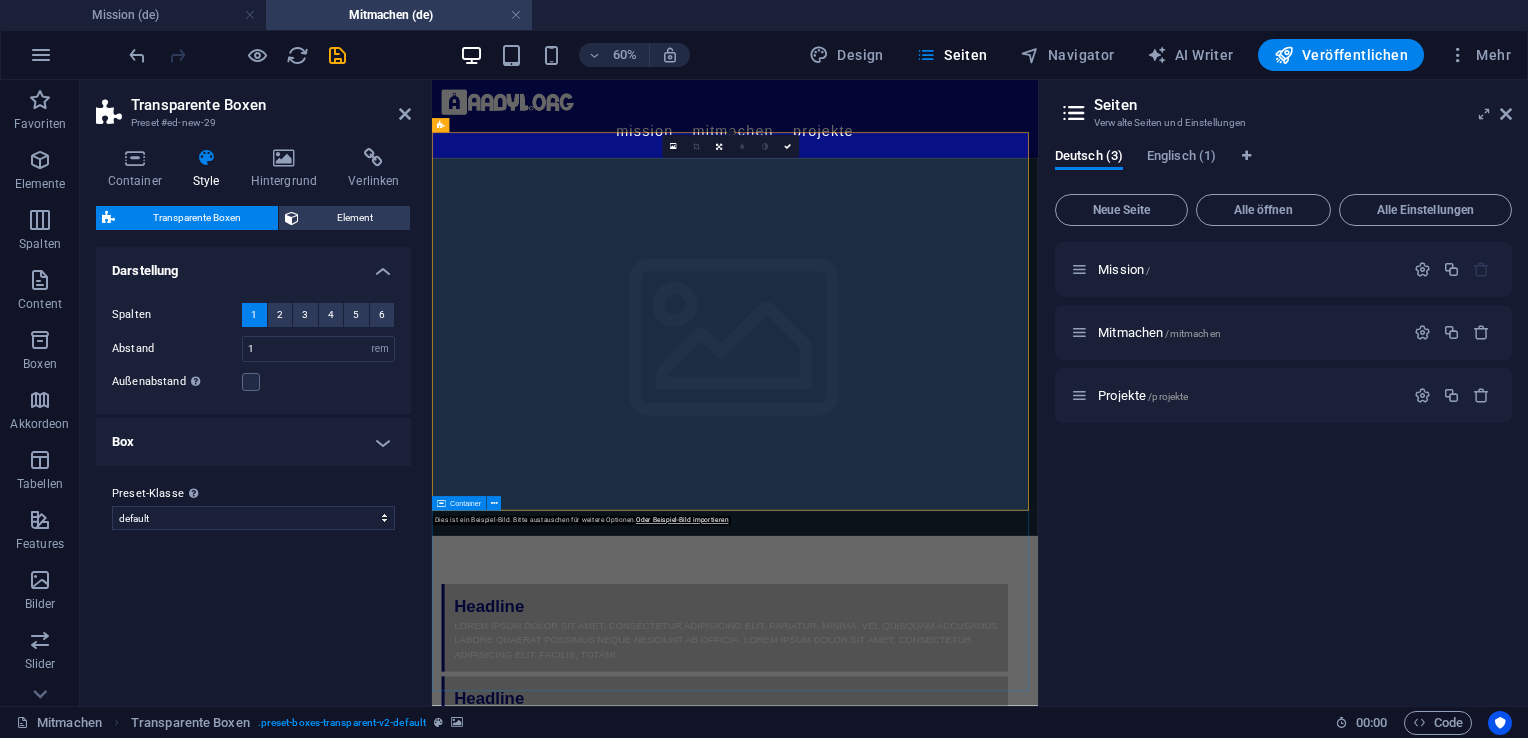 click on "Ziehe hier Inhalte hinein oder  Elemente hinzufügen  Zwischenablage einfügen" at bounding box center [937, 1605] 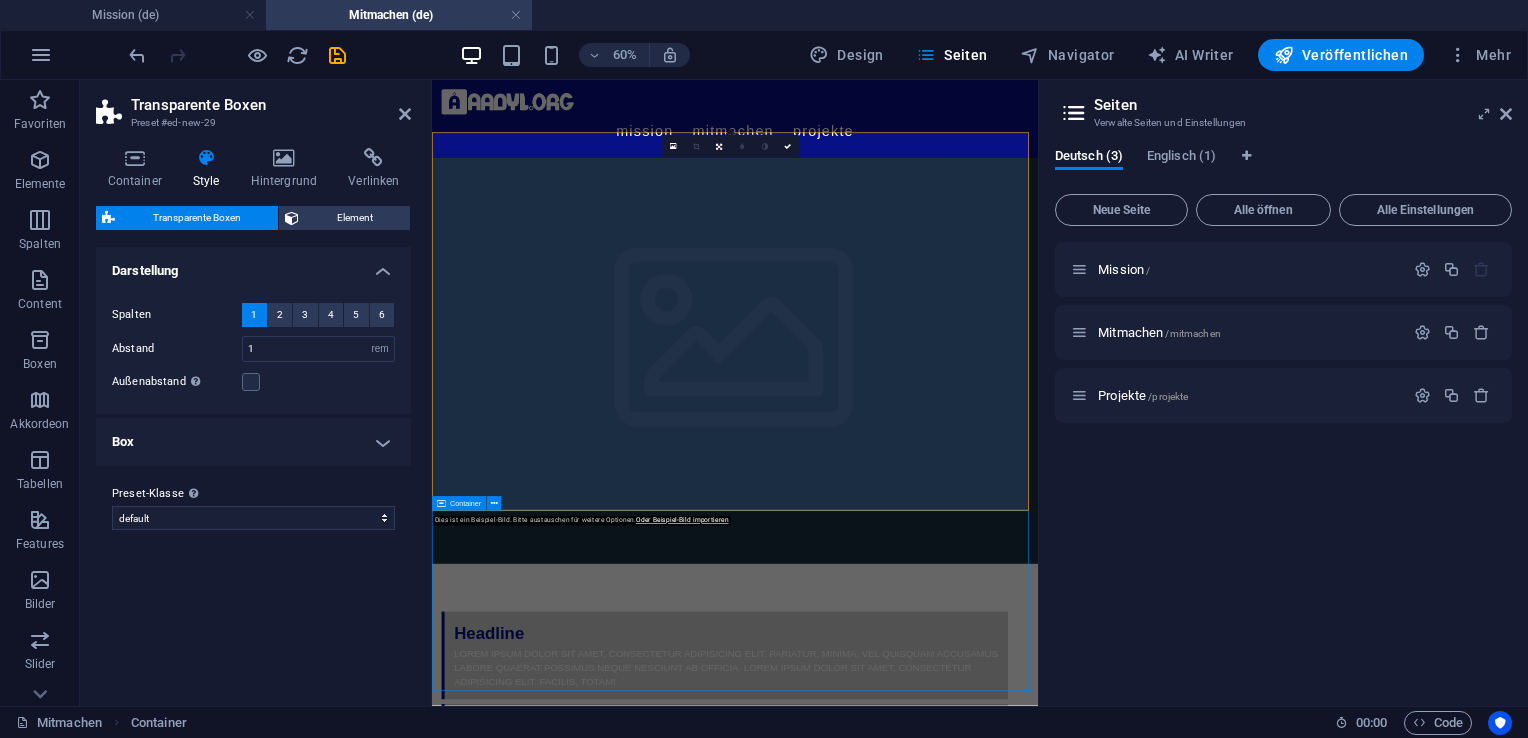scroll, scrollTop: 539, scrollLeft: 0, axis: vertical 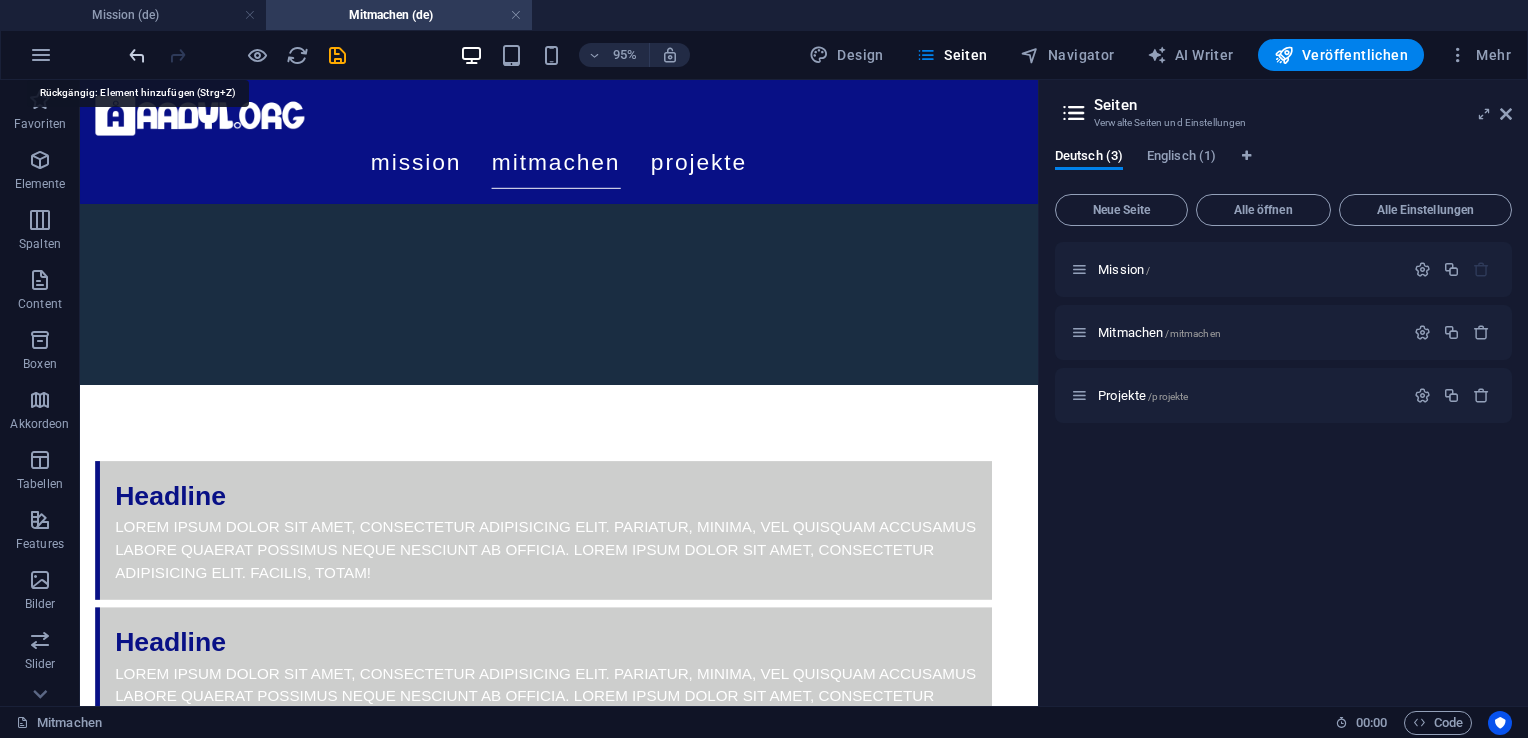 click at bounding box center (137, 55) 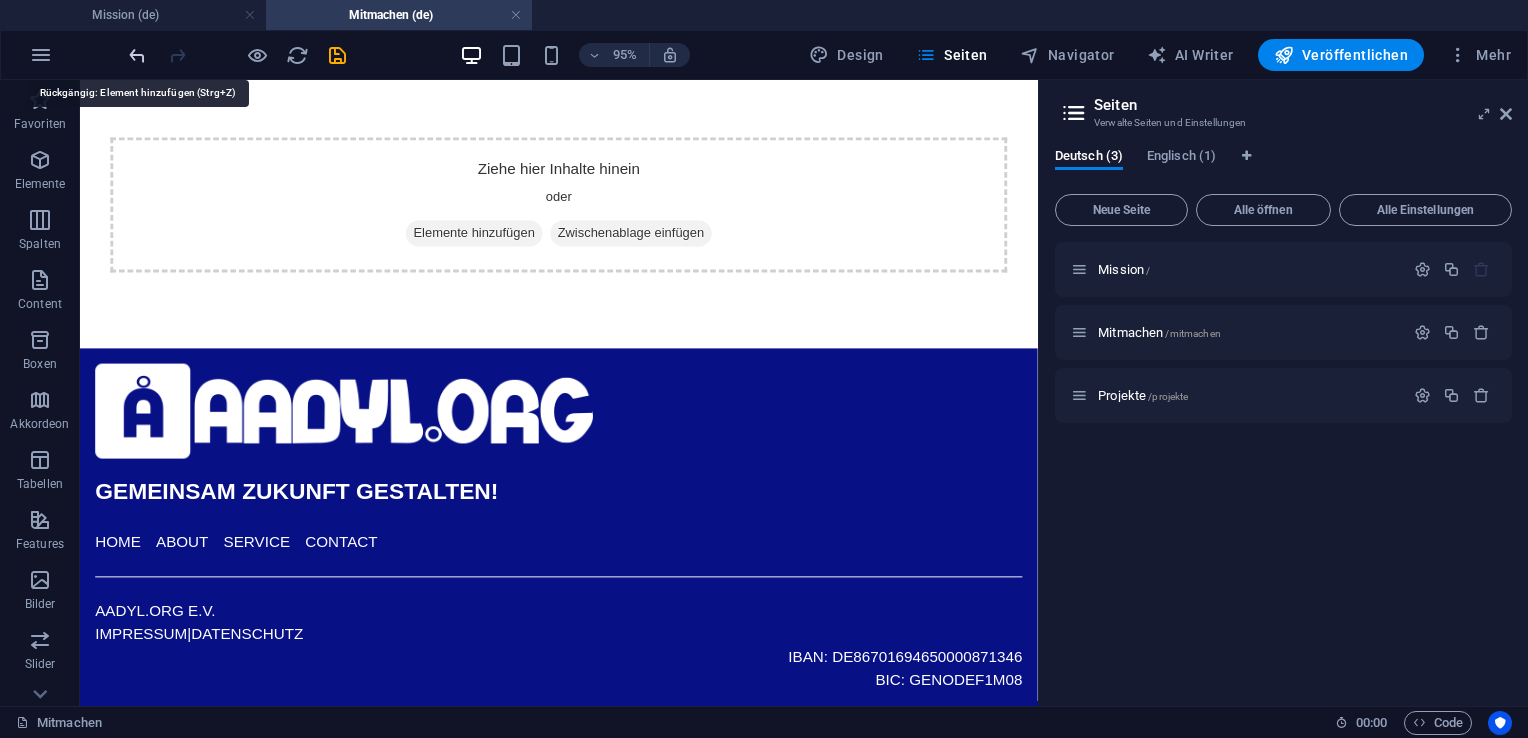 scroll, scrollTop: 0, scrollLeft: 0, axis: both 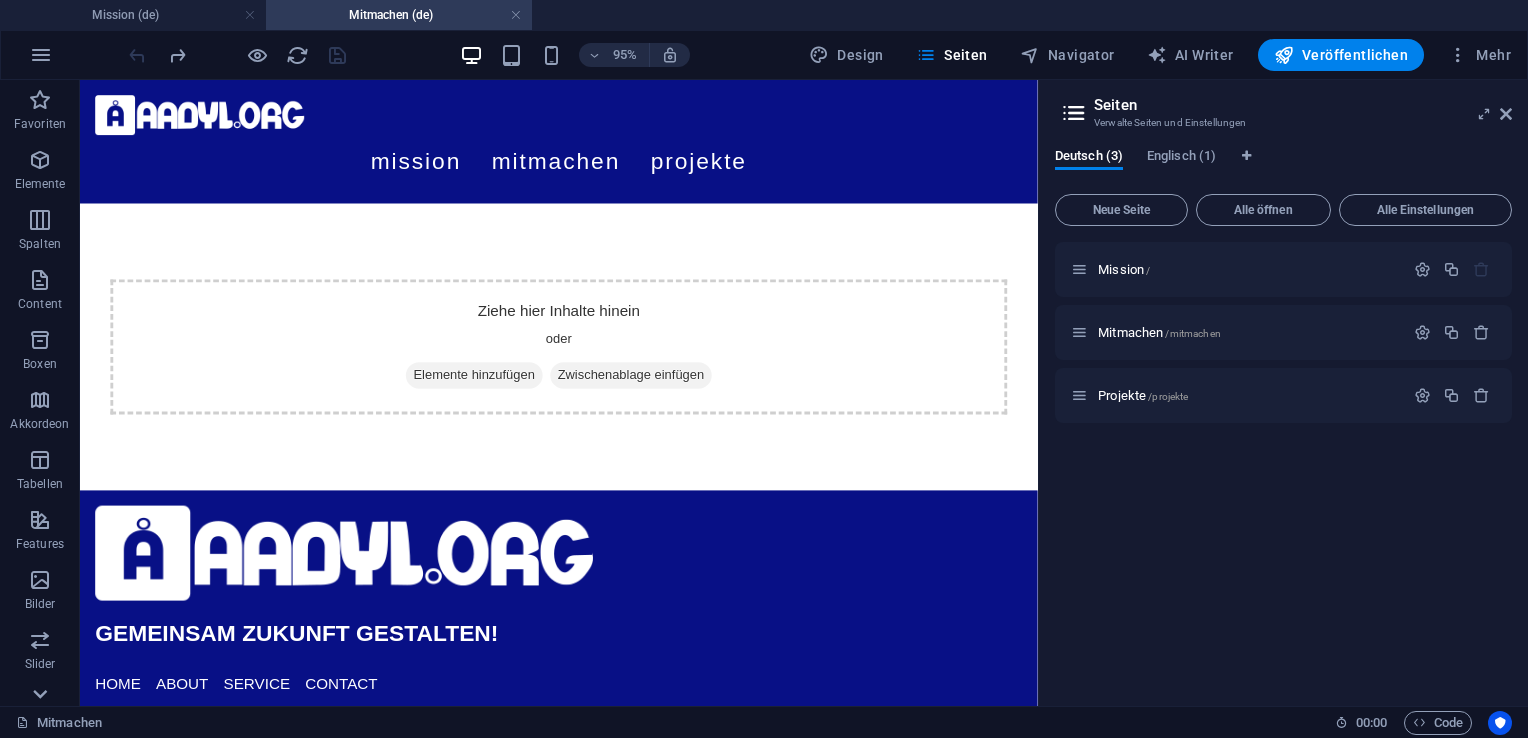 click 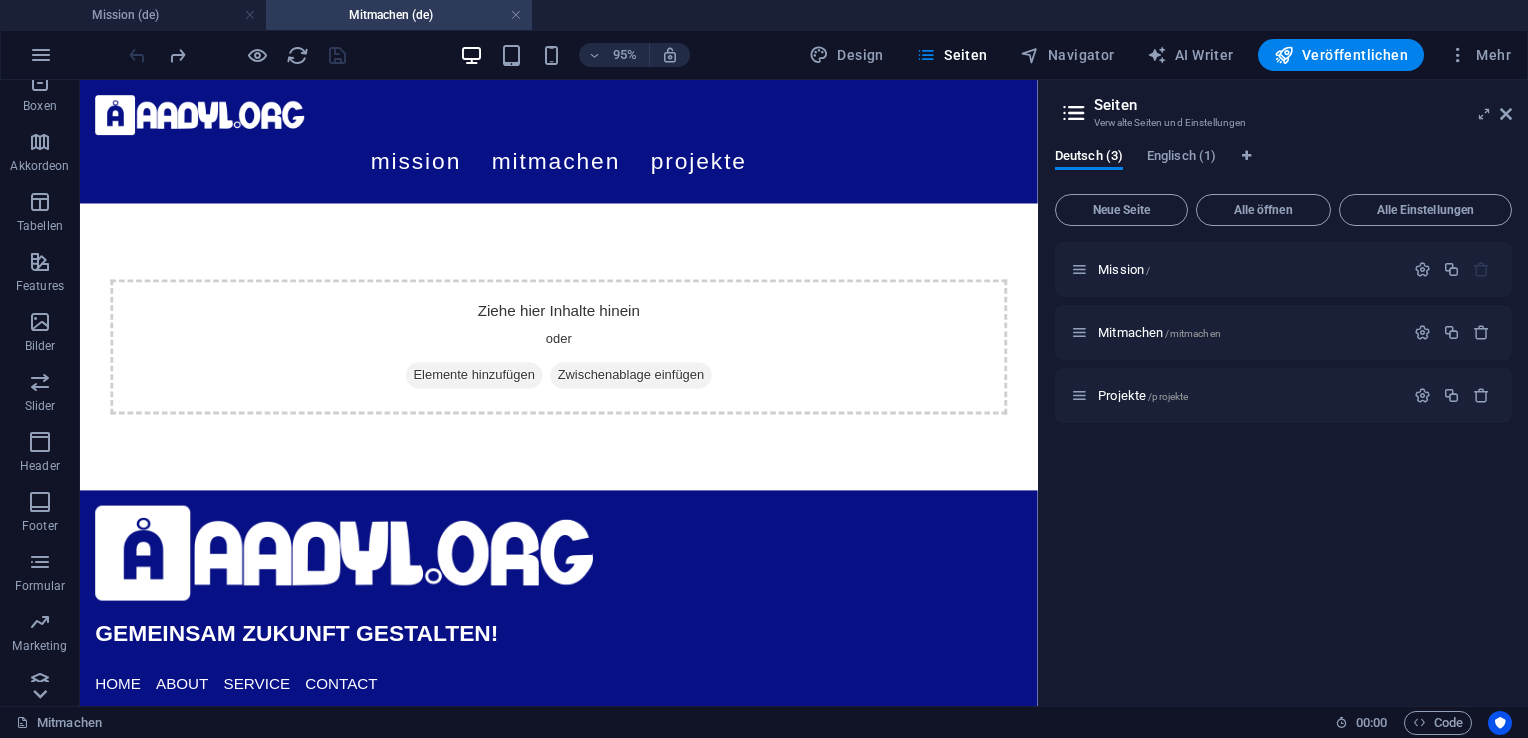 scroll, scrollTop: 273, scrollLeft: 0, axis: vertical 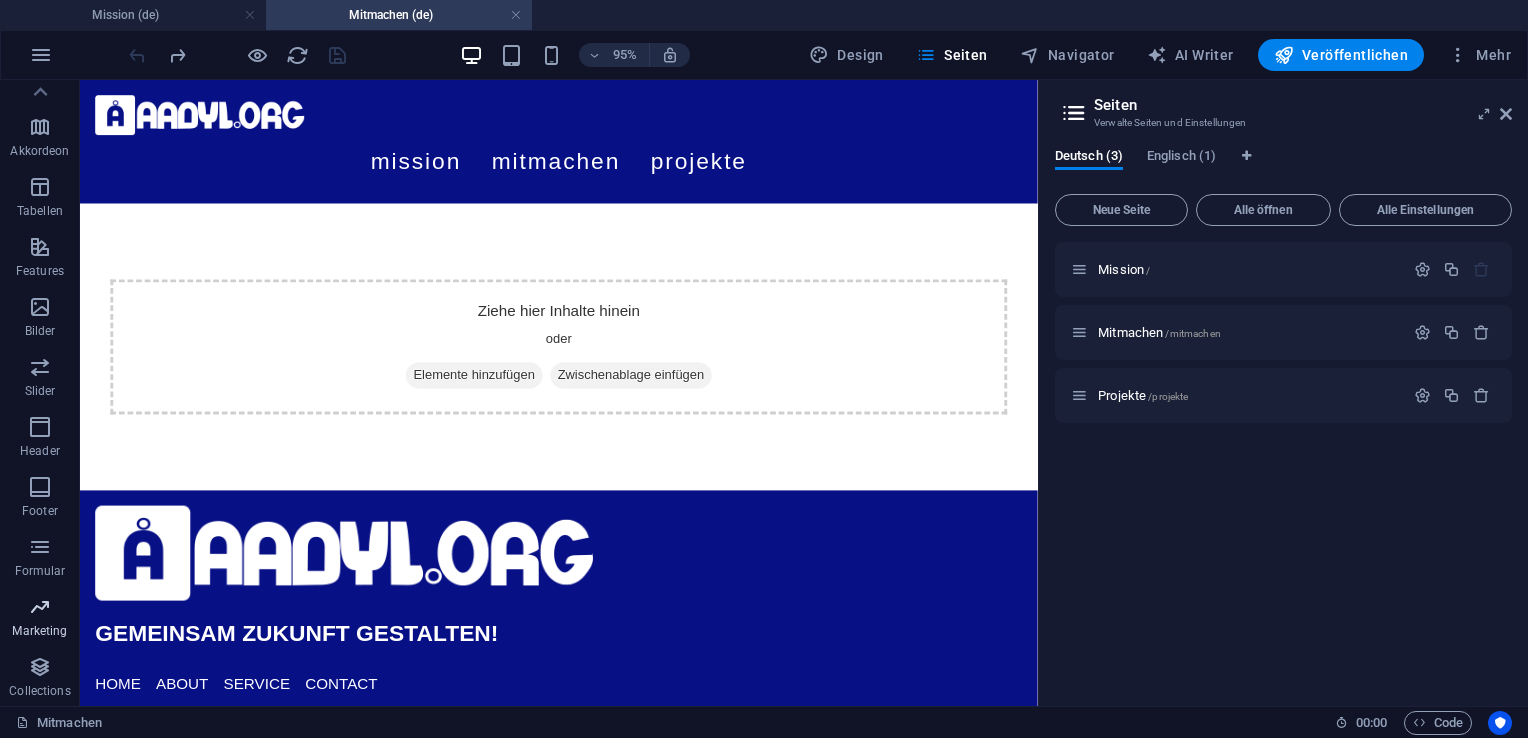 click on "Marketing" at bounding box center [39, 631] 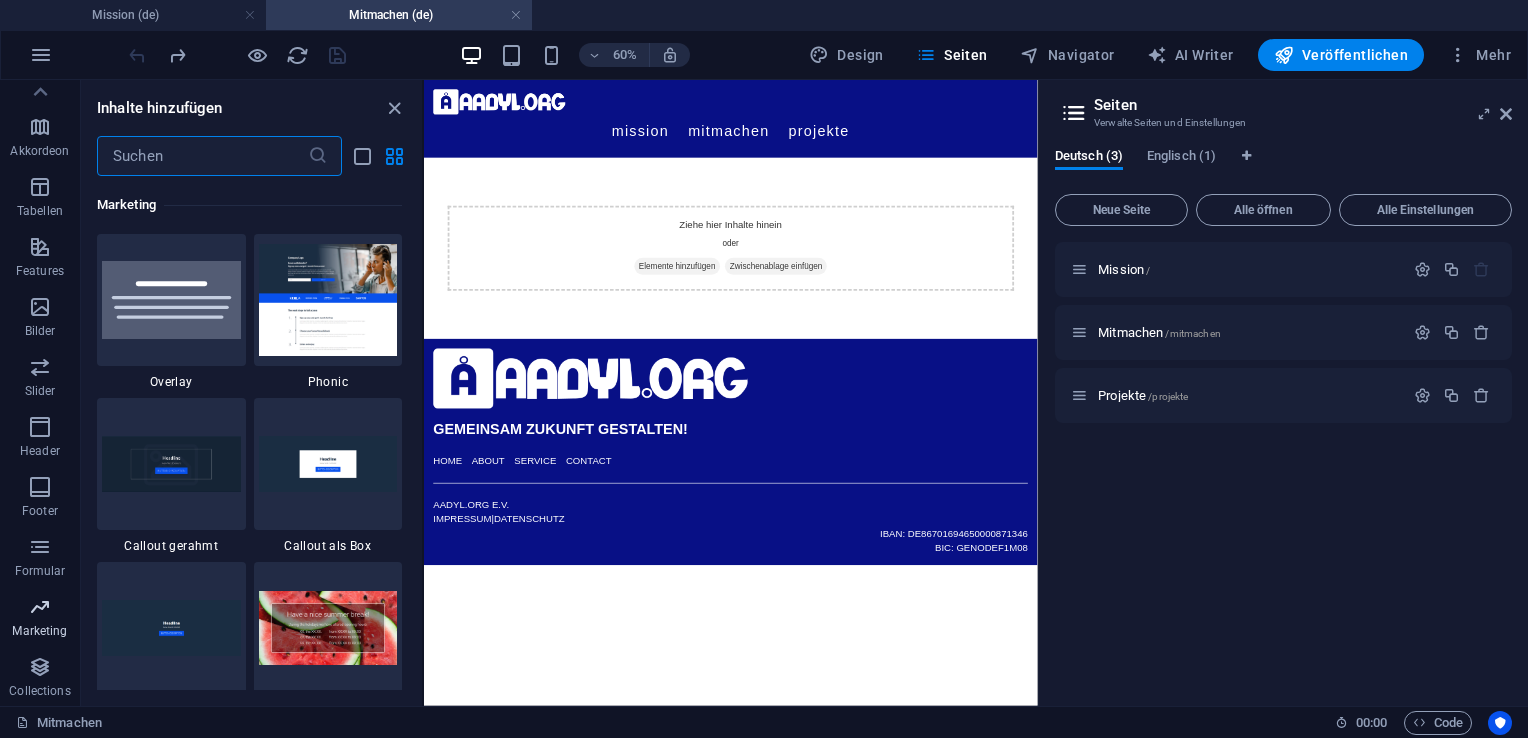 scroll, scrollTop: 16288, scrollLeft: 0, axis: vertical 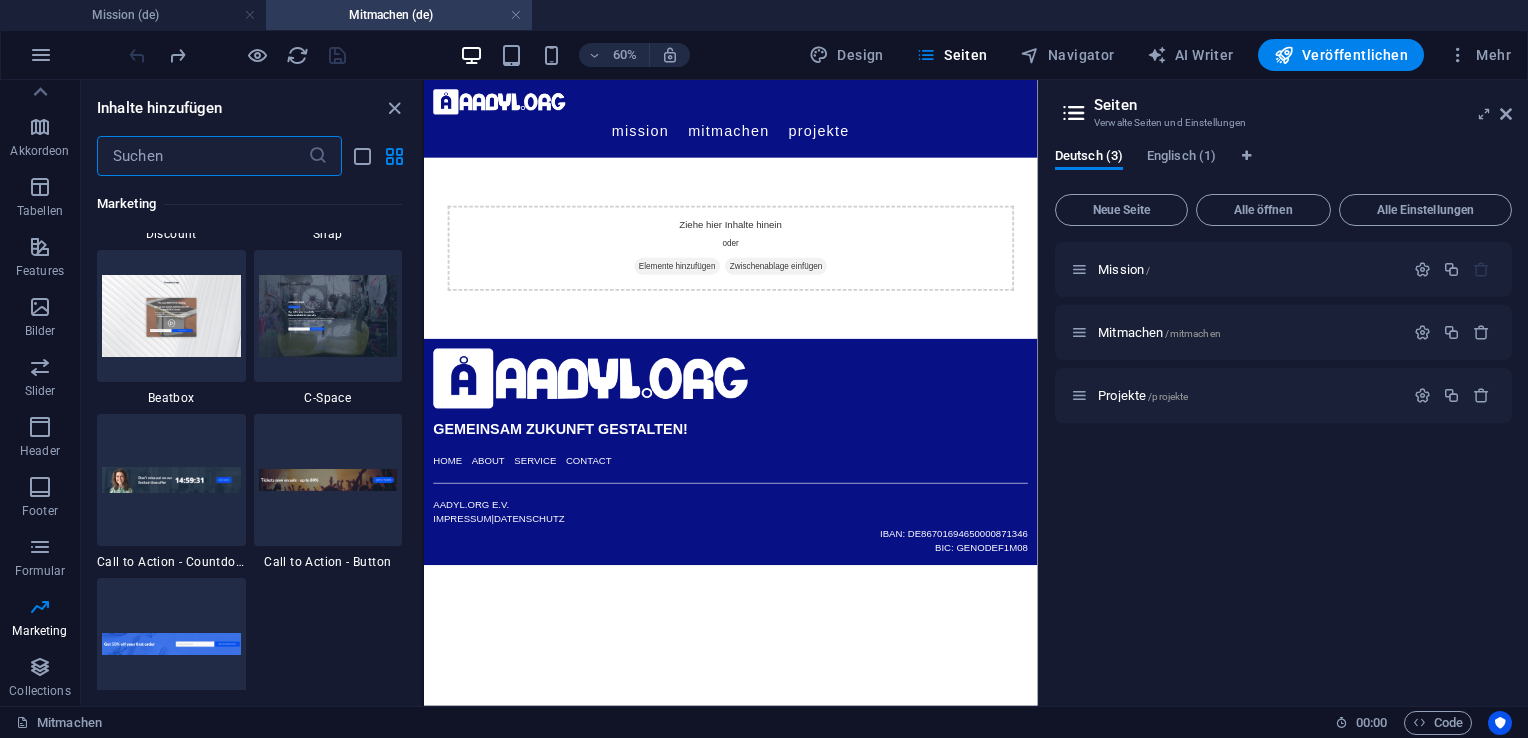 drag, startPoint x: 421, startPoint y: 622, endPoint x: 6, endPoint y: 942, distance: 524.04675 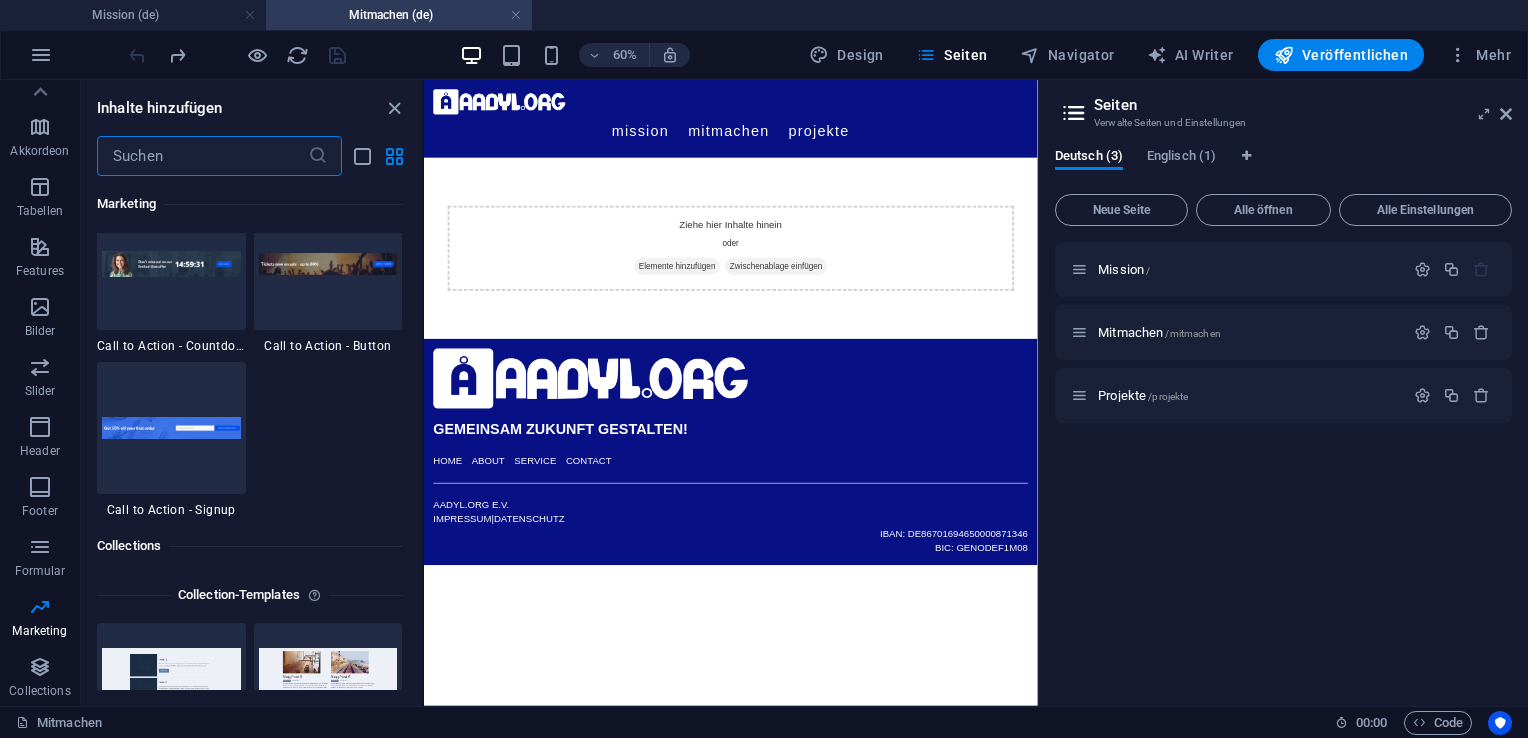 scroll, scrollTop: 17995, scrollLeft: 0, axis: vertical 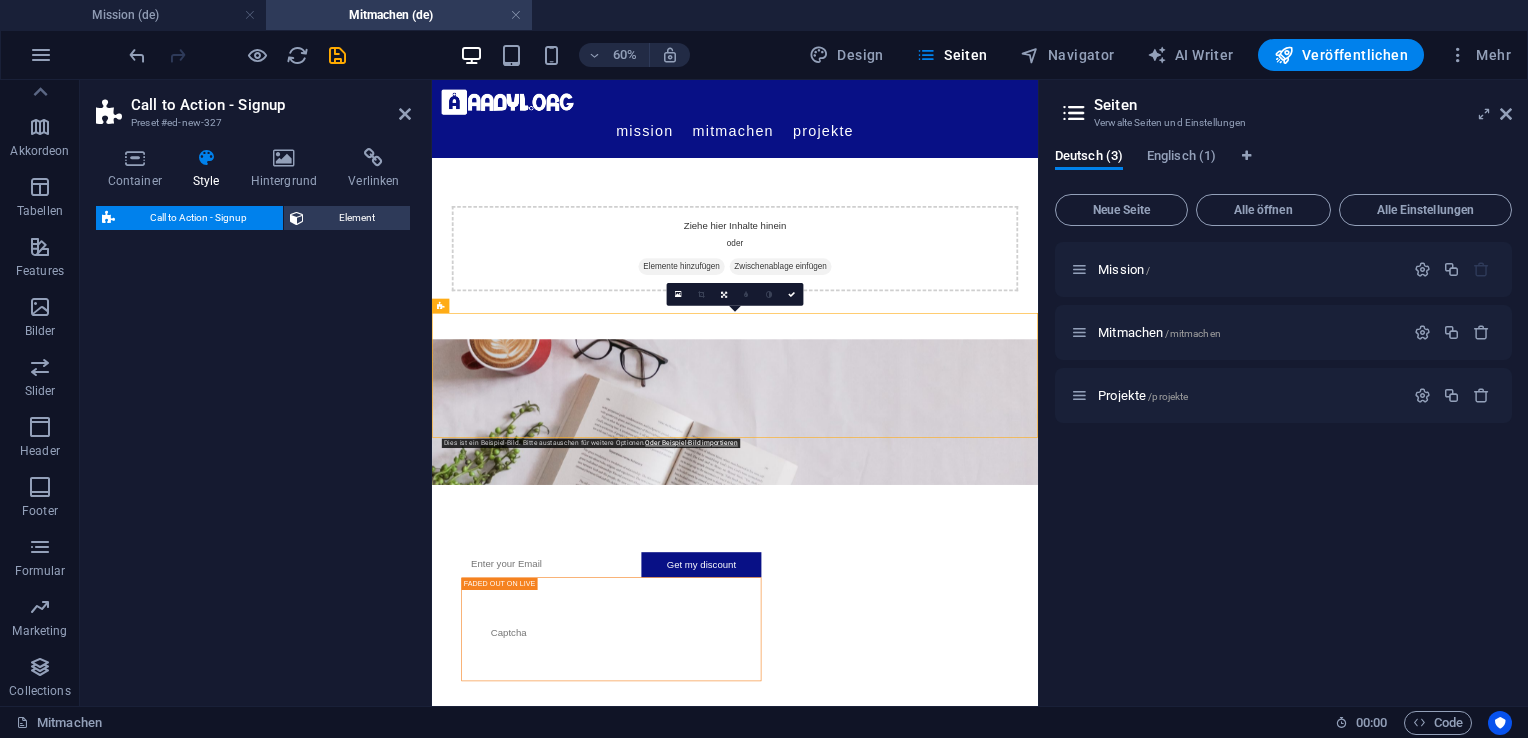 select on "rem" 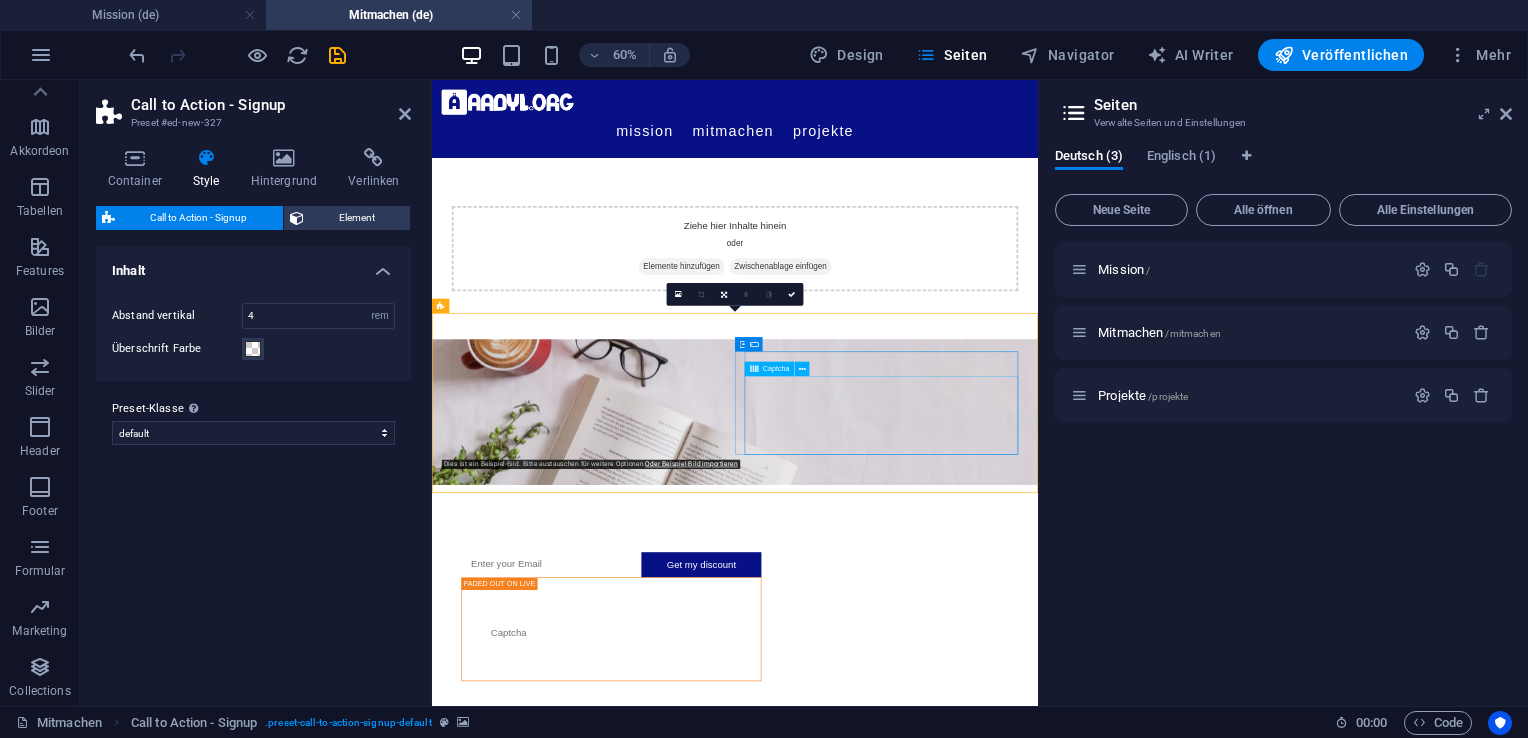 click on "Nicht lesbar? Neu generieren" at bounding box center [731, 995] 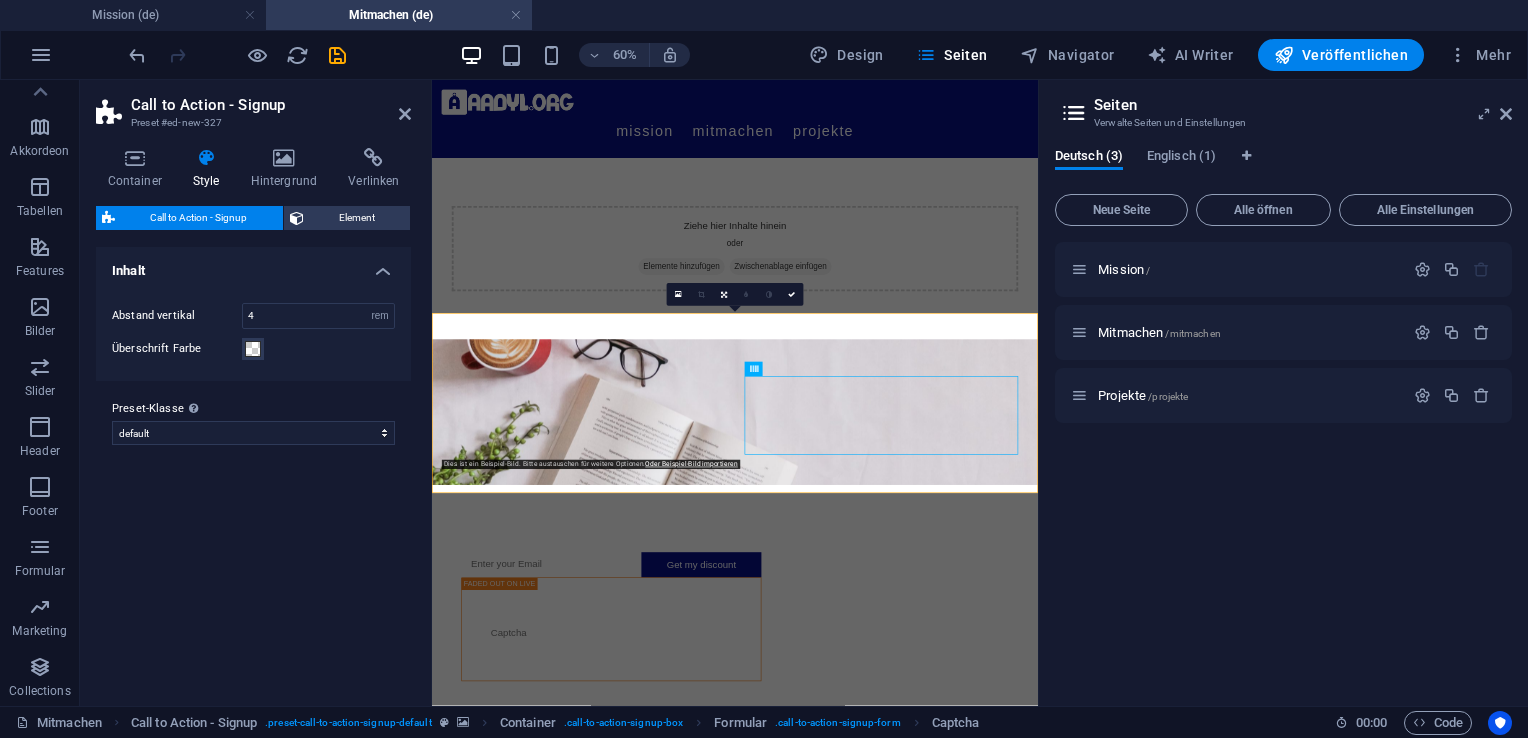 click at bounding box center [937, 633] 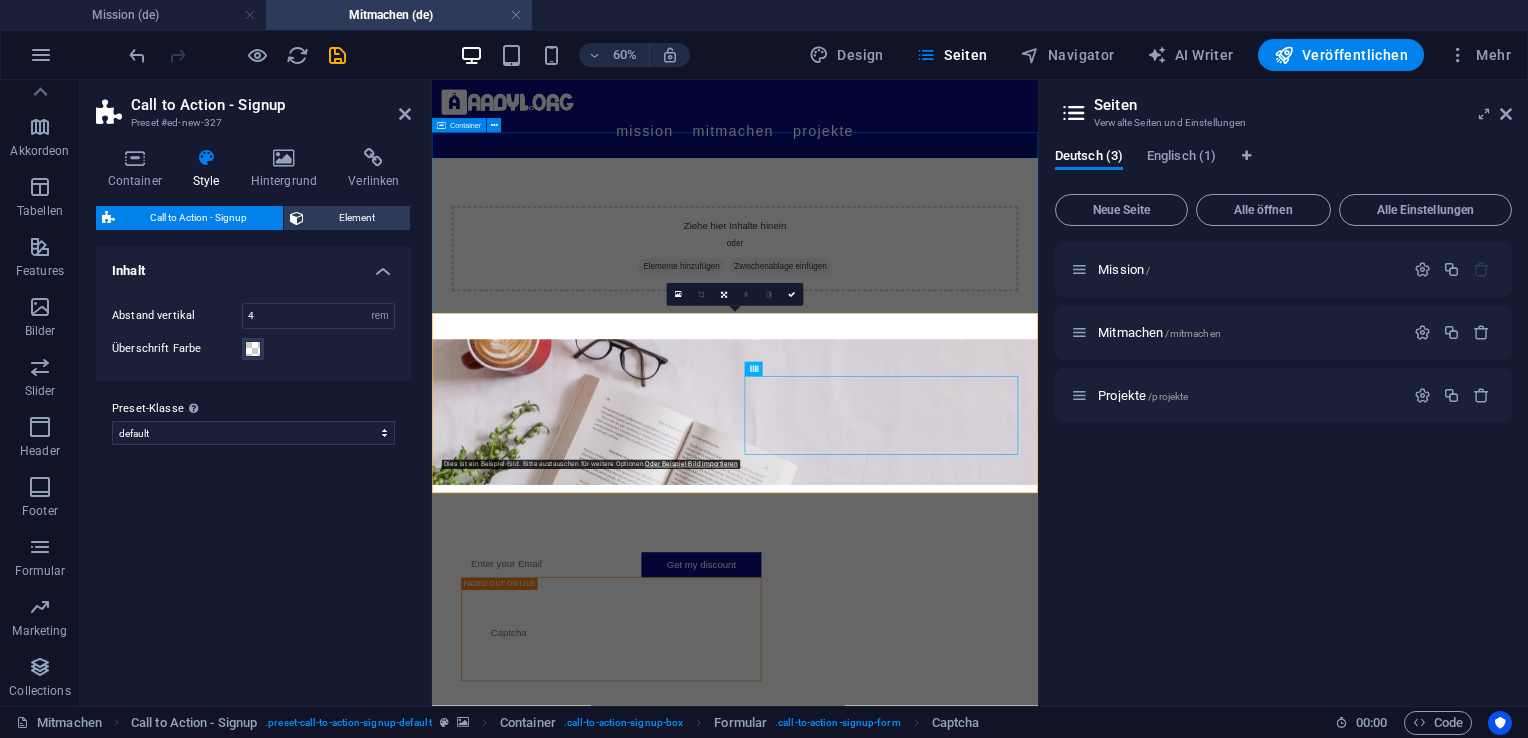 drag, startPoint x: 444, startPoint y: 464, endPoint x: 810, endPoint y: 320, distance: 393.30905 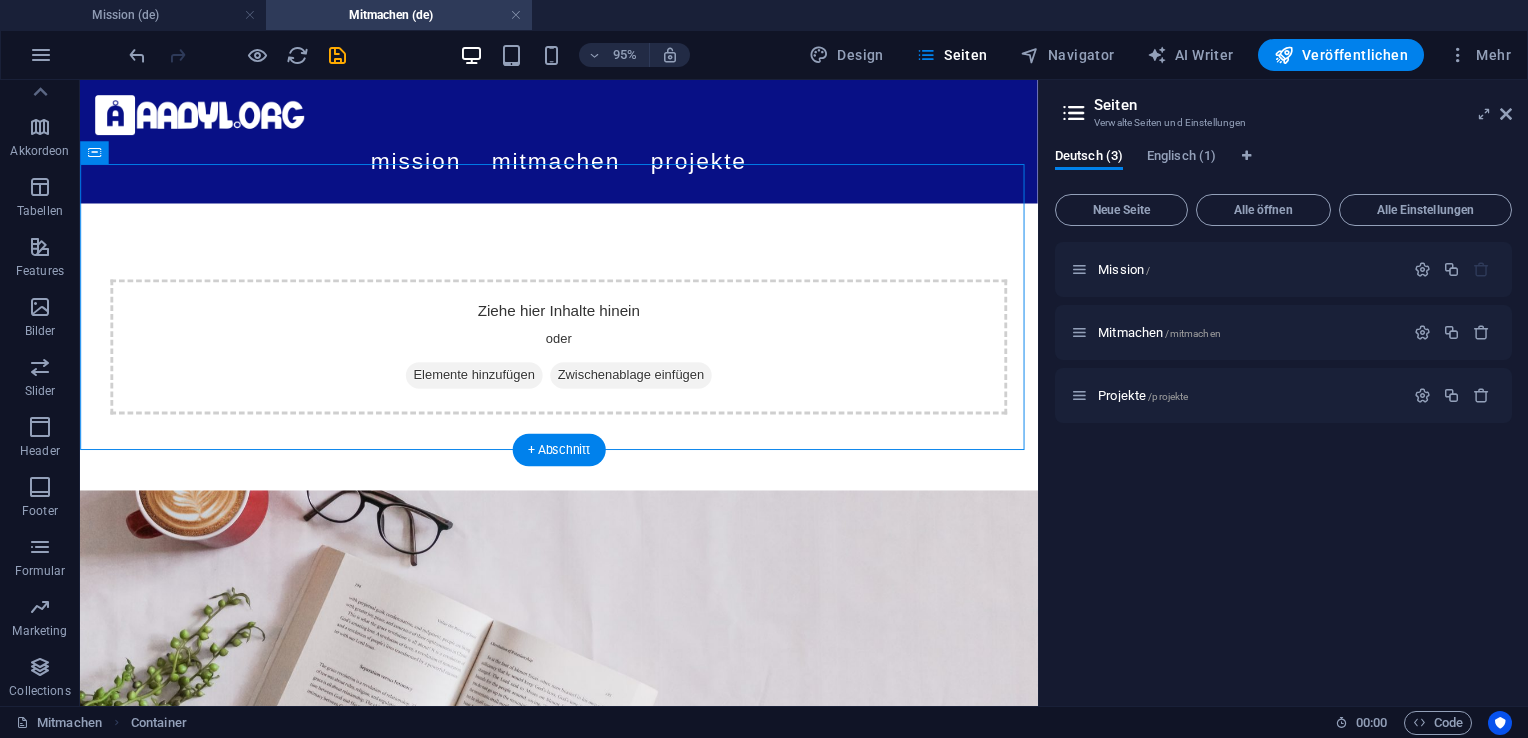 click at bounding box center (584, 633) 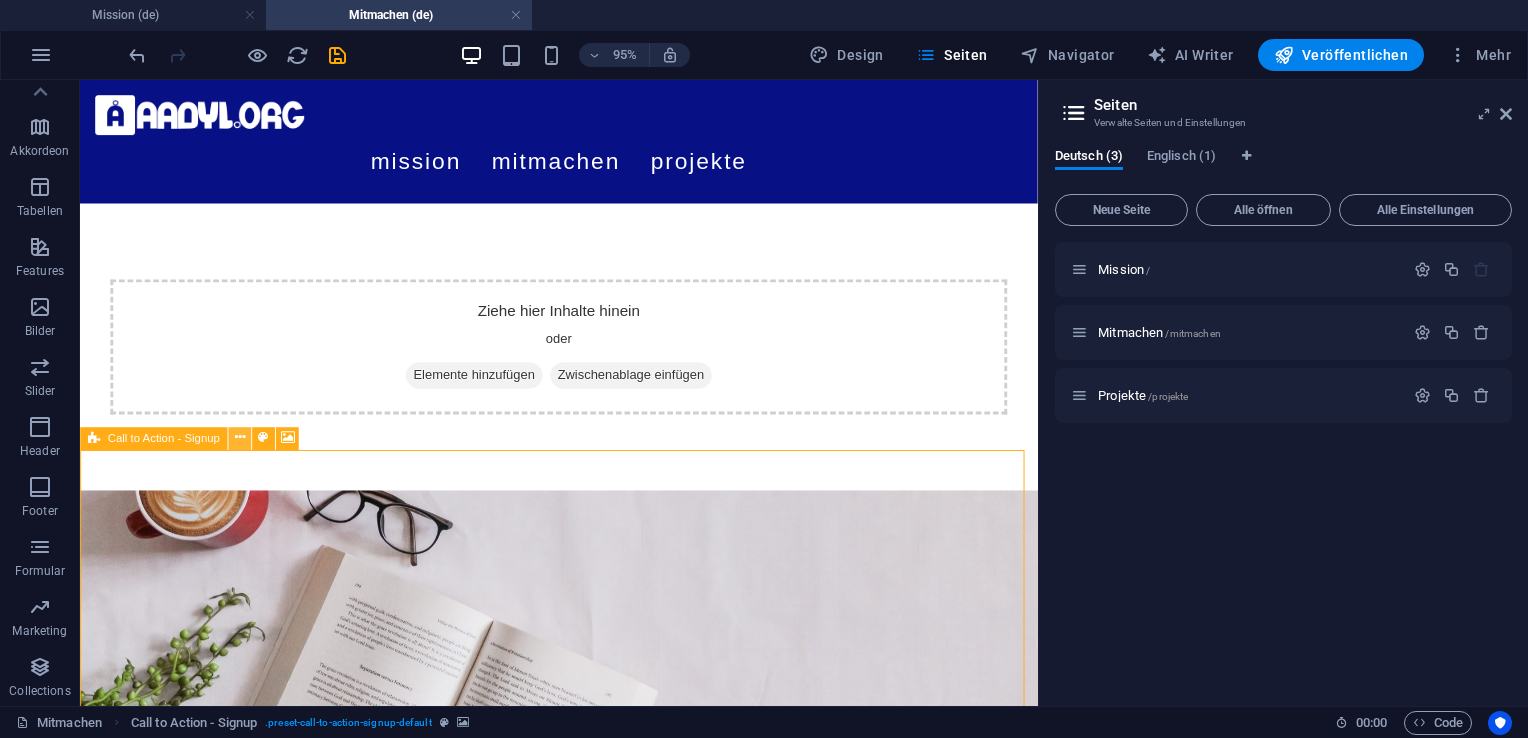 click at bounding box center (239, 438) 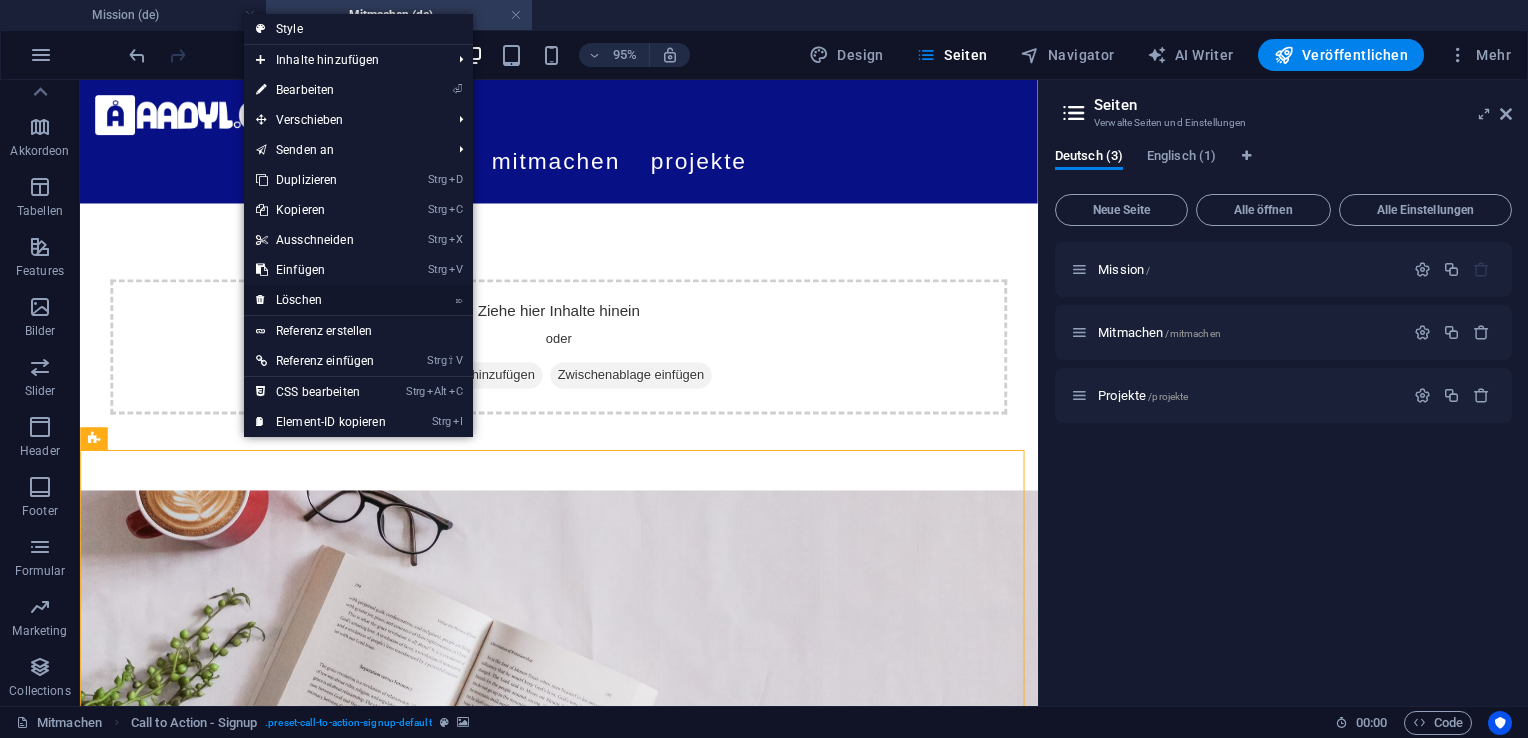click on "⌦  Löschen" at bounding box center (321, 300) 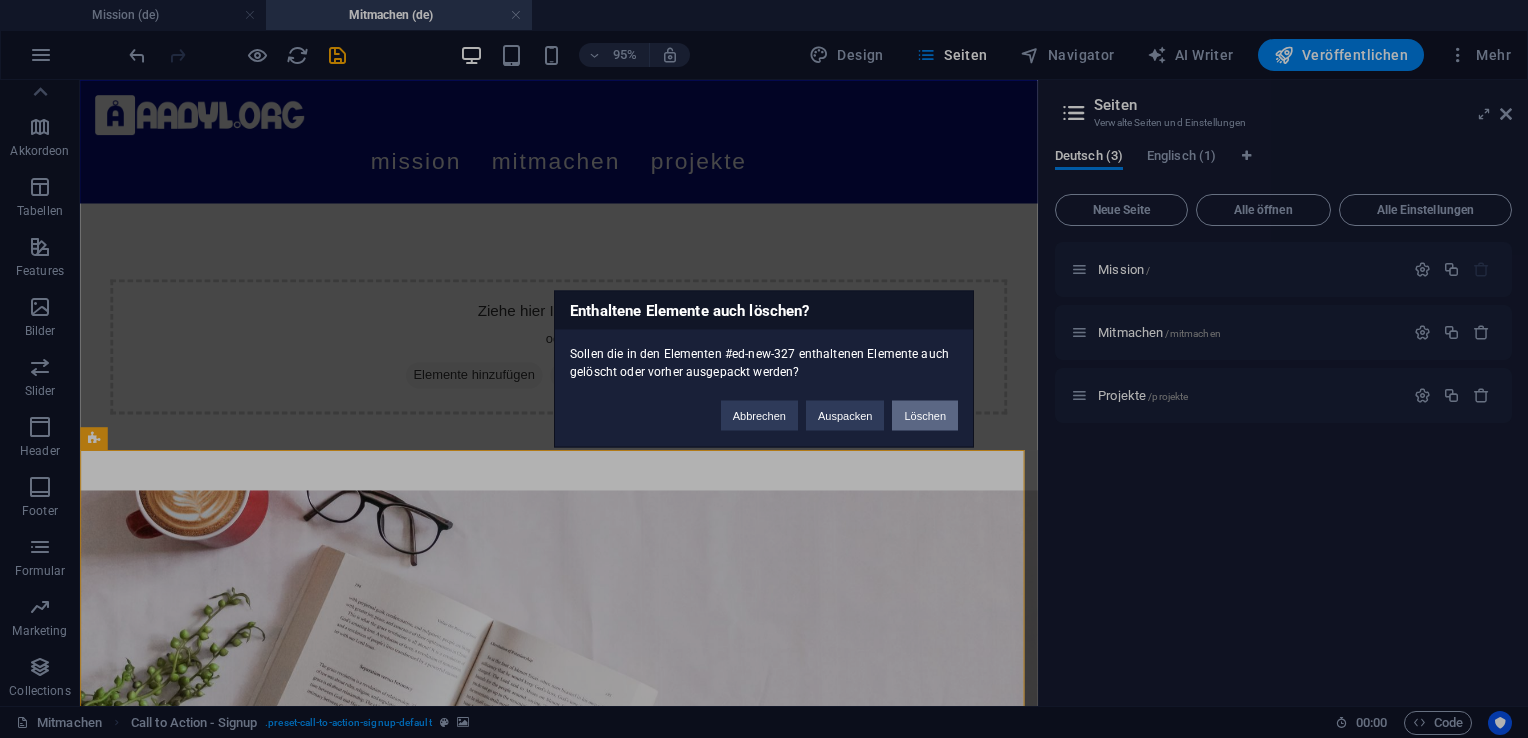 click on "Löschen" at bounding box center [925, 416] 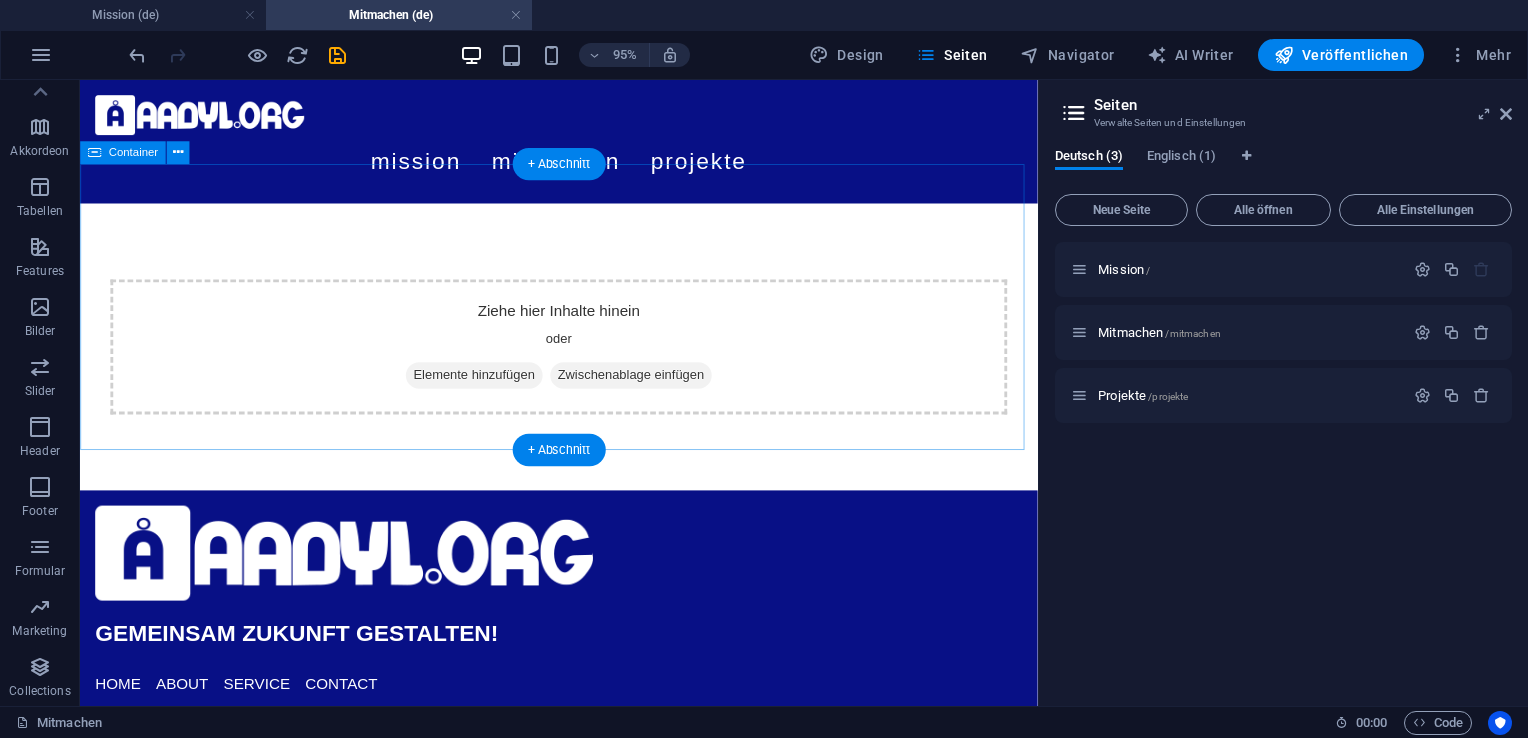 drag, startPoint x: 118, startPoint y: 450, endPoint x: 227, endPoint y: 355, distance: 144.58907 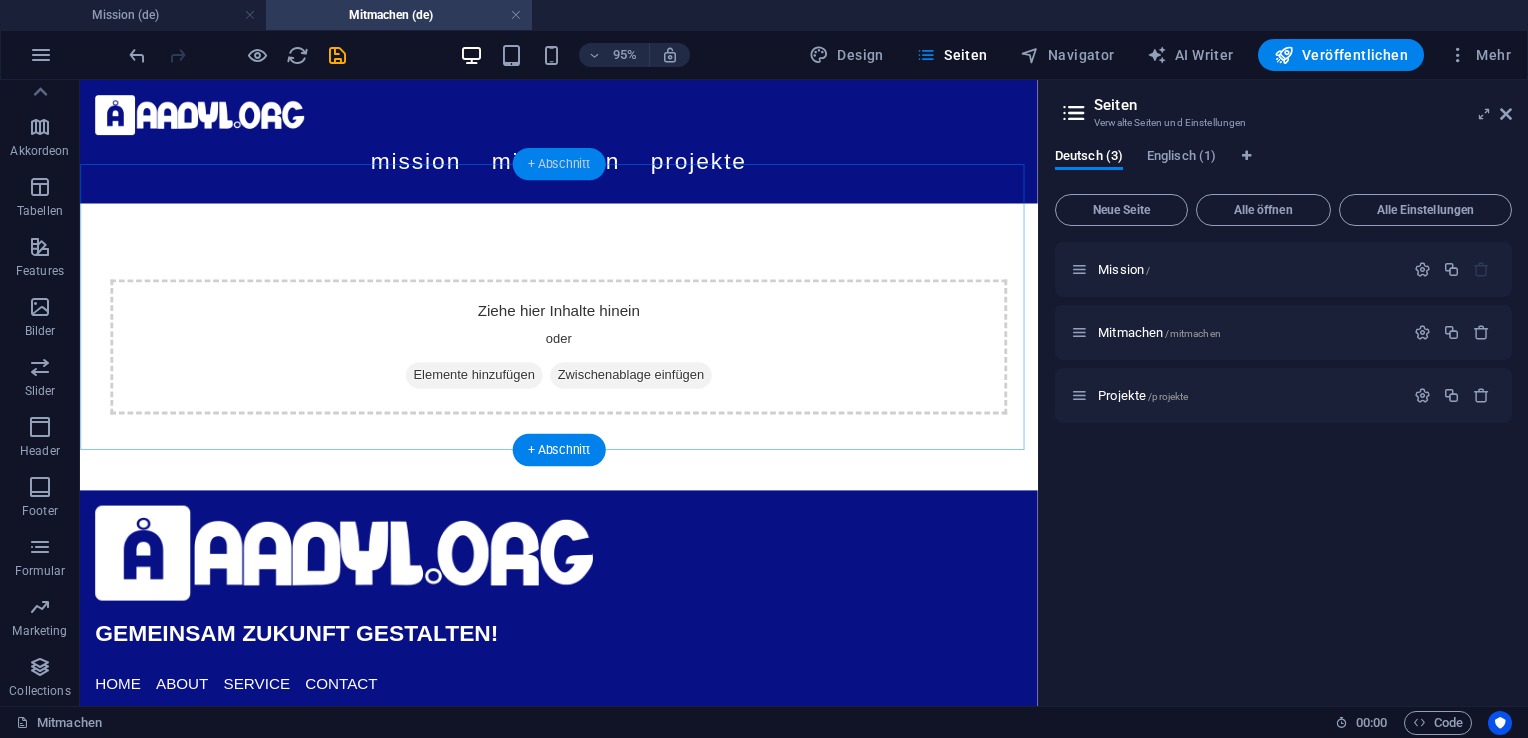 click on "+ Abschnitt" at bounding box center (559, 163) 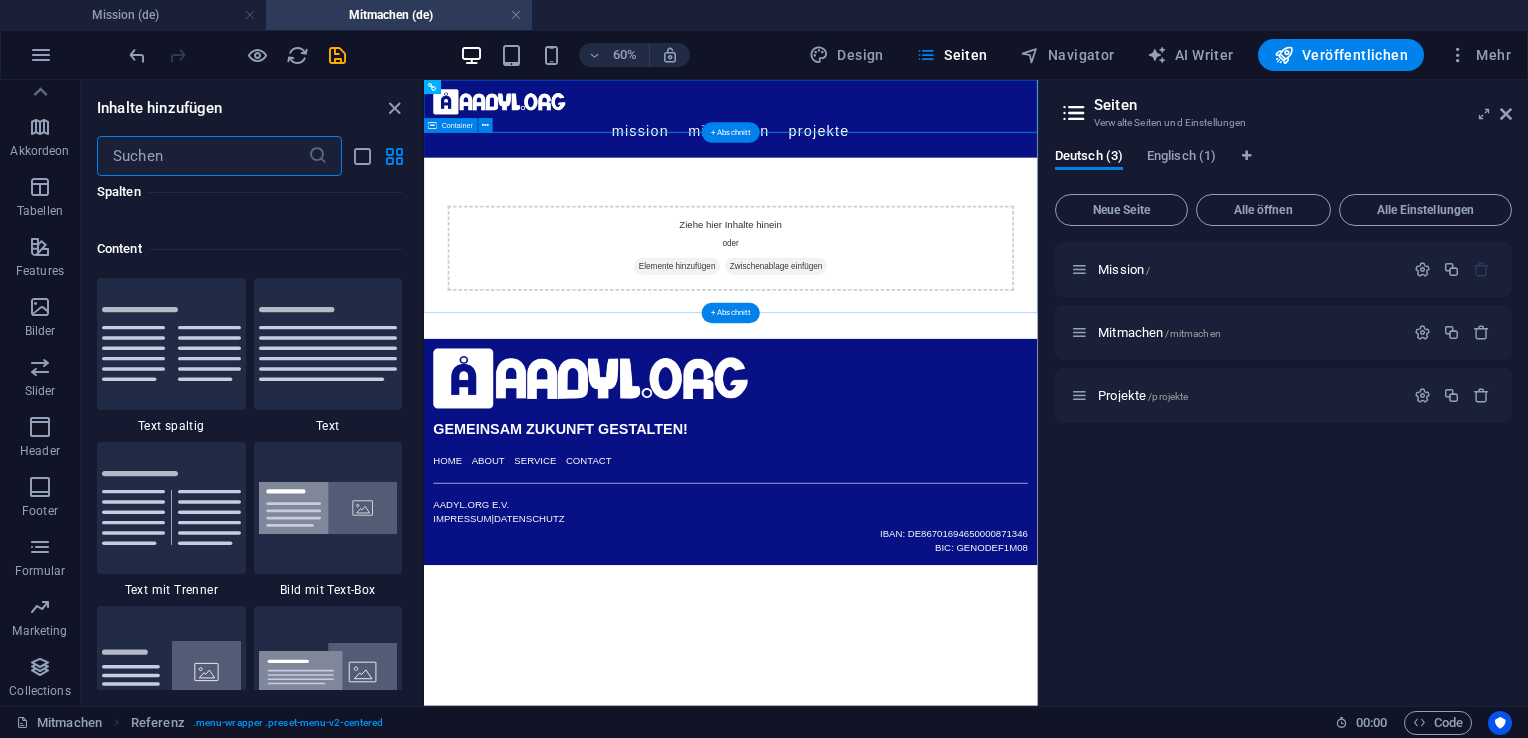 scroll, scrollTop: 3499, scrollLeft: 0, axis: vertical 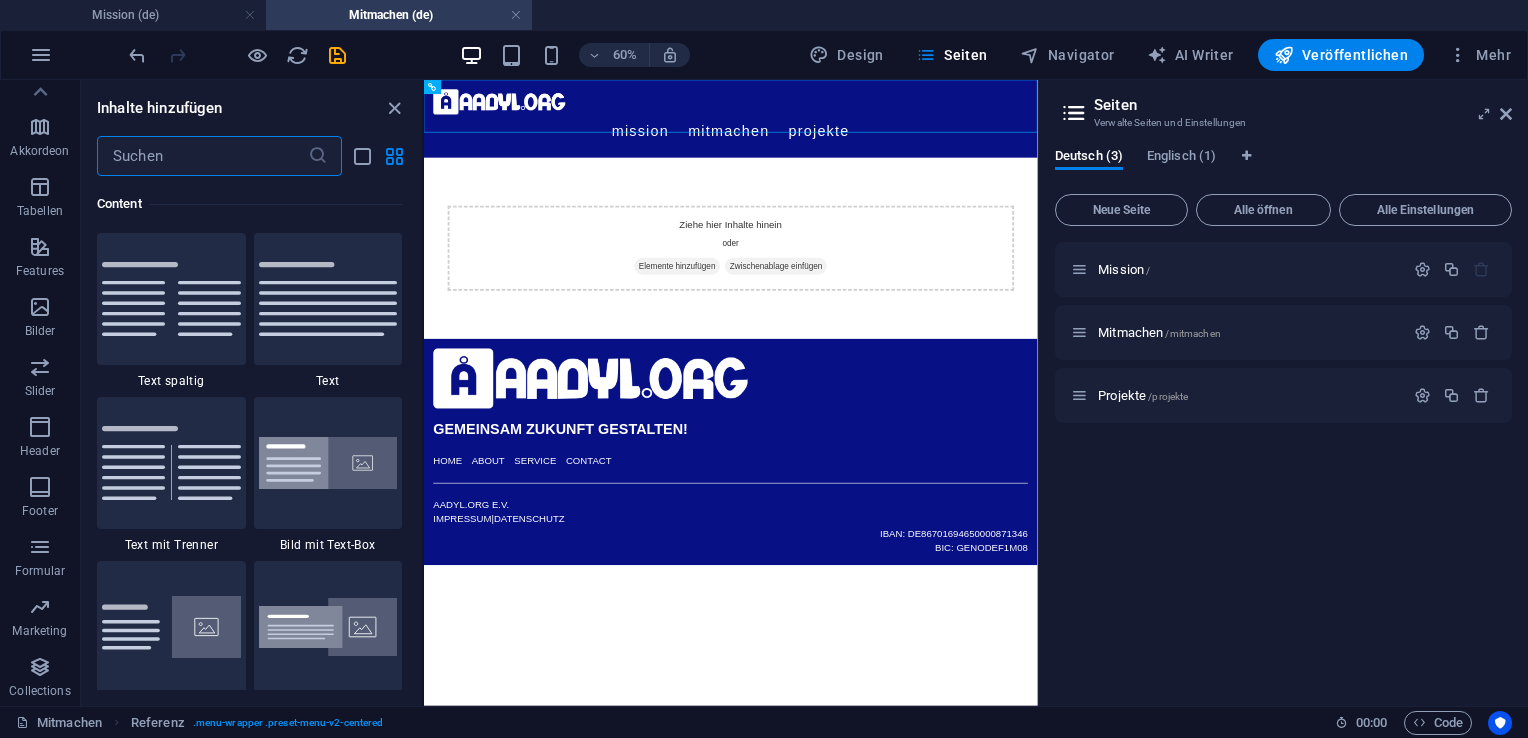 click at bounding box center [202, 156] 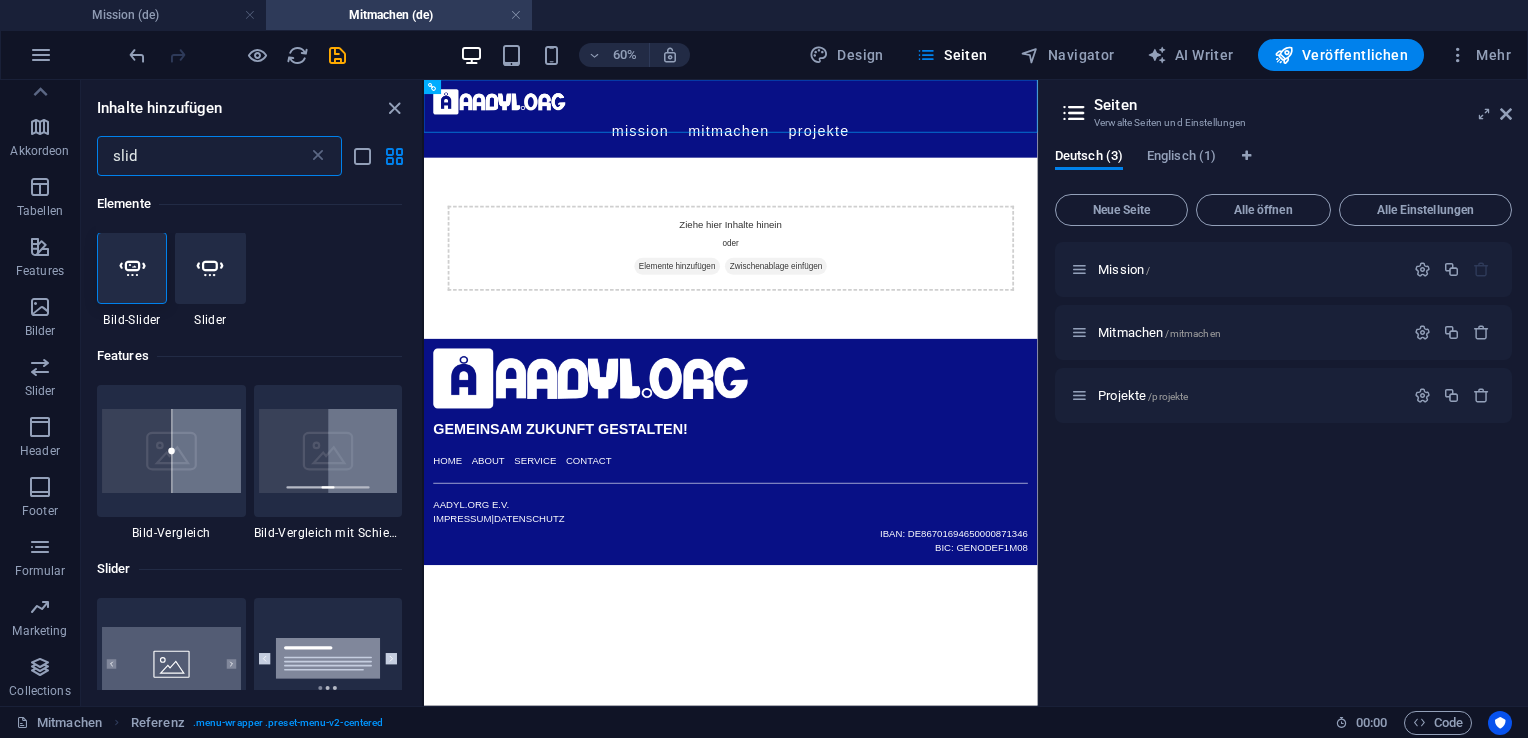 scroll, scrollTop: 0, scrollLeft: 0, axis: both 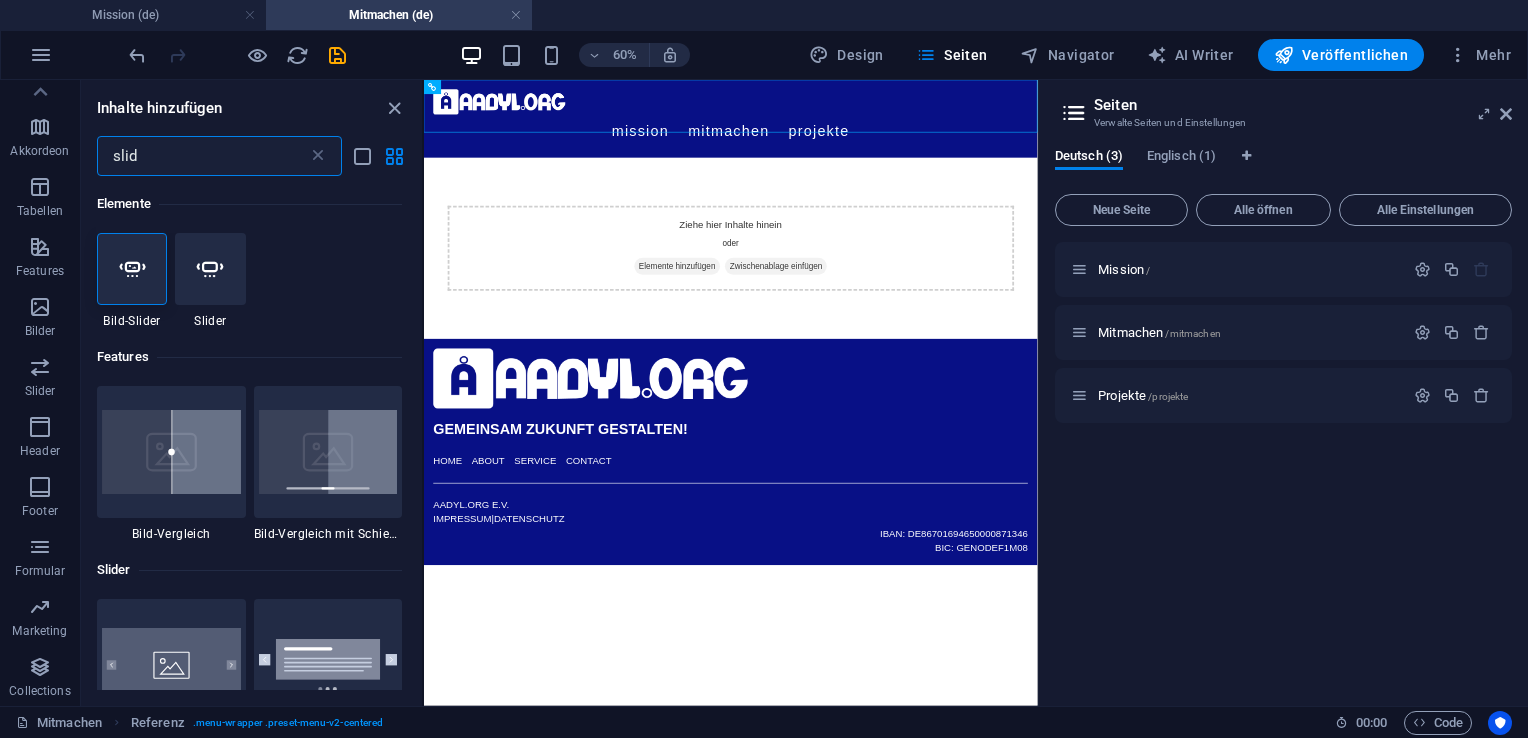 type on "slid" 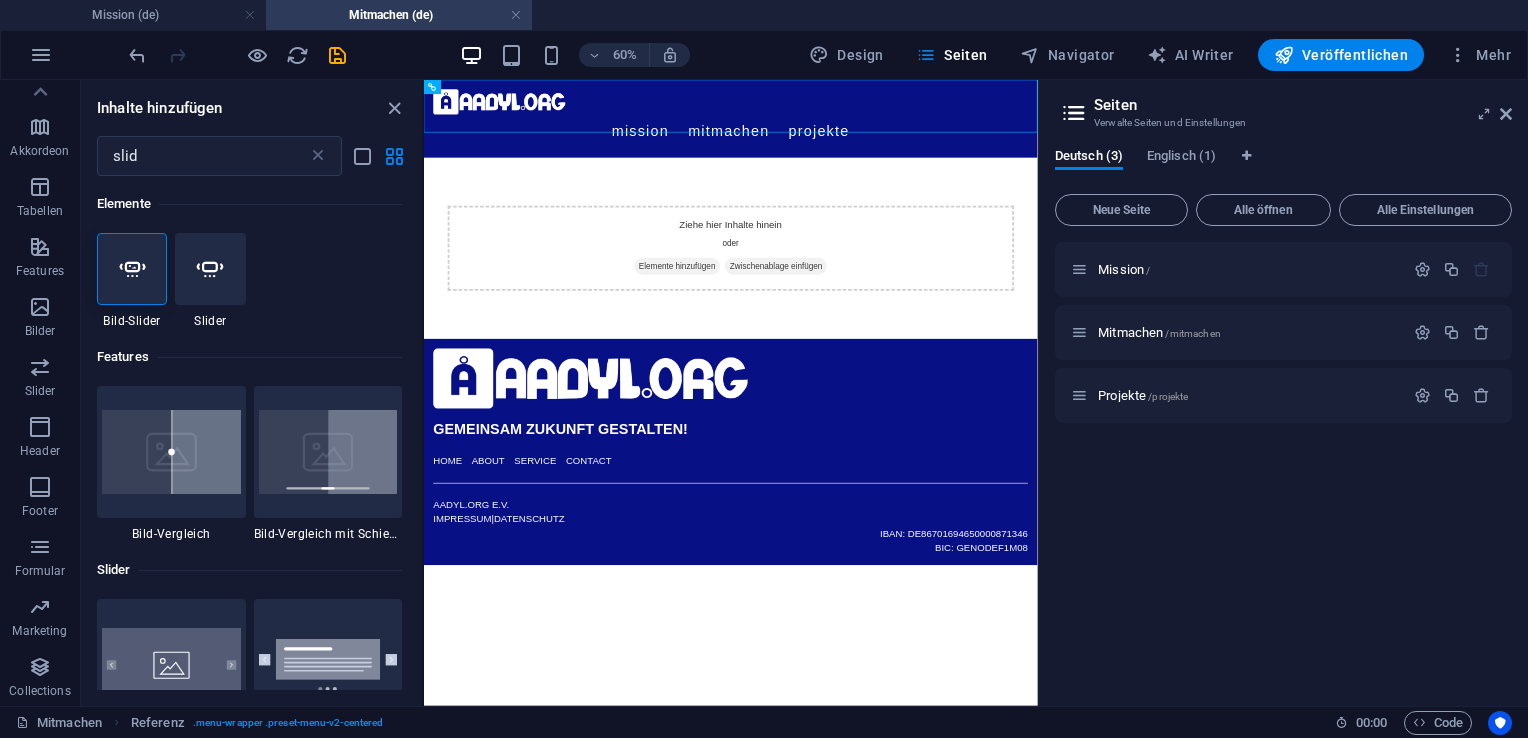 drag, startPoint x: 417, startPoint y: 253, endPoint x: 420, endPoint y: 314, distance: 61.073727 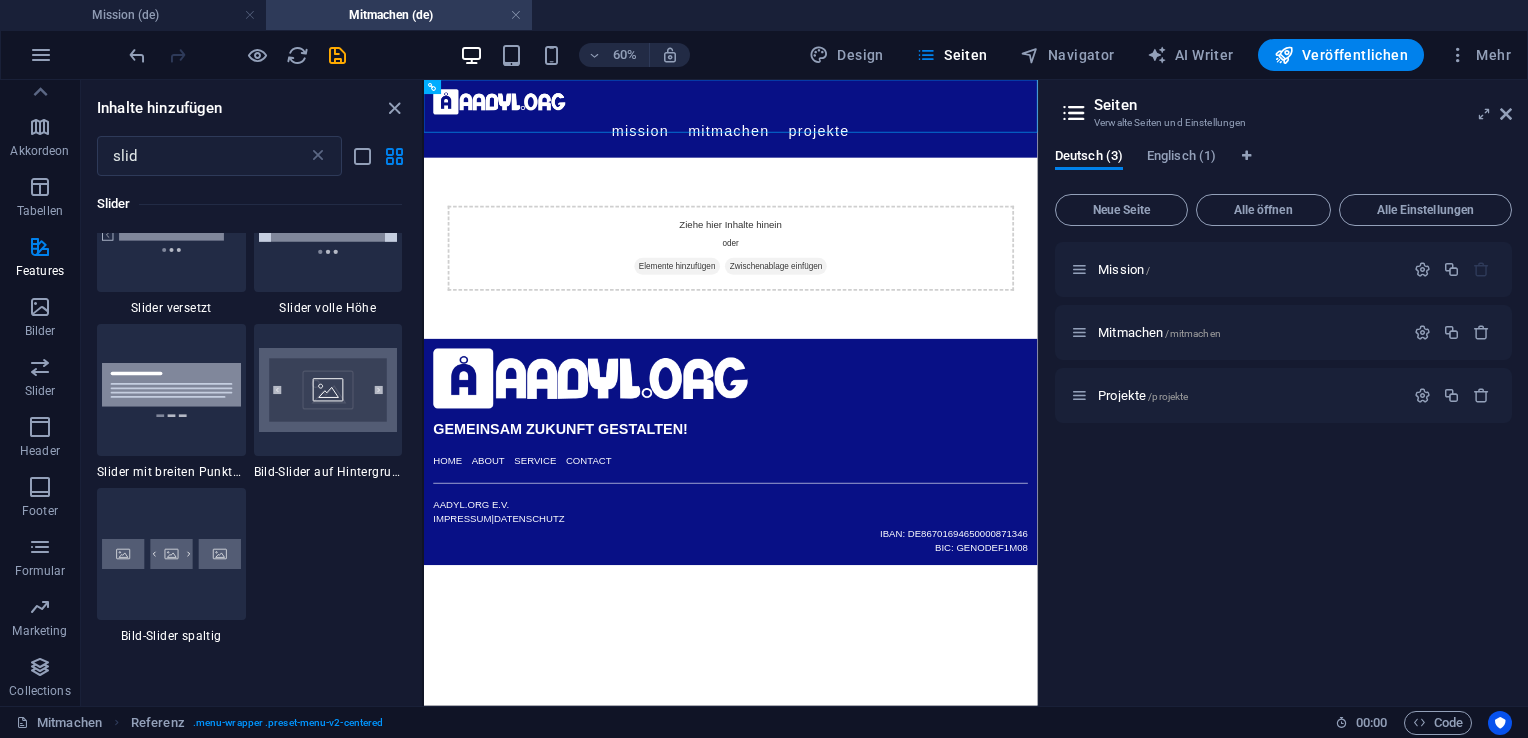 scroll, scrollTop: 605, scrollLeft: 0, axis: vertical 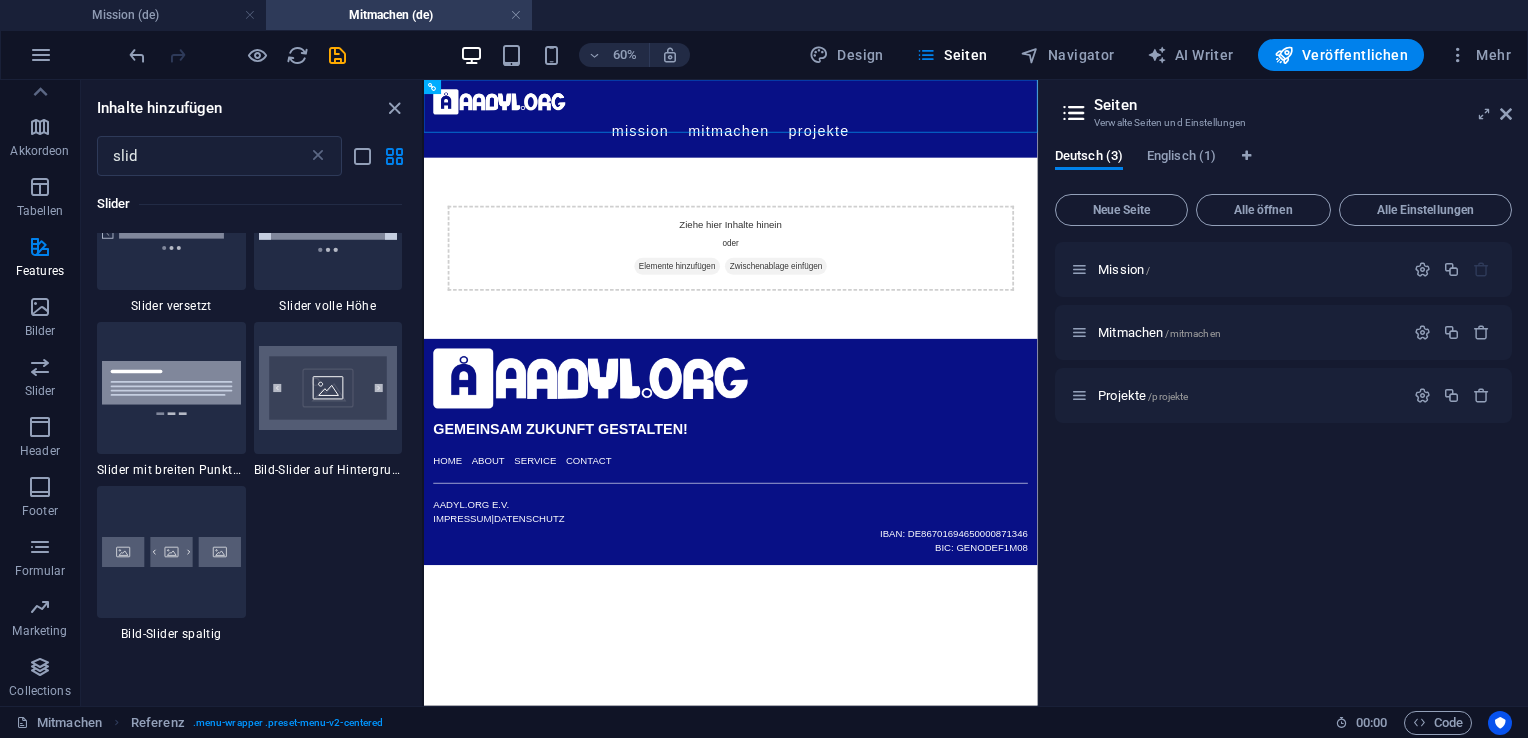 drag, startPoint x: 419, startPoint y: 300, endPoint x: 17, endPoint y: 711, distance: 574.913 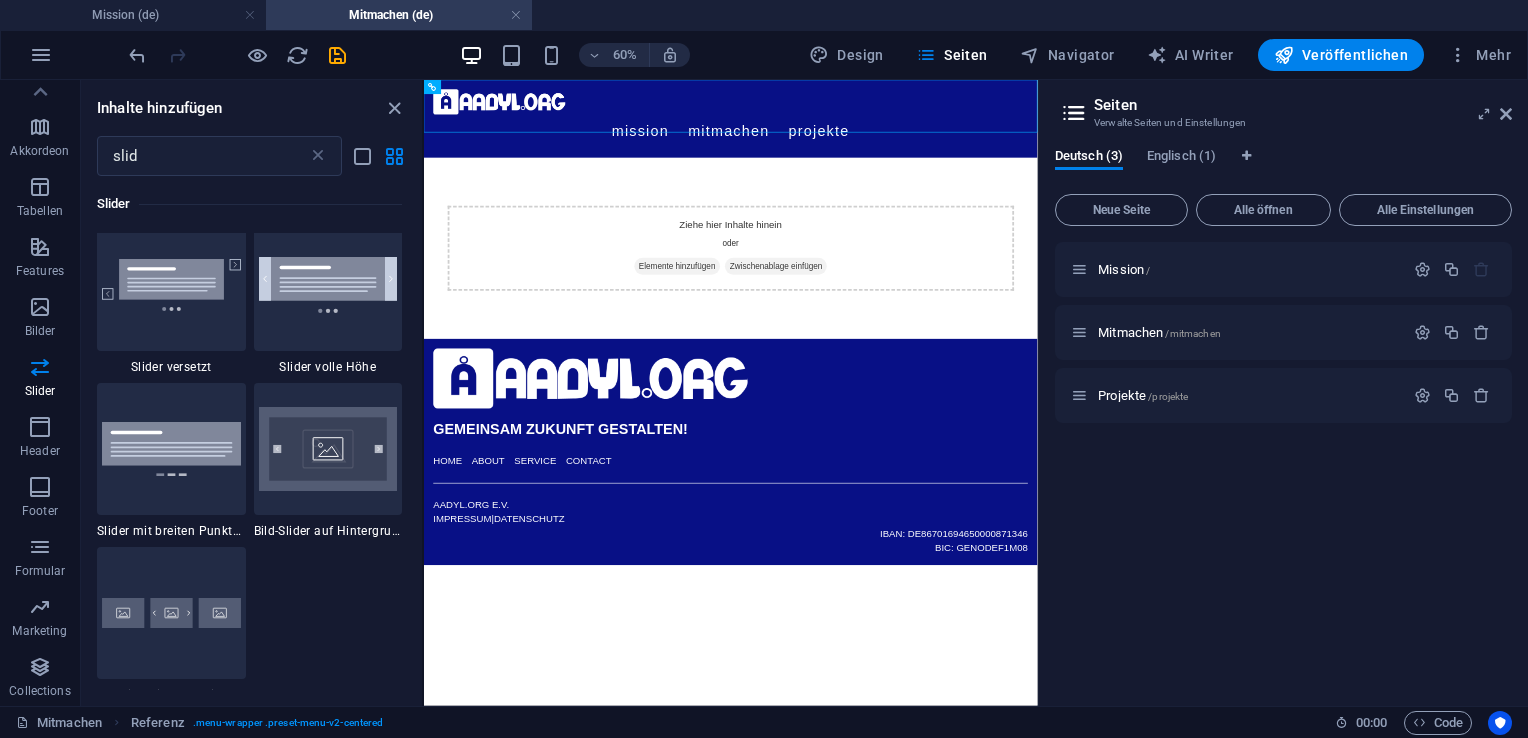 scroll, scrollTop: 570, scrollLeft: 0, axis: vertical 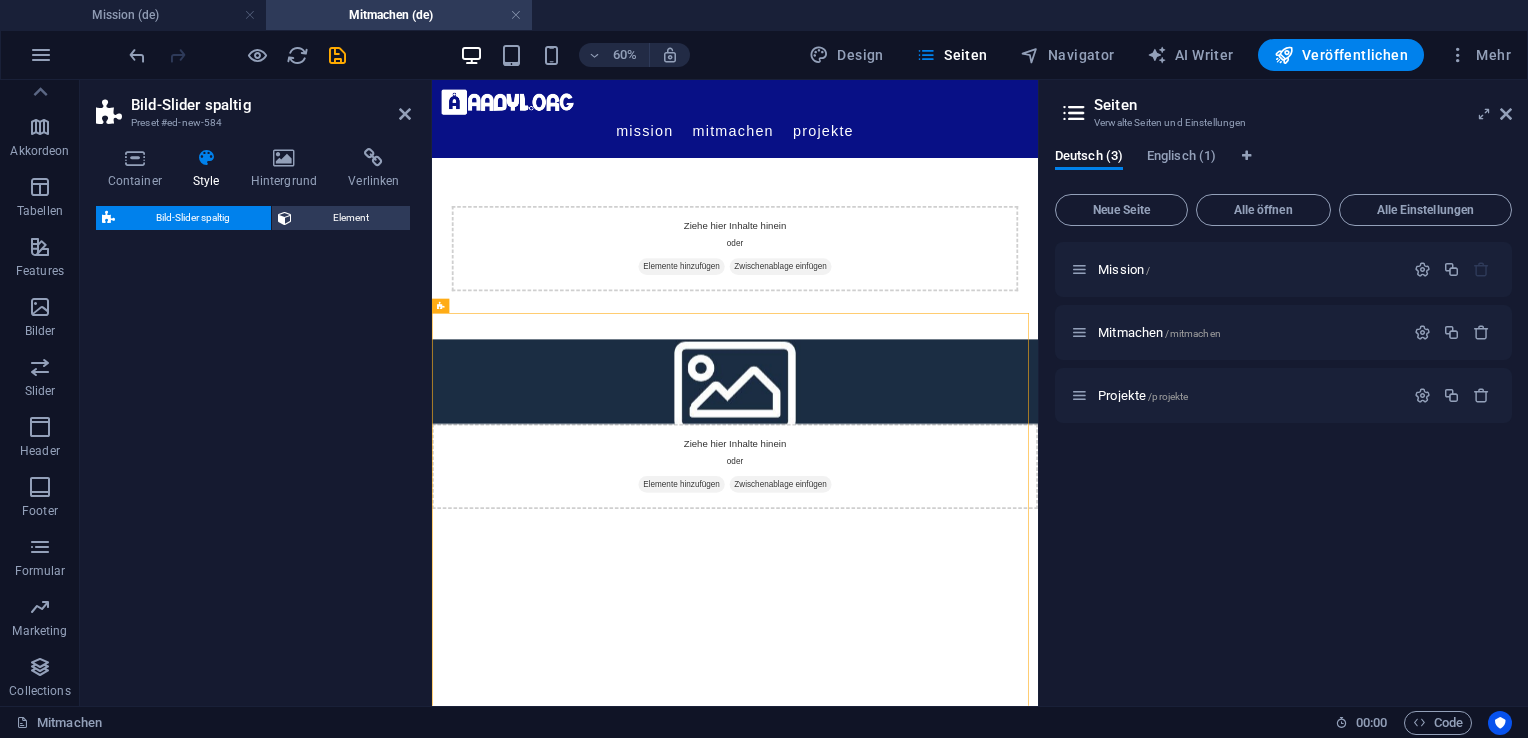 select on "rem" 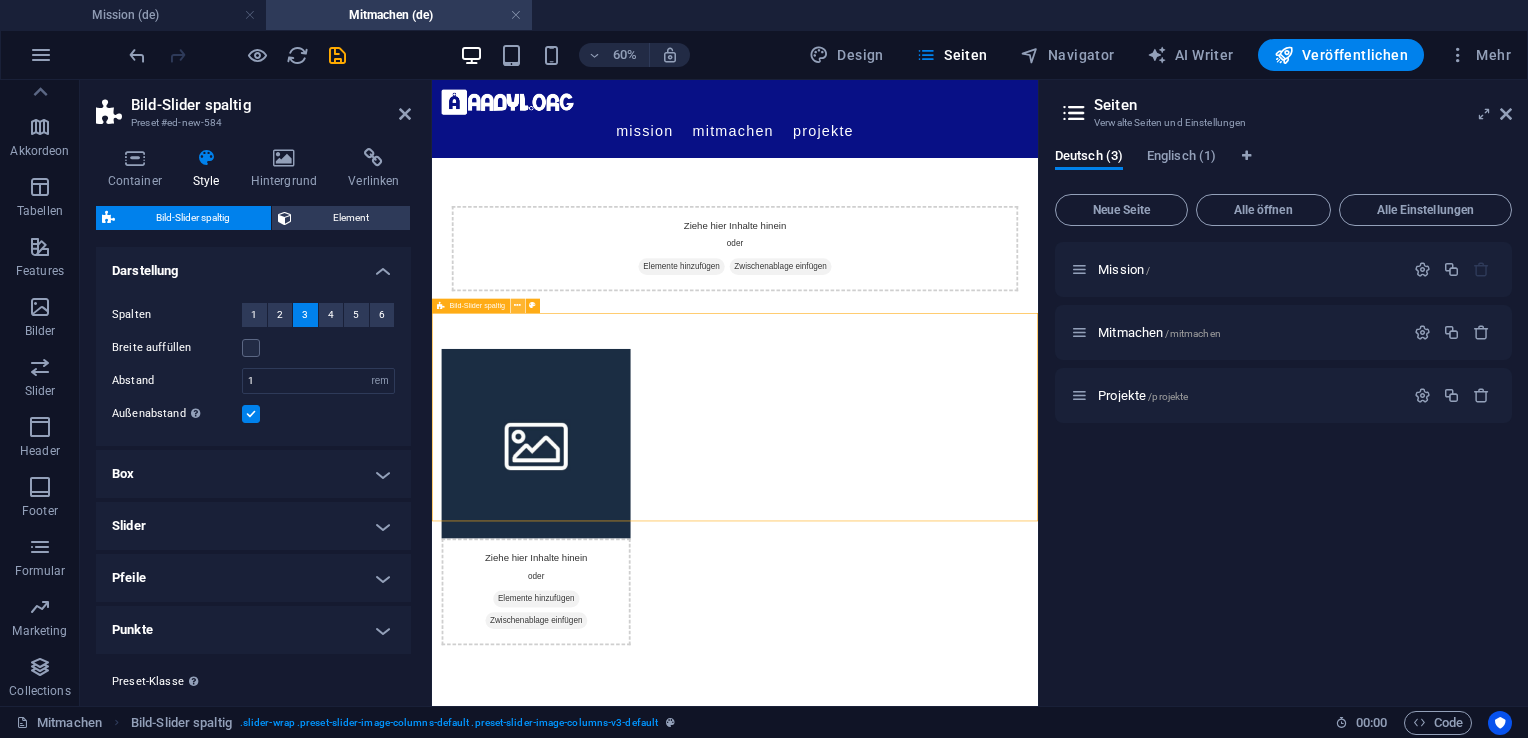 click at bounding box center [517, 306] 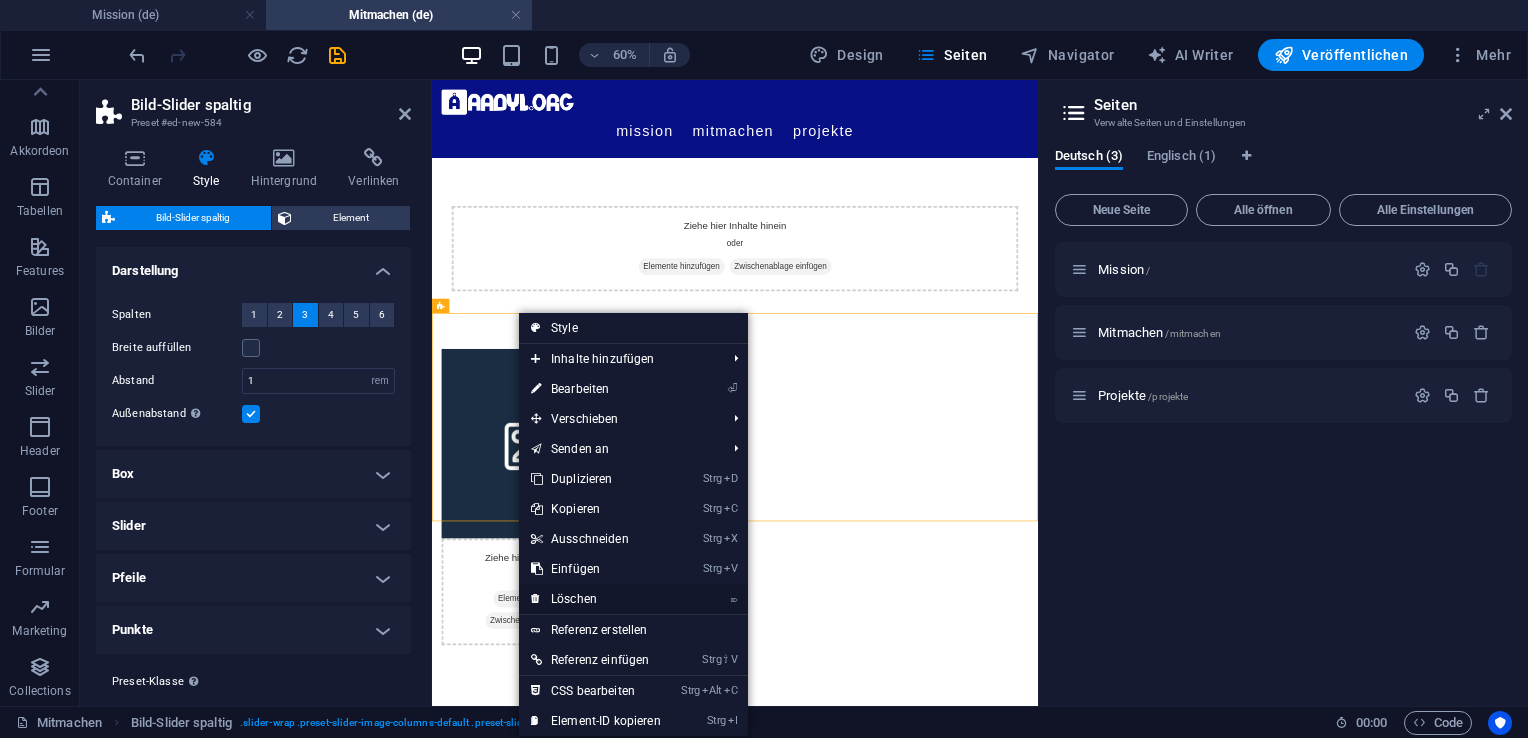click on "⌦  Löschen" at bounding box center [596, 599] 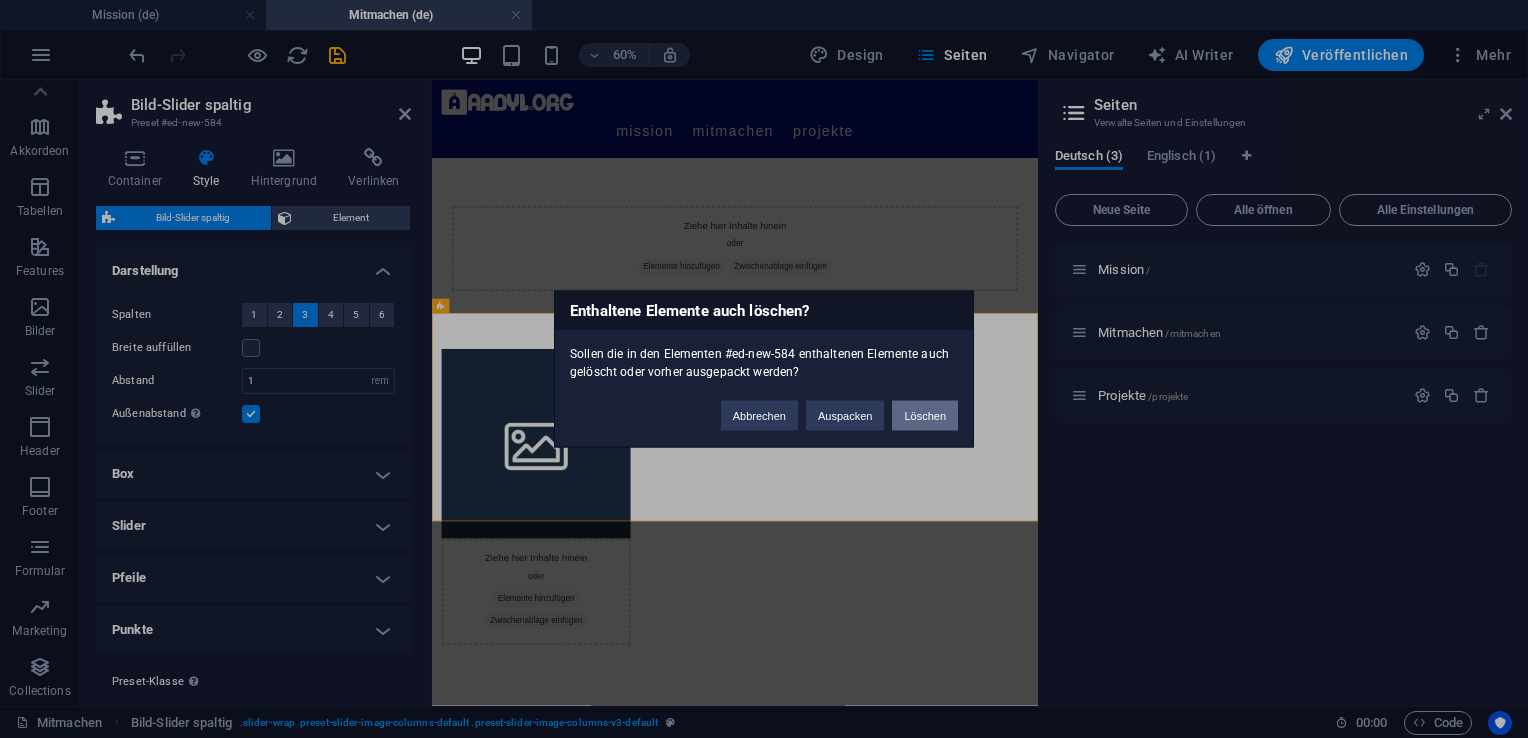 click on "Löschen" at bounding box center [925, 416] 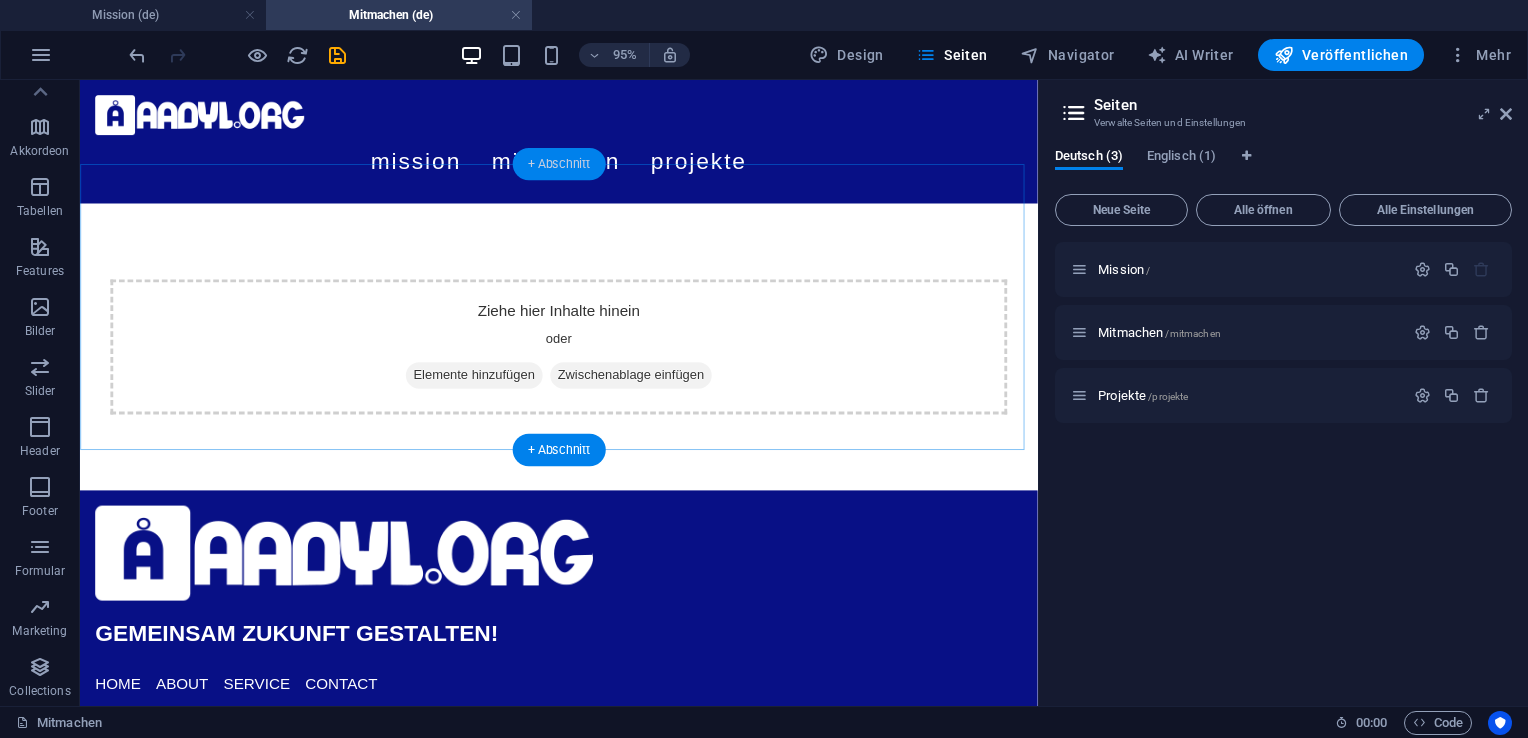 click on "+ Abschnitt" at bounding box center (559, 163) 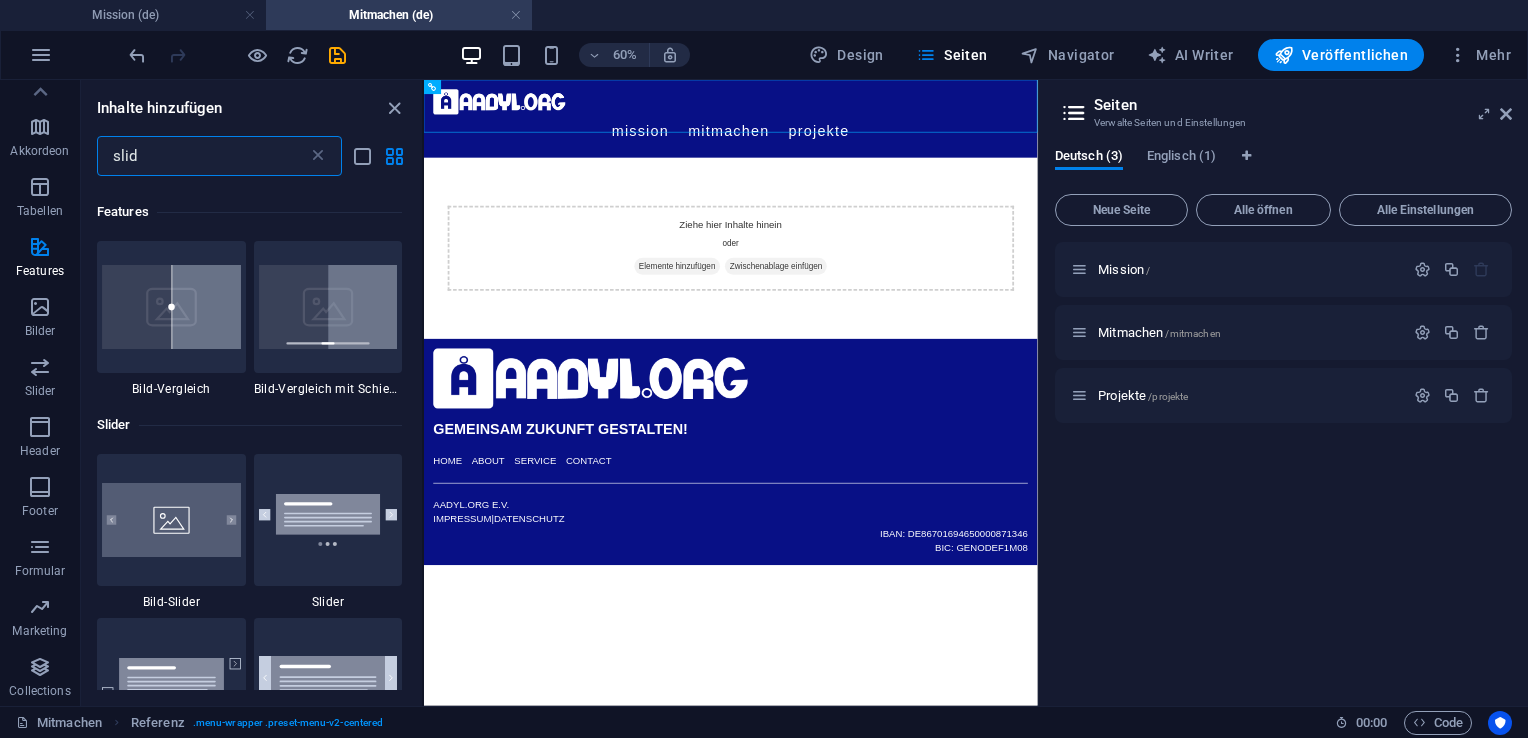 scroll, scrollTop: 150, scrollLeft: 0, axis: vertical 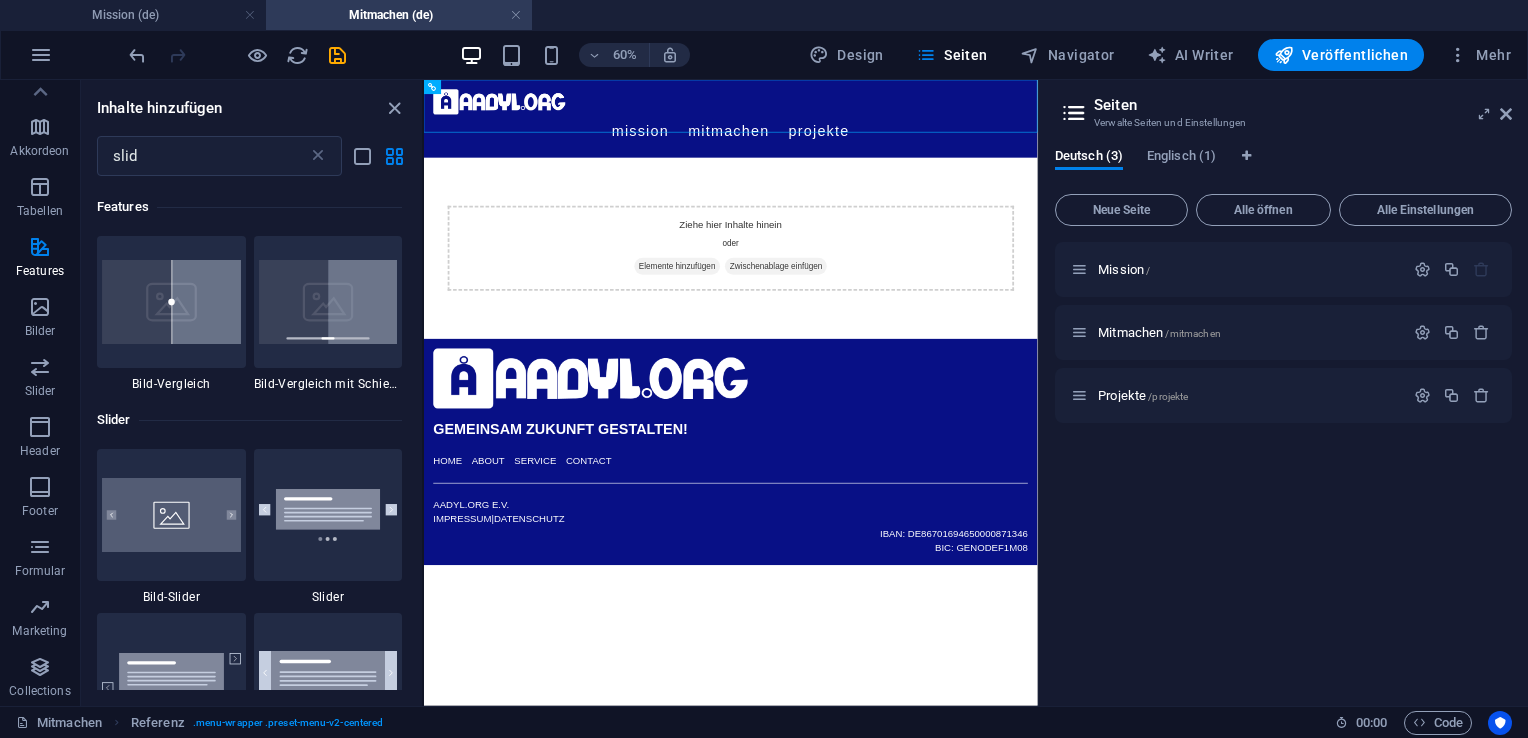 click at bounding box center (171, 515) 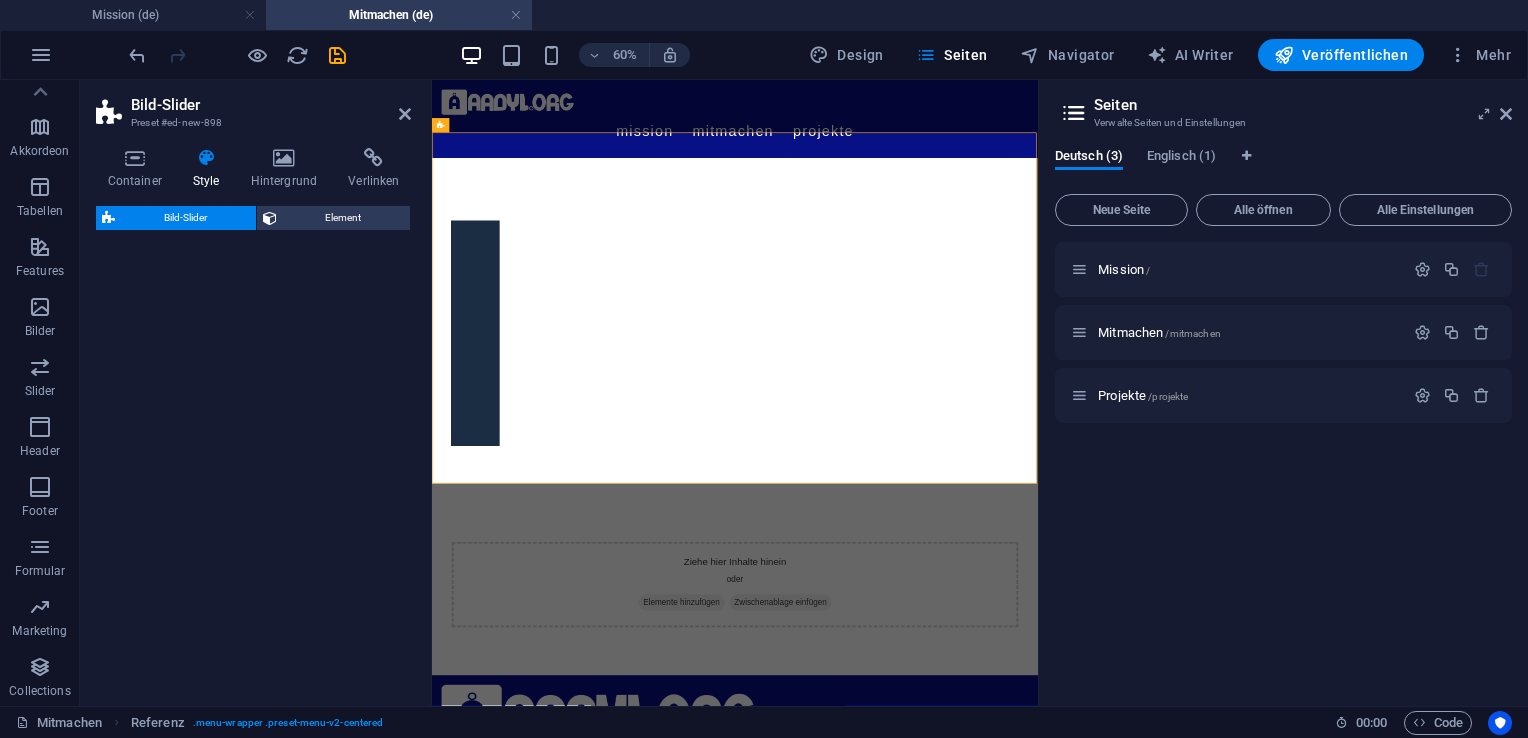 select on "rem" 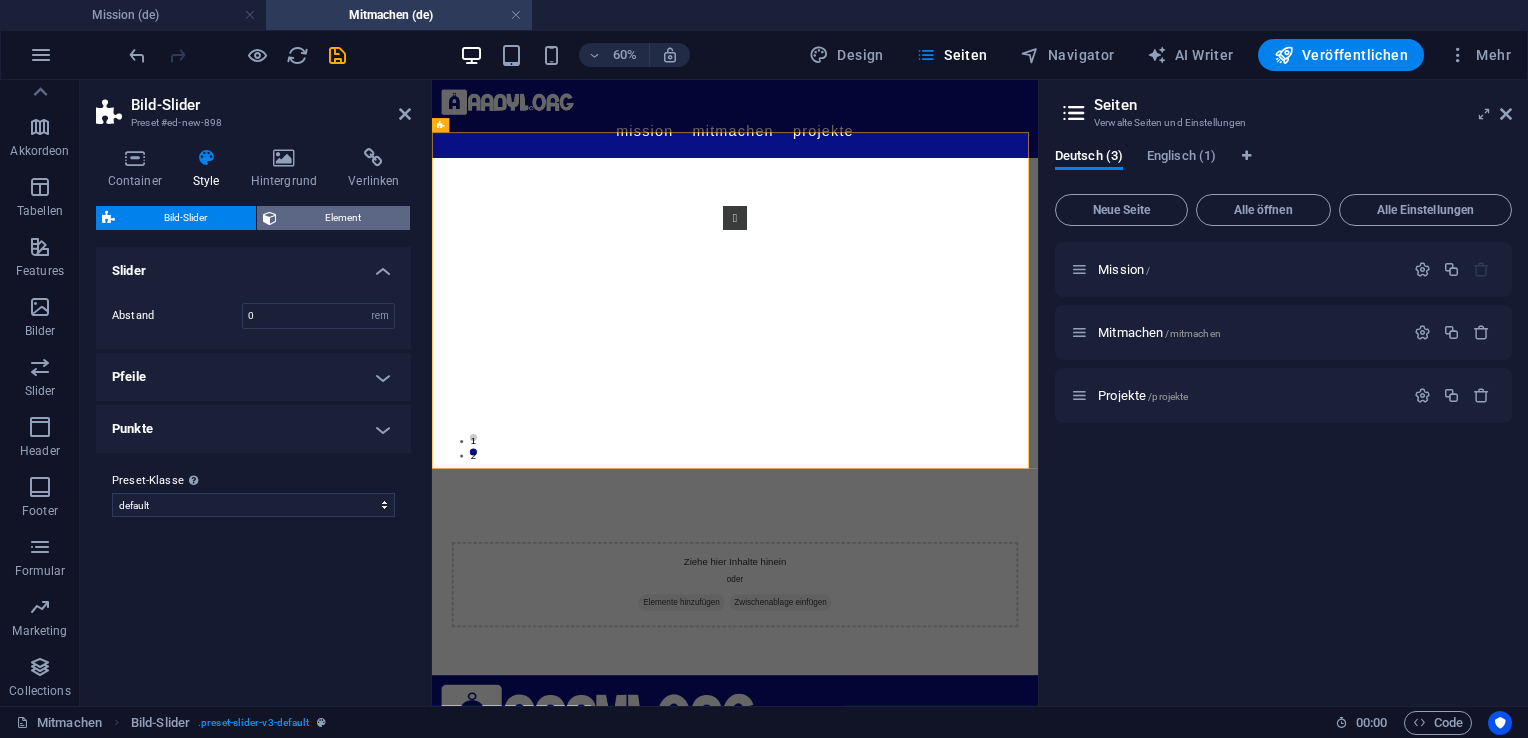 click on "Element" at bounding box center (344, 218) 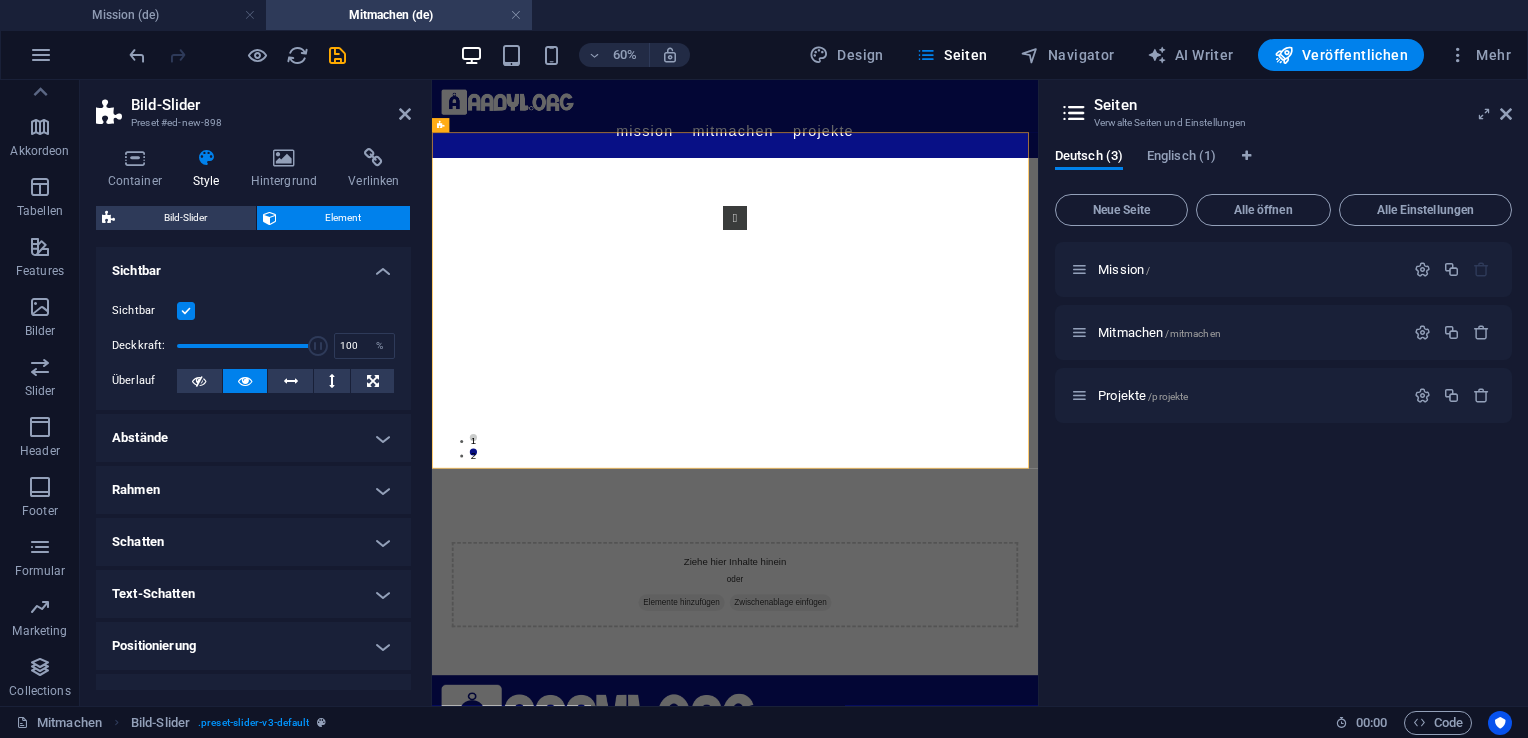 click on "Abstände" at bounding box center (253, 438) 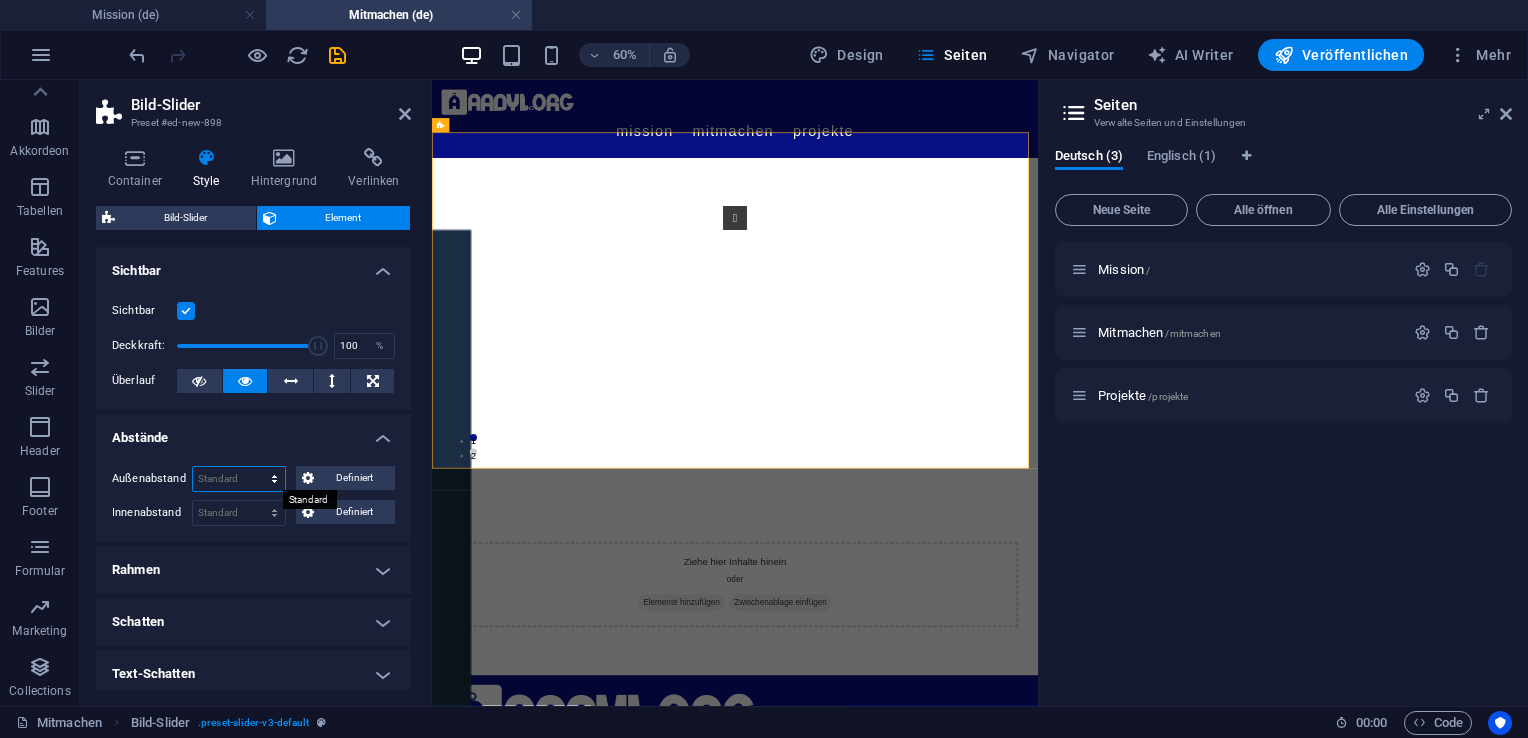 click on "Standard auto px % rem vw vh Definiert" at bounding box center (239, 479) 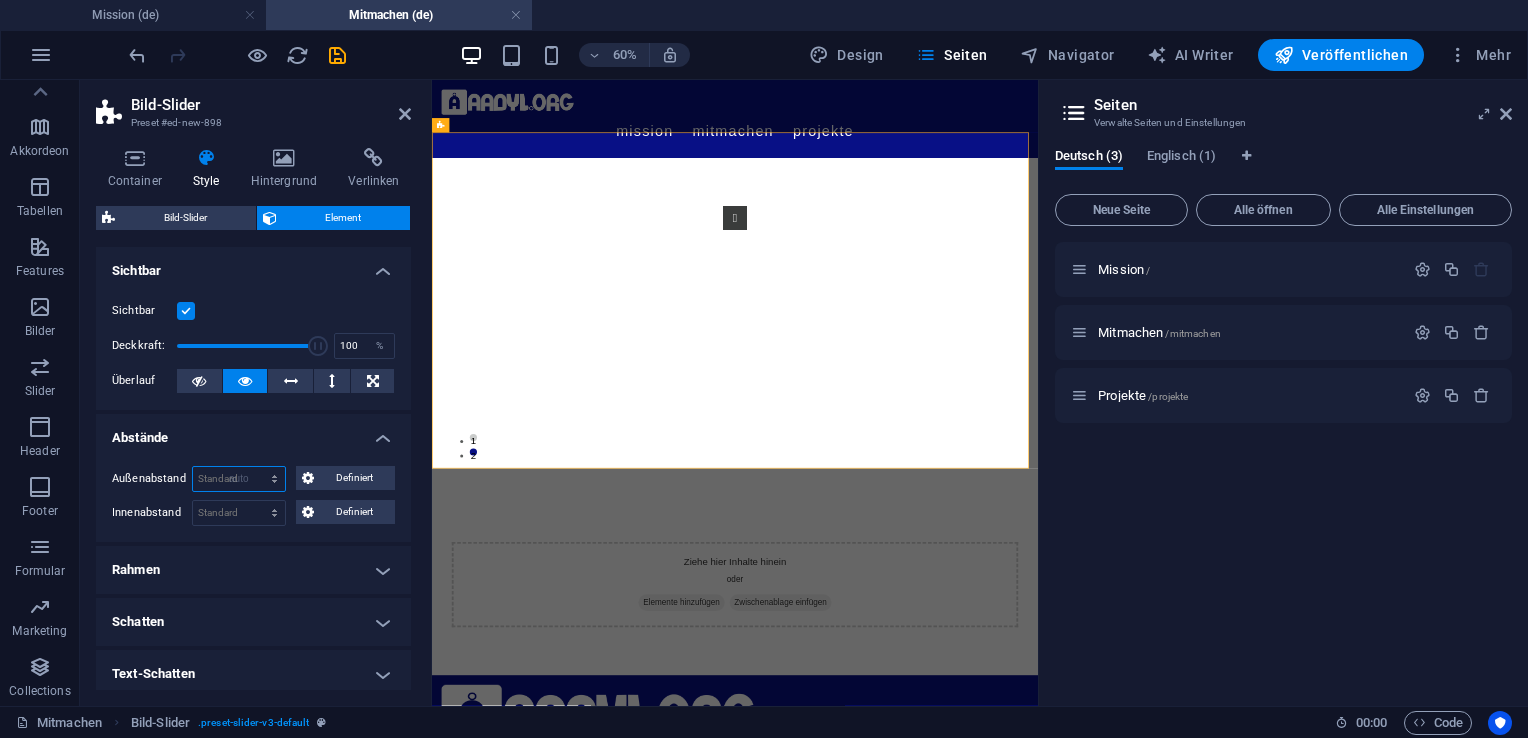 click on "Standard auto px % rem vw vh Definiert" at bounding box center (239, 479) 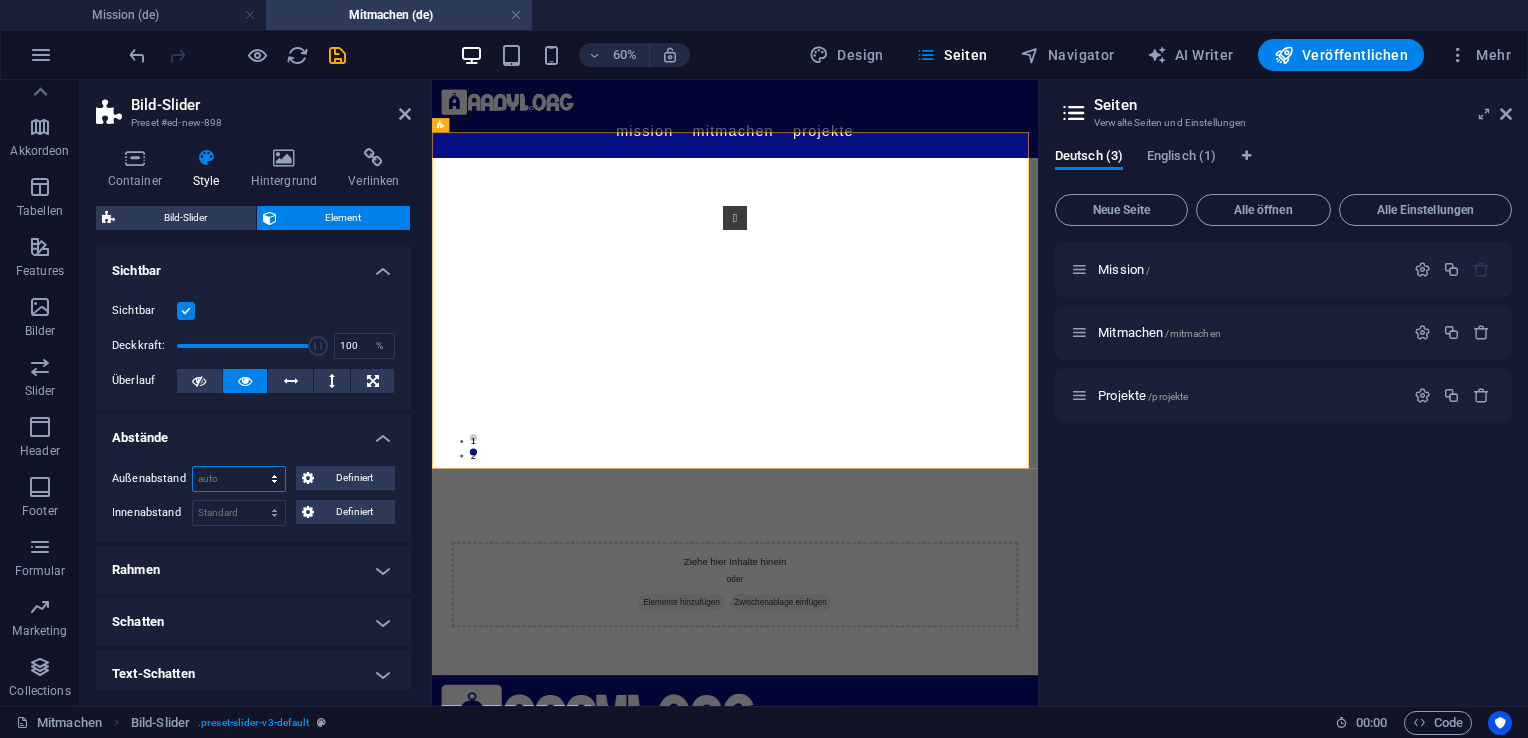 click on "Standard auto px % rem vw vh Definiert" at bounding box center [239, 479] 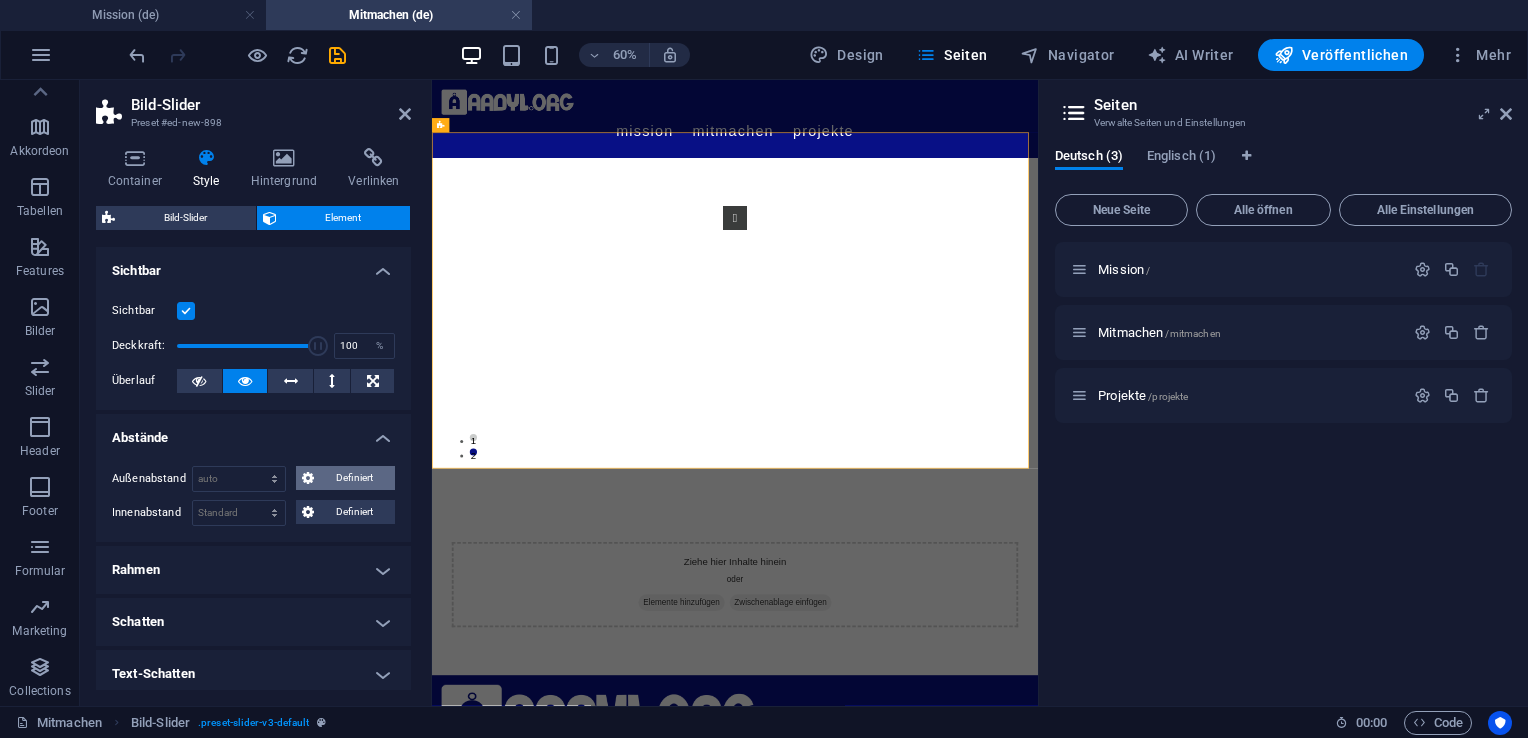 click on "Definiert" at bounding box center (355, 478) 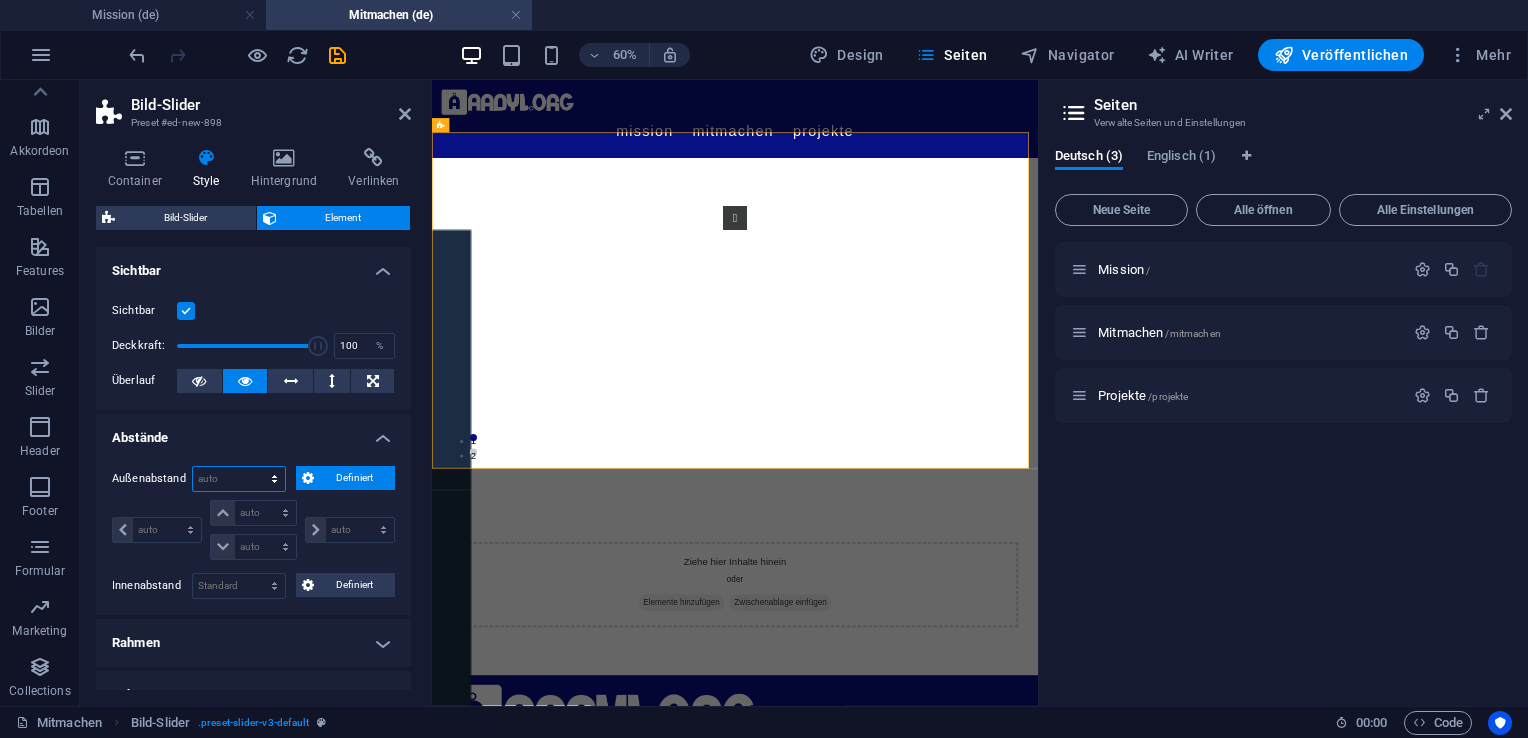 click on "Standard auto px % rem vw vh Definiert" at bounding box center (239, 479) 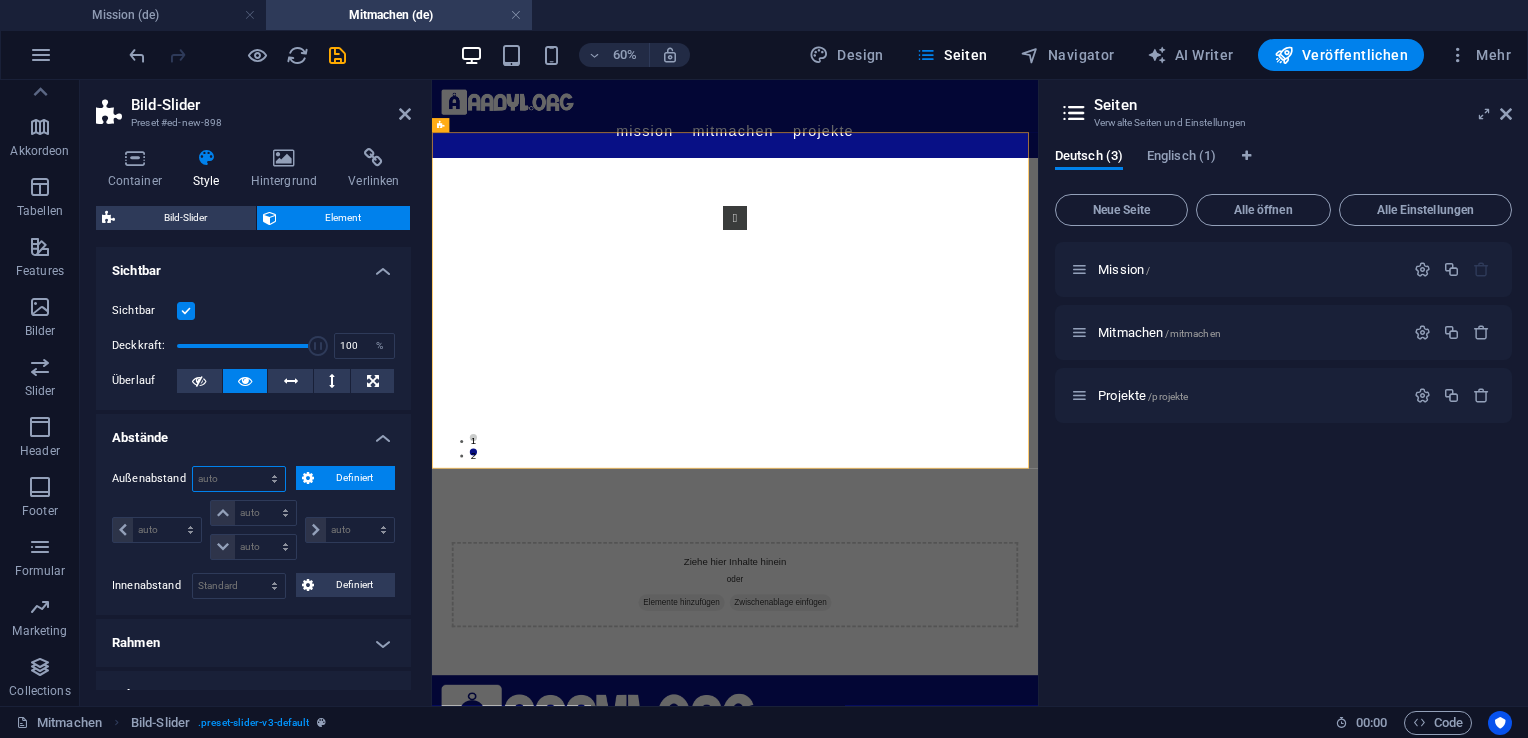 select on "%" 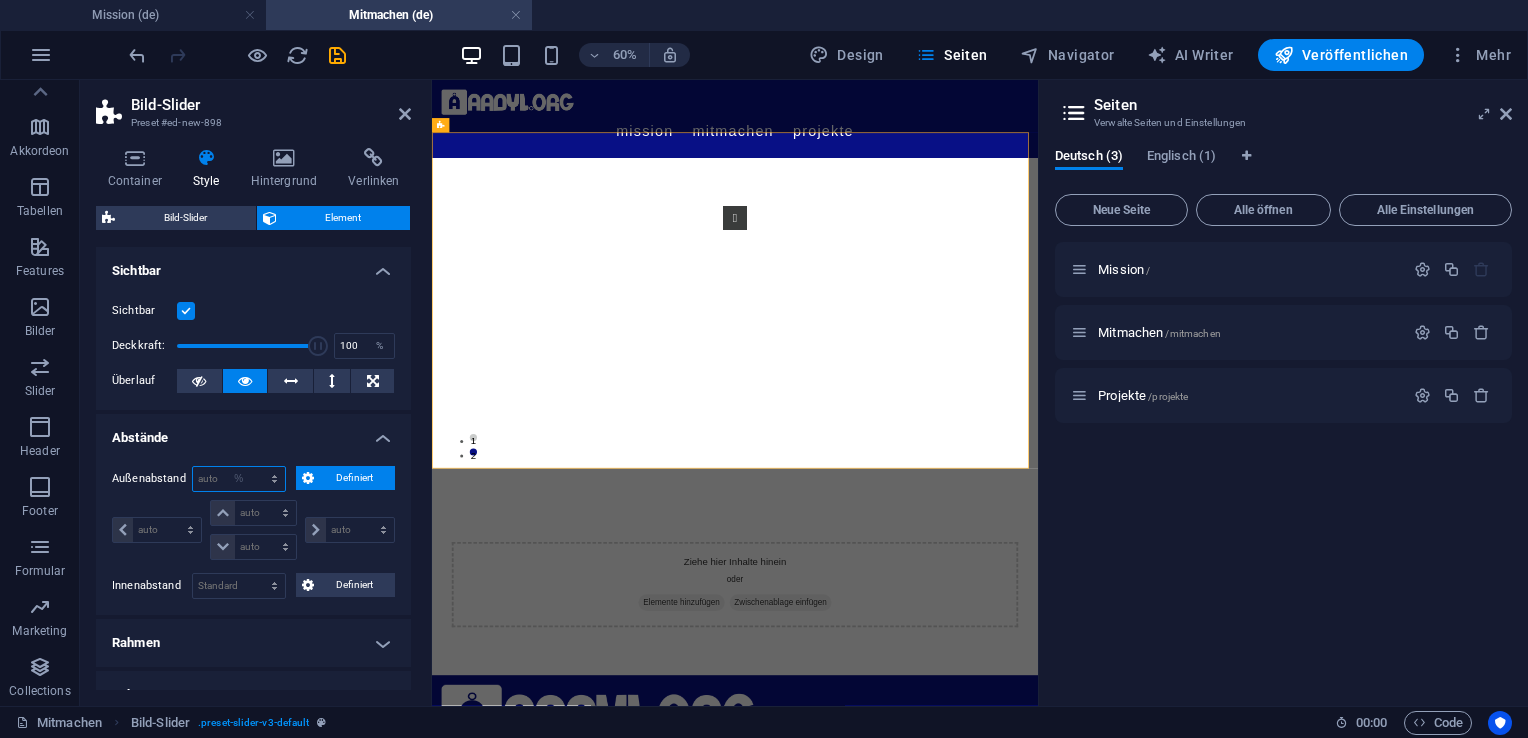 click on "Standard auto px % rem vw vh Definiert" at bounding box center (239, 479) 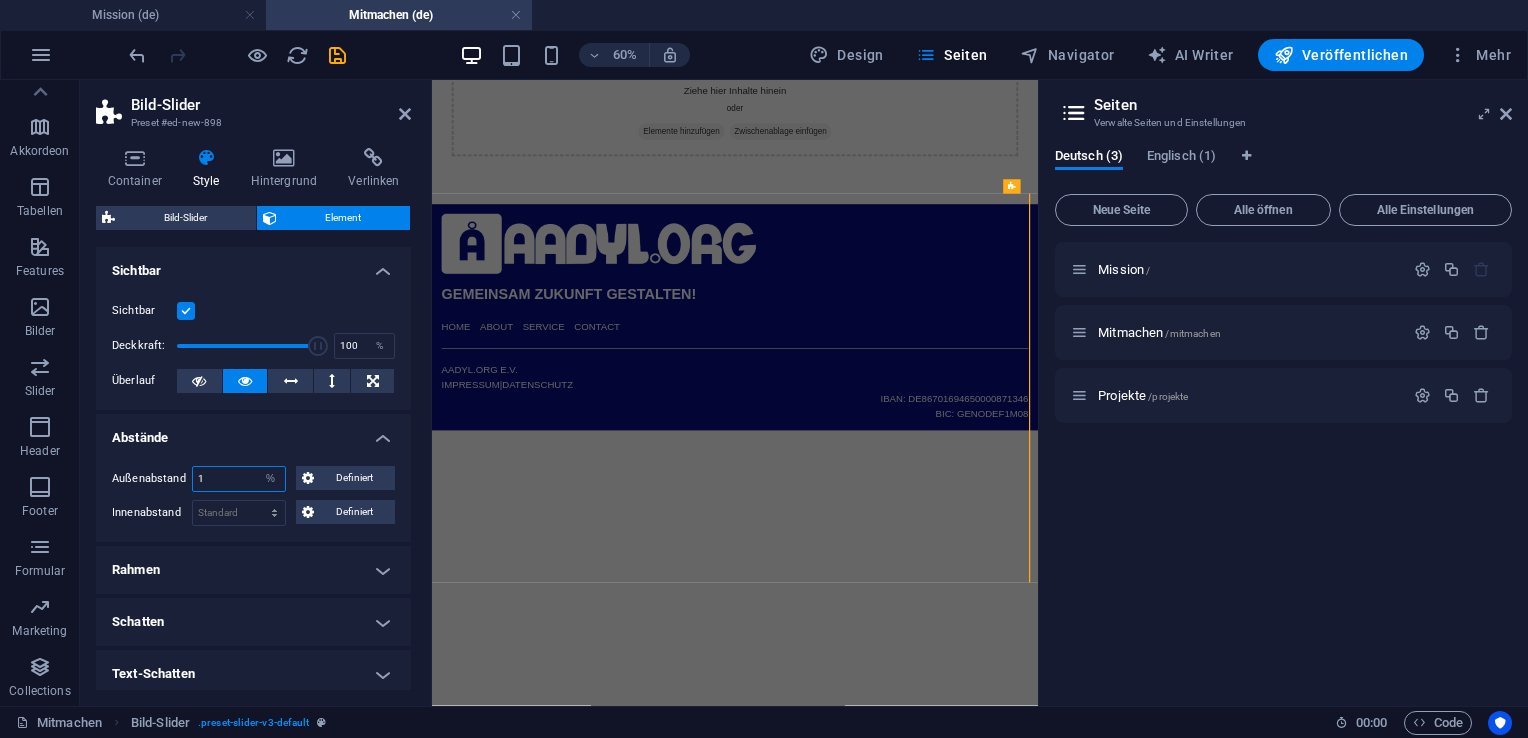 scroll, scrollTop: 0, scrollLeft: 0, axis: both 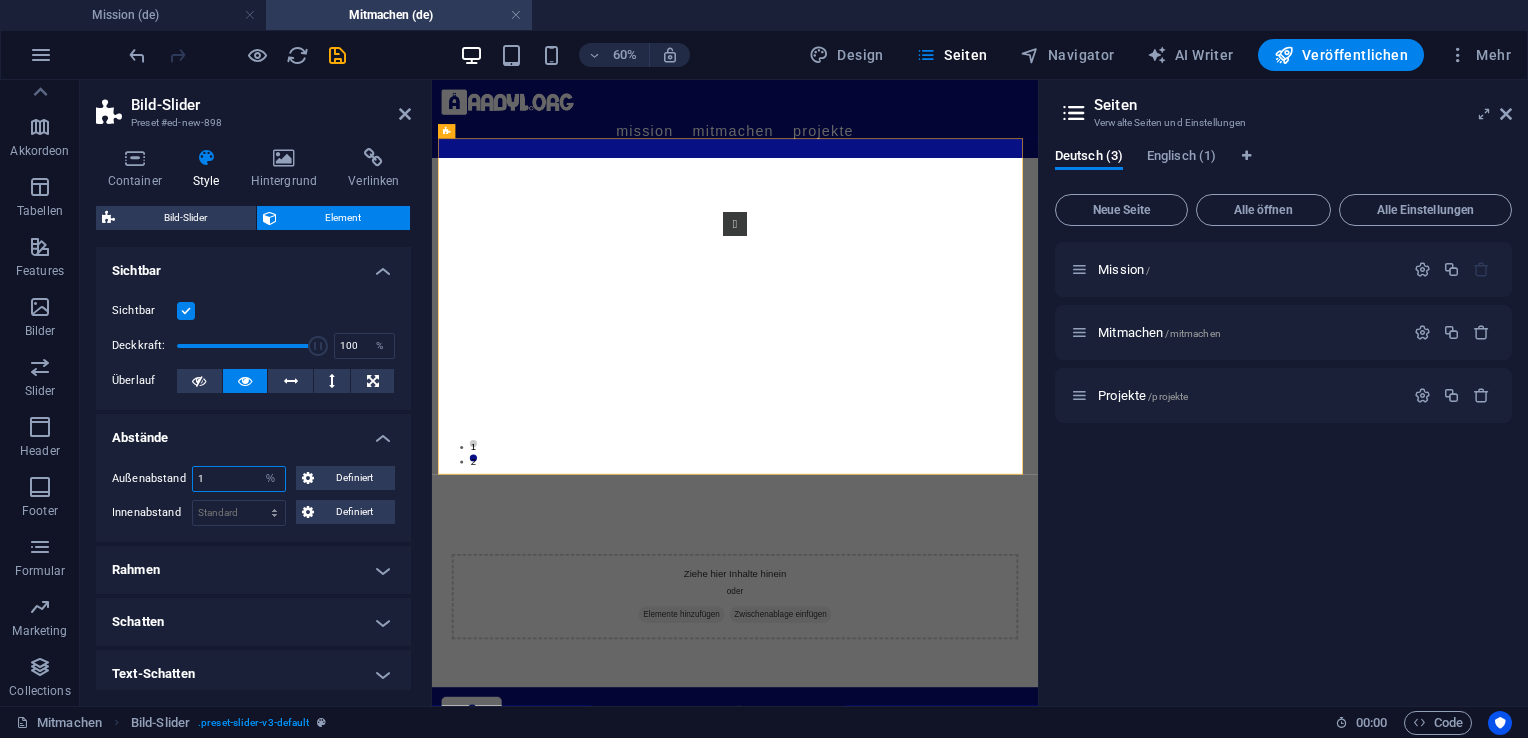 type on "1" 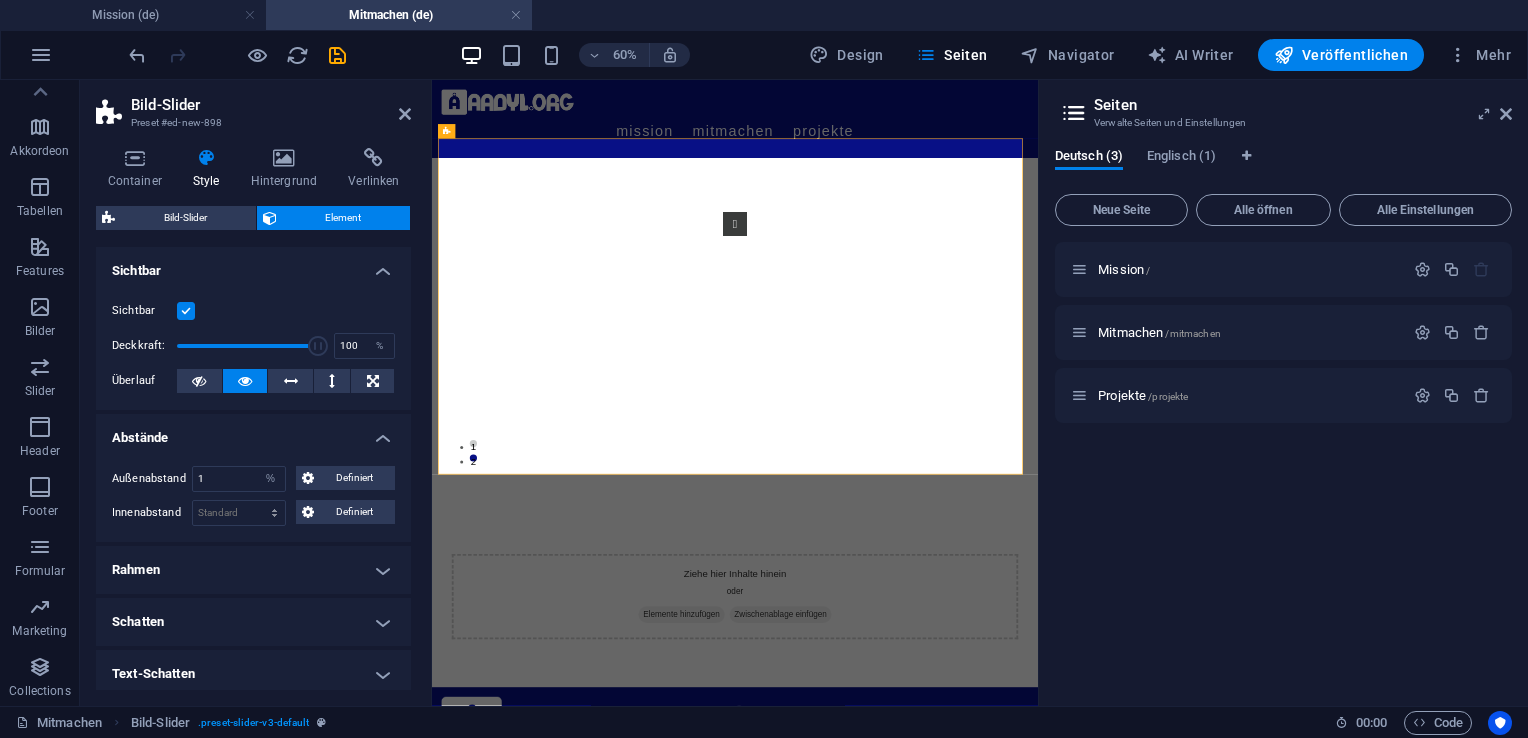 click on "Außenabstand 1 Standard auto px % rem vw vh Definiert Definiert 1 auto px % rem vw vh 1 auto px % rem vw vh 1 auto px % rem vw vh 1 auto px % rem vw vh Innenabstand Standard px rem % vh vw Definiert Definiert px rem % vh vw px rem % vh vw px rem % vh vw px rem % vh vw" at bounding box center [253, 496] 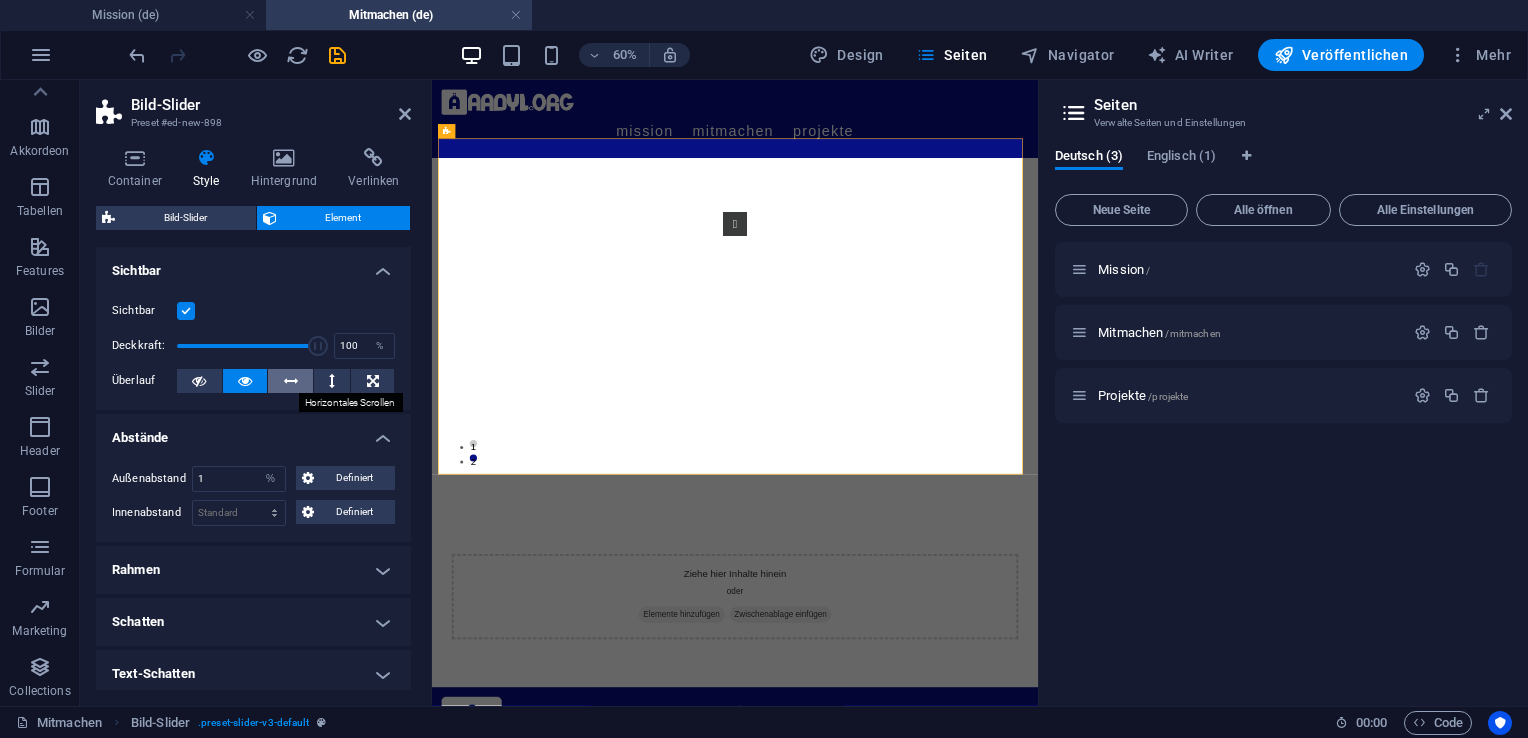 click at bounding box center [290, 381] 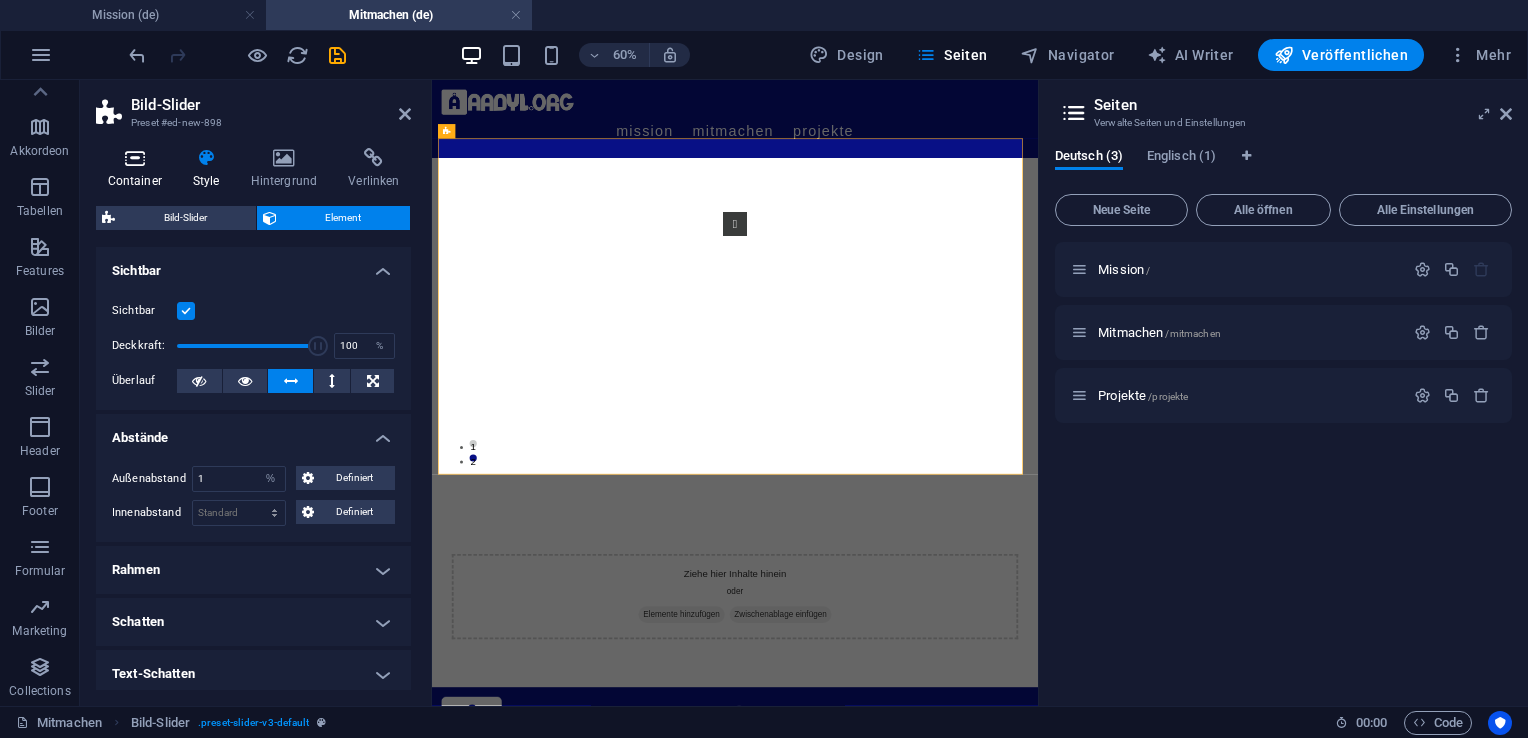 click at bounding box center [134, 158] 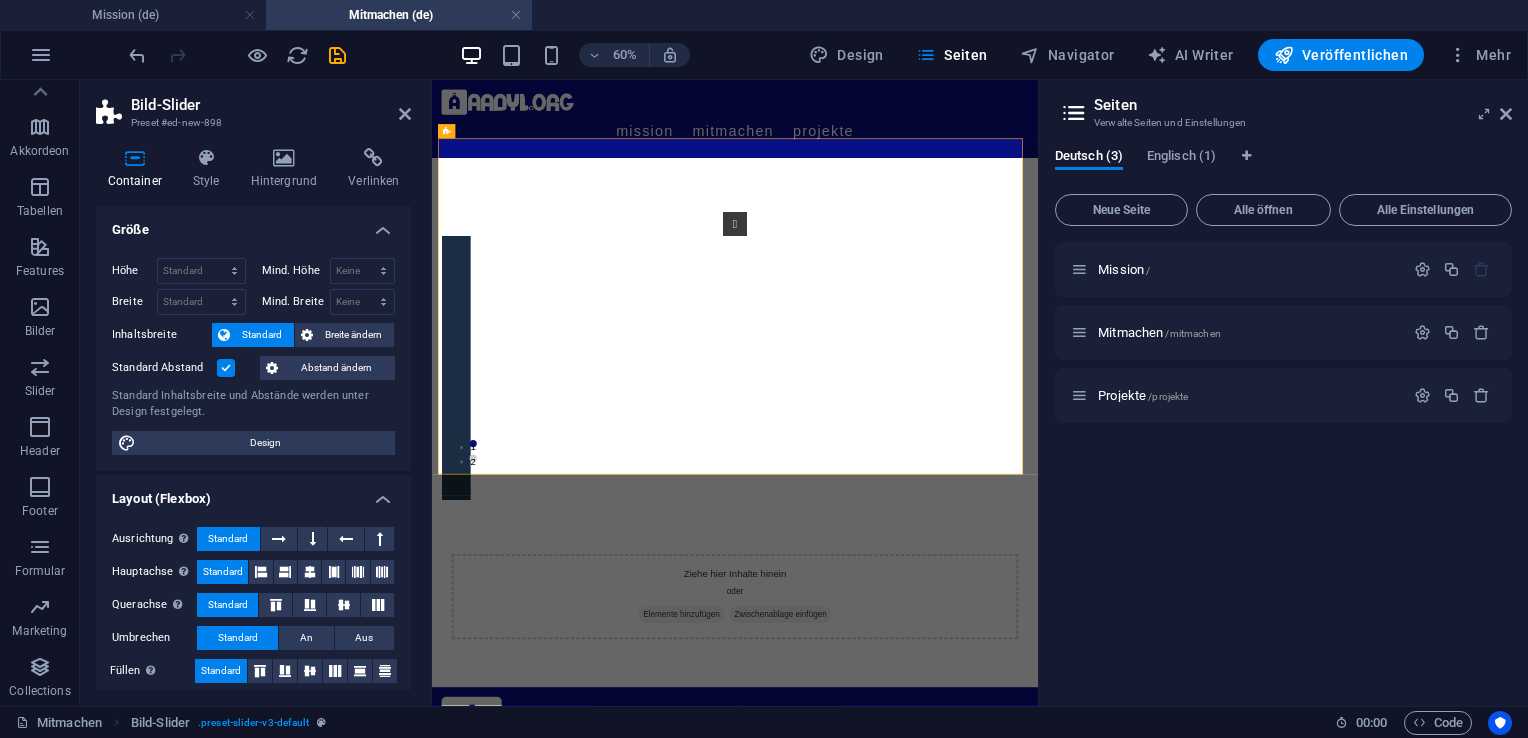 click at bounding box center [226, 368] 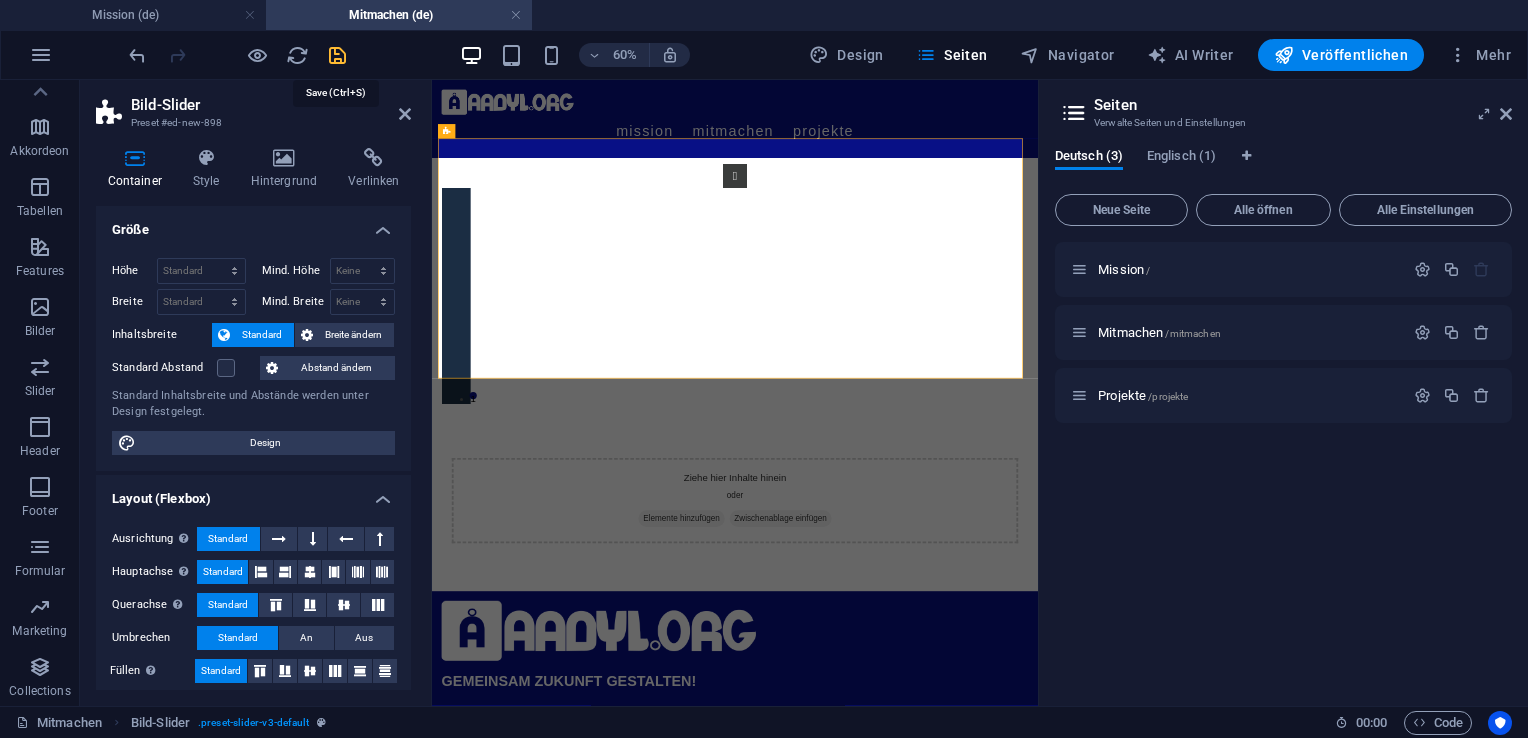 click at bounding box center [337, 55] 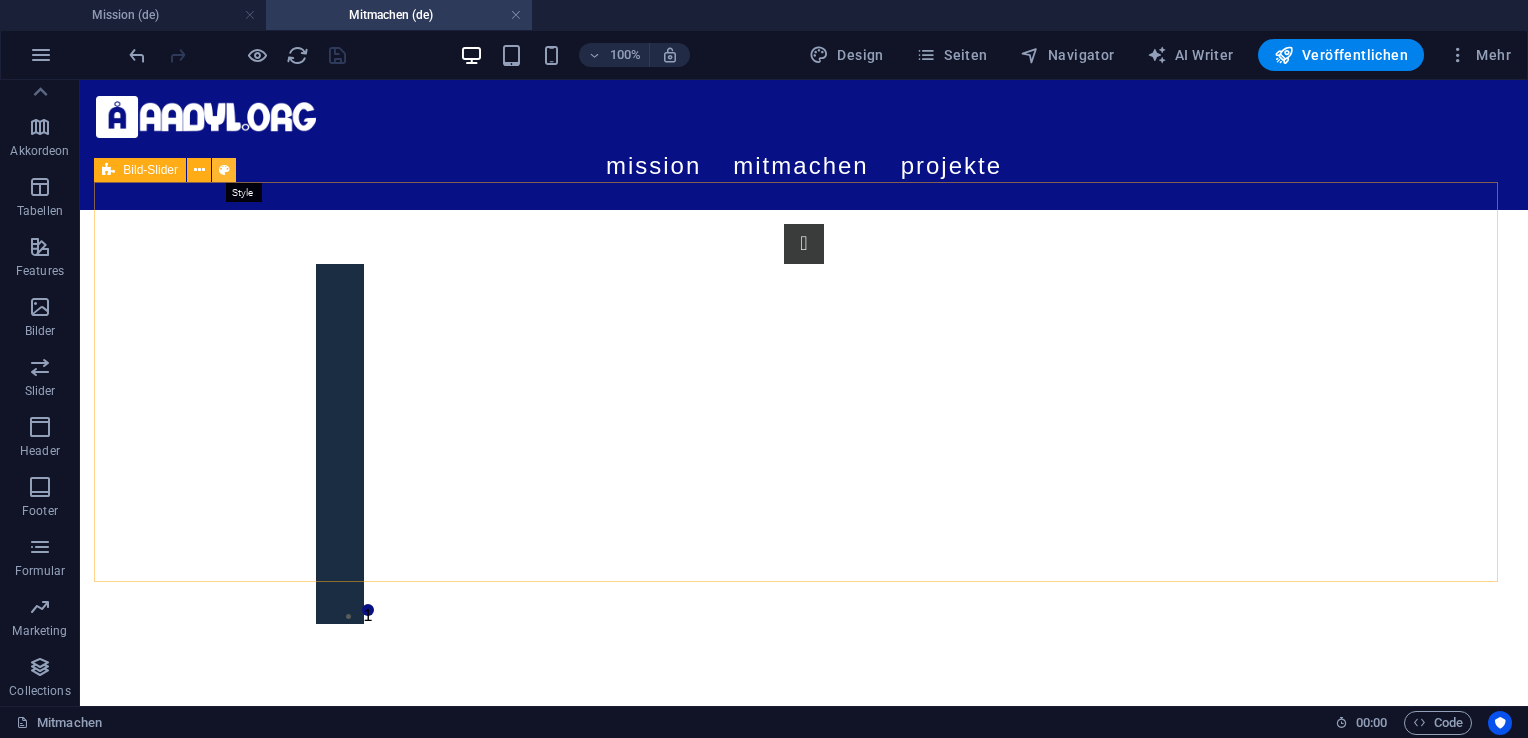 click at bounding box center [224, 170] 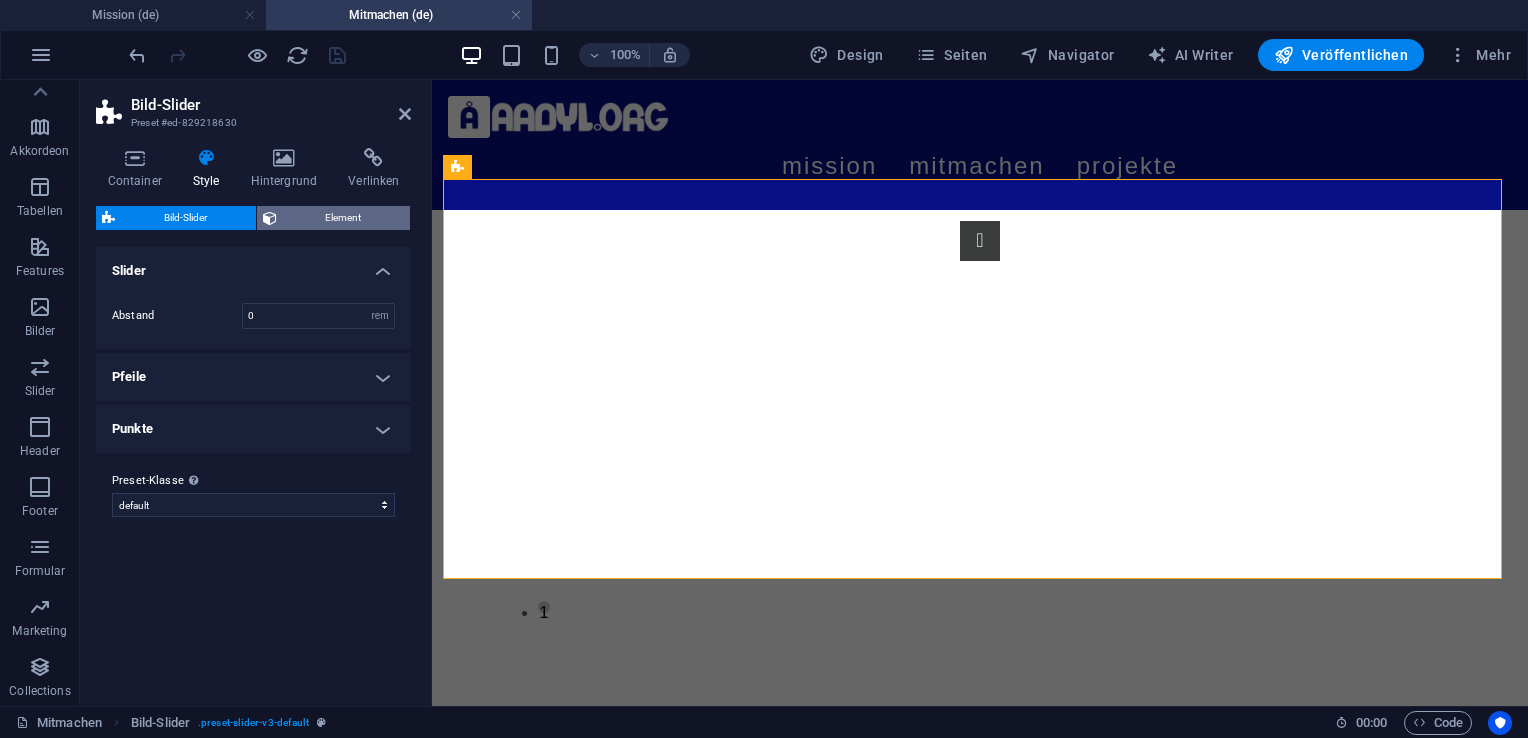 click on "Element" at bounding box center [344, 218] 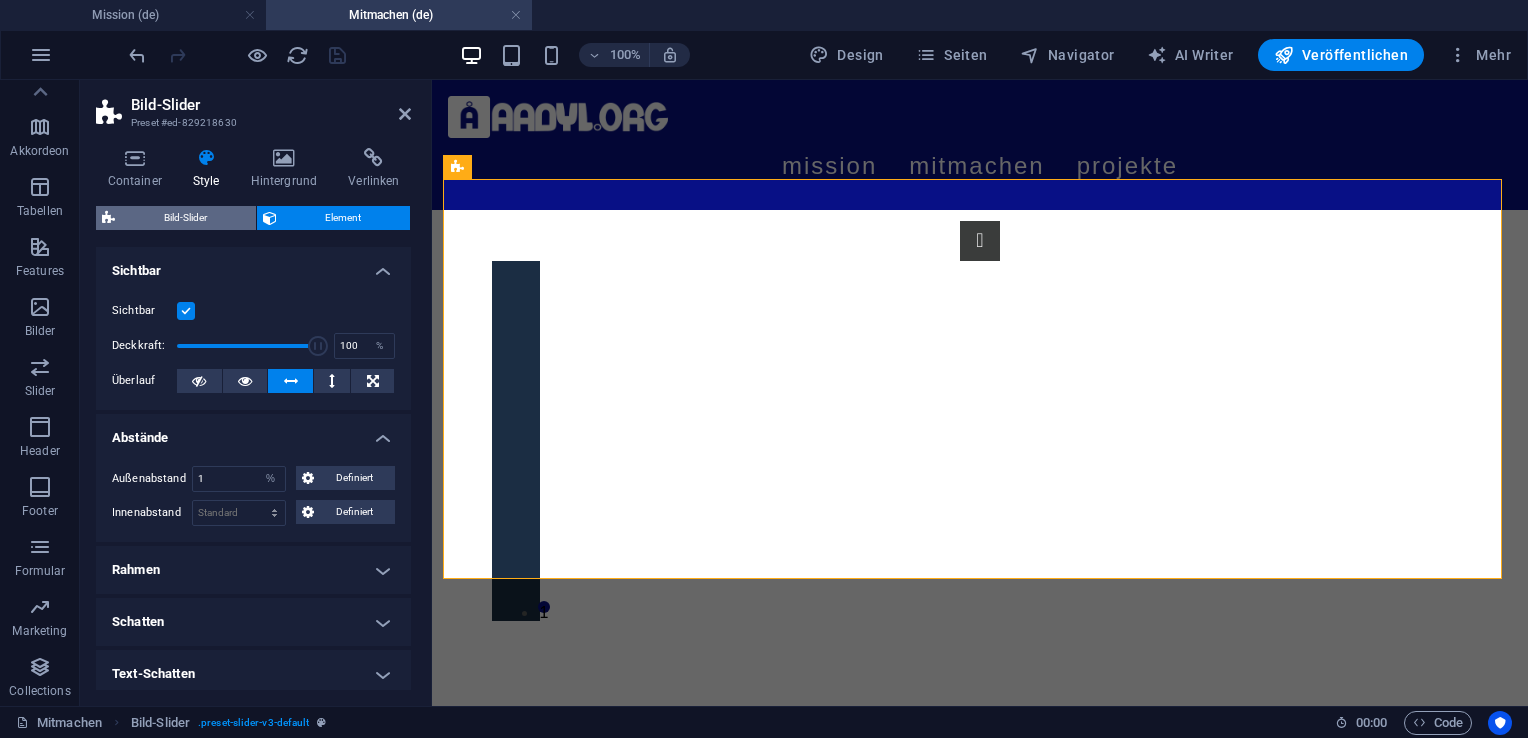 click on "Bild-Slider" at bounding box center (185, 218) 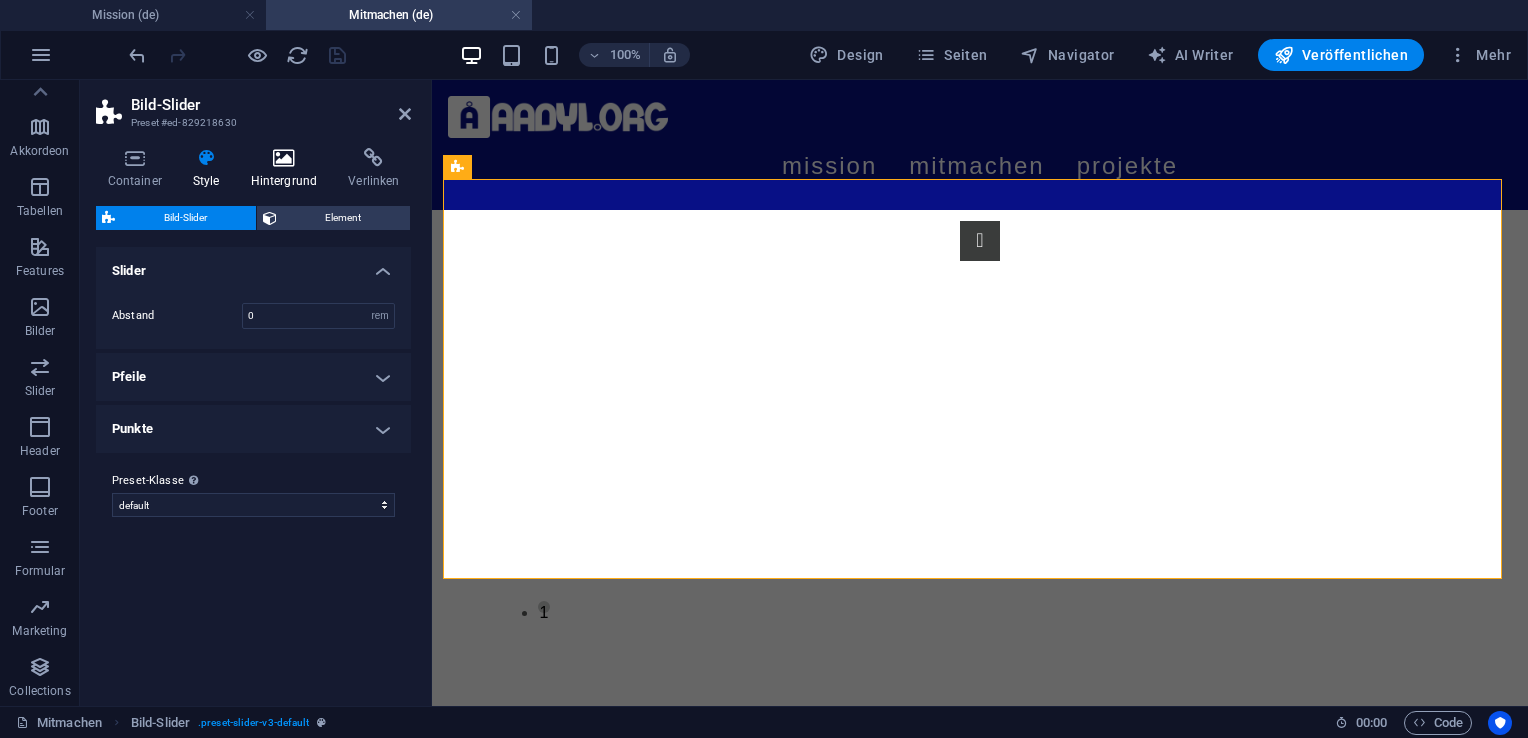 click on "Hintergrund" at bounding box center (288, 169) 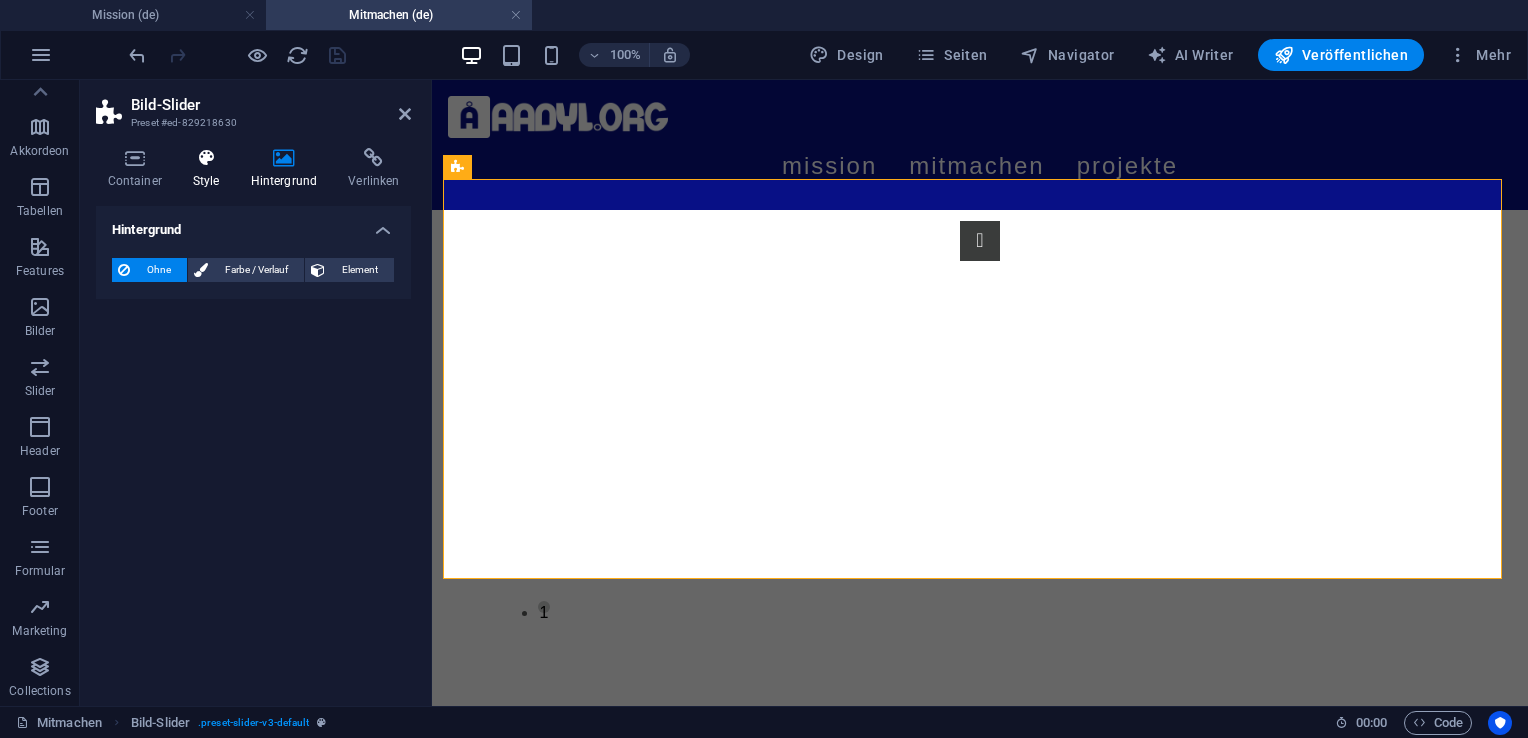 click on "Style" at bounding box center [210, 169] 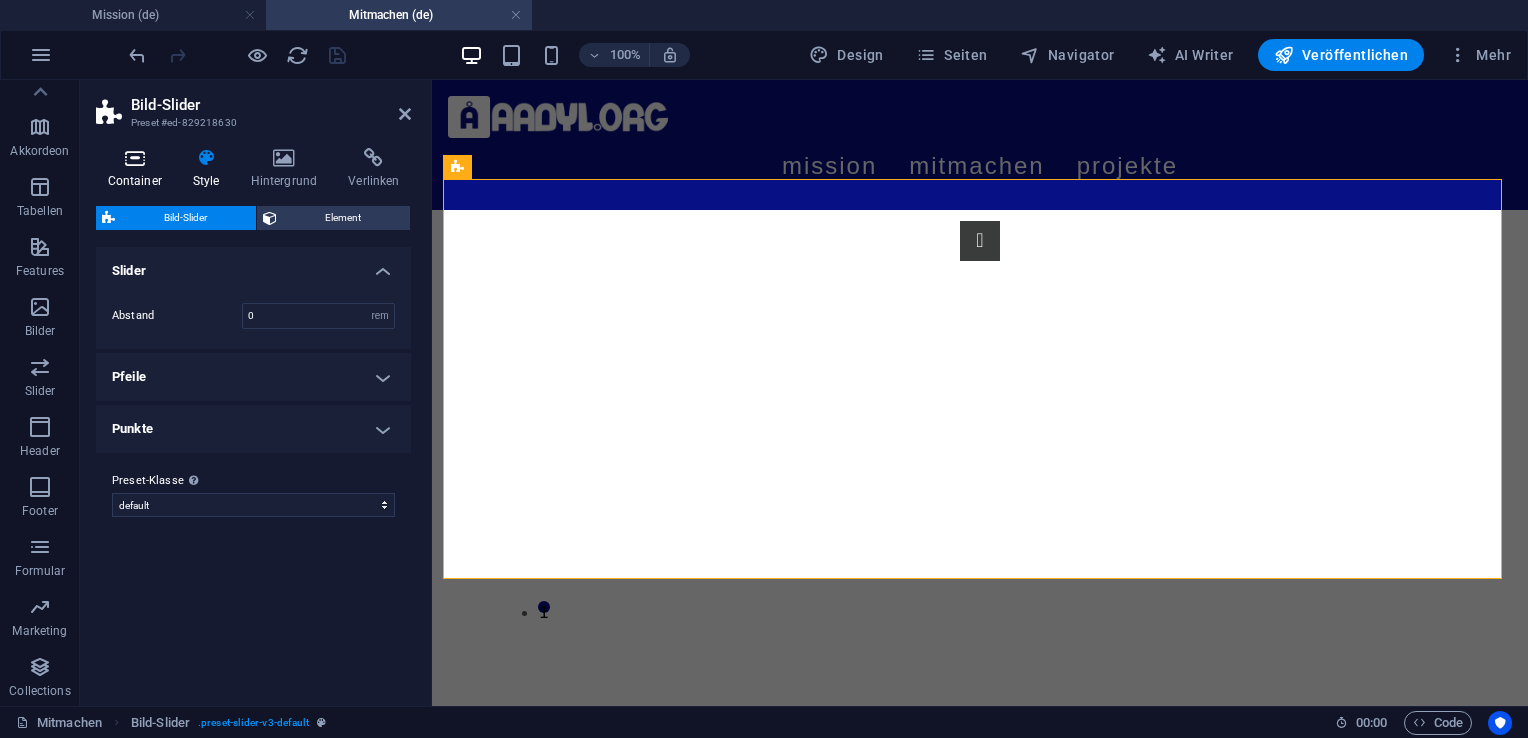 click on "Container" at bounding box center (138, 169) 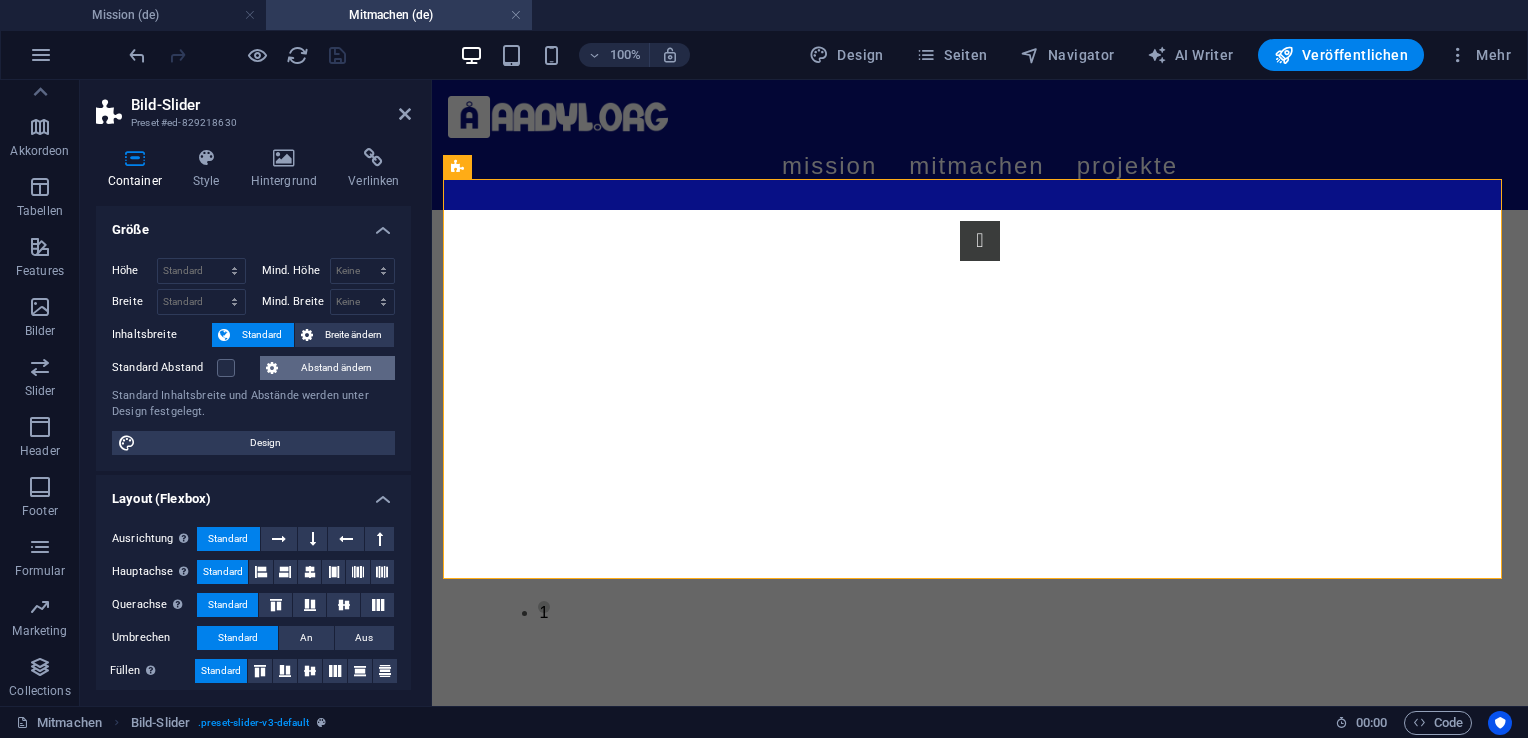click on "Abstand ändern" at bounding box center (327, 368) 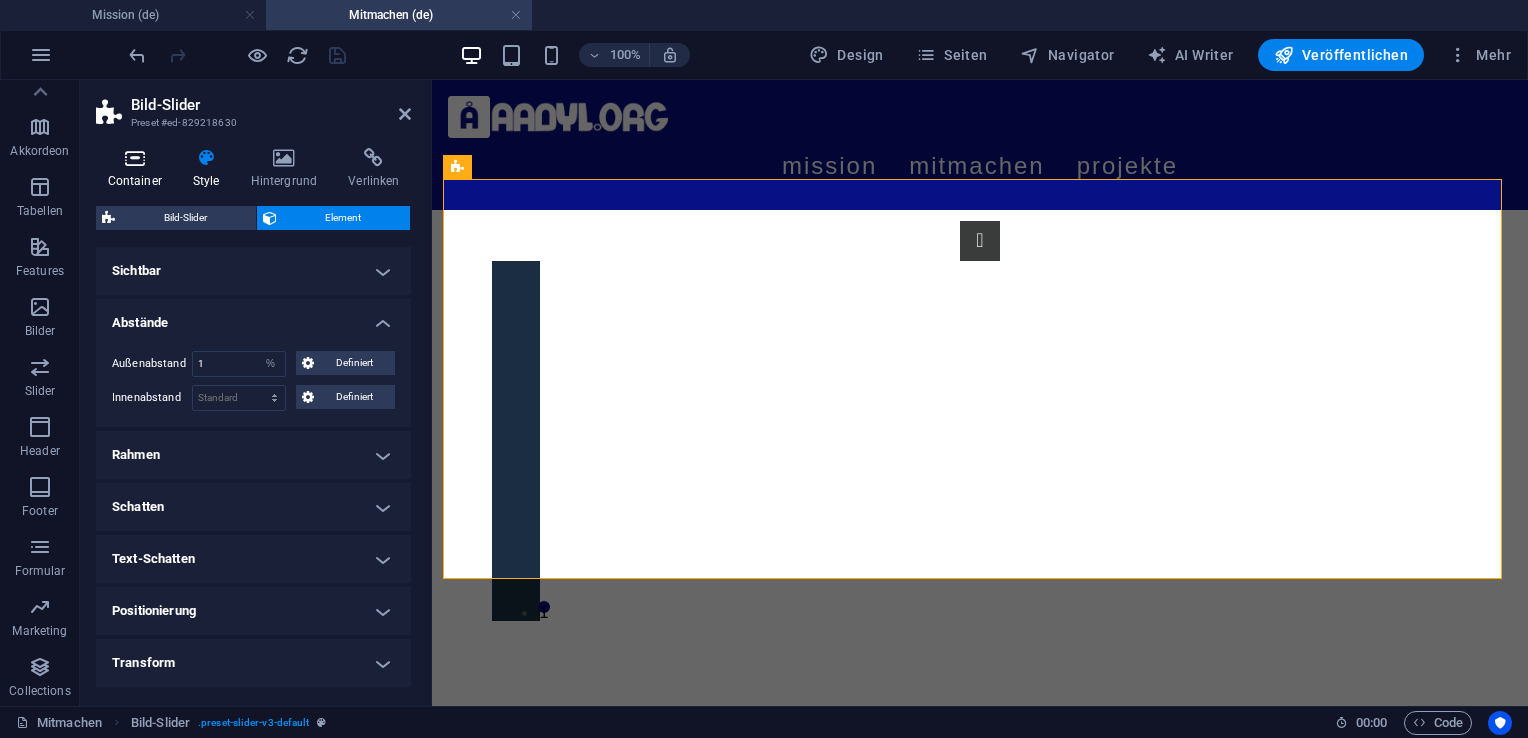 click on "Container" at bounding box center (138, 169) 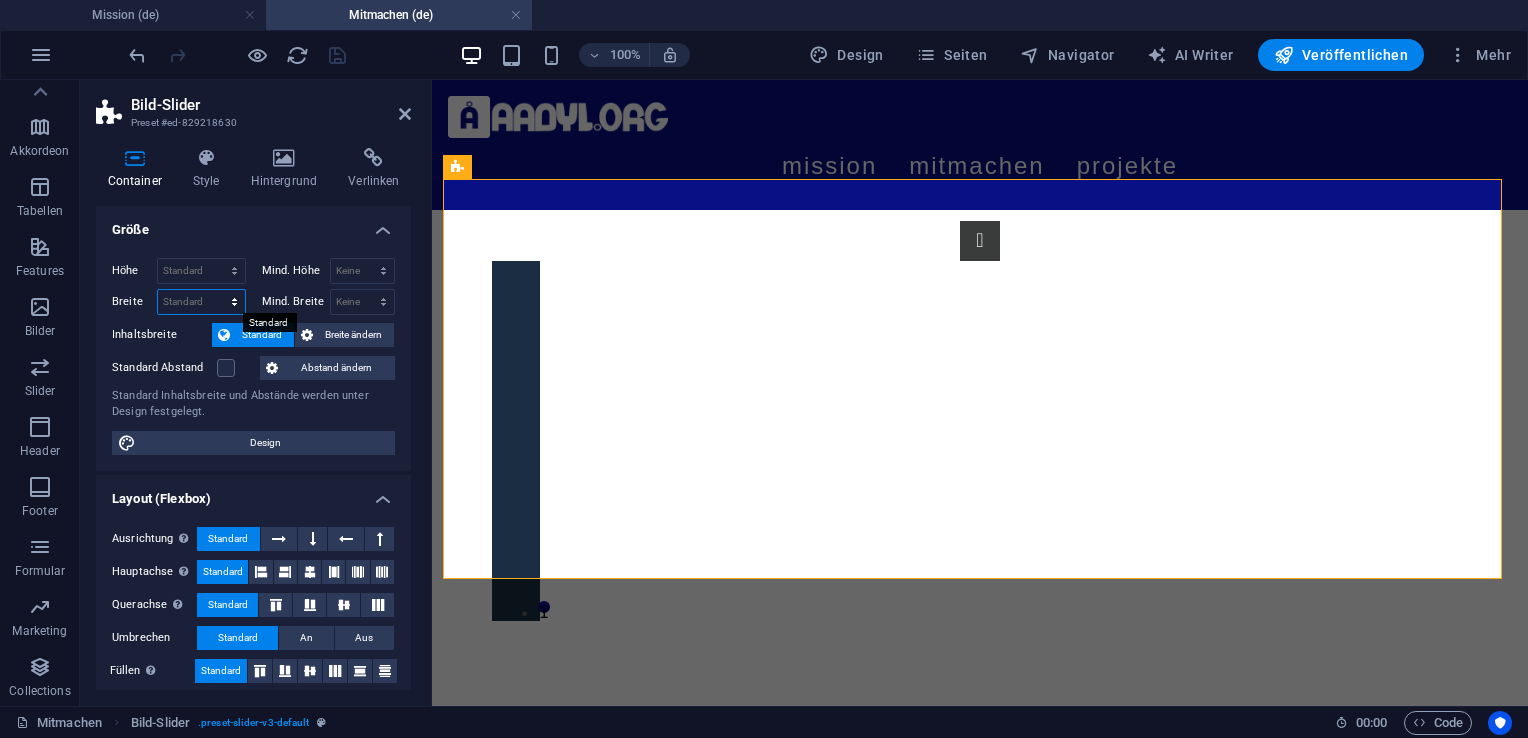 click on "Standard px rem % em vh vw" at bounding box center (201, 302) 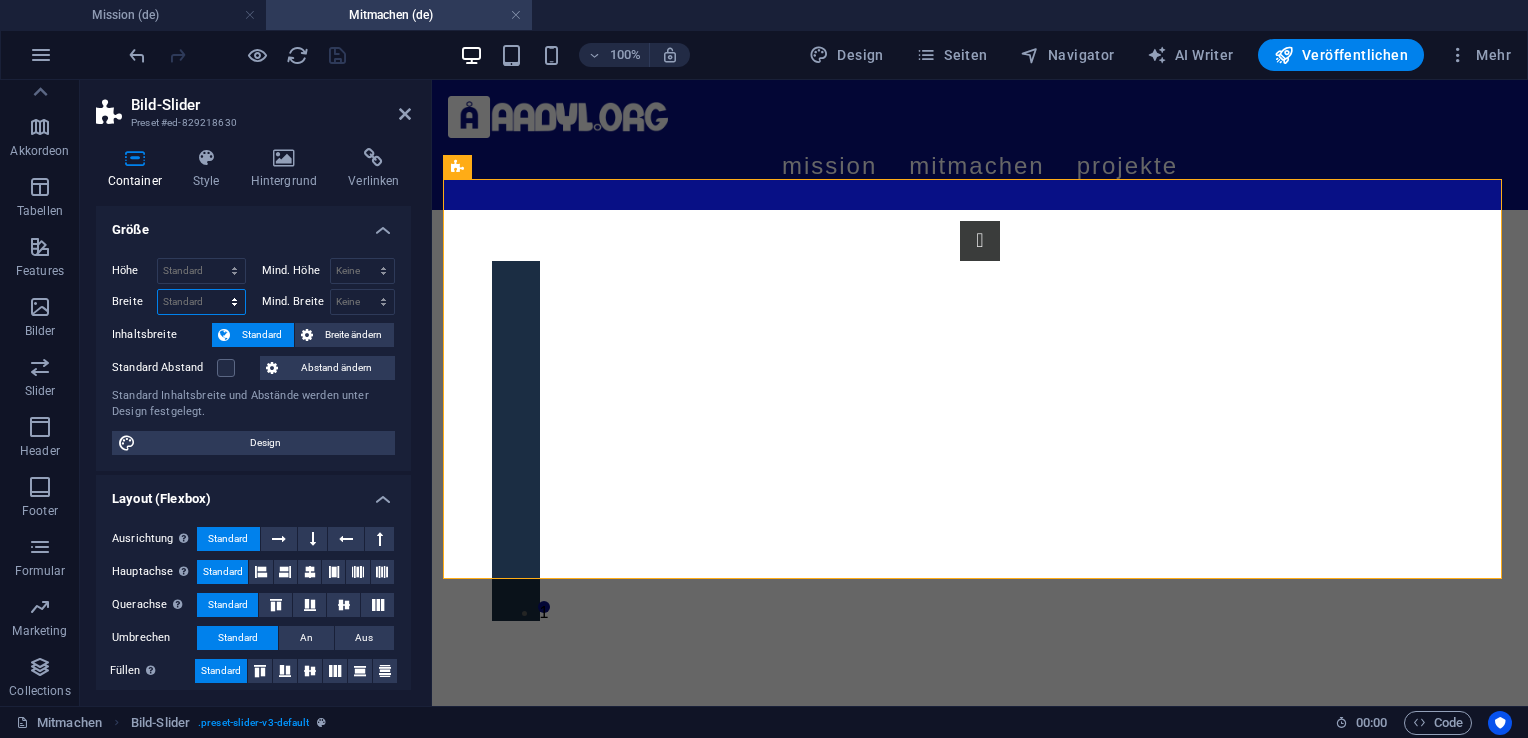 select on "%" 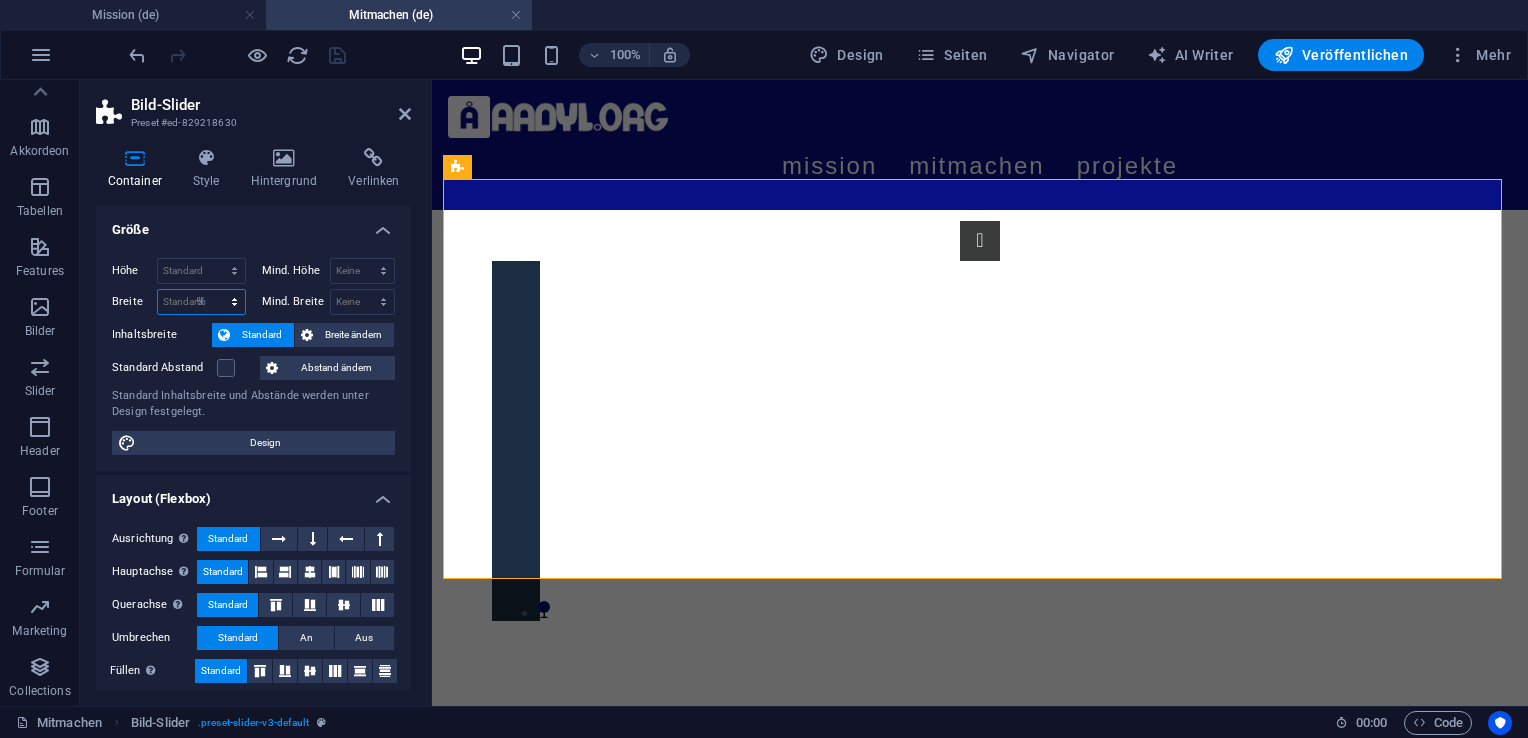 click on "Standard px rem % em vh vw" at bounding box center (201, 302) 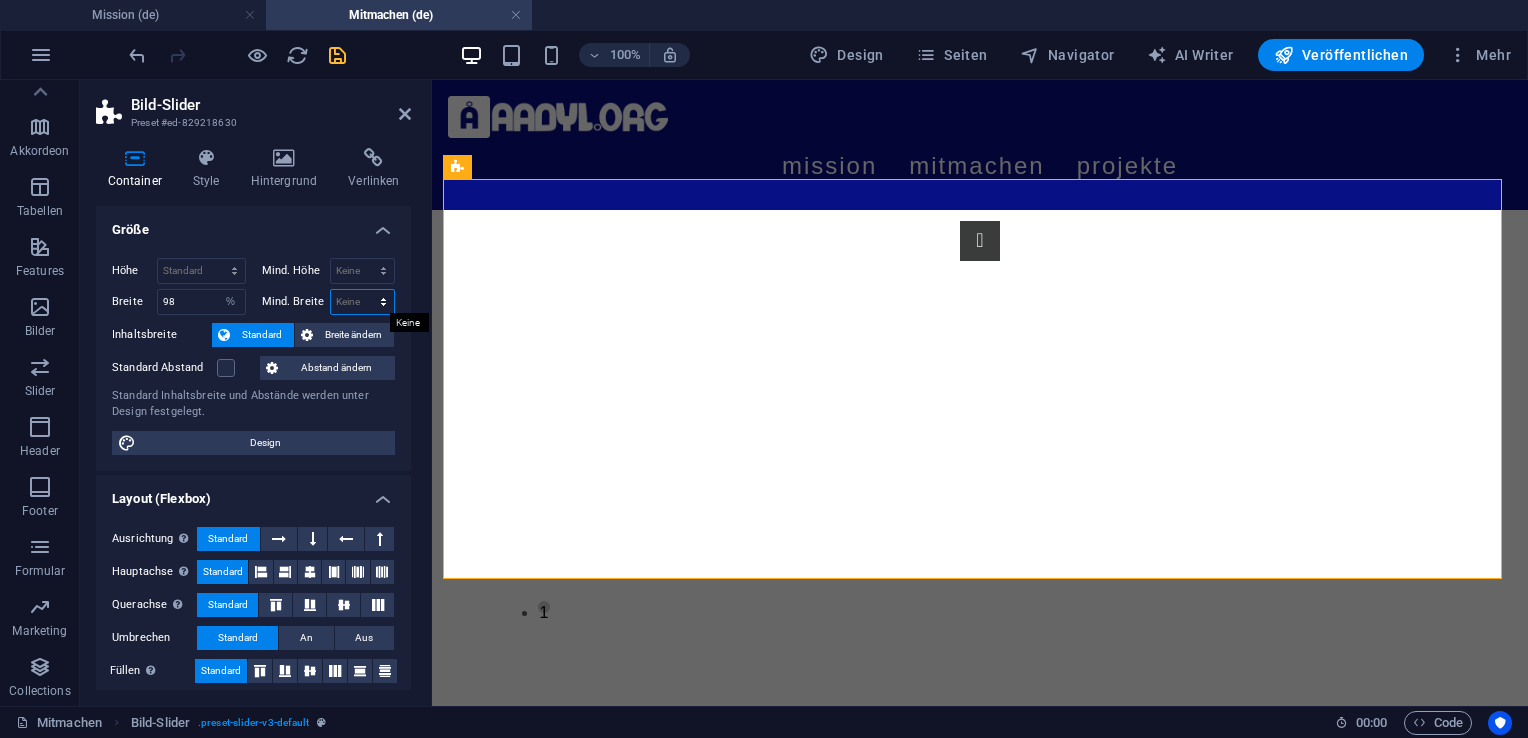 click on "Keine px rem % vh vw" at bounding box center (363, 302) 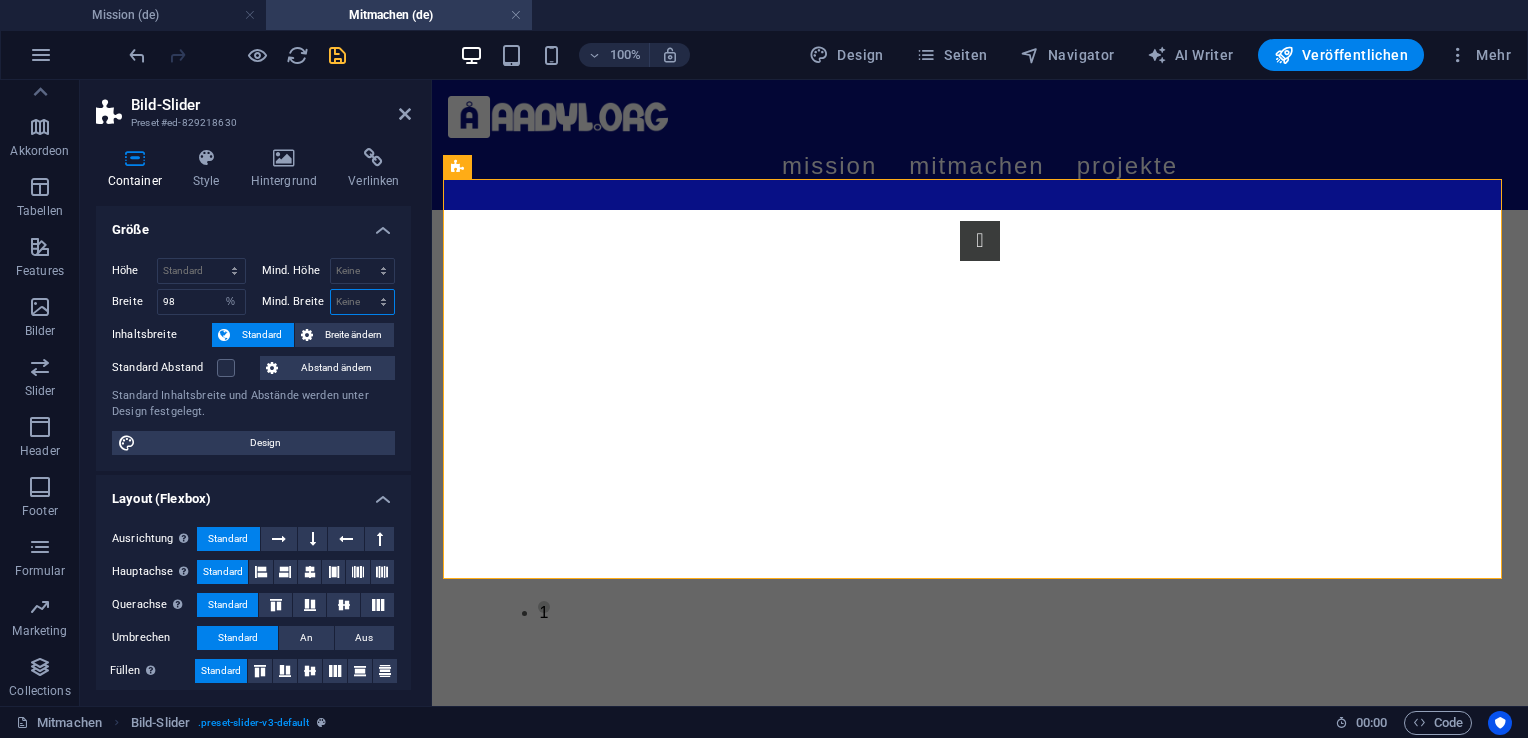select on "%" 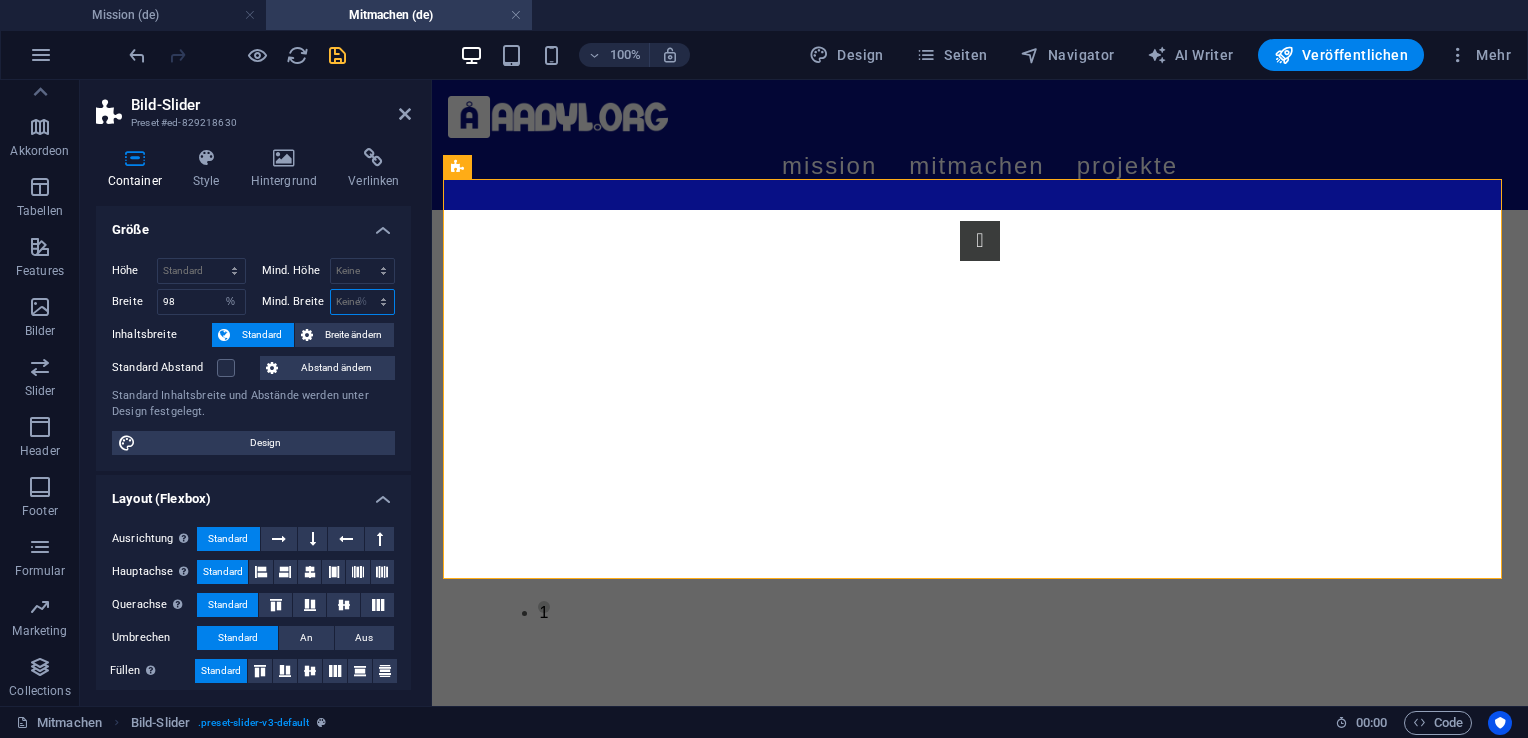 click on "Keine px rem % vh vw" at bounding box center [363, 302] 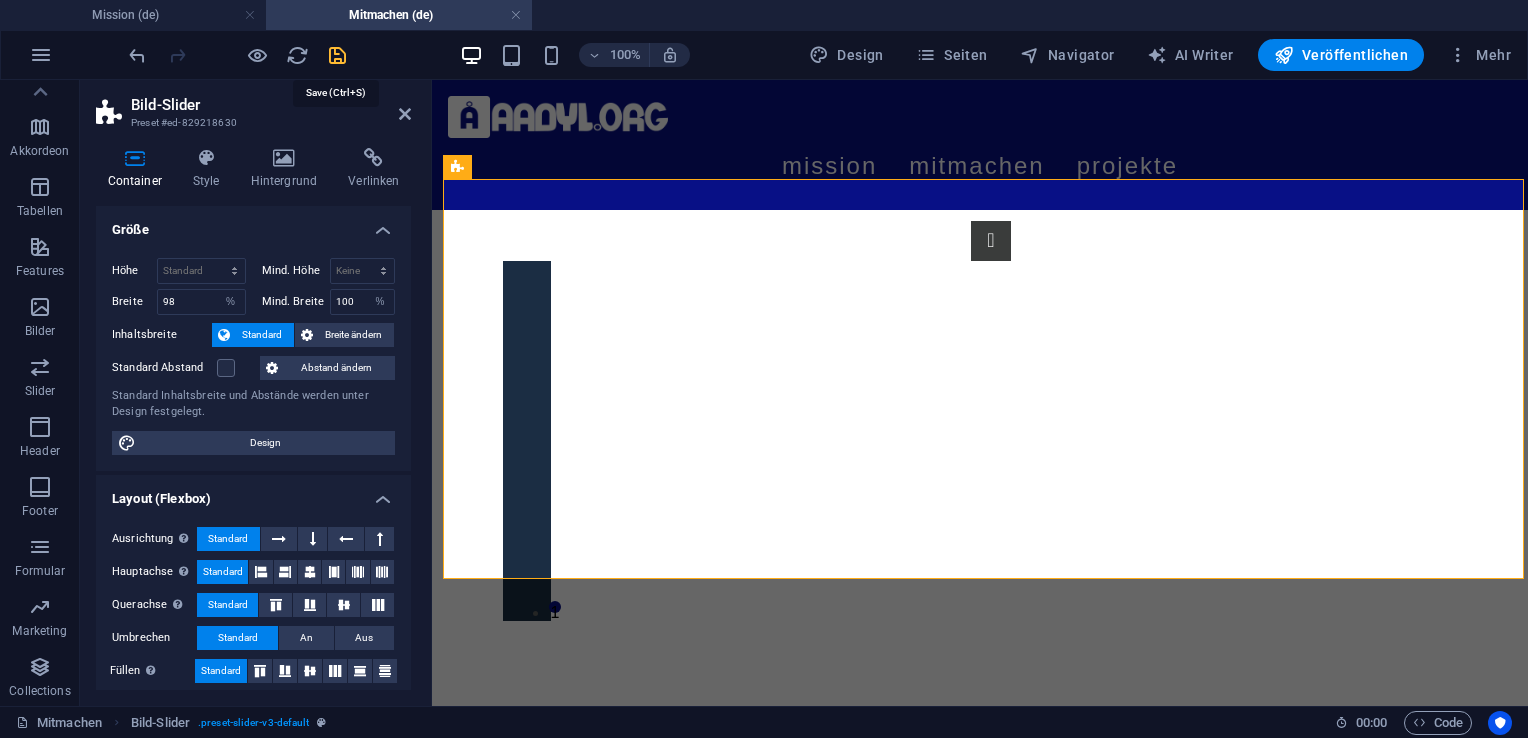 click at bounding box center (337, 55) 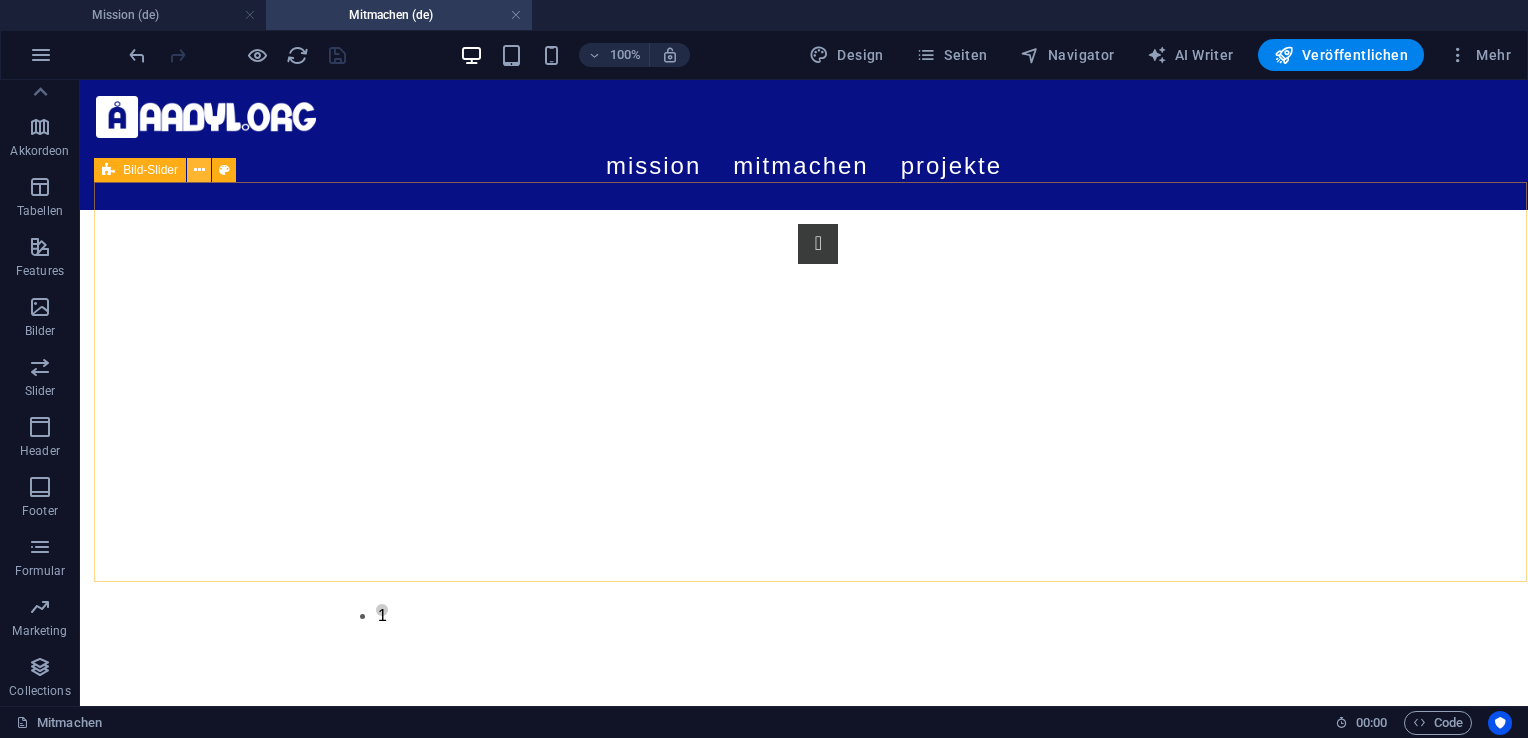 click at bounding box center (199, 170) 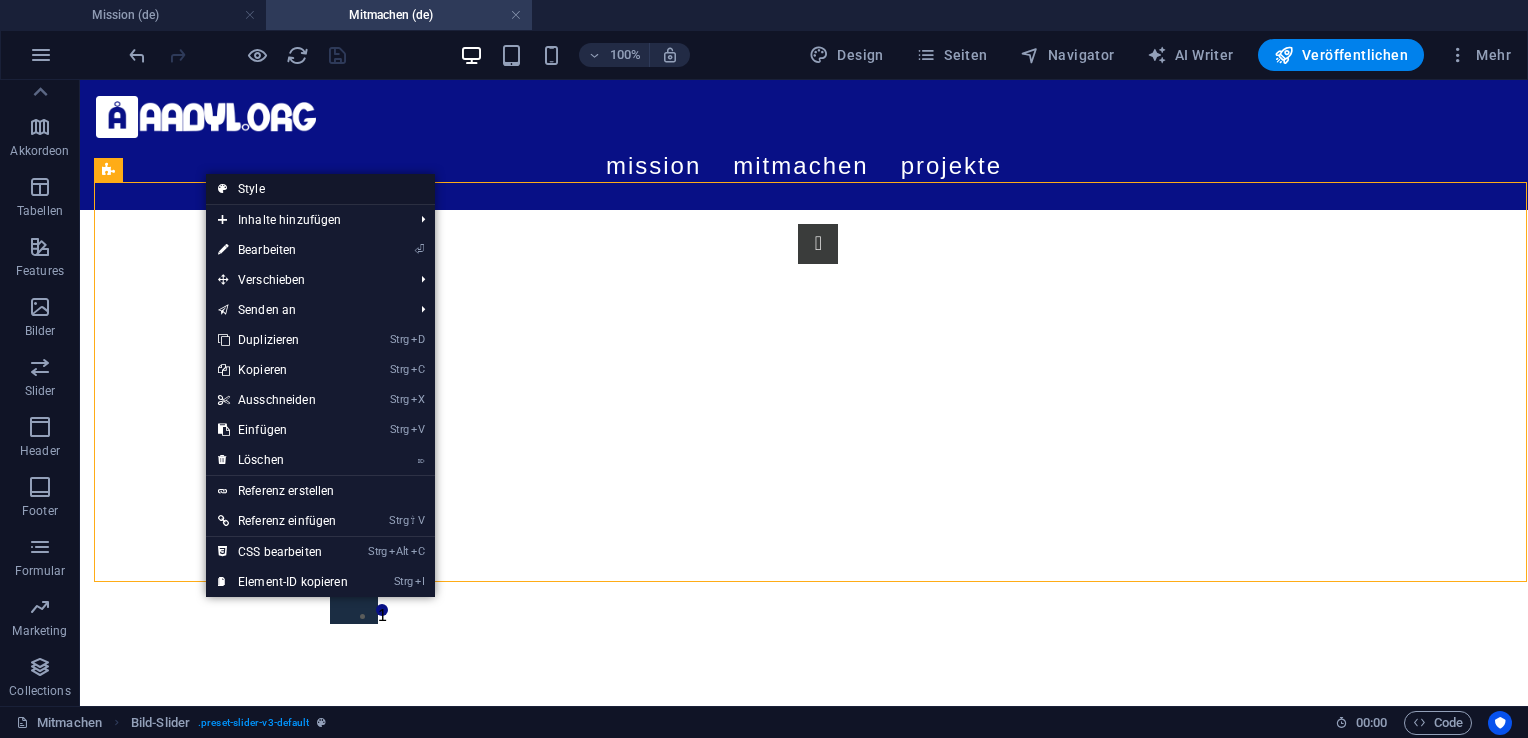 click on "Style" at bounding box center [320, 189] 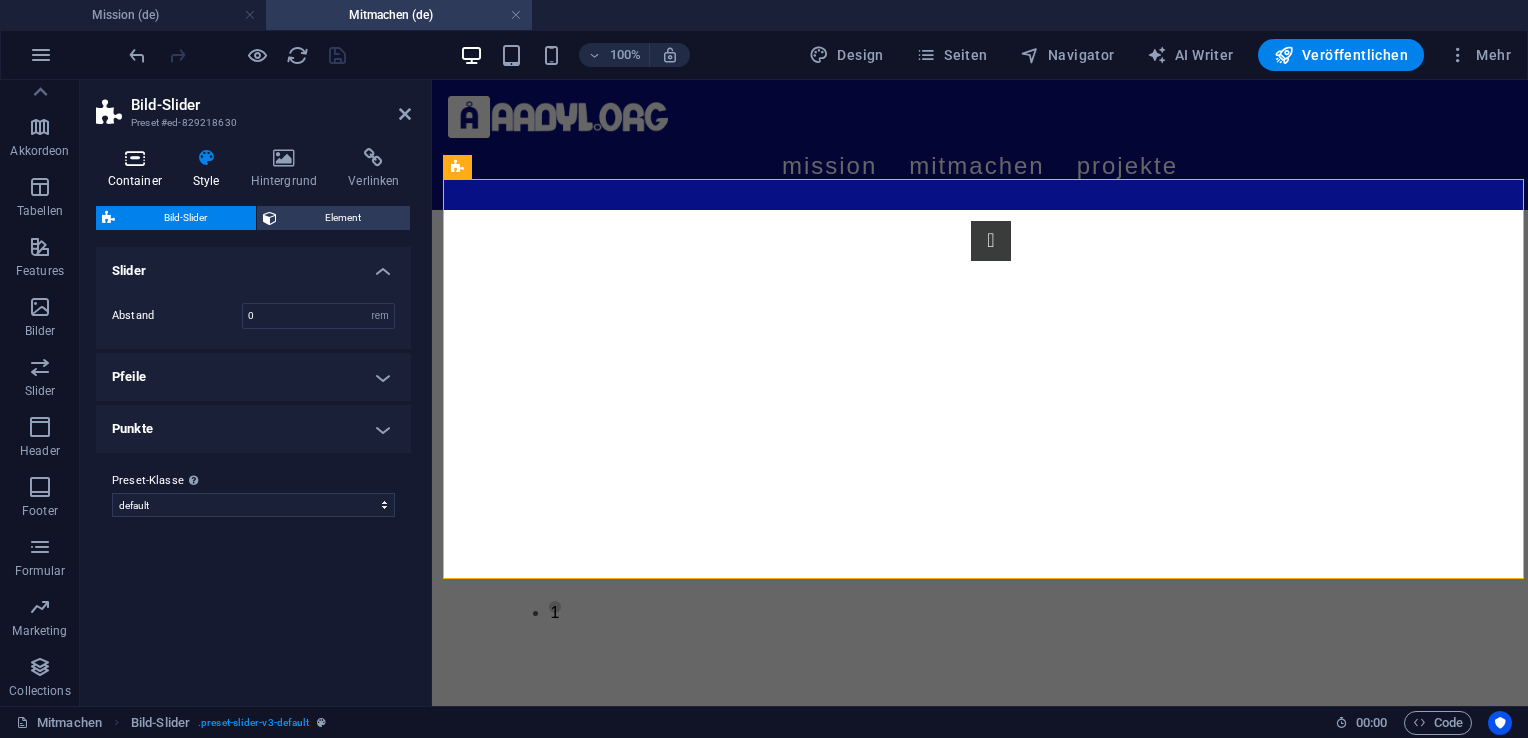 click on "Container" at bounding box center (138, 169) 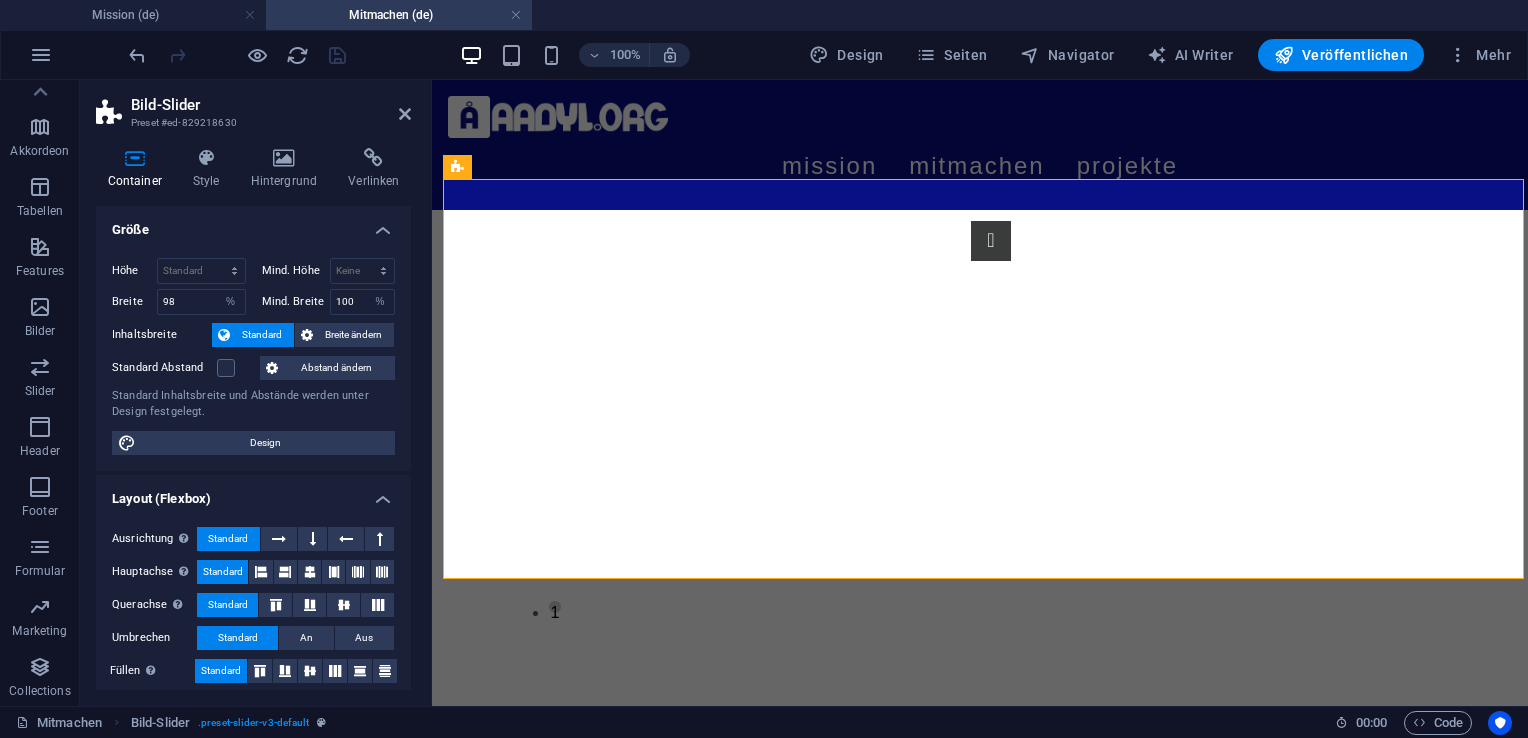 click on "Abstand ändern" at bounding box center (336, 368) 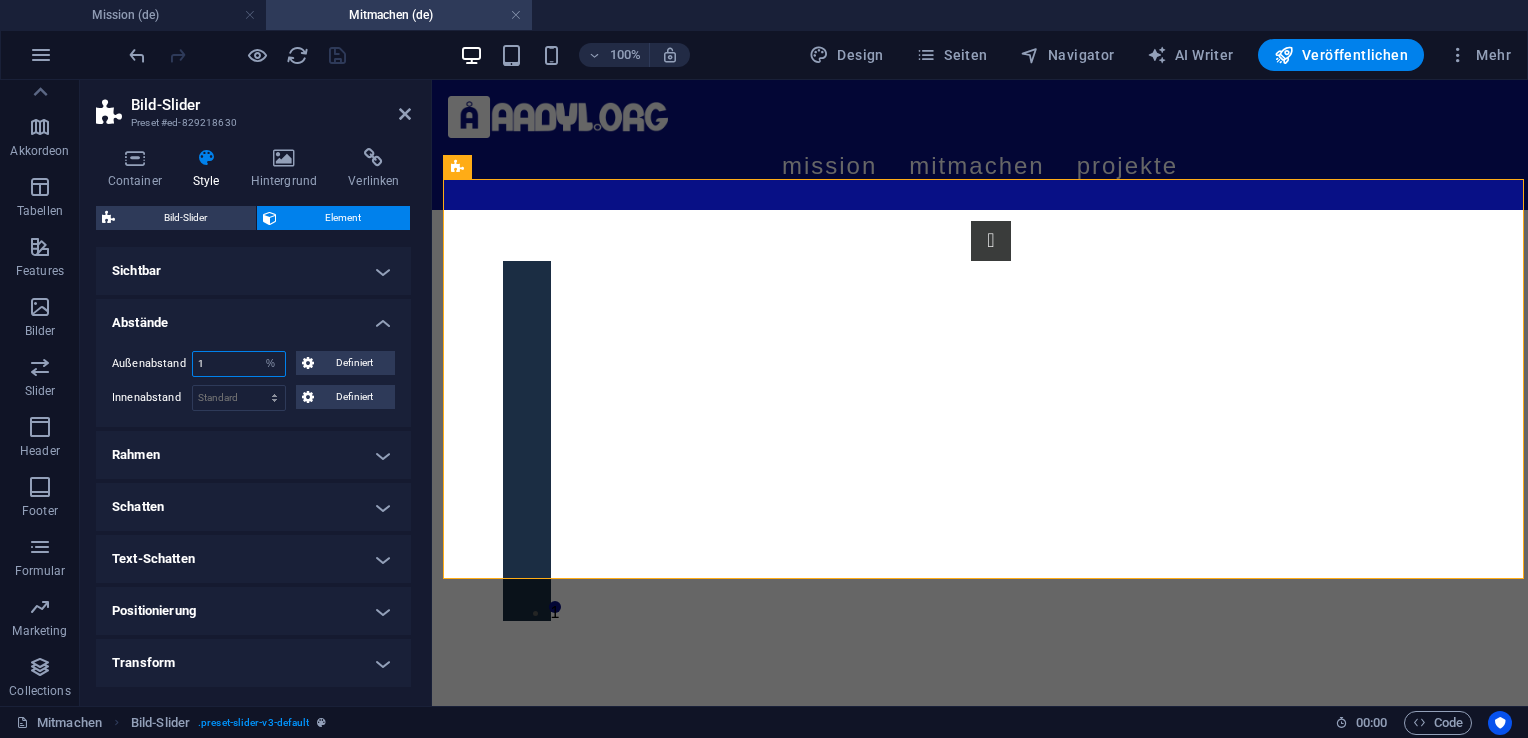drag, startPoint x: 244, startPoint y: 364, endPoint x: 168, endPoint y: 361, distance: 76.05919 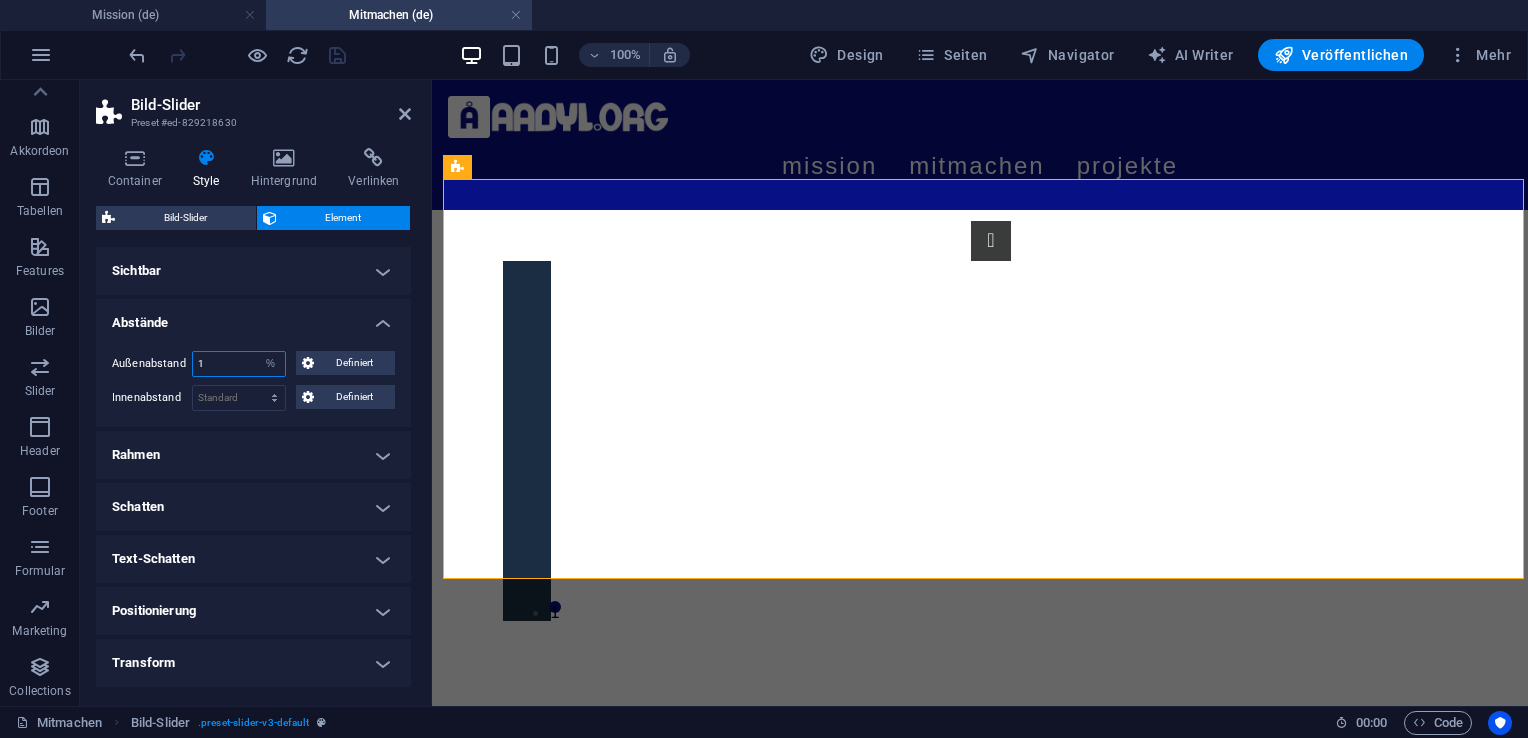click on "Außenabstand 1 Standard auto px % rem vw vh Definiert Definiert" at bounding box center [253, 364] 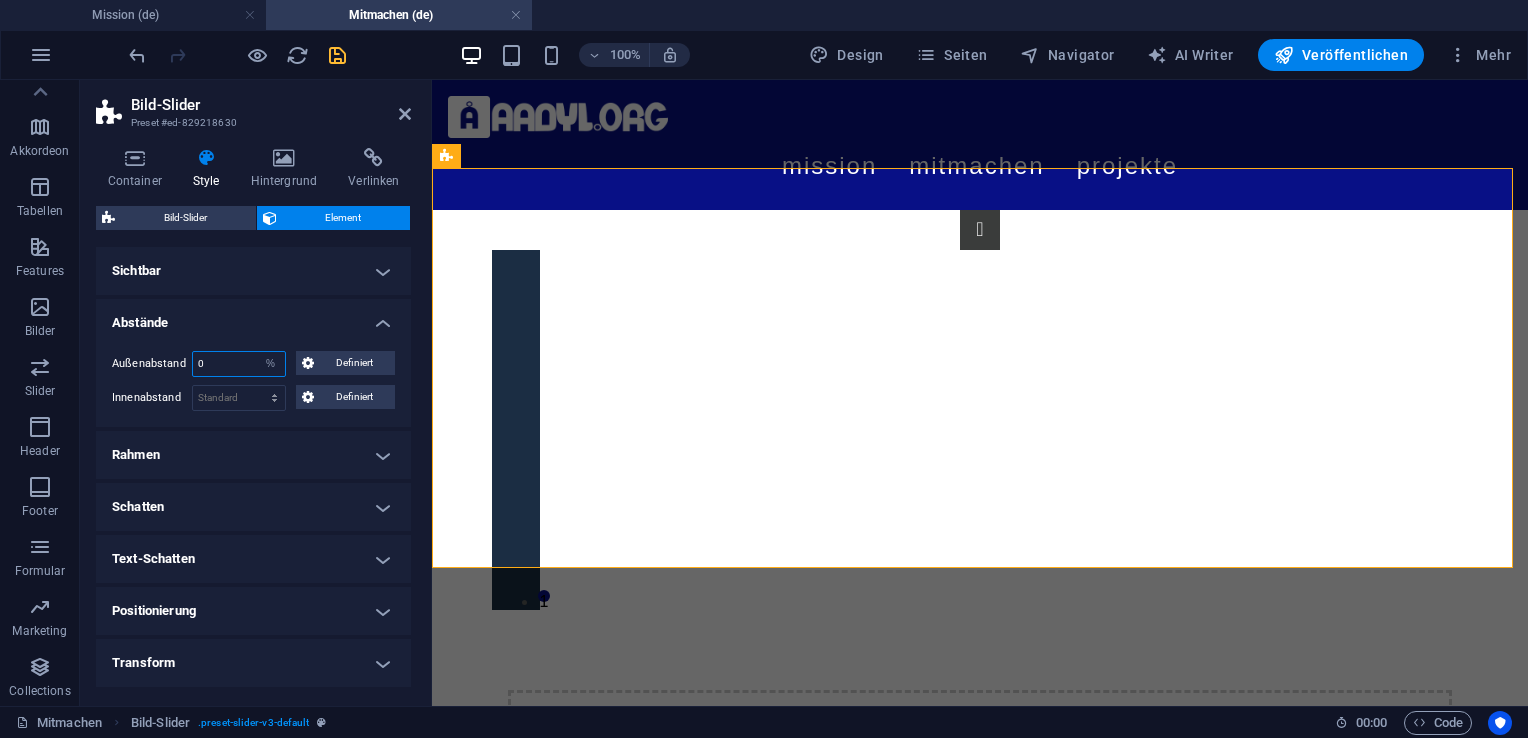 type on "0" 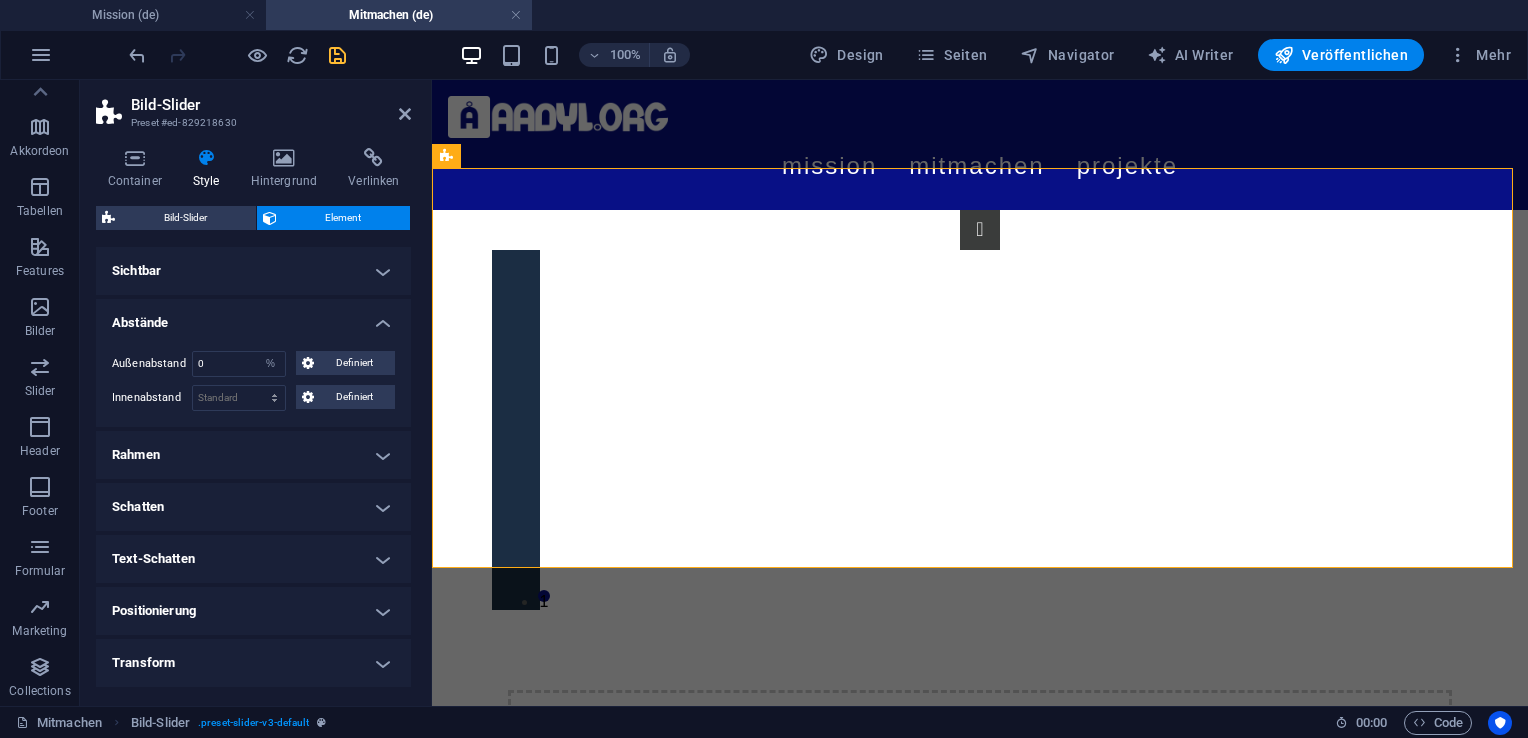 click on "Abstände" at bounding box center [253, 317] 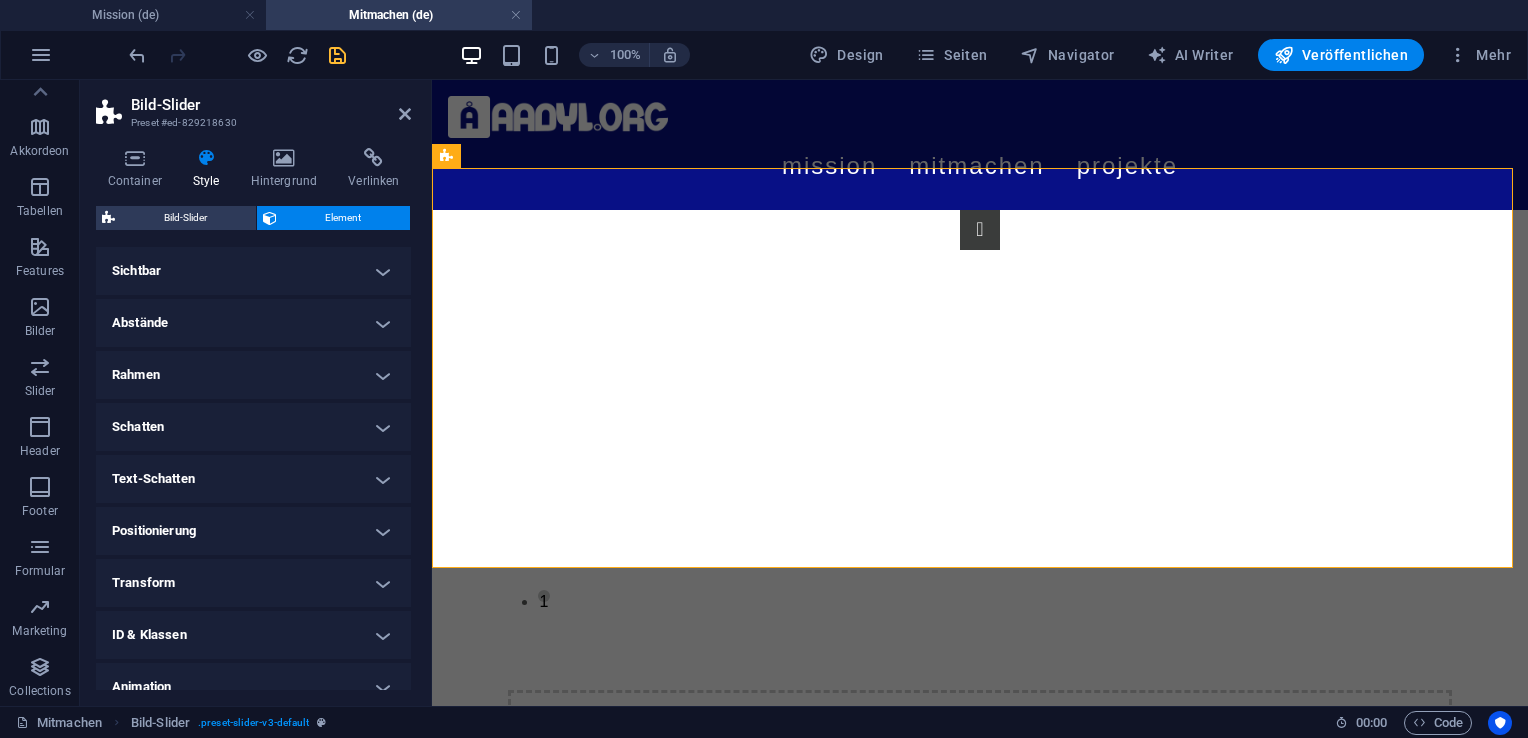 click on "Abstände" at bounding box center [253, 323] 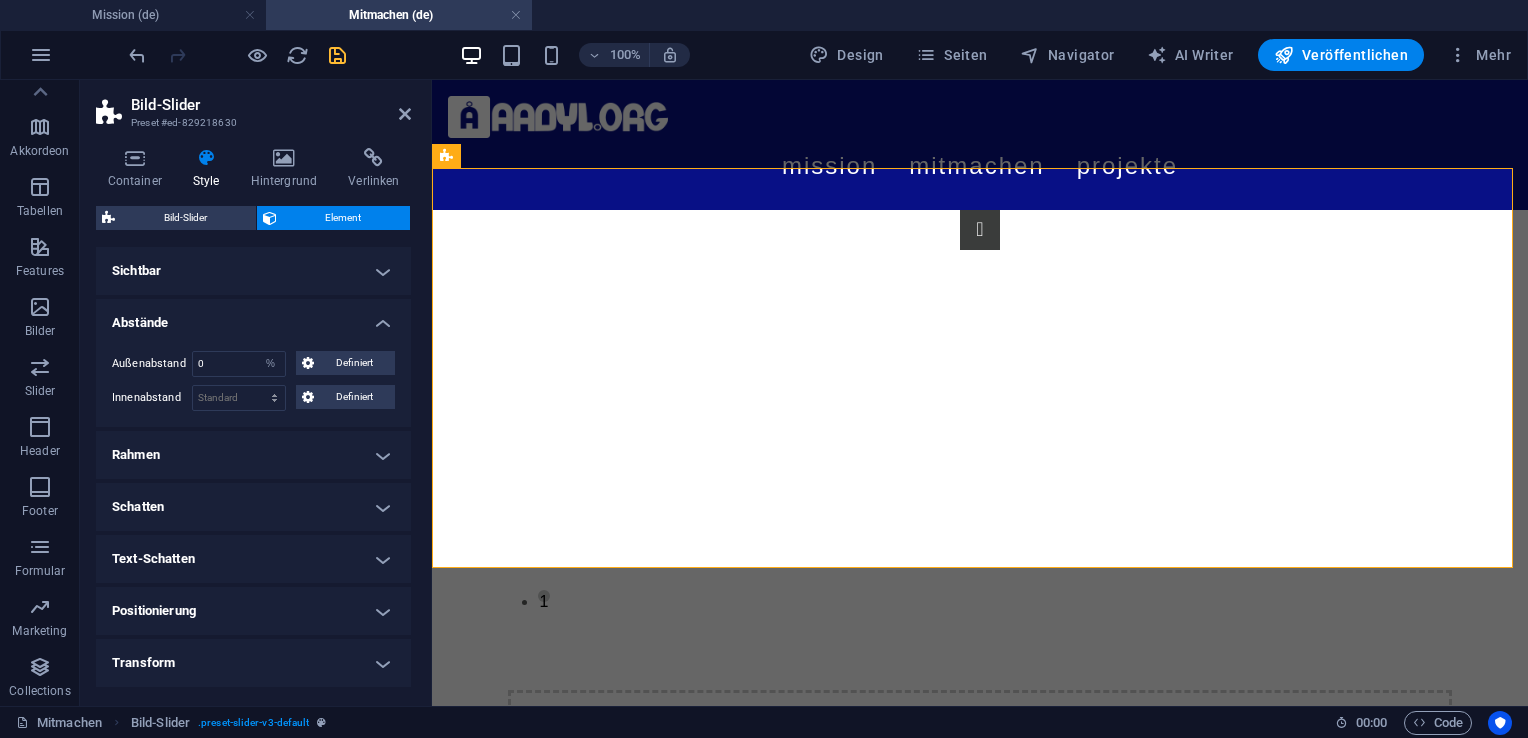 click on "Style" at bounding box center [210, 169] 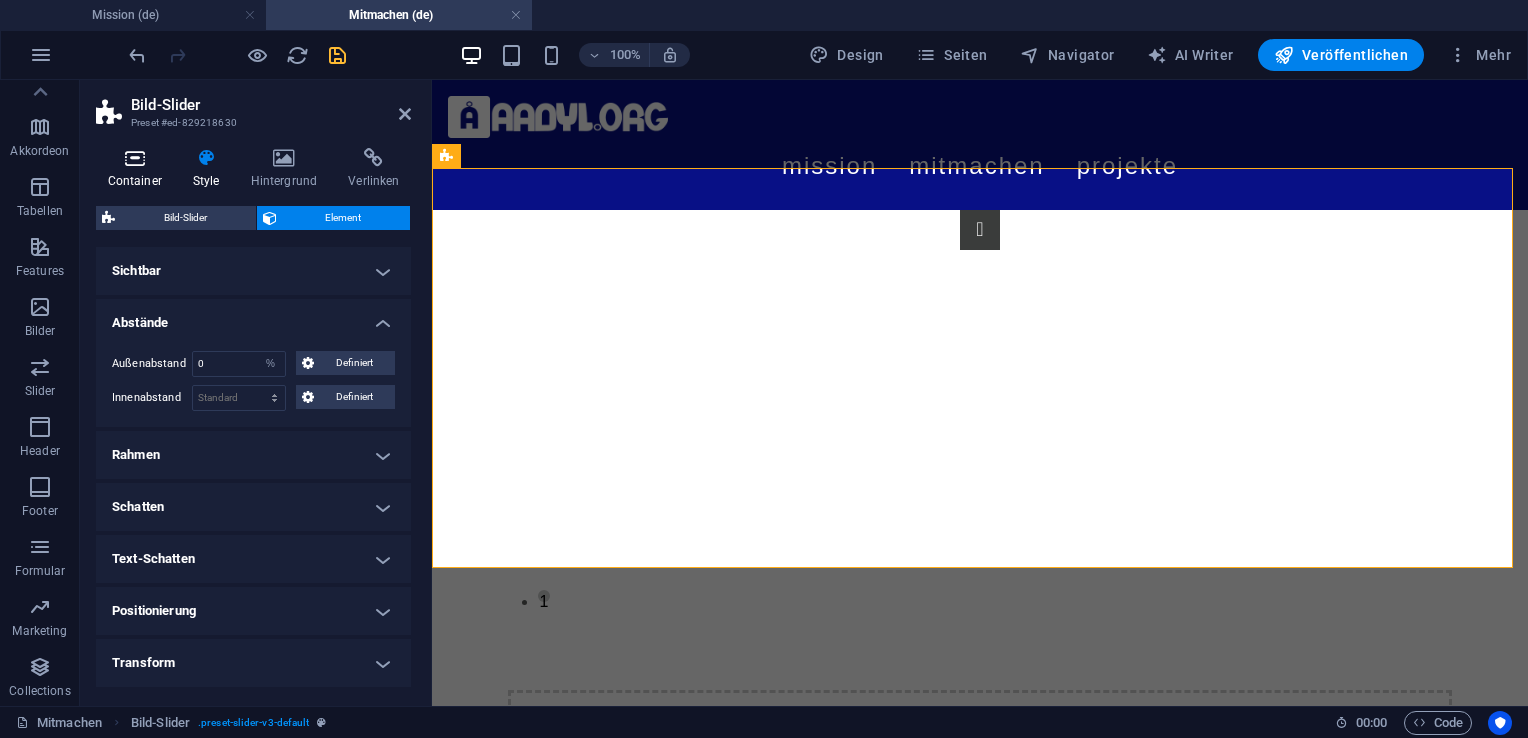 click on "Container" at bounding box center (138, 169) 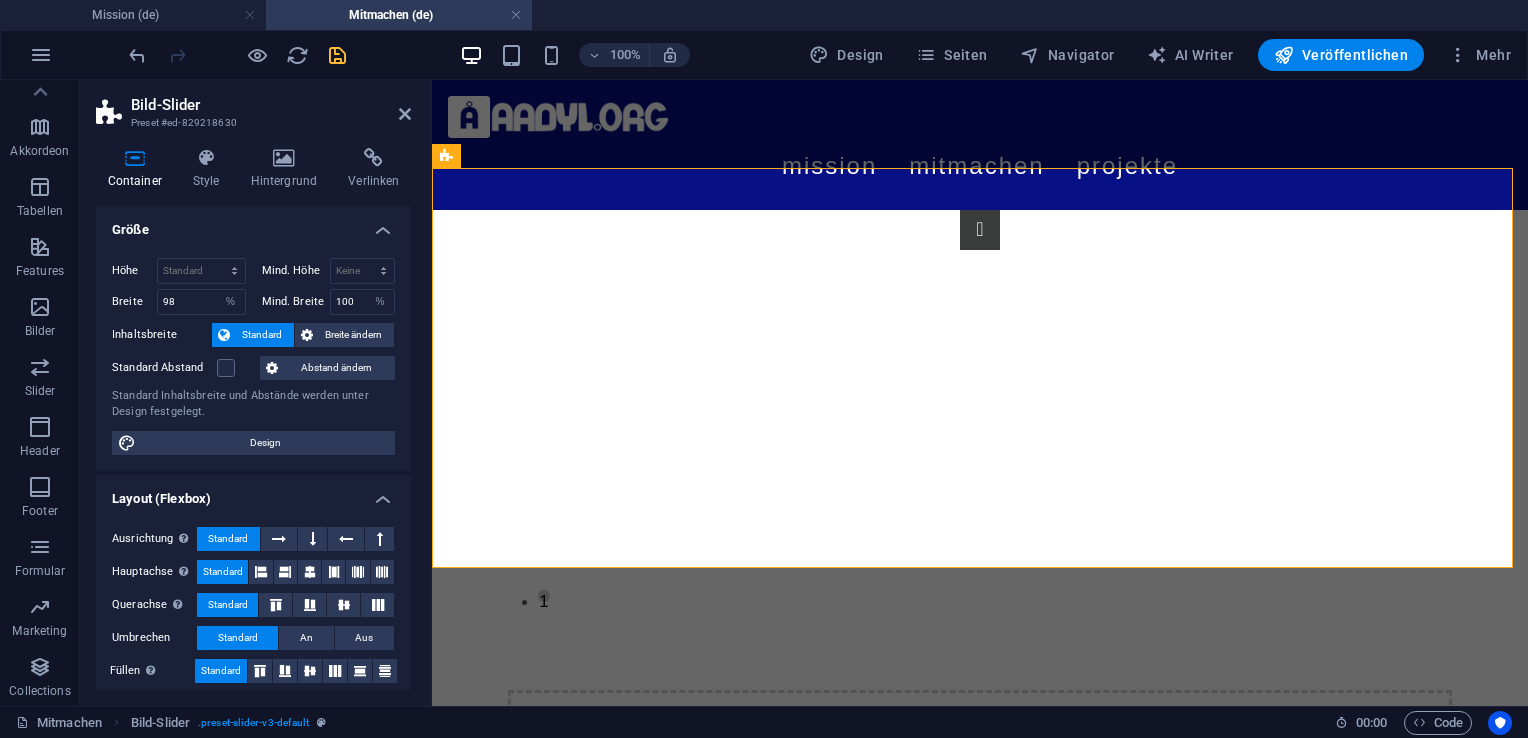 drag, startPoint x: 411, startPoint y: 316, endPoint x: 402, endPoint y: 463, distance: 147.27525 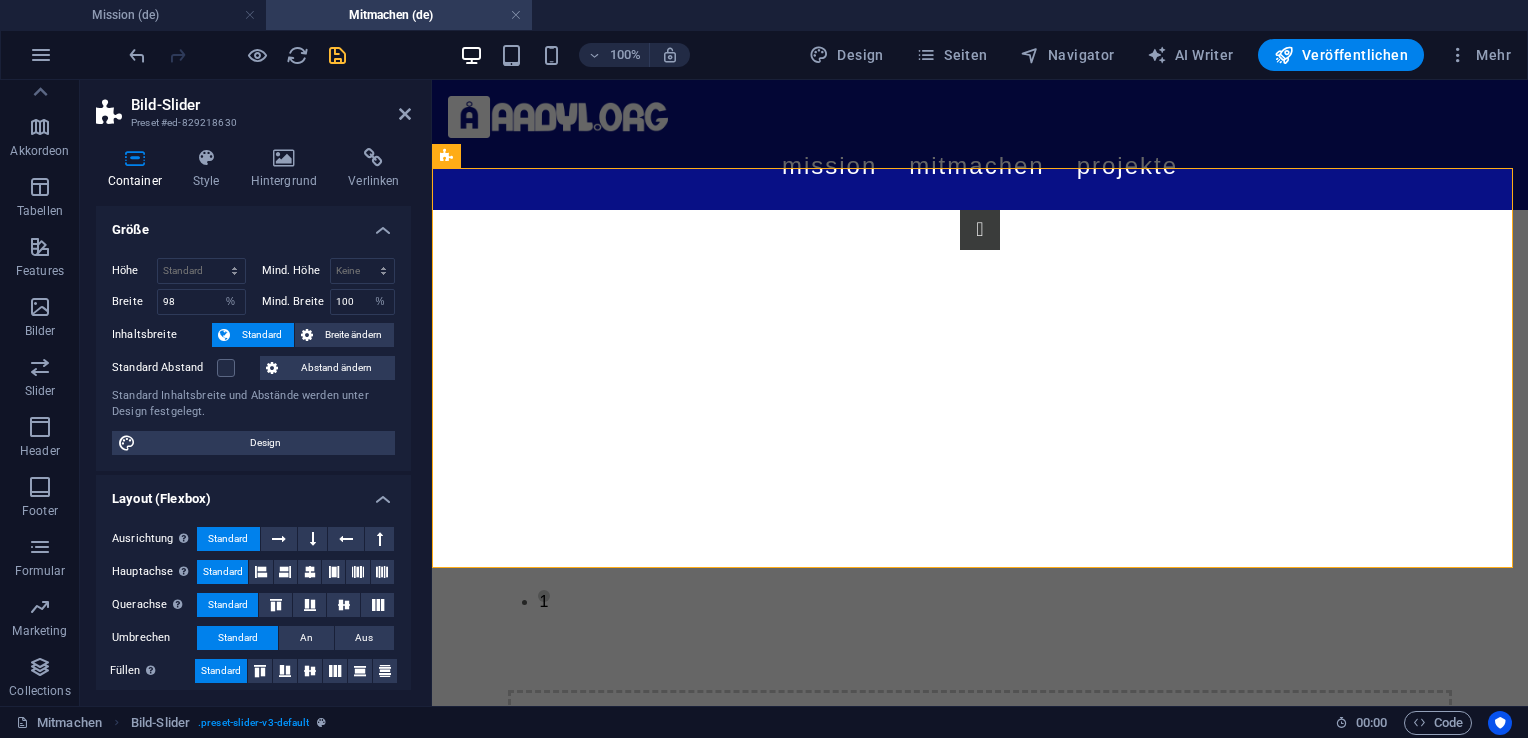click on "Container Style Hintergrund Verlinken Größe Höhe Standard px rem % vh vw Mind. Höhe Keine px rem % vh vw Breite 98 Standard px rem % em vh vw Mind. Breite 100 Keine px rem % vh vw Inhaltsbreite Standard Breite ändern Breite Standard px rem % em vh vw Mind. Breite Keine px rem % vh vw Standard Abstand Abstand ändern Standard Inhaltsbreite und Abstände werden unter Design festgelegt. Design Layout (Flexbox) Ausrichtung Bestimmt, in welche Richtung das Spaltenverhalten Auswirkungen haben soll (flex-direction). Standard Hauptachse Beeinflusse, wie sich Elemente innerhalb dieses Containers entlang der Hauptsache verhalten sollen (justify-content). Standard Querachse Steuert die vertikale Ausrichtung der Elemente innerhalb des Containers (align-items). Standard Umbrechen Standard An Aus Füllen Steuert die Abstände und Ausrichtung von Elementen auf der Y-Achse bei mehreren Zeilen (align-content). Standard Barrierefreiheit Rolle Die ARIA-Rolle definiert den Zweck eines Elements.  Keine Alert" at bounding box center [253, 419] 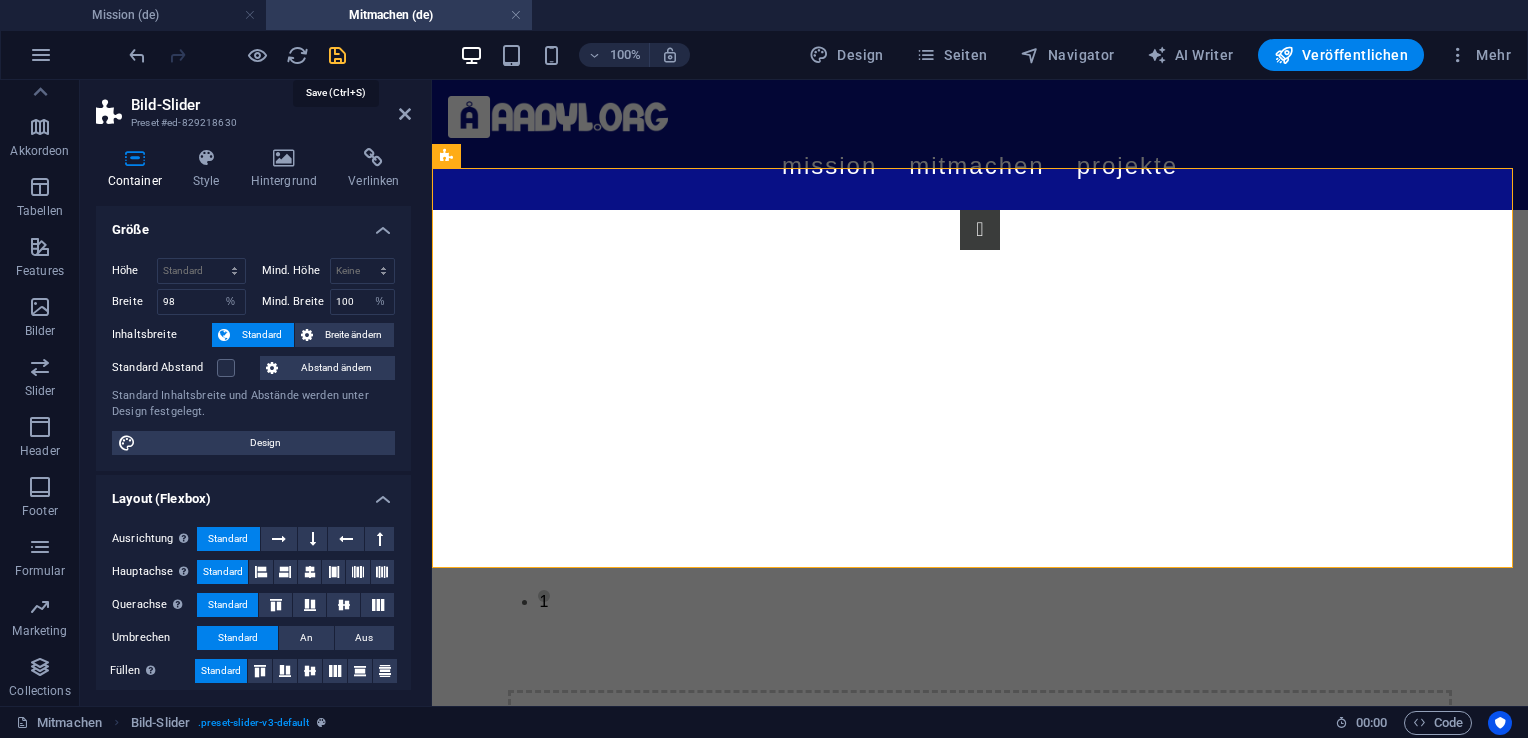 click at bounding box center (337, 55) 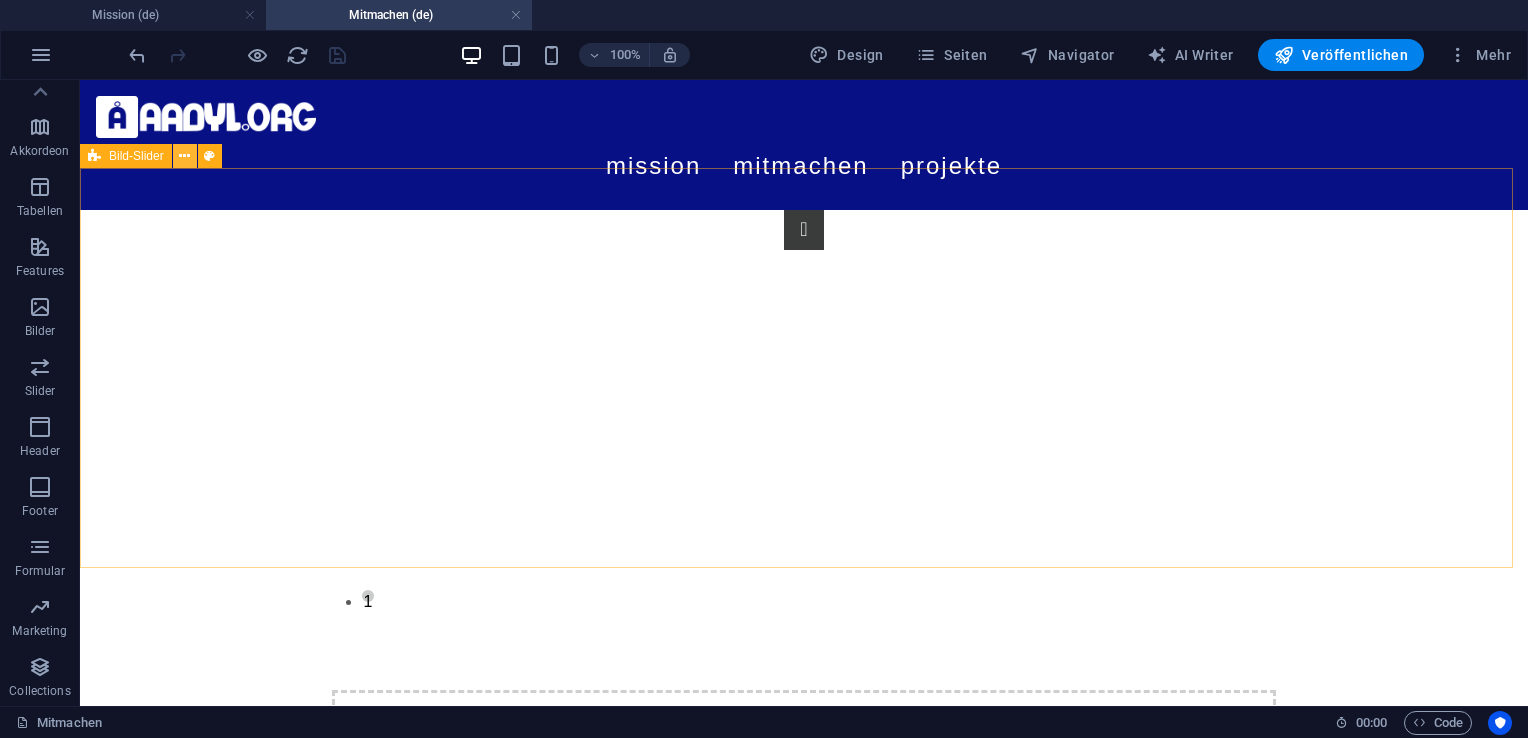click at bounding box center (184, 156) 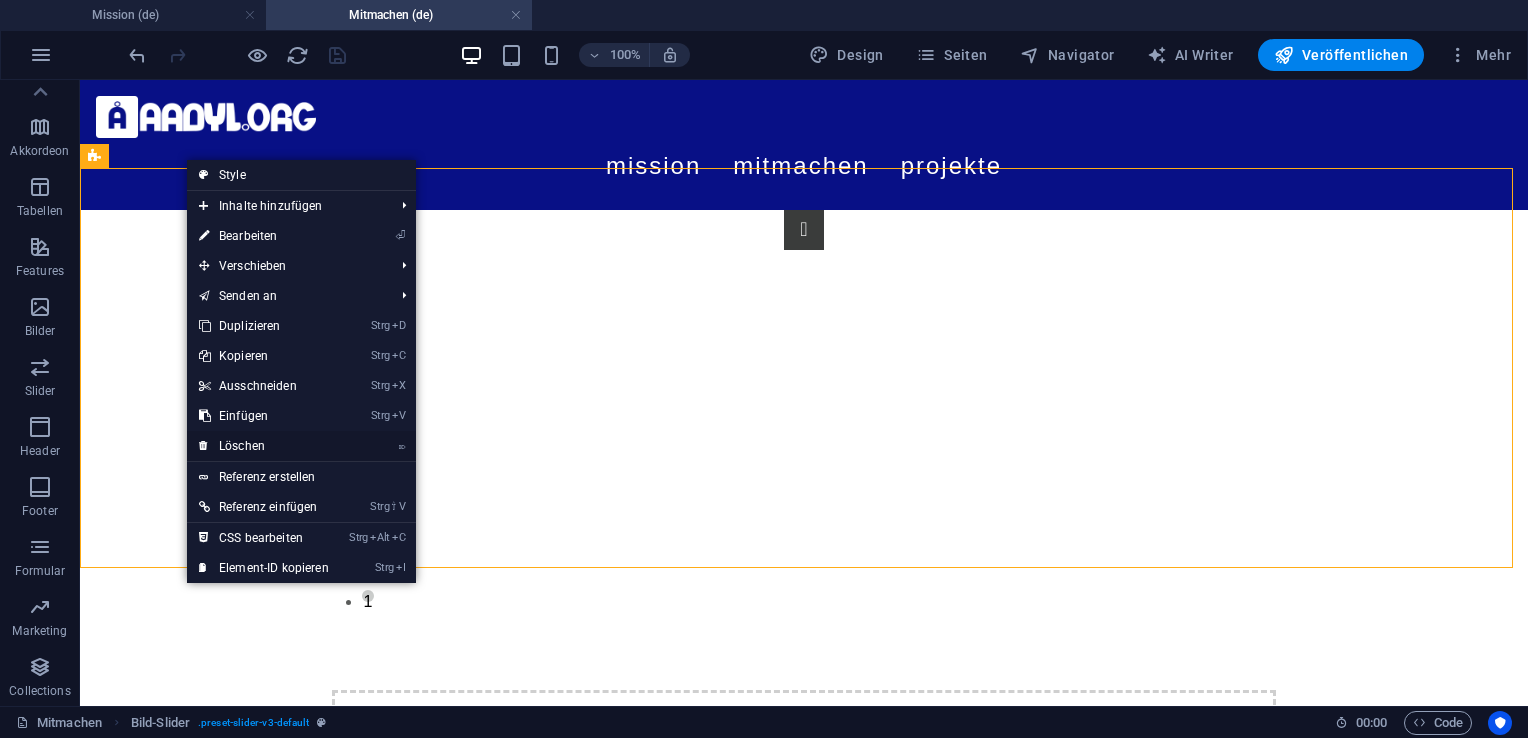 click on "⌦  Löschen" at bounding box center [264, 446] 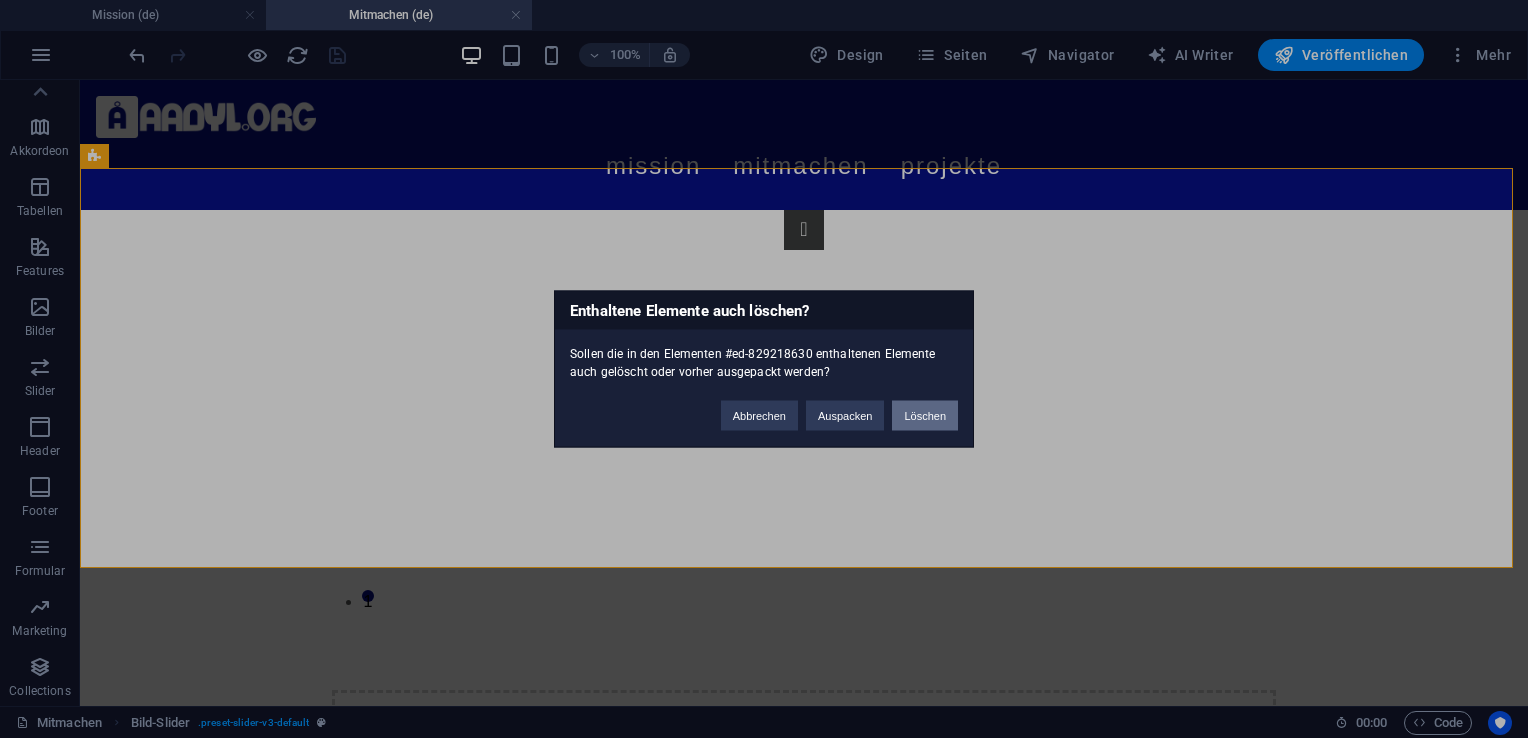 click on "Löschen" at bounding box center [925, 416] 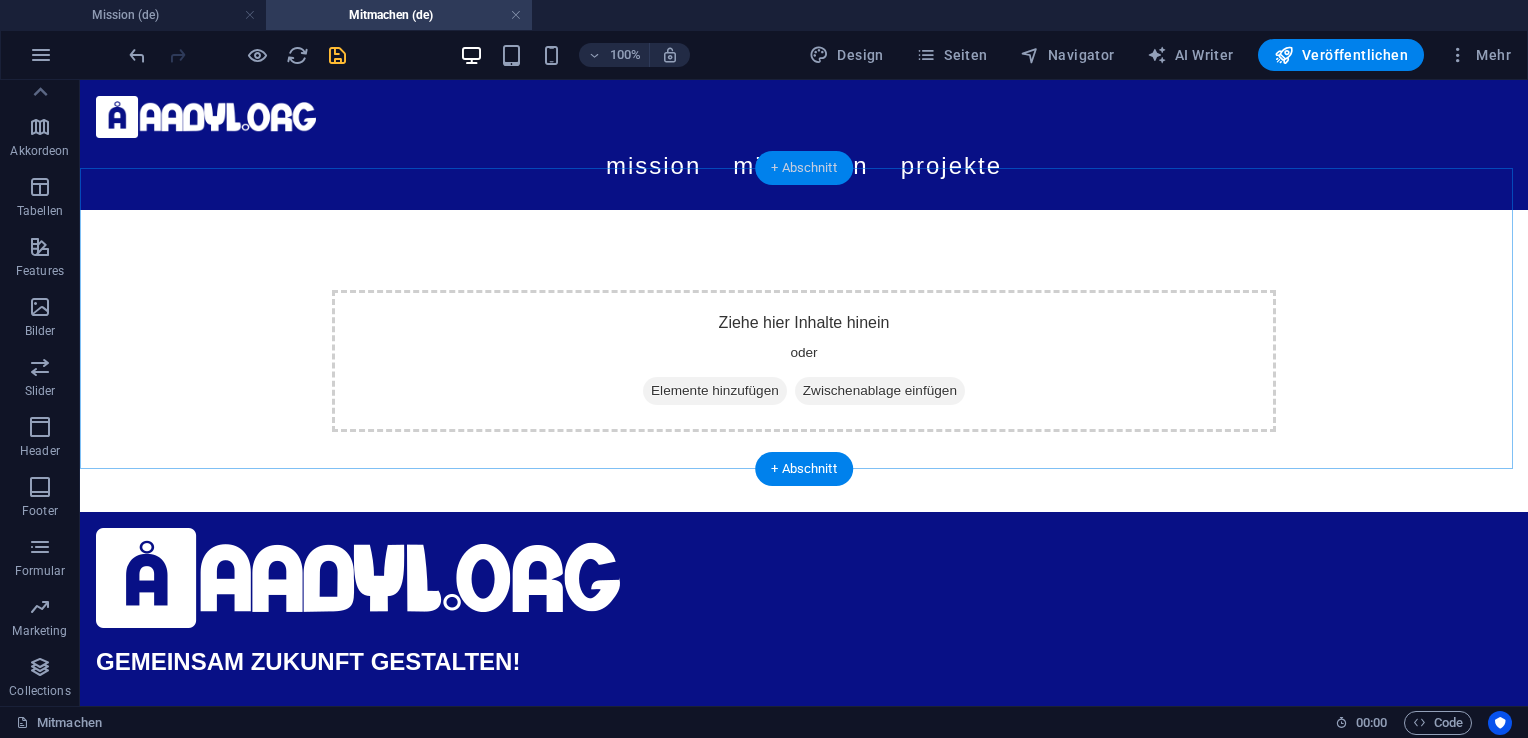 click on "+ Abschnitt" at bounding box center (804, 168) 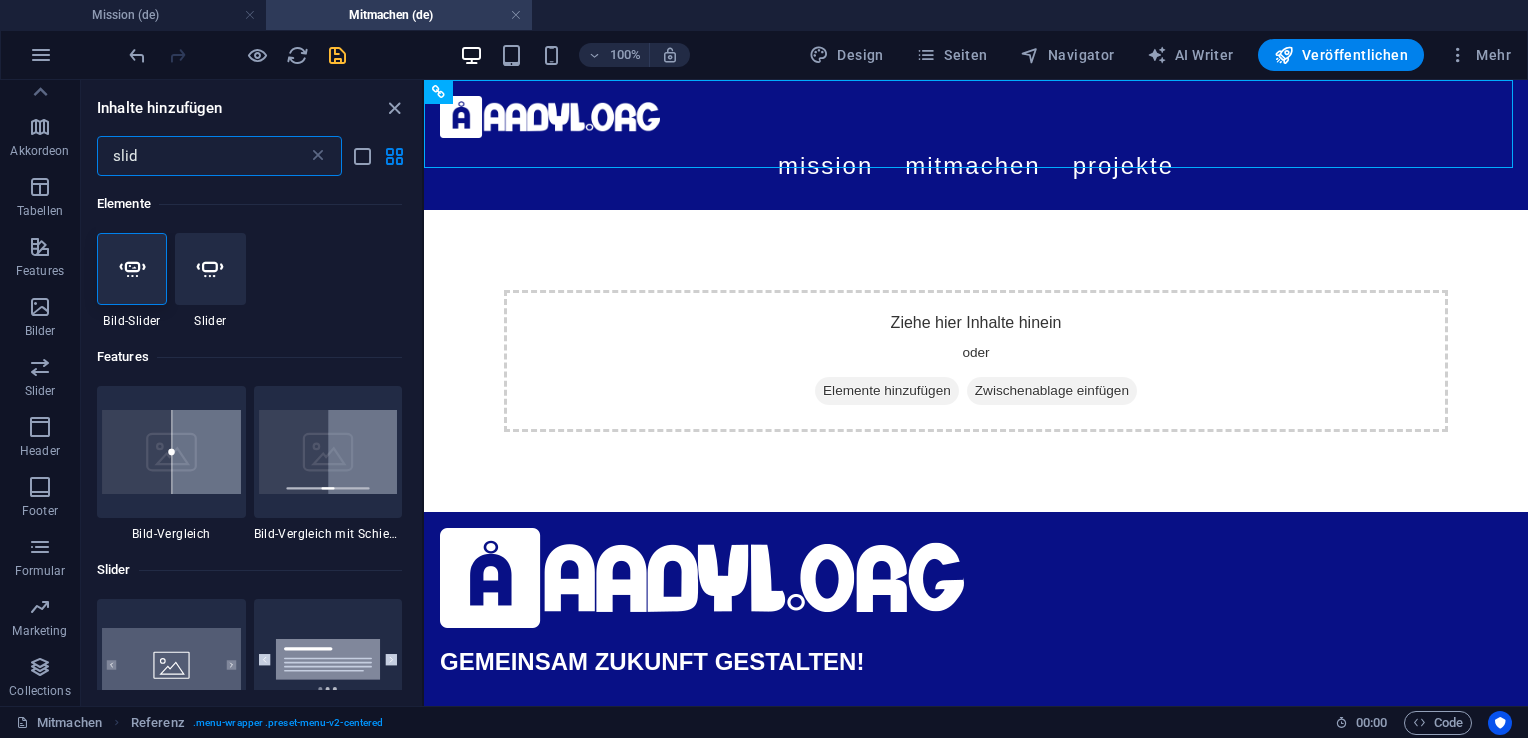 click on "slid" at bounding box center (202, 156) 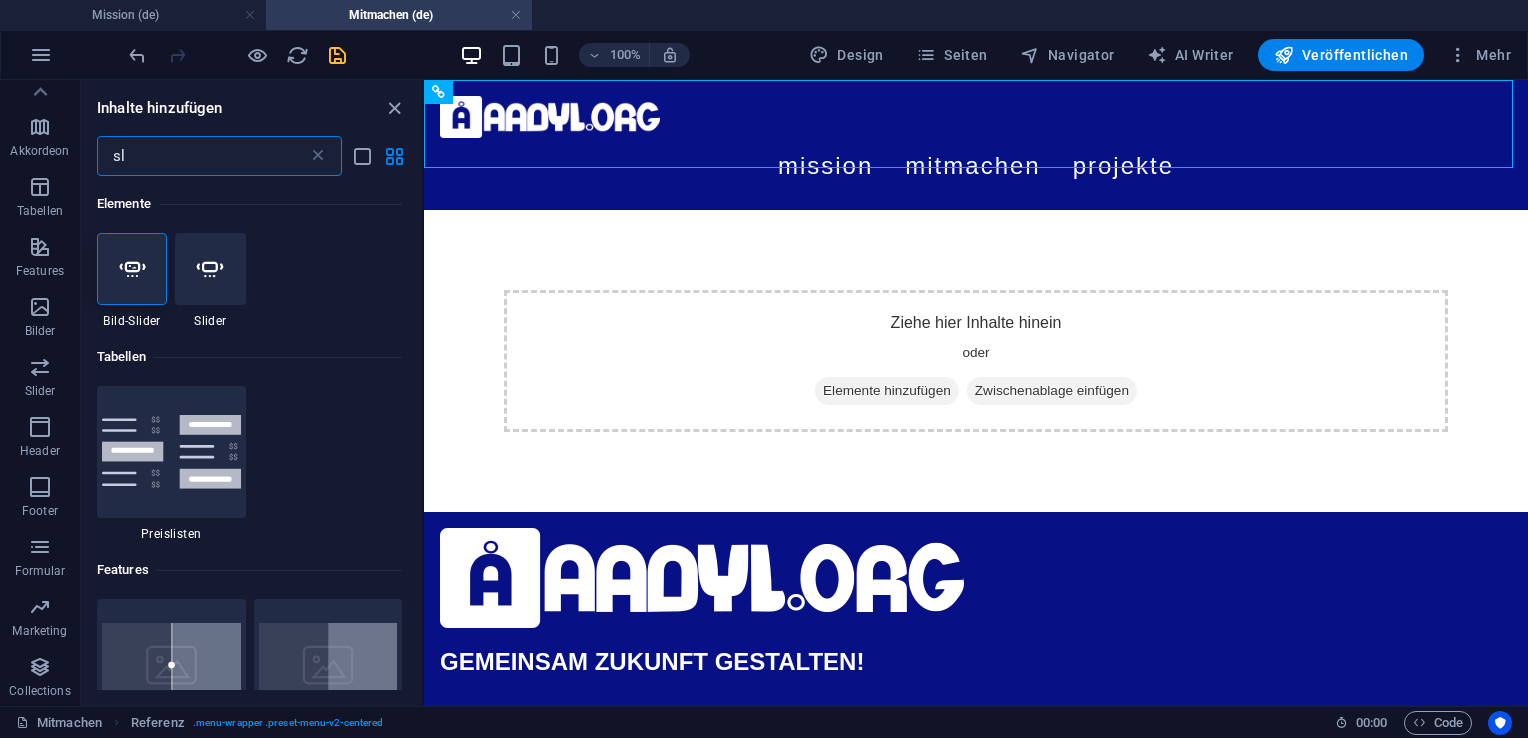 type on "s" 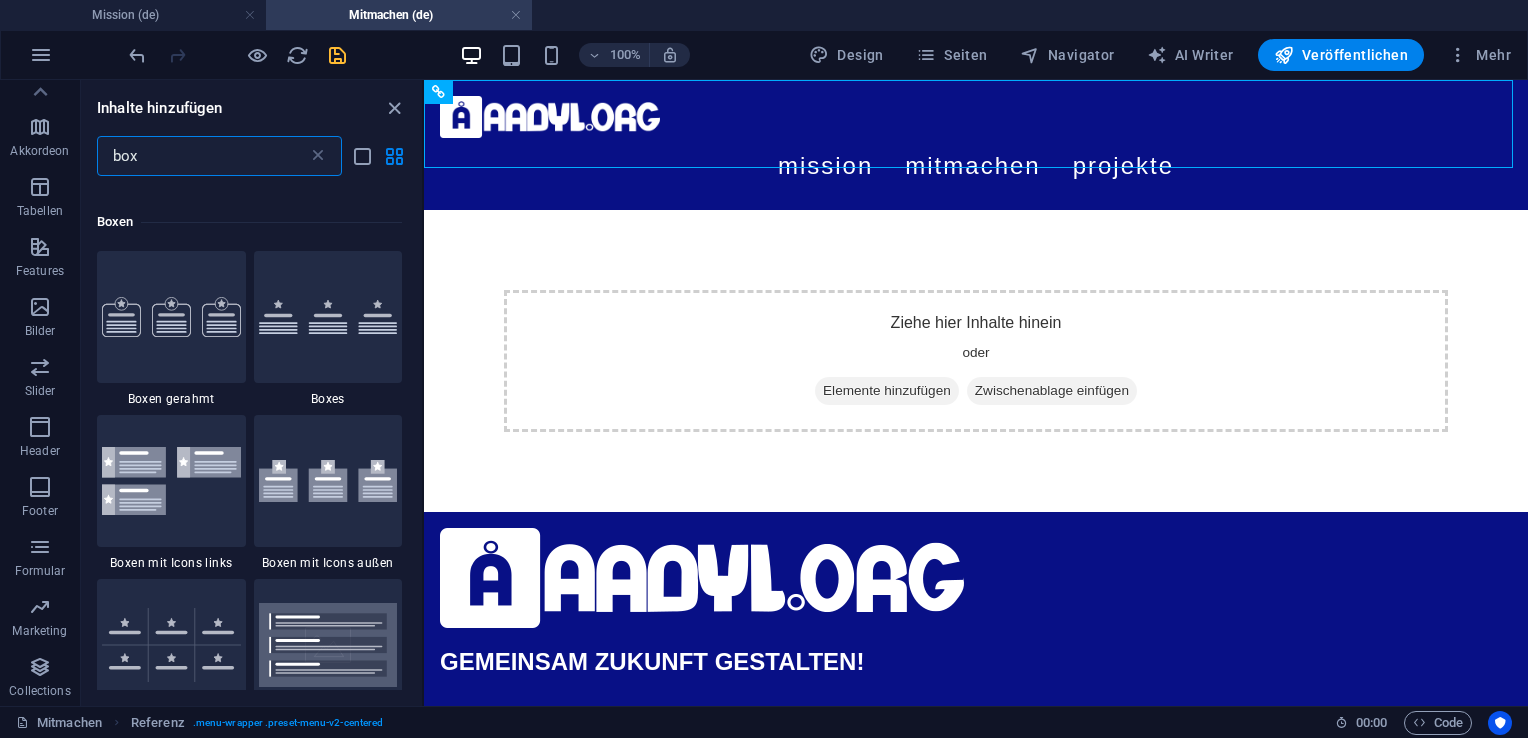 scroll, scrollTop: 1240, scrollLeft: 0, axis: vertical 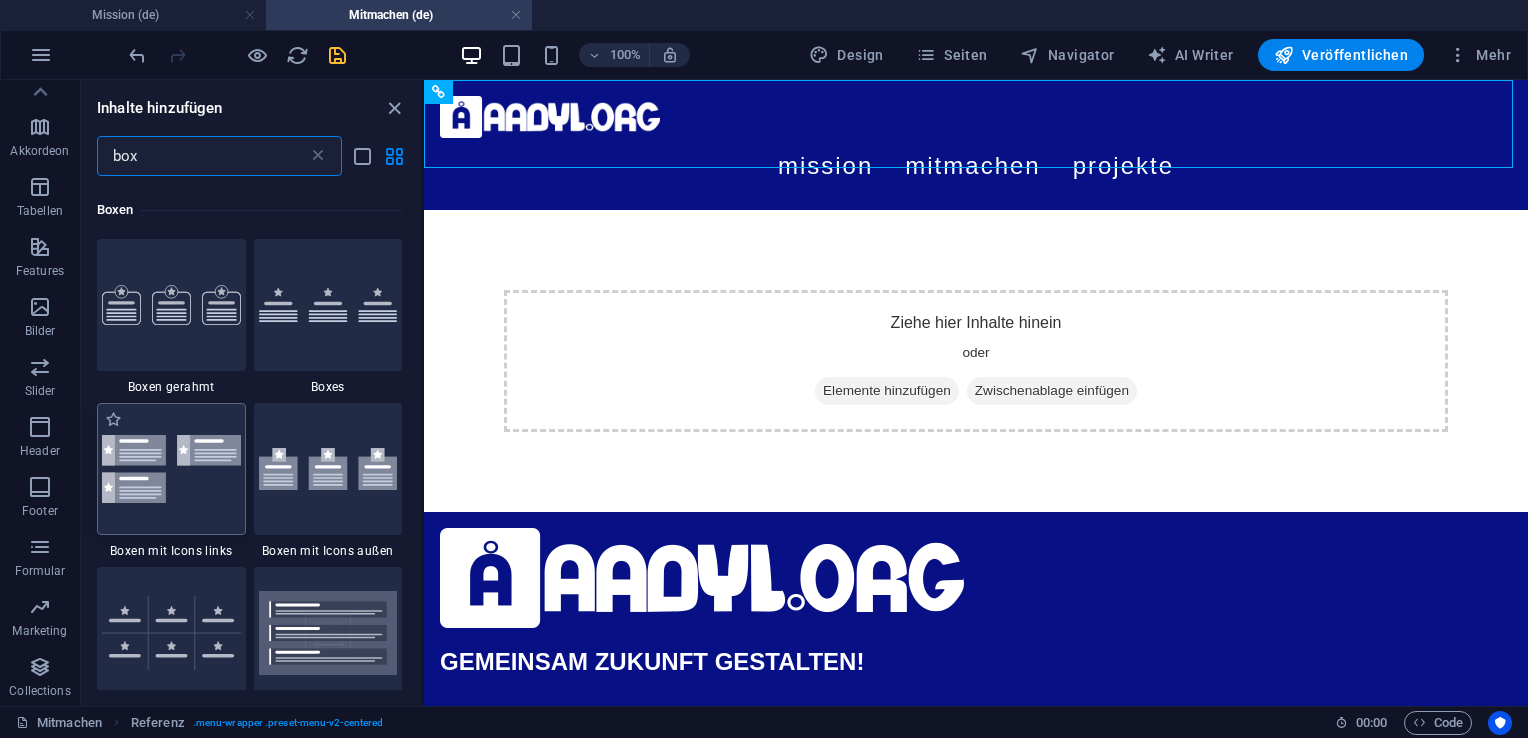 type on "box" 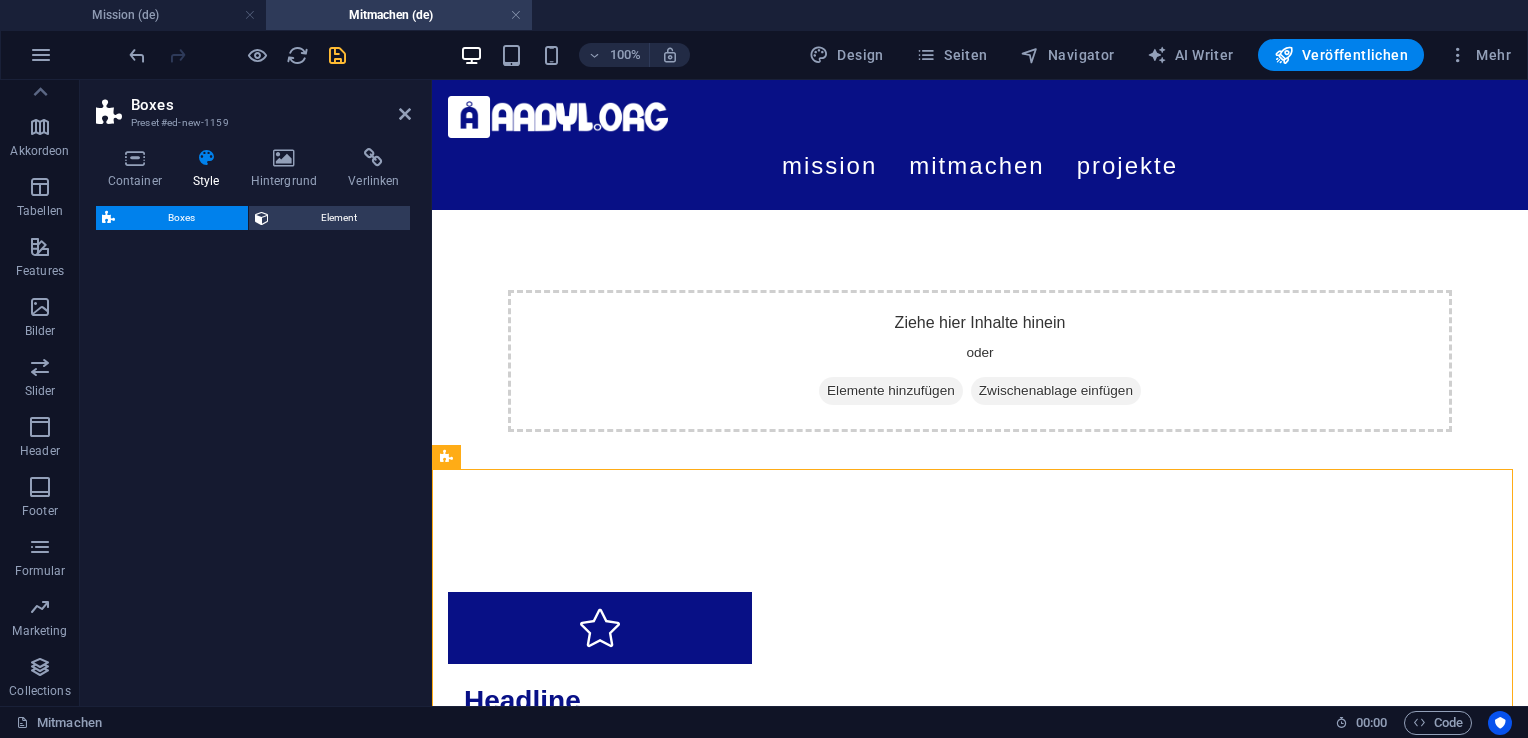 select on "rem" 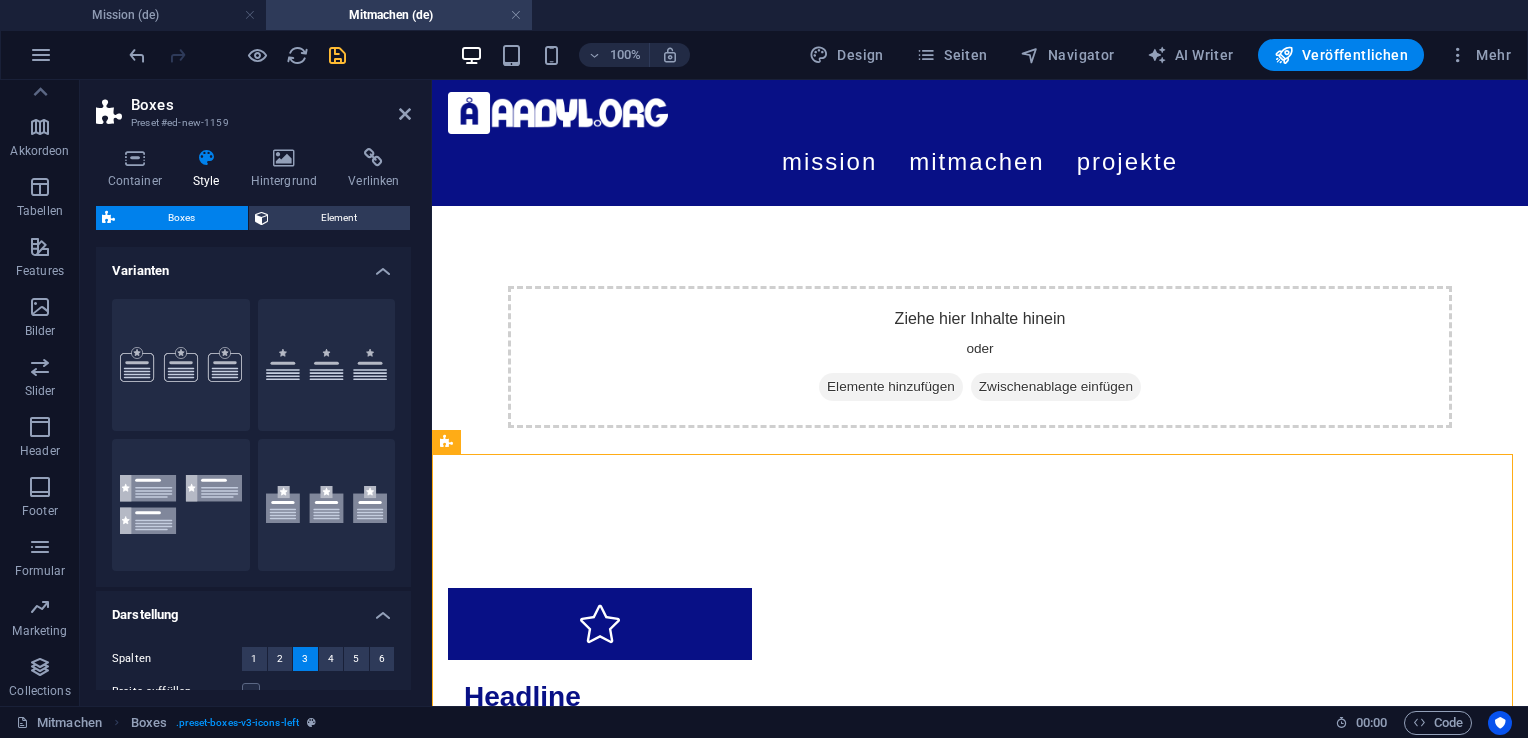 scroll, scrollTop: 0, scrollLeft: 0, axis: both 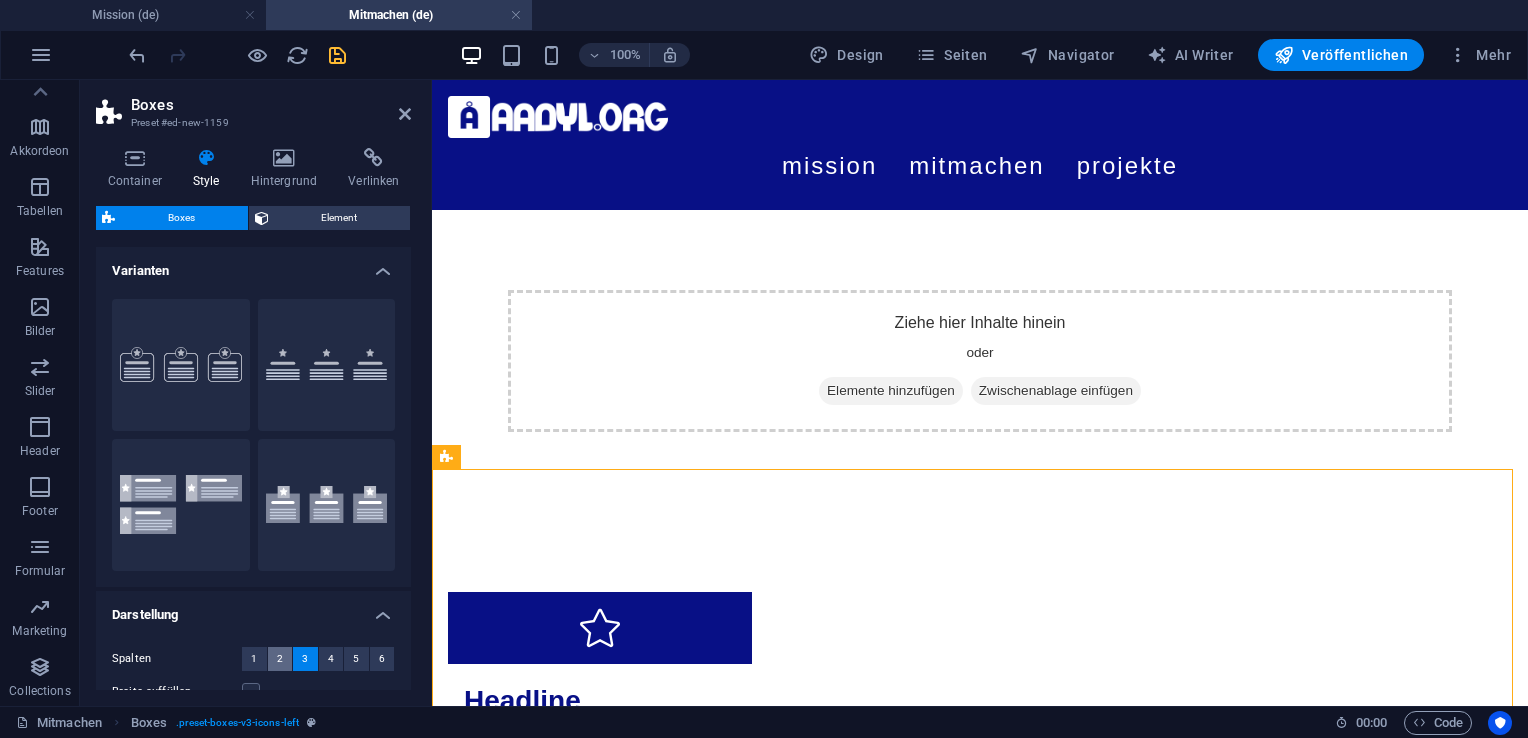 click on "2" at bounding box center (280, 659) 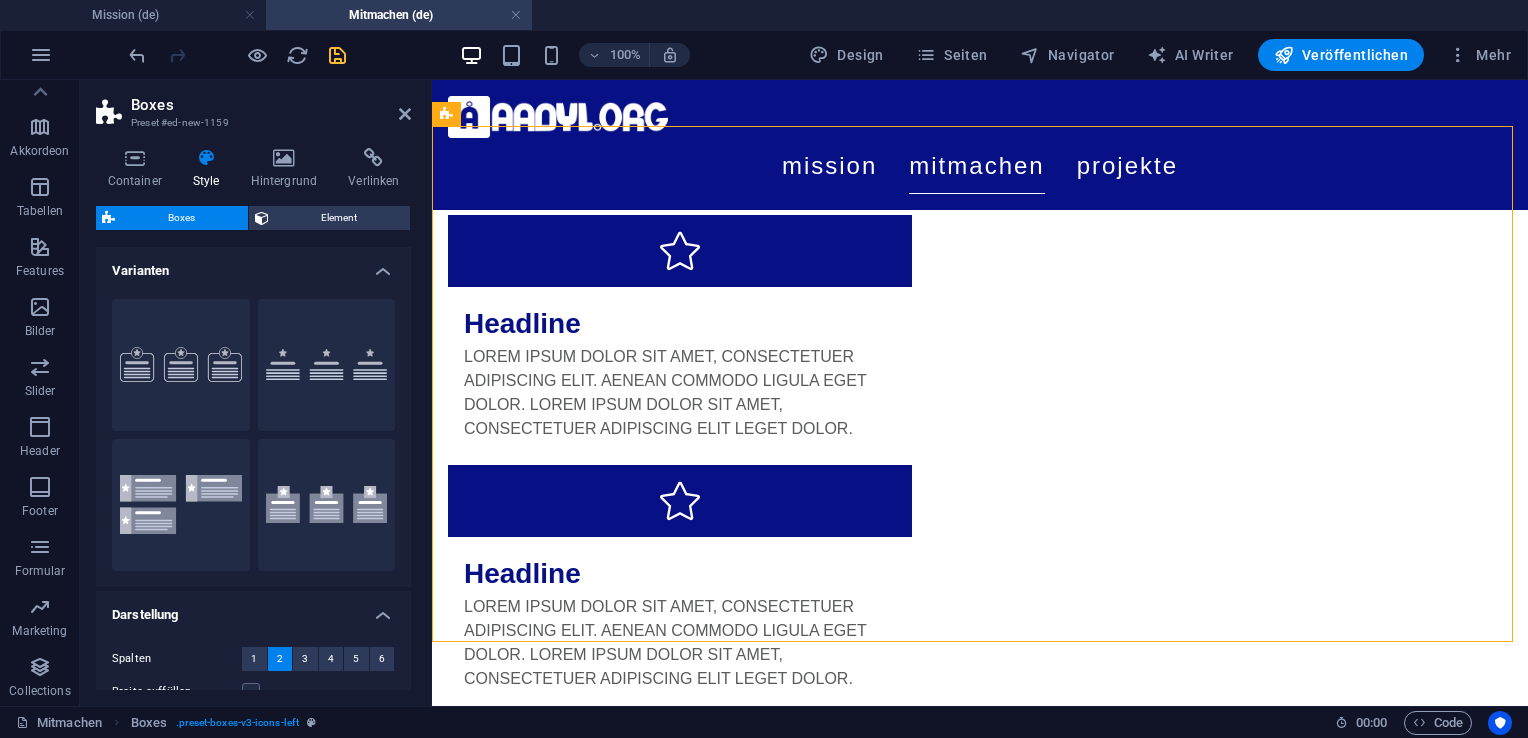 scroll, scrollTop: 327, scrollLeft: 0, axis: vertical 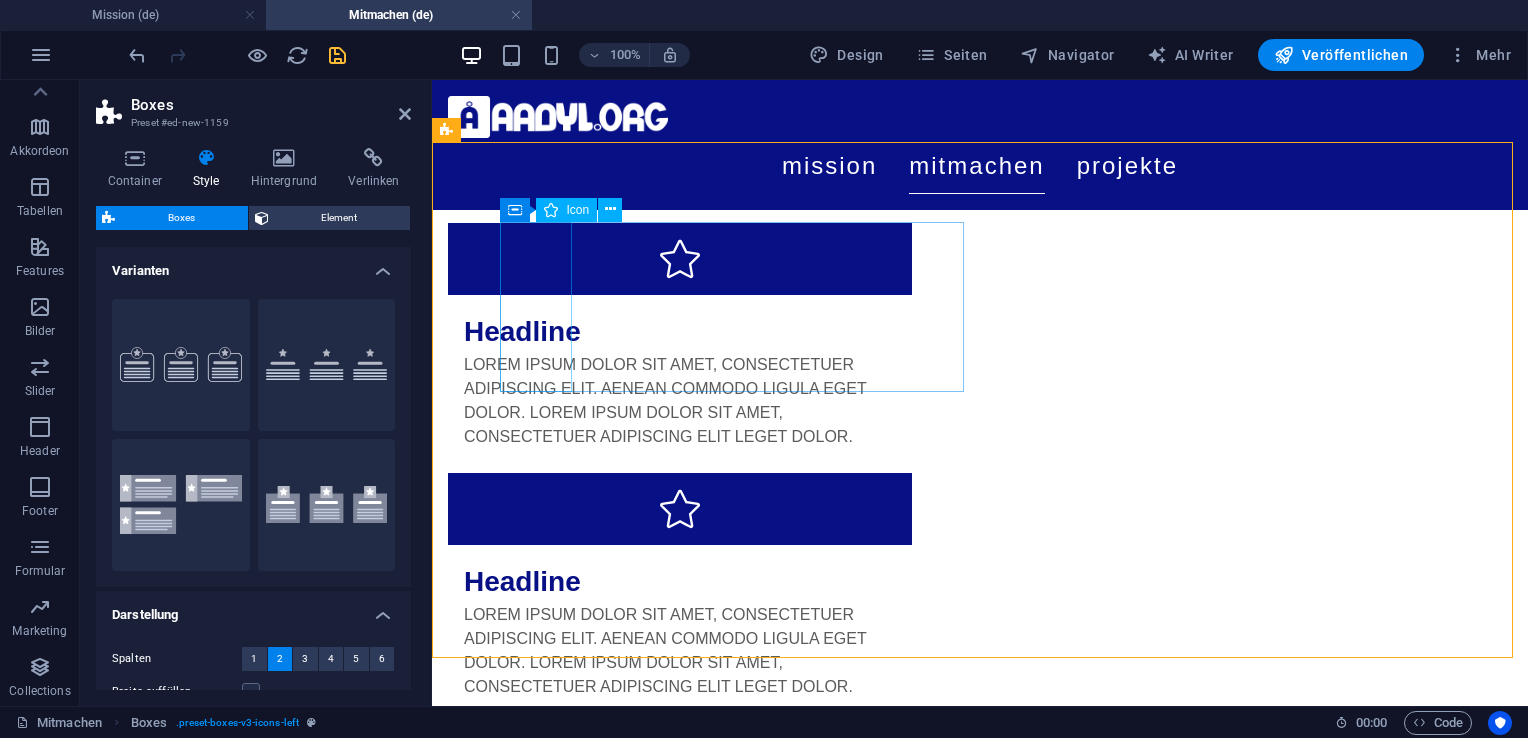 click at bounding box center [680, 259] 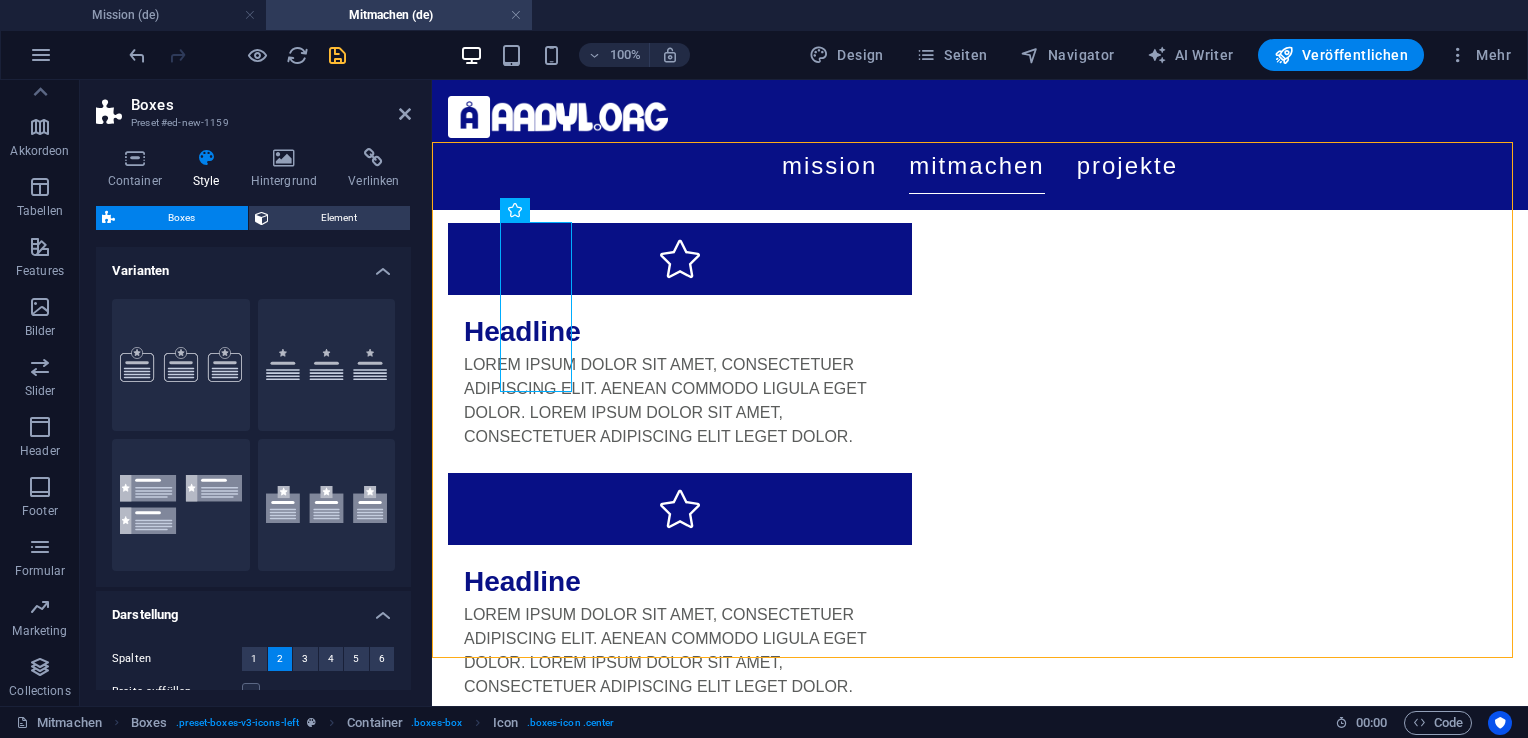 drag, startPoint x: 411, startPoint y: 329, endPoint x: 413, endPoint y: 389, distance: 60.033325 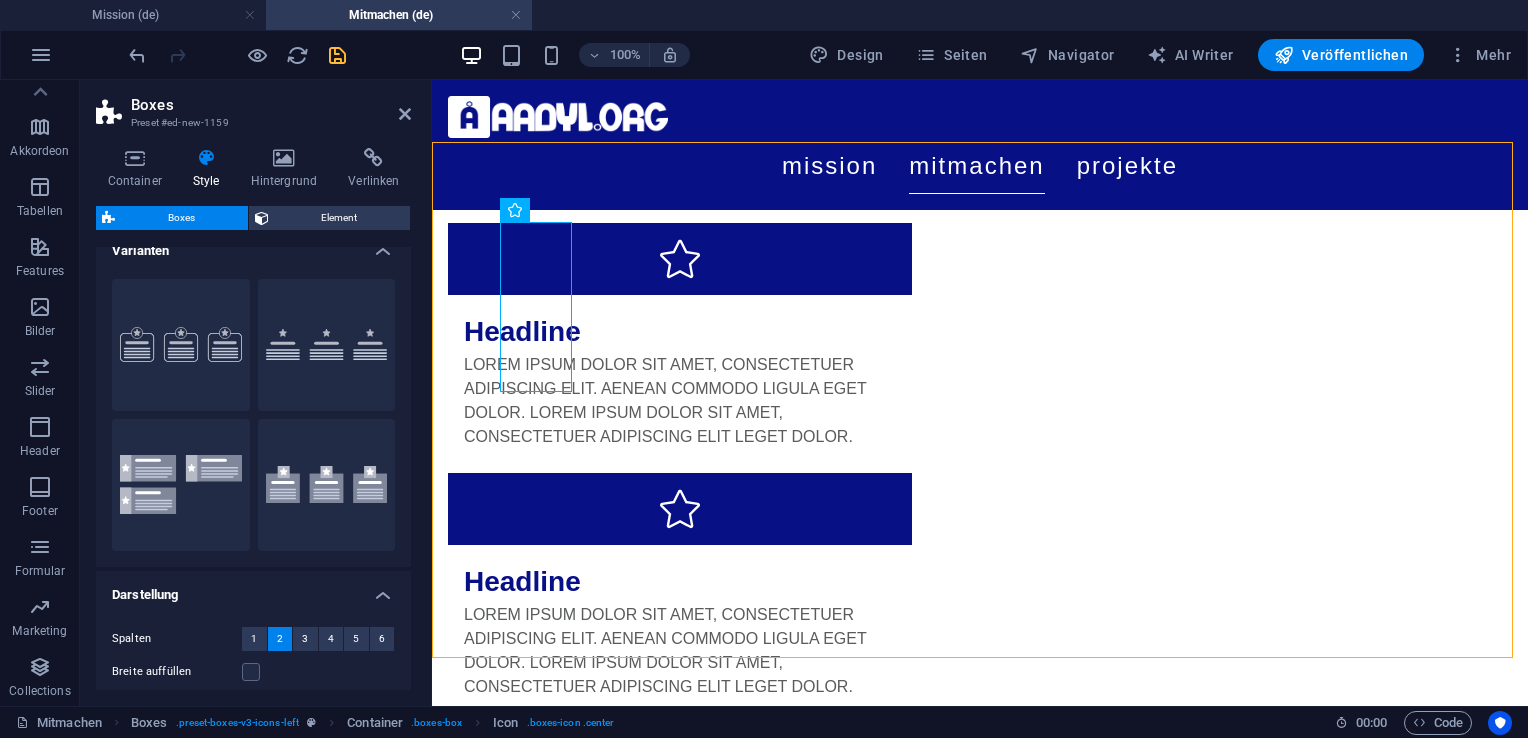 scroll, scrollTop: 0, scrollLeft: 0, axis: both 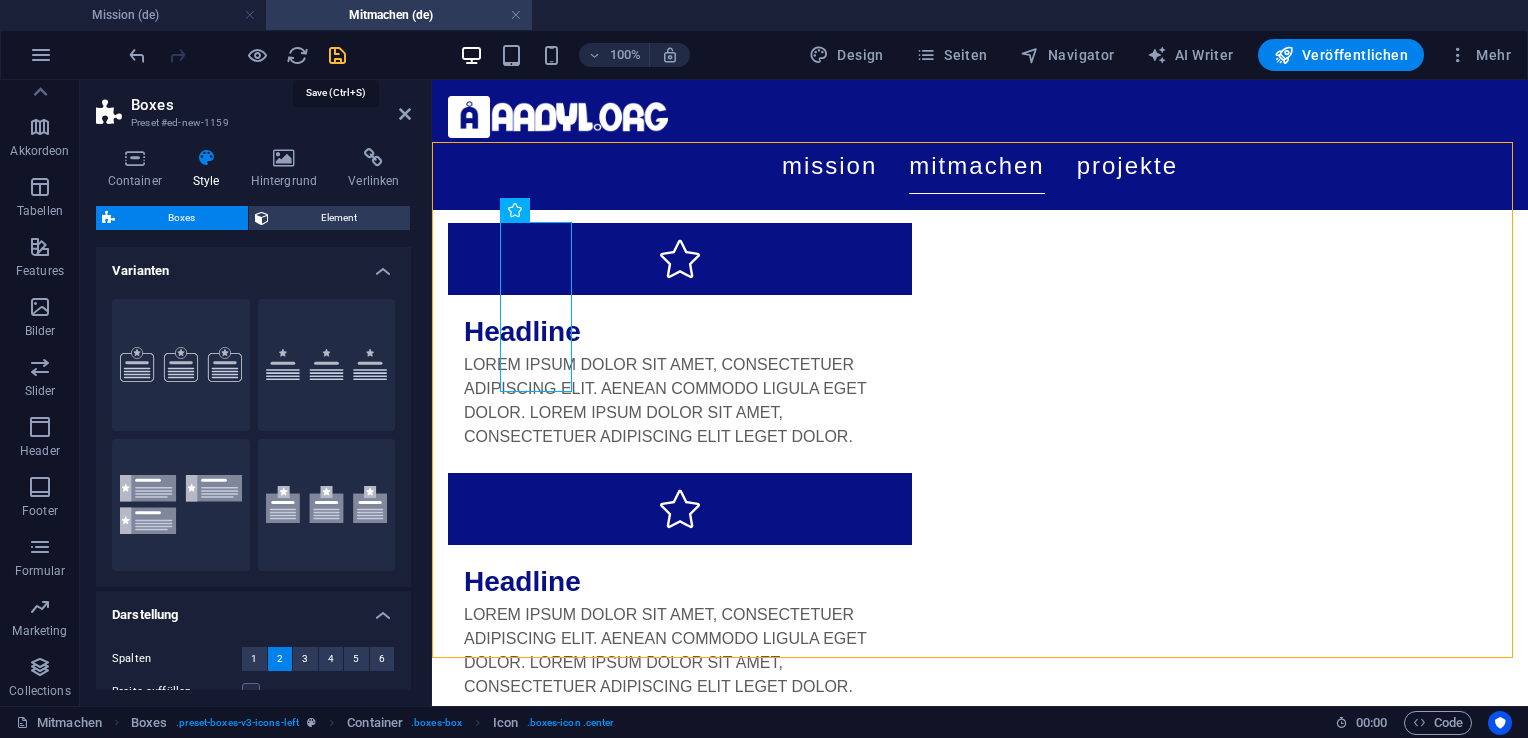 click at bounding box center (337, 55) 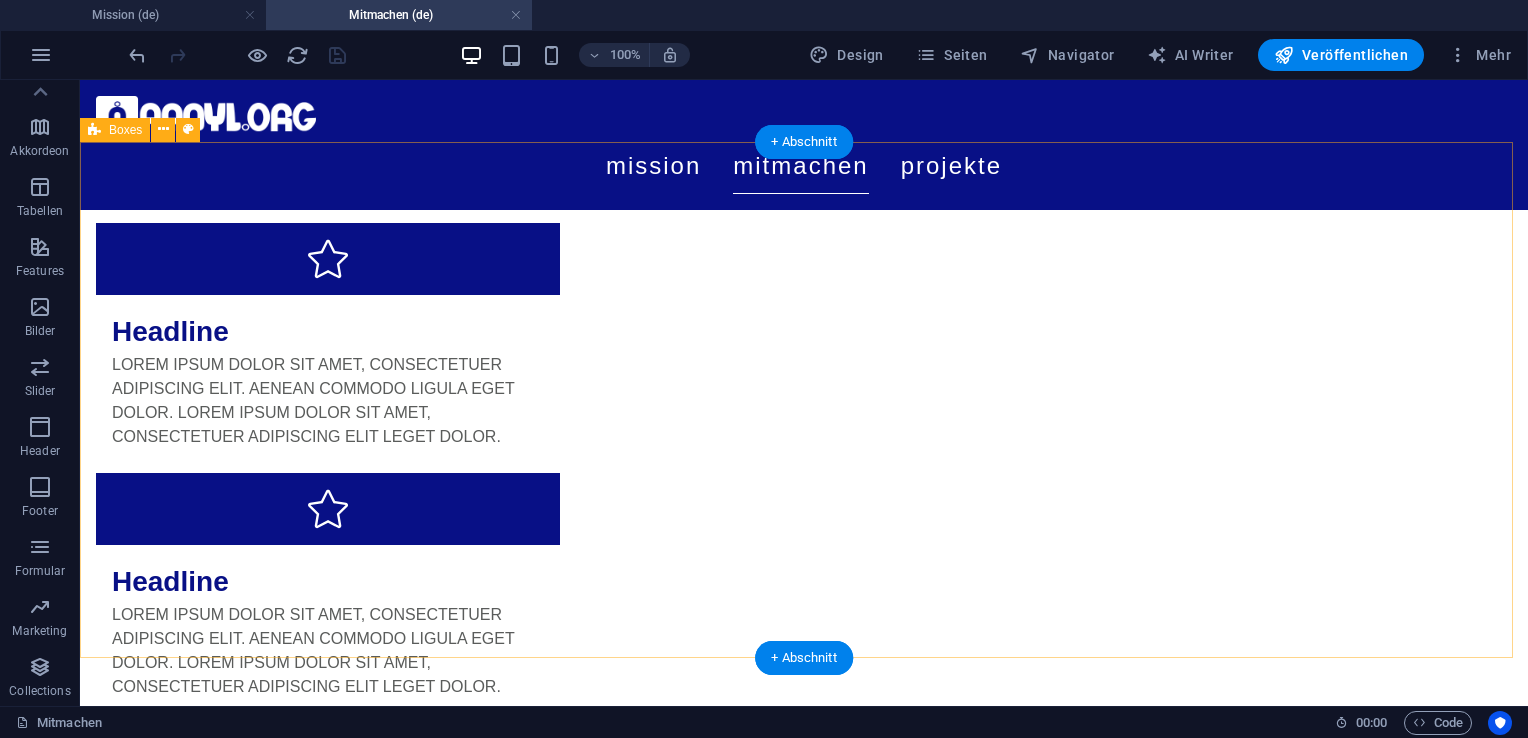 click on "Headline Lorem ipsum dolor sit amet, consectetuer adipiscing elit. Aenean commodo ligula eget dolor. Lorem ipsum dolor sit amet, consectetuer adipiscing elit leget dolor. Headline Lorem ipsum dolor sit amet, consectetuer adipiscing elit. Aenean commodo ligula eget dolor. Lorem ipsum dolor sit amet, consectetuer adipiscing elit leget dolor. Headline Lorem ipsum dolor sit amet, consectetuer adipiscing elit. Aenean commodo ligula eget dolor. Lorem ipsum dolor sit amet, consectetuer adipiscing elit leget dolor." at bounding box center [804, 594] 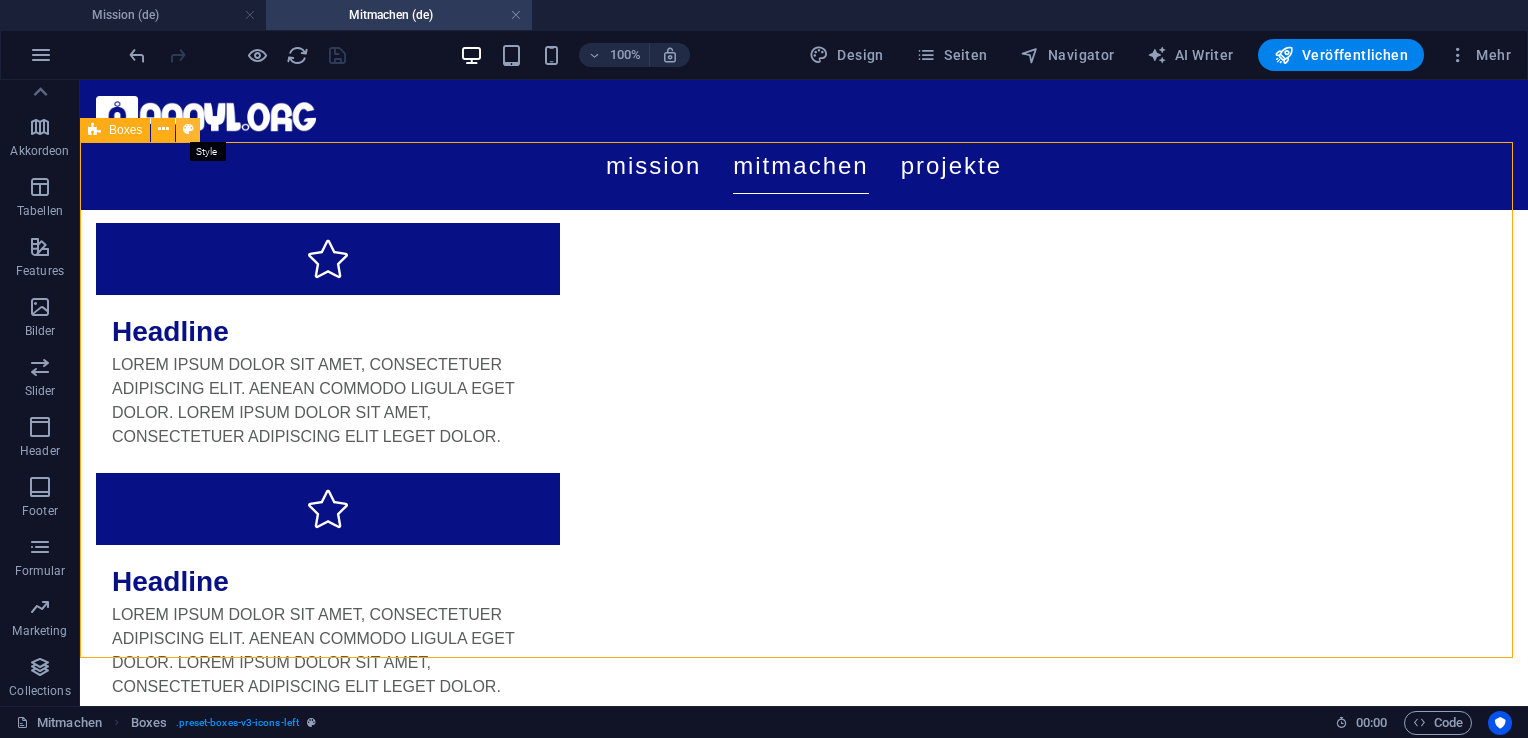 click at bounding box center [188, 129] 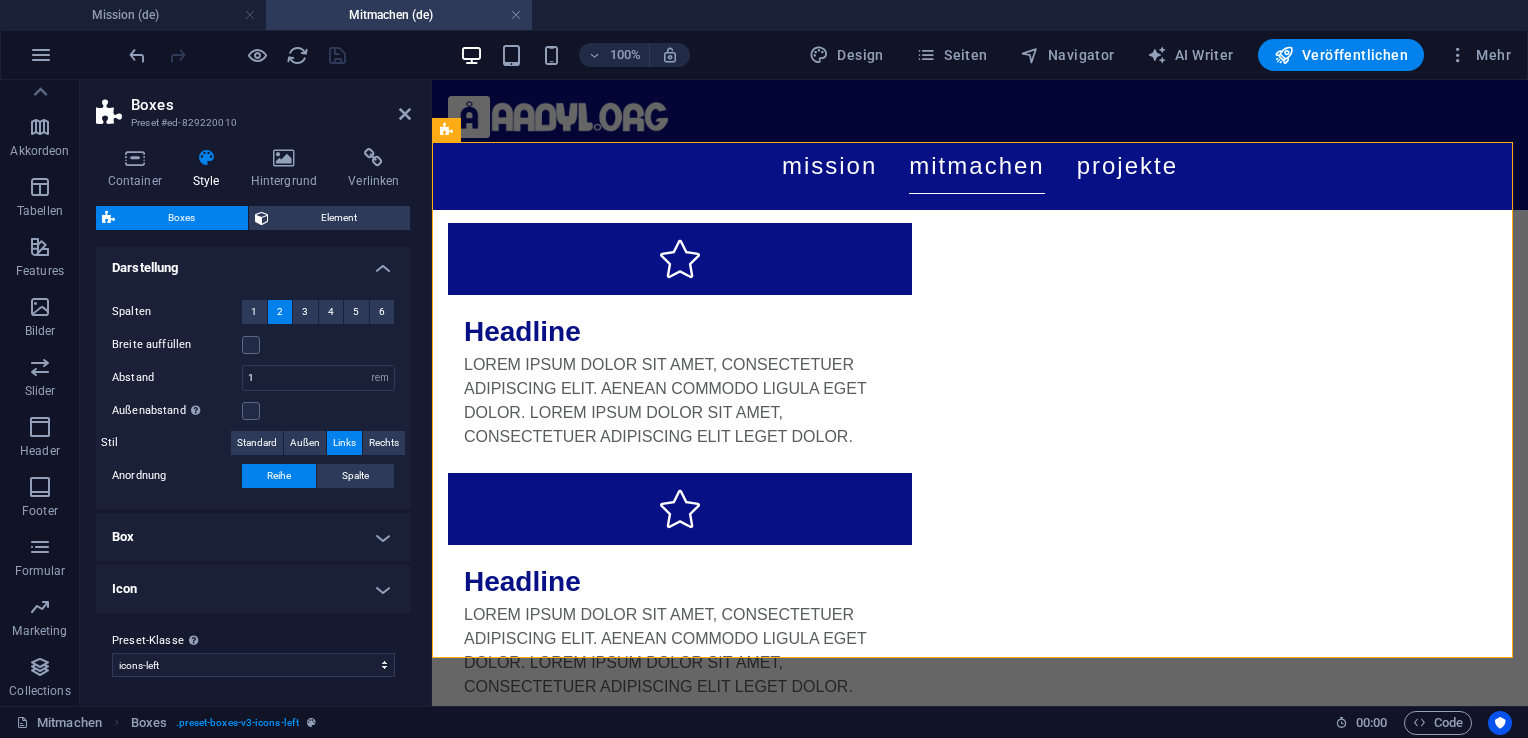 scroll, scrollTop: 348, scrollLeft: 0, axis: vertical 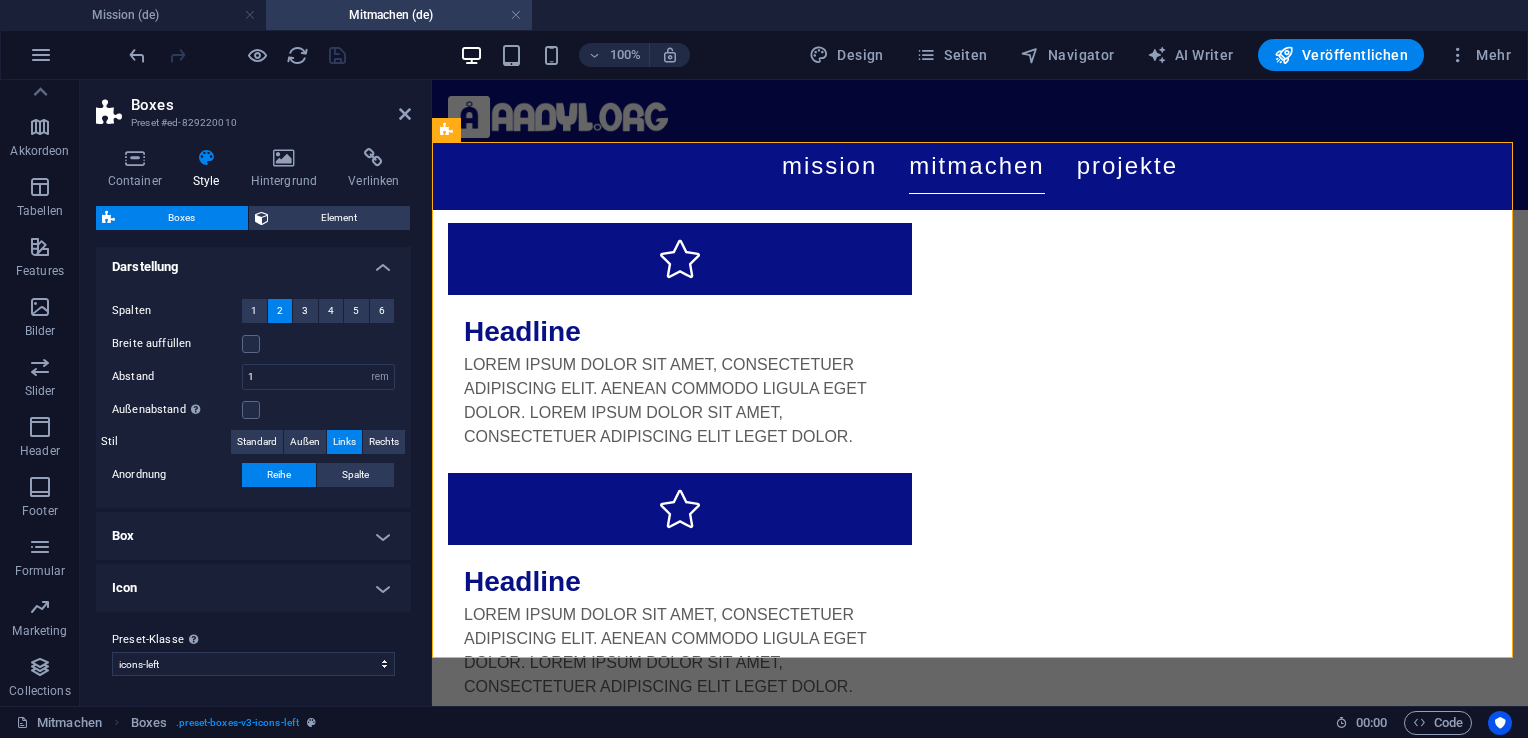 click on "Box" at bounding box center [253, 536] 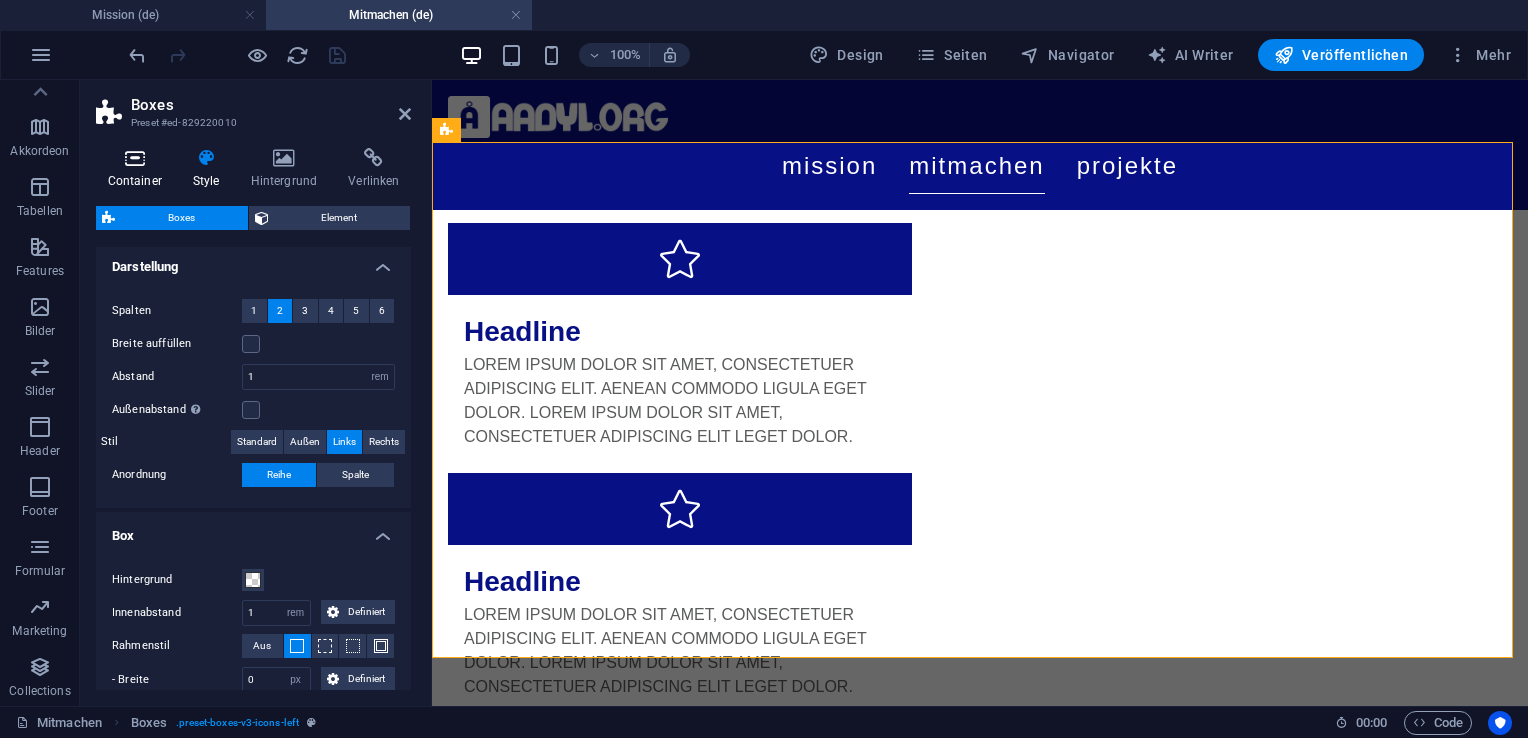 click on "Container" at bounding box center (138, 169) 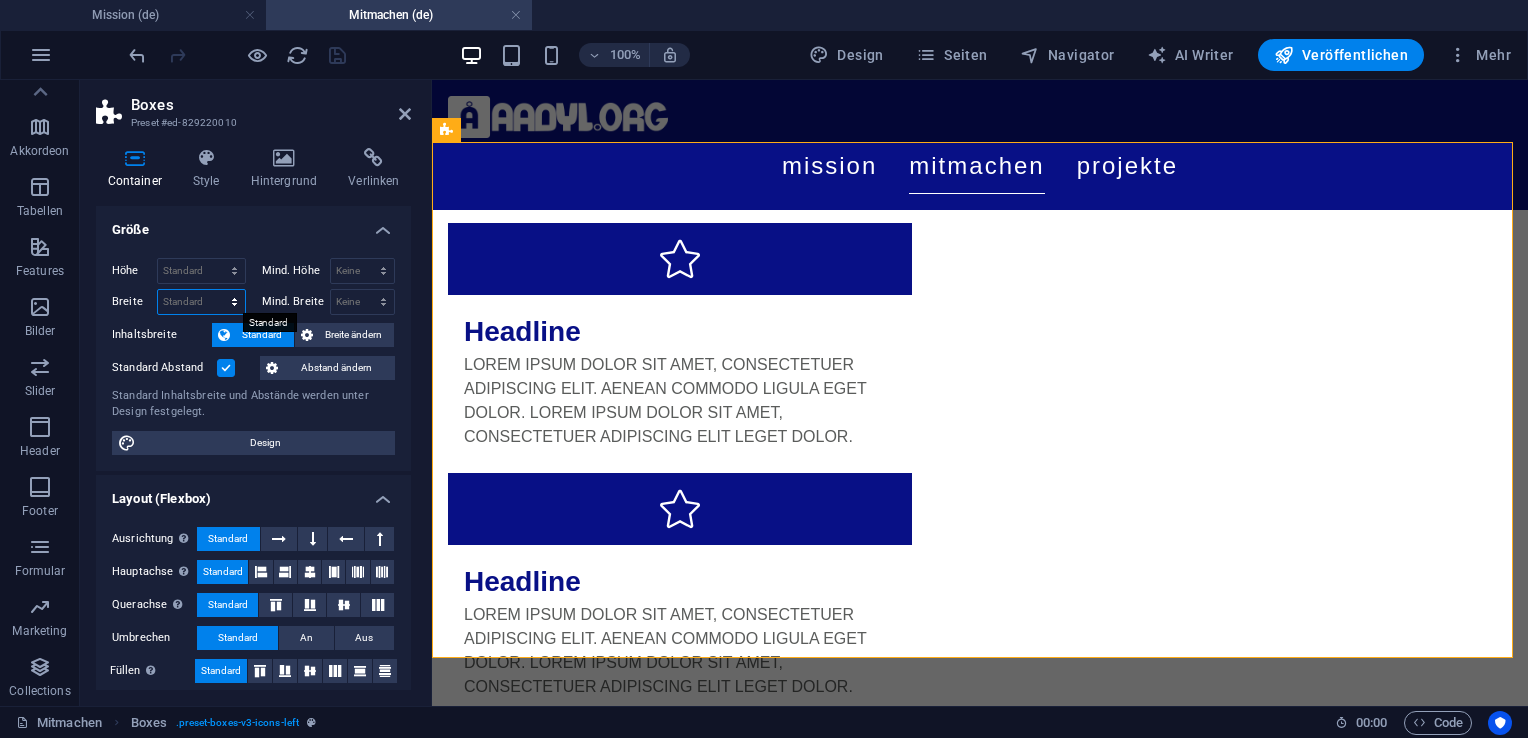 click on "Standard px rem % em vh vw" at bounding box center [201, 302] 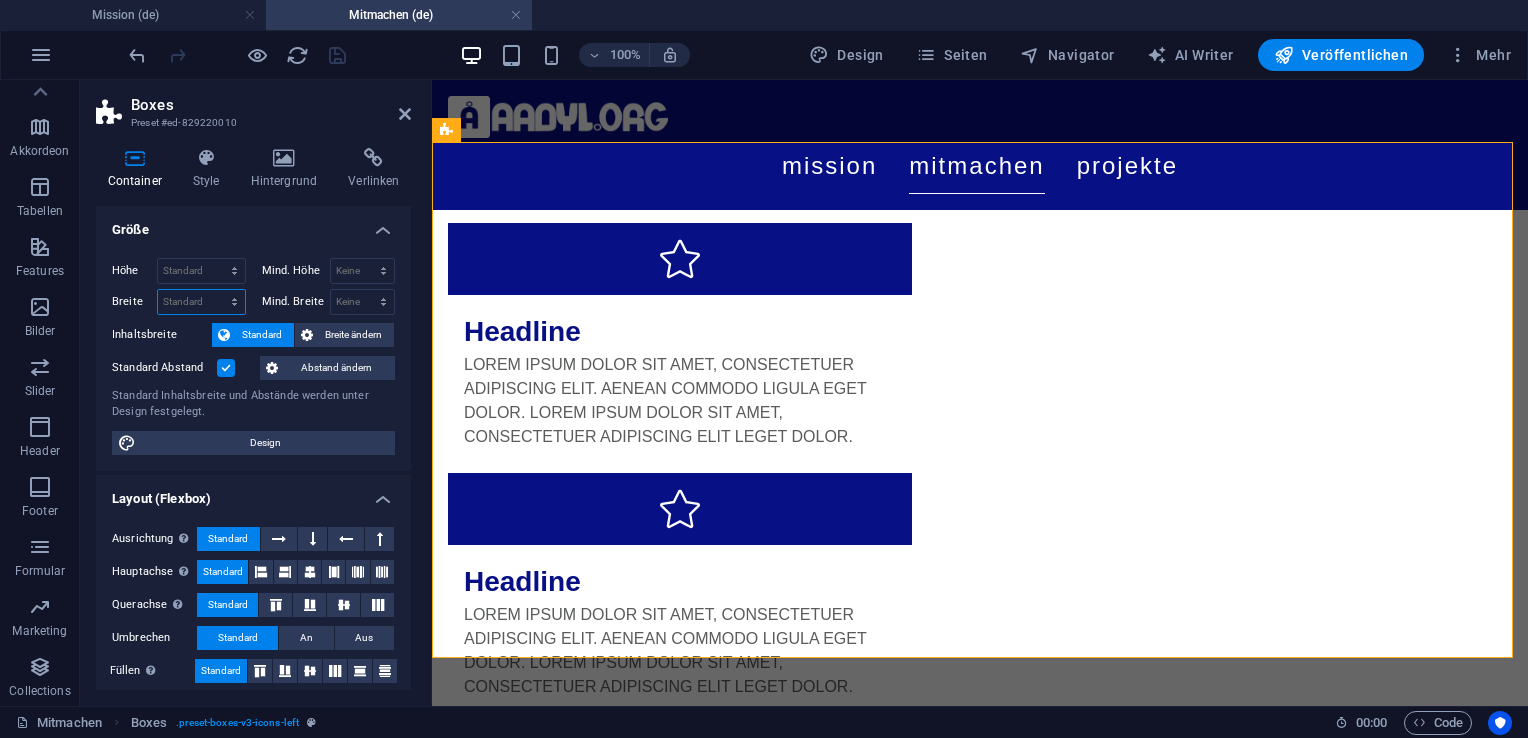 select on "%" 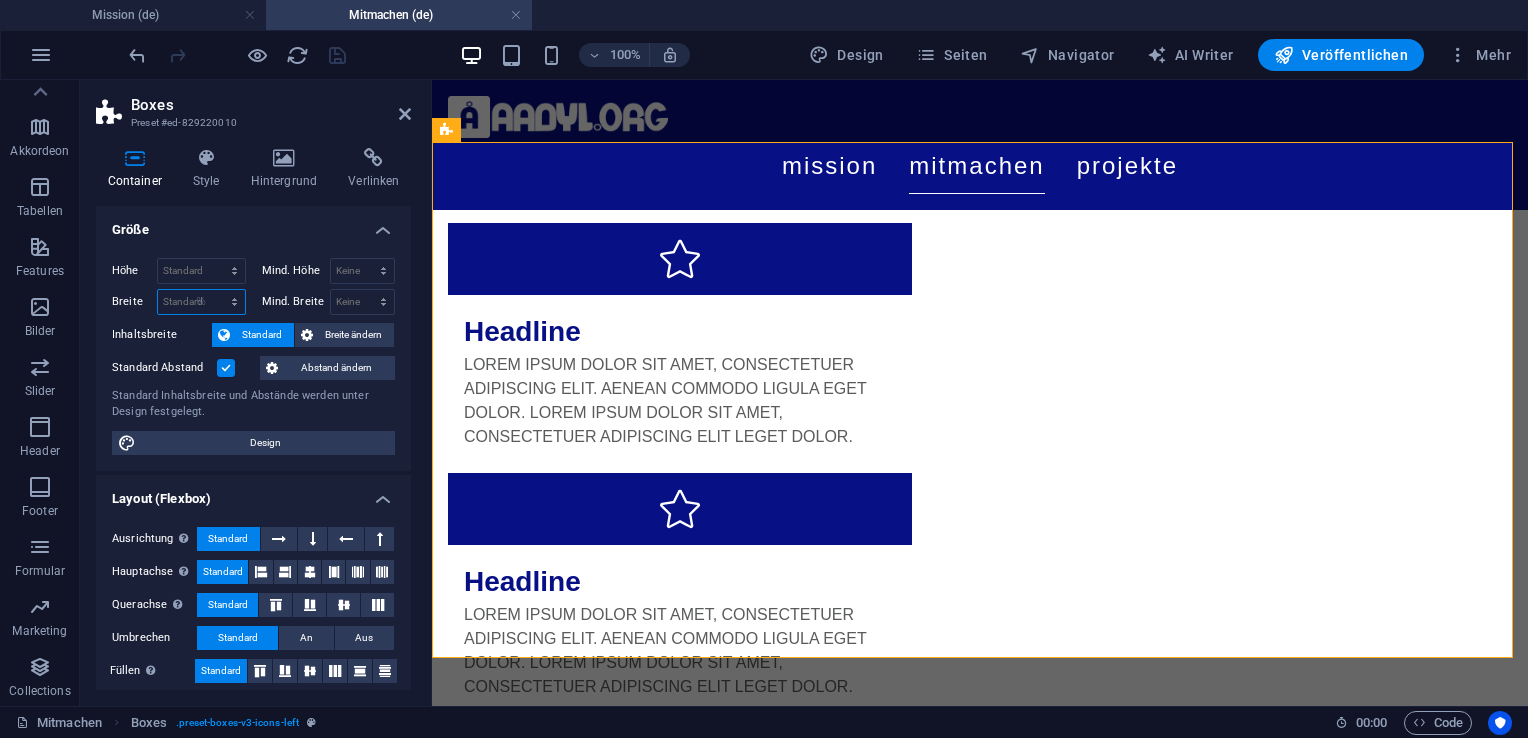 click on "Standard px rem % em vh vw" at bounding box center (201, 302) 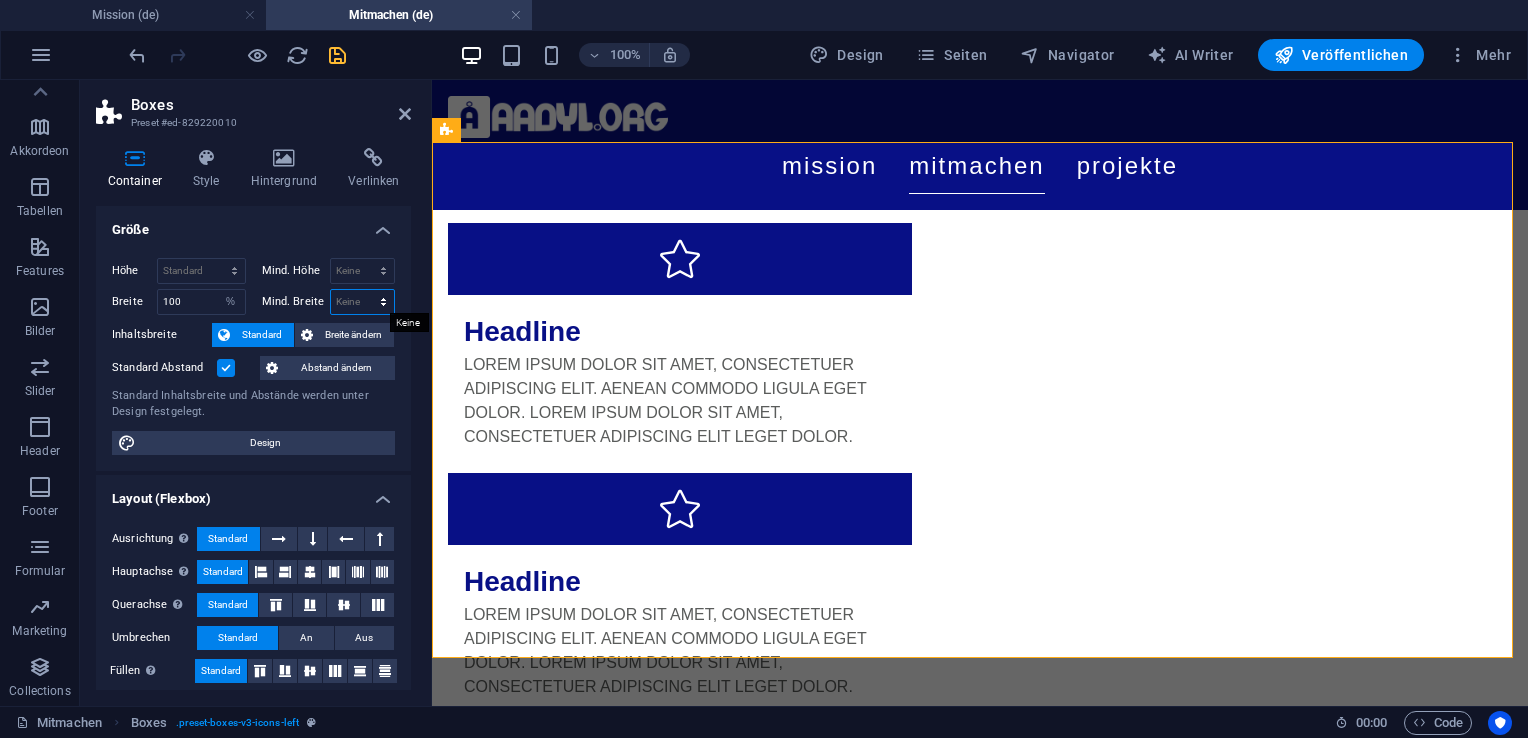 click on "Keine px rem % vh vw" at bounding box center [363, 302] 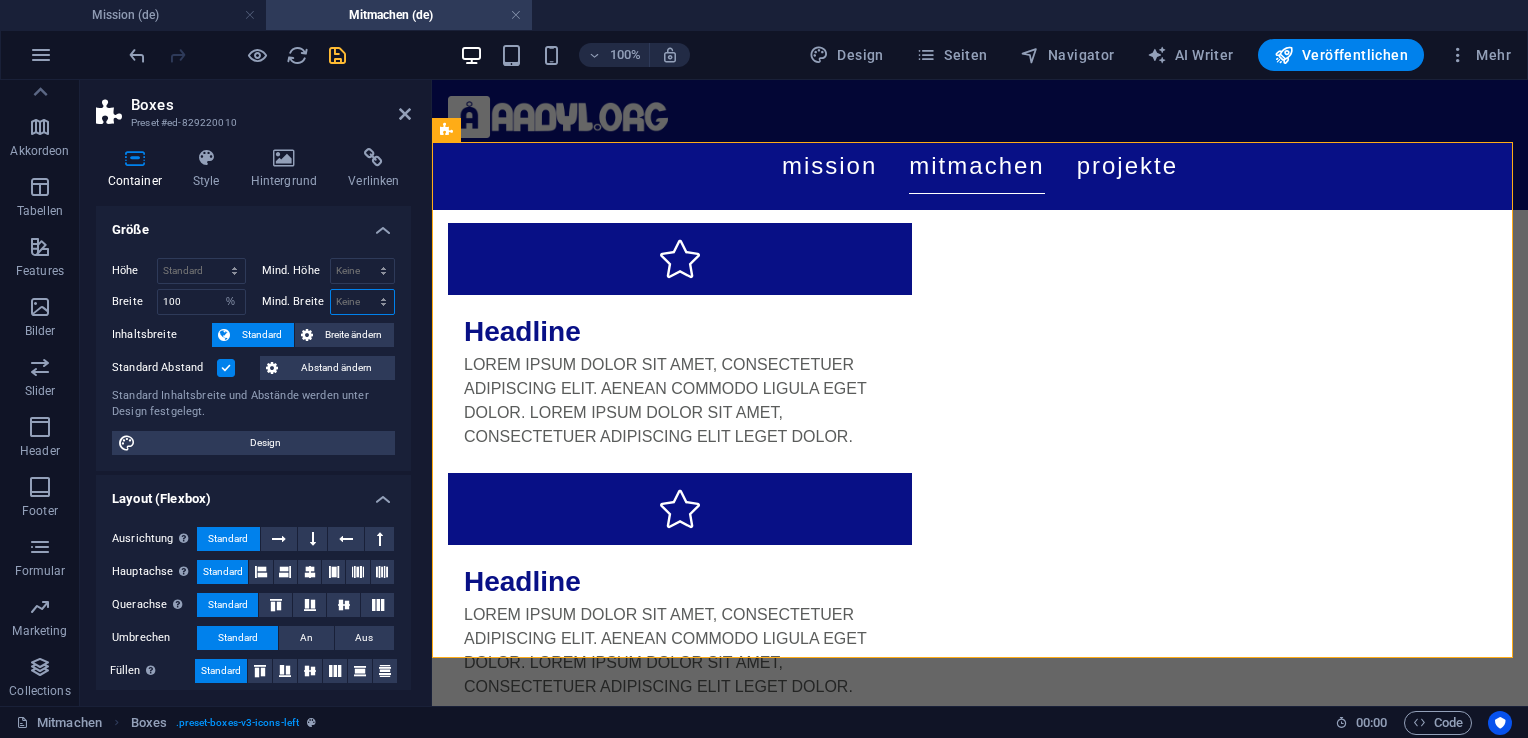 select on "%" 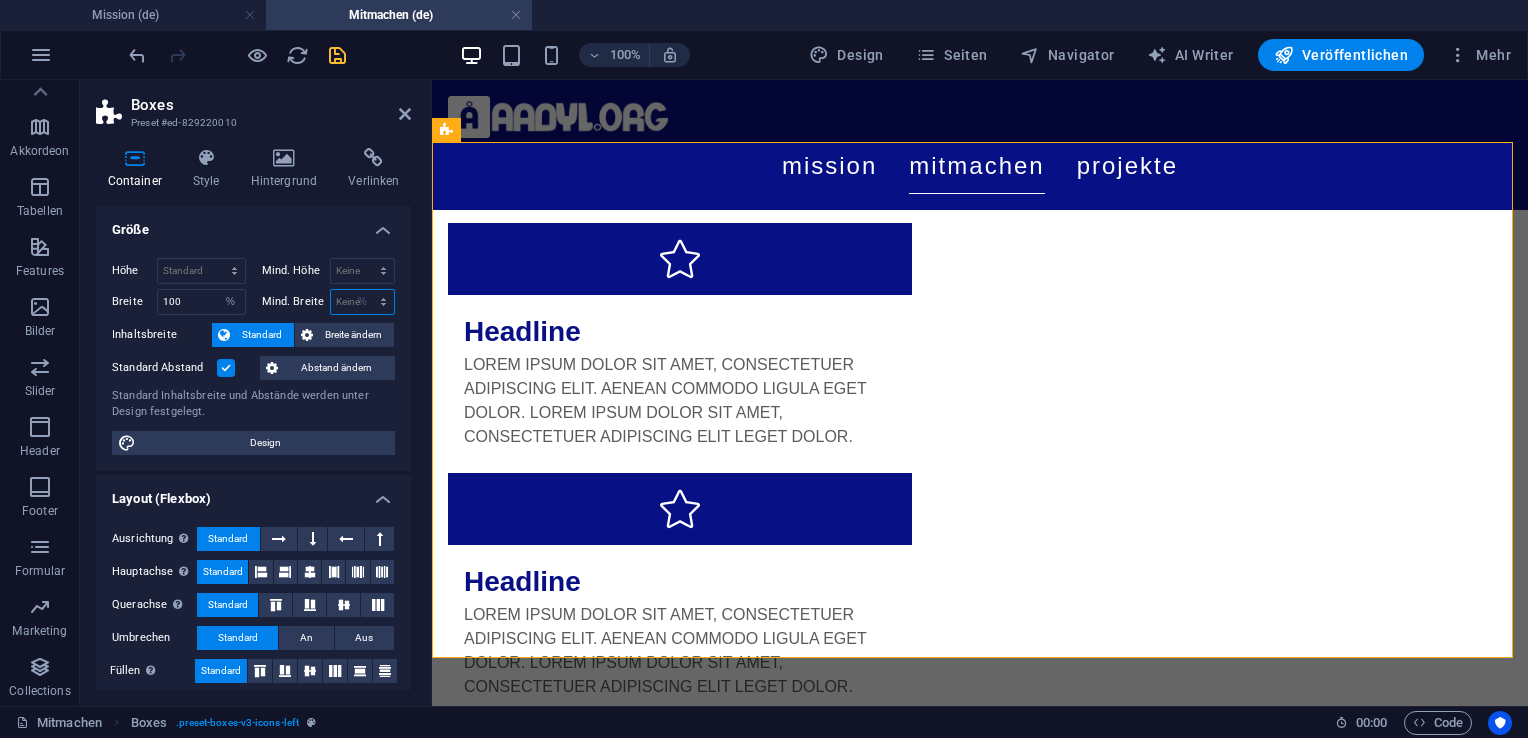 click on "Keine px rem % vh vw" at bounding box center [363, 302] 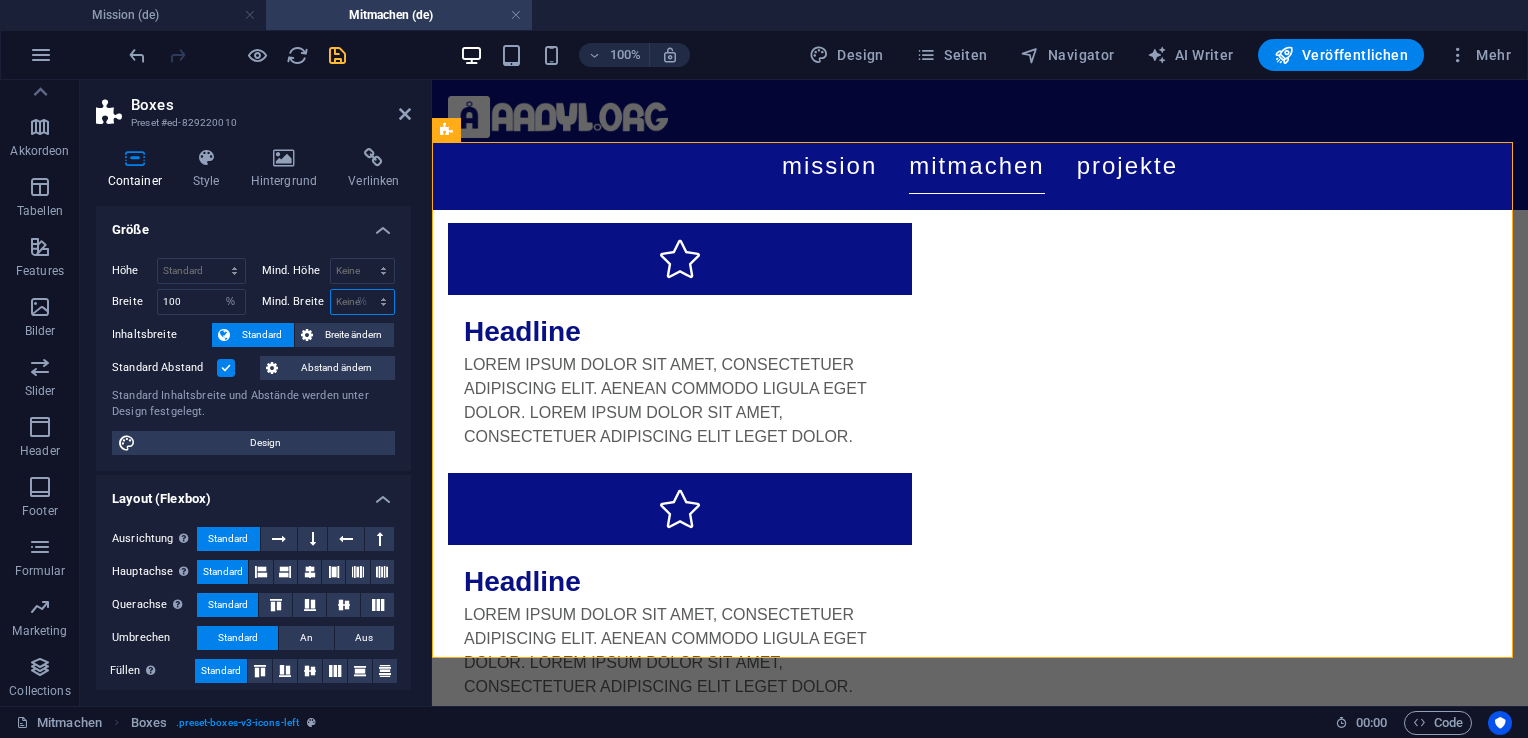 type on "100" 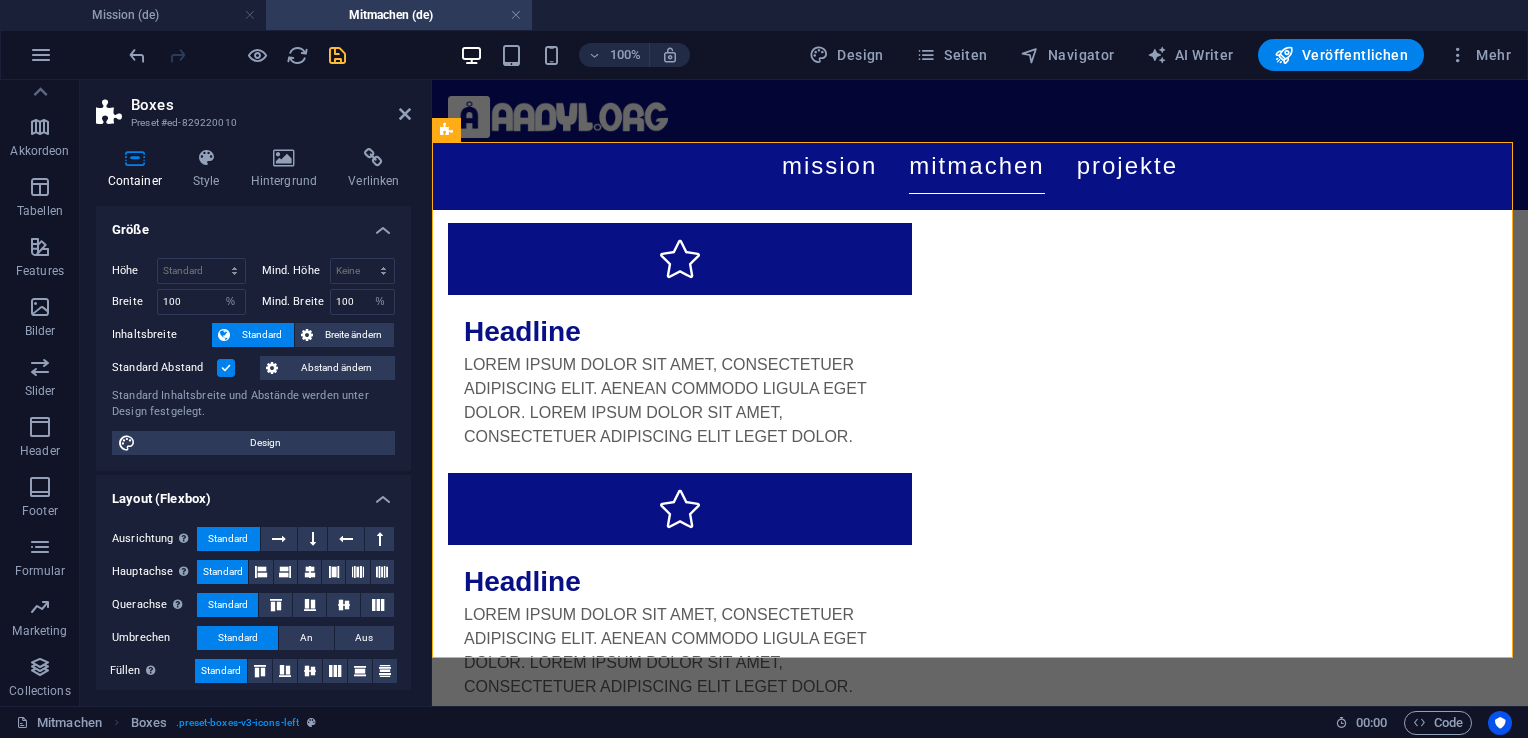 click at bounding box center [226, 368] 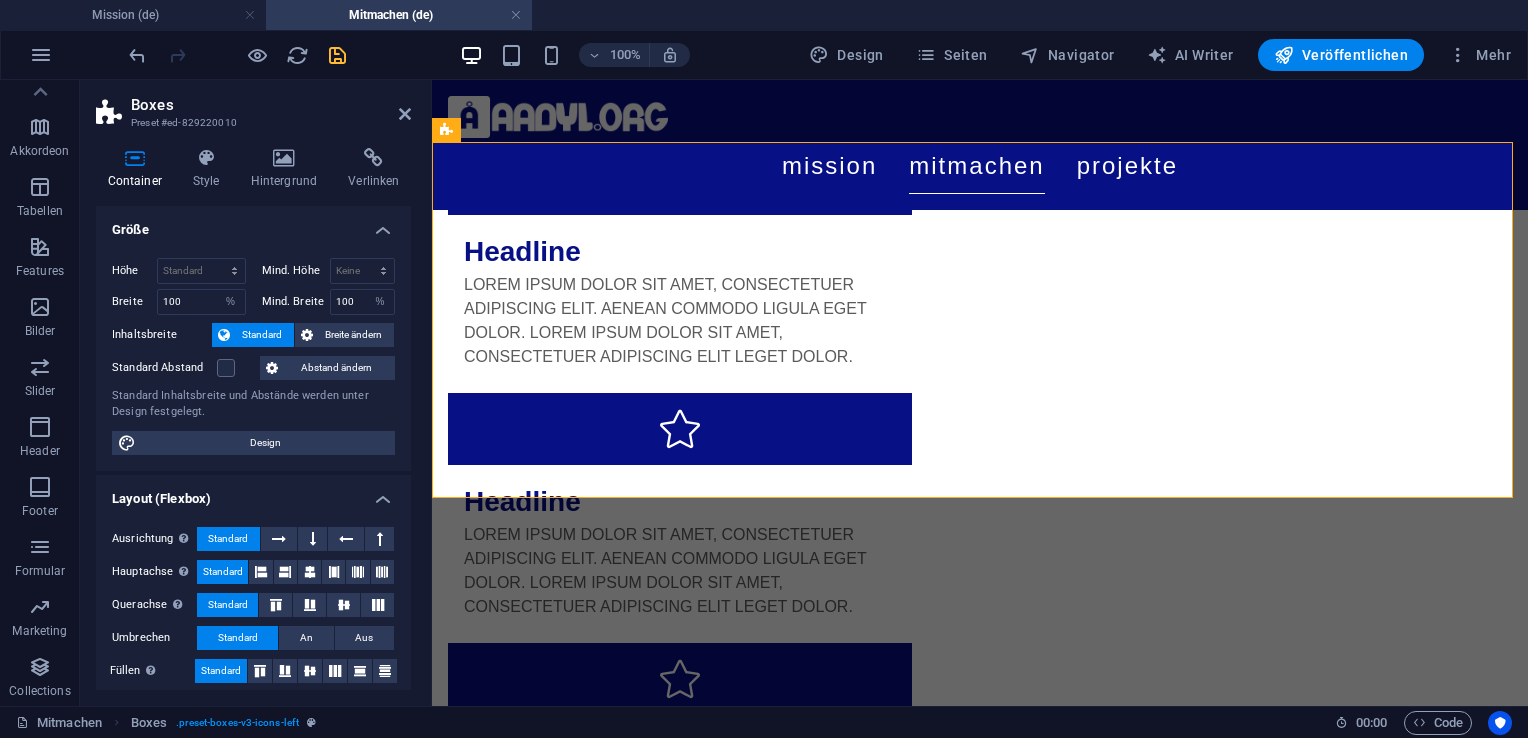 click on "Abstand ändern" at bounding box center (336, 368) 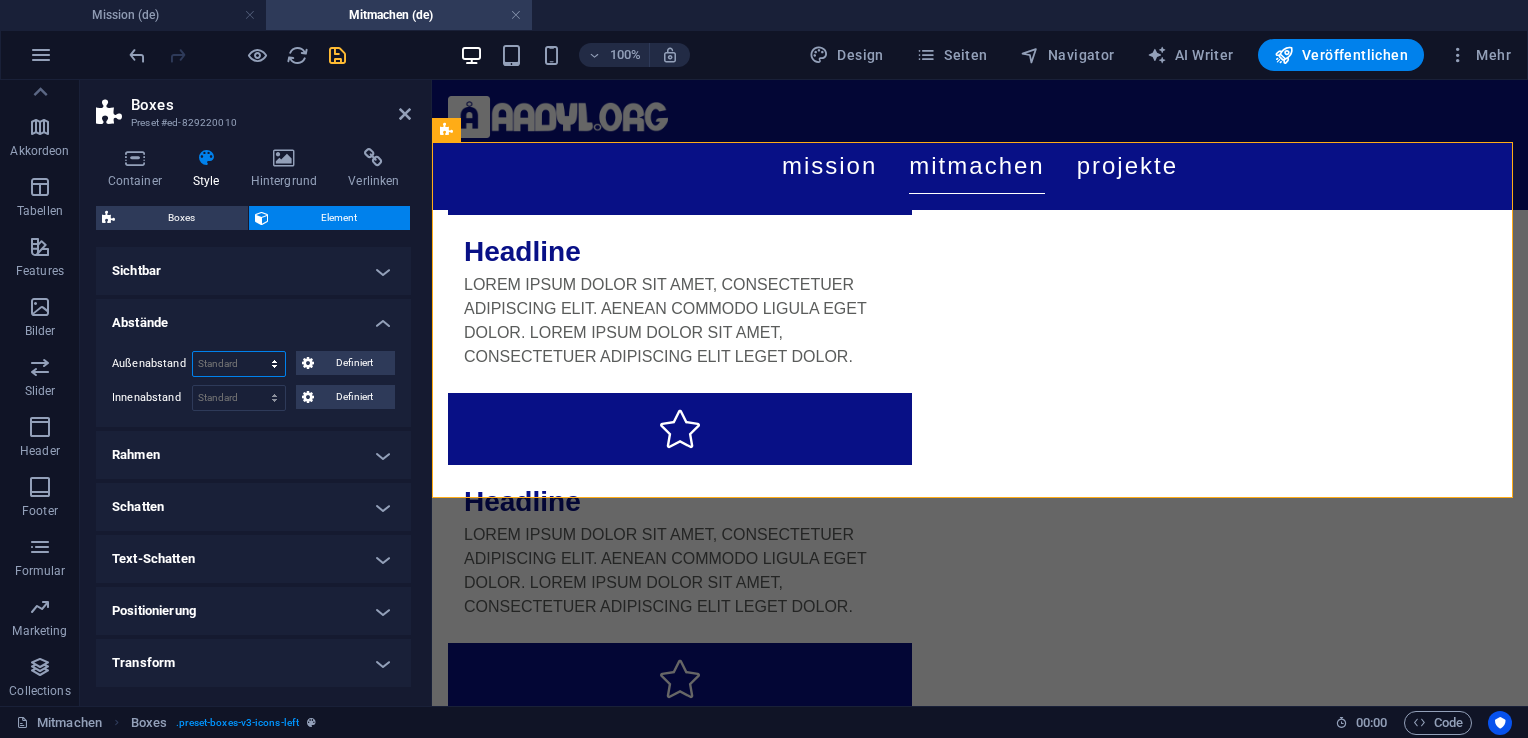 click on "Standard auto px % rem vw vh Definiert" at bounding box center (239, 364) 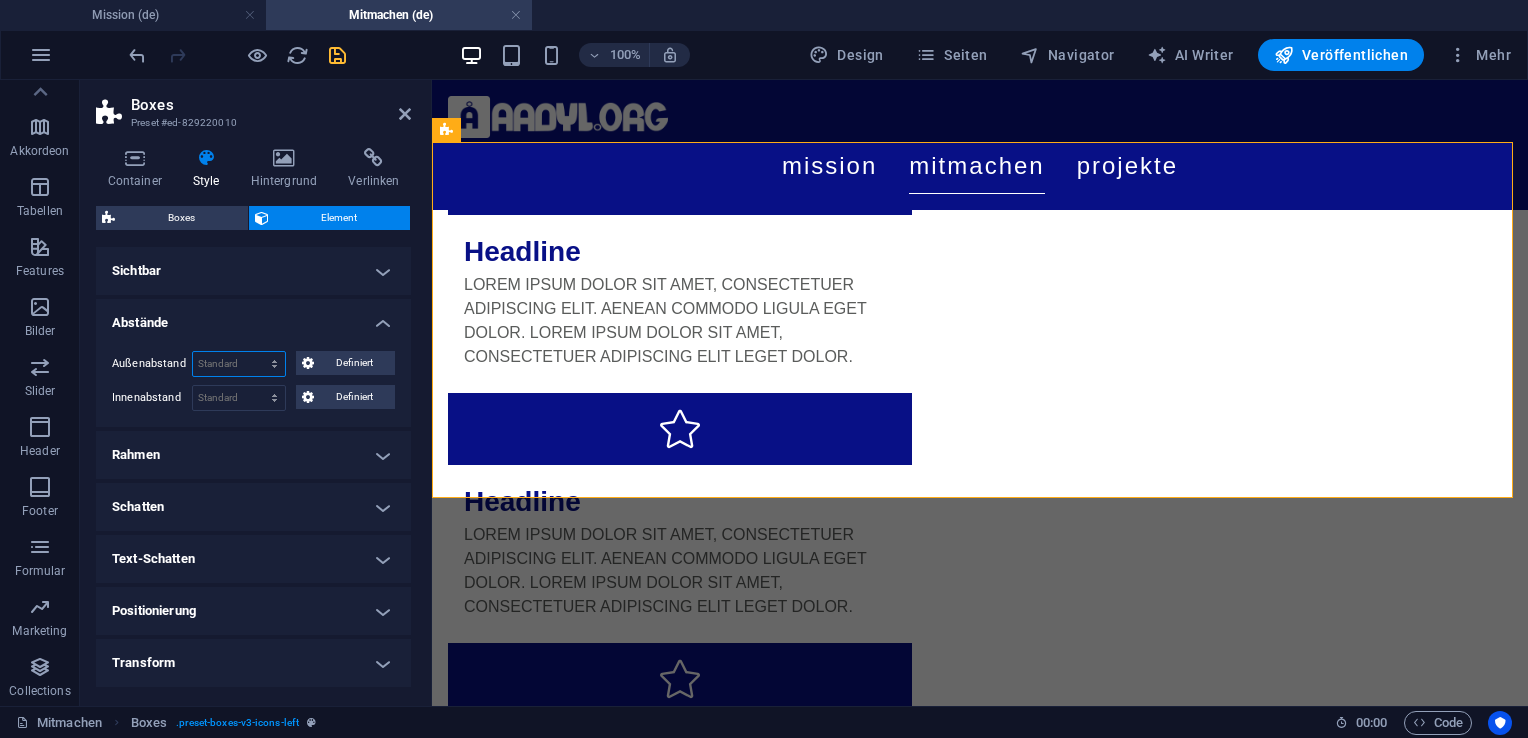 select on "rem" 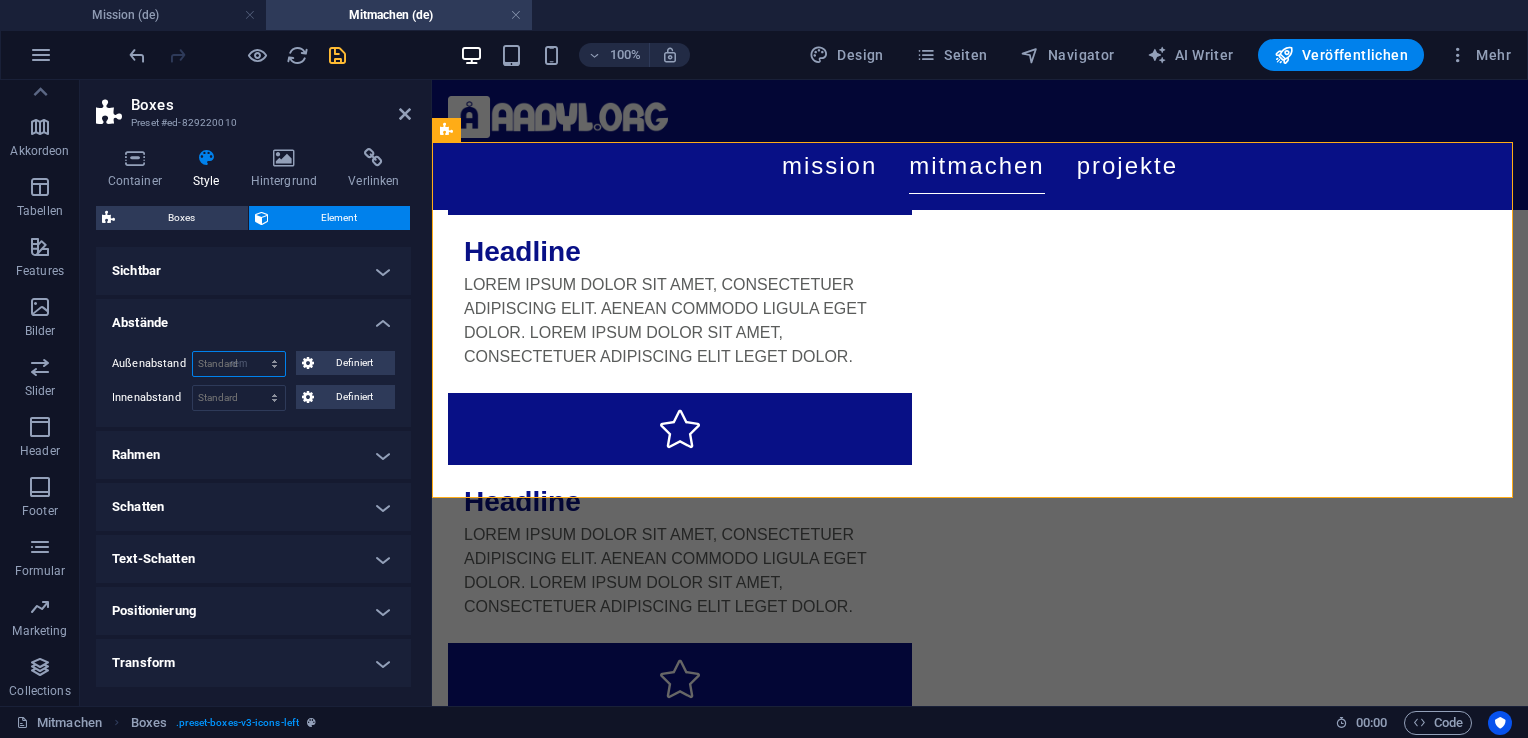 click on "Standard auto px % rem vw vh Definiert" at bounding box center [239, 364] 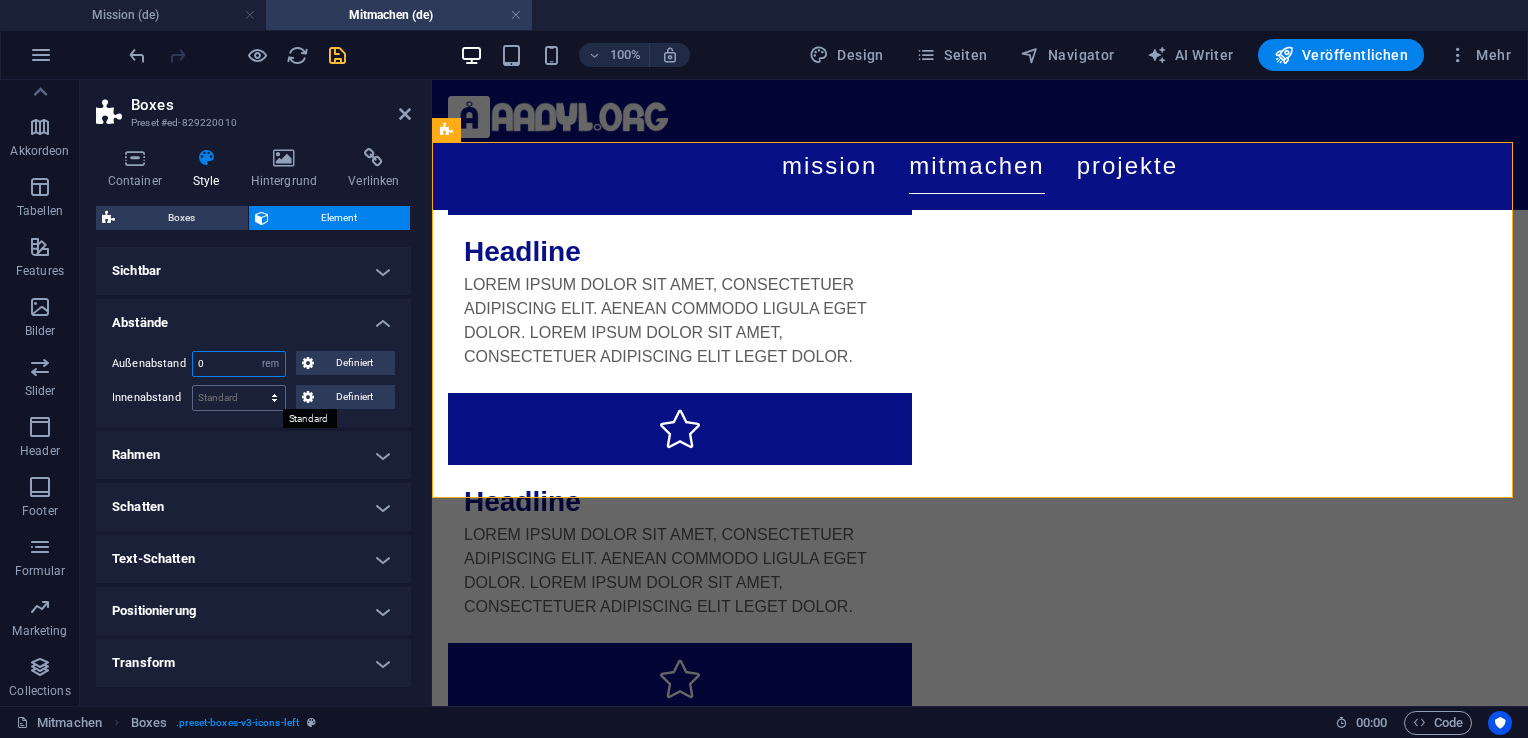 type on "1" 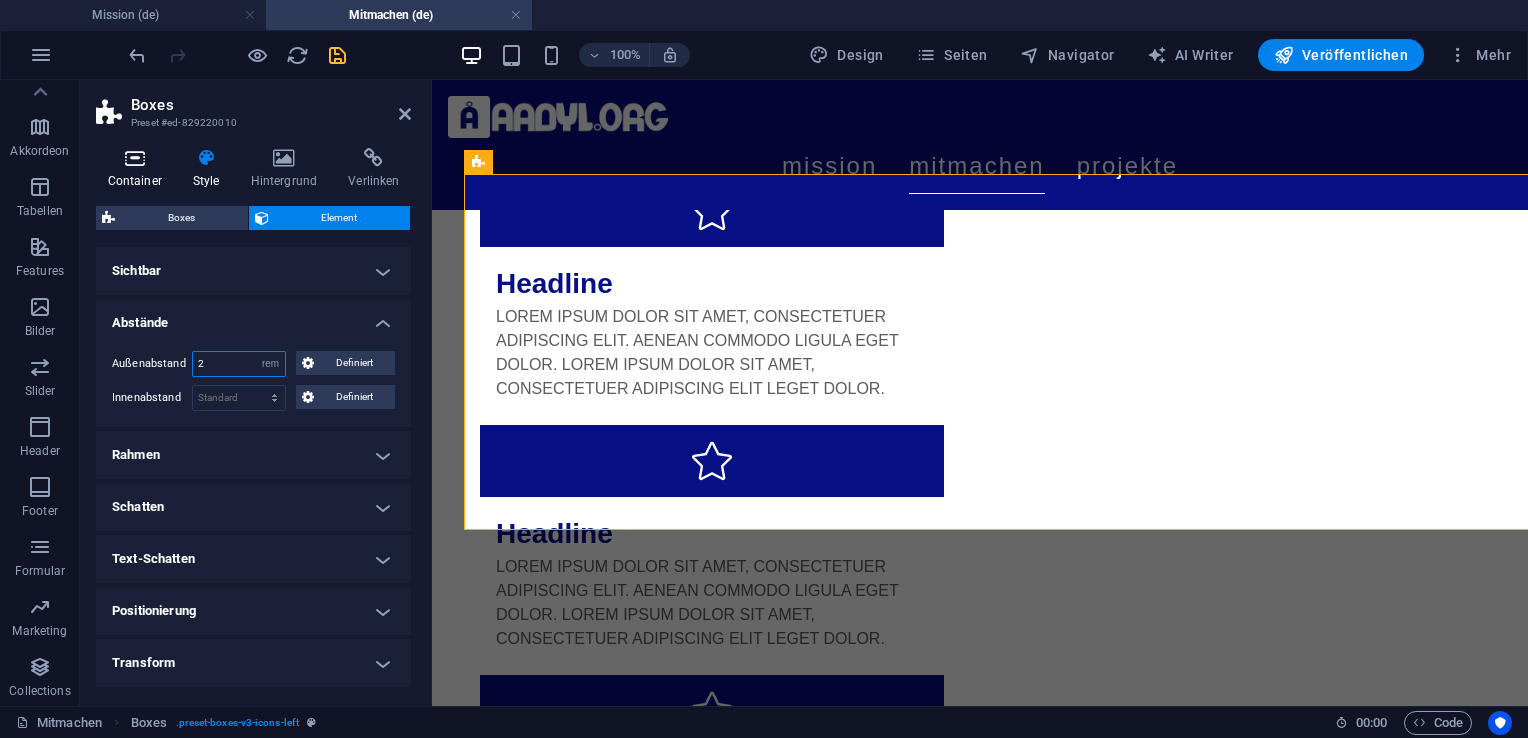 type on "2" 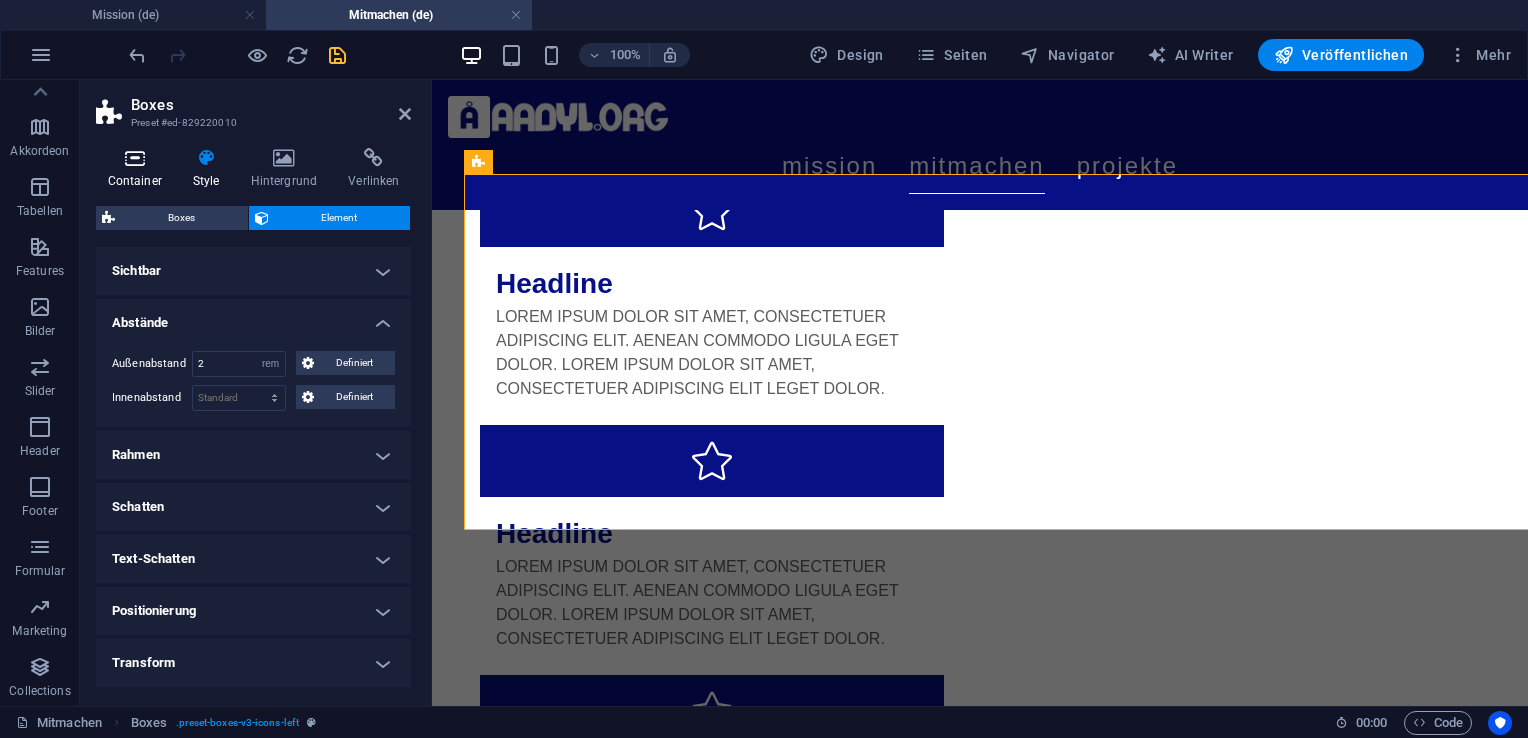 click on "Container" at bounding box center [138, 169] 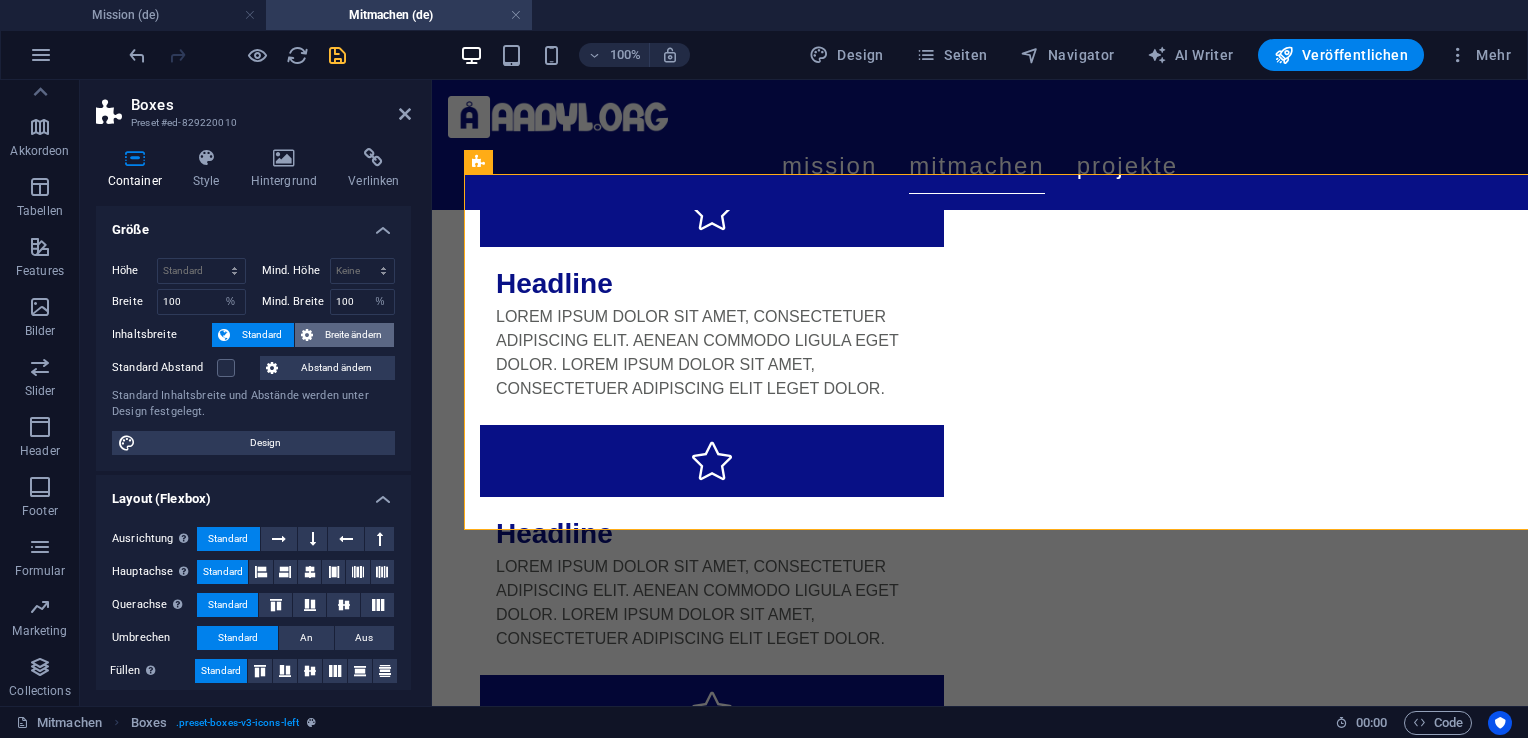 click on "Breite ändern" at bounding box center [353, 335] 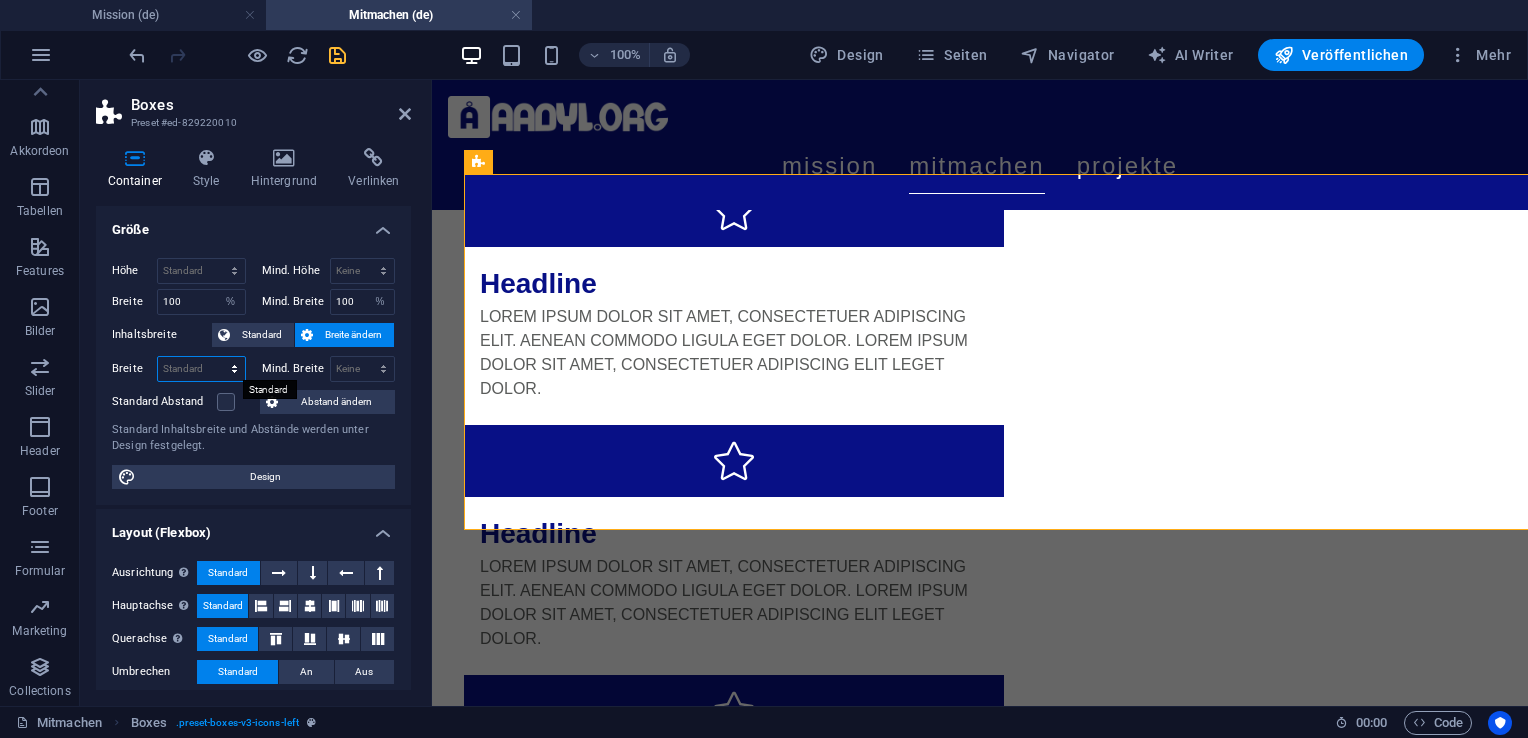 click on "Standard px rem % em vh vw" at bounding box center (201, 369) 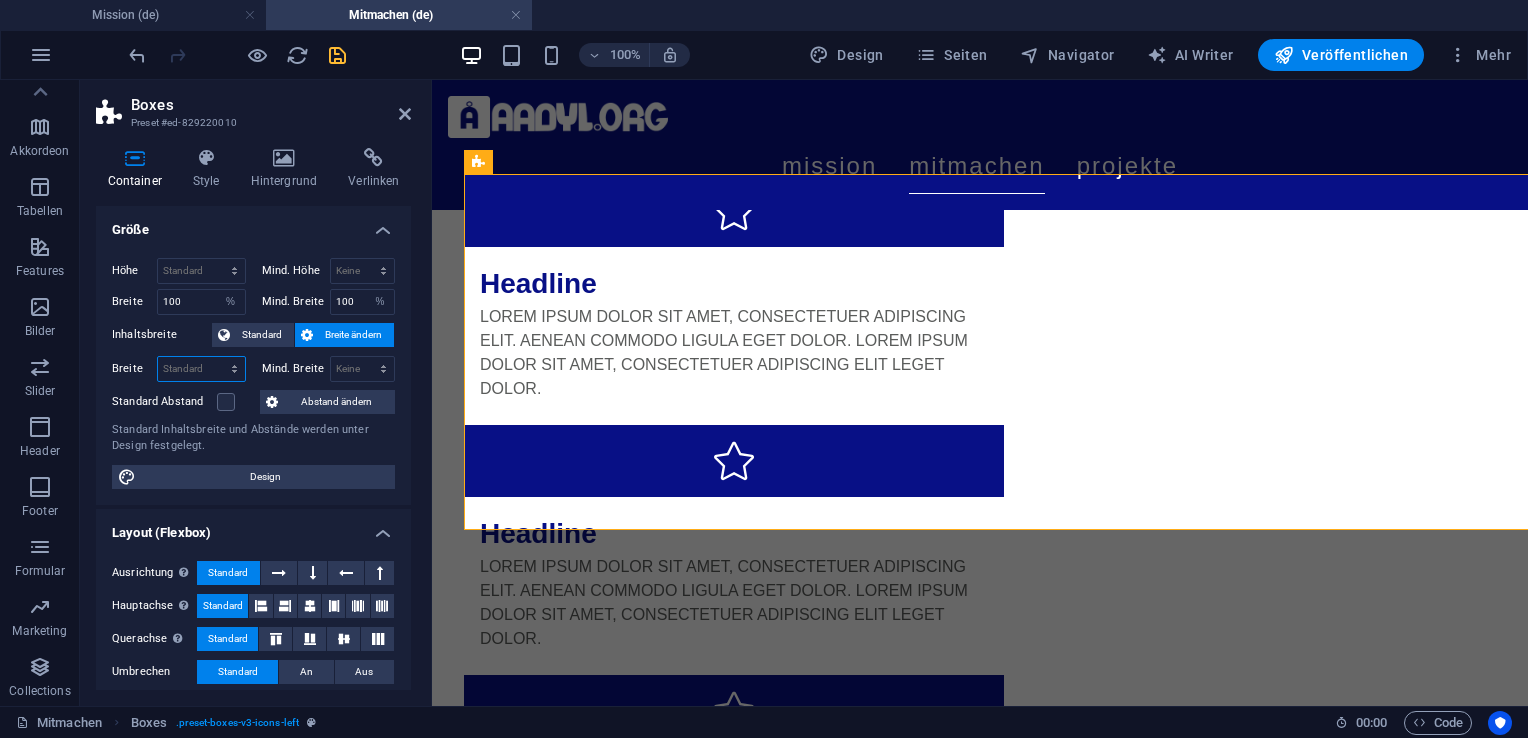 select on "%" 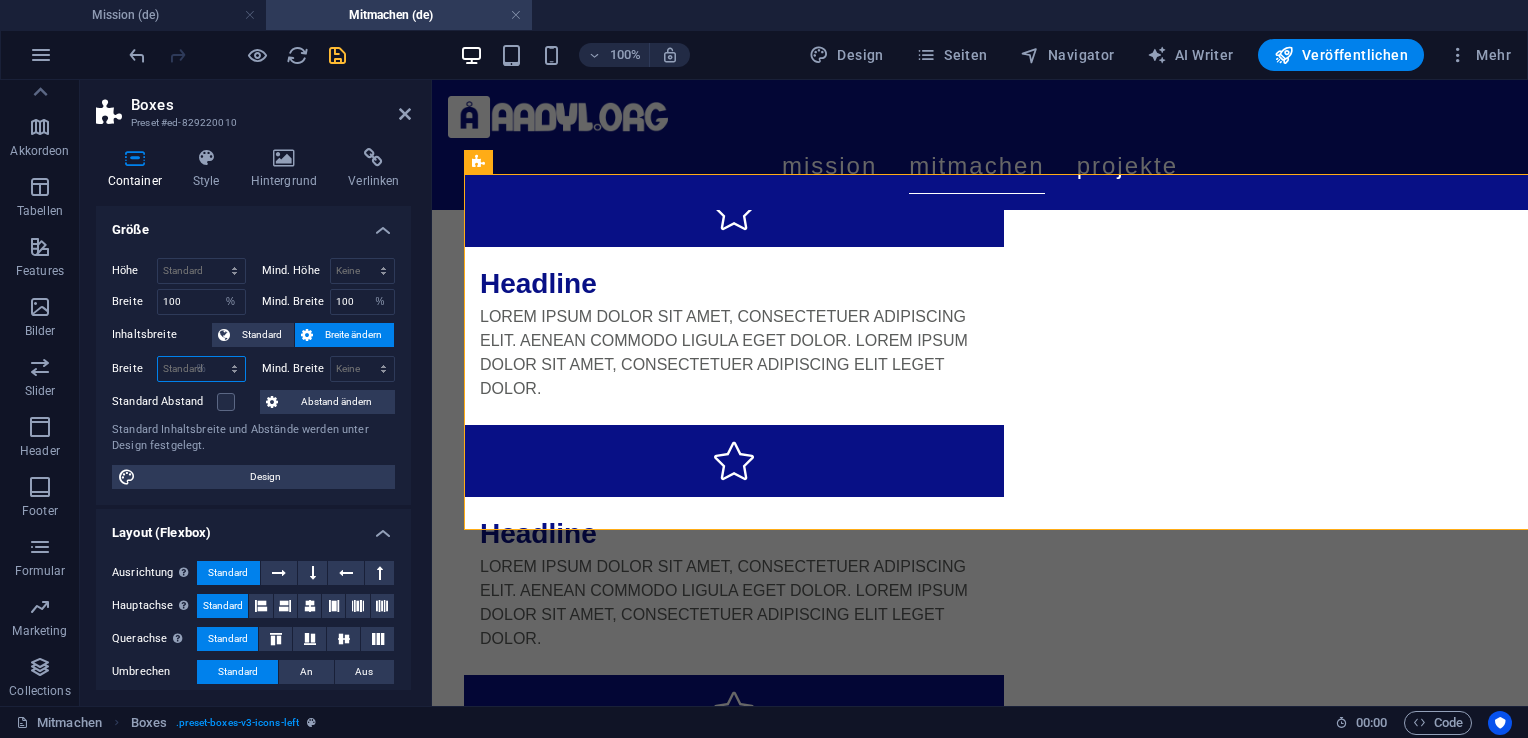 click on "Standard px rem % em vh vw" at bounding box center (201, 369) 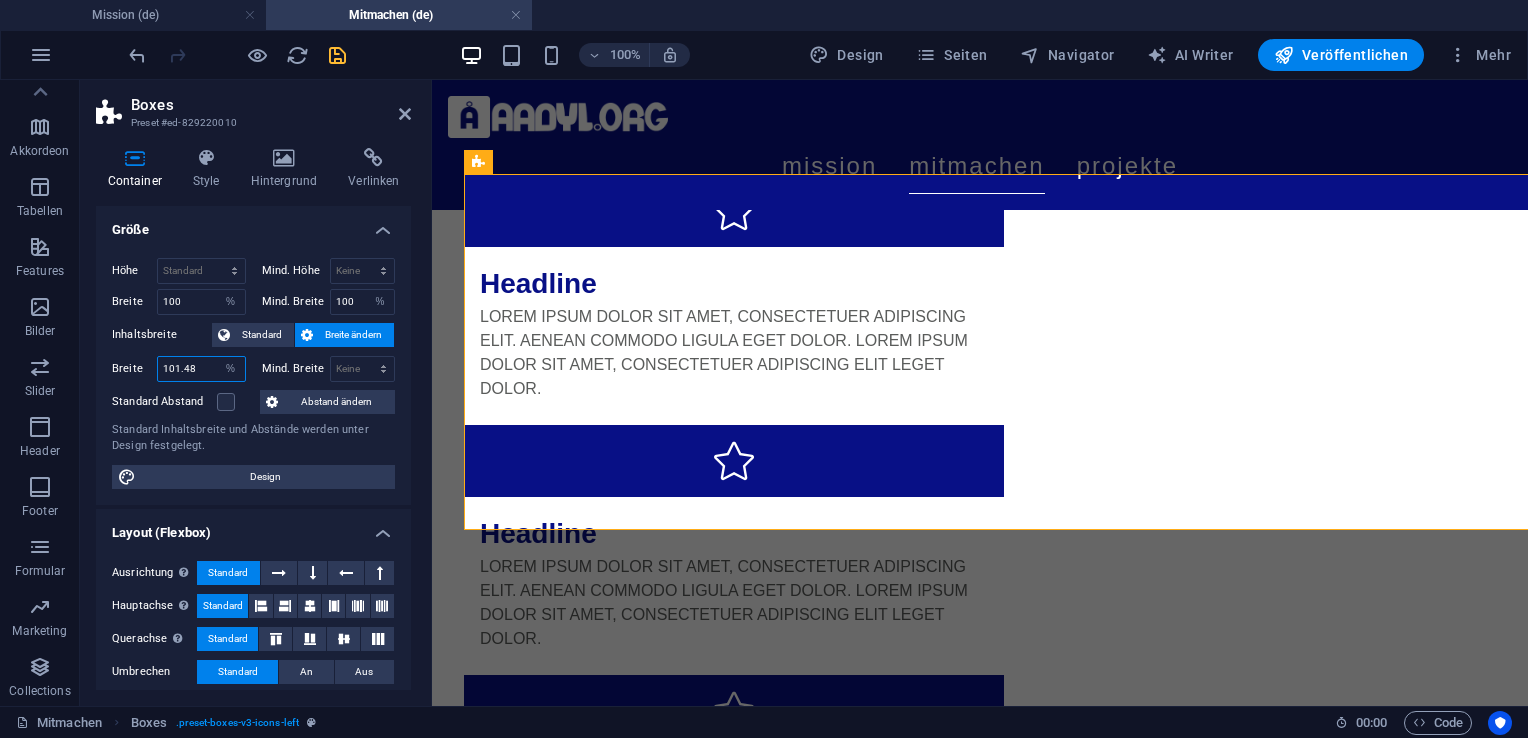 click on "101.48" at bounding box center (201, 369) 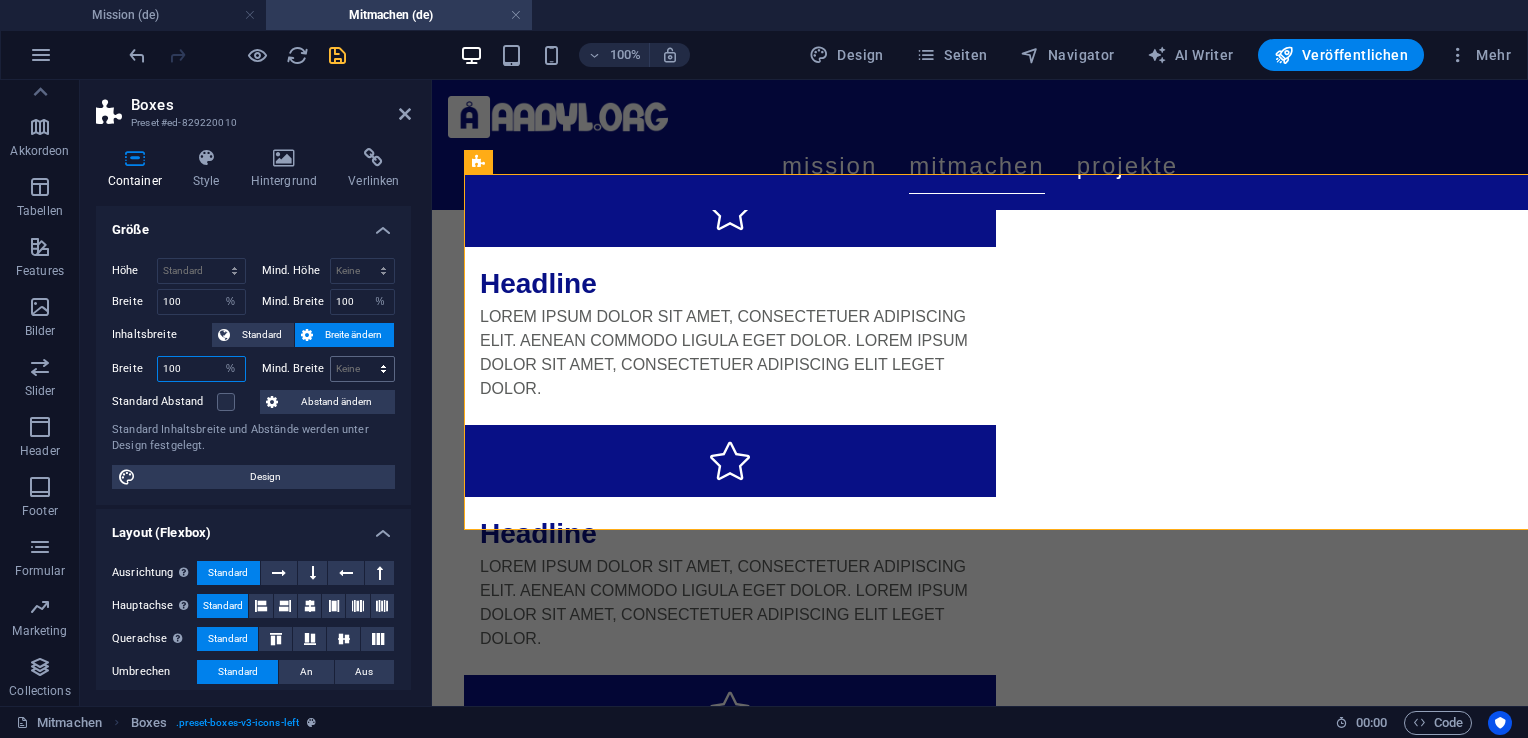 type on "100" 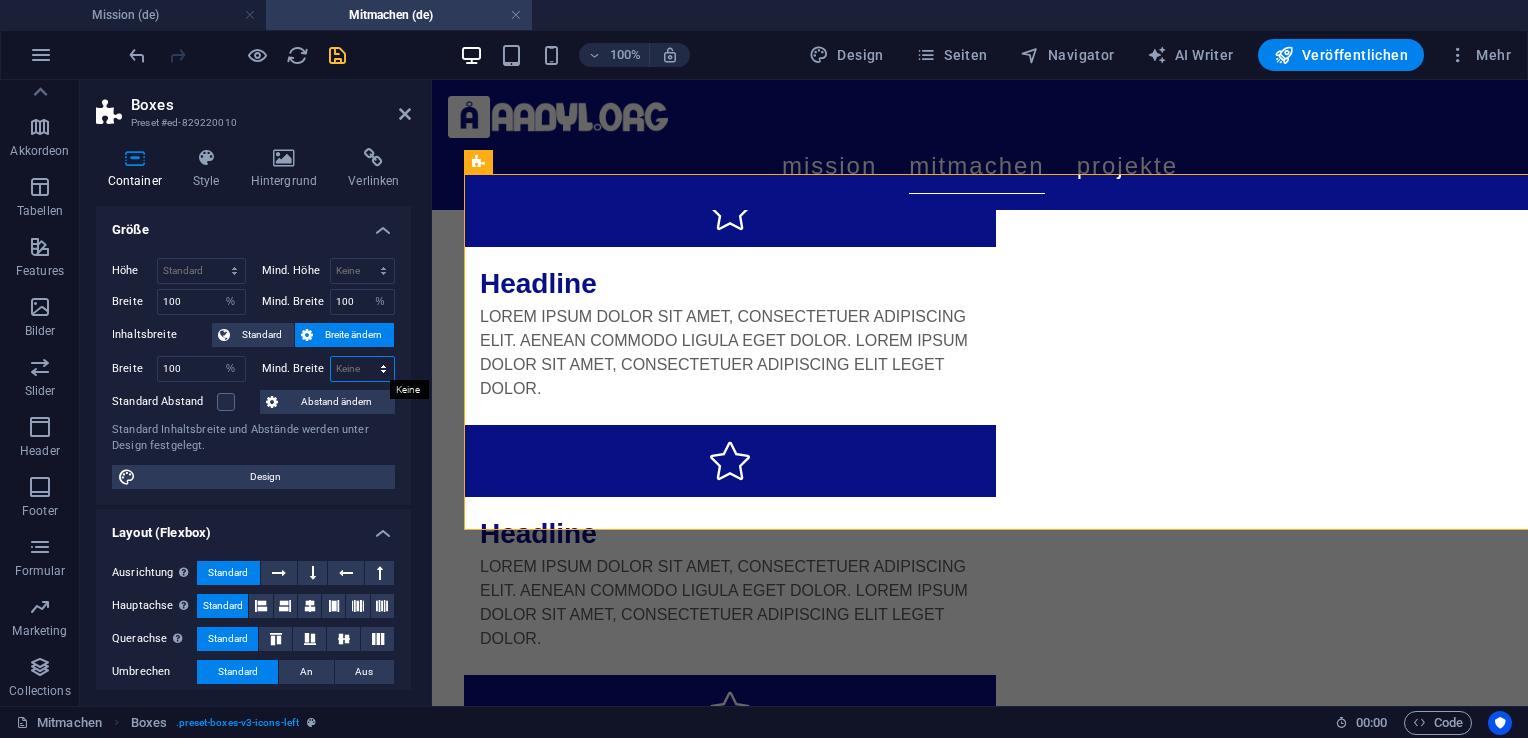 click on "Keine px rem % vh vw" at bounding box center [363, 369] 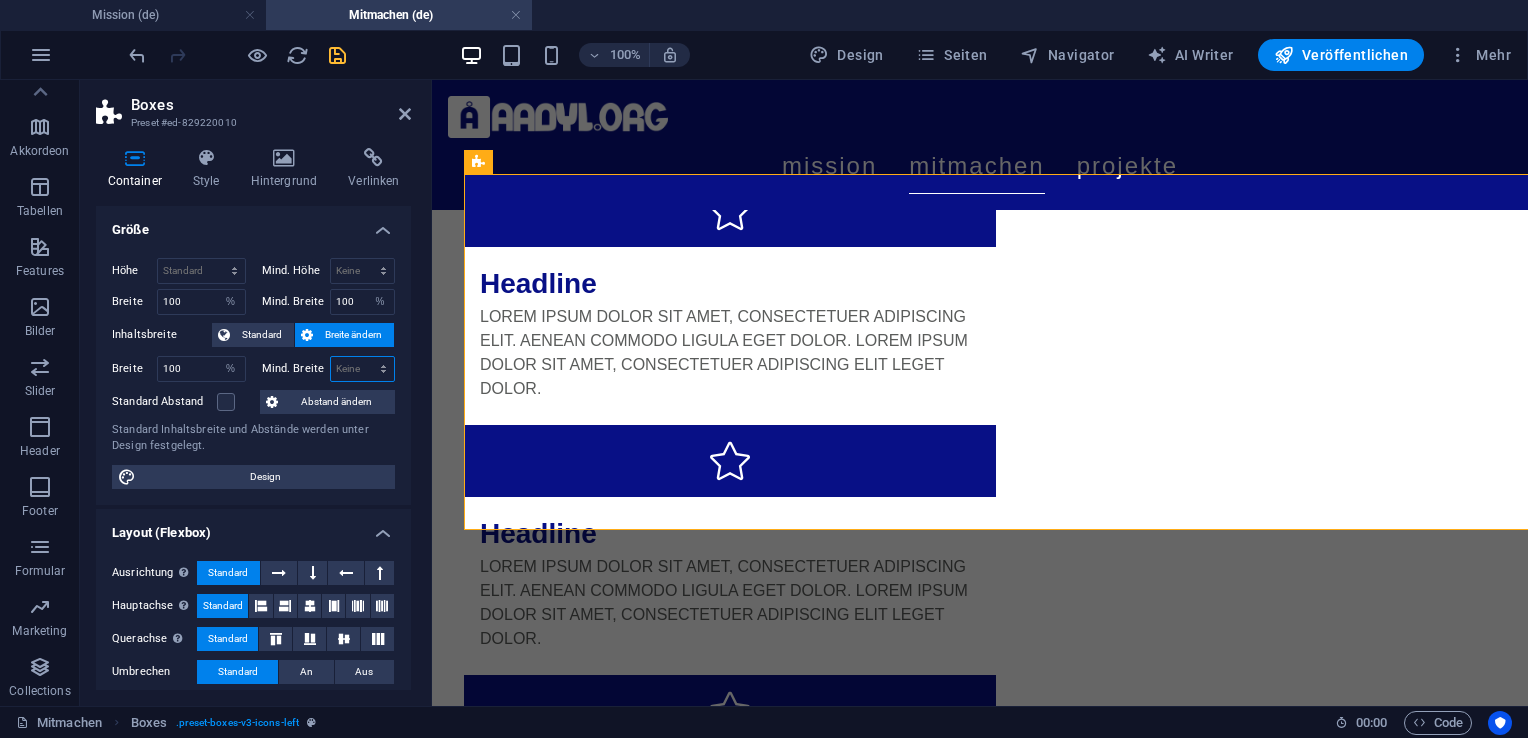 select on "%" 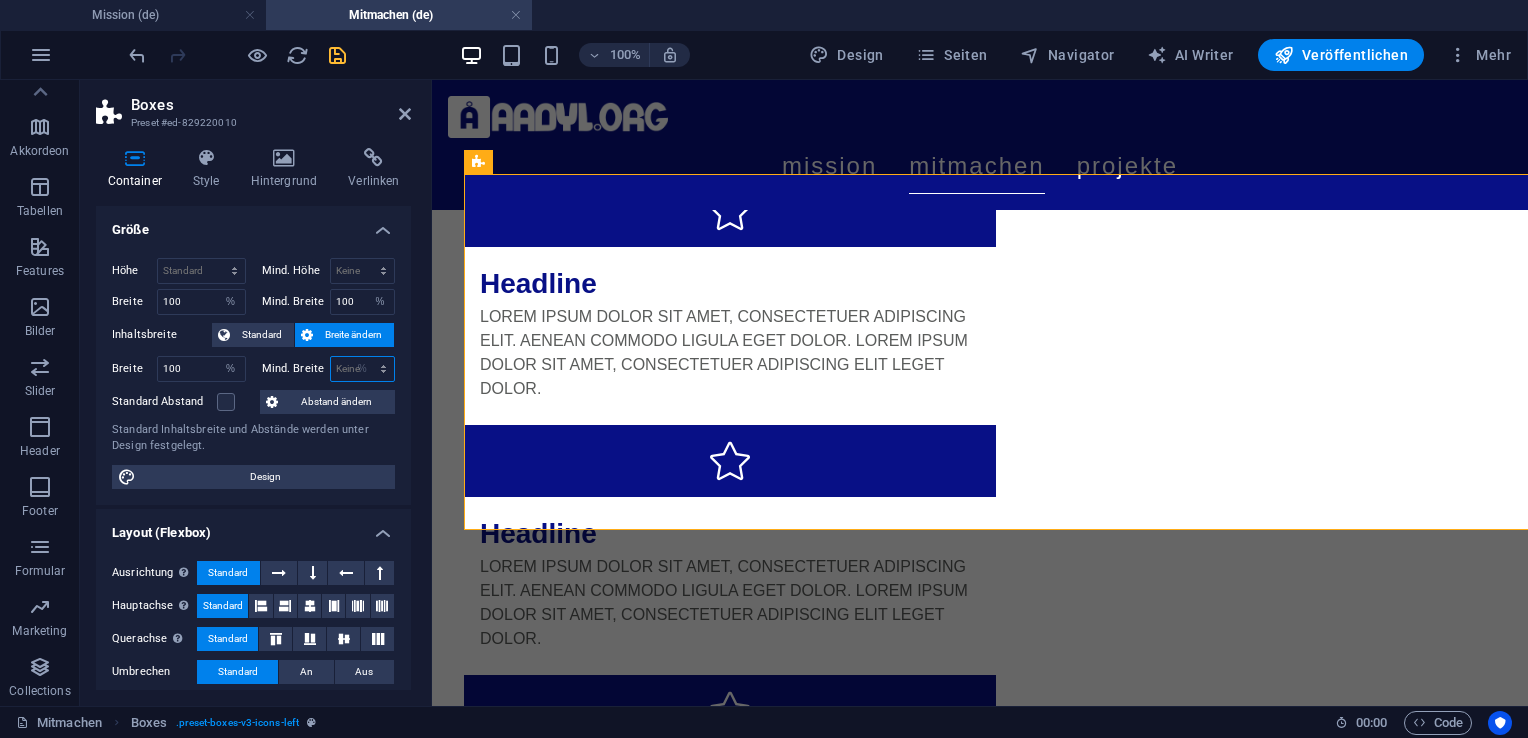 click on "Keine px rem % vh vw" at bounding box center (363, 369) 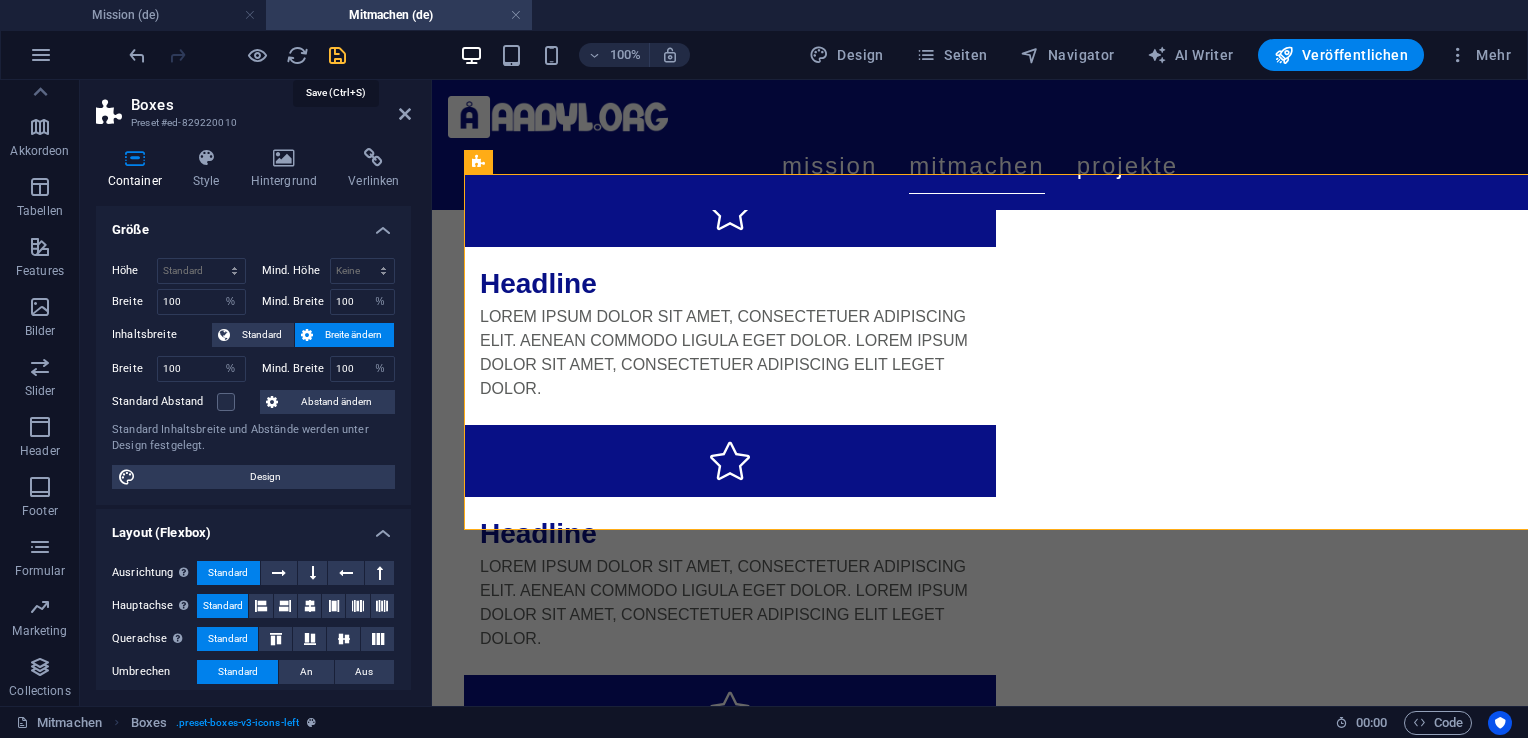 click at bounding box center (337, 55) 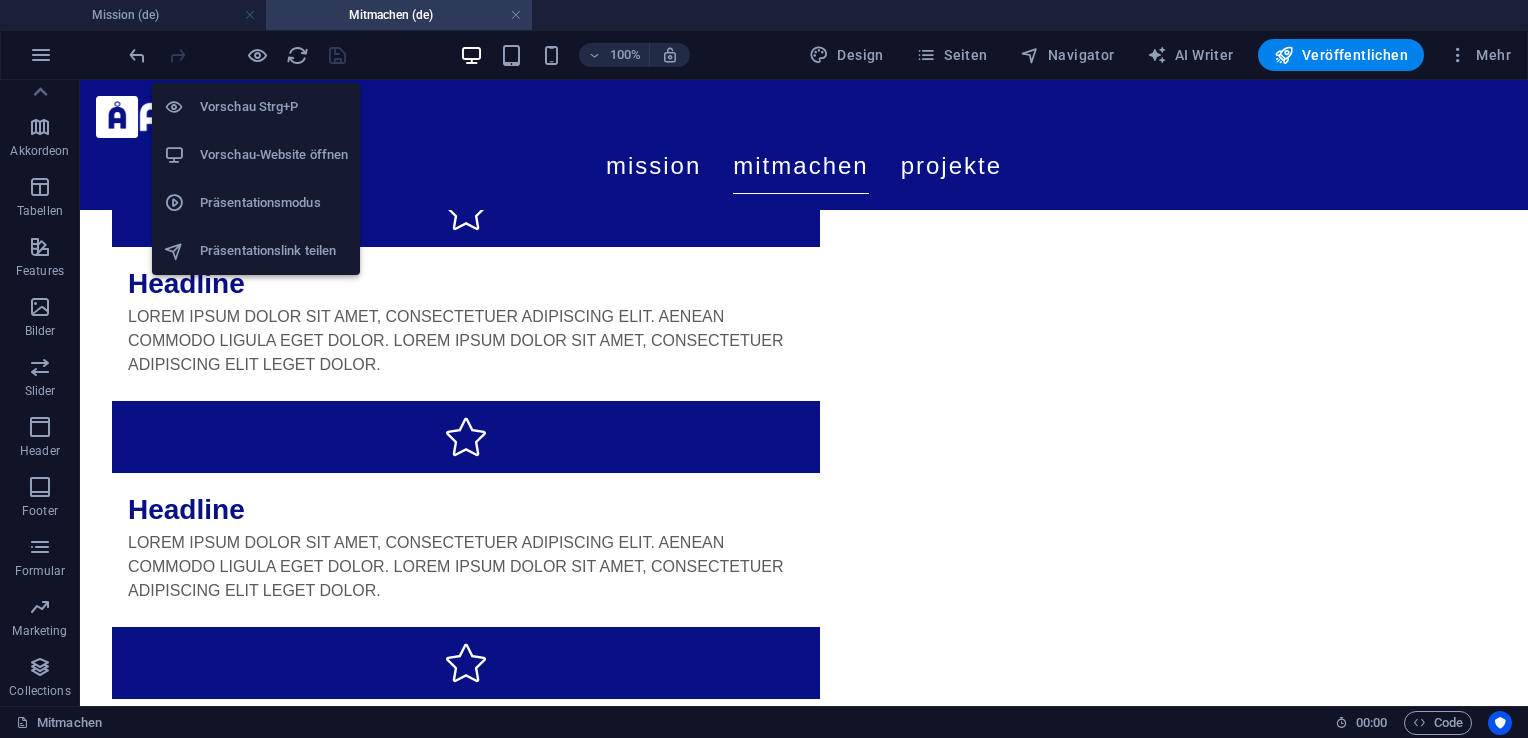 click on "Vorschau Strg+P" at bounding box center [256, 107] 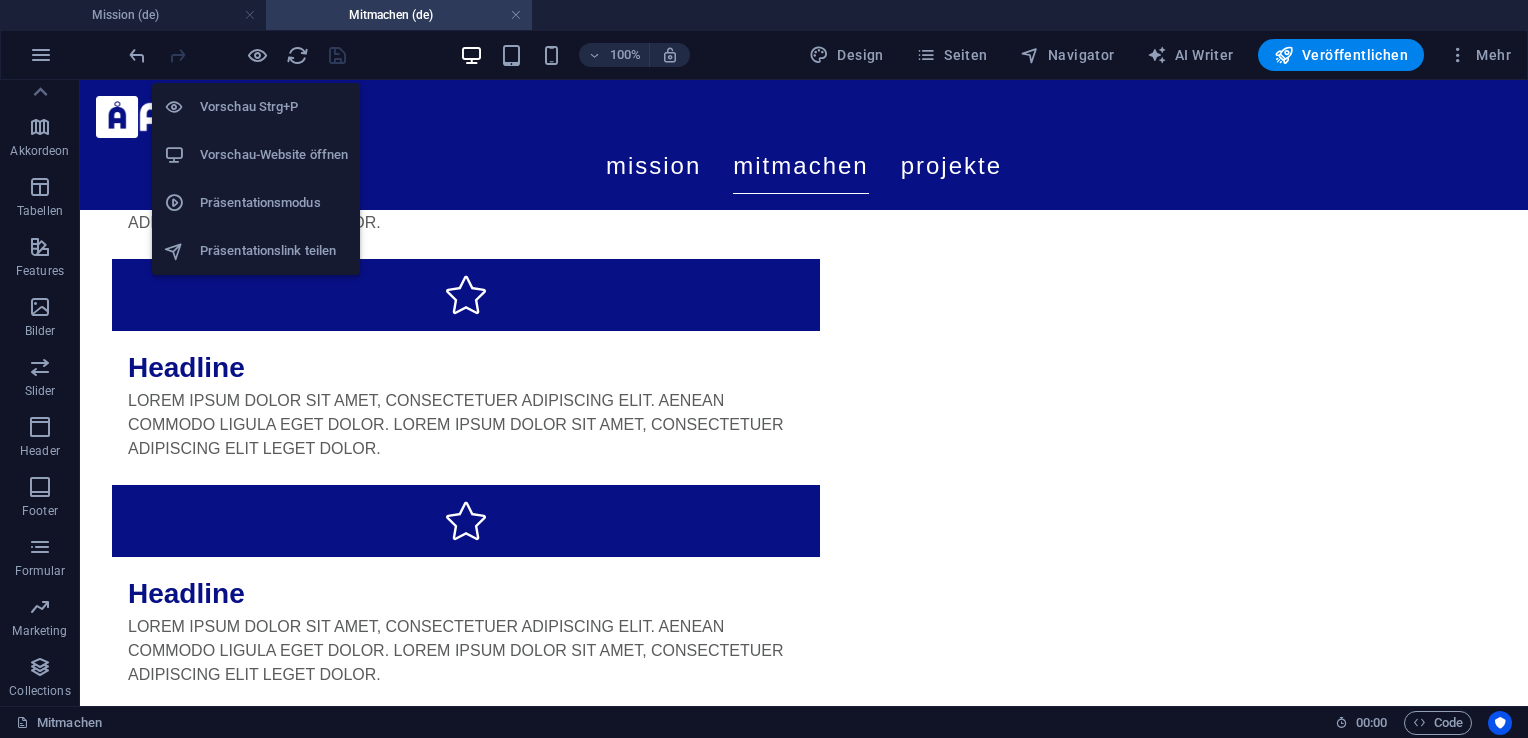 scroll, scrollTop: 289, scrollLeft: 0, axis: vertical 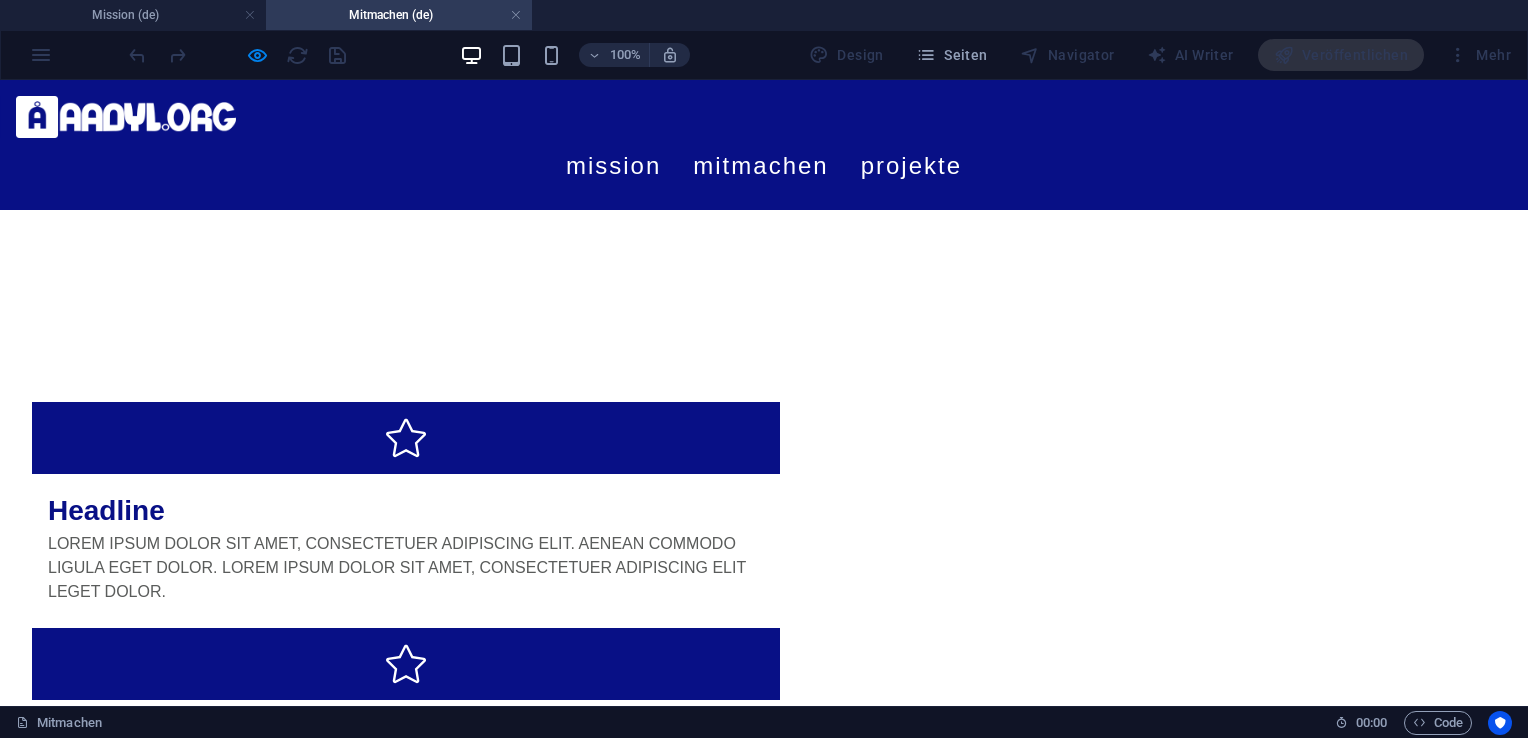 click on "Mission" at bounding box center (613, 166) 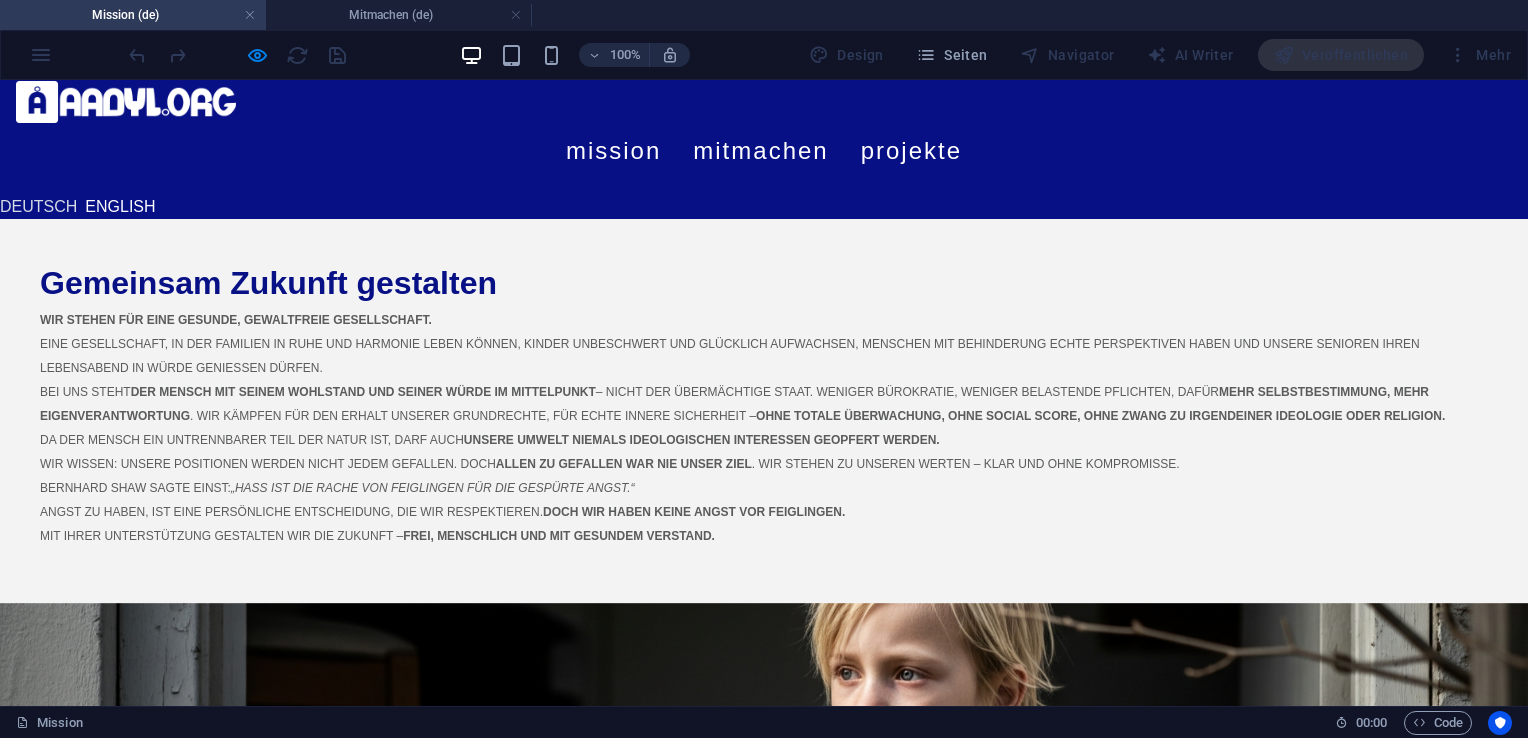 scroll, scrollTop: 0, scrollLeft: 0, axis: both 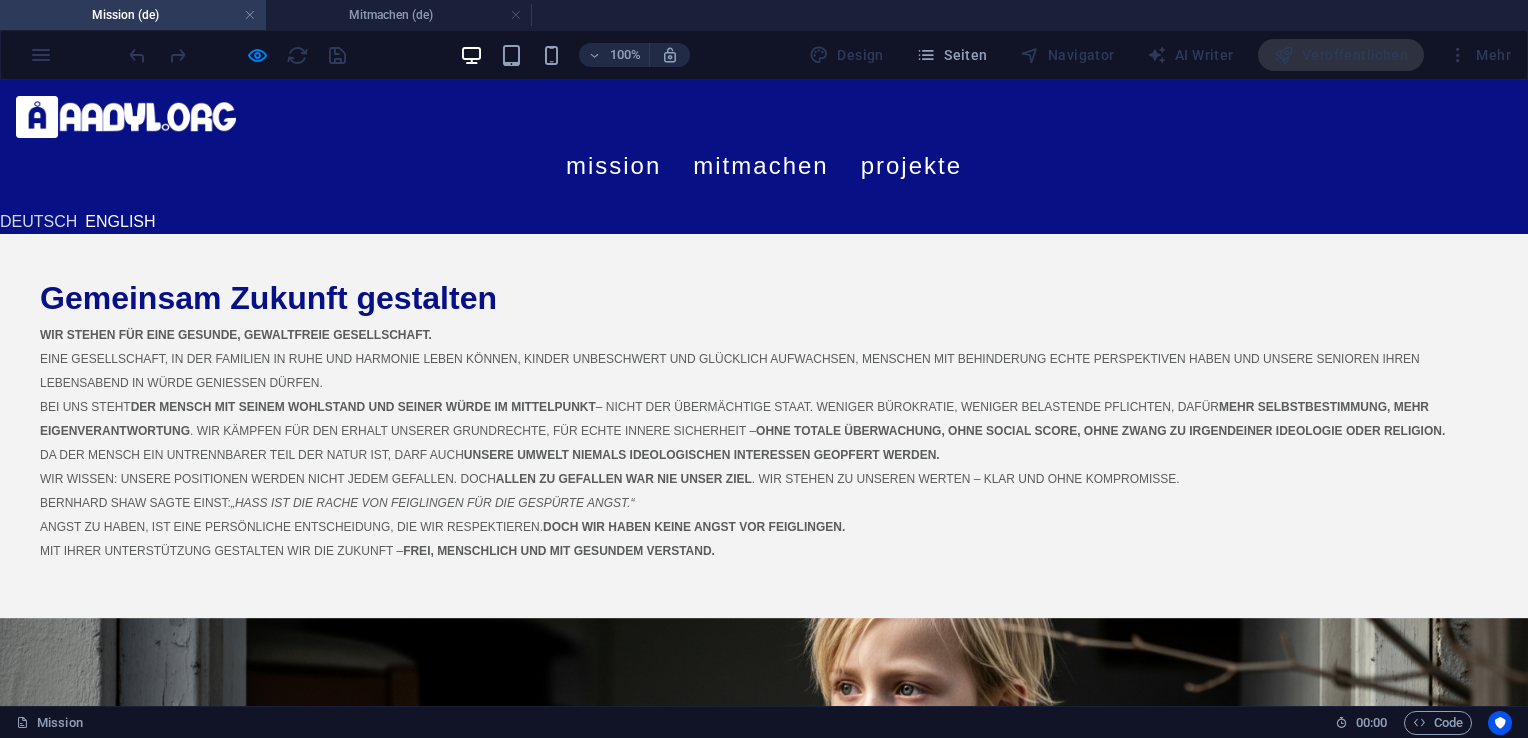 click on "Mitmachen" at bounding box center (760, 166) 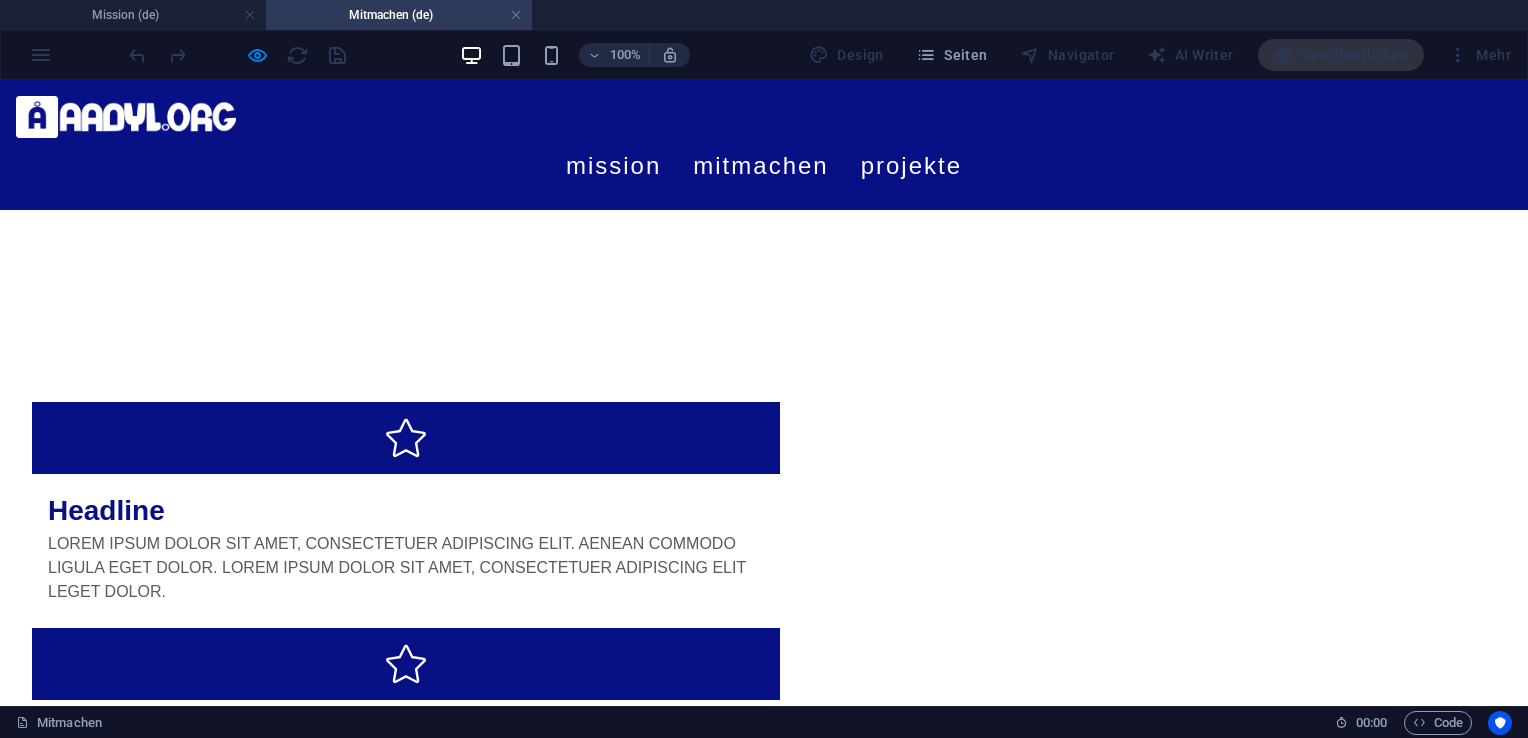 click on "Projekte" at bounding box center (911, 166) 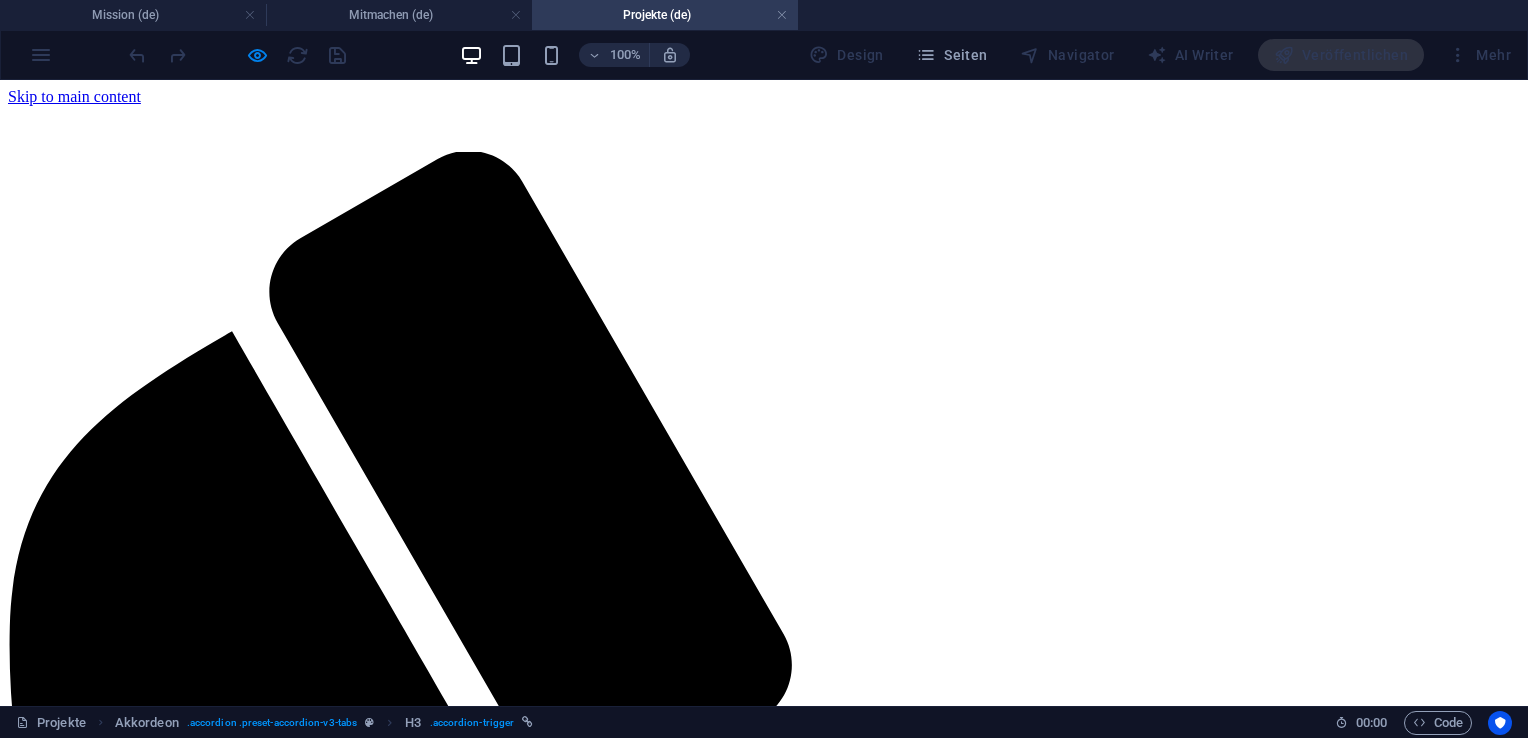scroll, scrollTop: 0, scrollLeft: 0, axis: both 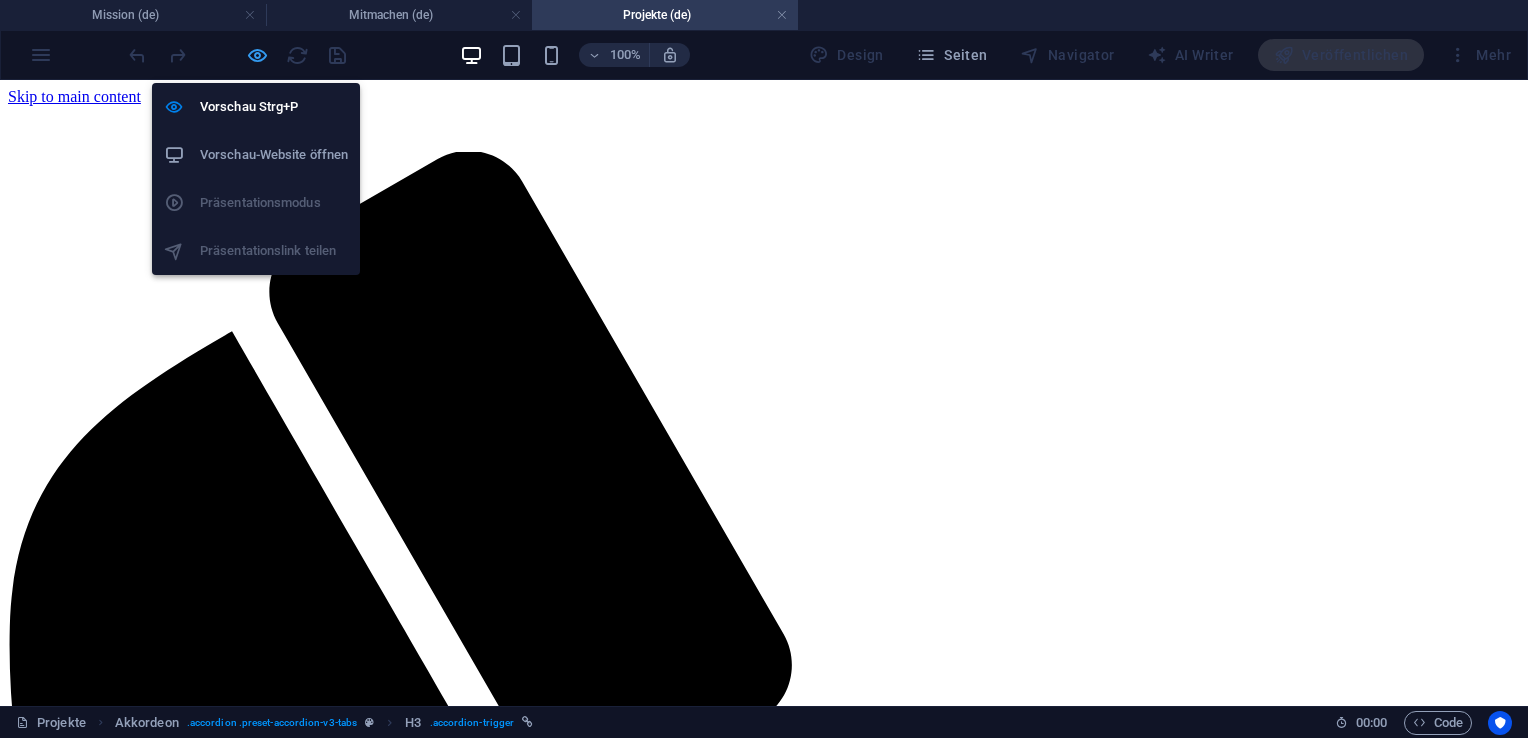 click at bounding box center [257, 55] 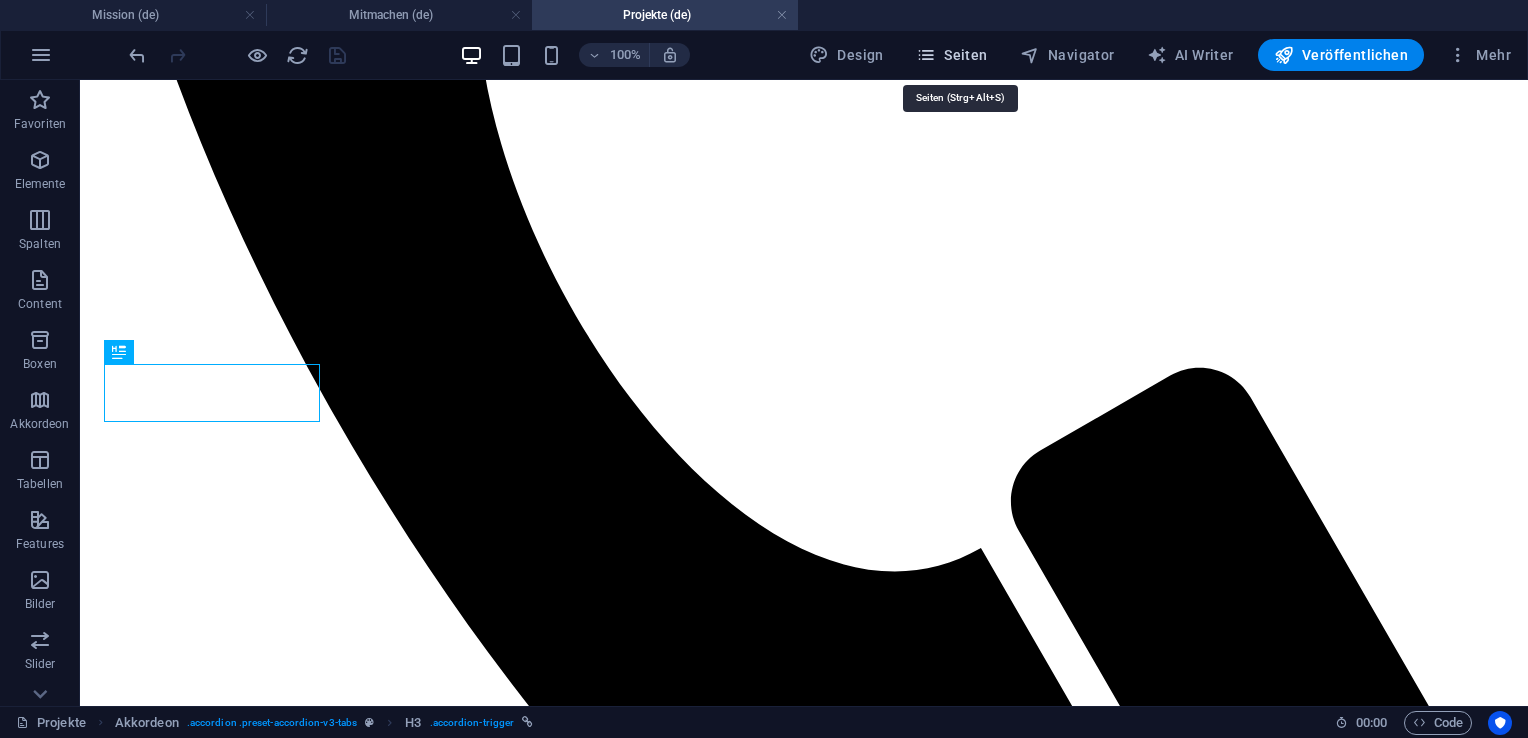 click on "Seiten" at bounding box center (952, 55) 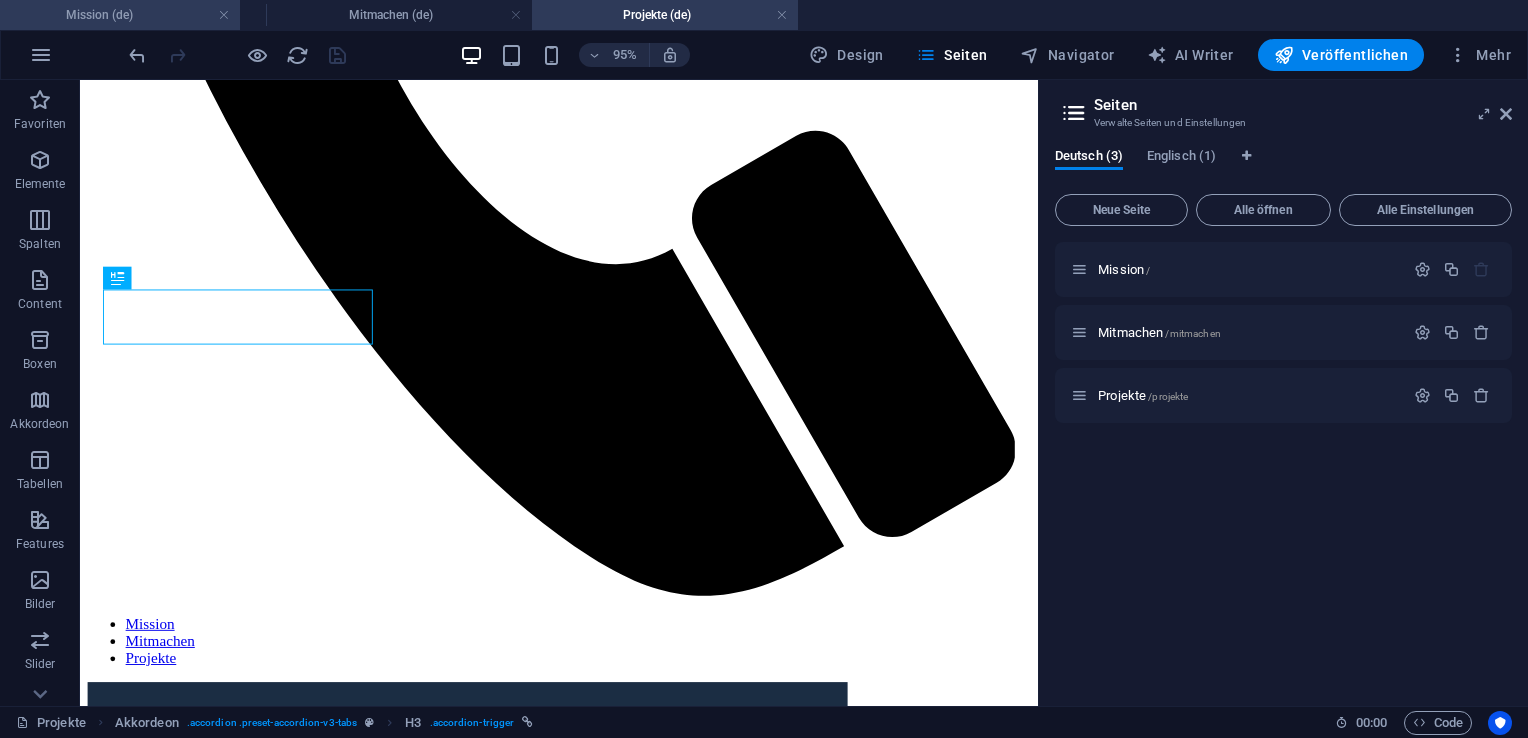 drag, startPoint x: 160, startPoint y: 22, endPoint x: 176, endPoint y: 11, distance: 19.416489 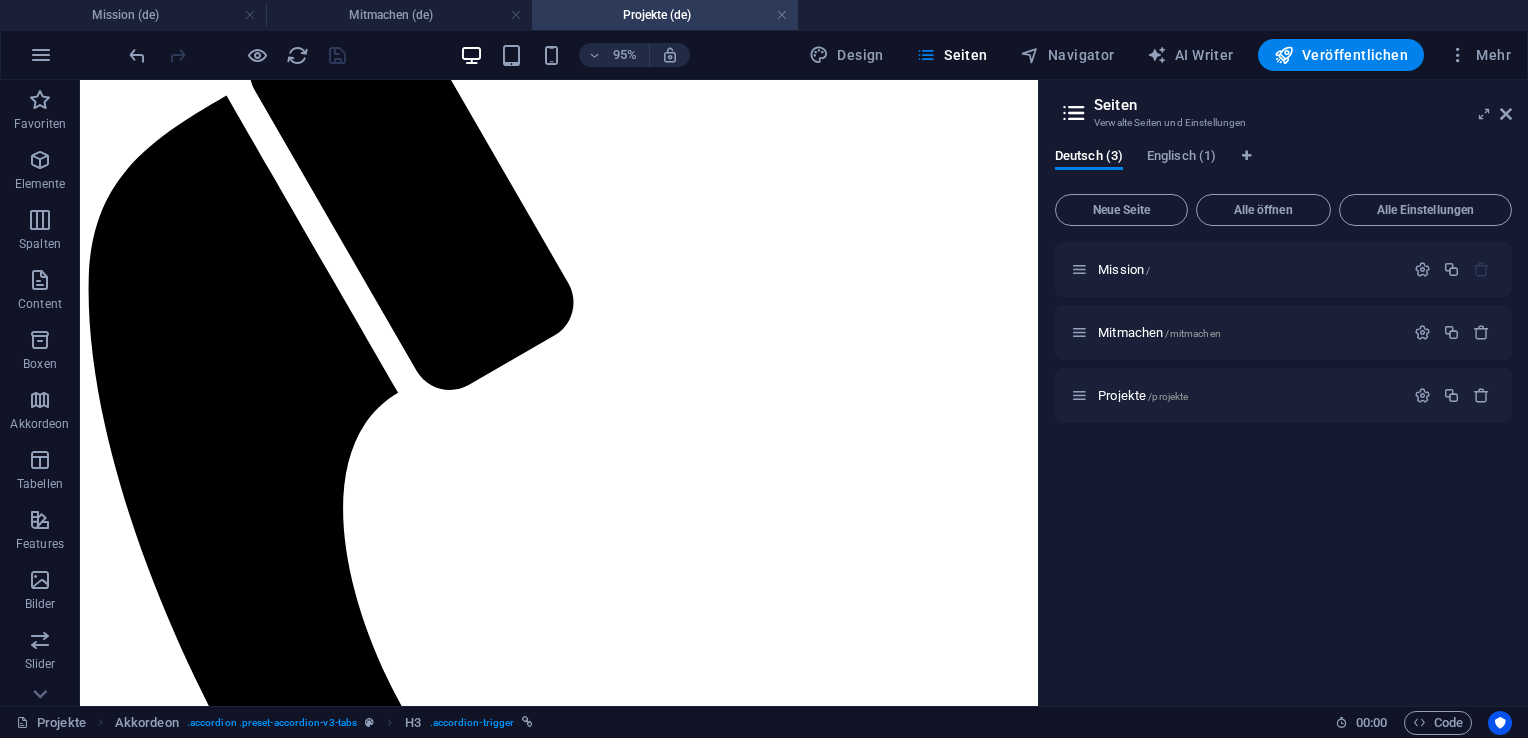 scroll, scrollTop: 159, scrollLeft: 0, axis: vertical 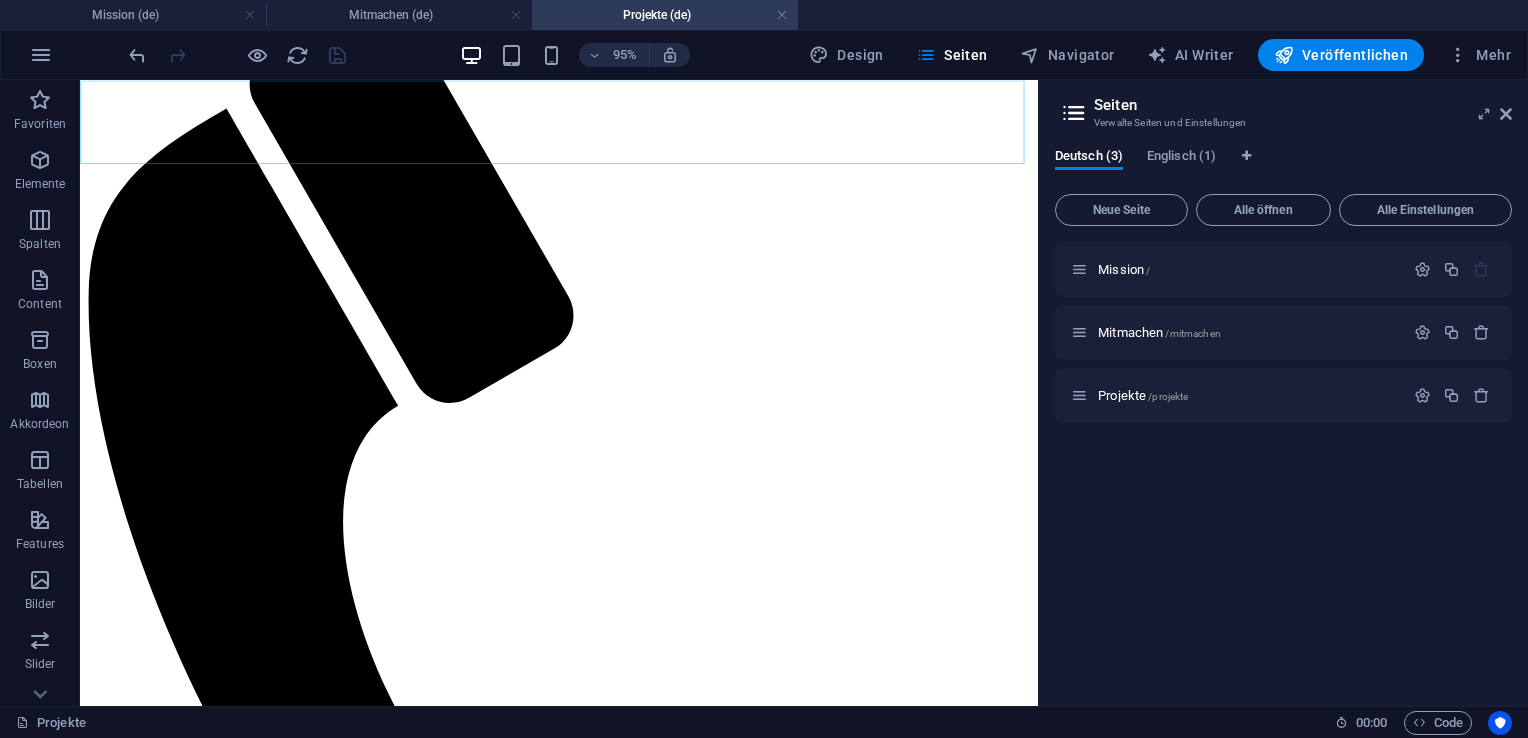 click on "Mission Mitmachen Projekte" at bounding box center (584, 1336) 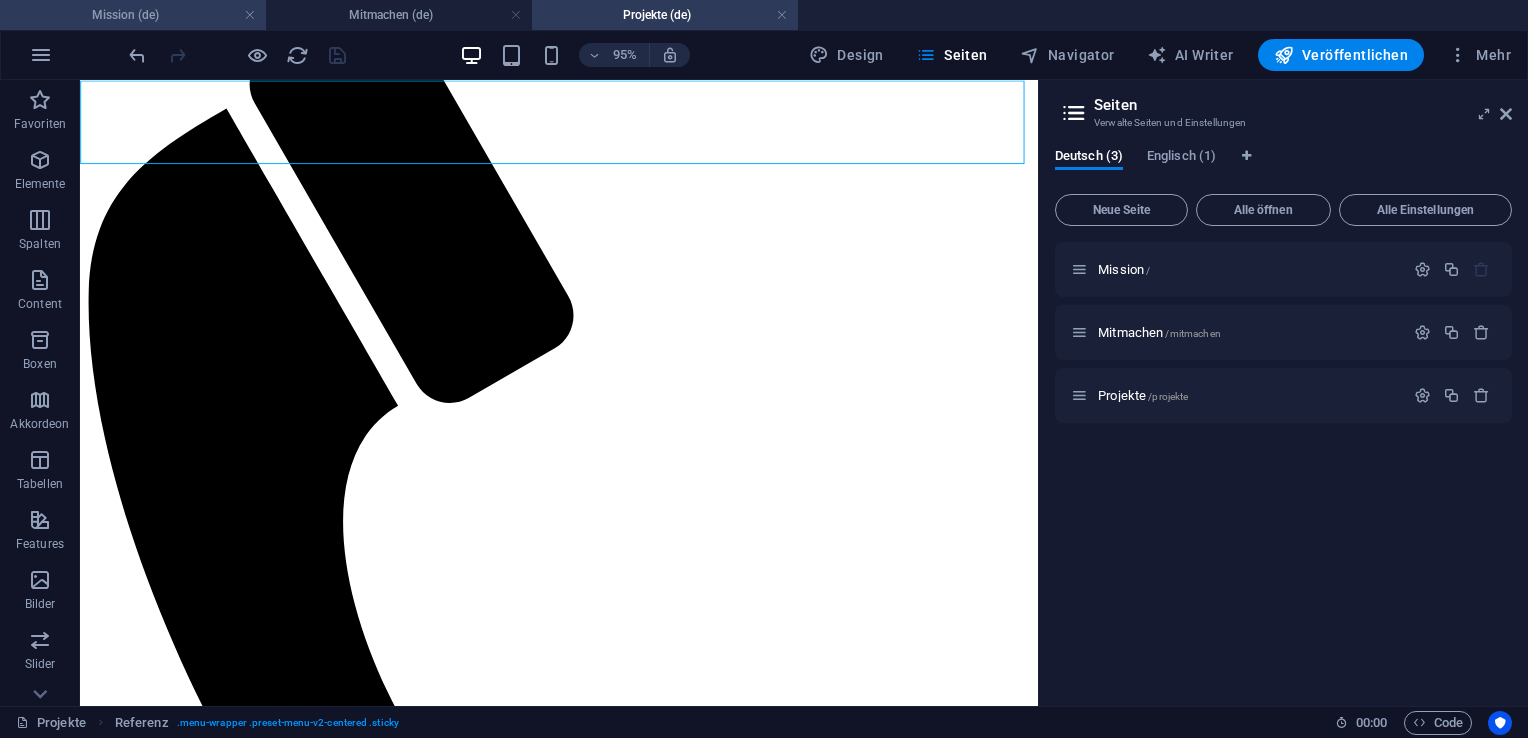 click on "Mission (de)" at bounding box center (133, 15) 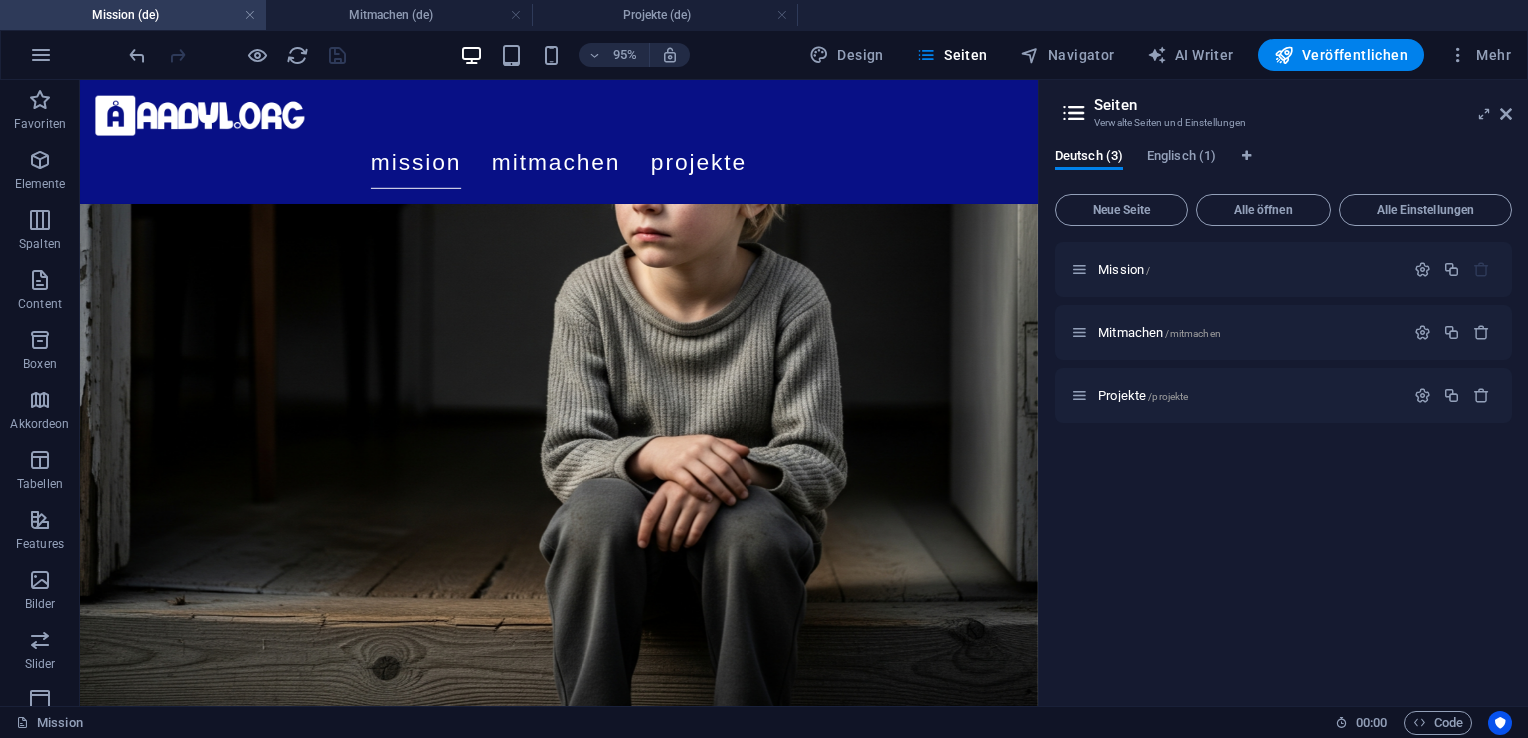 scroll, scrollTop: 728, scrollLeft: 0, axis: vertical 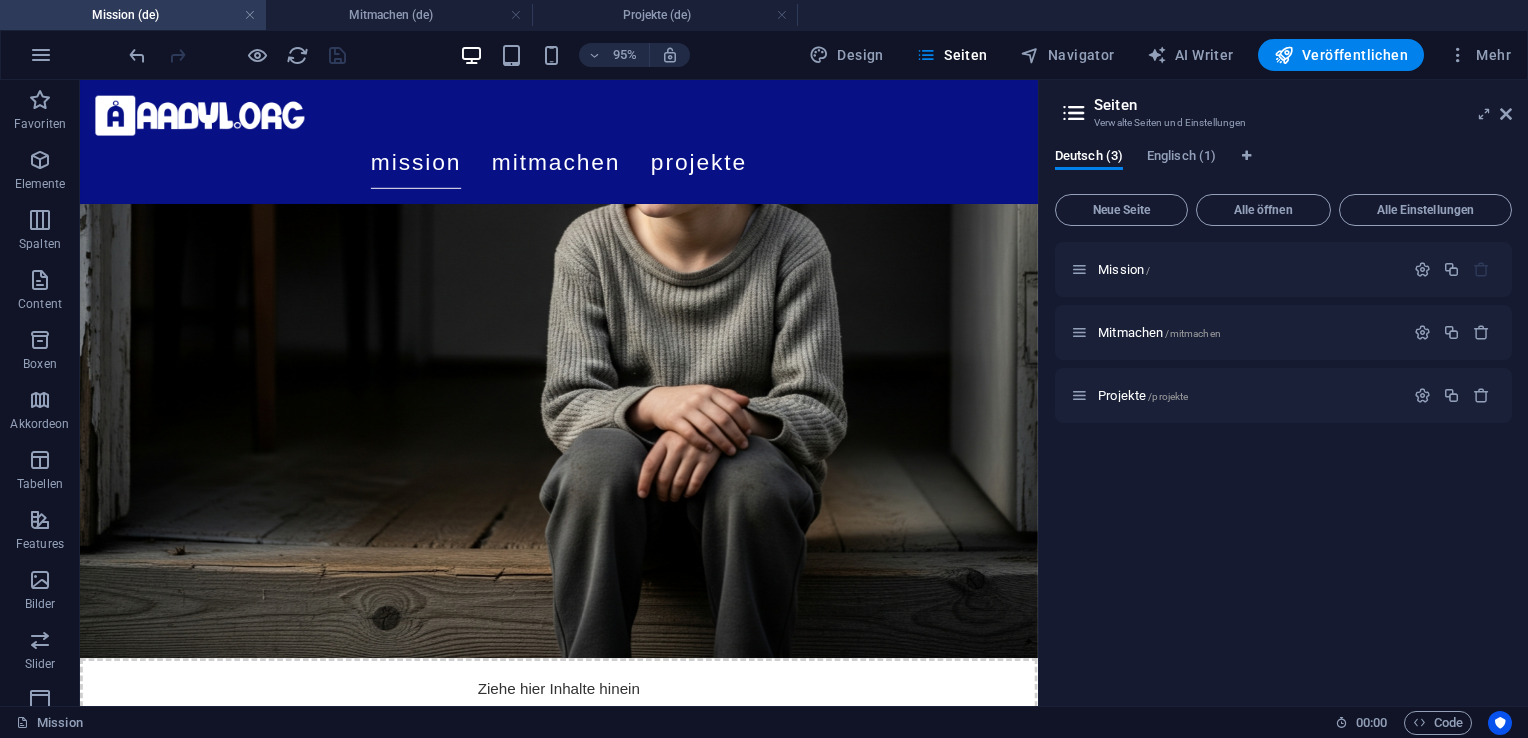 drag, startPoint x: 1082, startPoint y: 141, endPoint x: 1124, endPoint y: 316, distance: 179.96944 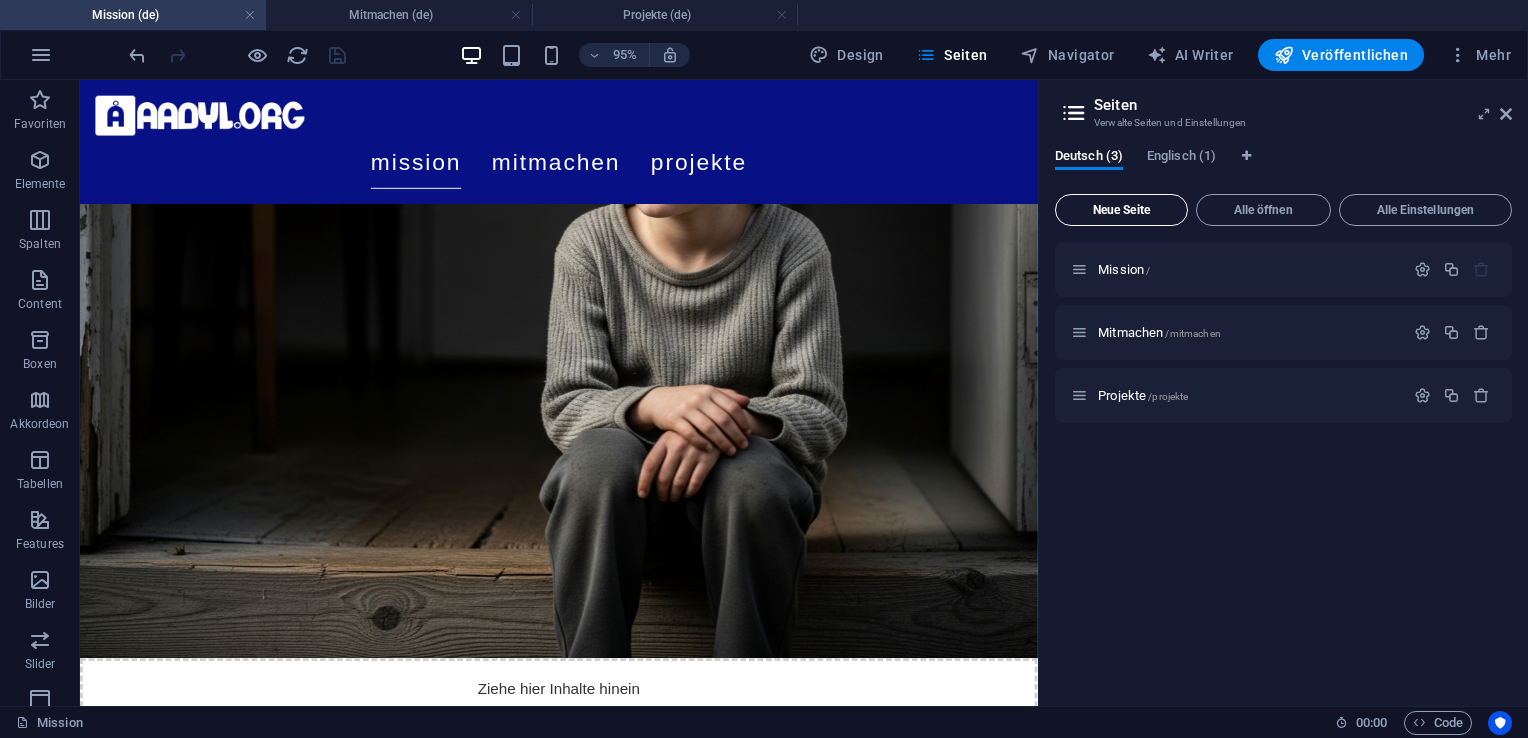 click on "Neue Seite" at bounding box center [1121, 210] 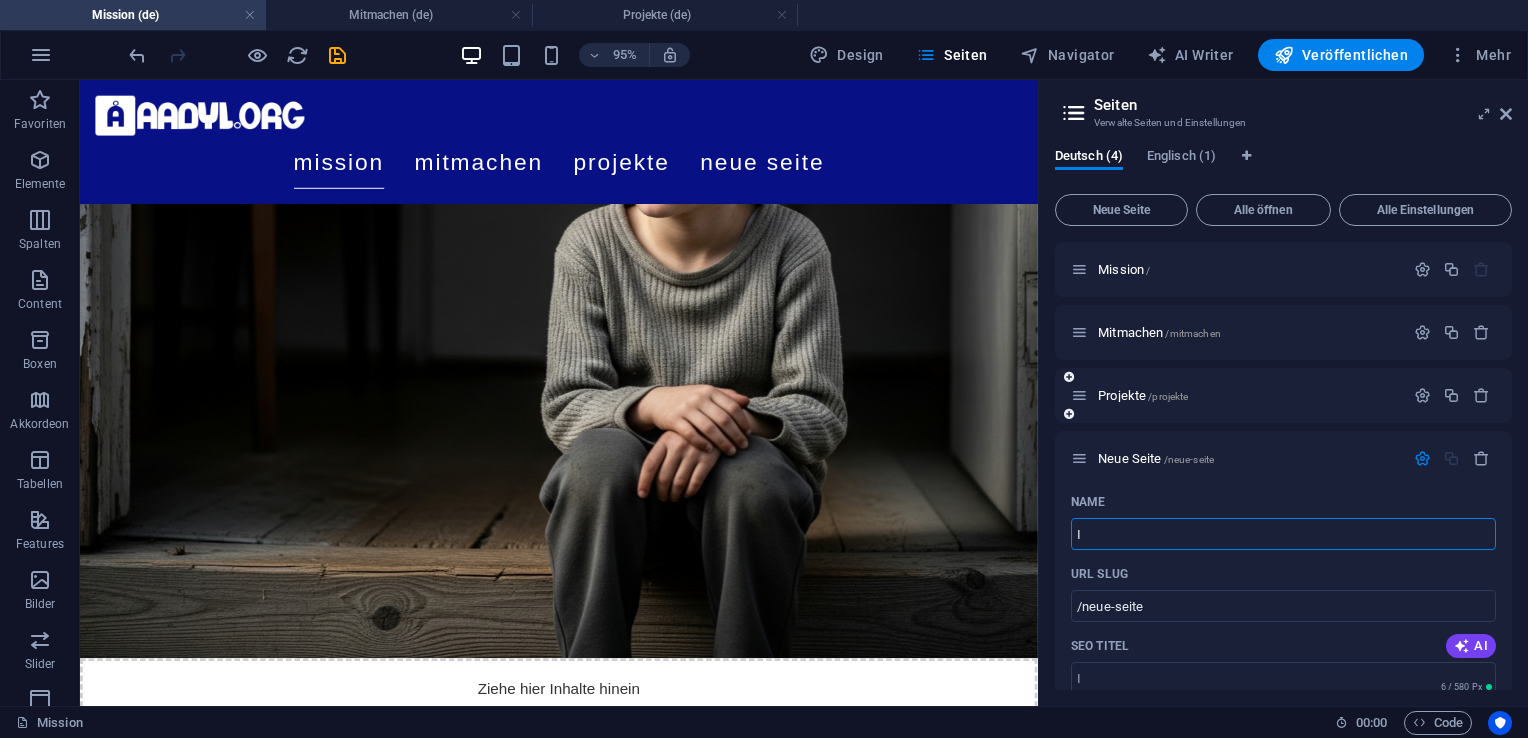 type on "I" 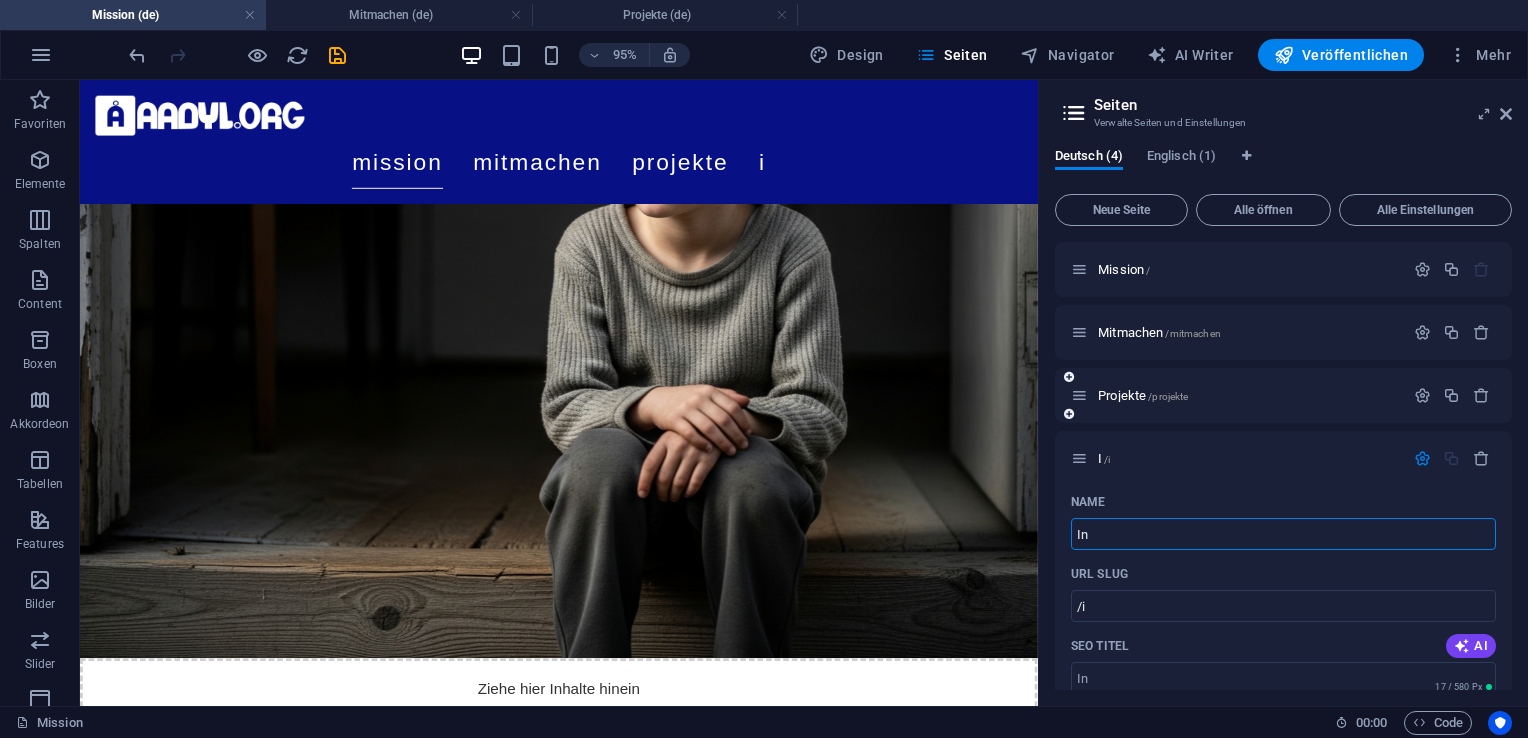 type on "Ink" 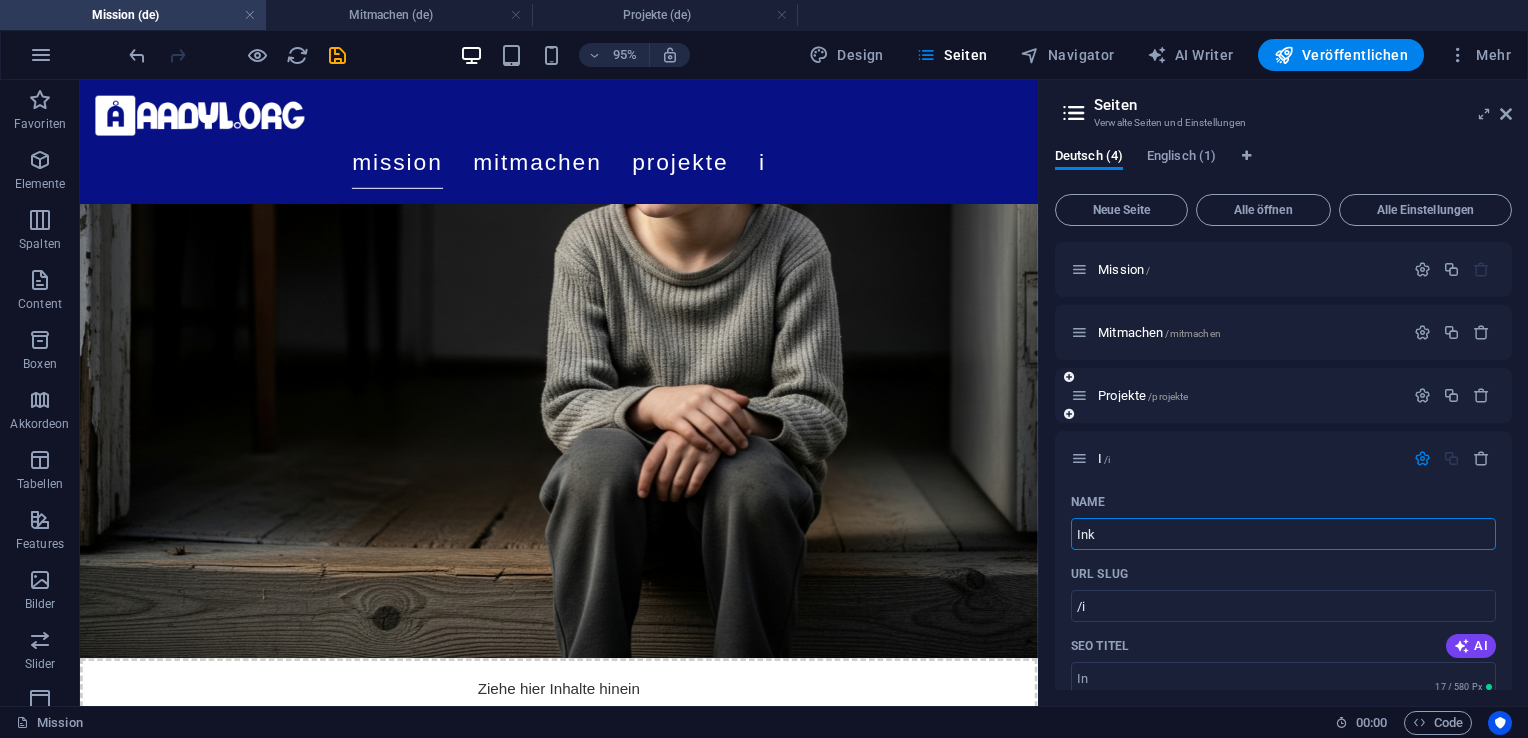 type on "/in" 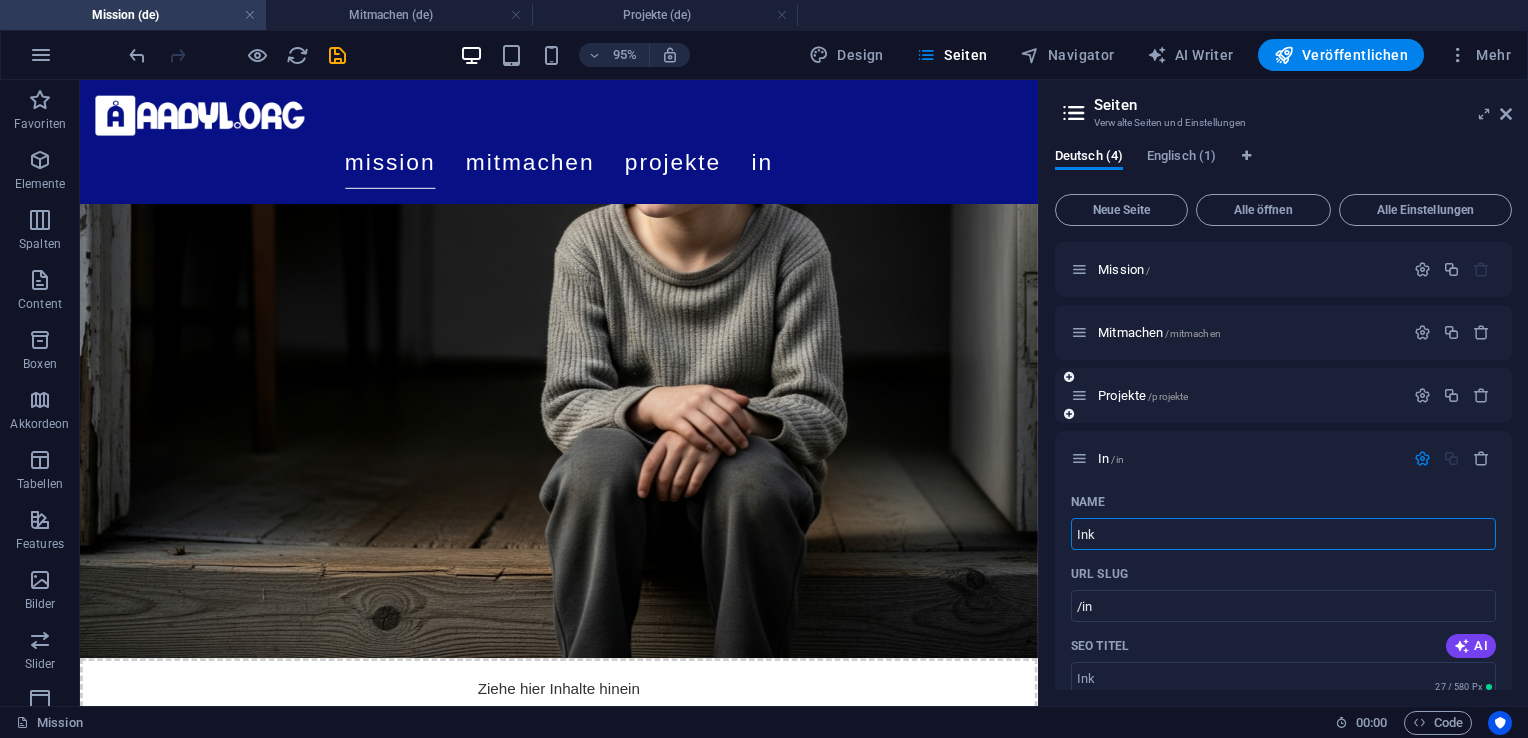 type on "Inkl" 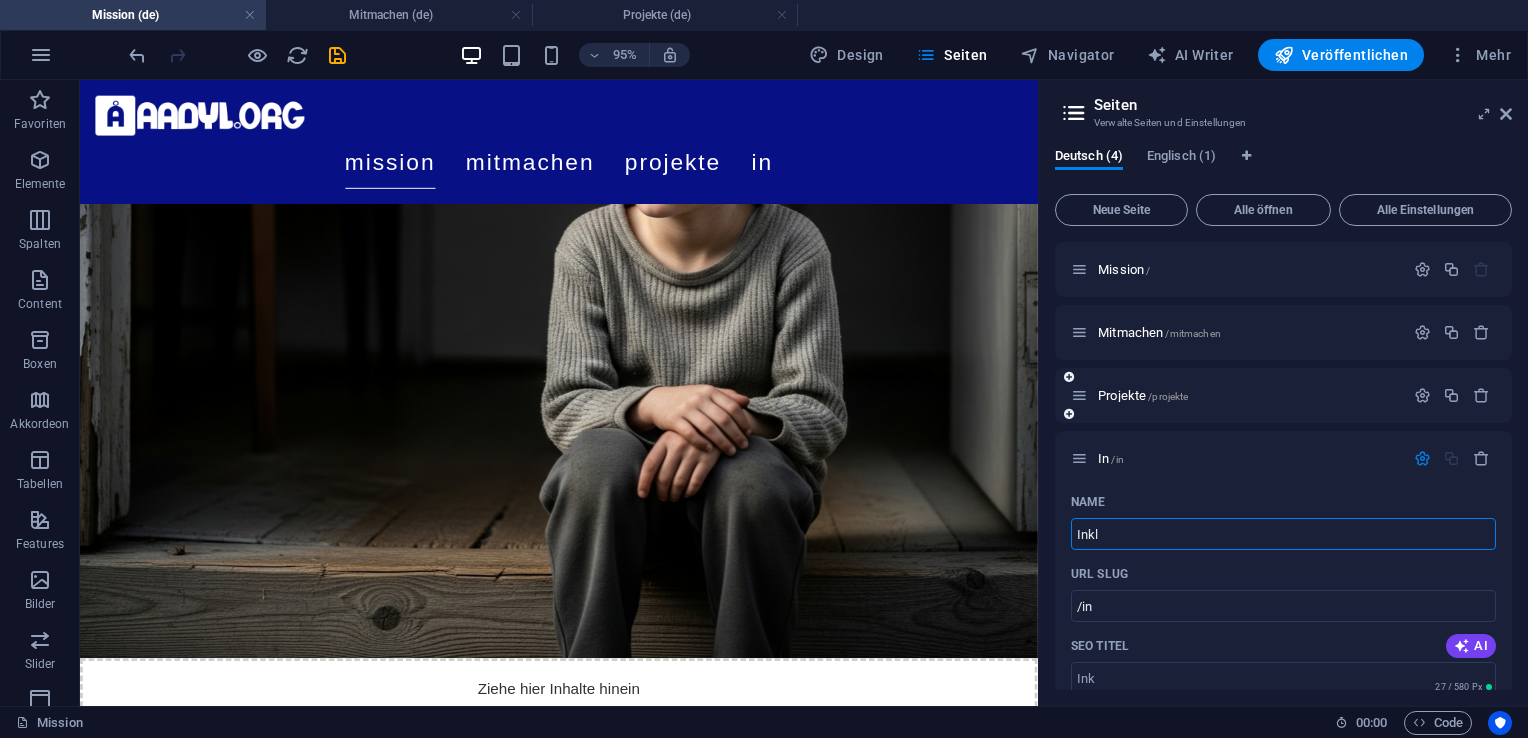 type on "/ink" 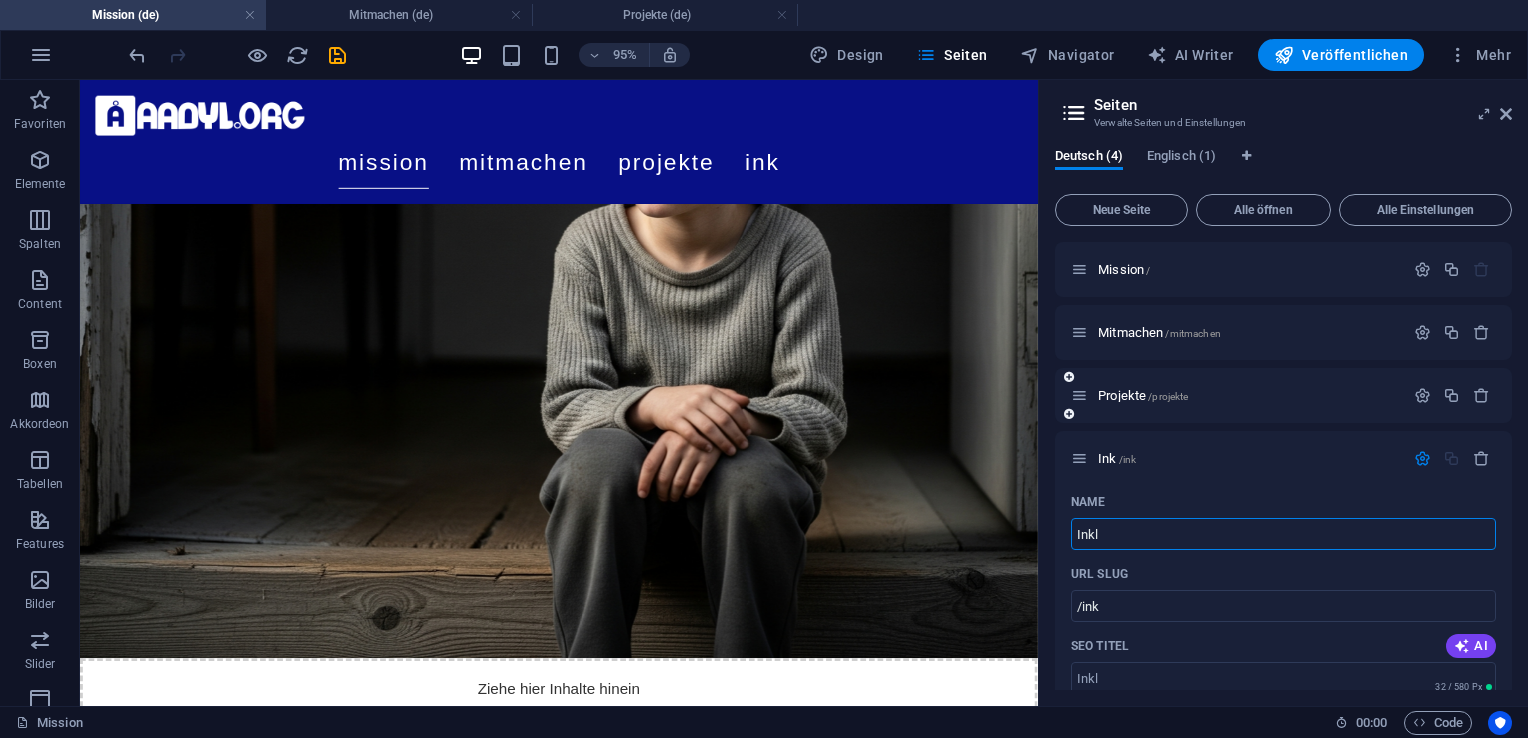 type on "Inkls" 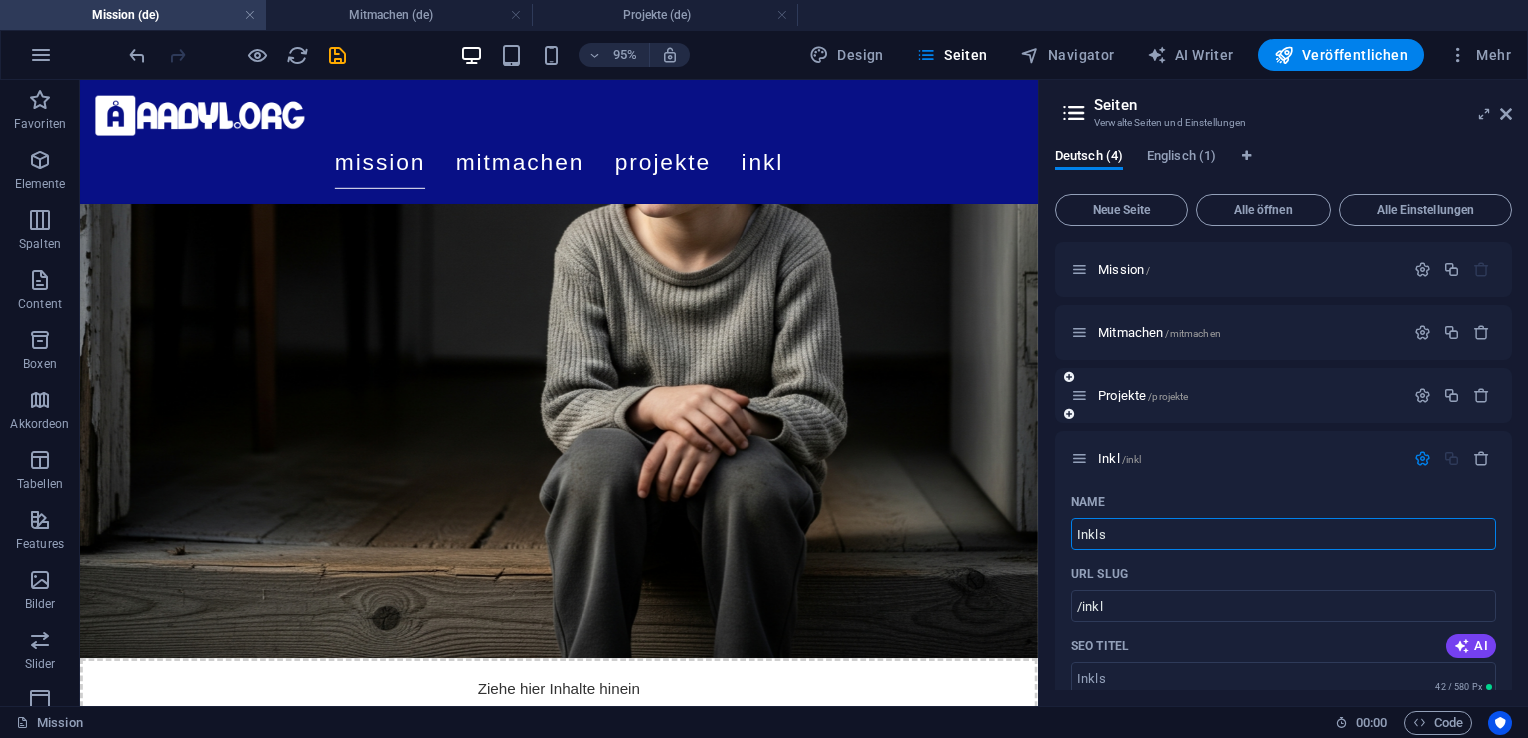 type on "Inkl" 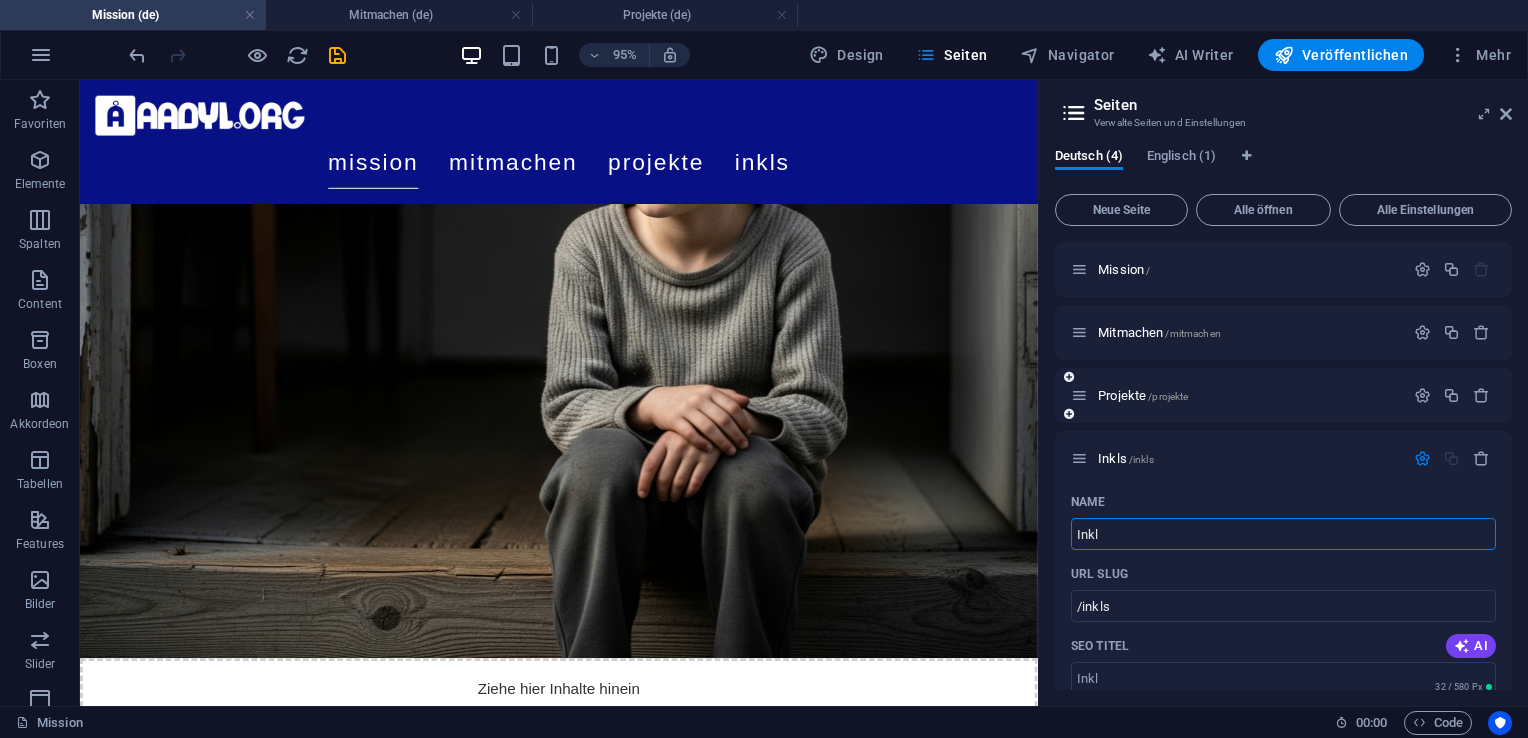 type on "Inkl" 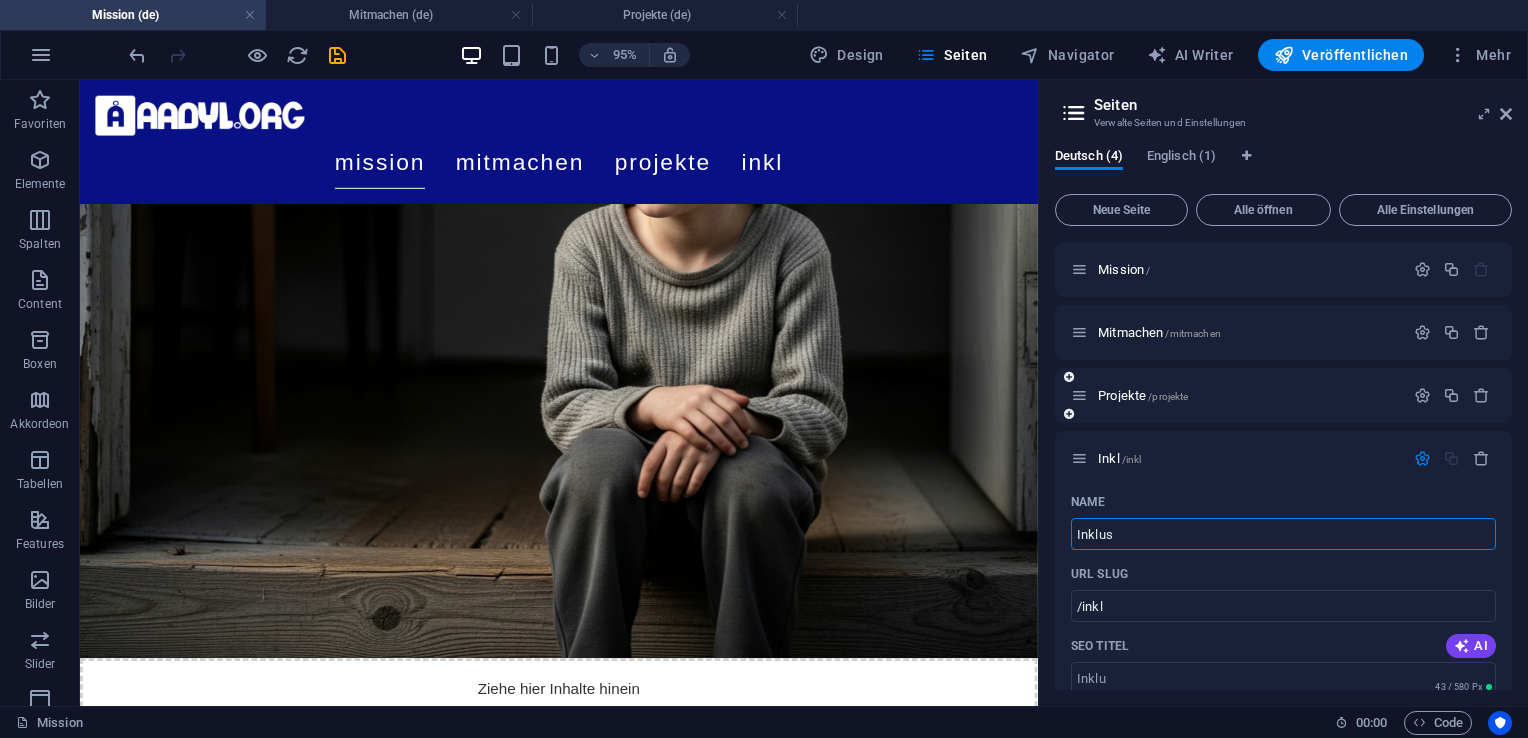 type on "Inklusi" 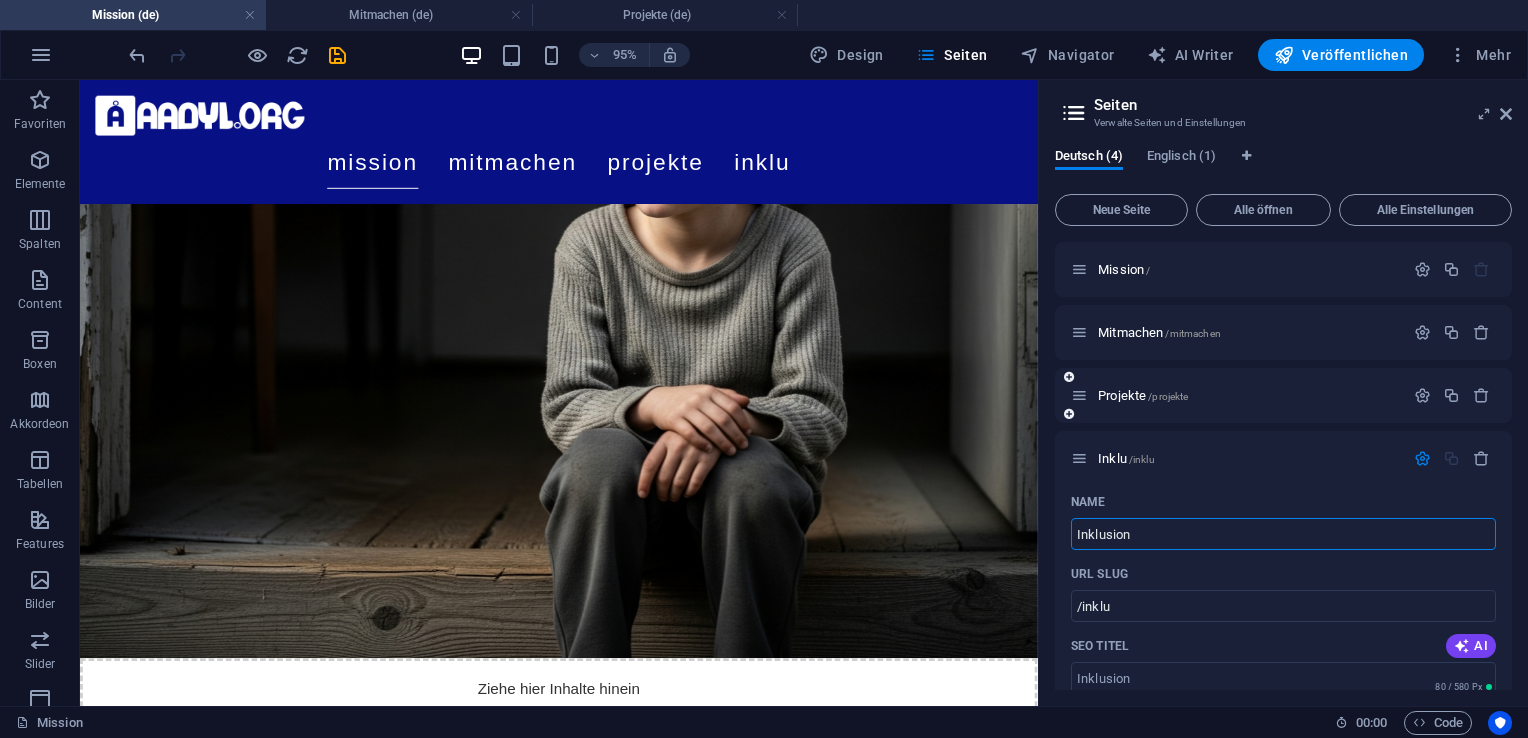 type on "Inklusion" 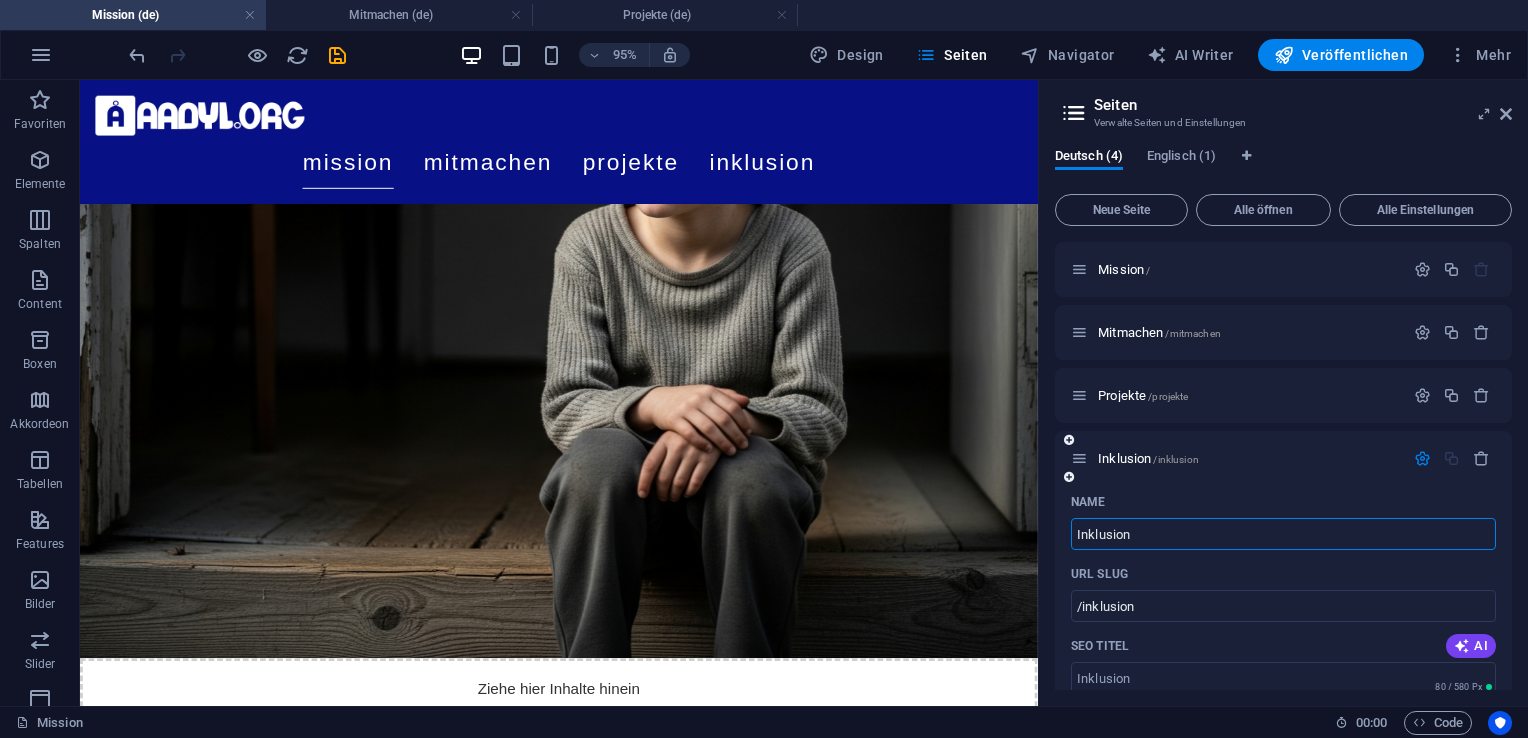 type on "Inklusion" 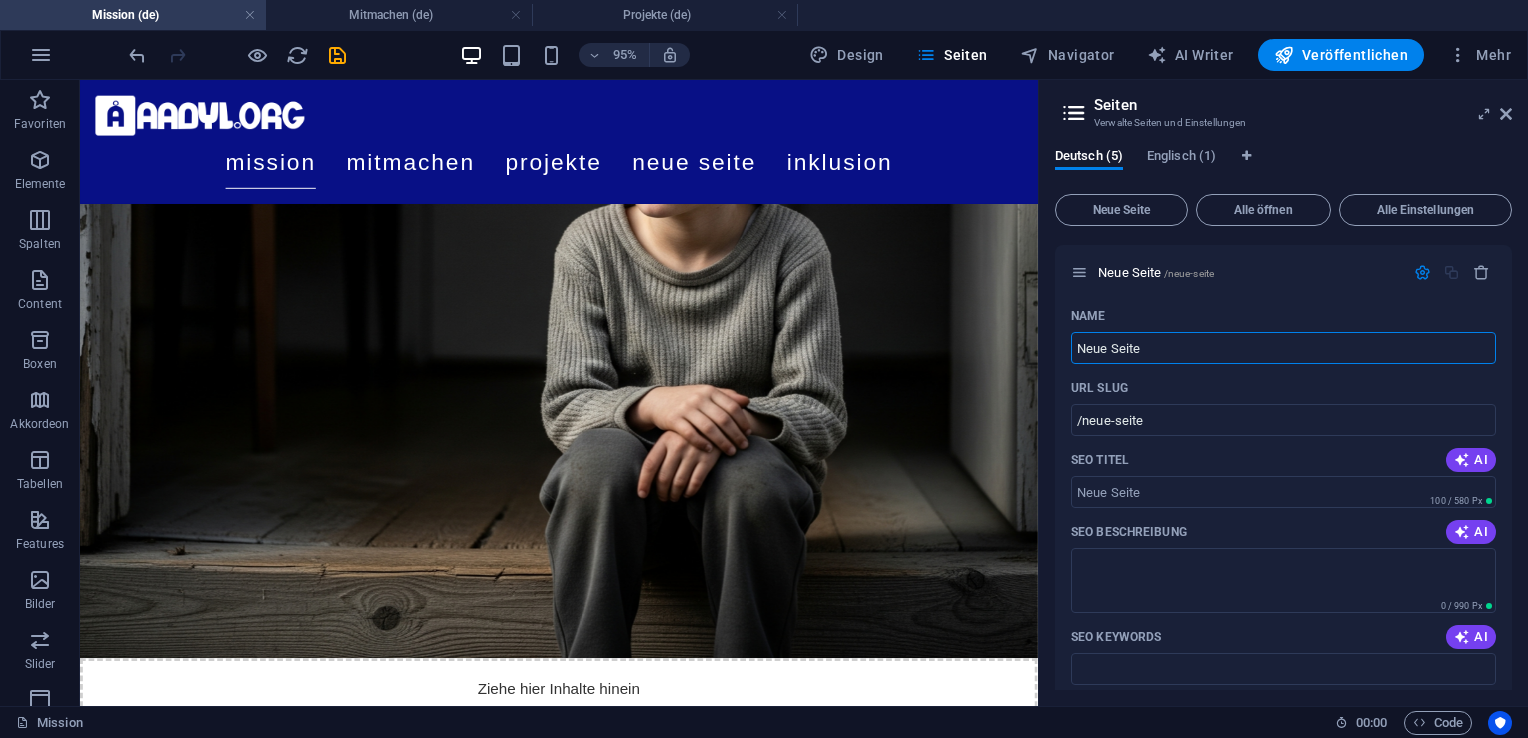 scroll, scrollTop: 152, scrollLeft: 0, axis: vertical 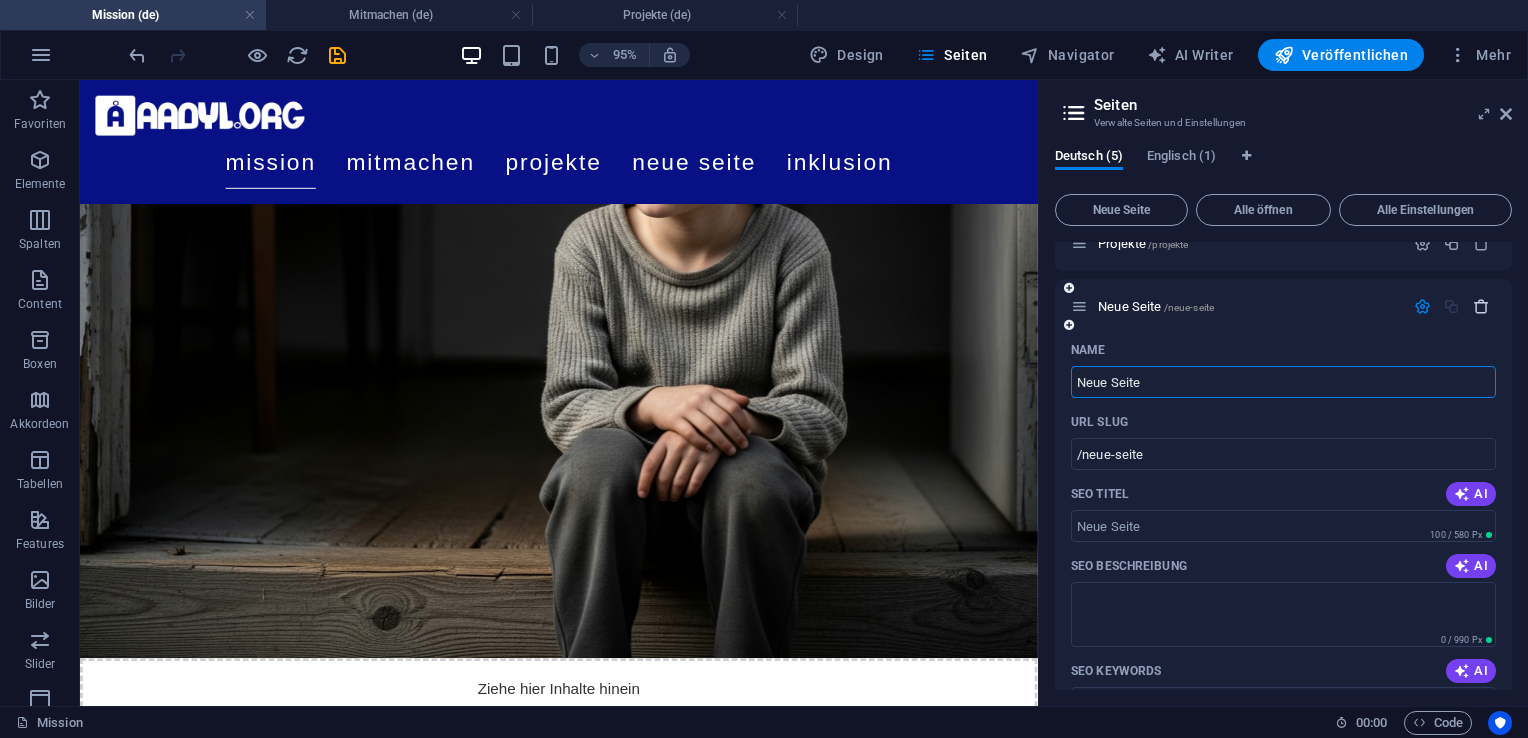 click at bounding box center (1481, 306) 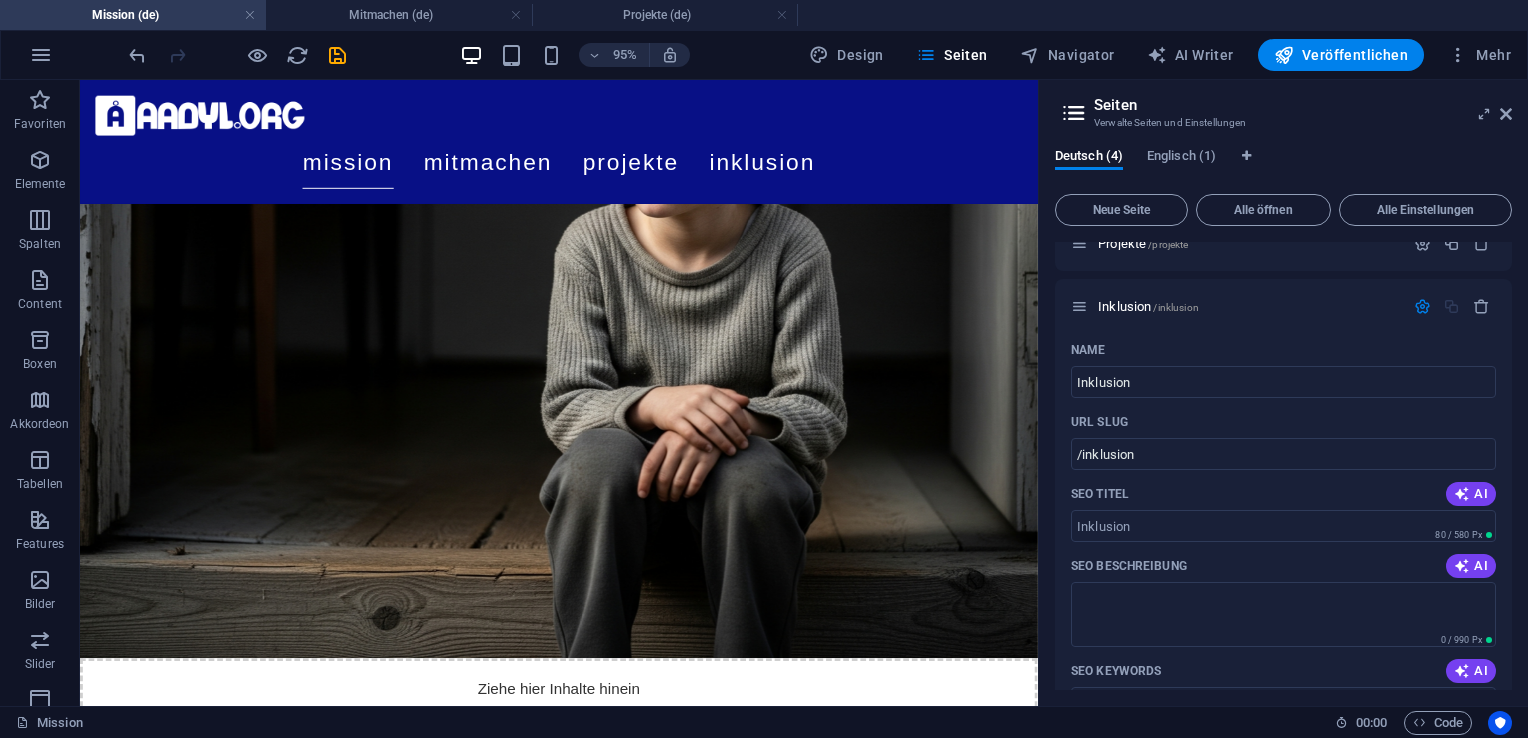 drag, startPoint x: 1513, startPoint y: 345, endPoint x: 1512, endPoint y: 329, distance: 16.03122 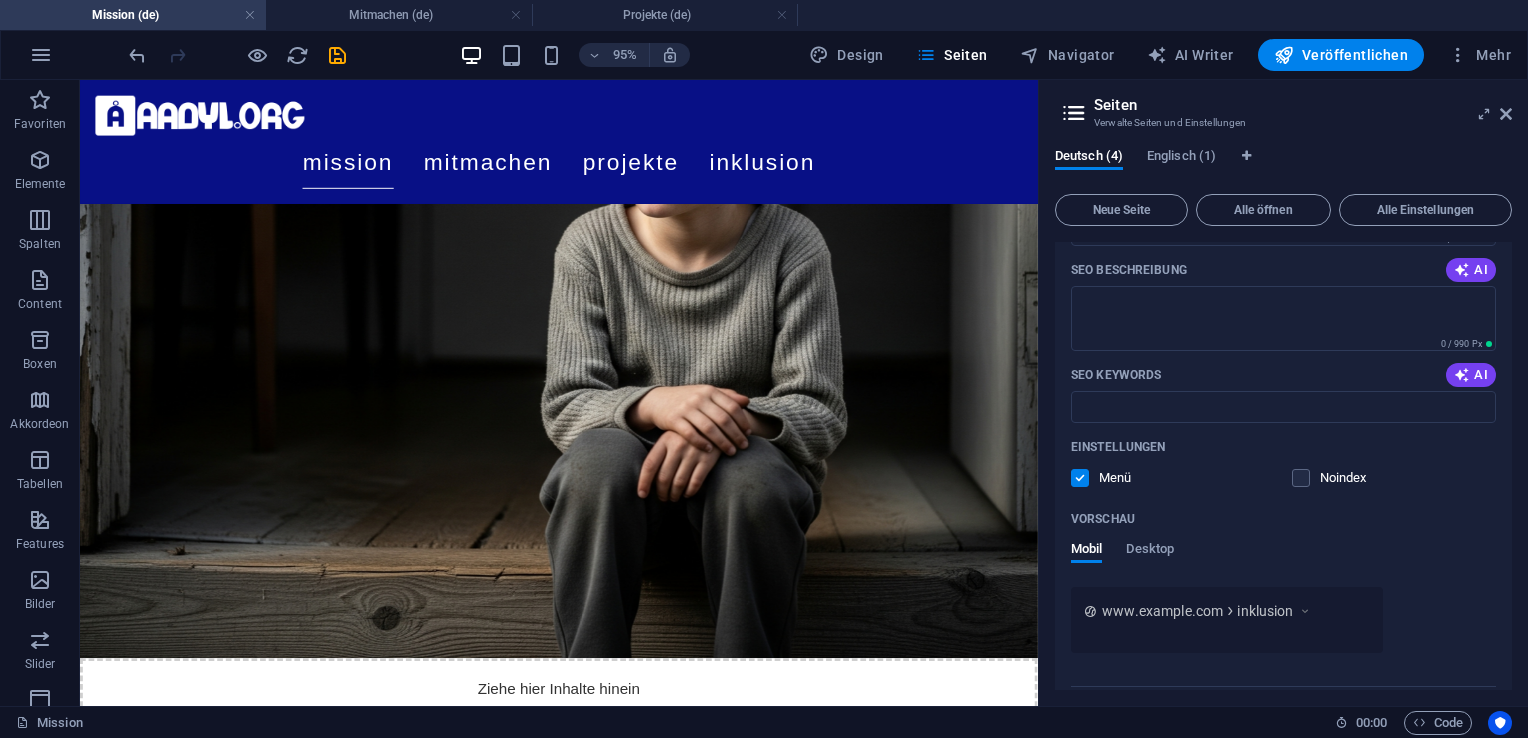 scroll, scrollTop: 500, scrollLeft: 0, axis: vertical 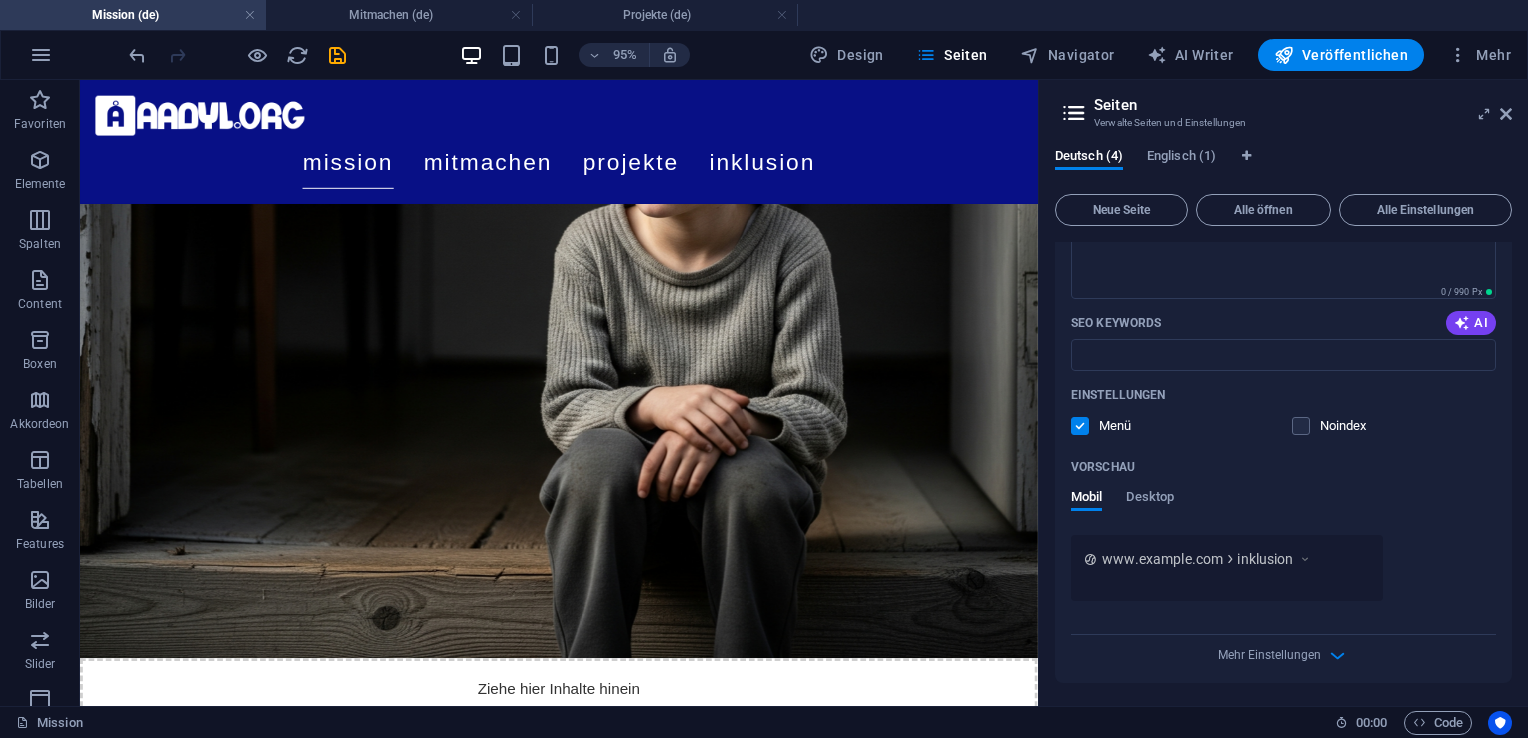 click at bounding box center [1080, 426] 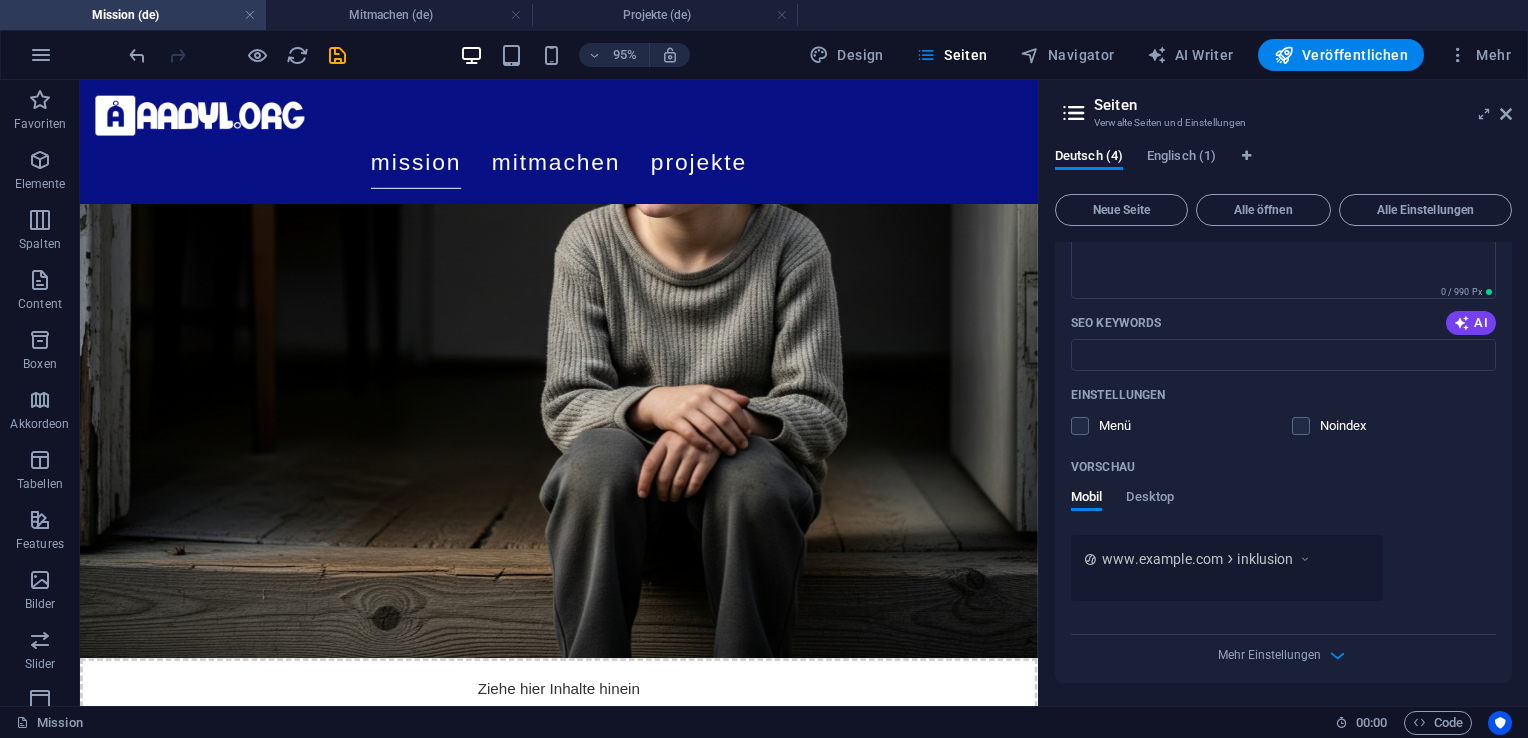 drag, startPoint x: 1505, startPoint y: 522, endPoint x: 1489, endPoint y: 432, distance: 91.411156 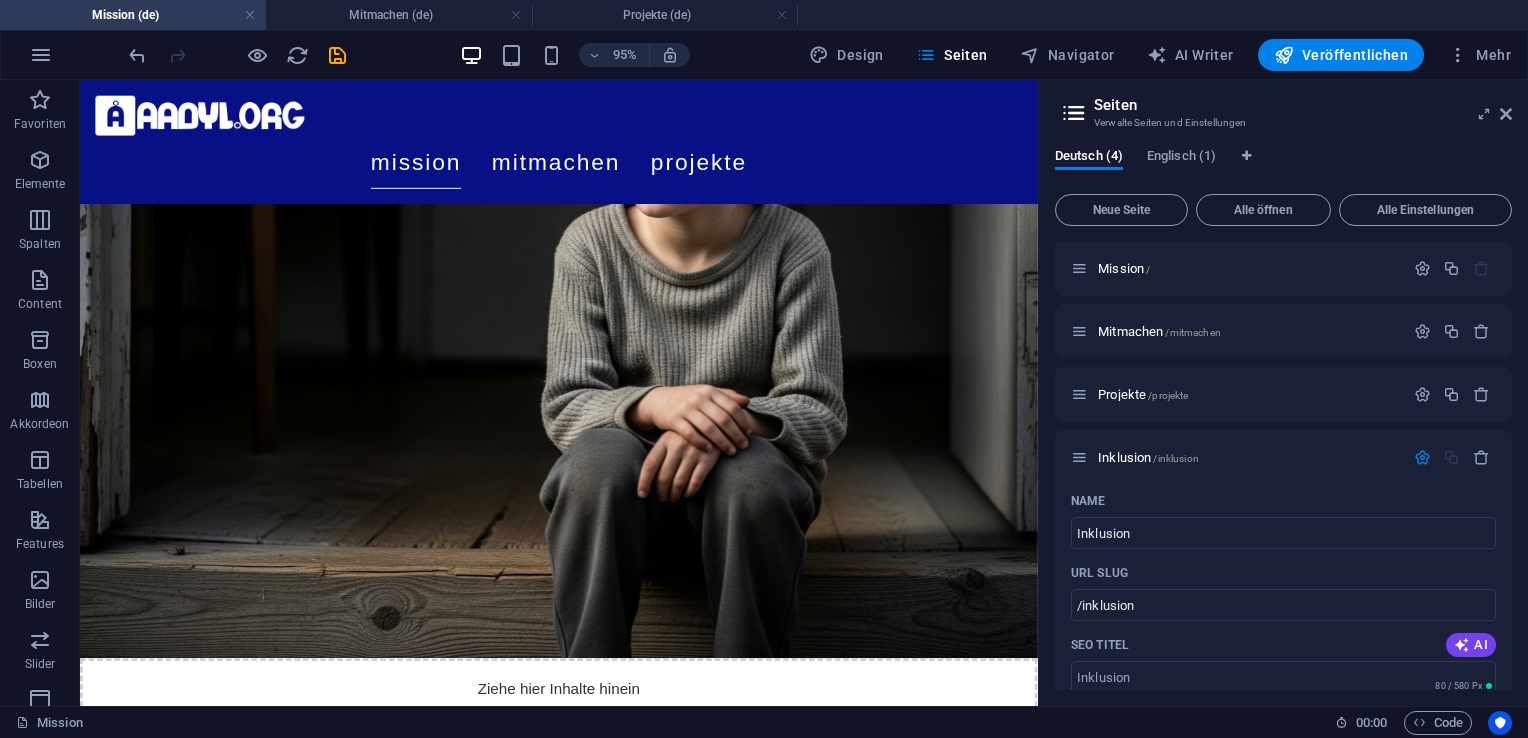 scroll, scrollTop: 0, scrollLeft: 0, axis: both 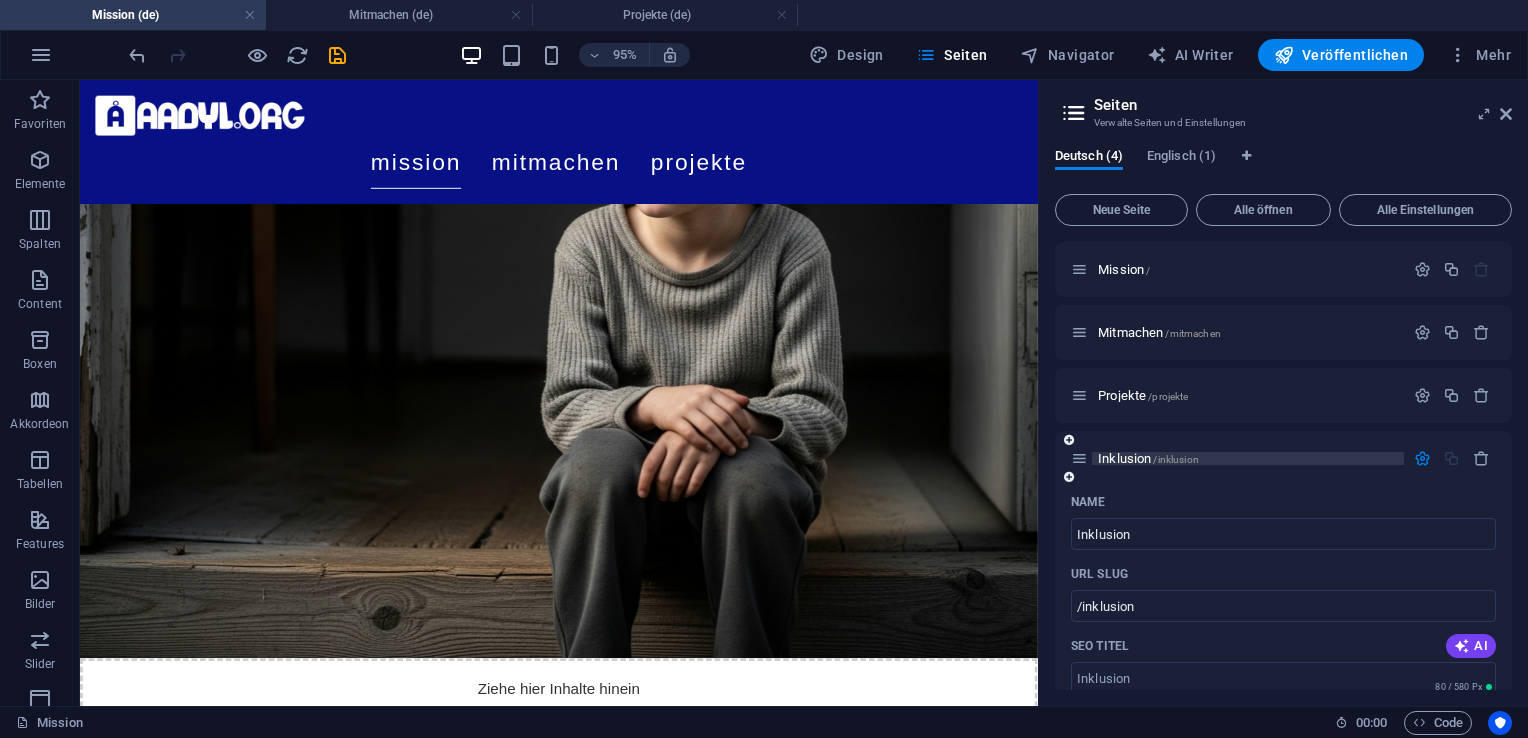 click on "Inklusion /inklusion" at bounding box center [1148, 458] 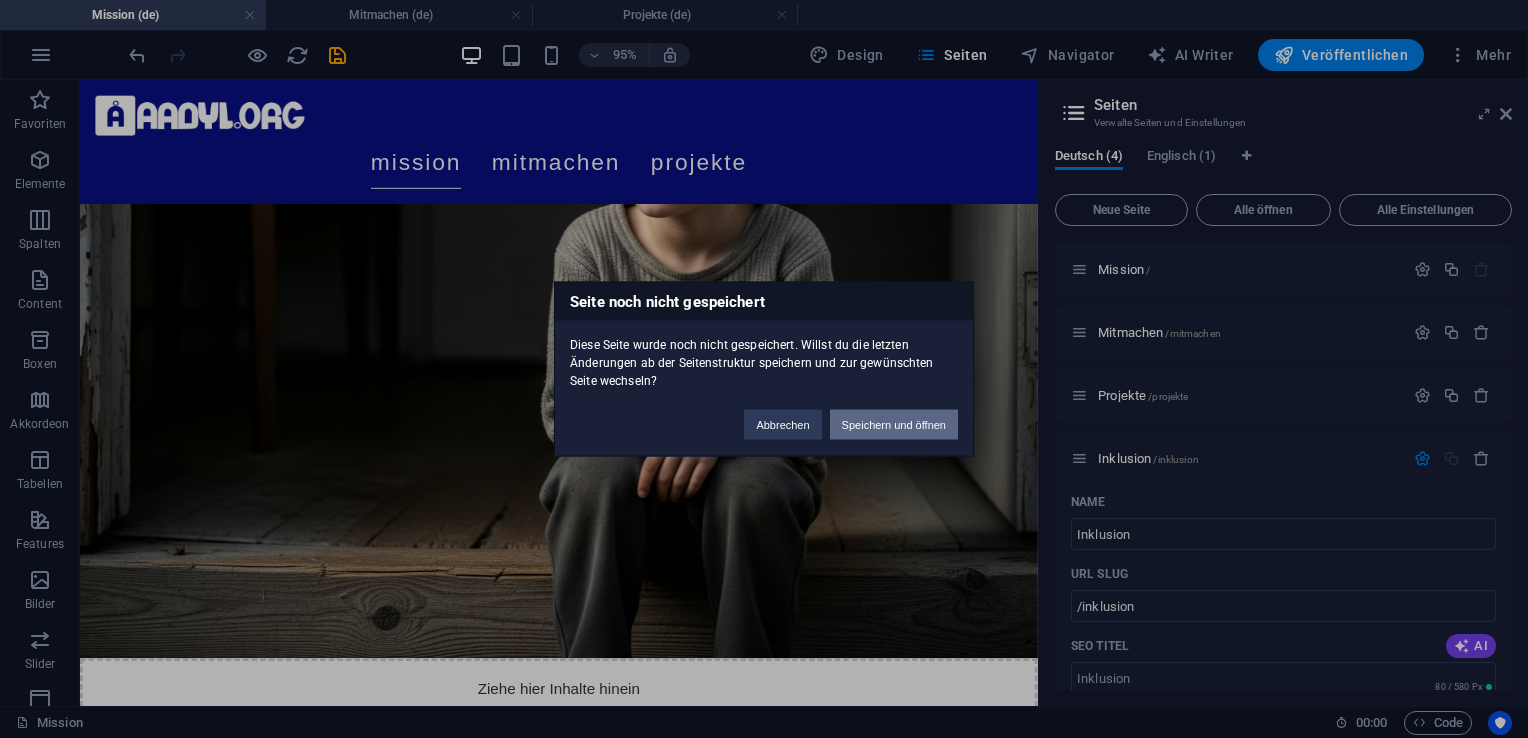 click on "Speichern und öffnen" at bounding box center (894, 425) 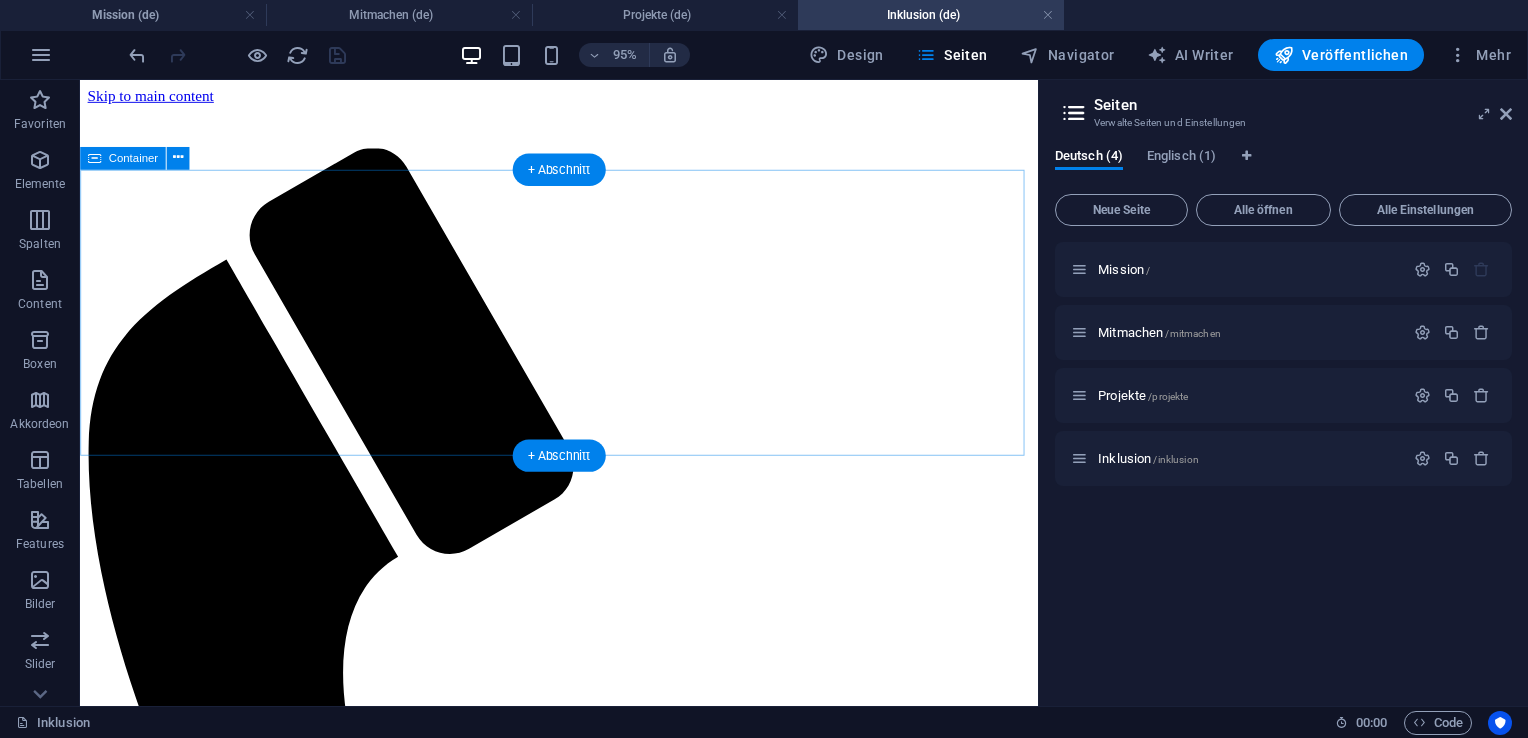 scroll, scrollTop: 0, scrollLeft: 0, axis: both 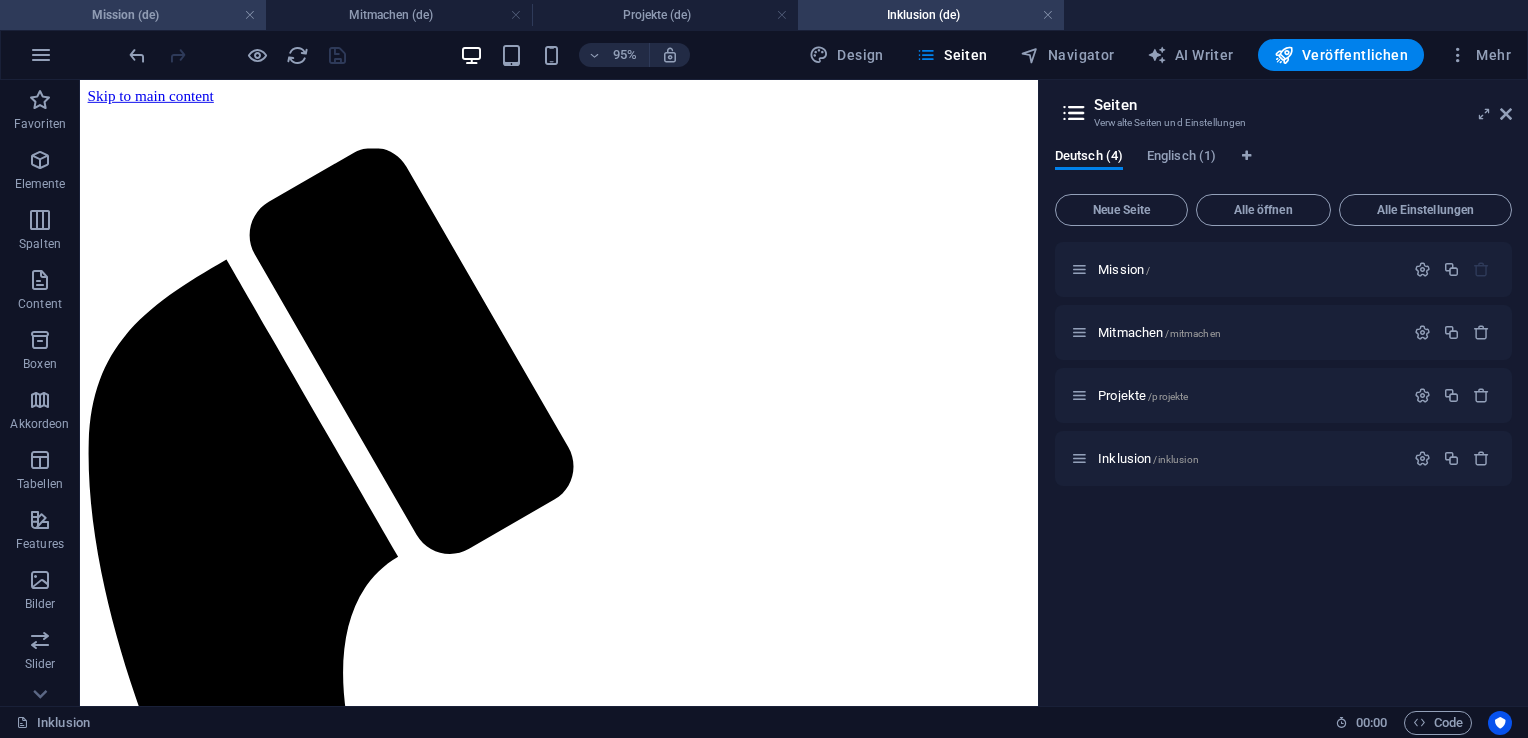 click on "Mission (de)" at bounding box center (133, 15) 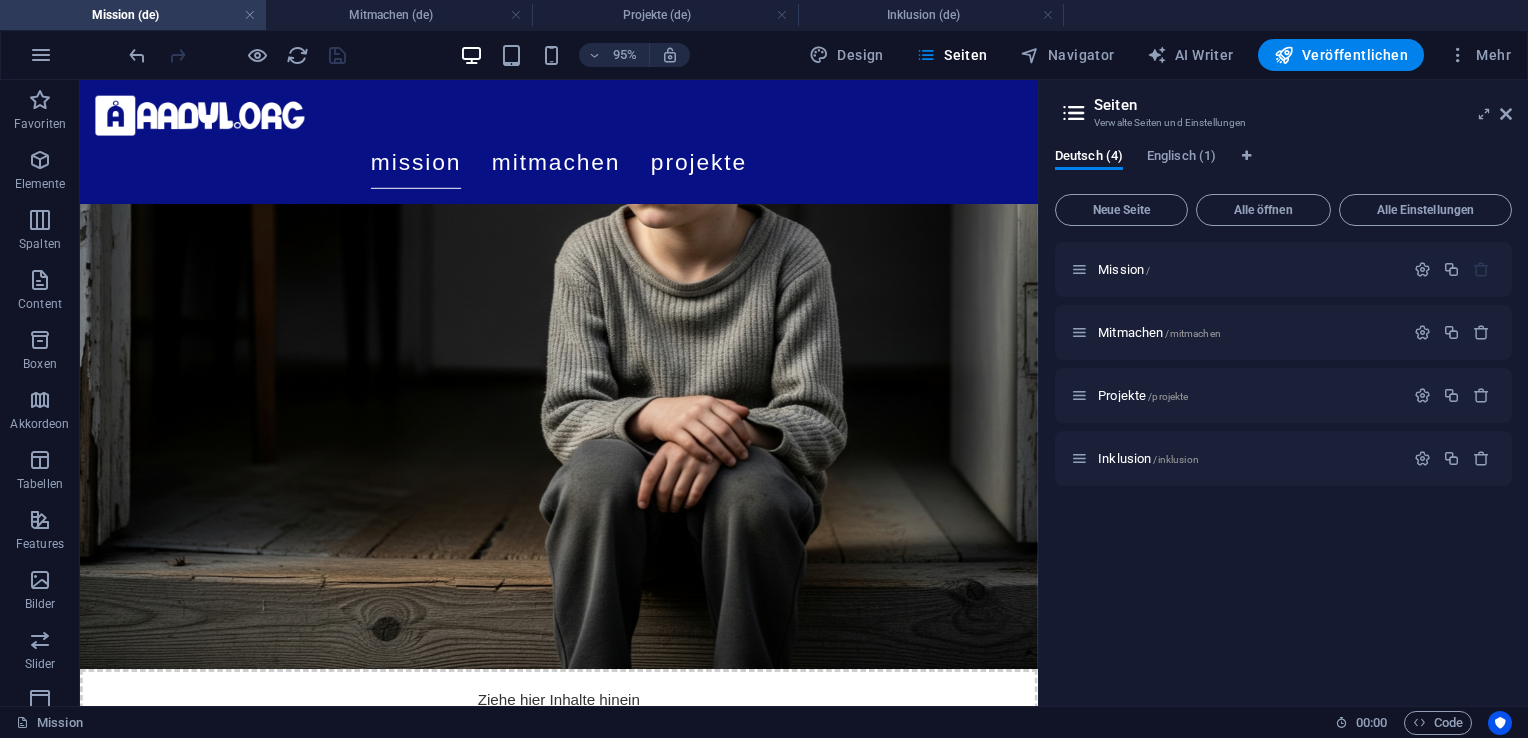 scroll, scrollTop: 718, scrollLeft: 0, axis: vertical 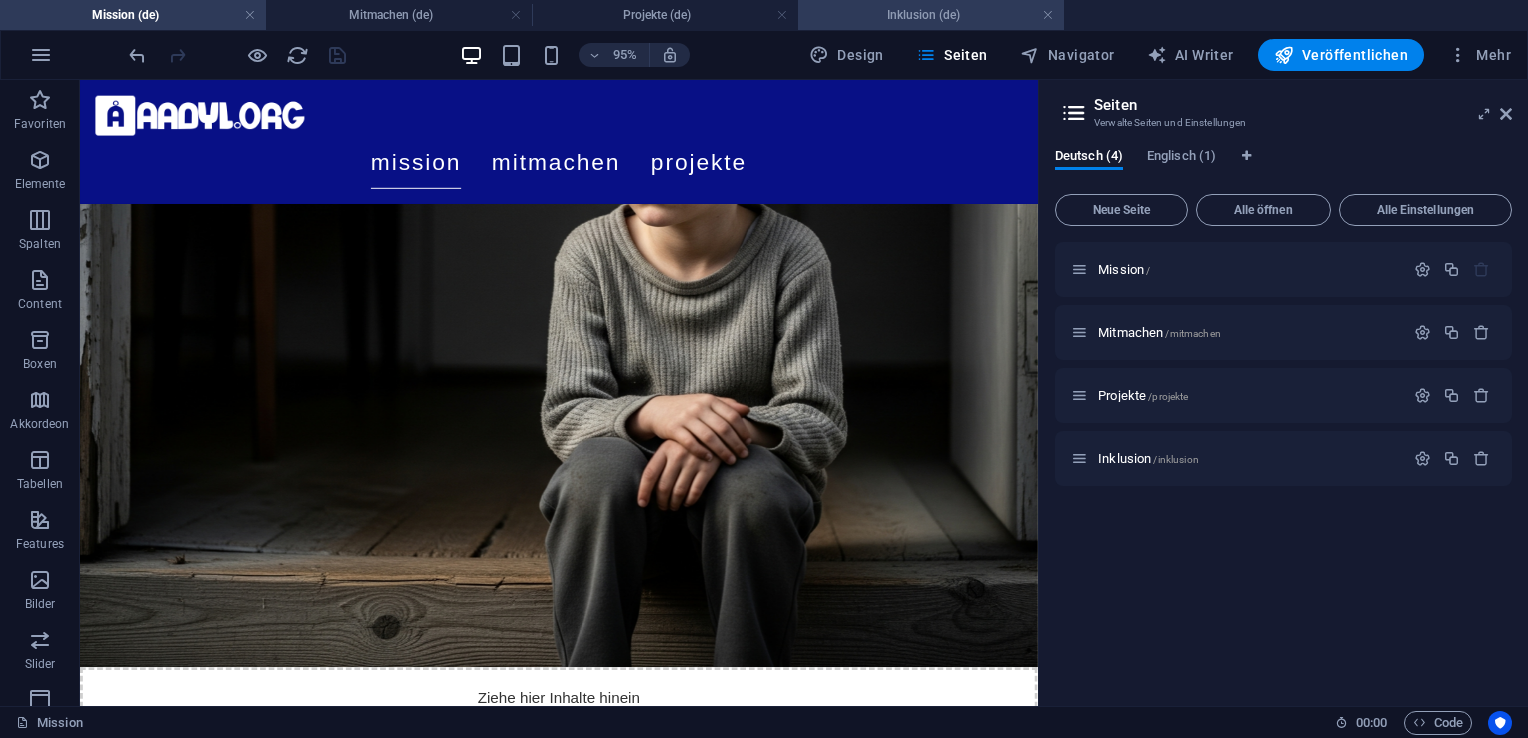 click on "Inklusion (de)" at bounding box center (931, 15) 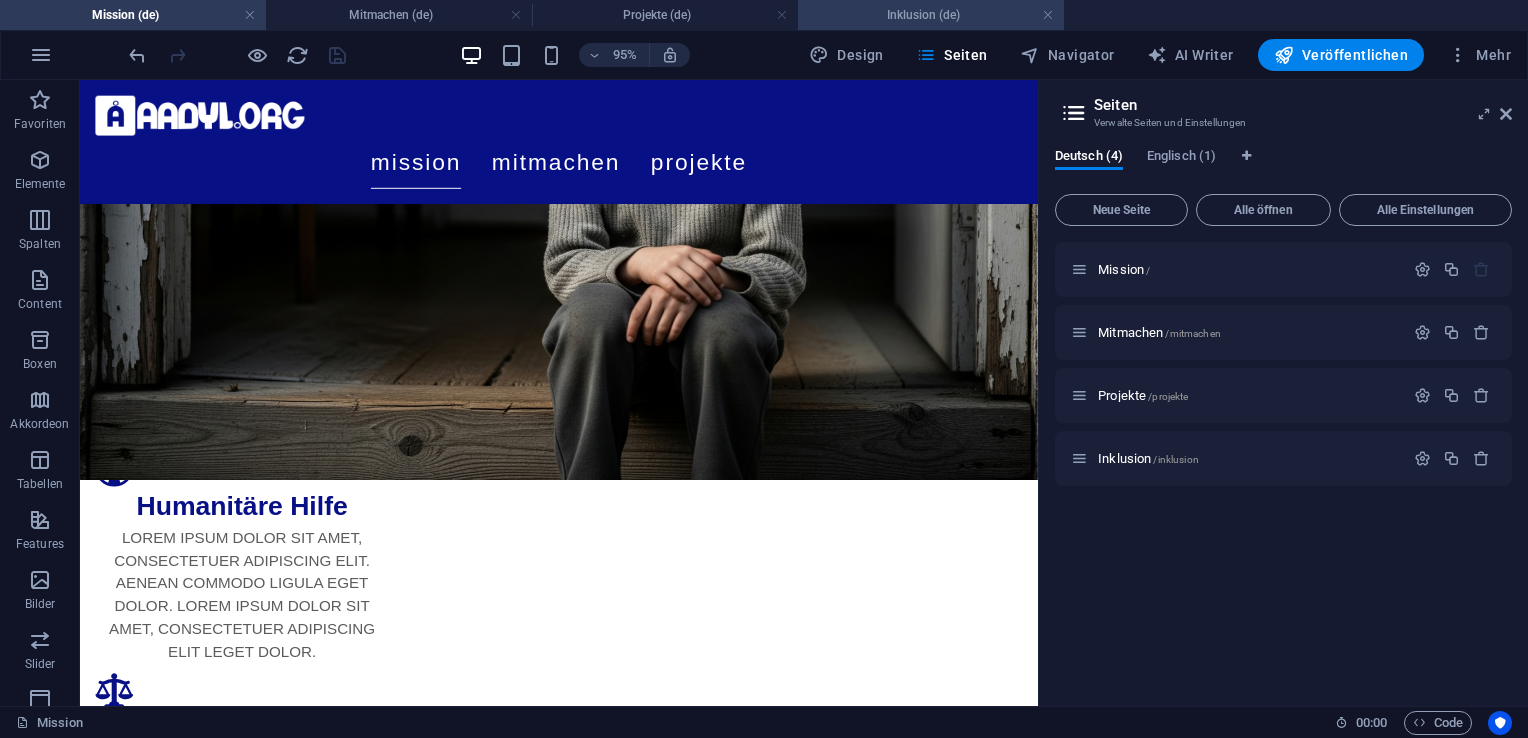 scroll, scrollTop: 0, scrollLeft: 0, axis: both 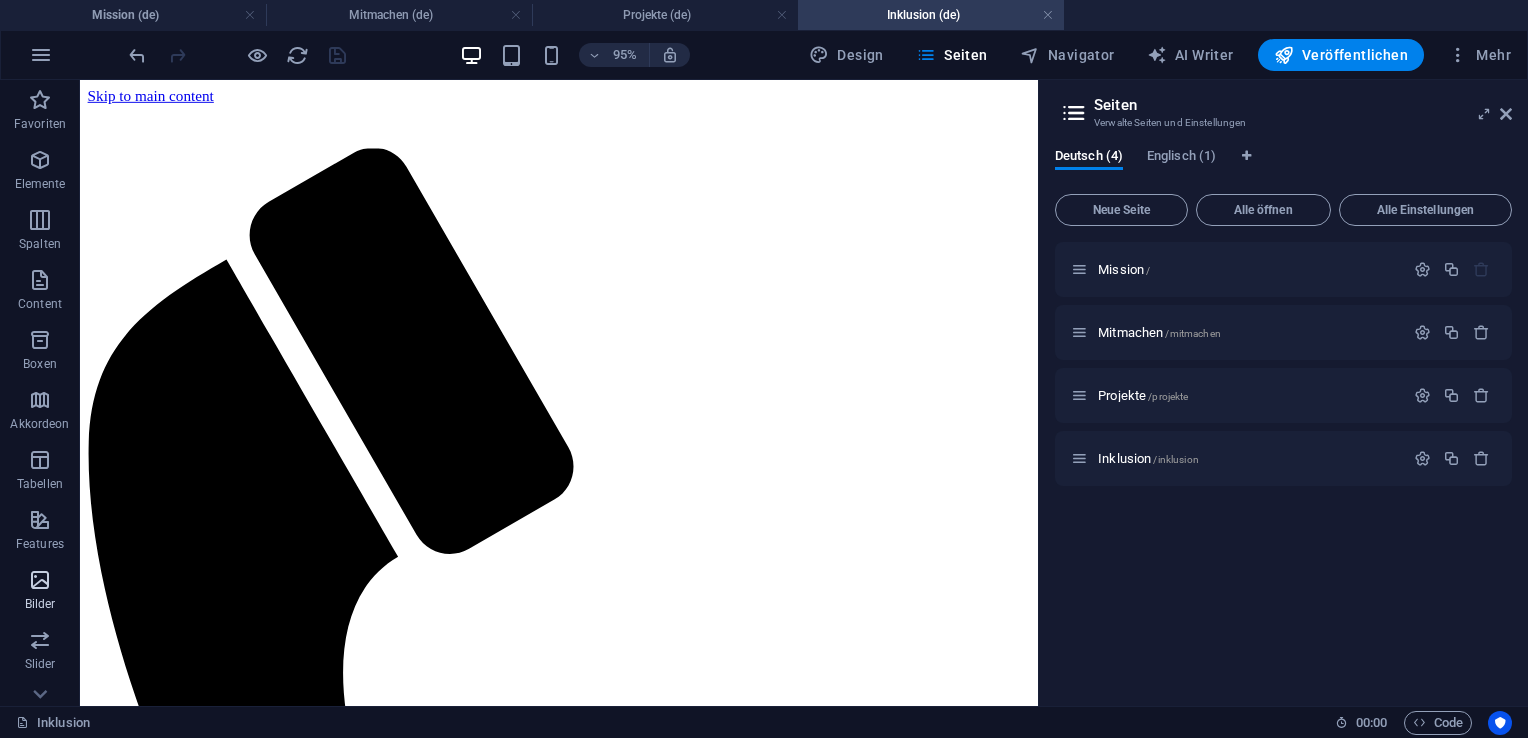 click on "Bilder" at bounding box center (40, 604) 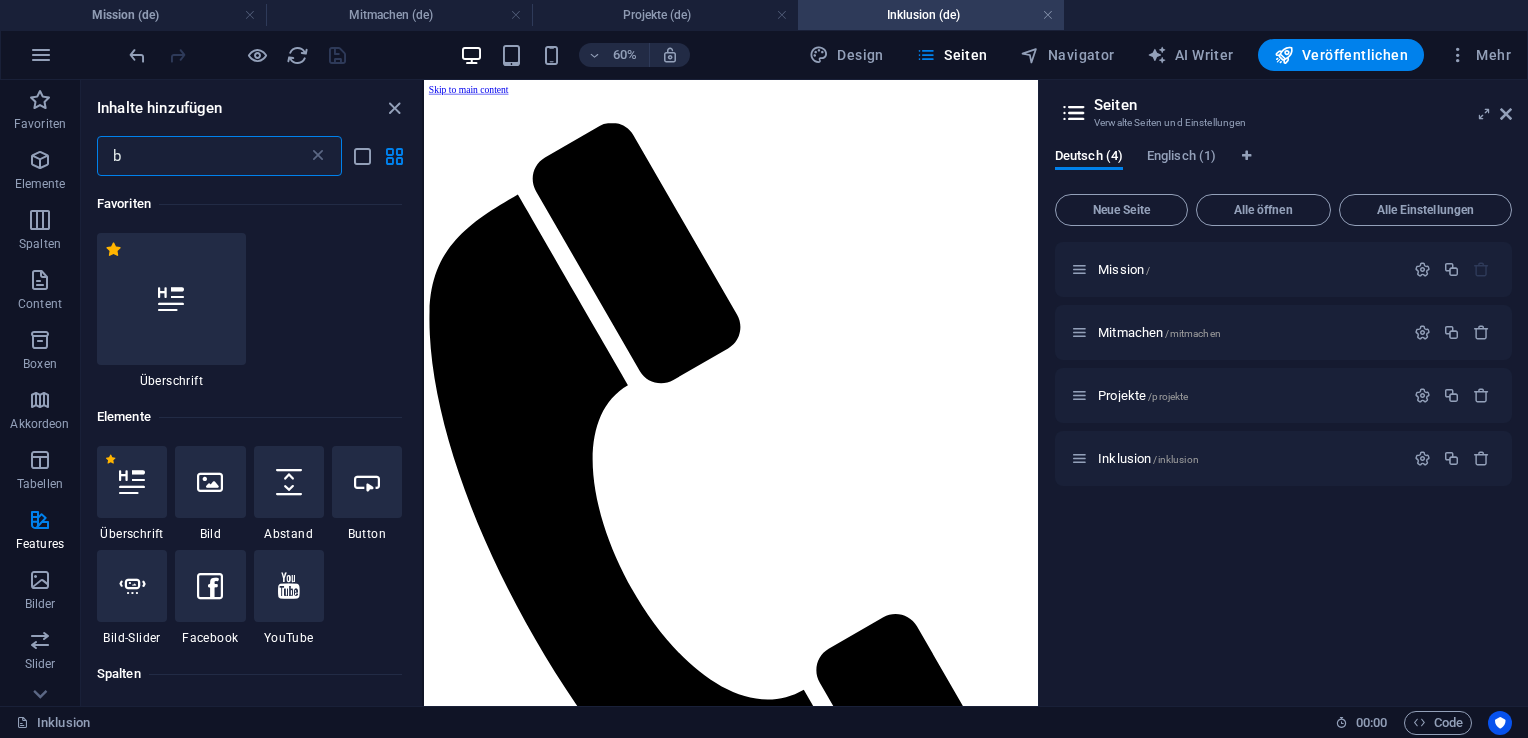 scroll, scrollTop: 0, scrollLeft: 0, axis: both 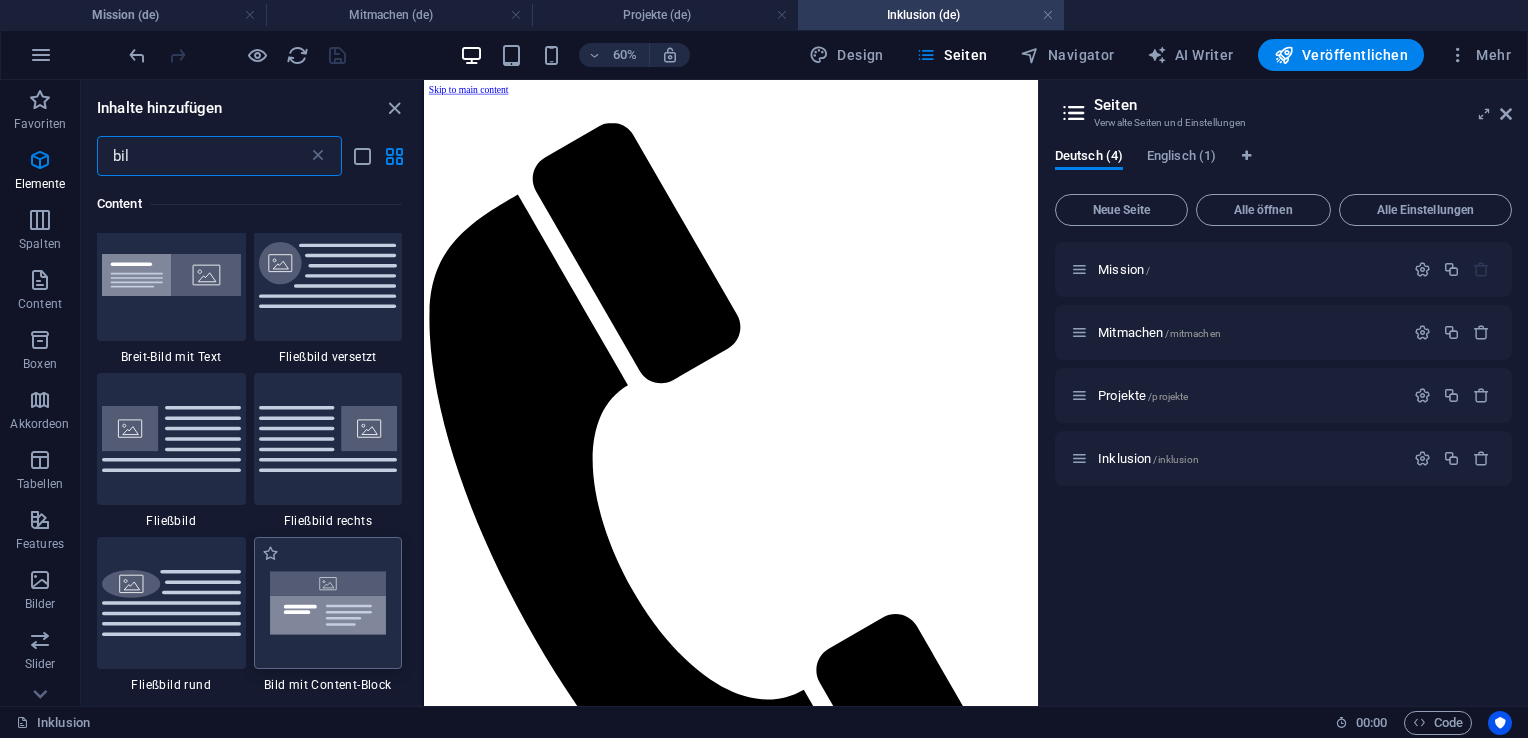type on "bil" 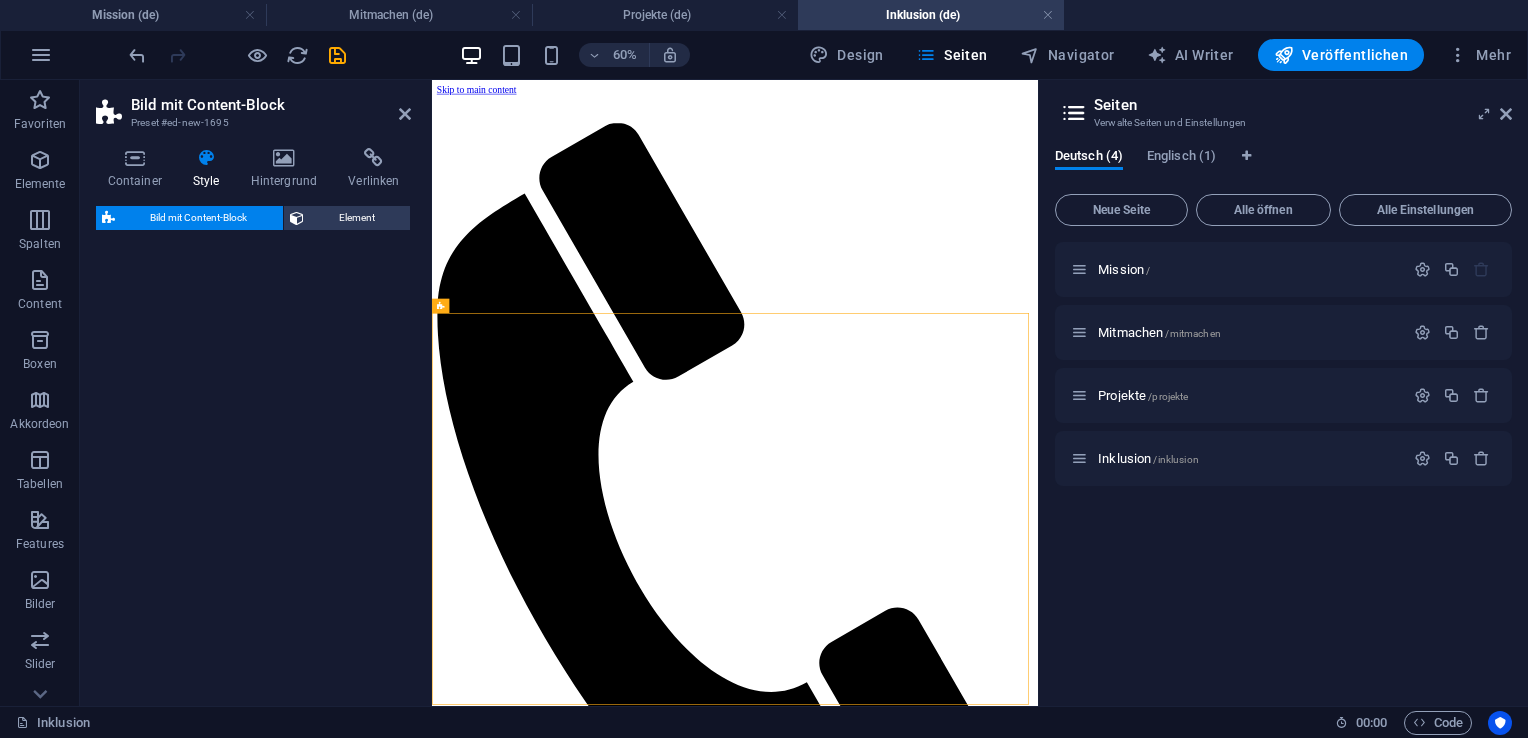 select on "rem" 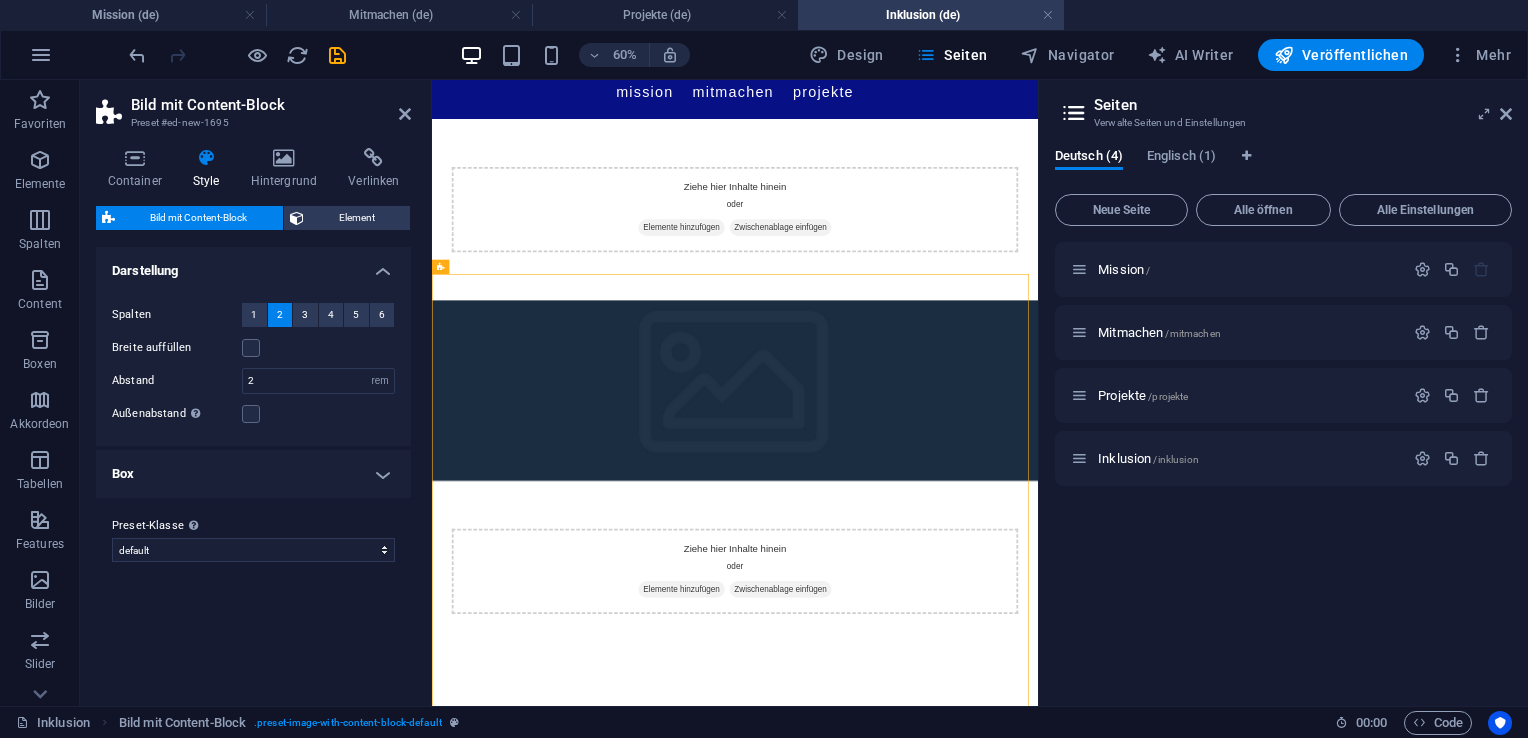 scroll, scrollTop: 59, scrollLeft: 0, axis: vertical 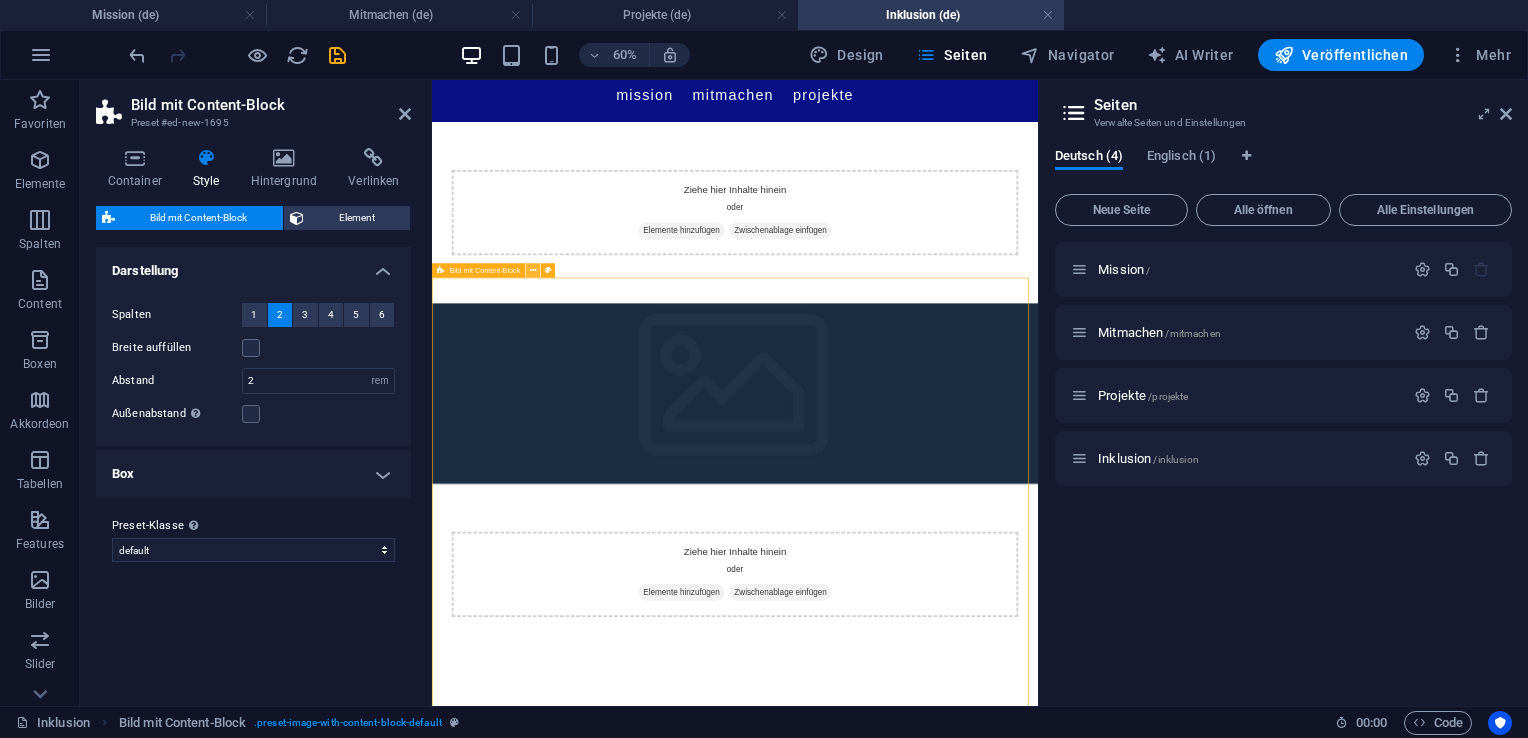 click at bounding box center [533, 270] 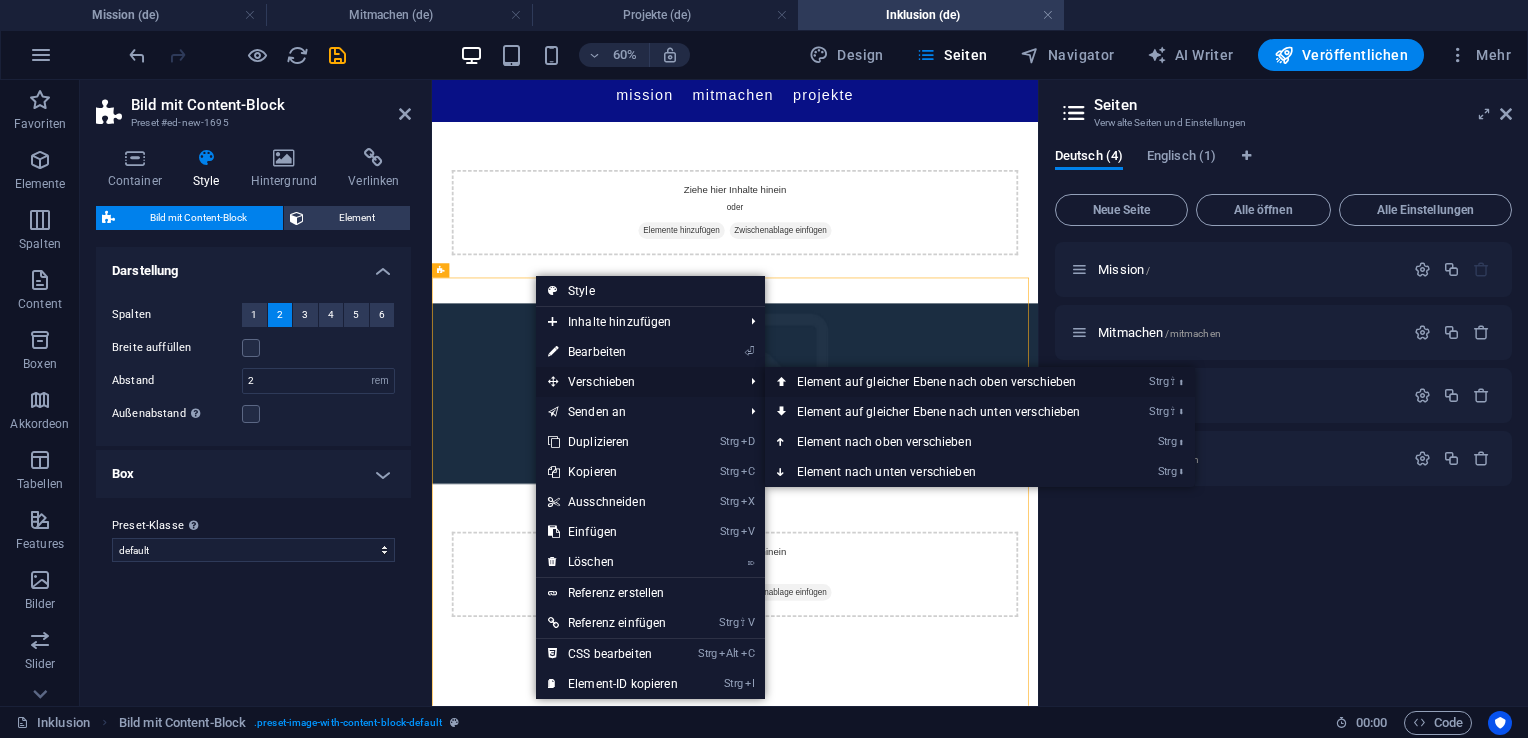 click on "Strg ⇧ ⬆  Element auf gleicher Ebene nach oben verschieben" at bounding box center [943, 382] 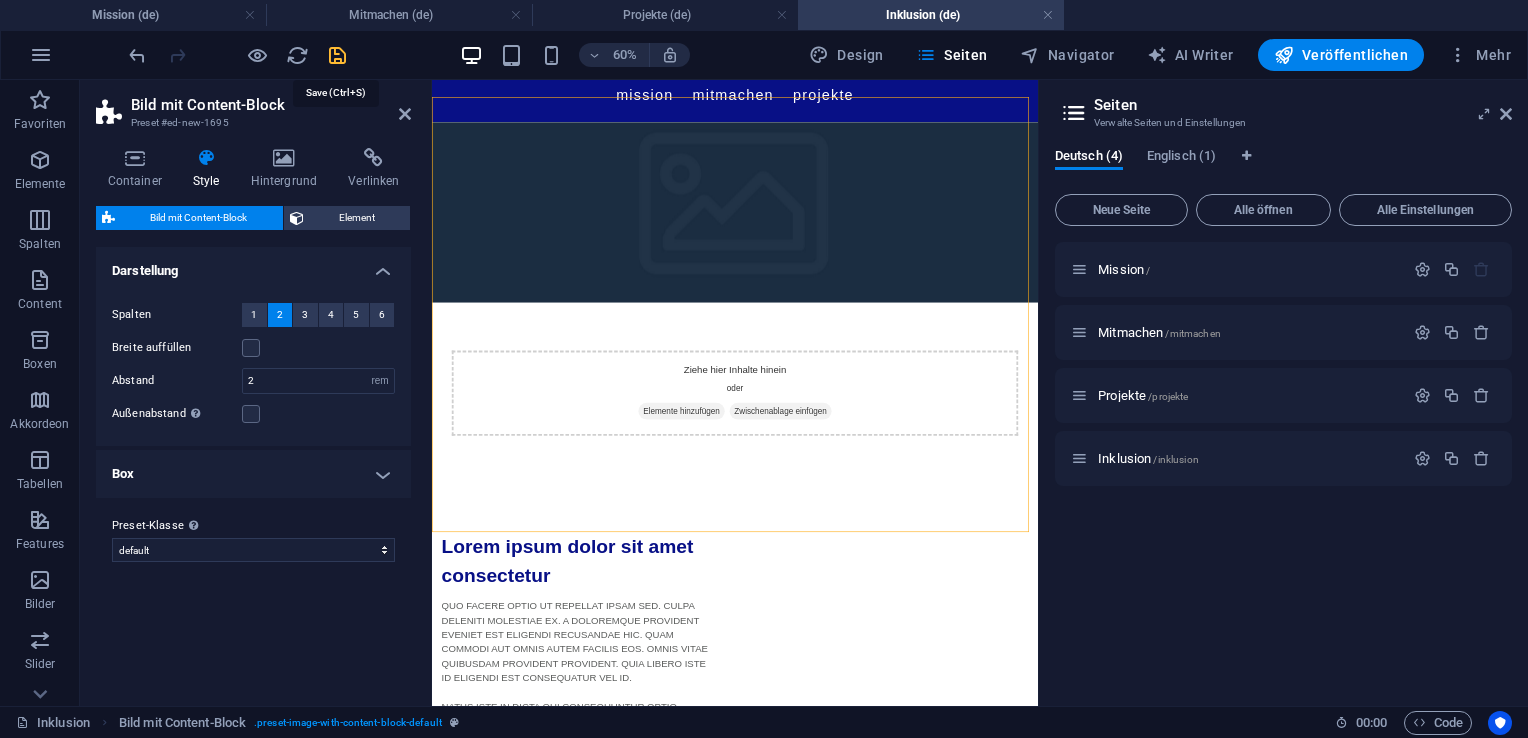 click at bounding box center [337, 55] 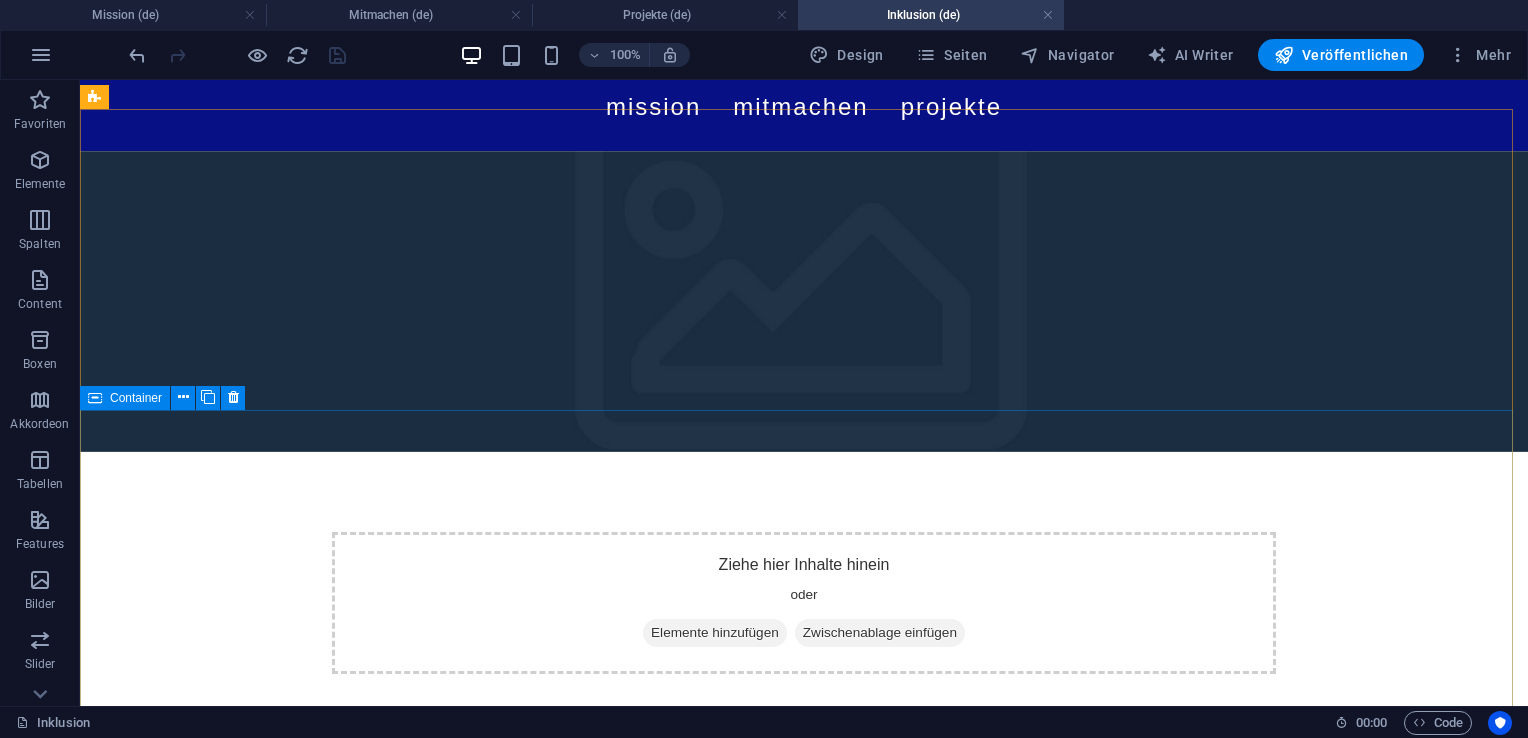 click on "Container" at bounding box center (136, 398) 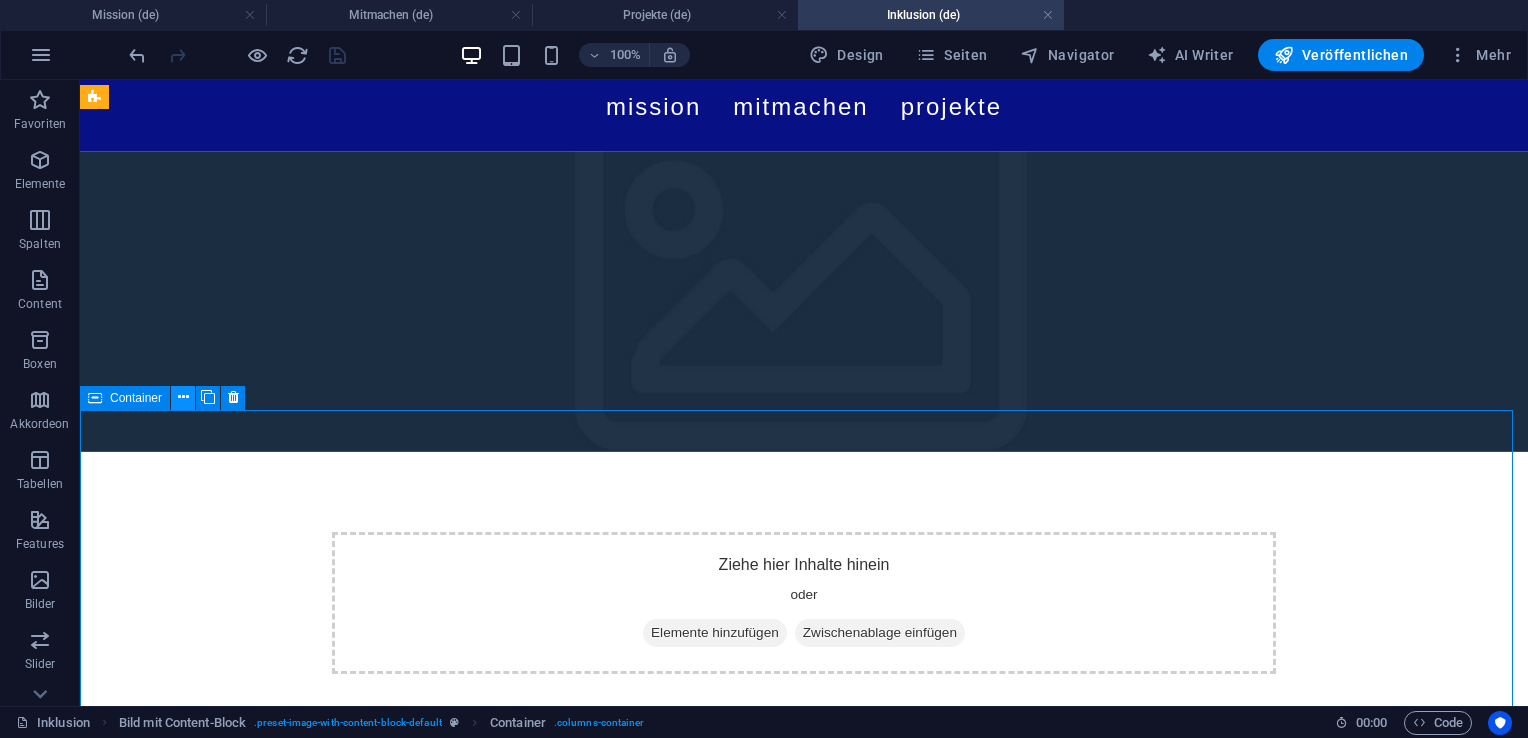 click at bounding box center [183, 397] 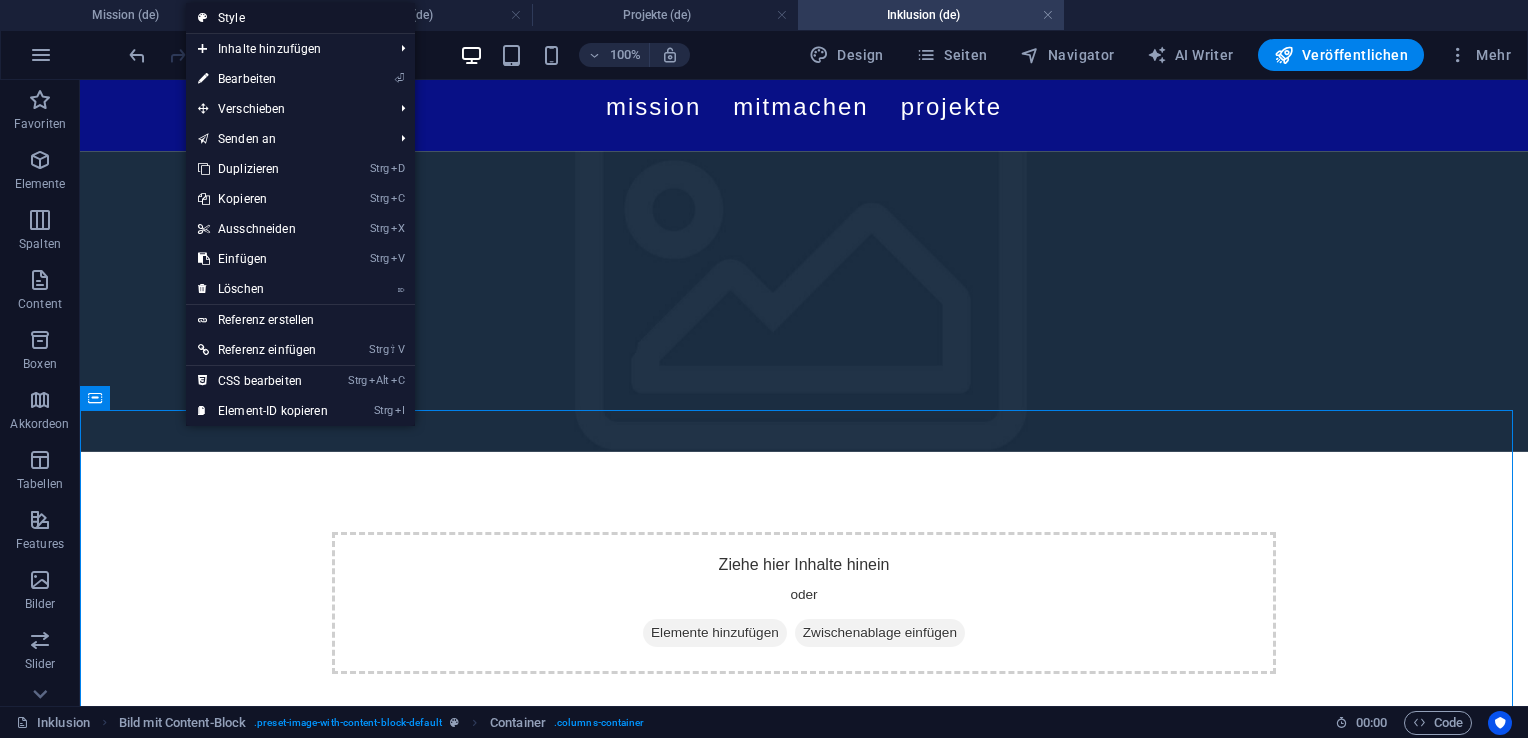 click on "Style" at bounding box center [300, 18] 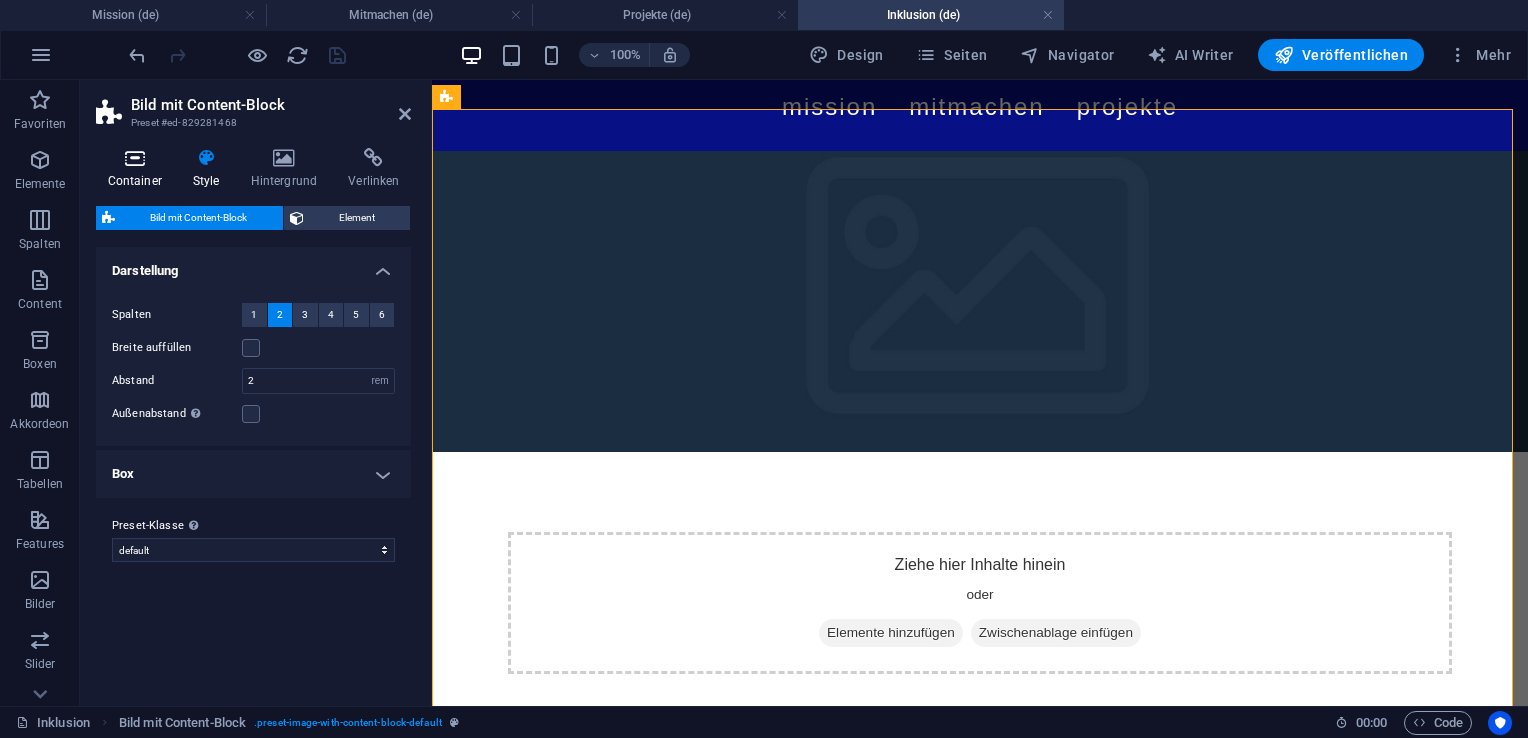 click on "Container" at bounding box center [138, 169] 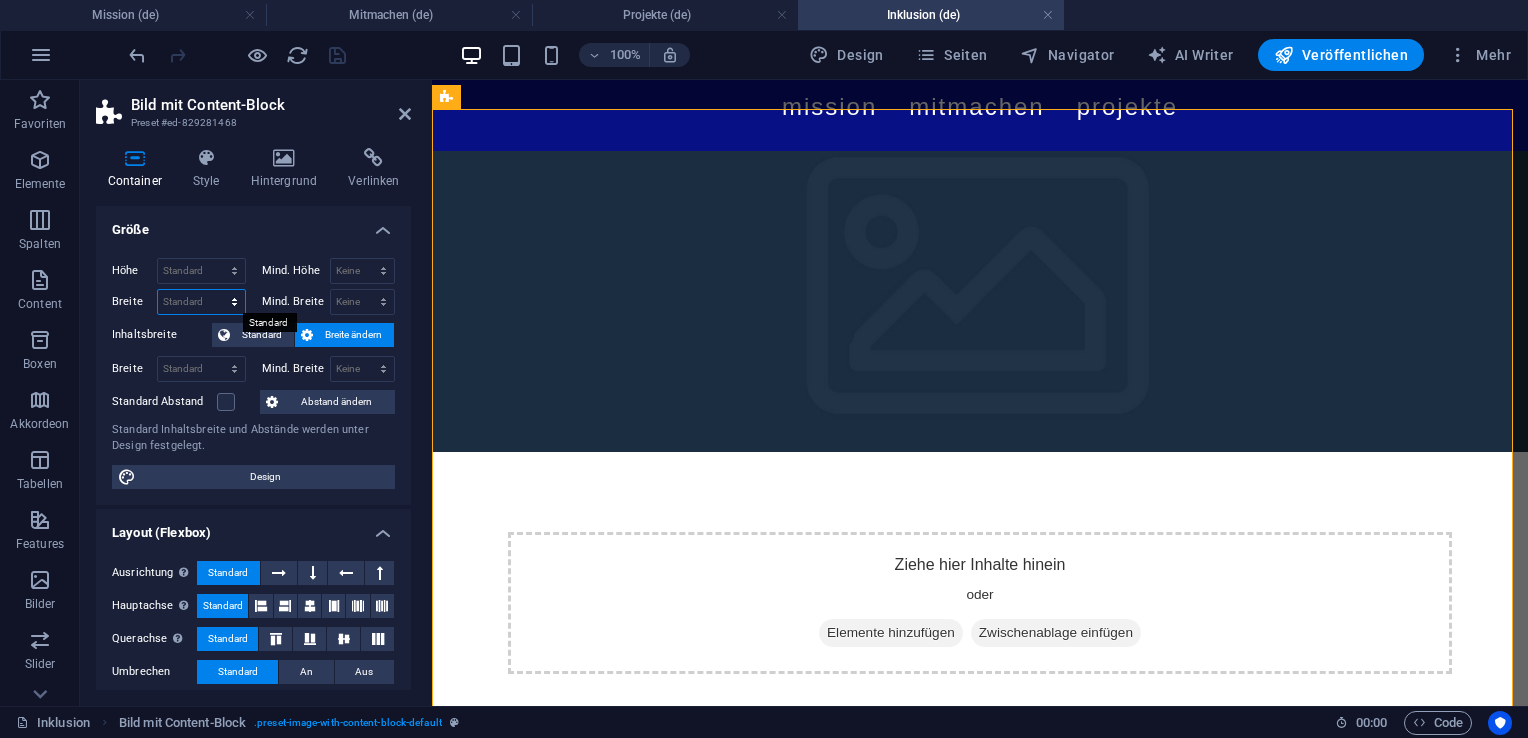 click on "Standard px rem % em vh vw" at bounding box center (201, 302) 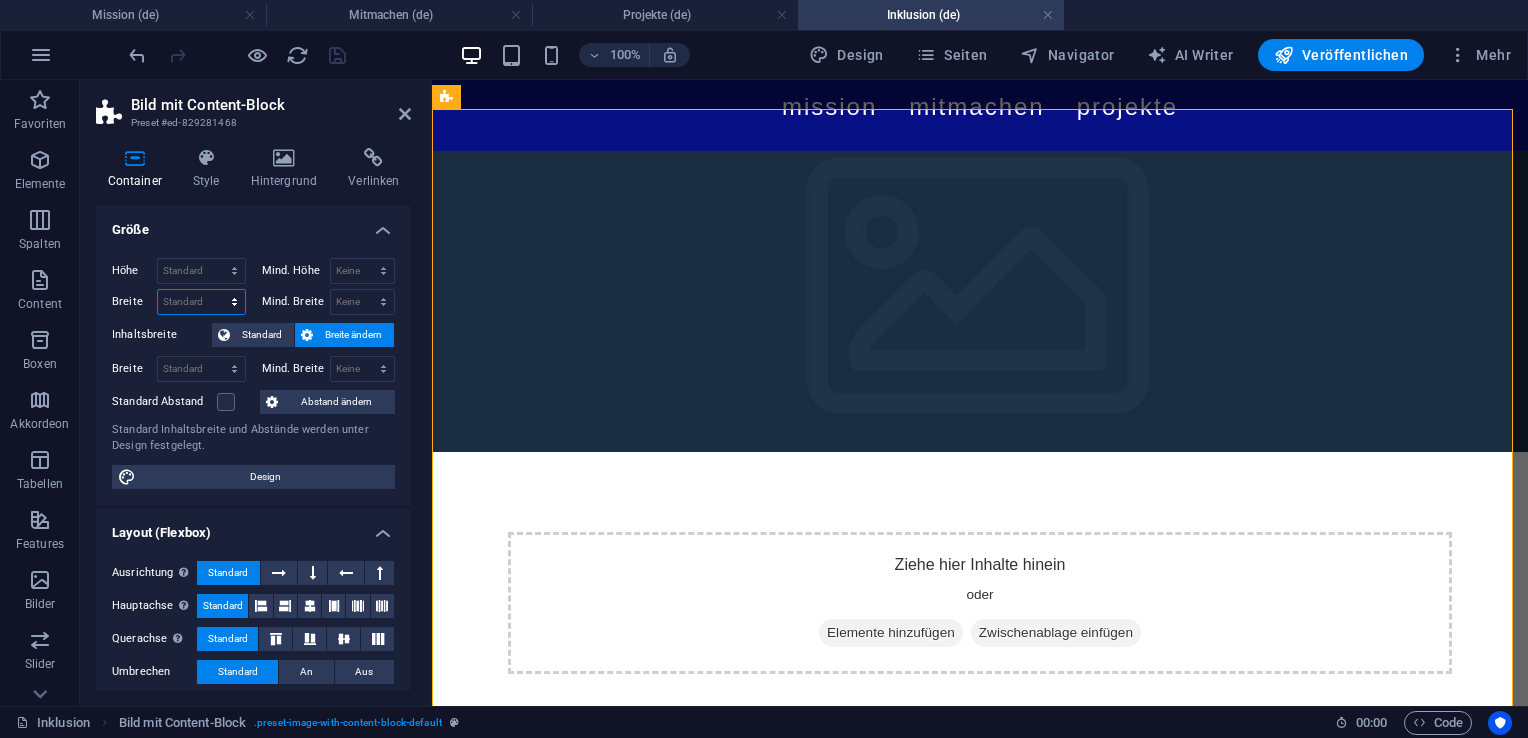 select on "%" 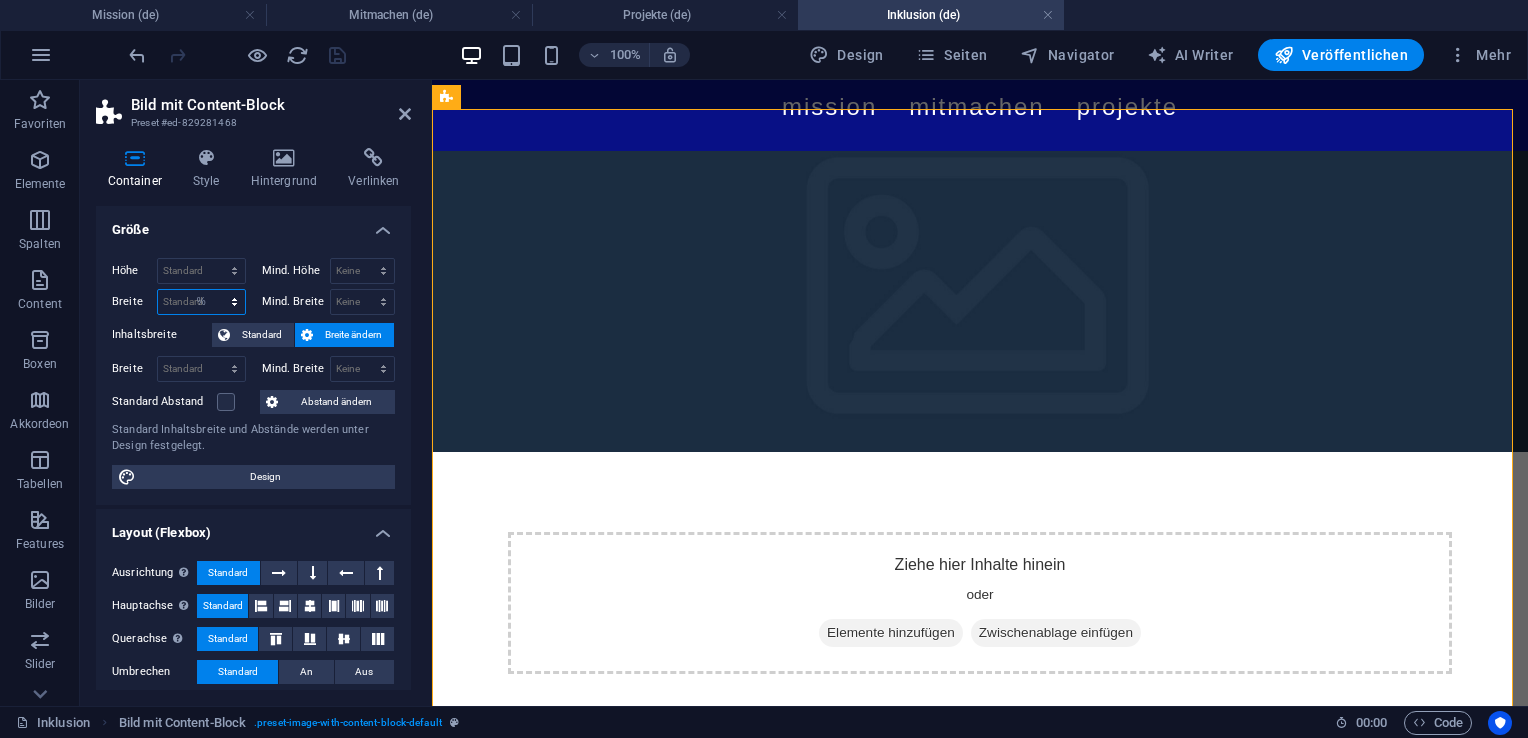 click on "Standard px rem % em vh vw" at bounding box center [201, 302] 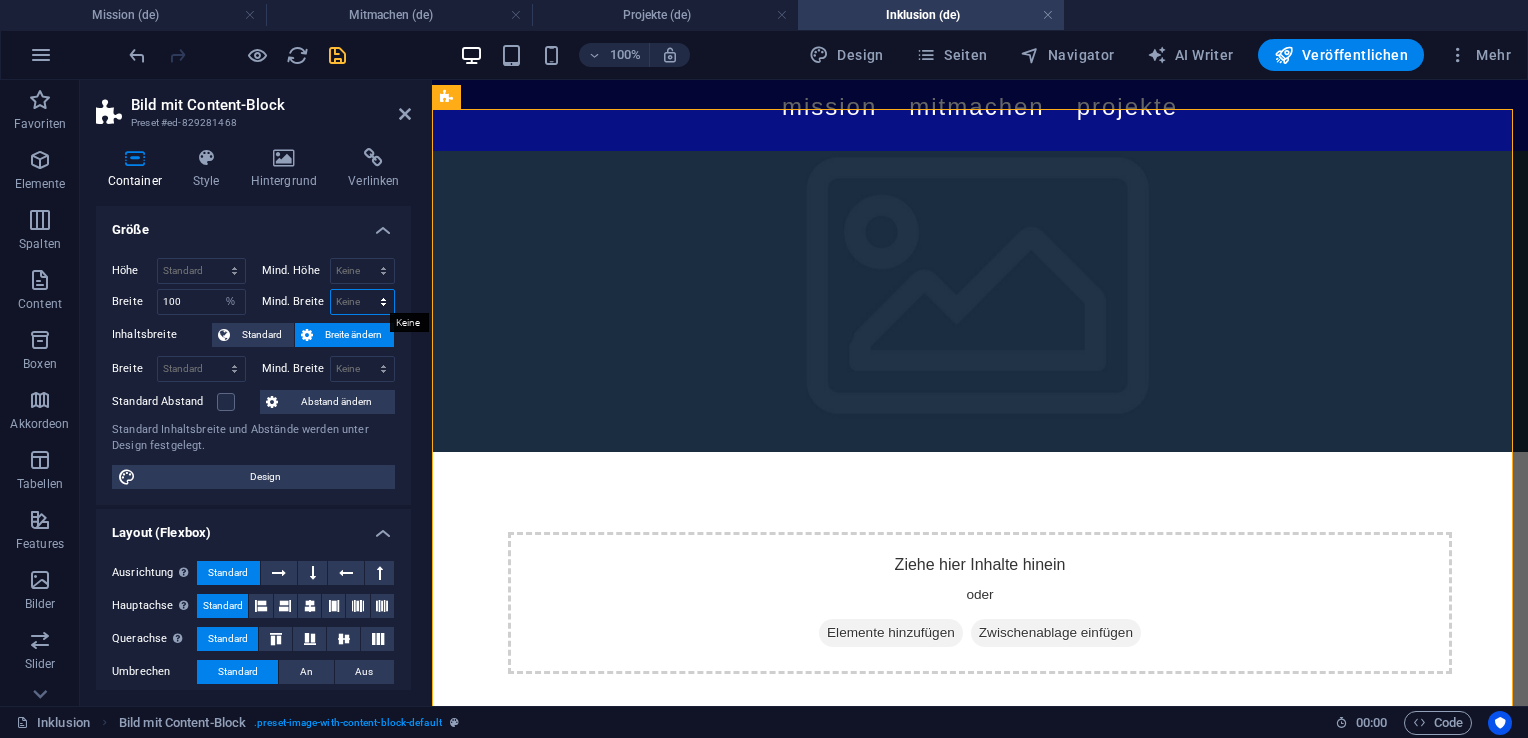 click on "Keine px rem % vh vw" at bounding box center [363, 302] 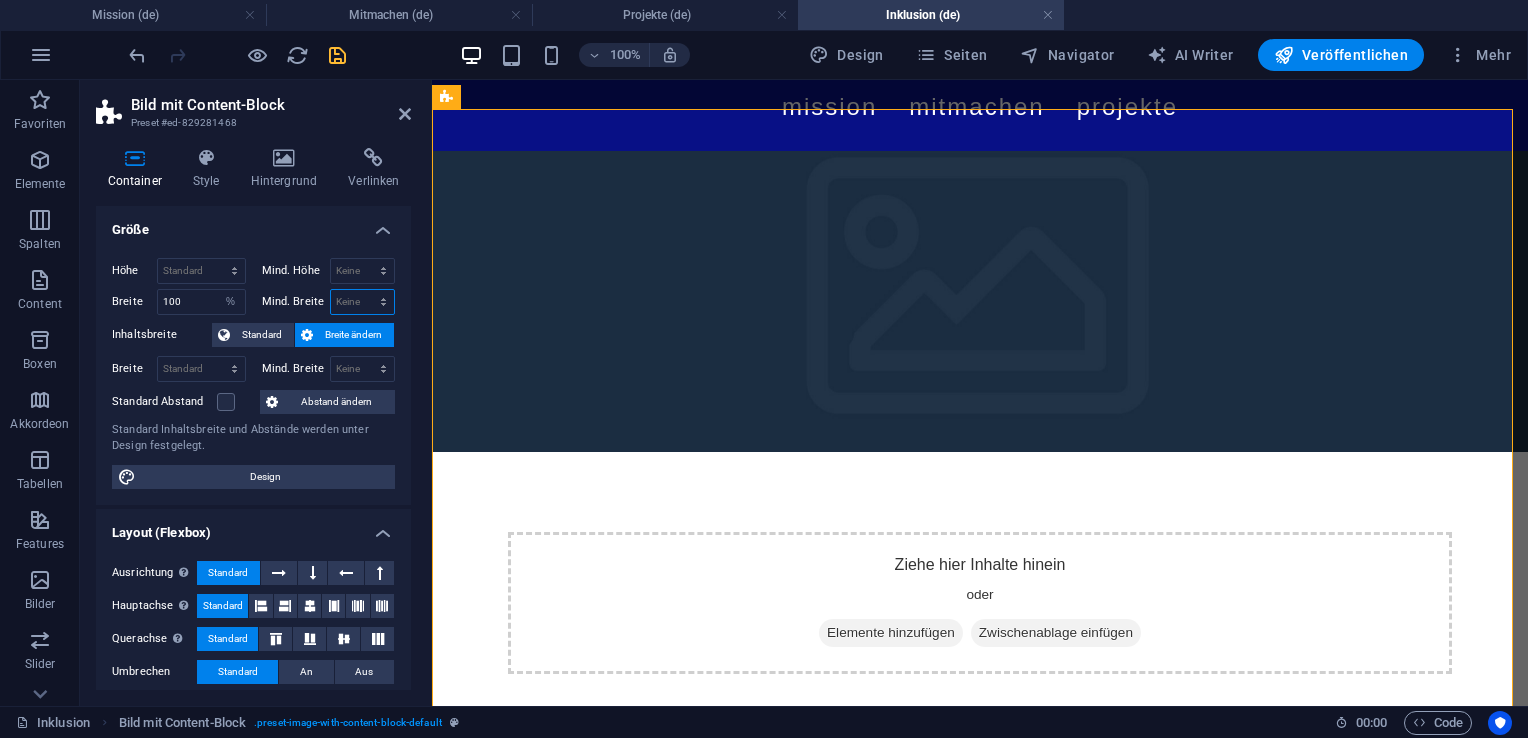 select on "%" 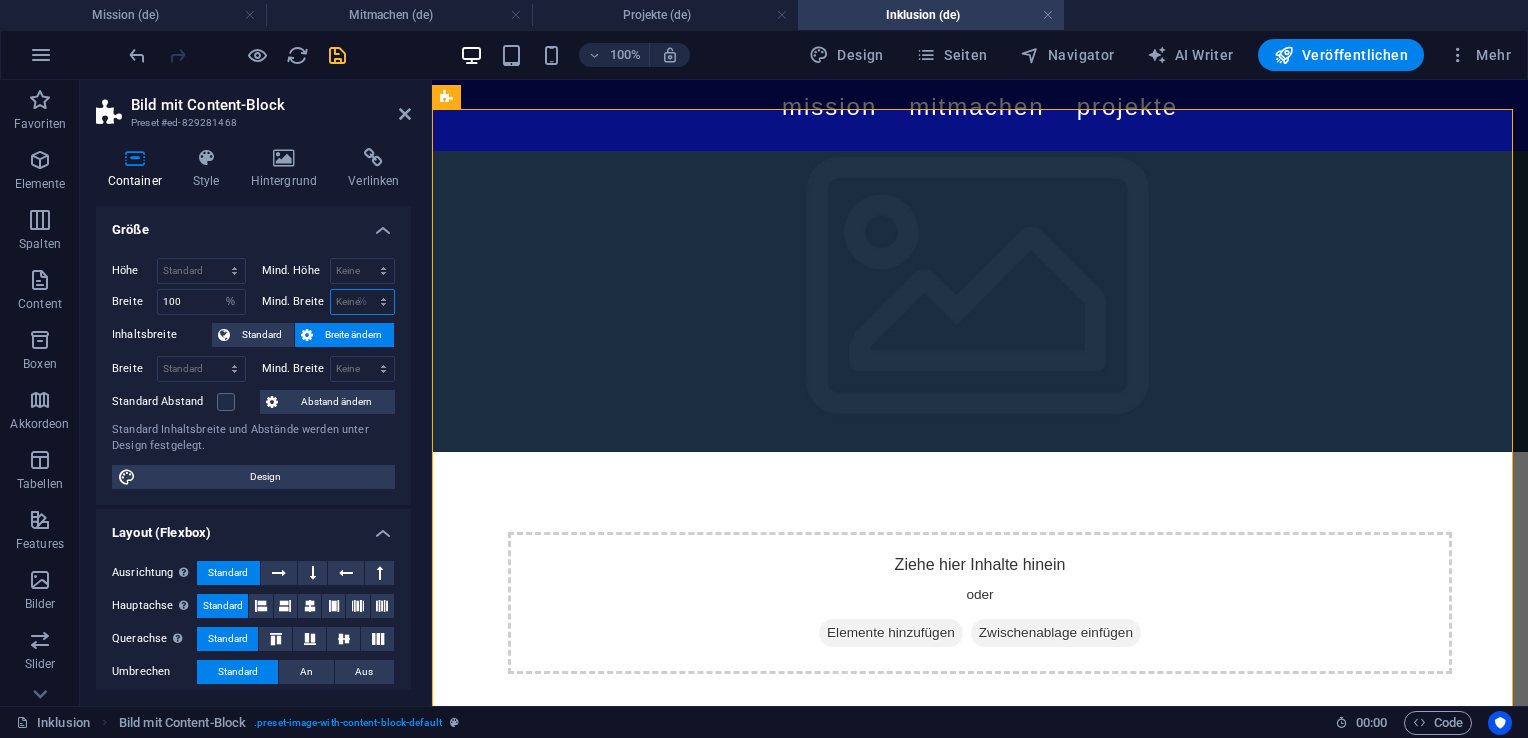 click on "Keine px rem % vh vw" at bounding box center [363, 302] 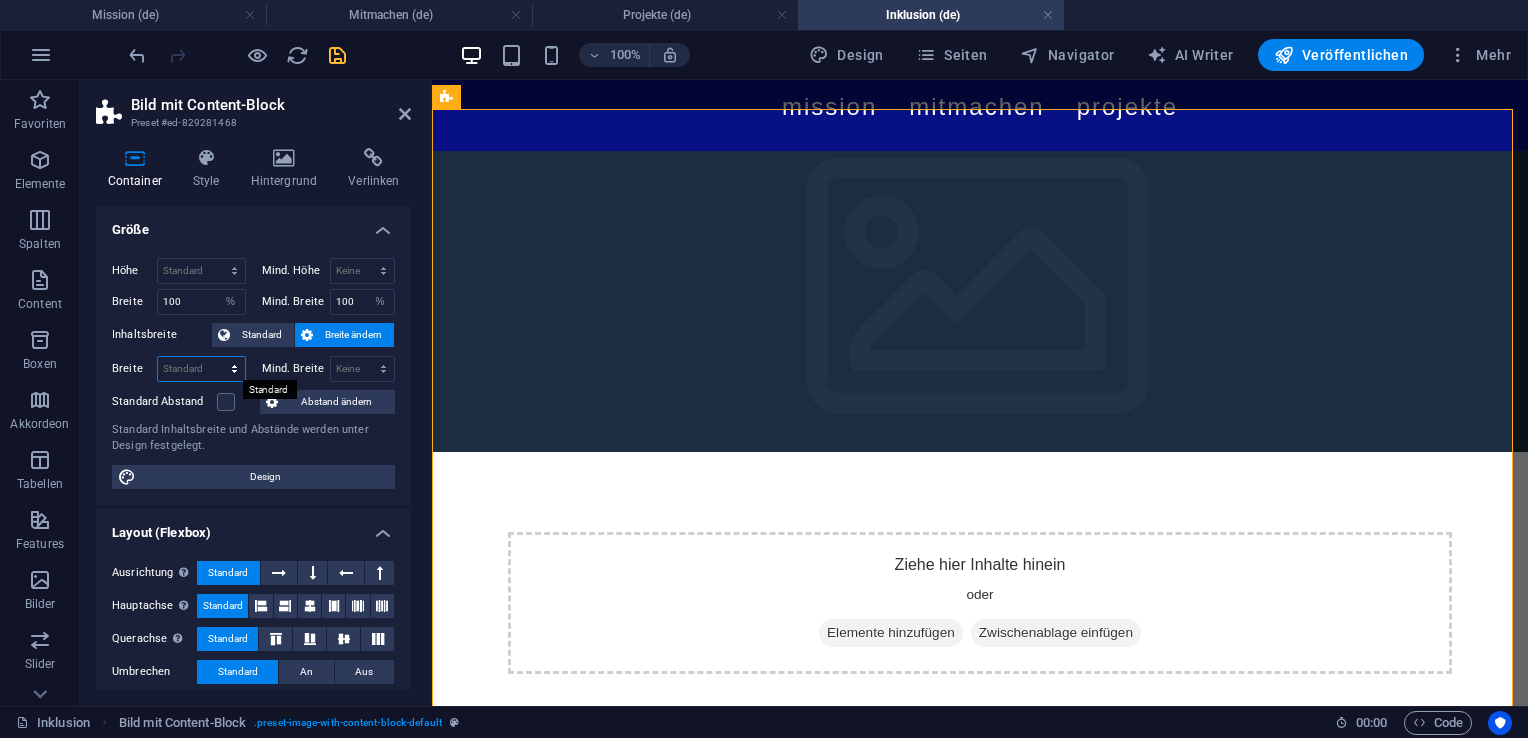 click on "Standard px rem % em vh vw" at bounding box center (201, 369) 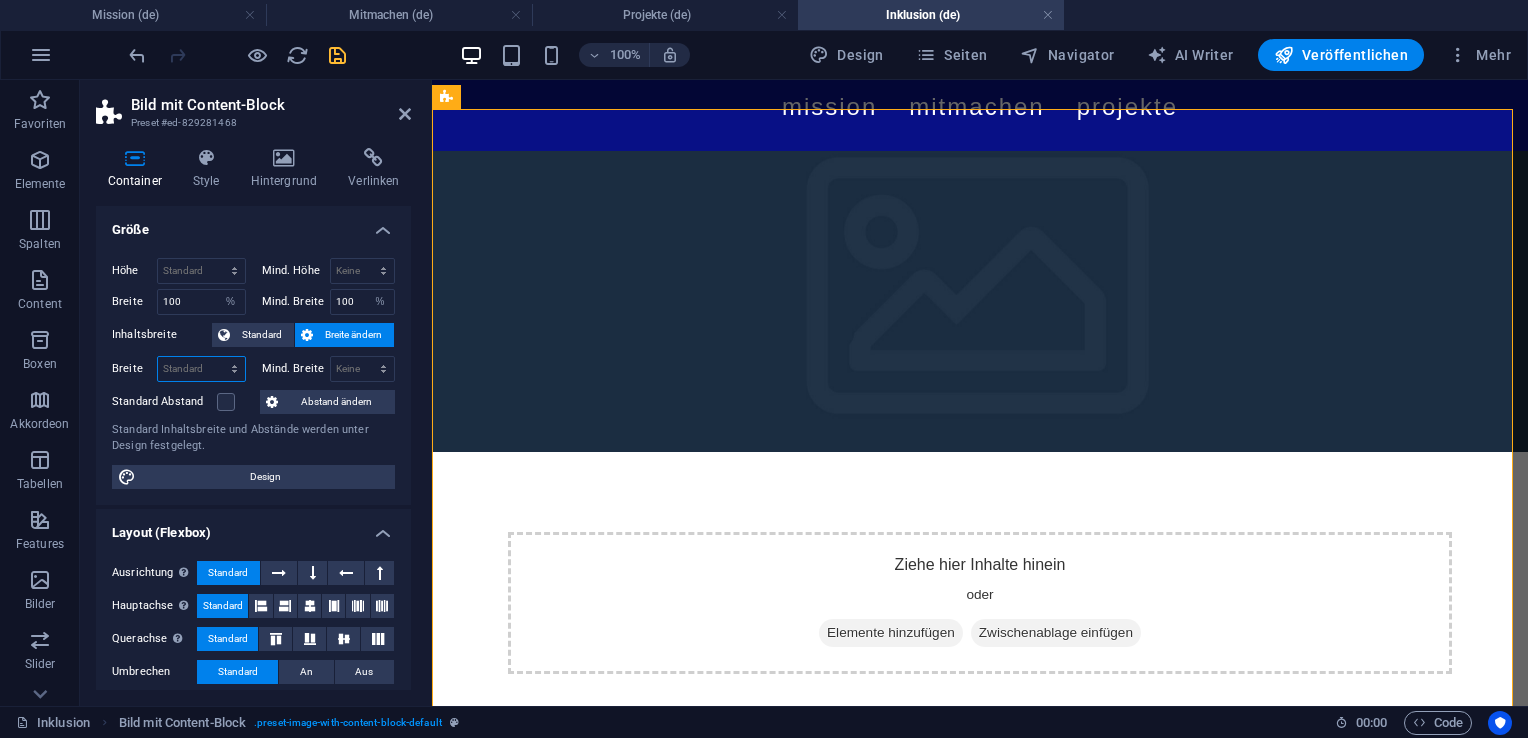select on "%" 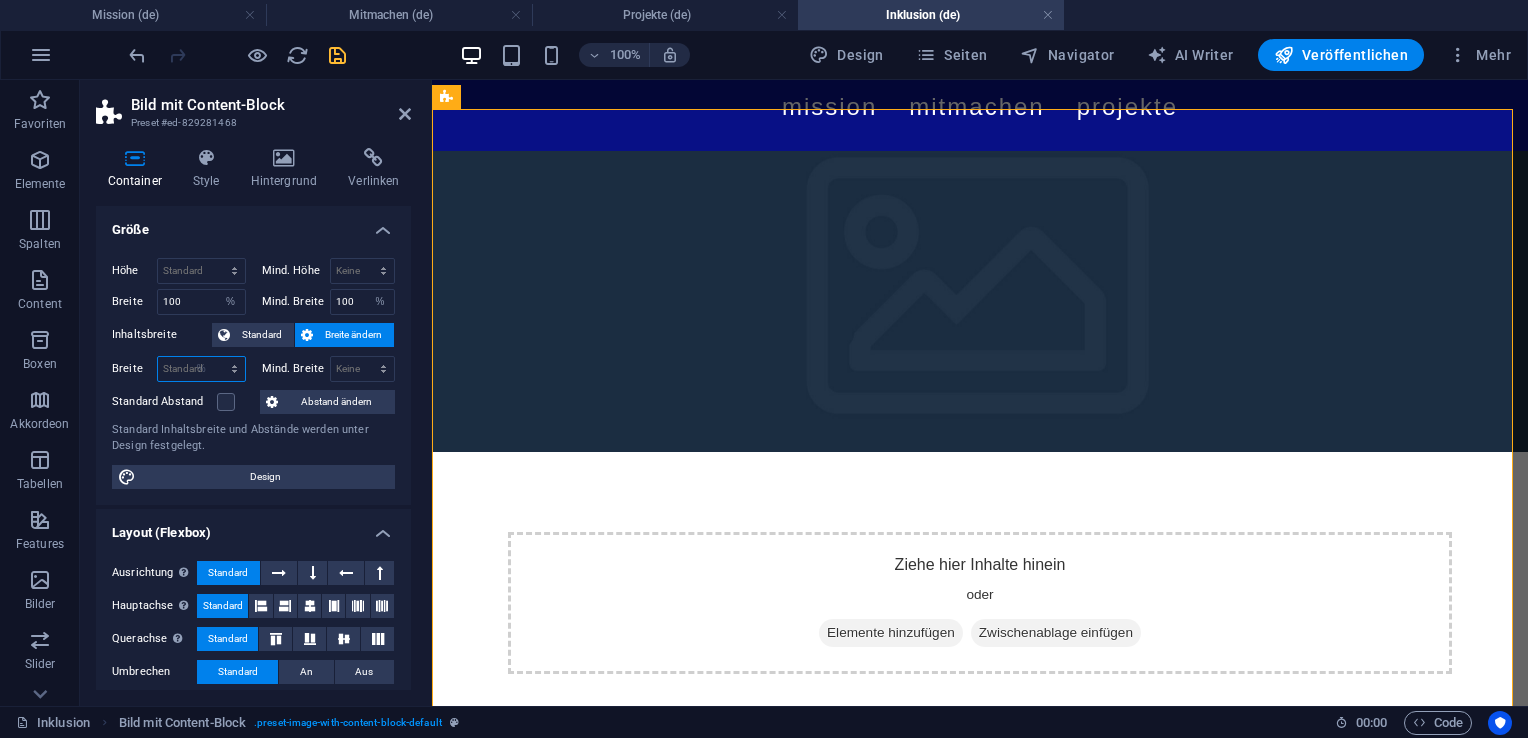 click on "Standard px rem % em vh vw" at bounding box center (201, 369) 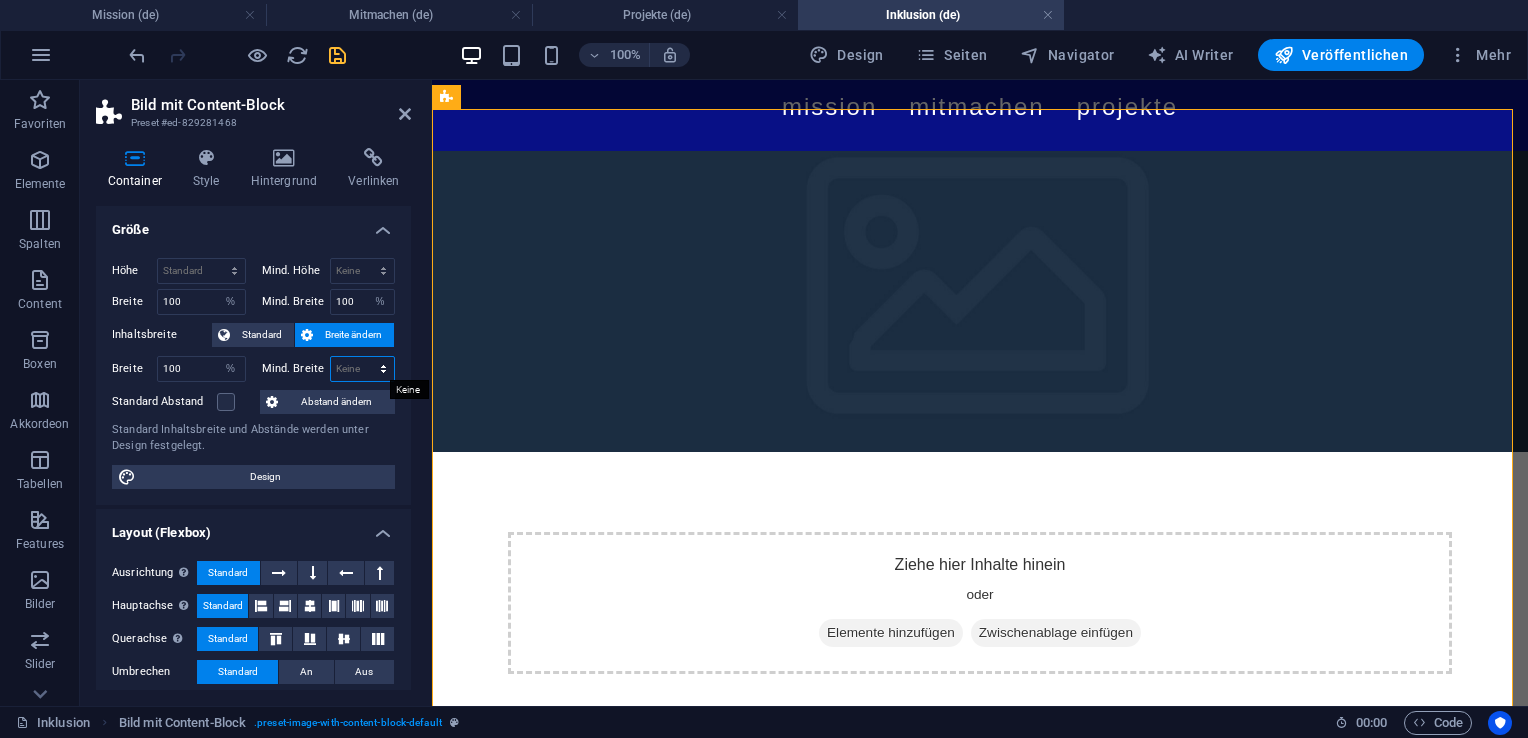 click on "Keine px rem % vh vw" at bounding box center (363, 369) 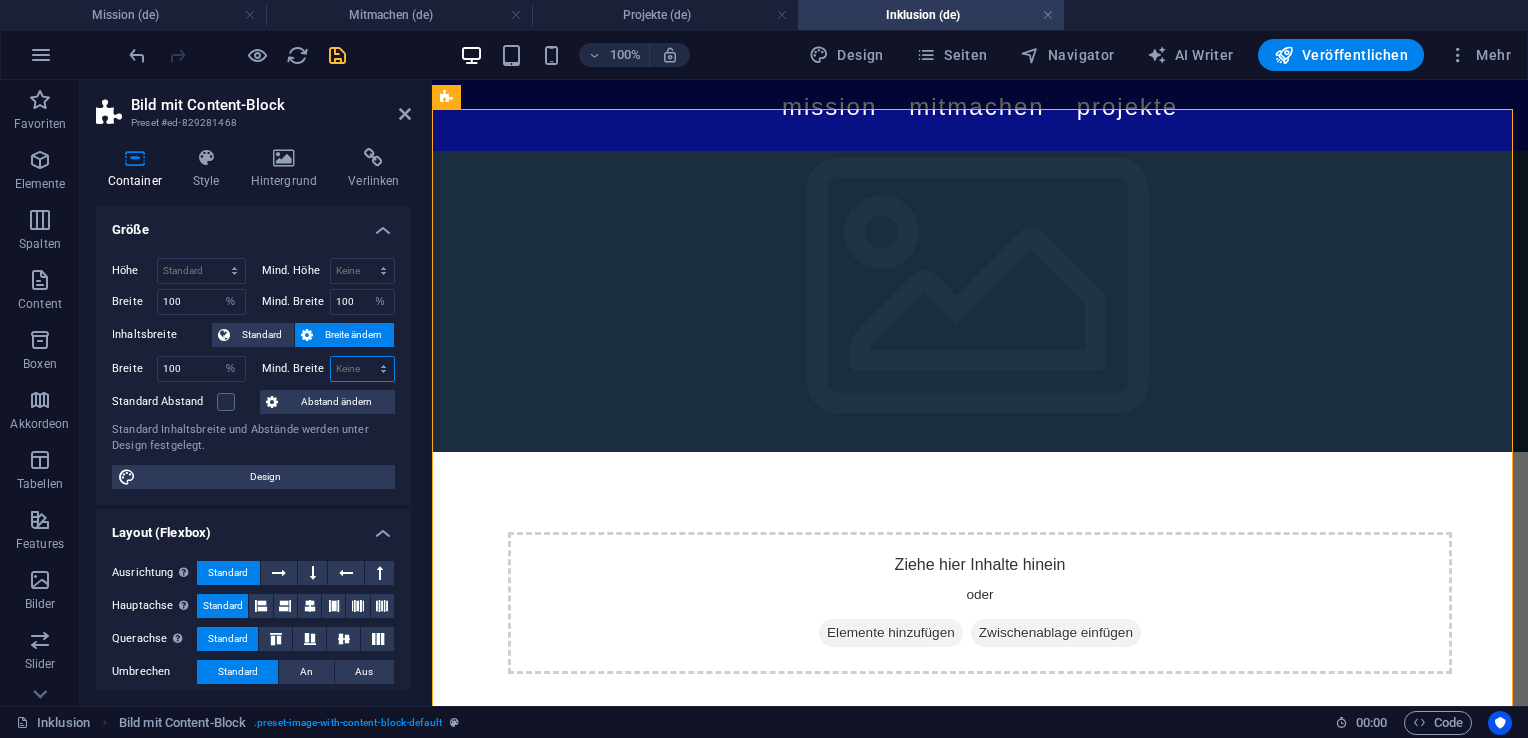 select on "%" 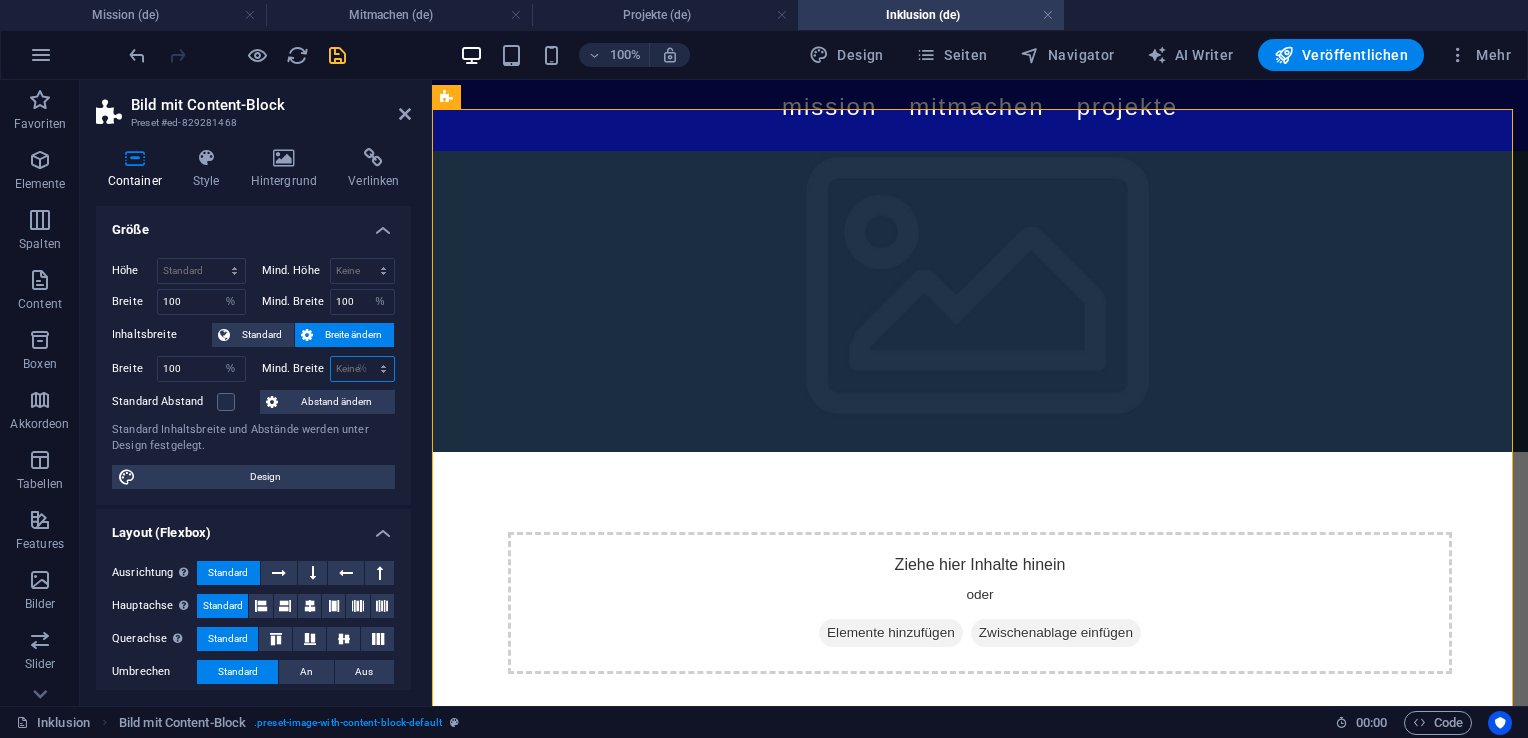 click on "Keine px rem % vh vw" at bounding box center [363, 369] 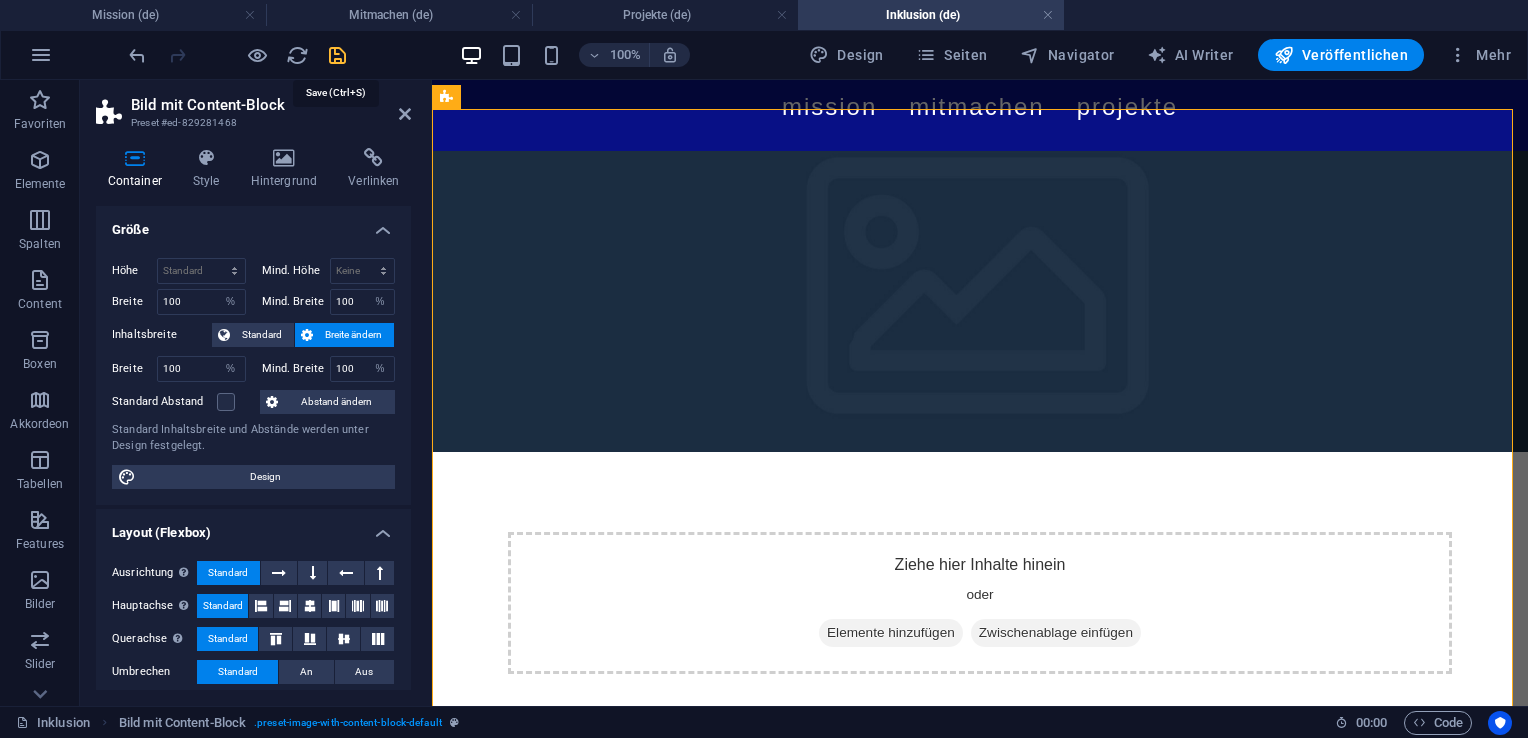 click at bounding box center (337, 55) 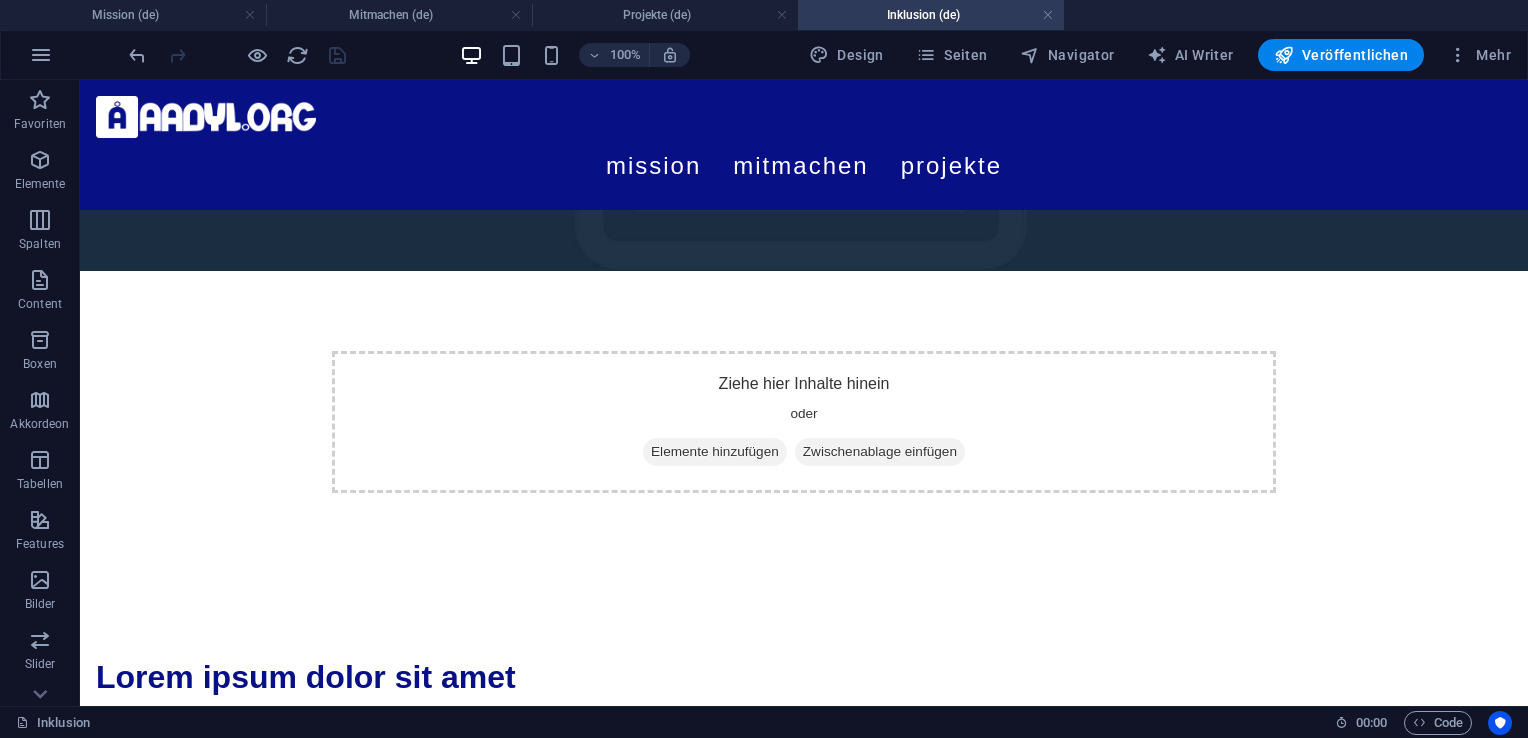 scroll, scrollTop: 236, scrollLeft: 0, axis: vertical 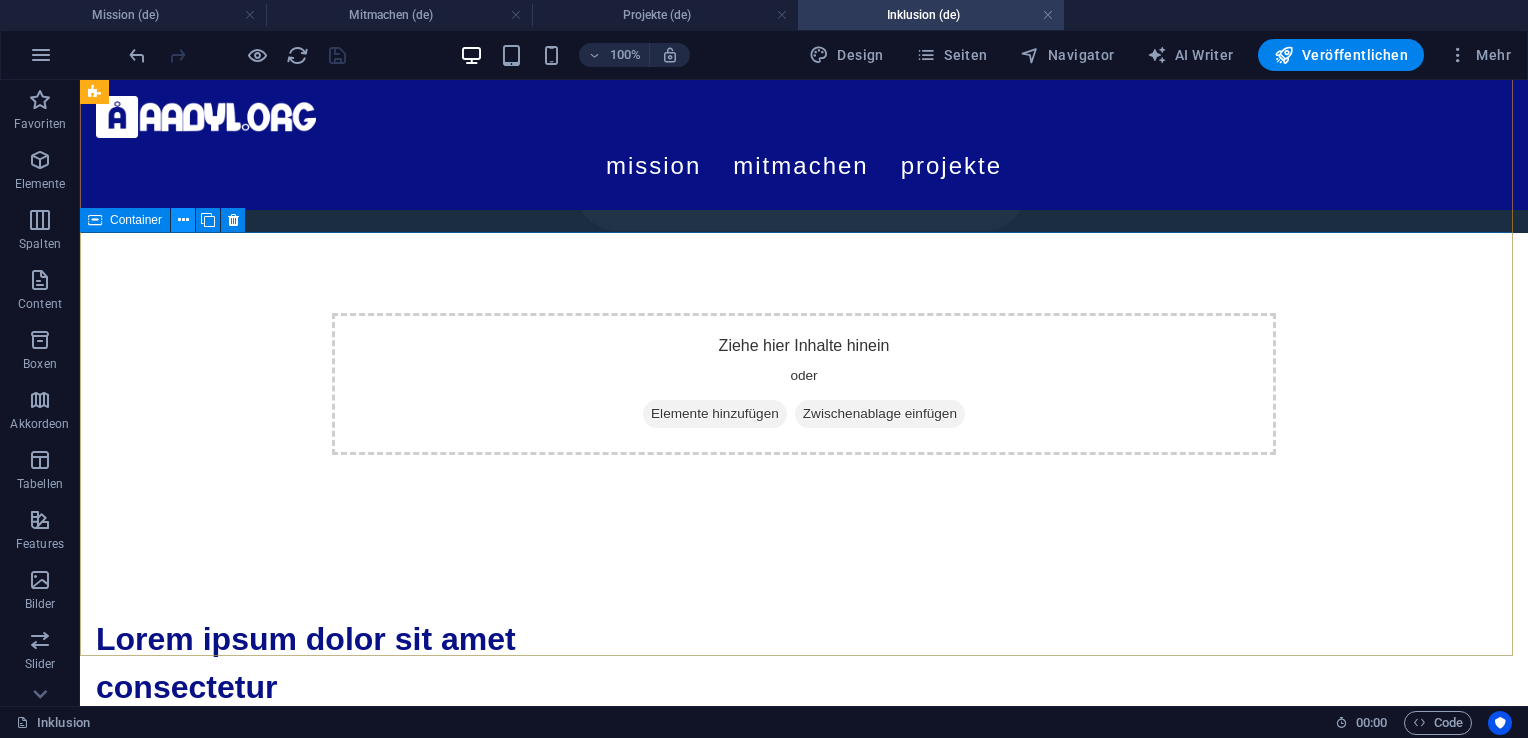 click at bounding box center (183, 220) 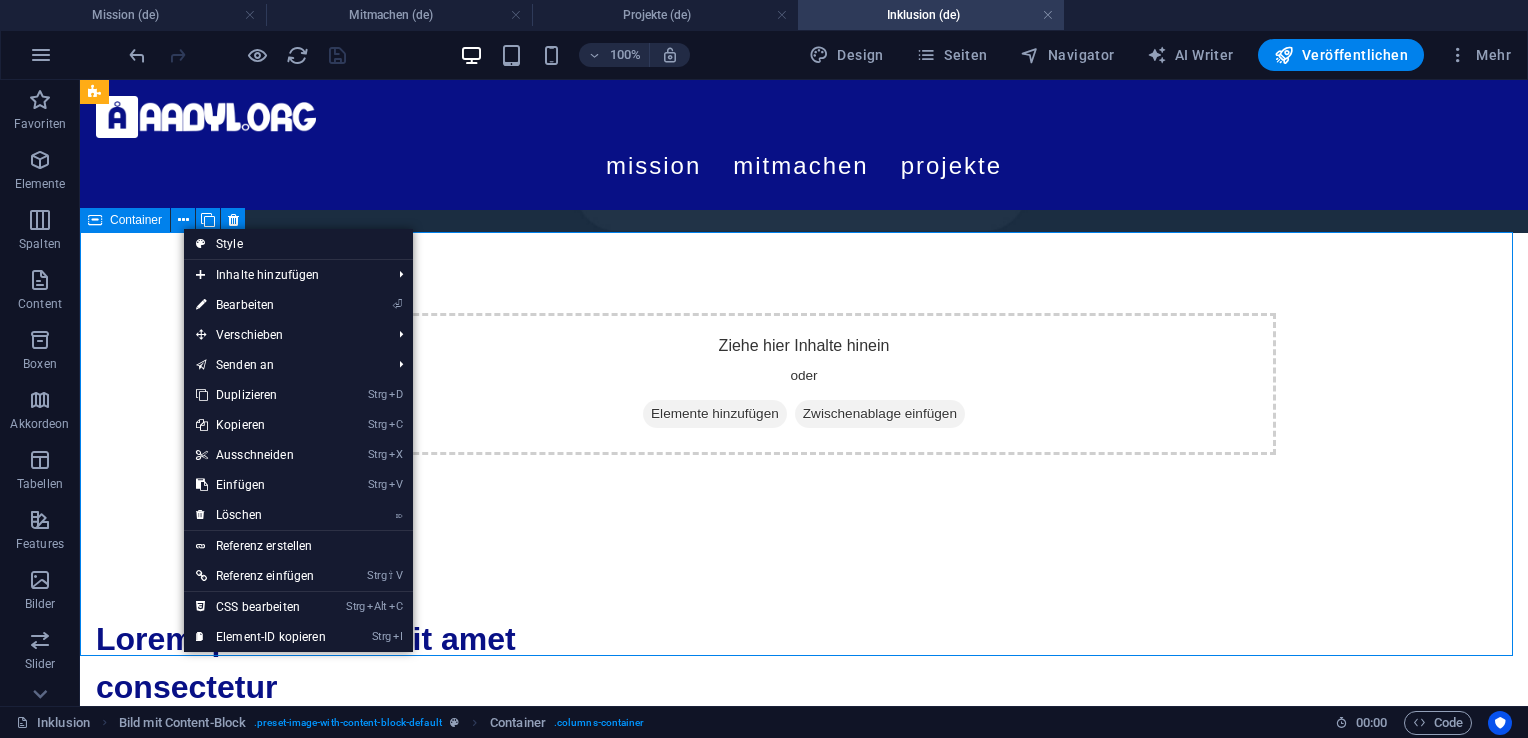 click on "Container" at bounding box center [136, 220] 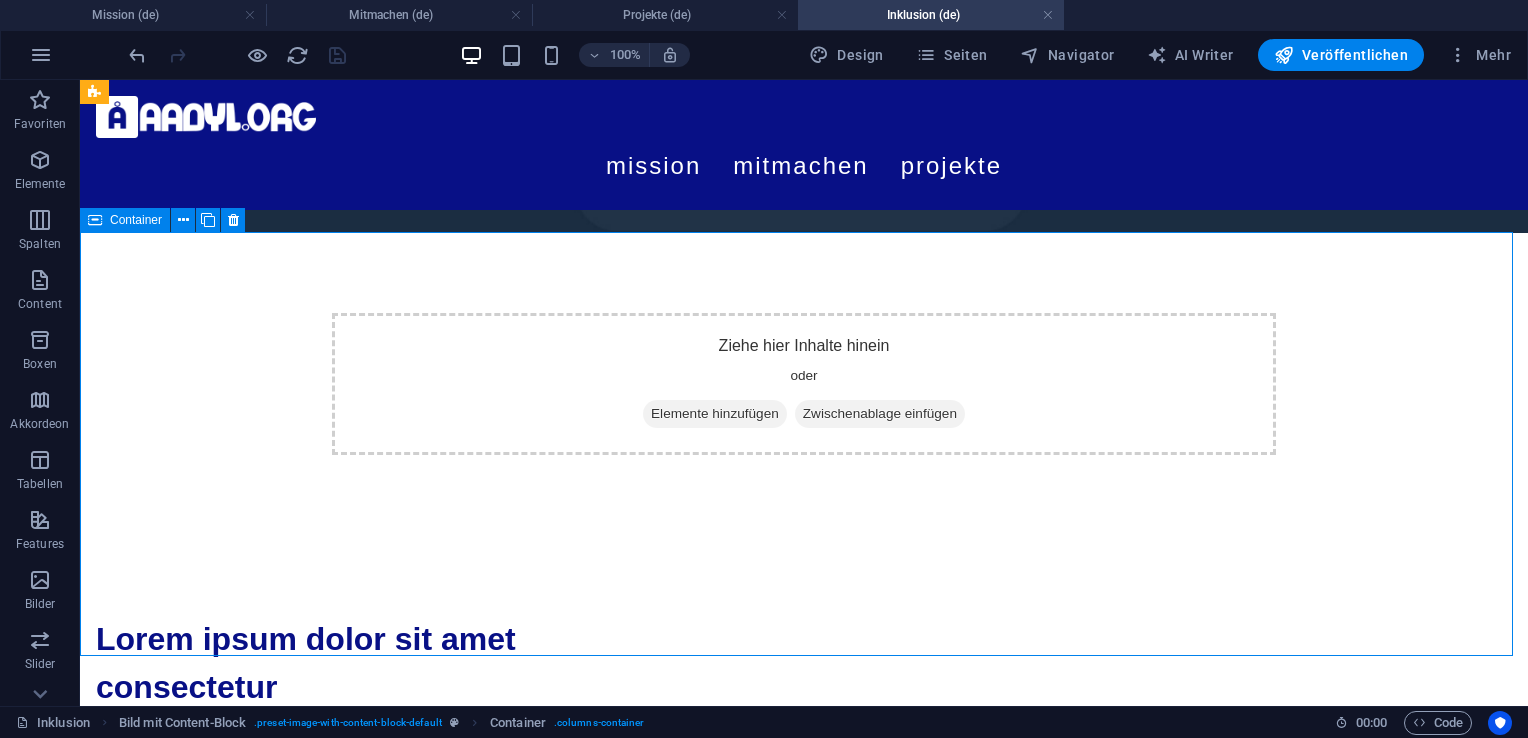 click on "Container" at bounding box center (136, 220) 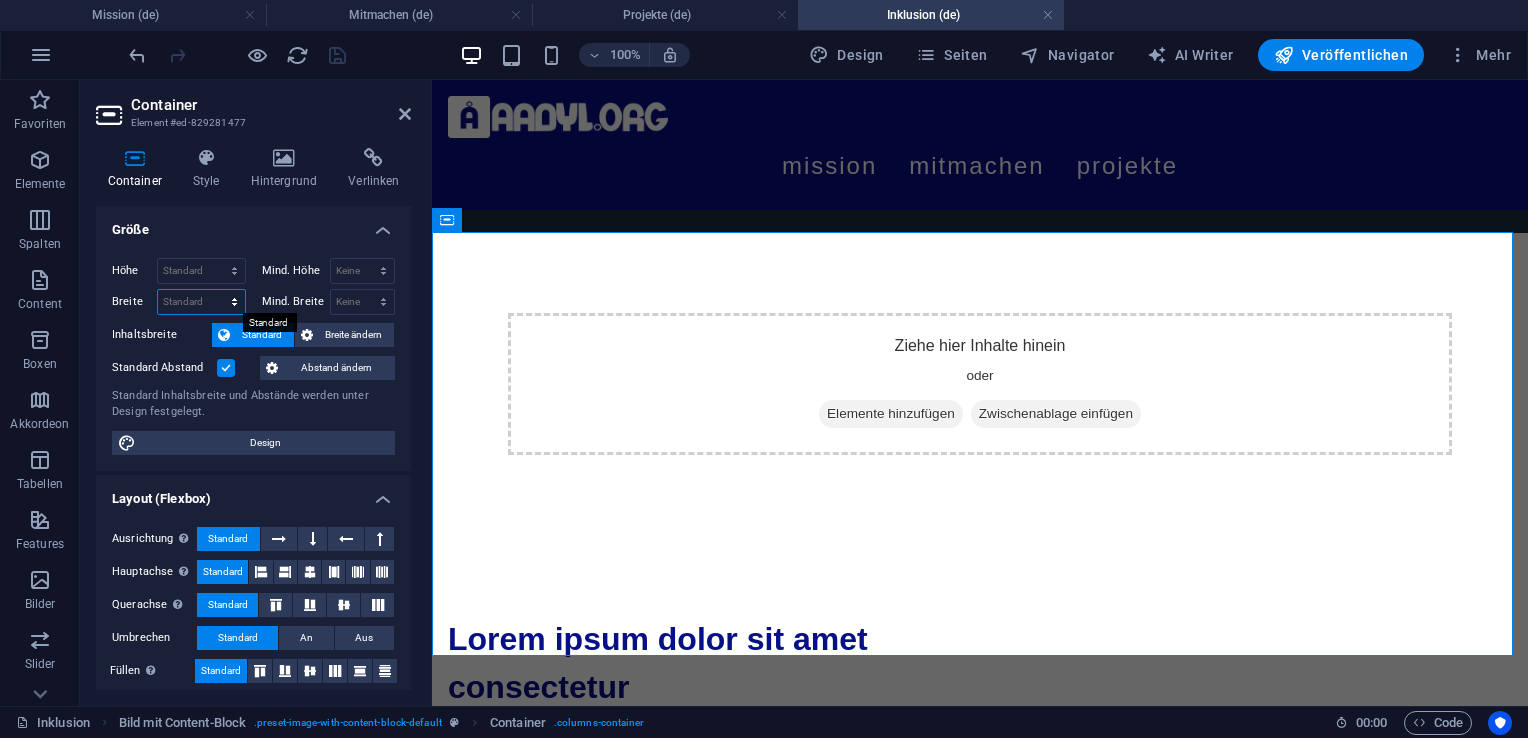 click on "Standard px rem % em vh vw" at bounding box center [201, 302] 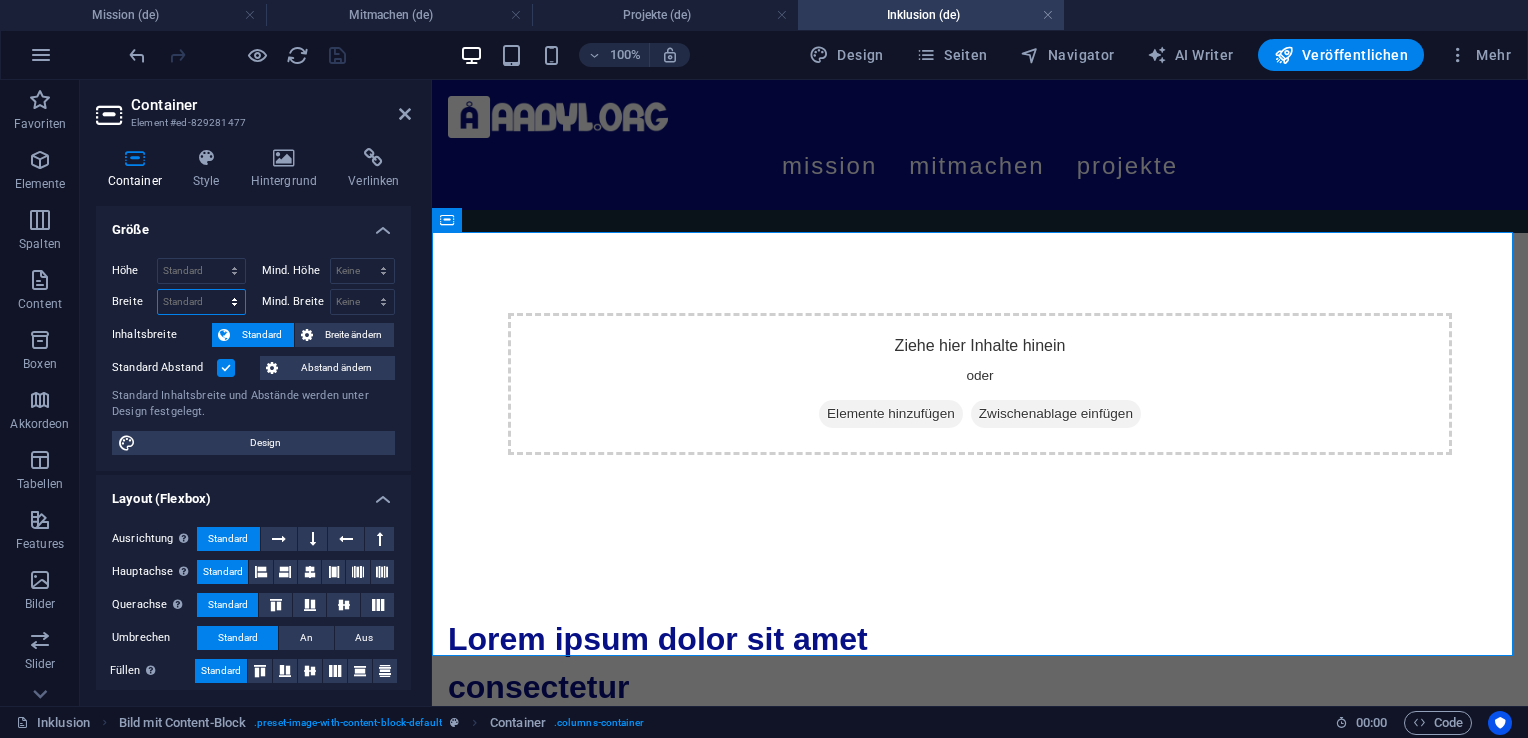 select on "%" 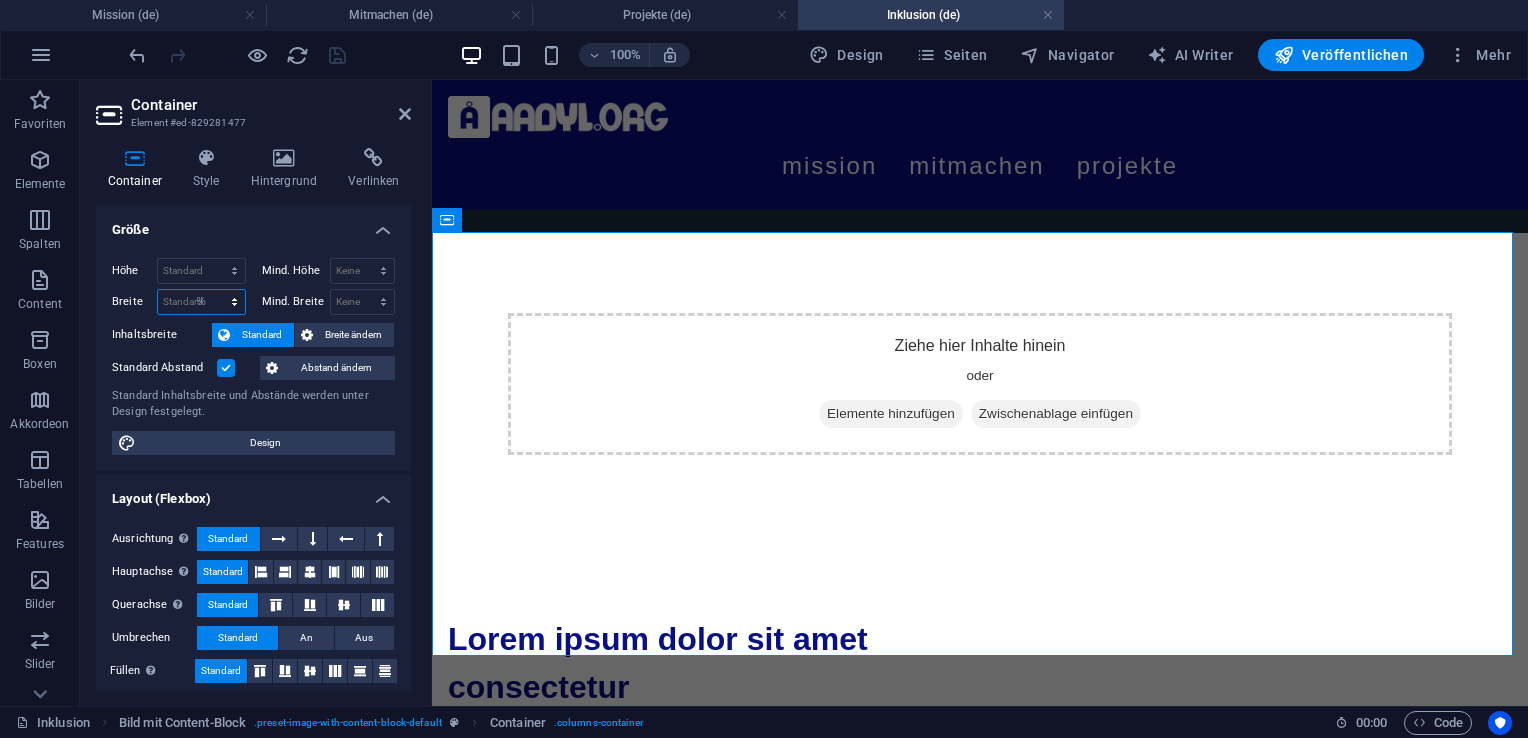 click on "Standard px rem % em vh vw" at bounding box center [201, 302] 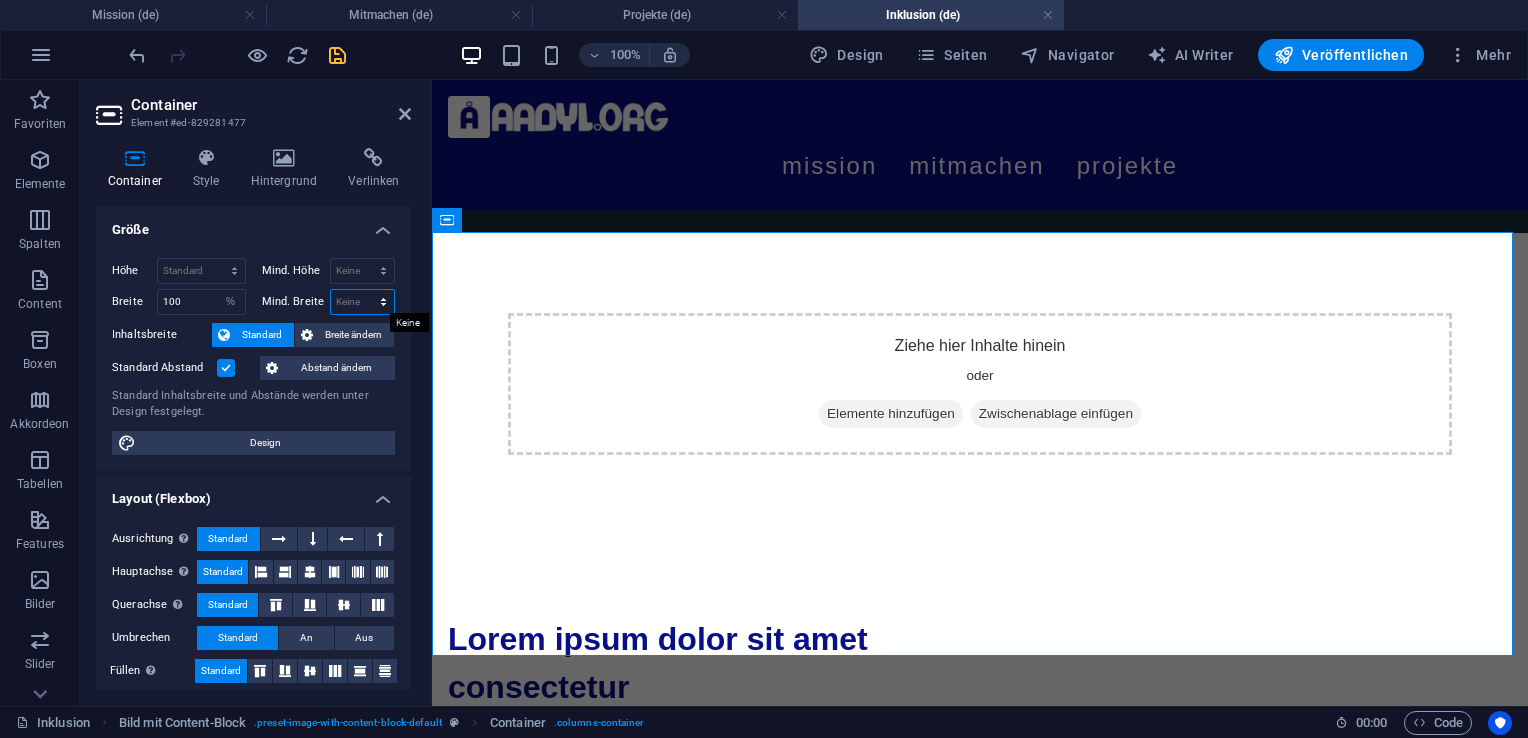 click on "Keine px rem % vh vw" at bounding box center [363, 302] 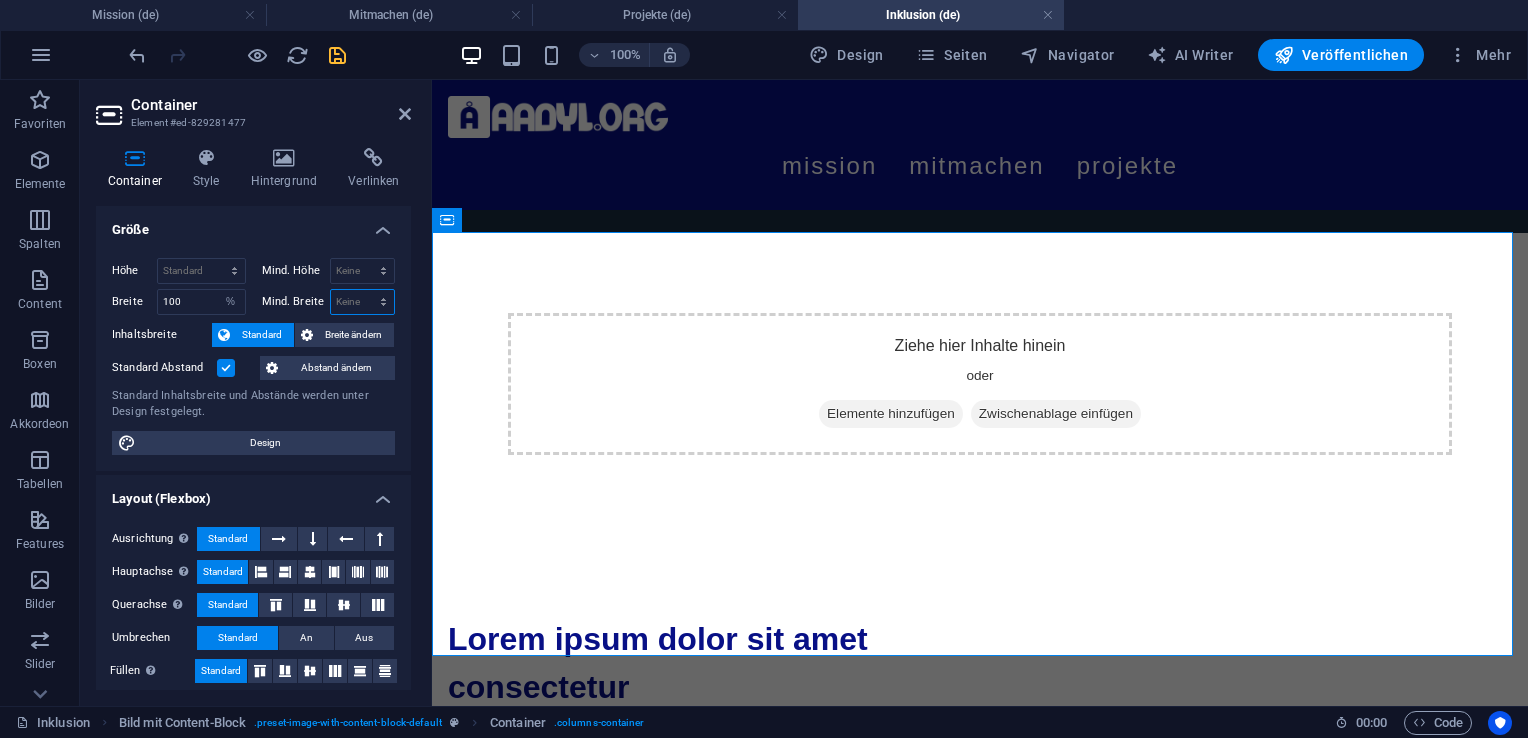 select on "%" 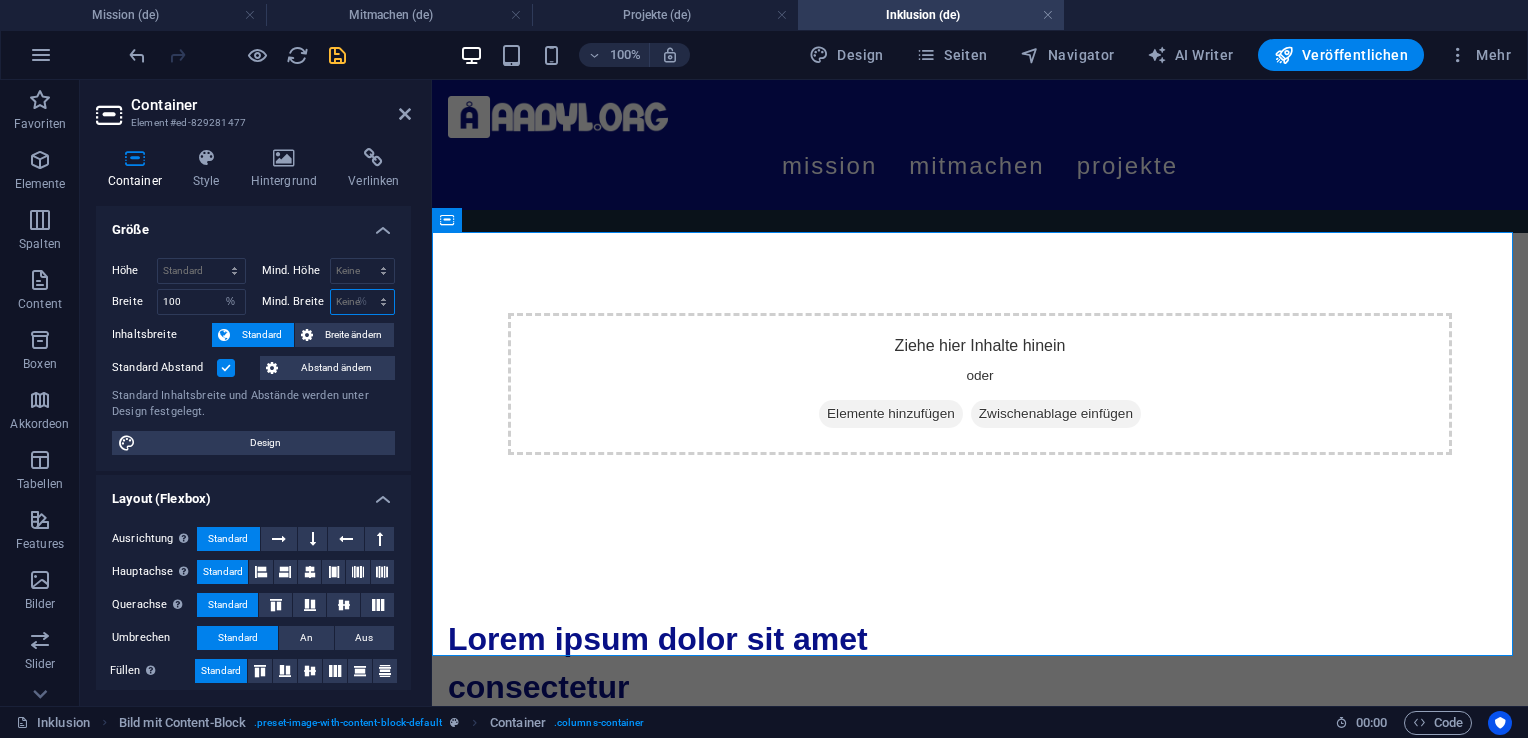 click on "Keine px rem % vh vw" at bounding box center [363, 302] 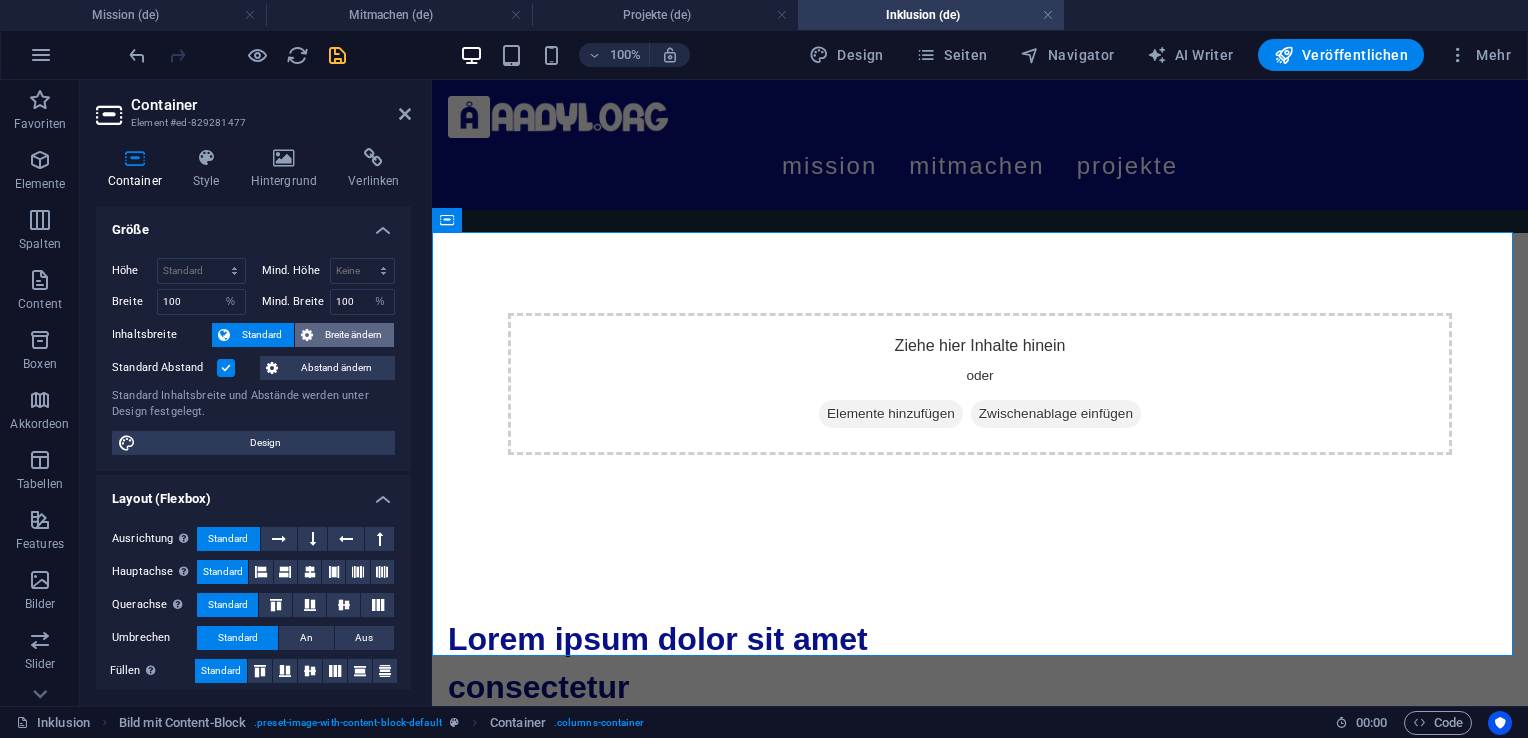 click on "Breite ändern" at bounding box center (353, 335) 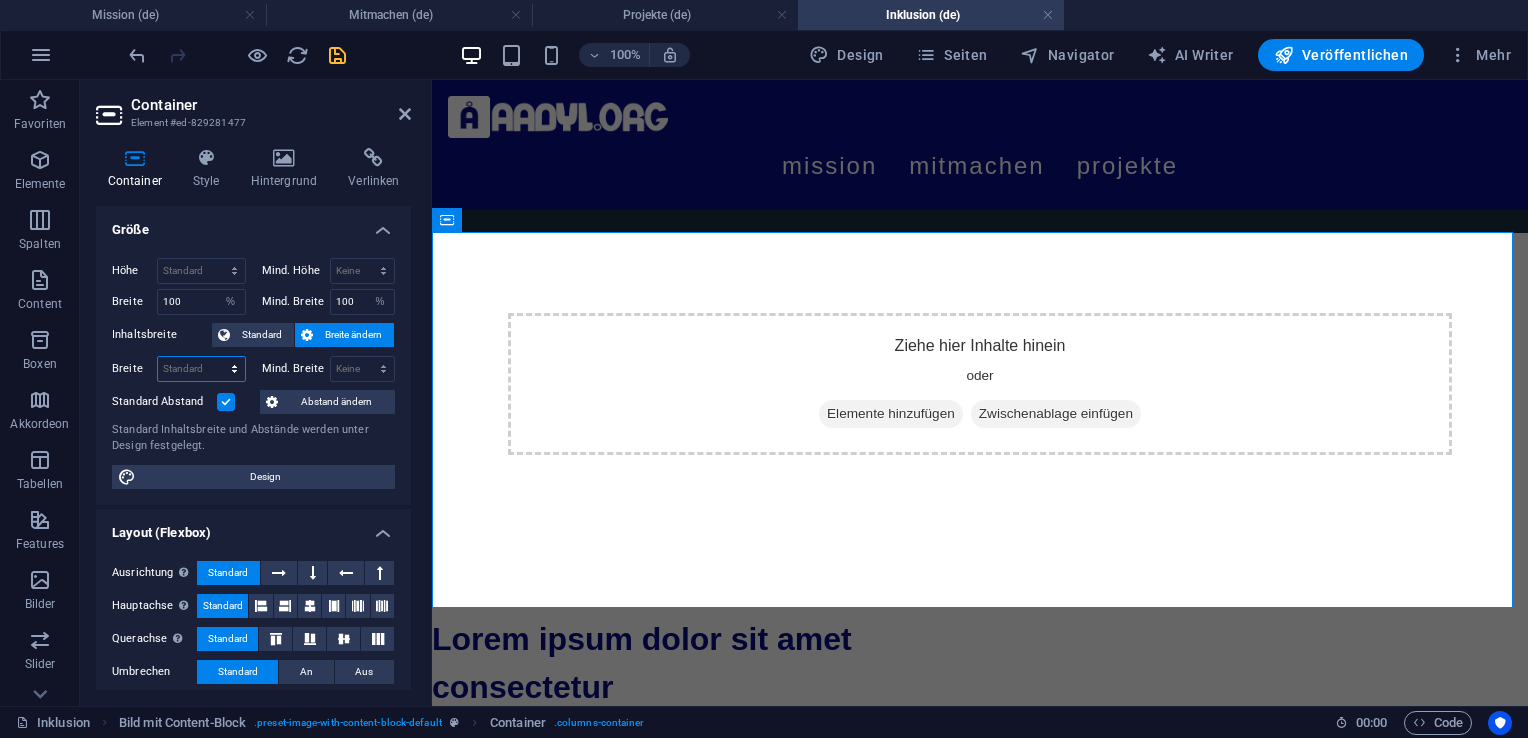 click on "Standard px rem % em vh vw" at bounding box center [201, 369] 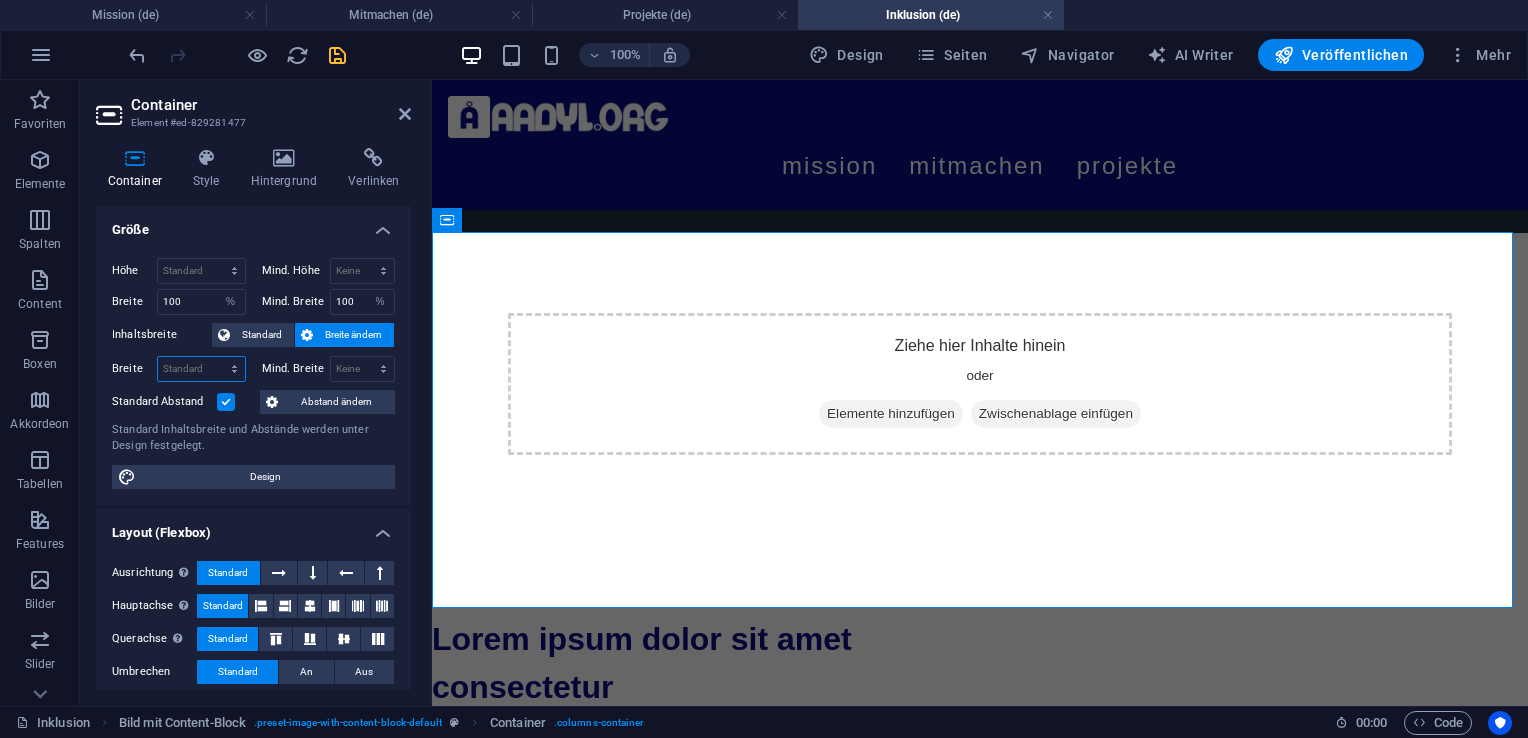select on "%" 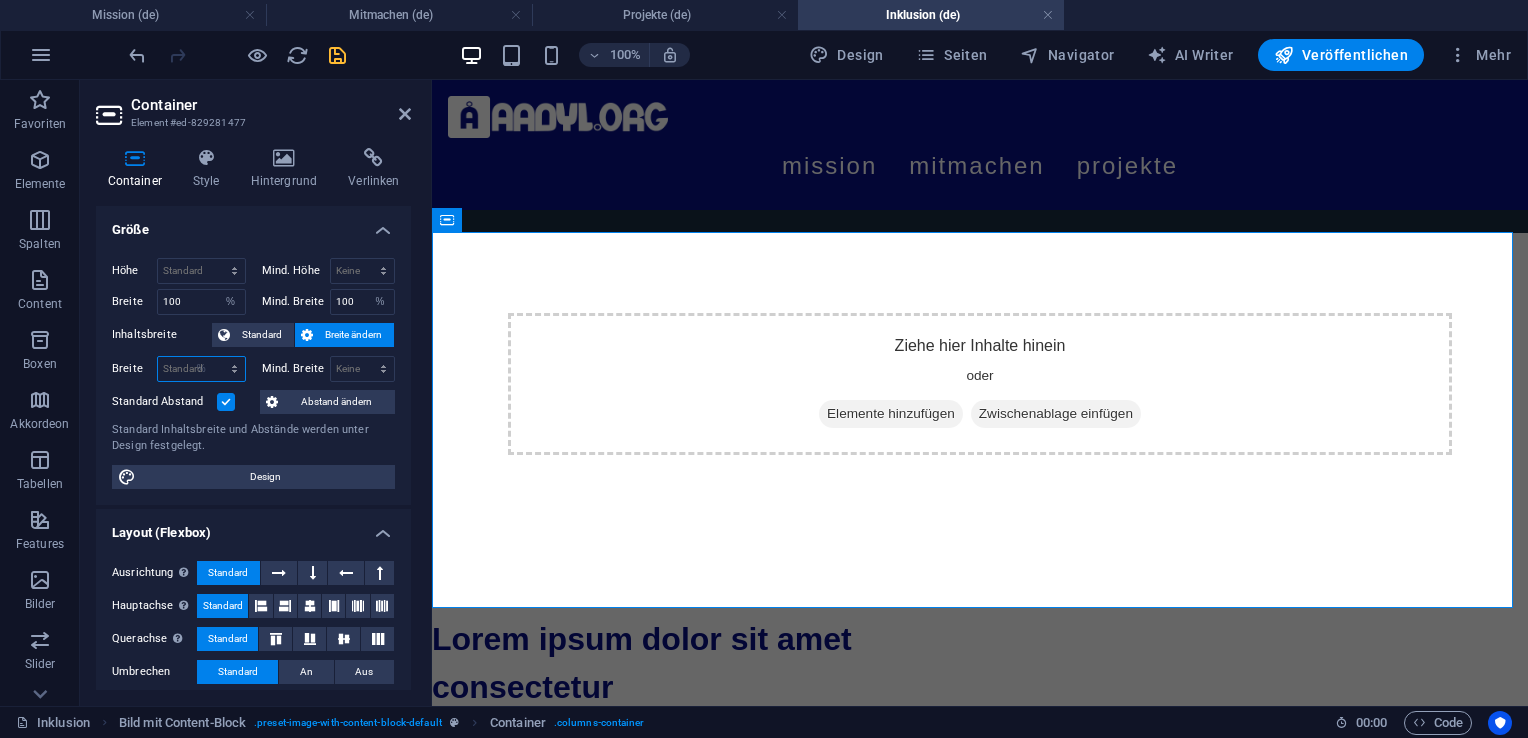 click on "Standard px rem % em vh vw" at bounding box center [201, 369] 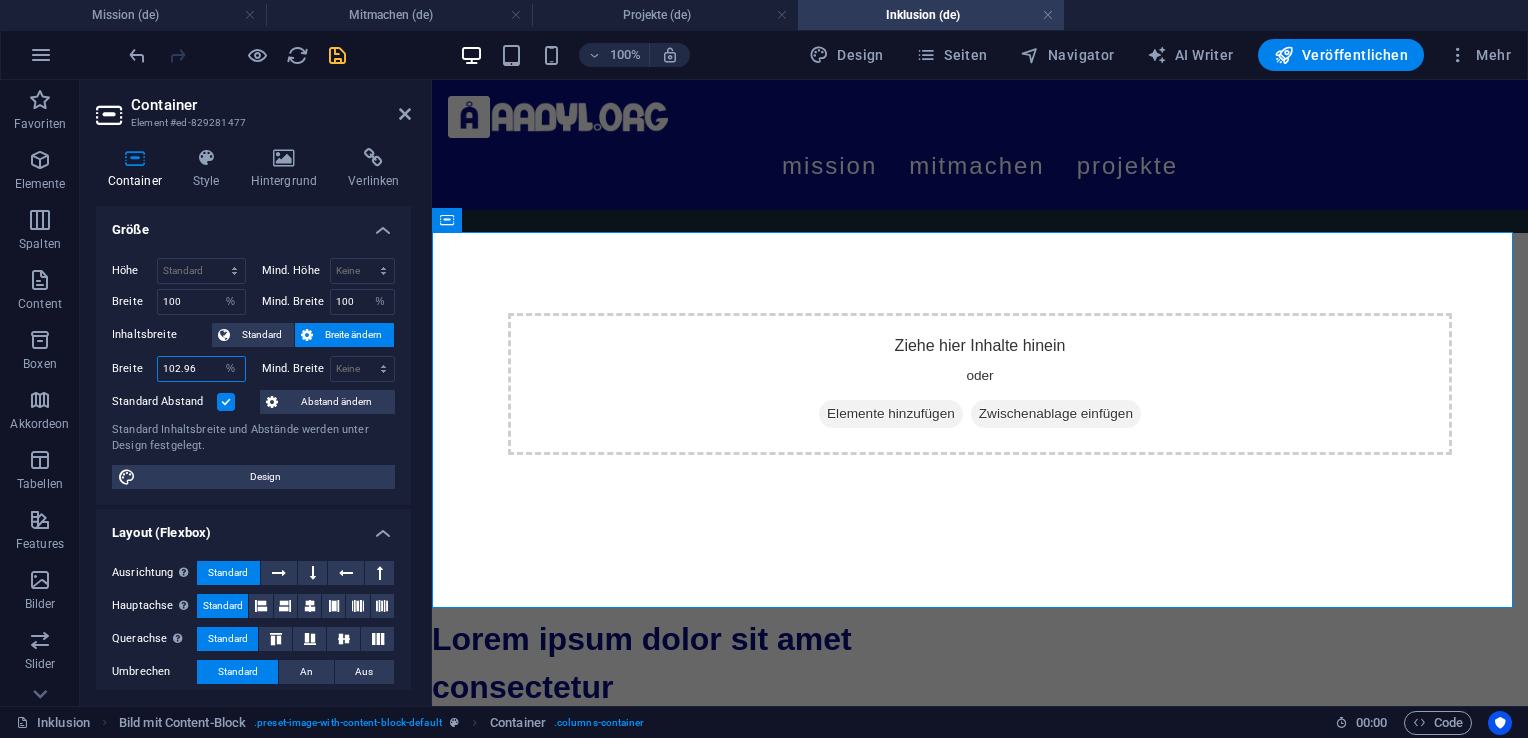 click on "102.96" at bounding box center (201, 369) 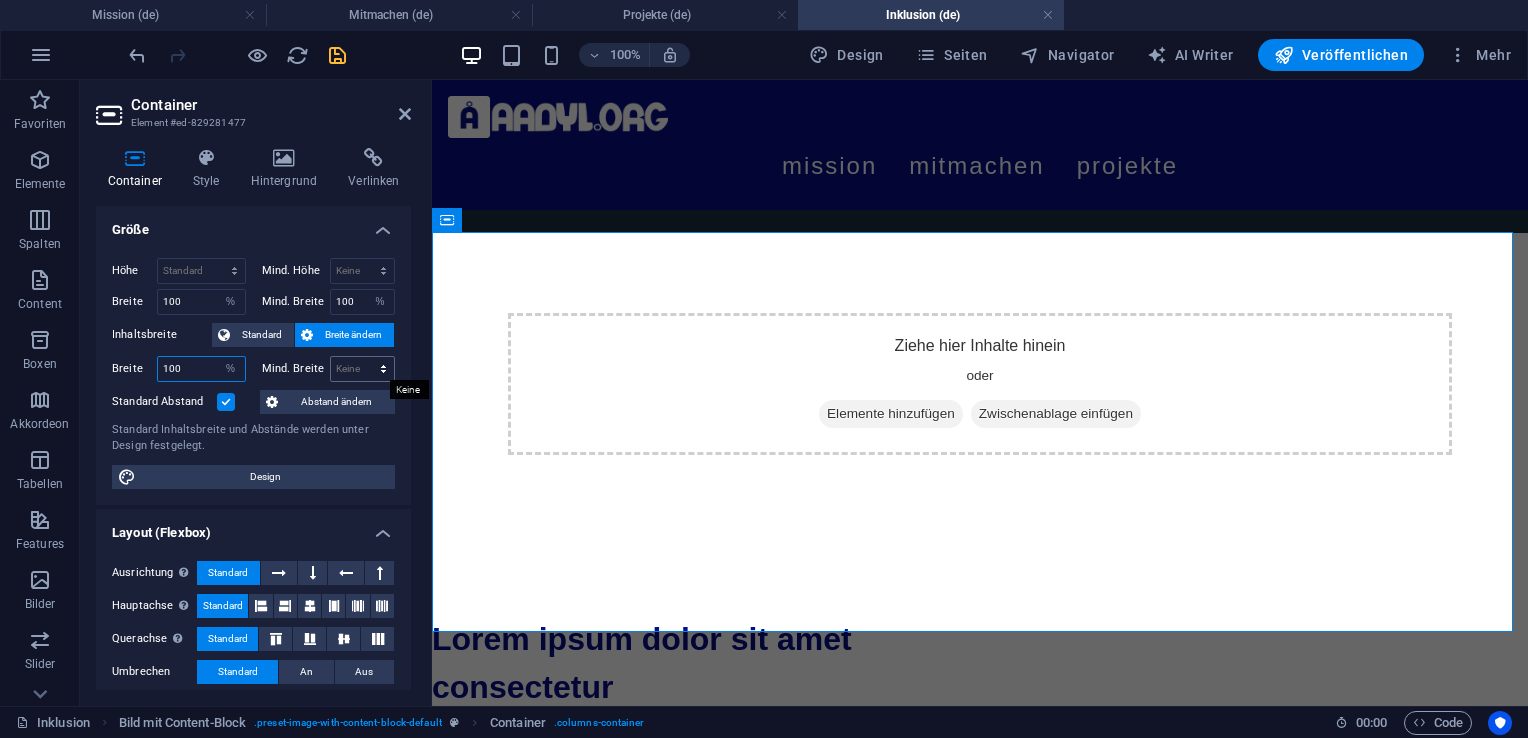 type on "100" 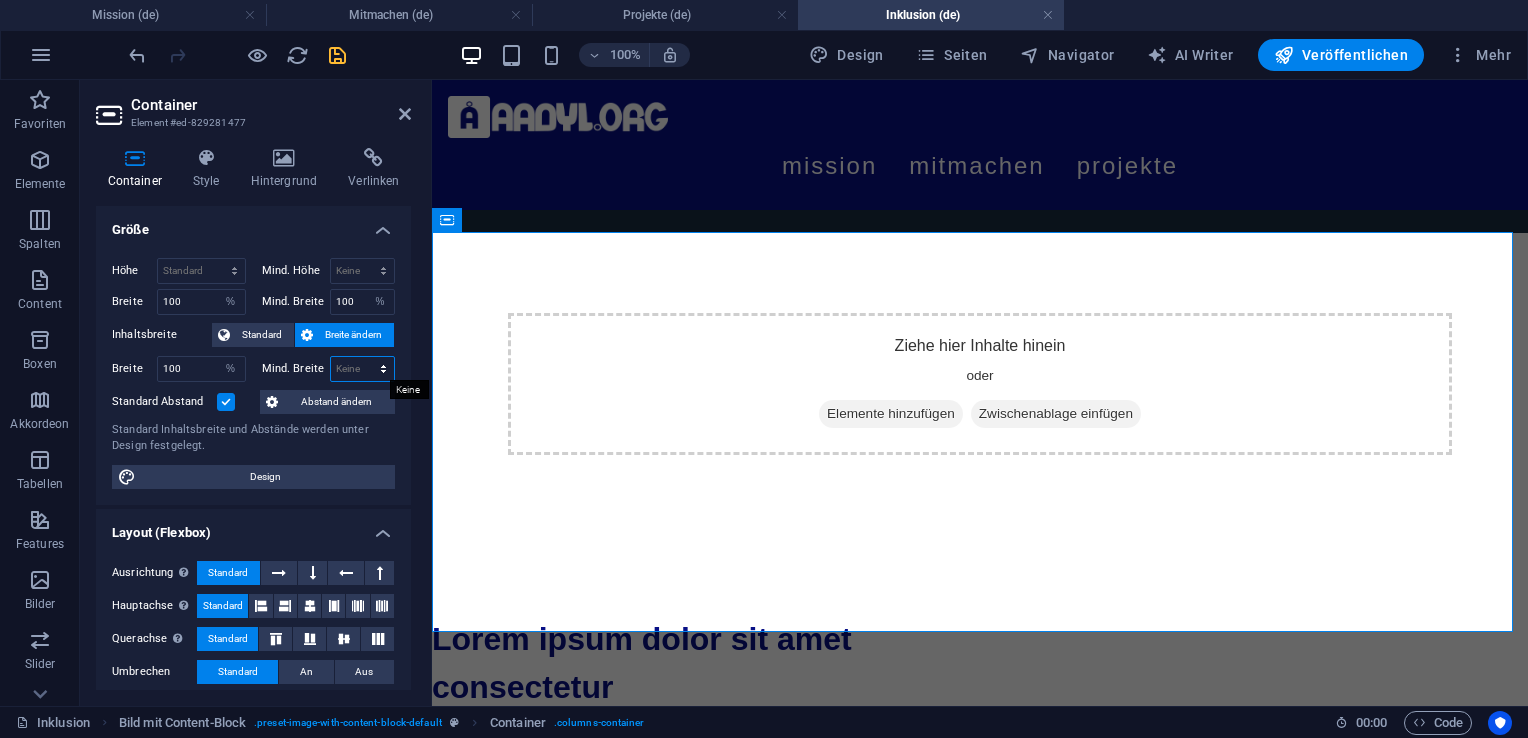 click on "Keine px rem % vh vw" at bounding box center (363, 369) 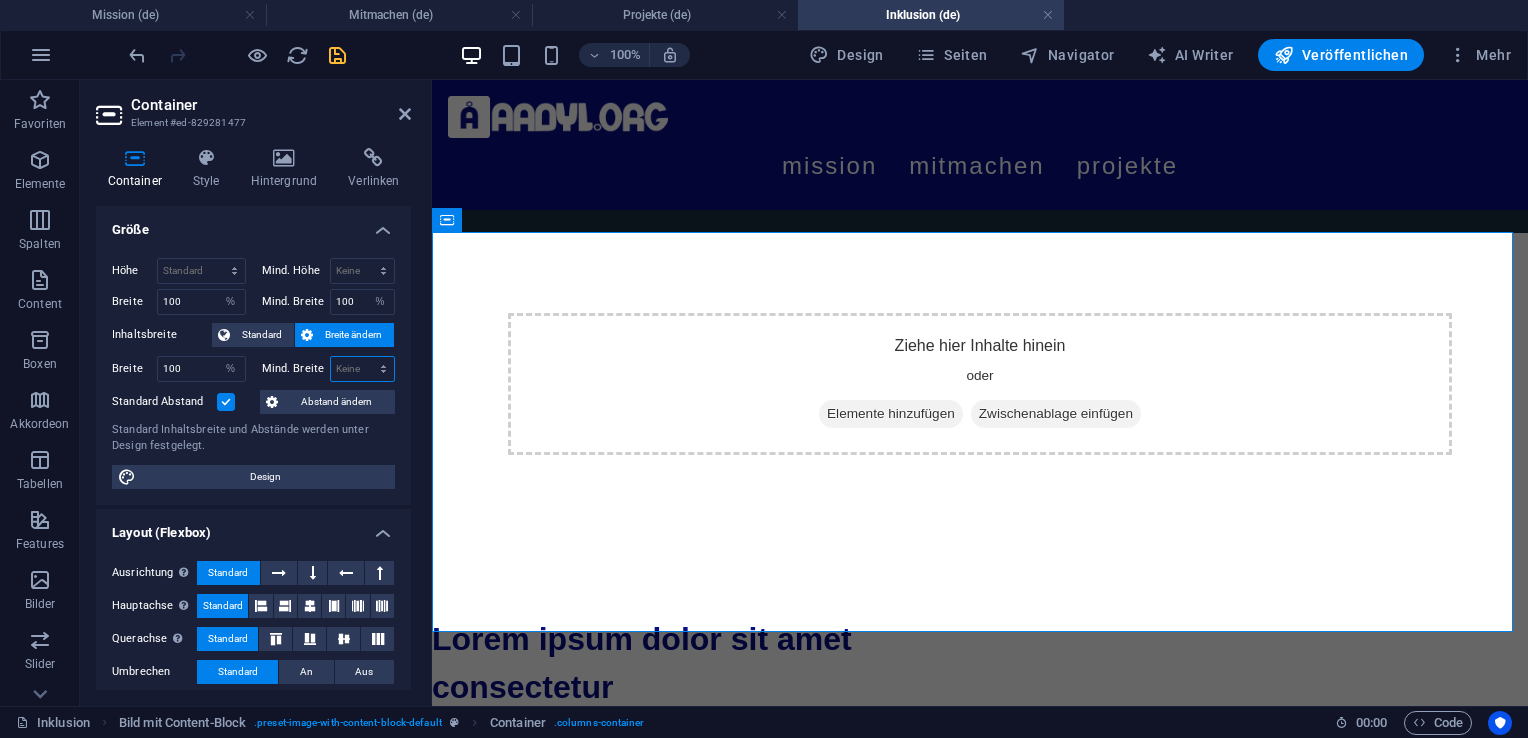 select on "%" 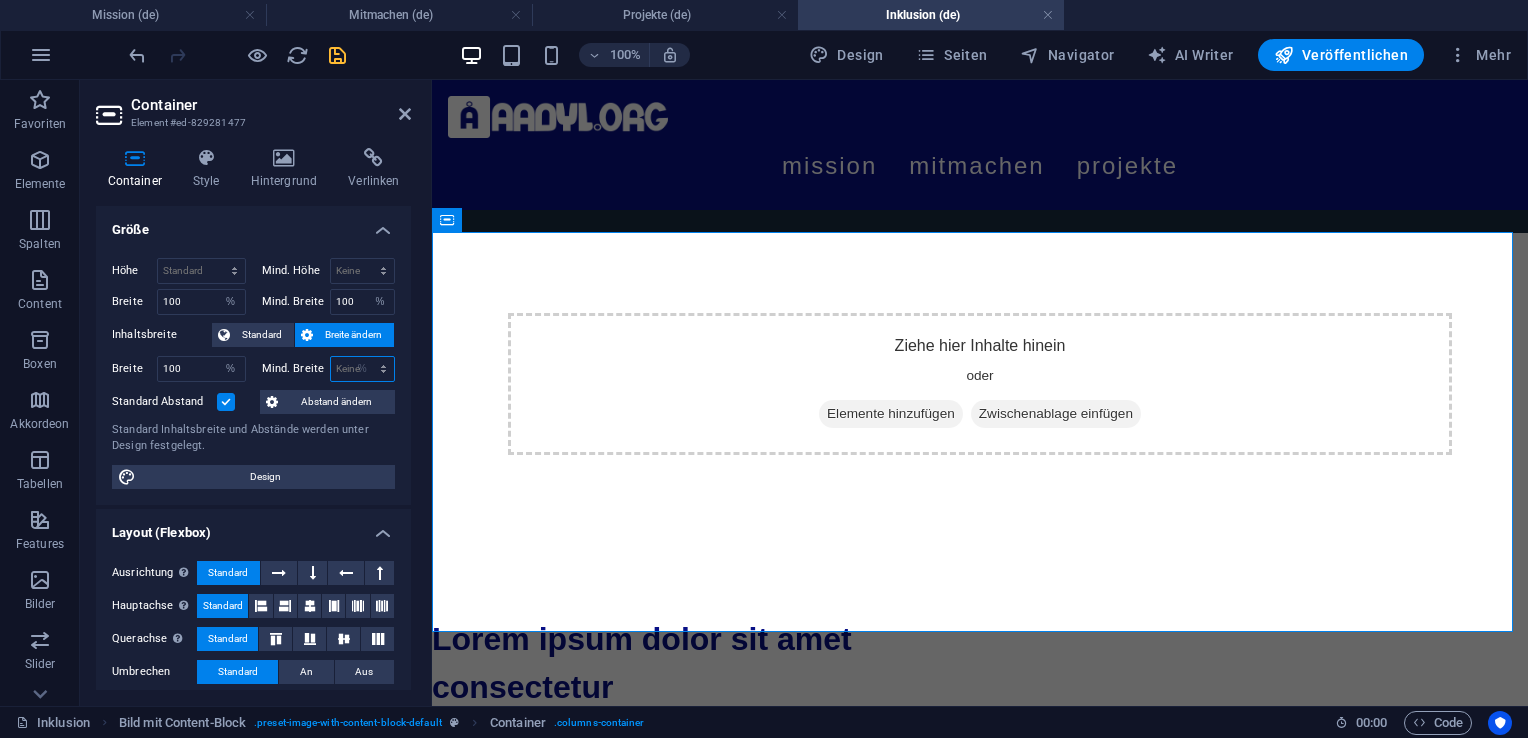 click on "Keine px rem % vh vw" at bounding box center (363, 369) 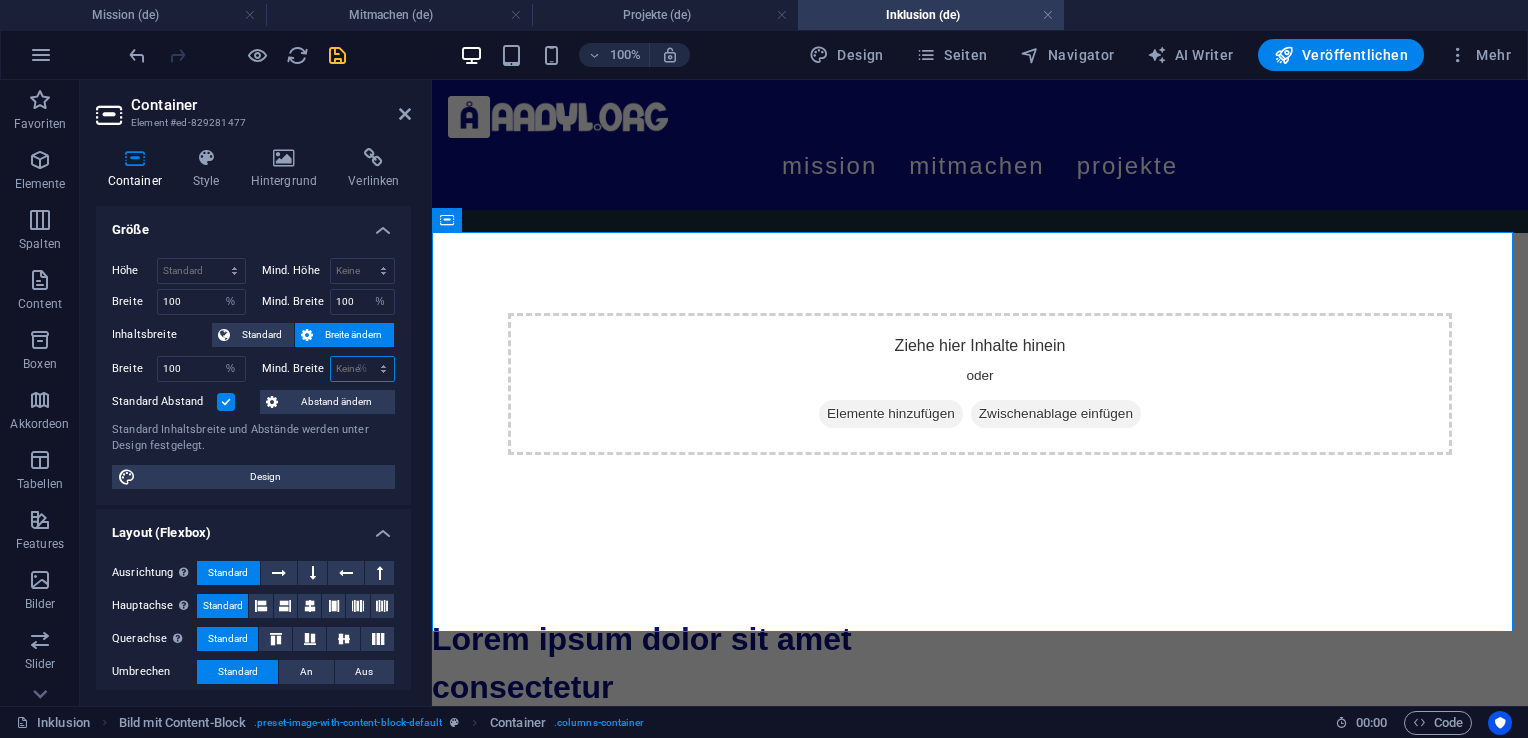 type on "100" 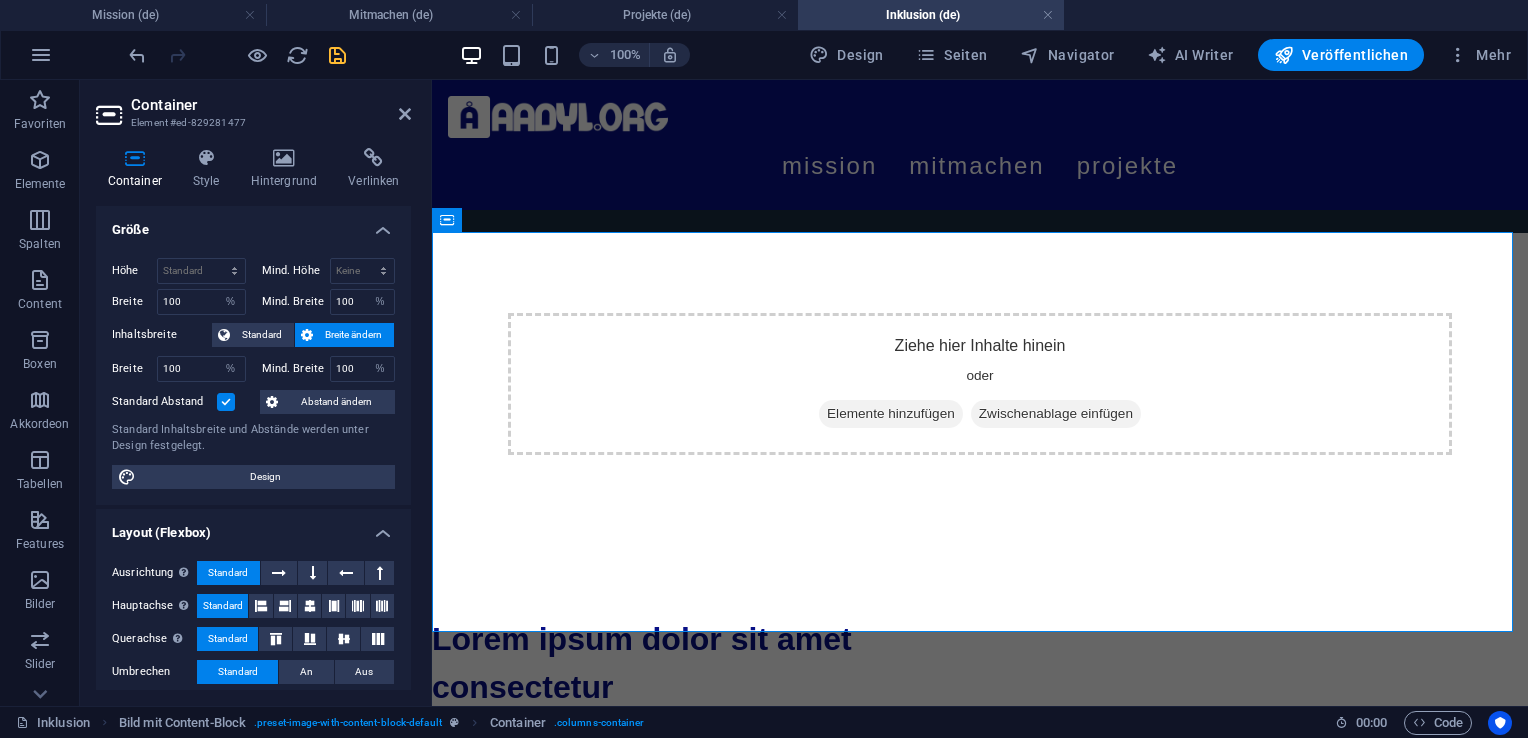 click at bounding box center (226, 402) 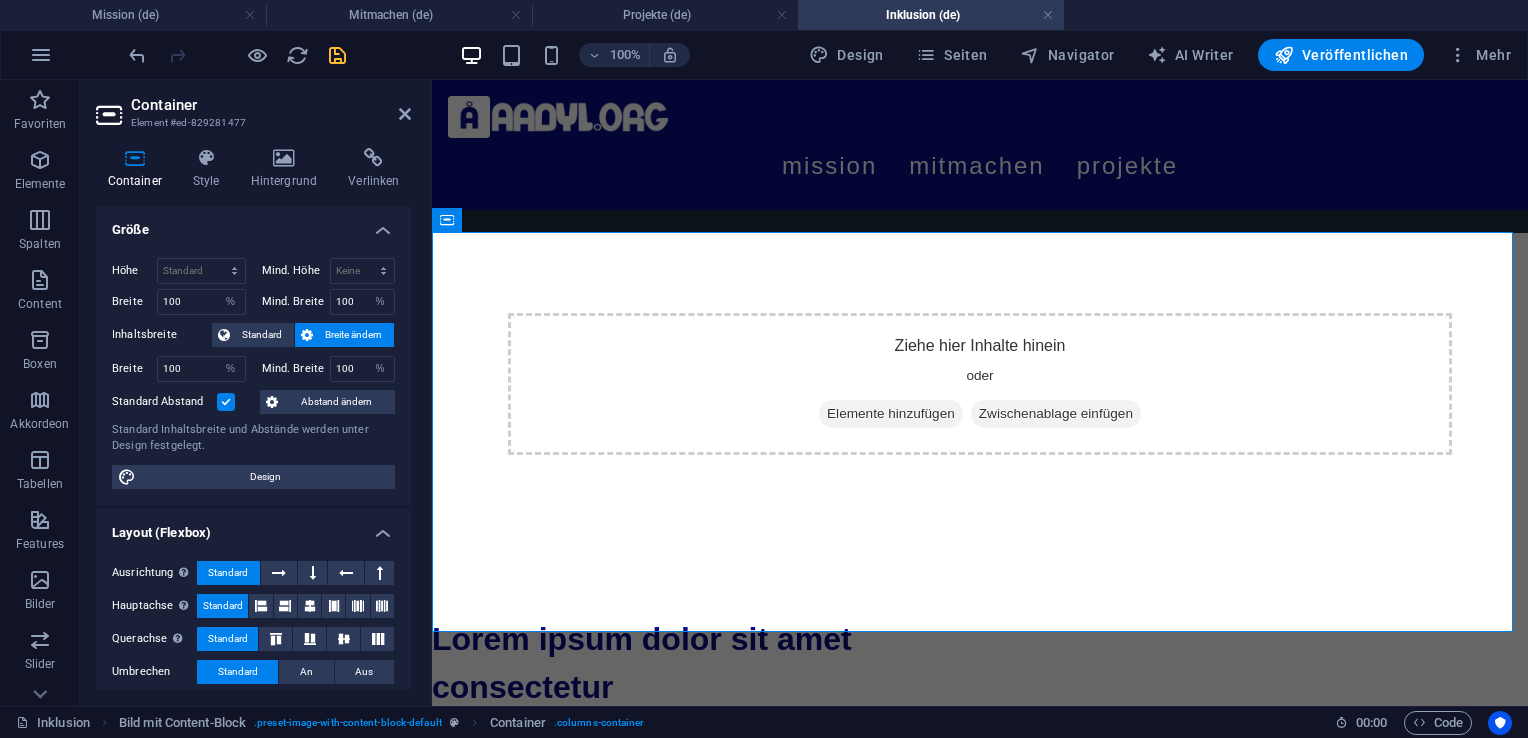 click on "Standard Abstand" at bounding box center [0, 0] 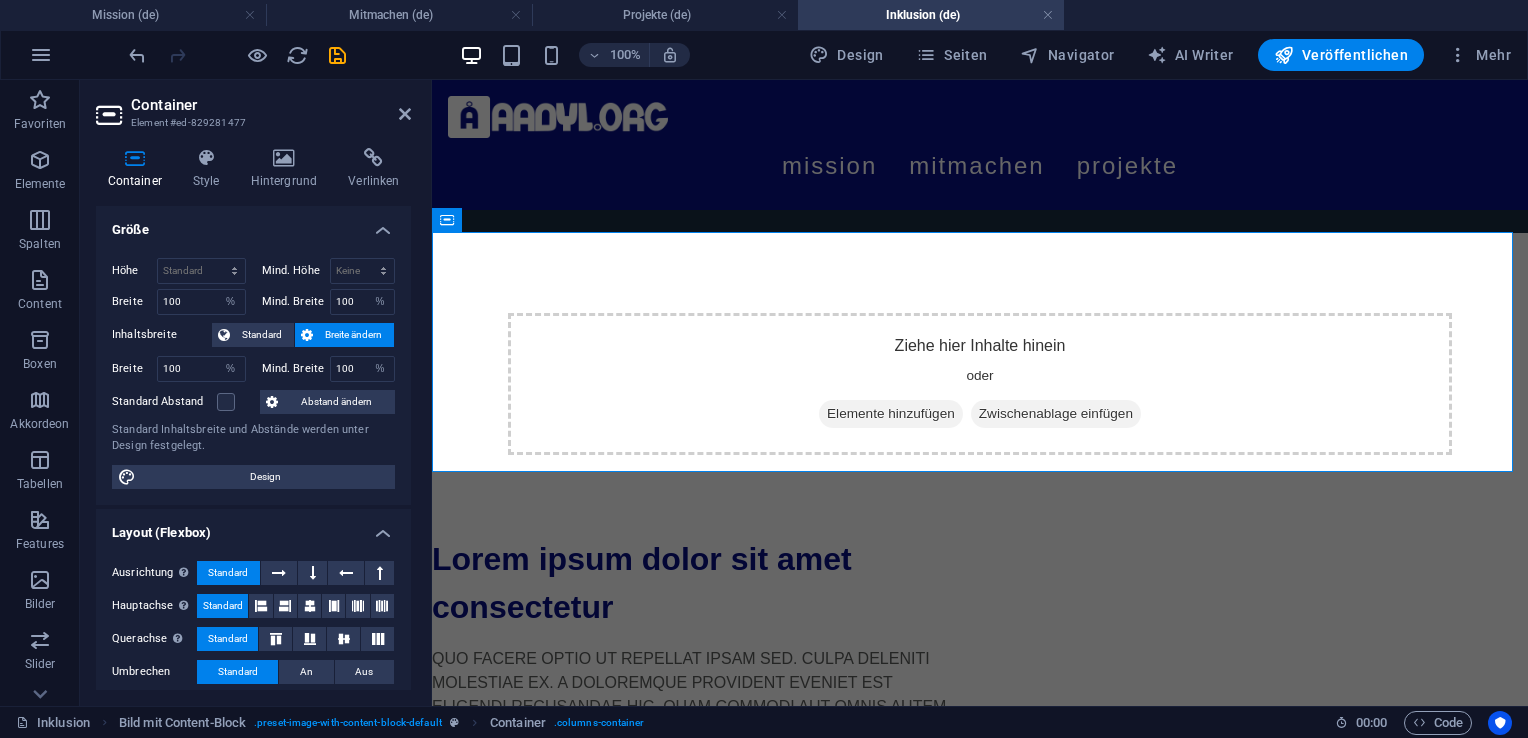 click at bounding box center (237, 55) 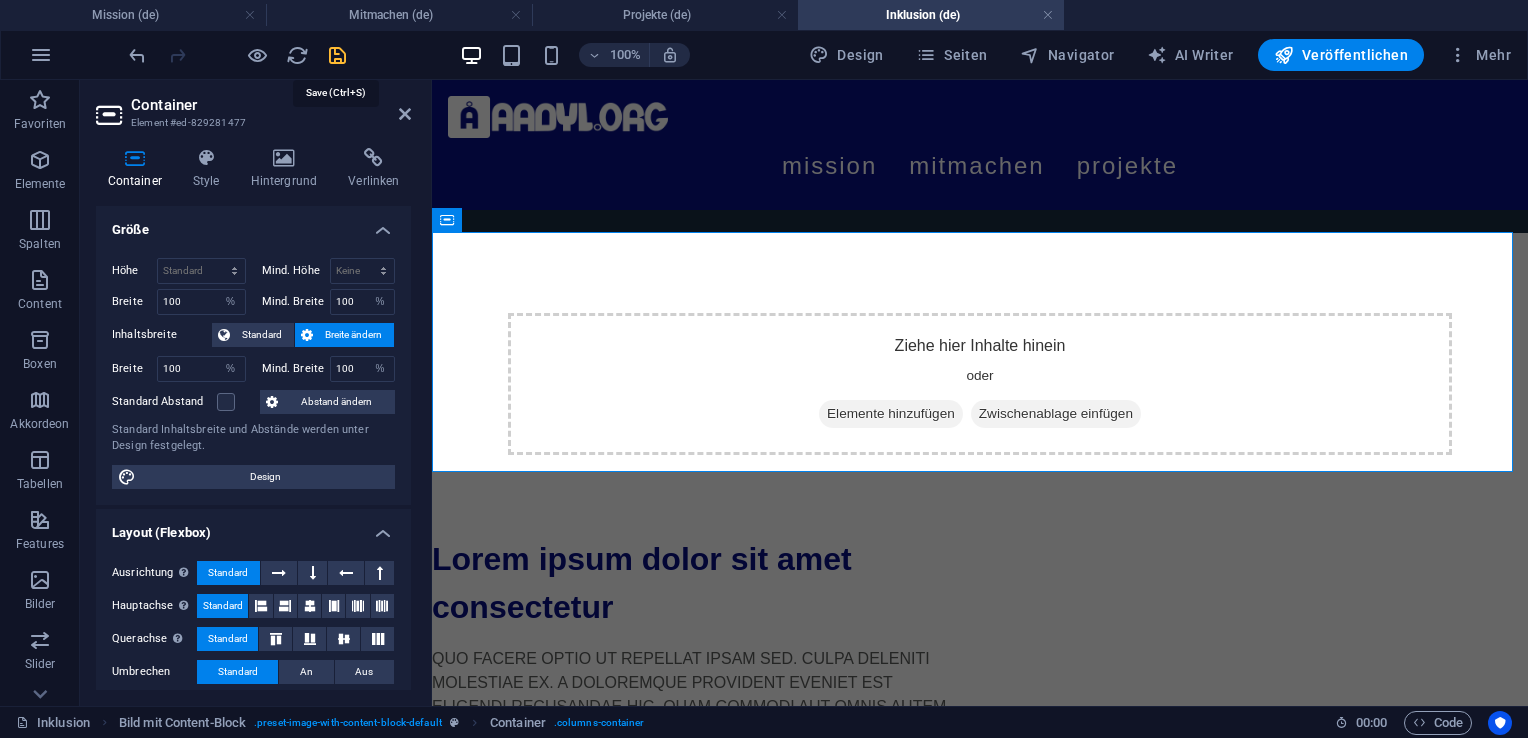 click at bounding box center (337, 55) 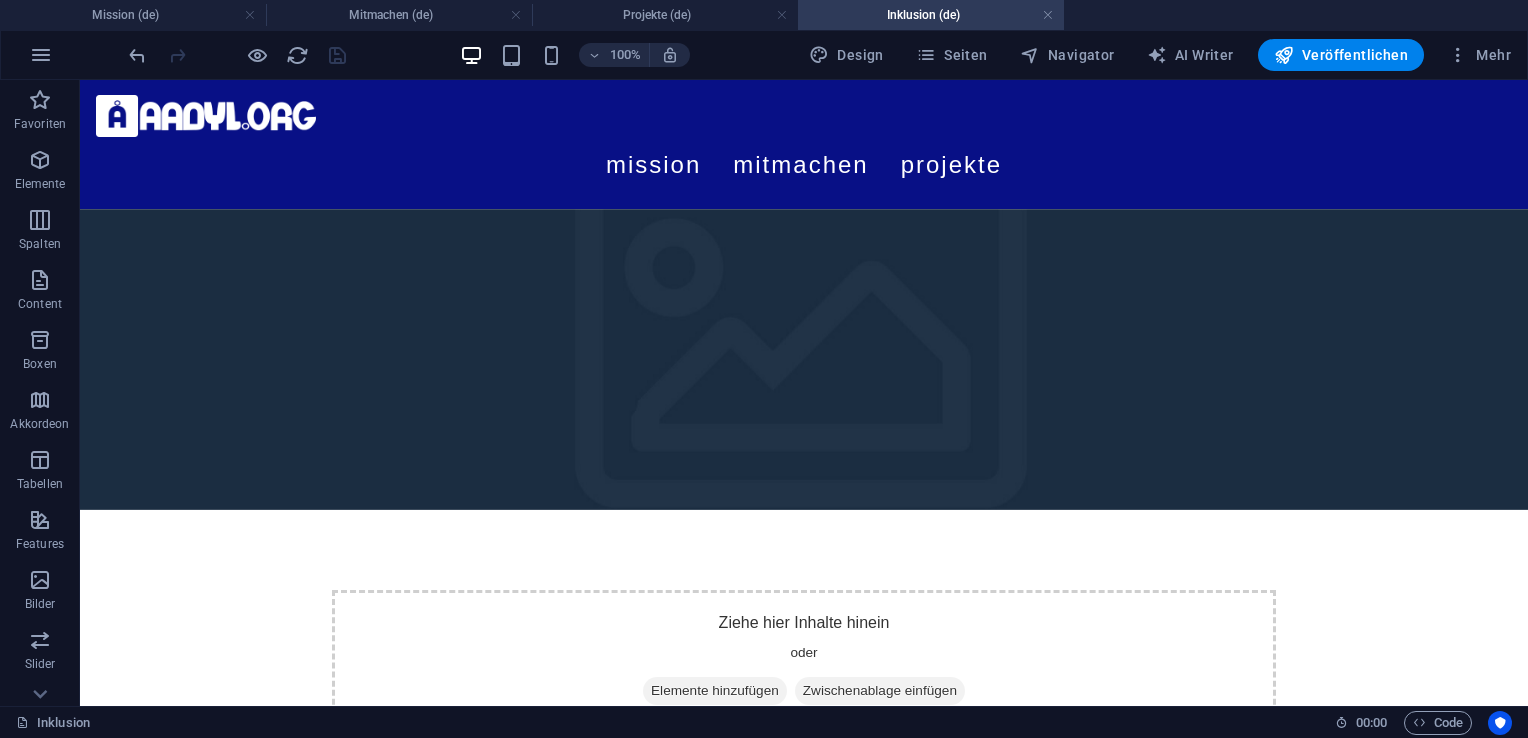 scroll, scrollTop: 0, scrollLeft: 0, axis: both 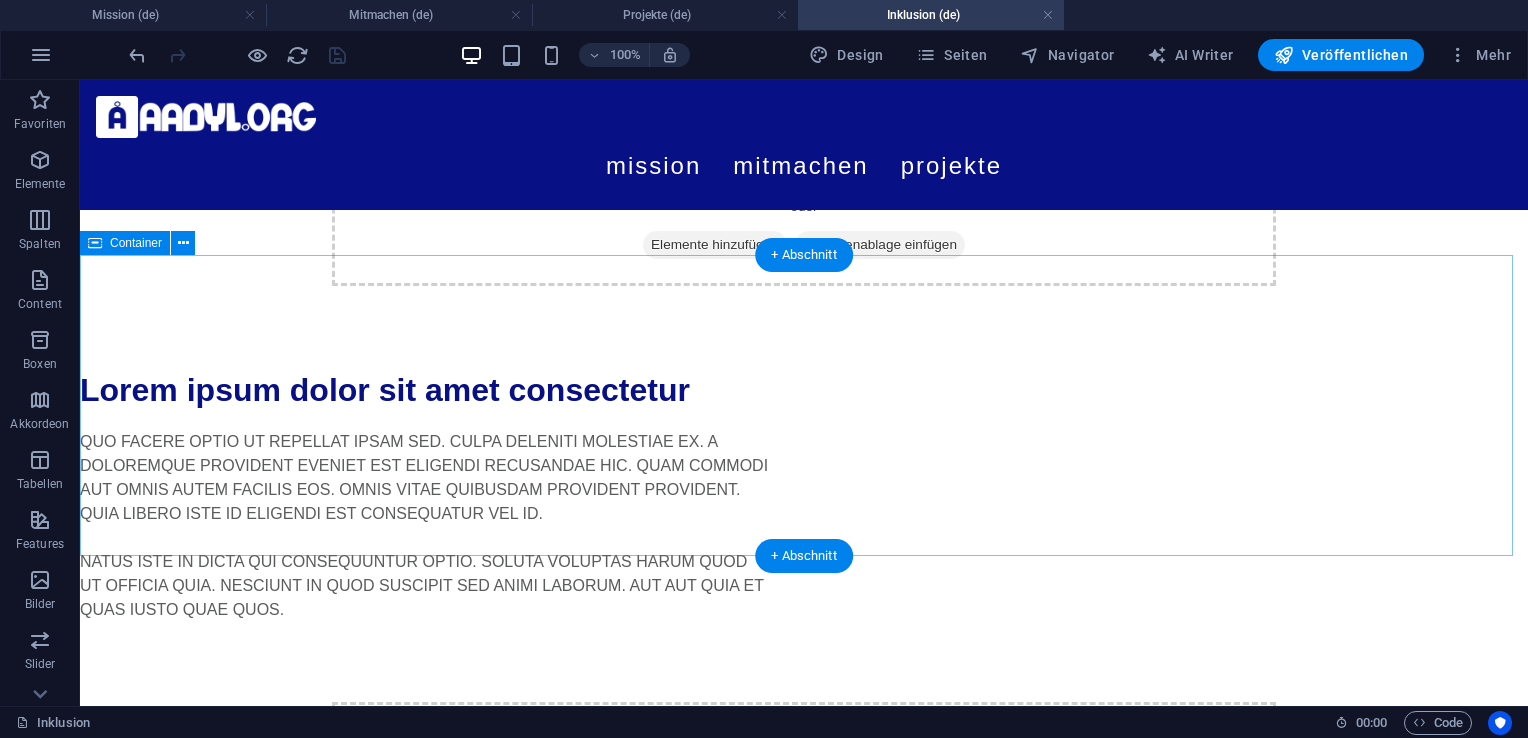 click on "Elemente hinzufügen" at bounding box center (715, 803) 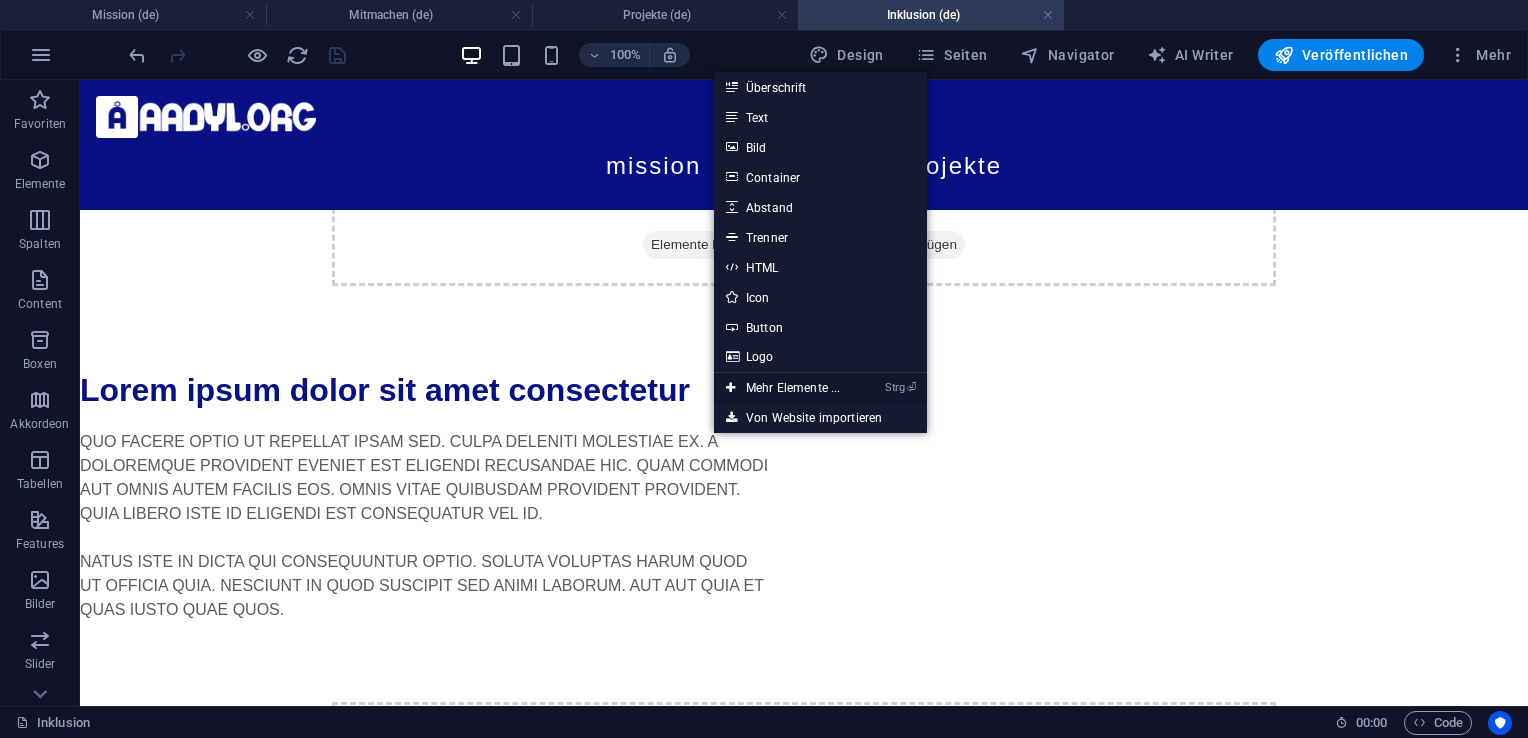 click on "Strg ⏎  Mehr Elemente ..." at bounding box center (783, 388) 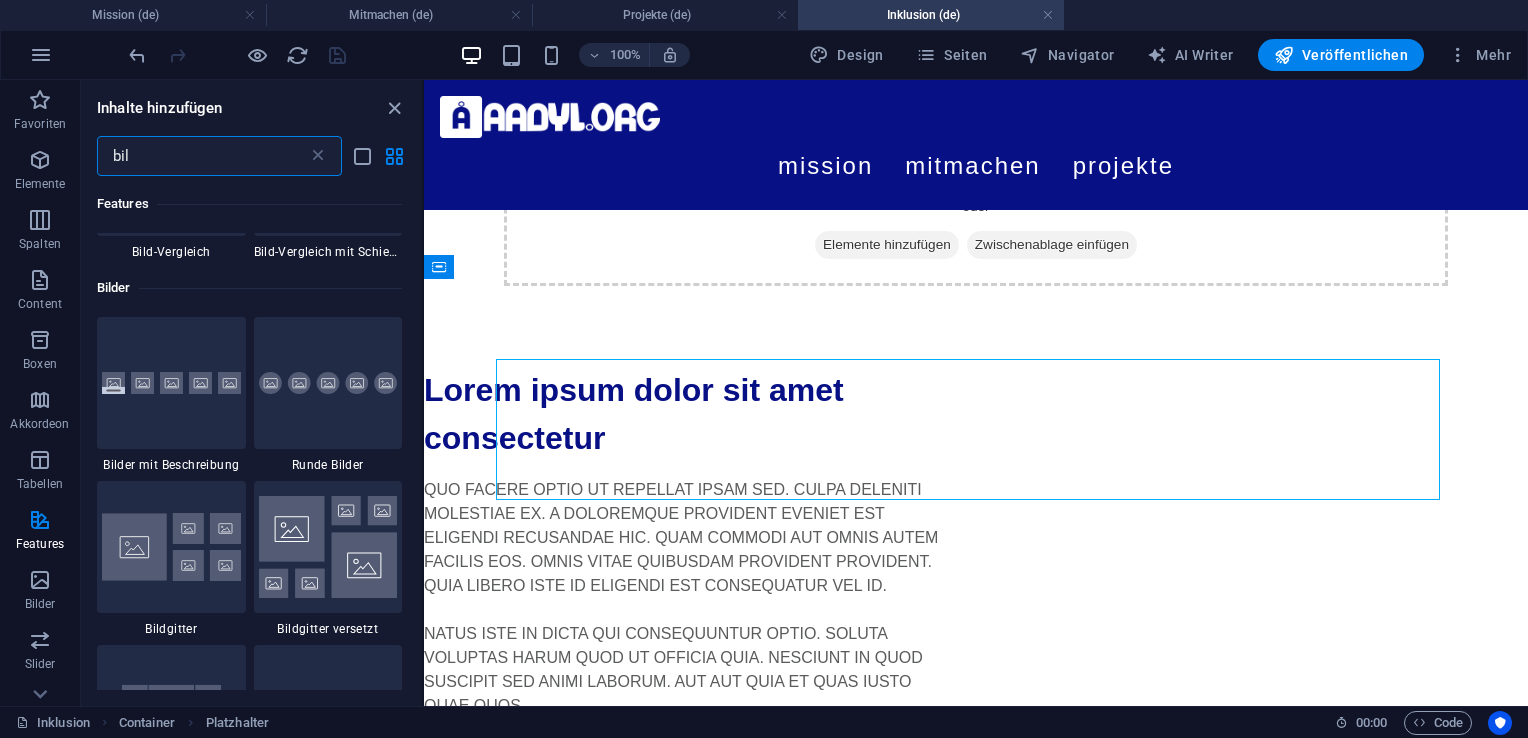 scroll, scrollTop: 1388, scrollLeft: 0, axis: vertical 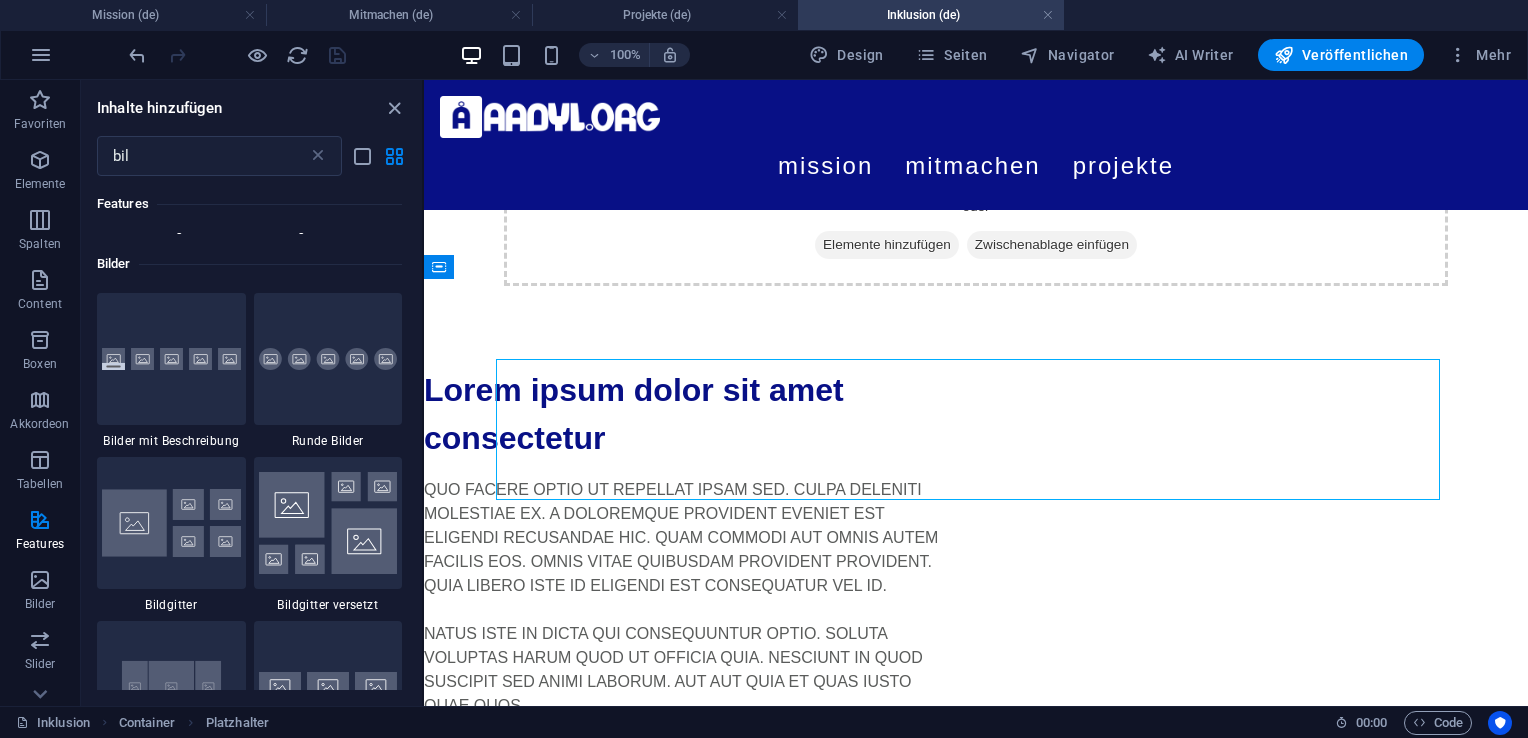 drag, startPoint x: 417, startPoint y: 453, endPoint x: 419, endPoint y: 507, distance: 54.037025 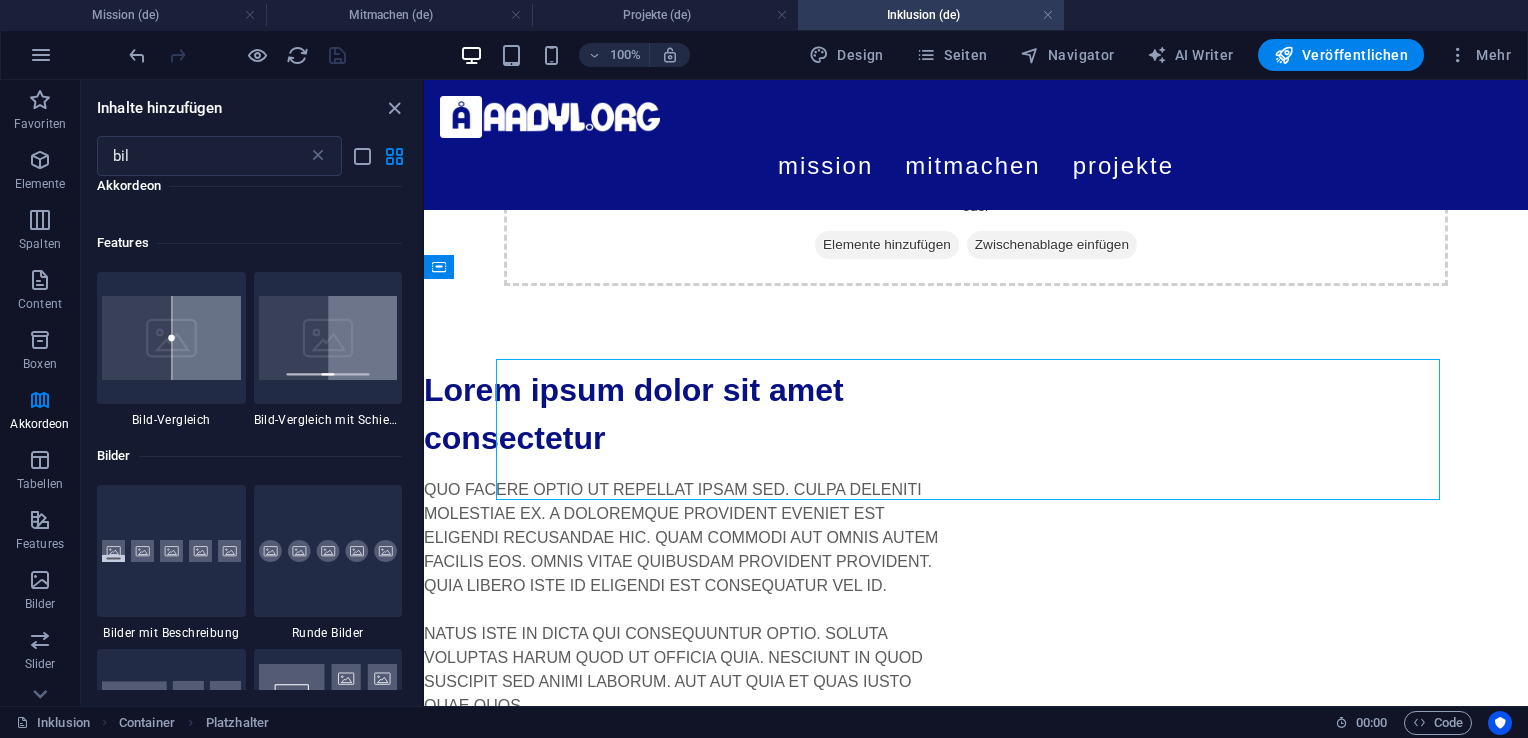 scroll, scrollTop: 1201, scrollLeft: 0, axis: vertical 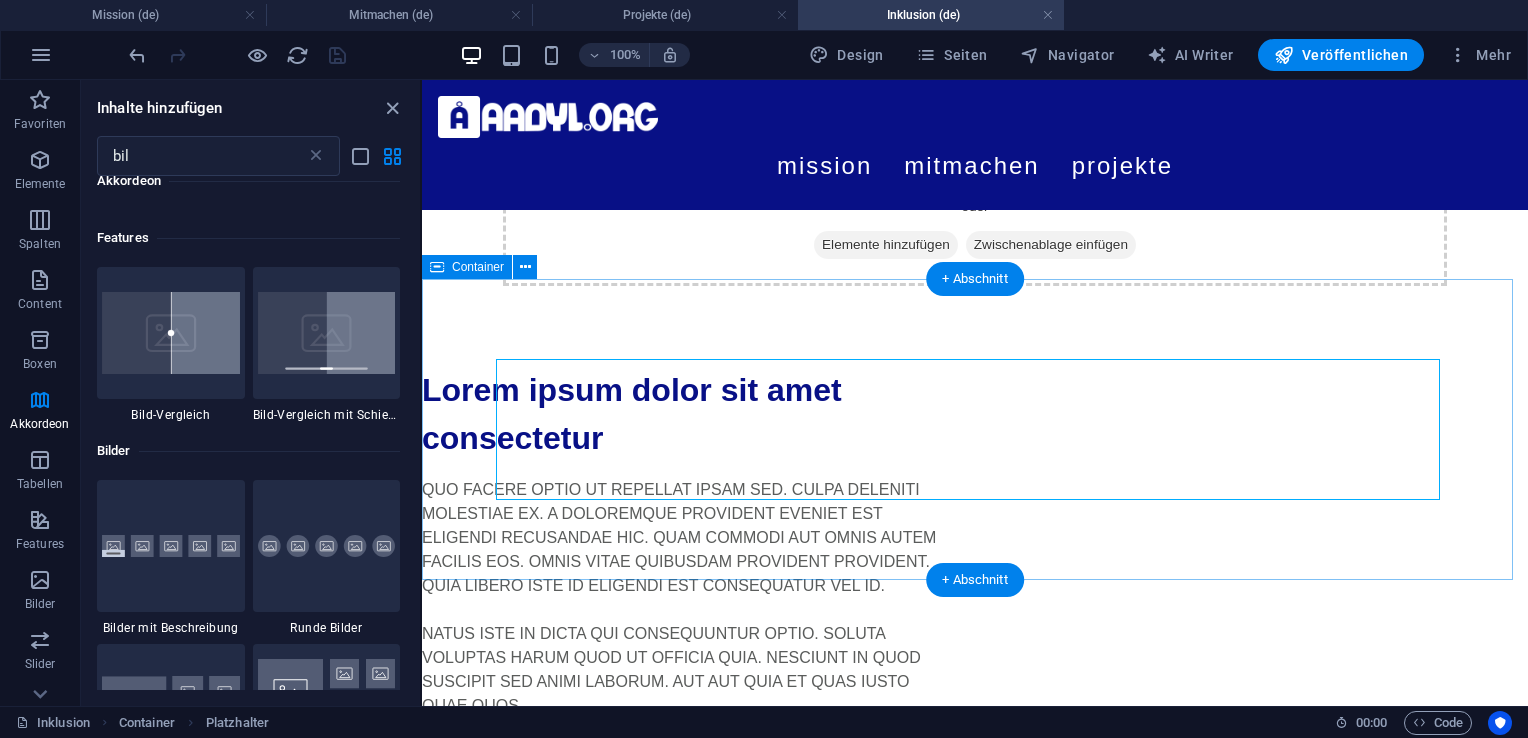 drag, startPoint x: 844, startPoint y: 522, endPoint x: 428, endPoint y: 482, distance: 417.91864 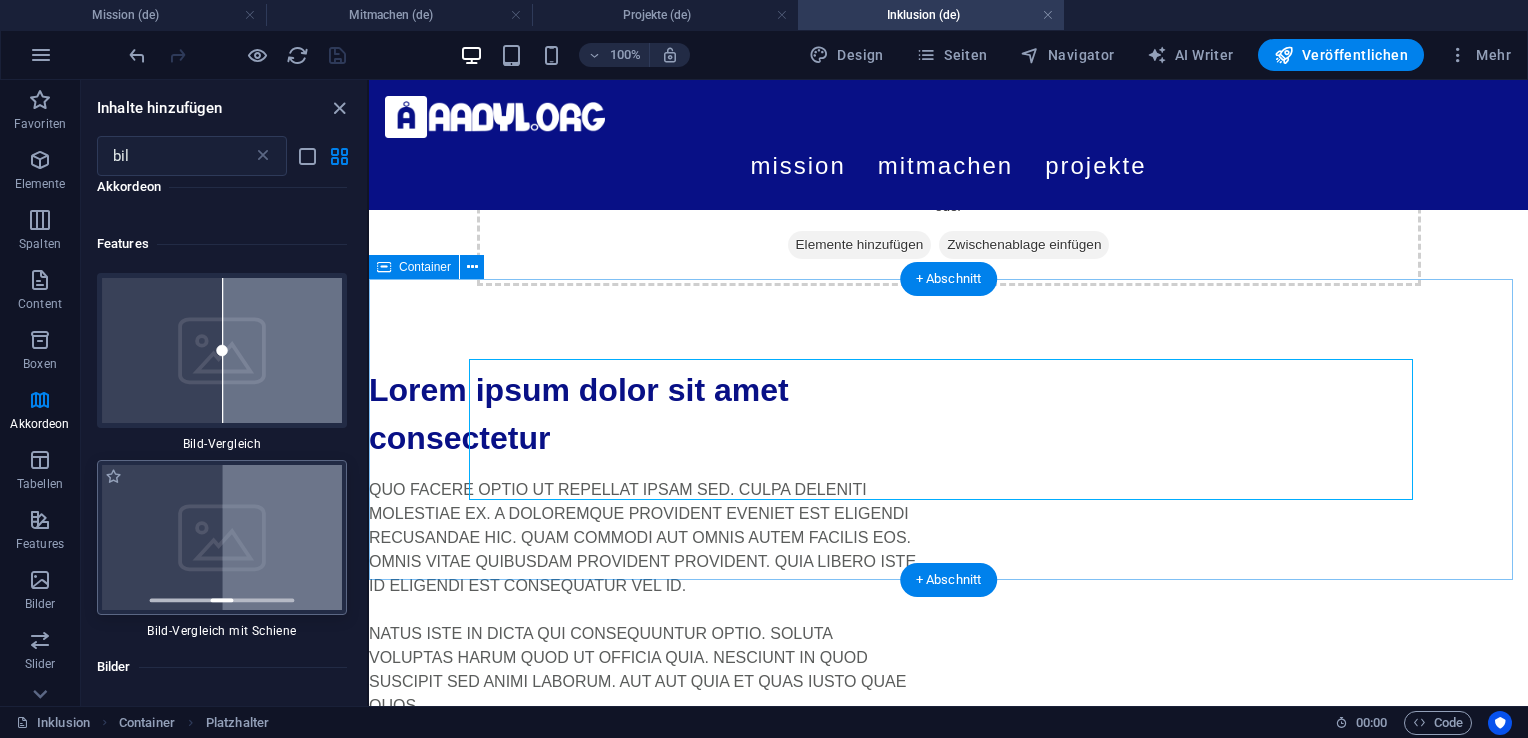 scroll, scrollTop: 2049, scrollLeft: 0, axis: vertical 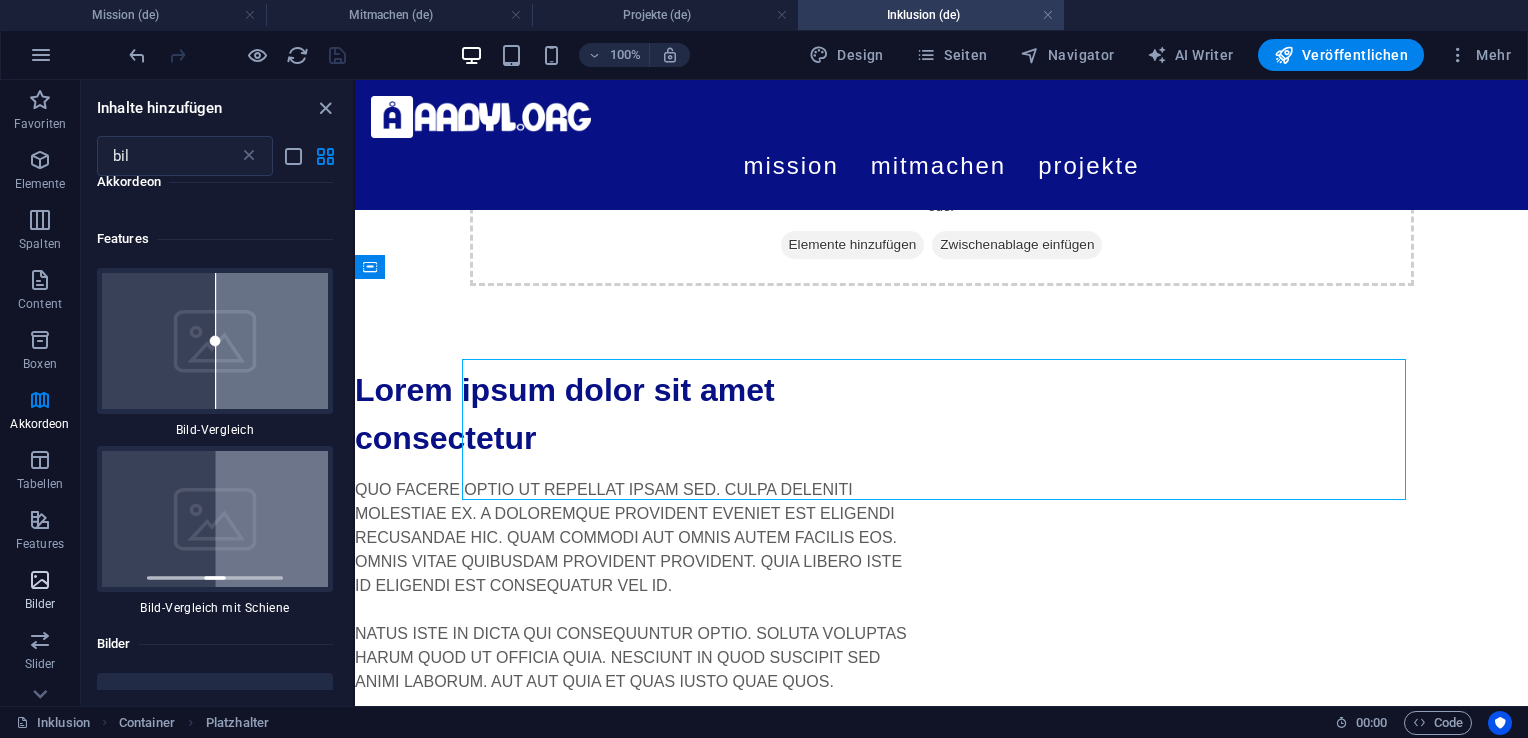 click at bounding box center (40, 580) 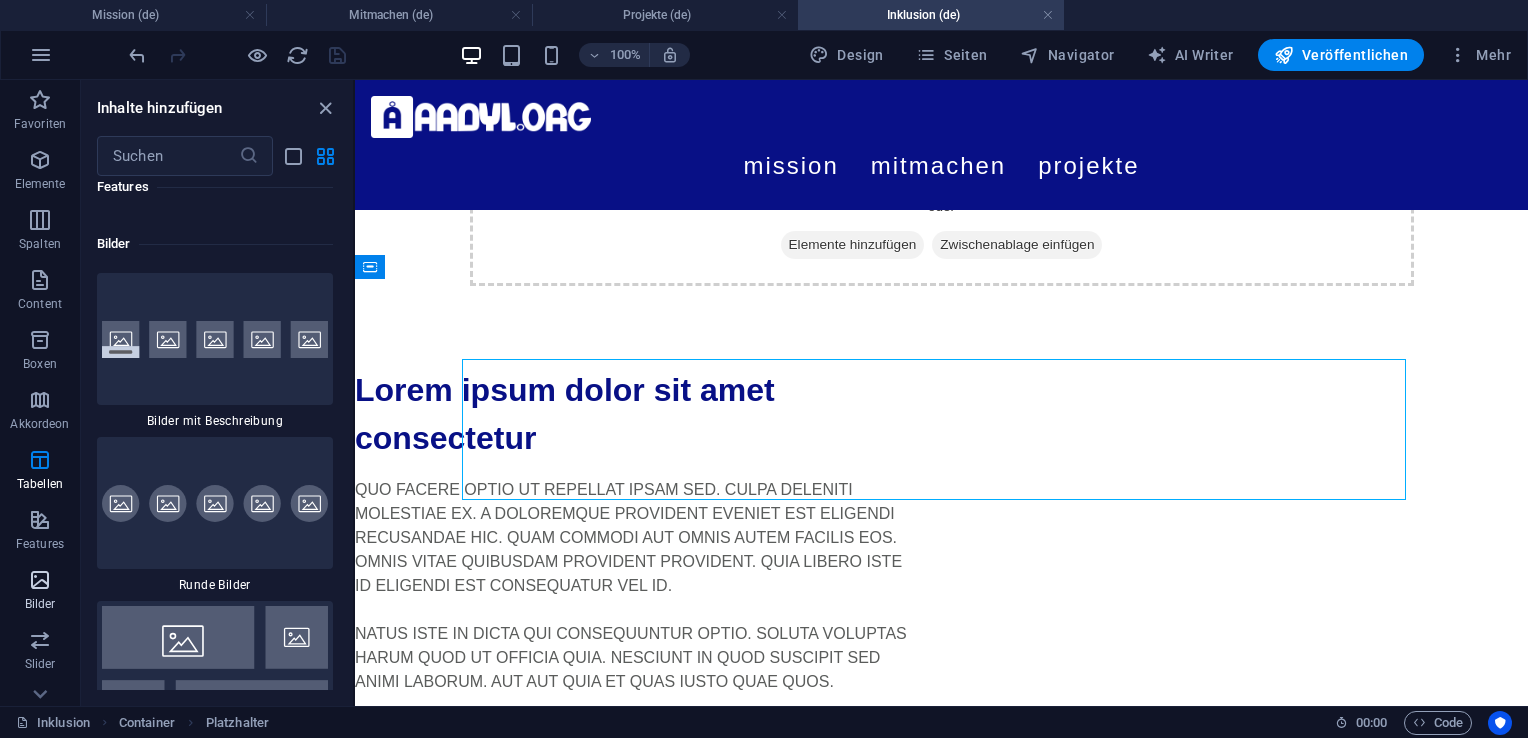 scroll, scrollTop: 18956, scrollLeft: 0, axis: vertical 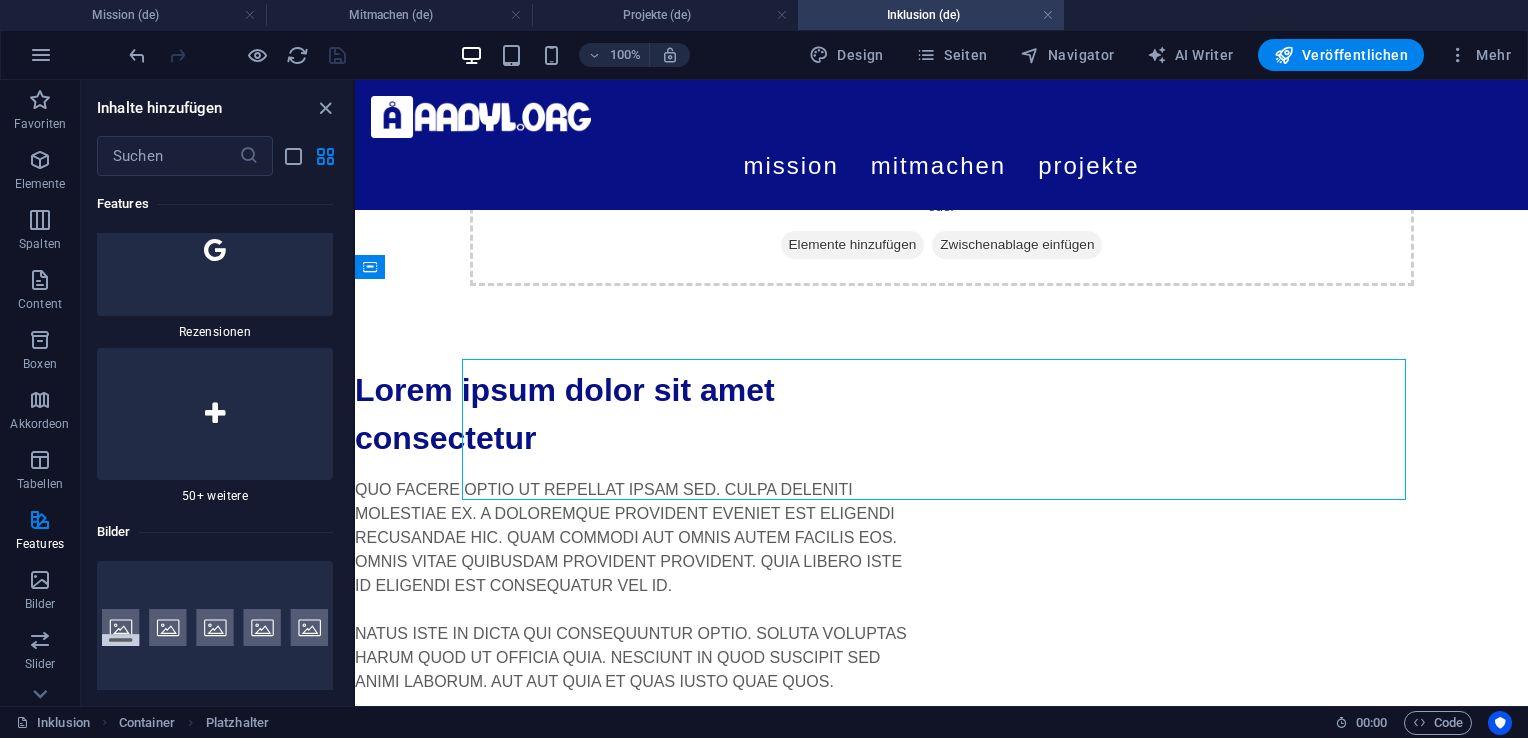 drag, startPoint x: 349, startPoint y: 444, endPoint x: 7, endPoint y: 362, distance: 351.69305 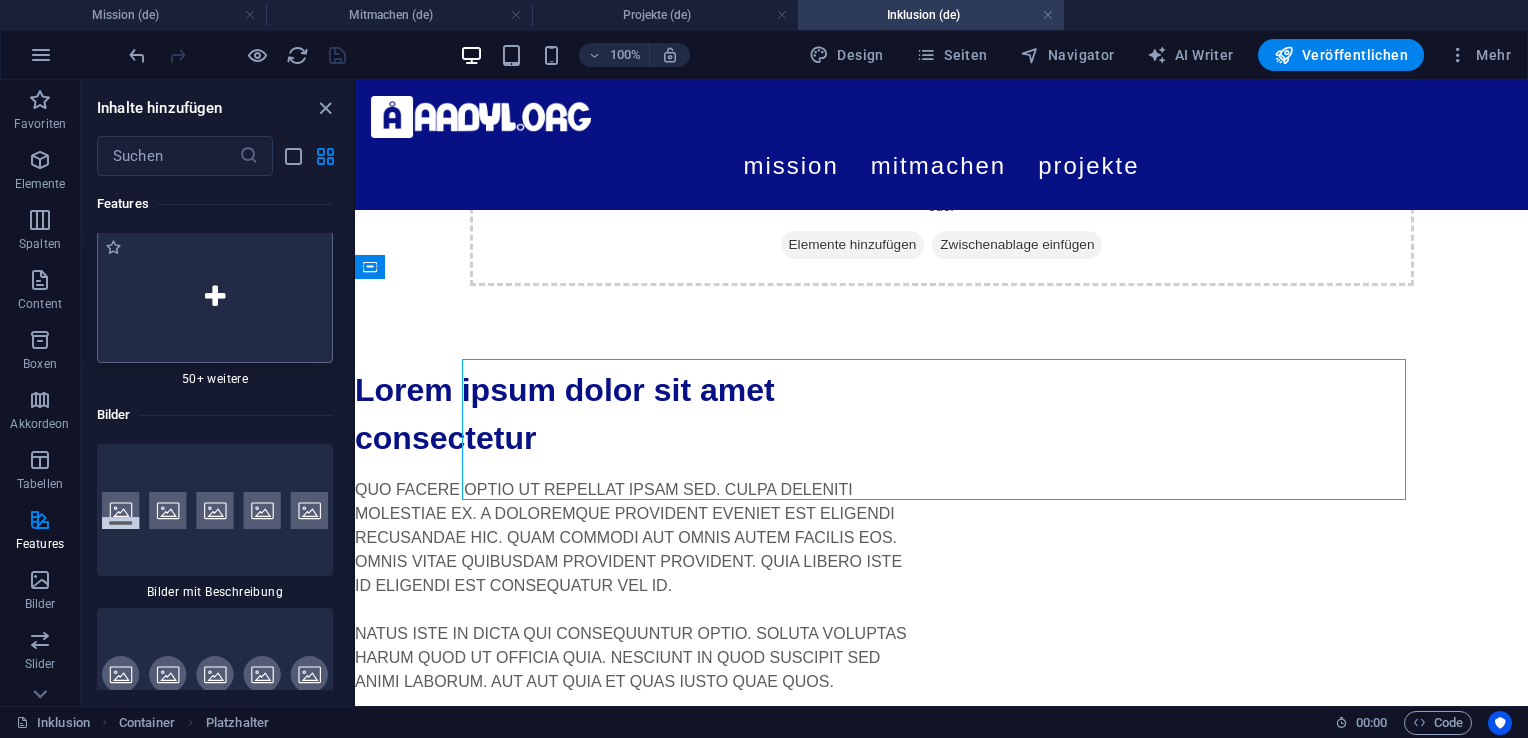 click at bounding box center (215, 297) 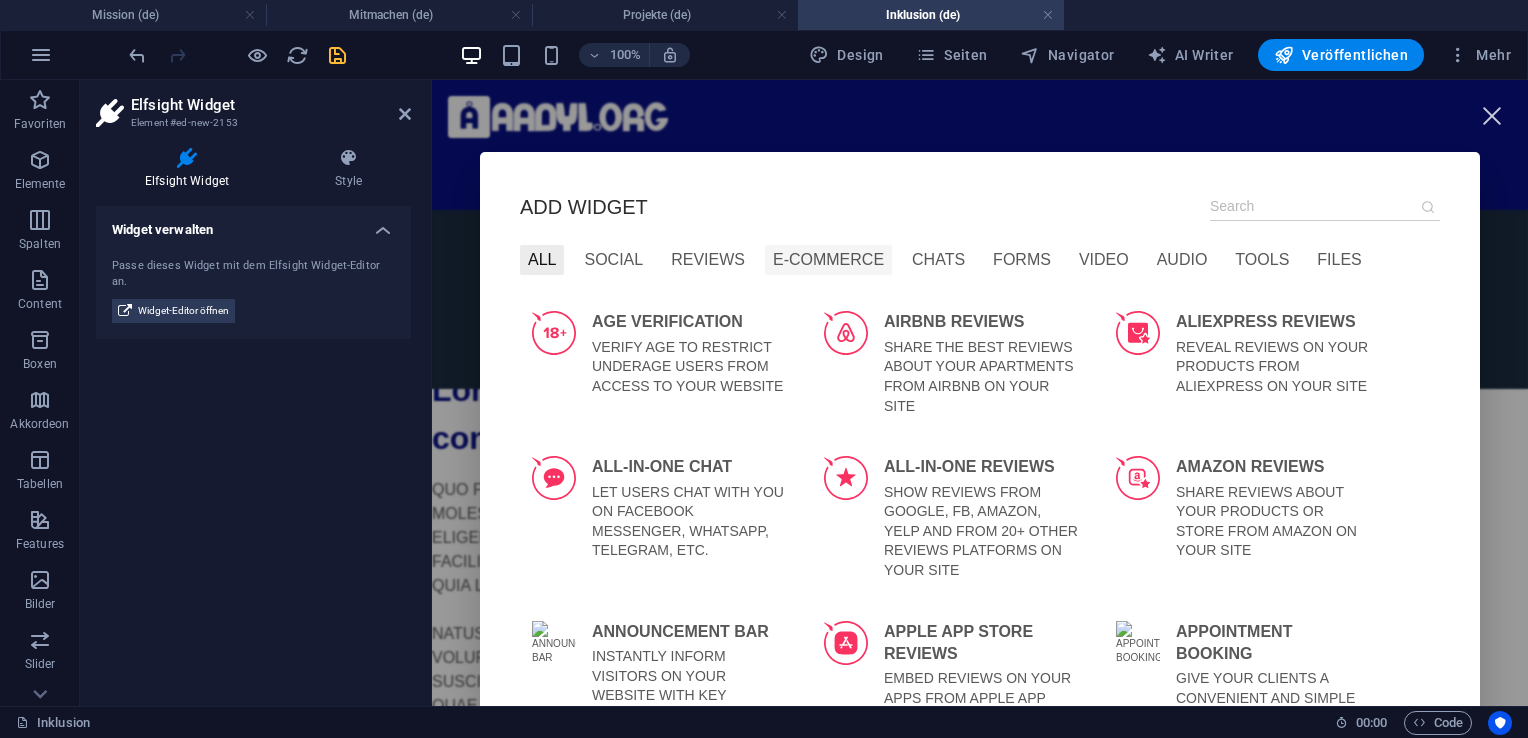 click on "E-Commerce" at bounding box center [828, 260] 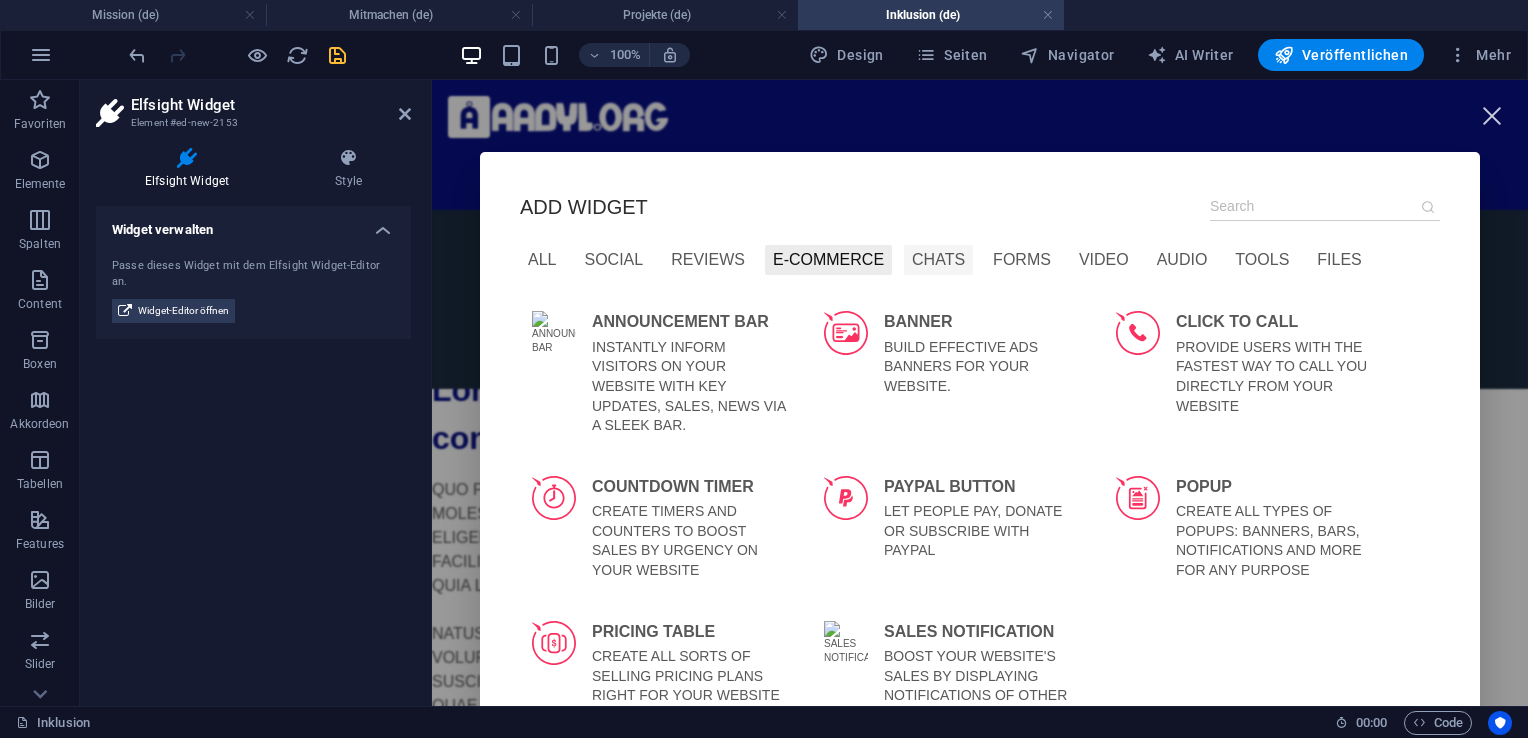 click on "Chats" at bounding box center [938, 260] 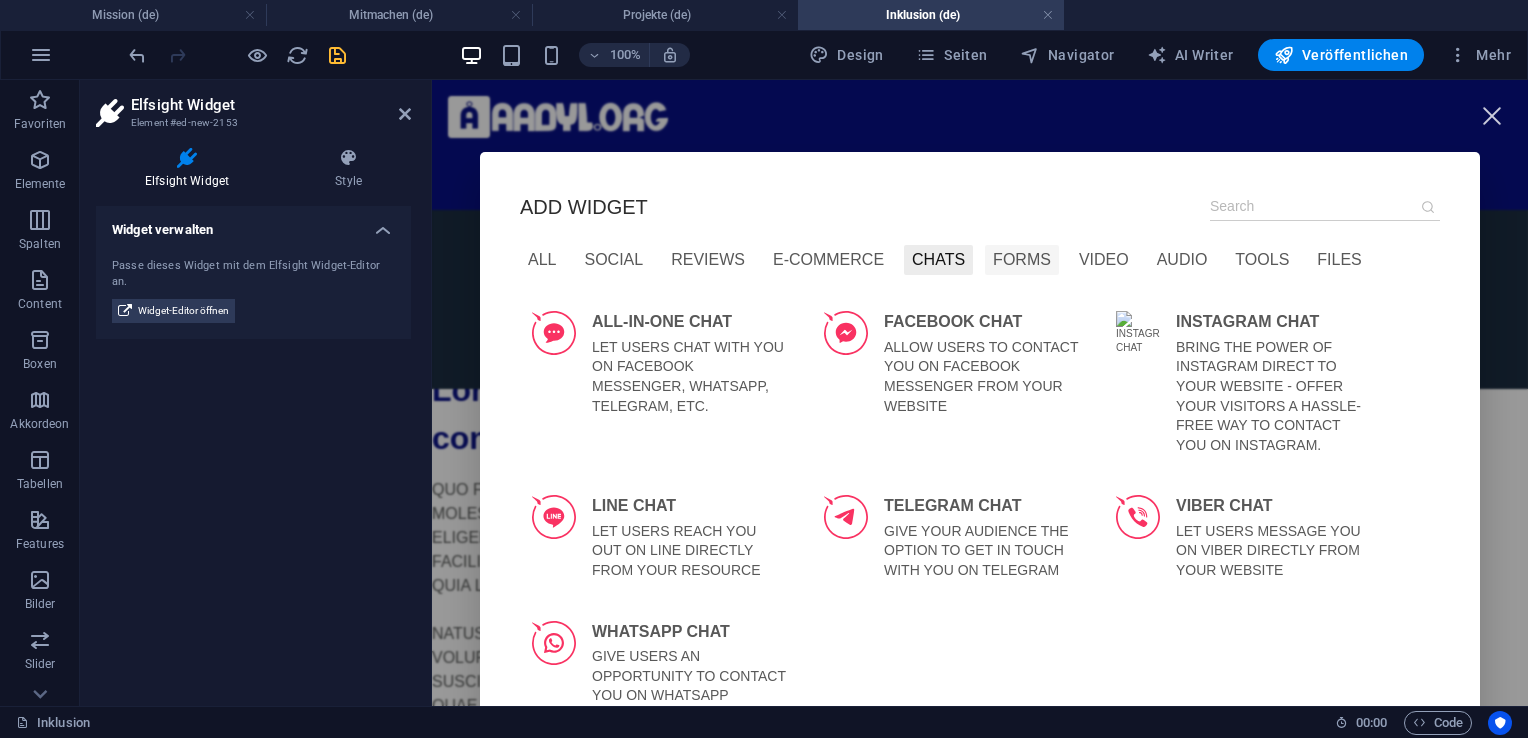 click on "Forms" at bounding box center [1022, 260] 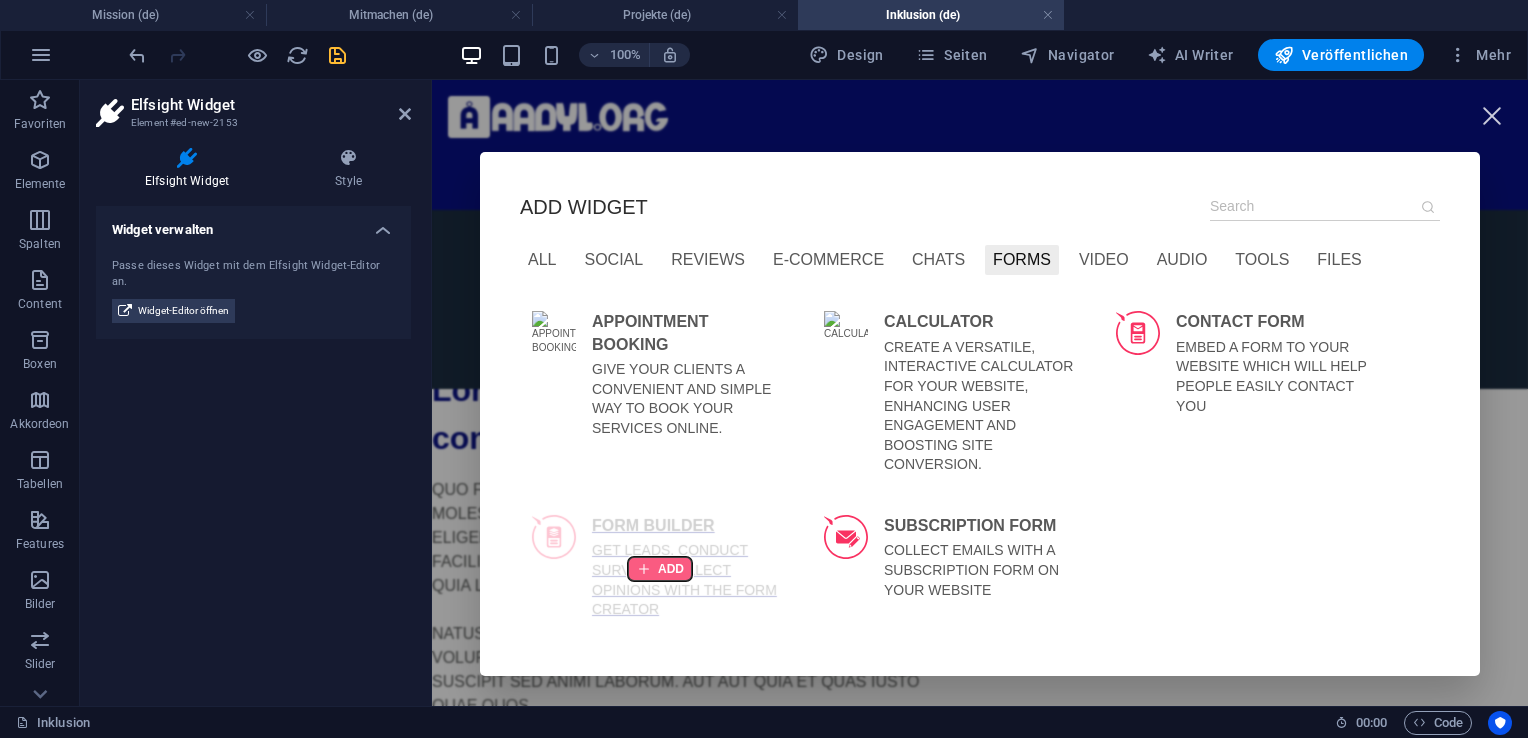 click at bounding box center (660, 569) 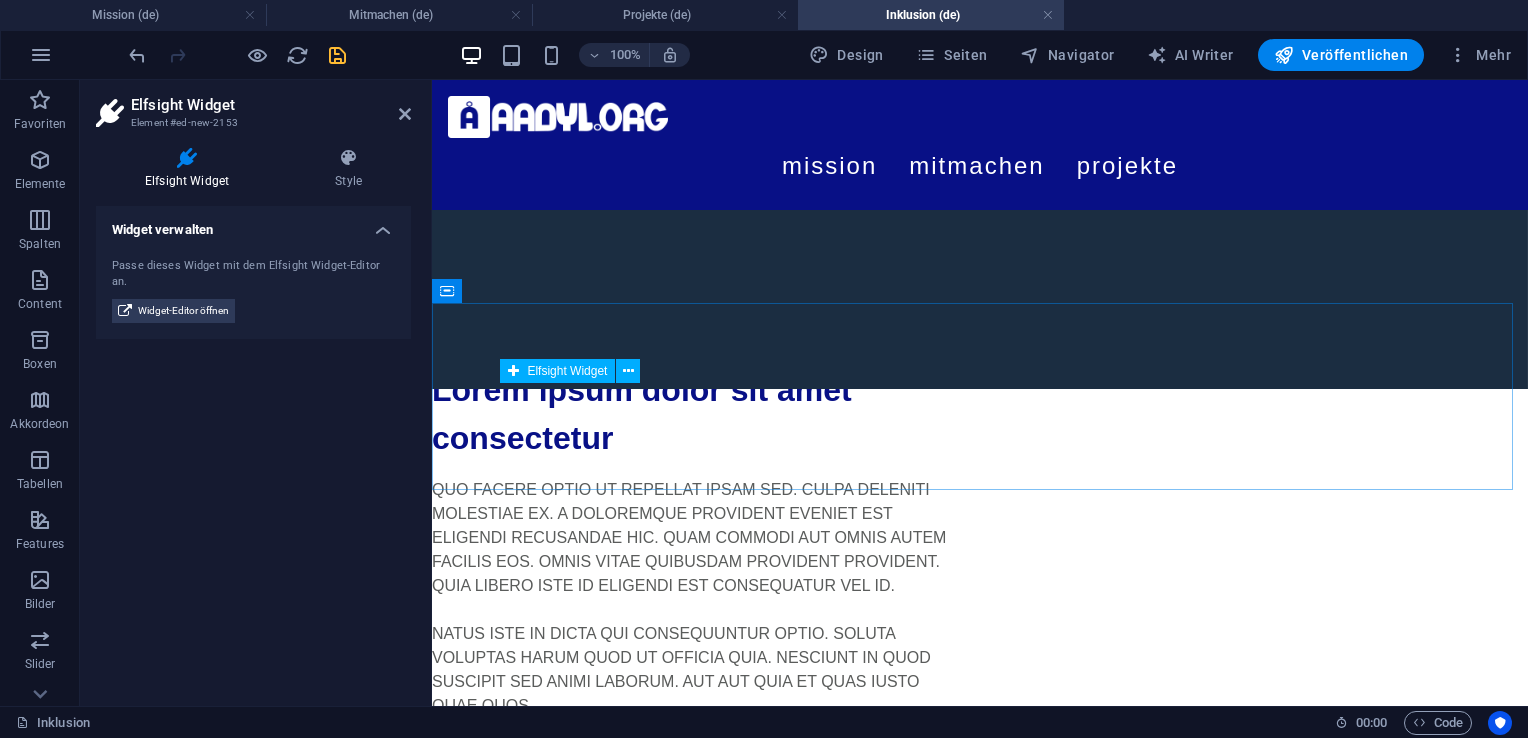 click on "Elfsight Widget" at bounding box center (567, 371) 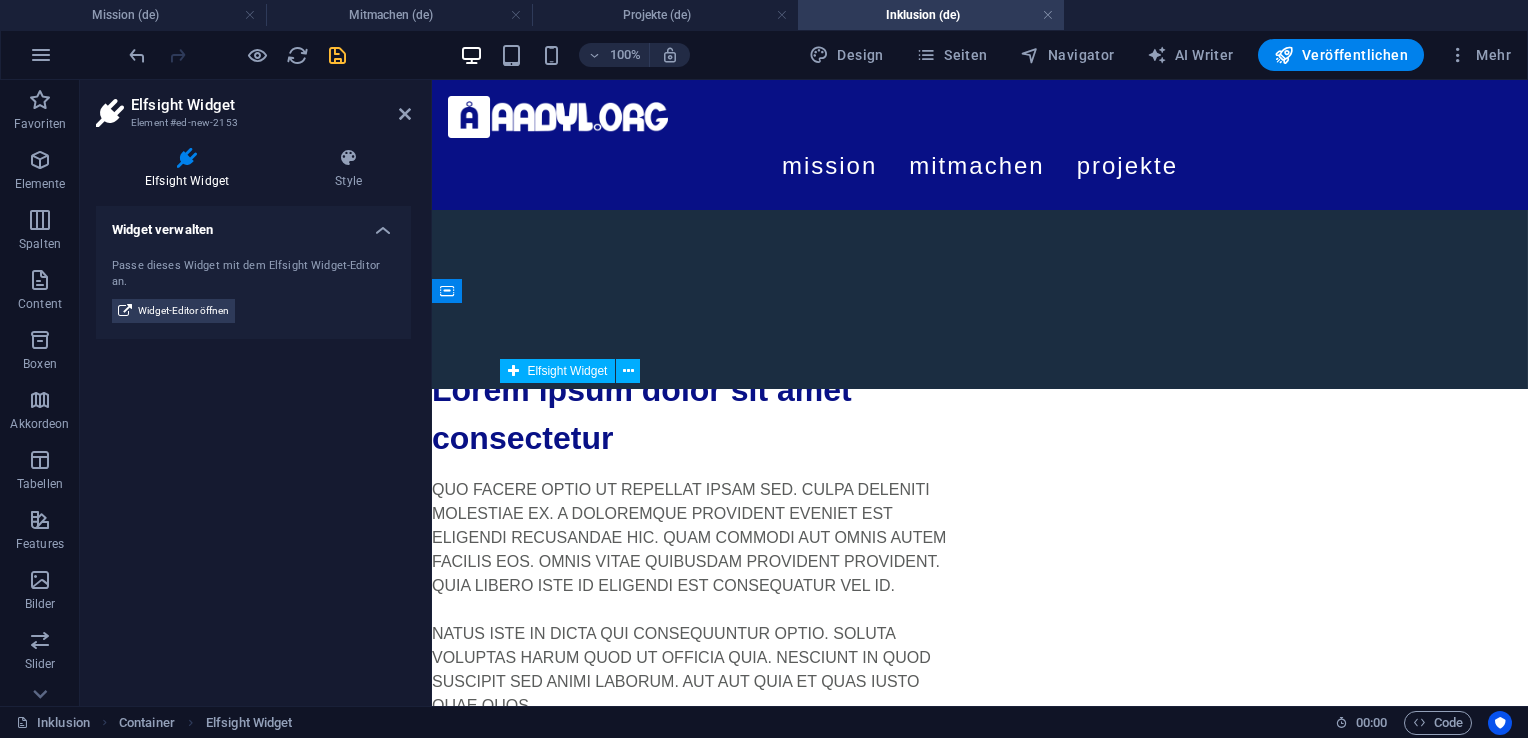 click on "Elfsight Widget" at bounding box center [567, 371] 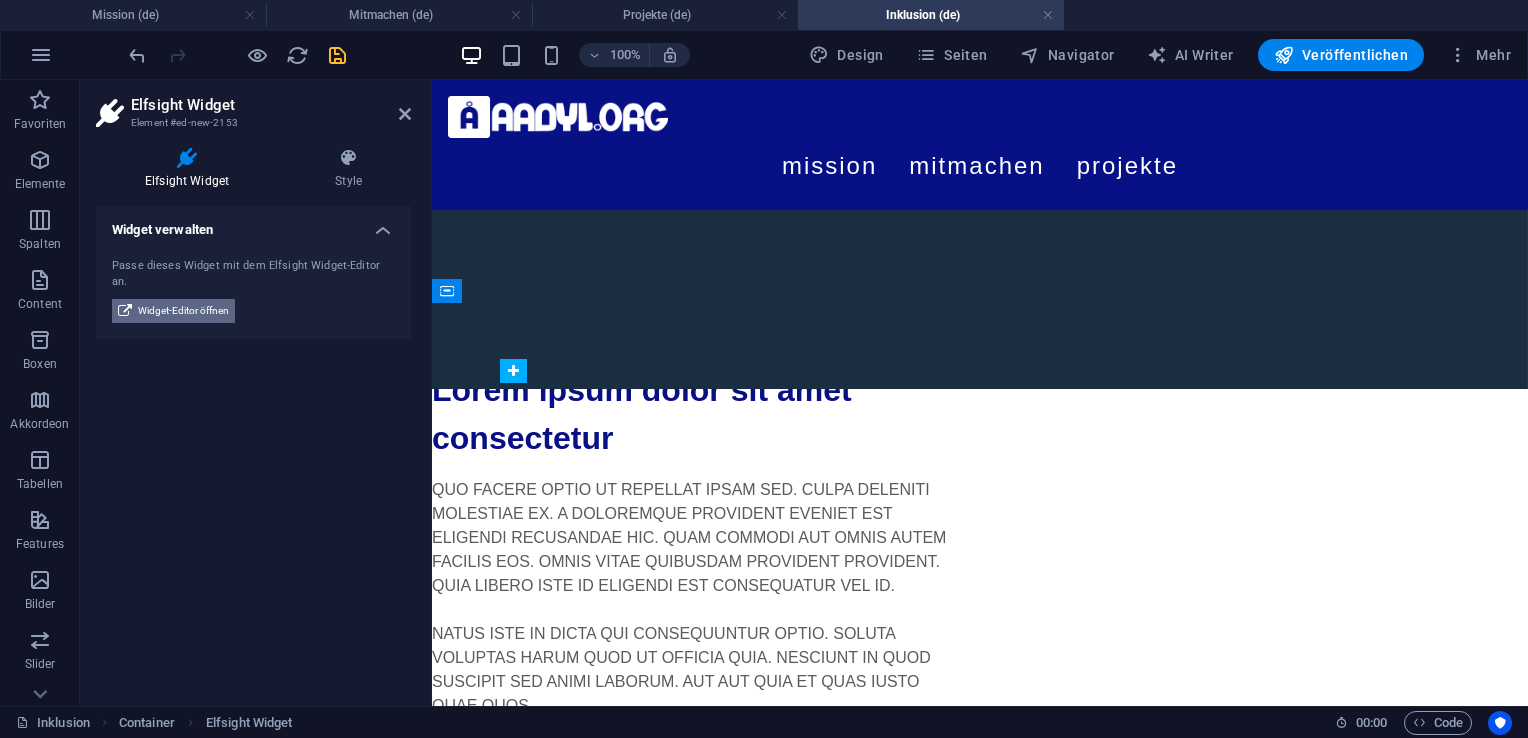 click on "Widget-Editor öffnen" at bounding box center (183, 311) 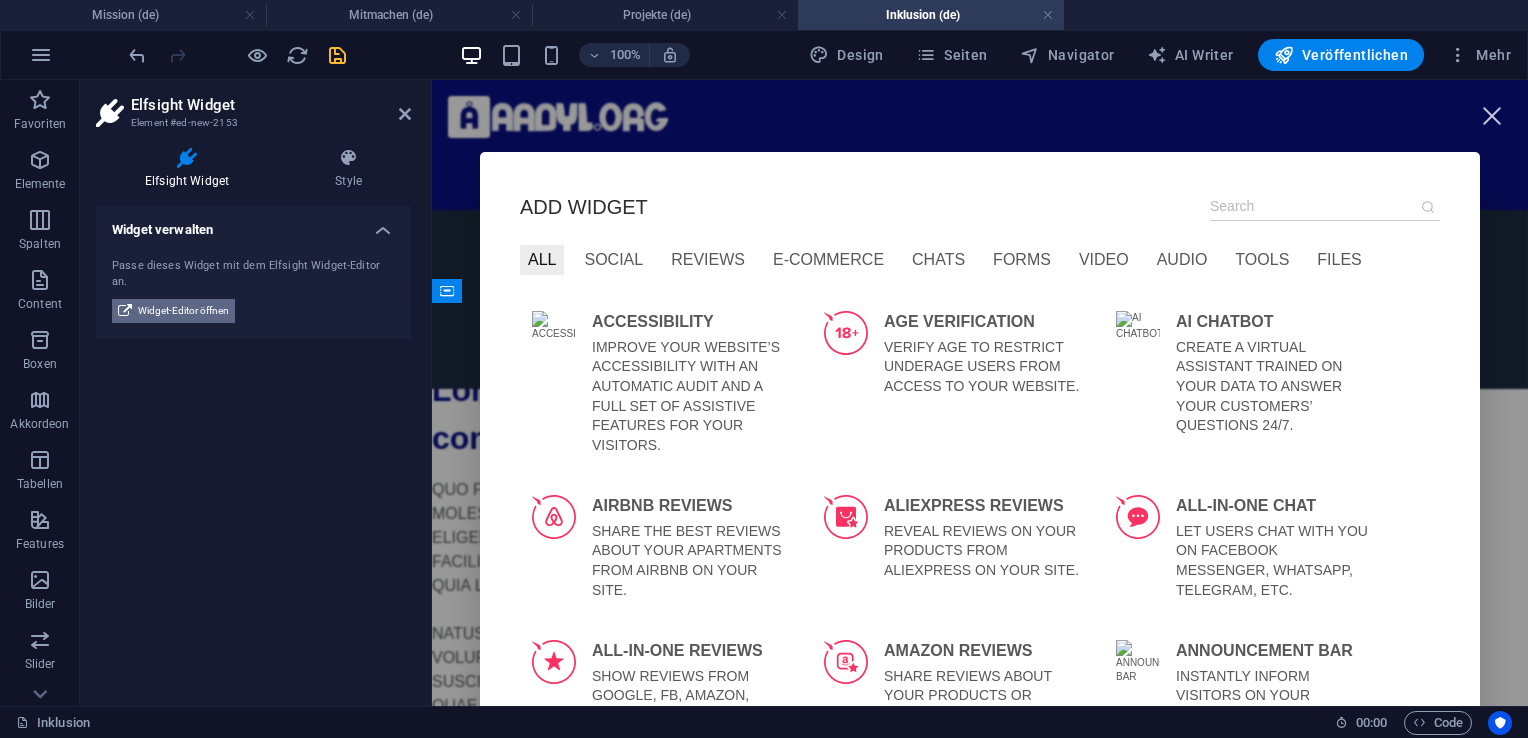 click on "Widget-Editor öffnen" at bounding box center (183, 311) 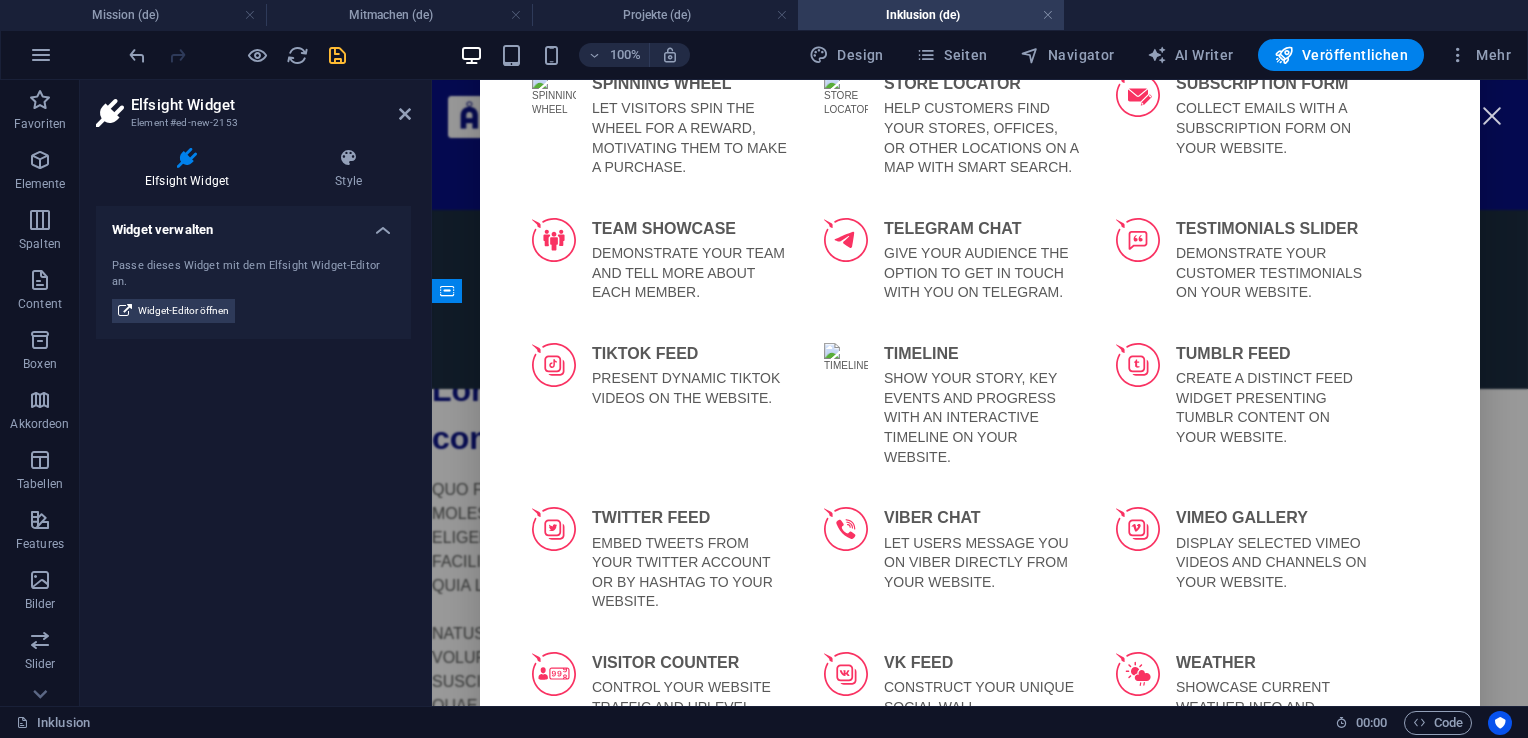 scroll, scrollTop: 4417, scrollLeft: 0, axis: vertical 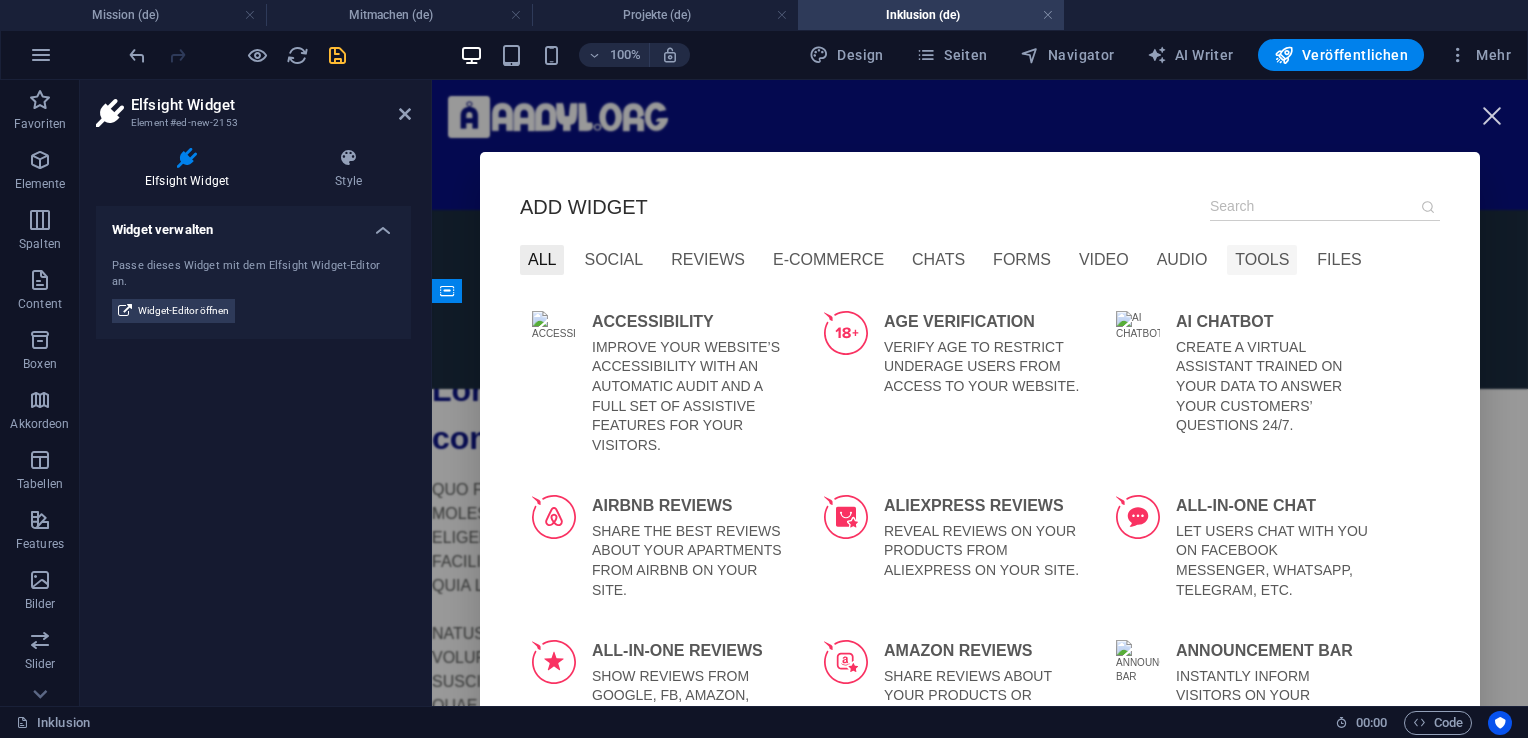 click on "Tools" at bounding box center [1262, 260] 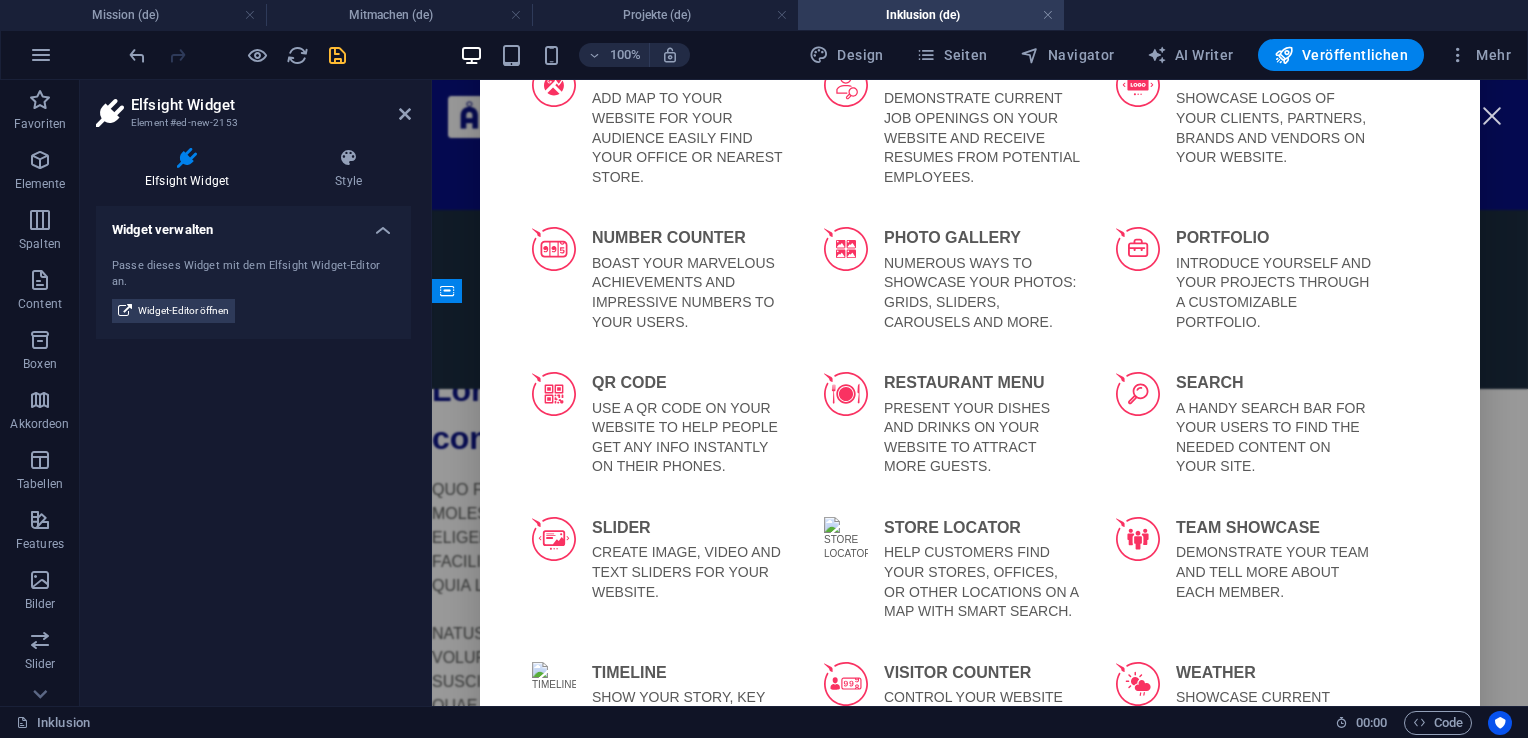 scroll, scrollTop: 894, scrollLeft: 0, axis: vertical 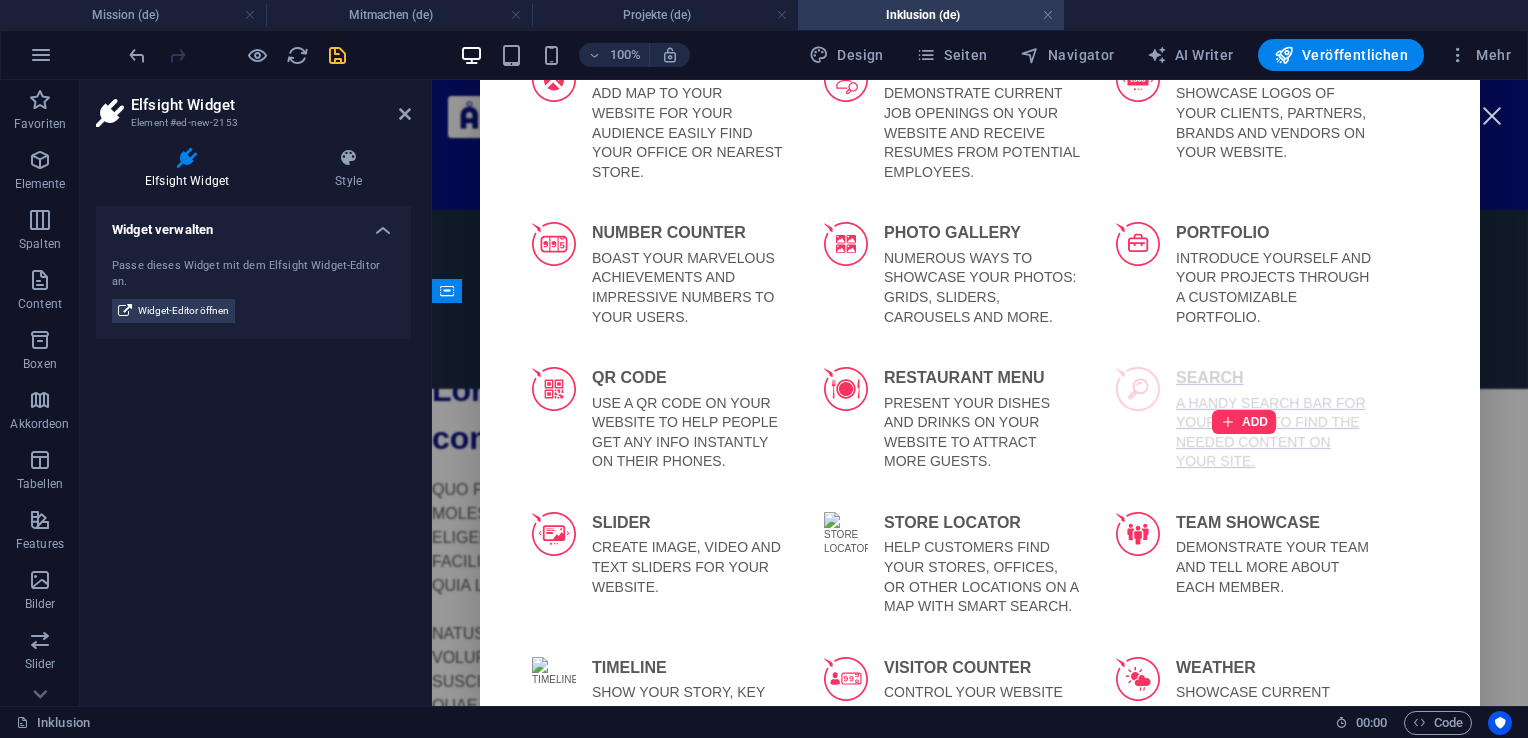 click on "ADD" at bounding box center (1244, 421) 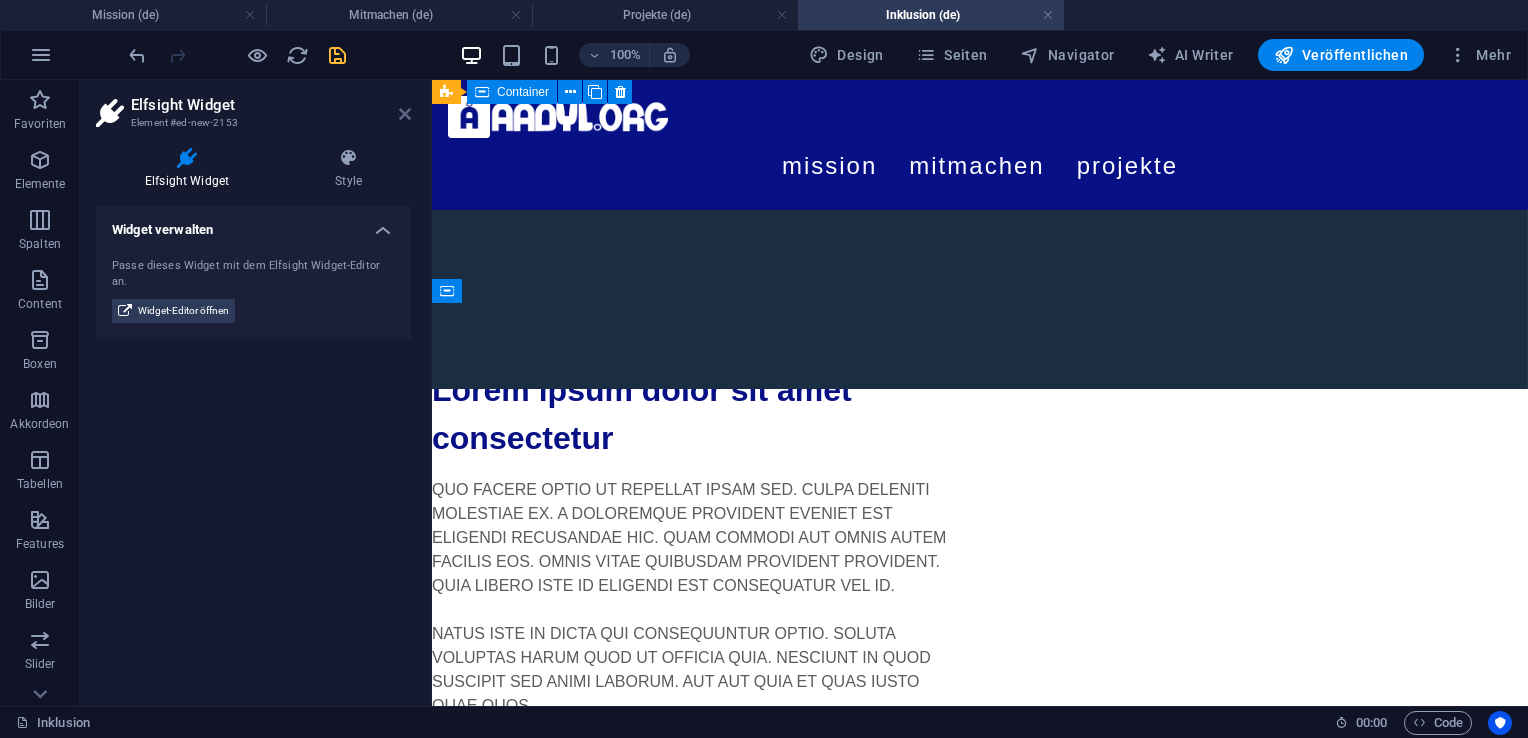 click at bounding box center (405, 114) 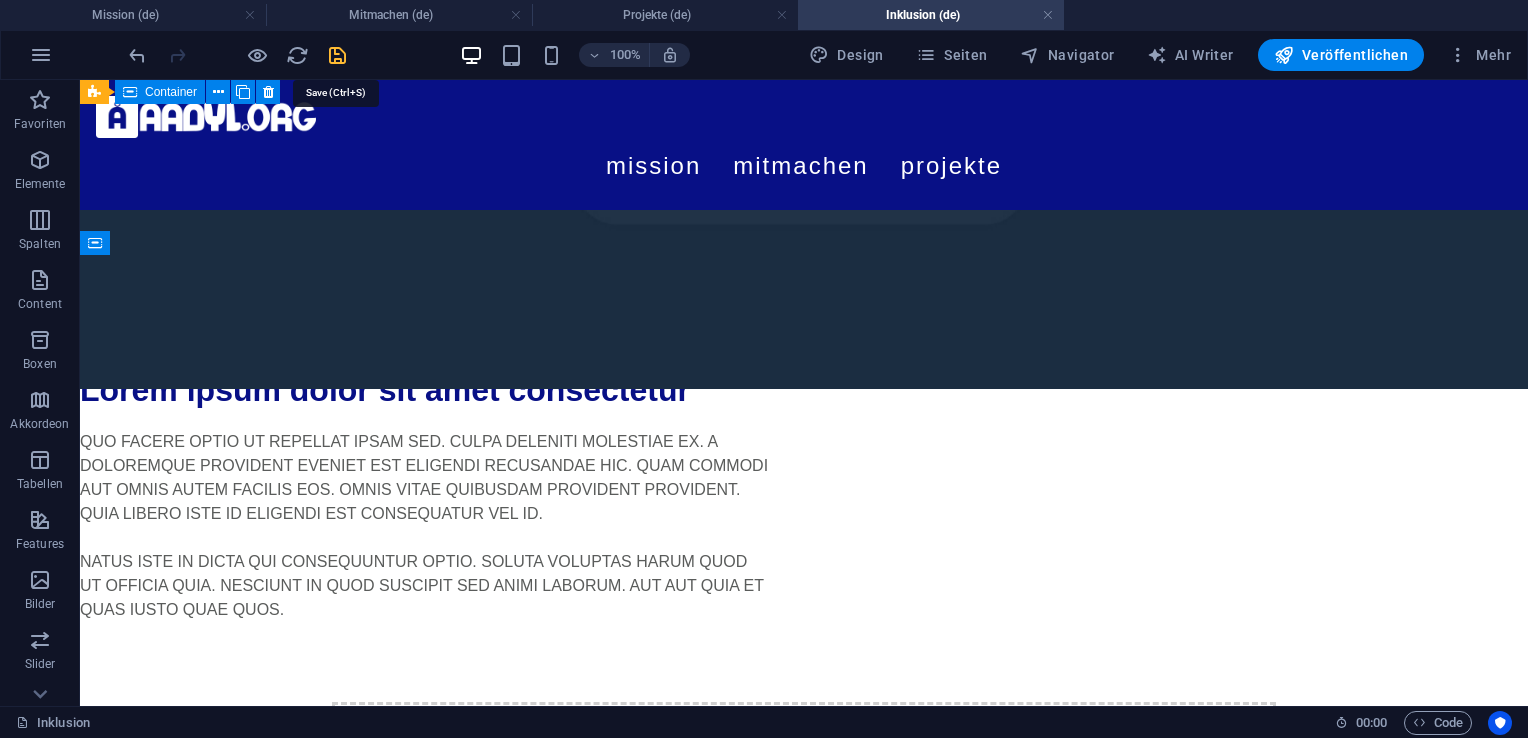 click at bounding box center [337, 55] 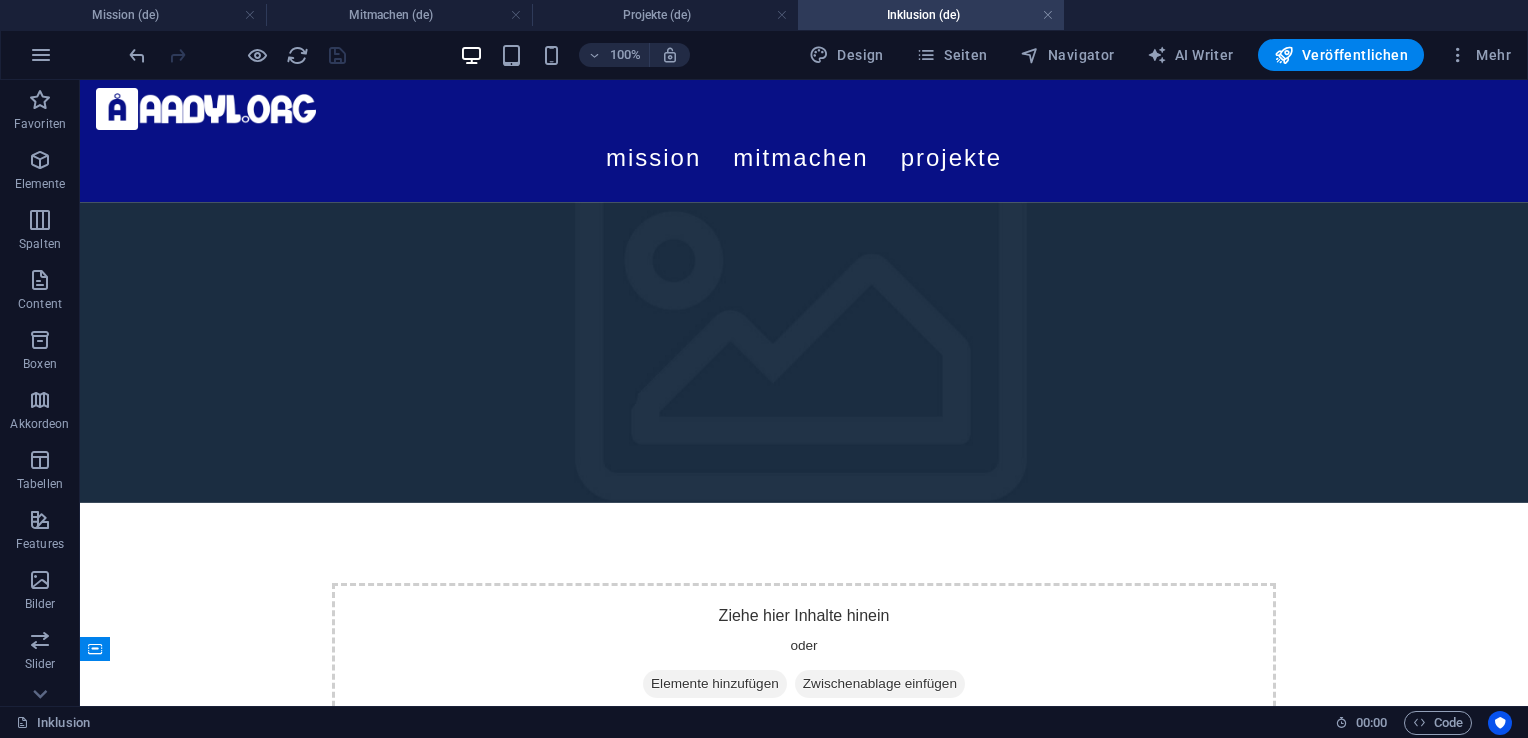 scroll, scrollTop: 0, scrollLeft: 0, axis: both 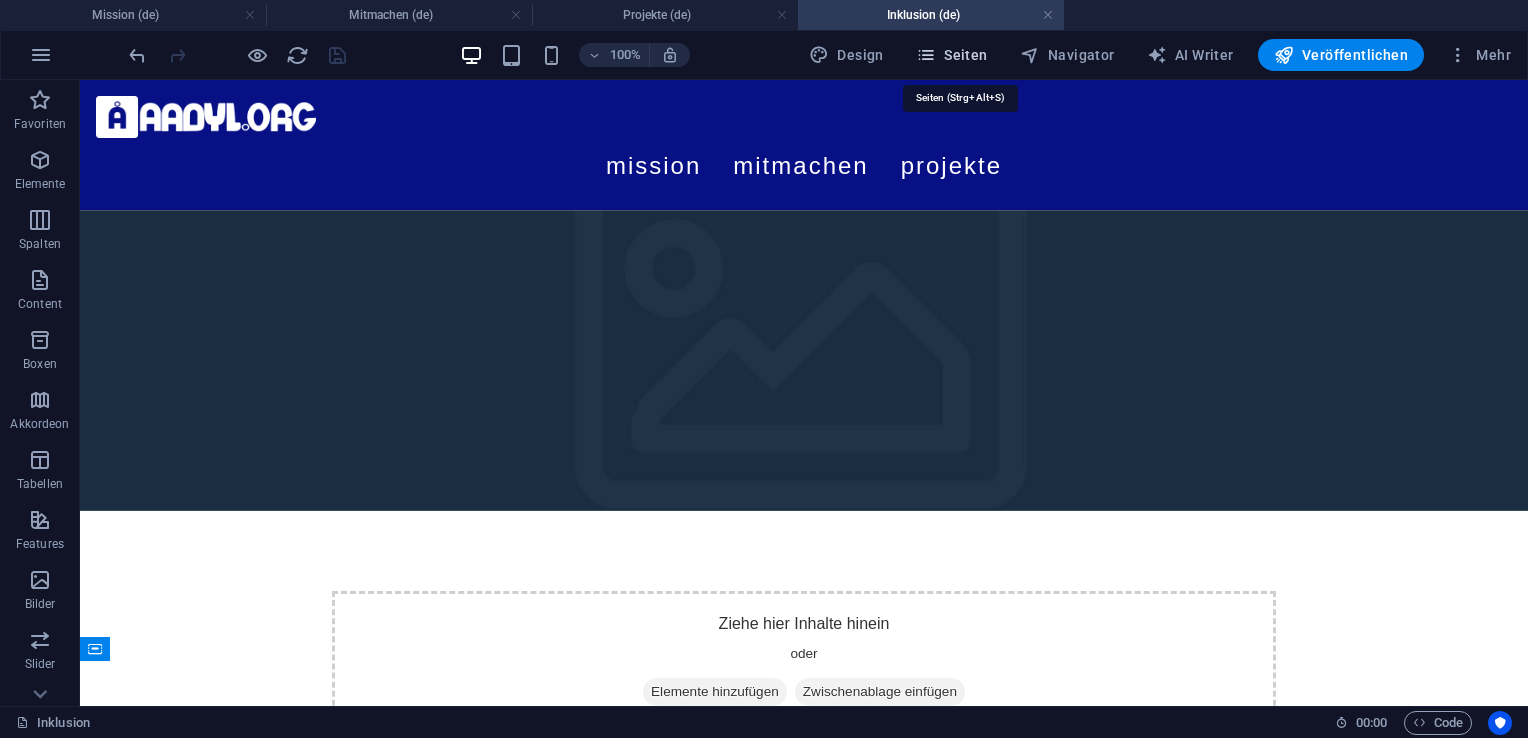click on "Seiten" at bounding box center [952, 55] 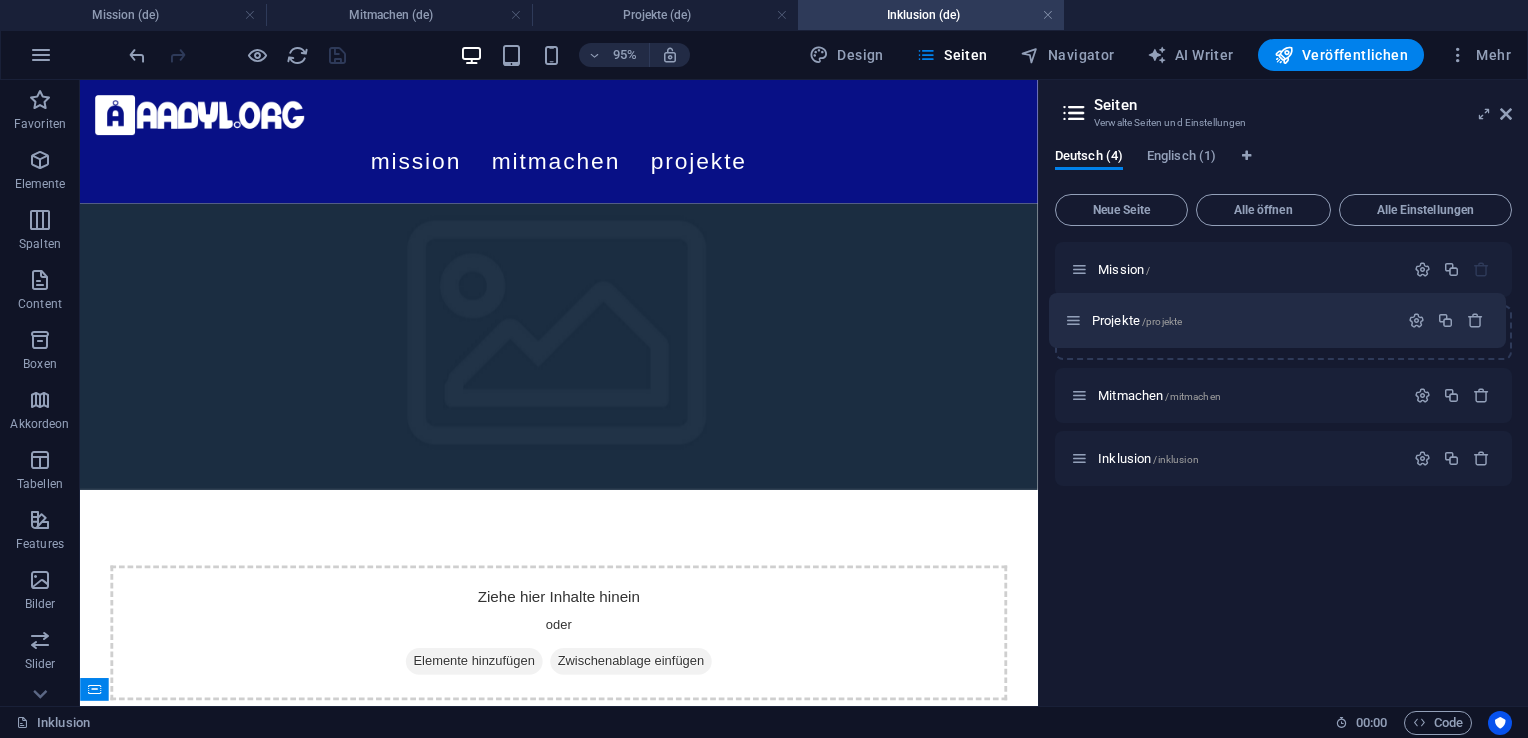 drag, startPoint x: 1079, startPoint y: 398, endPoint x: 1075, endPoint y: 318, distance: 80.09994 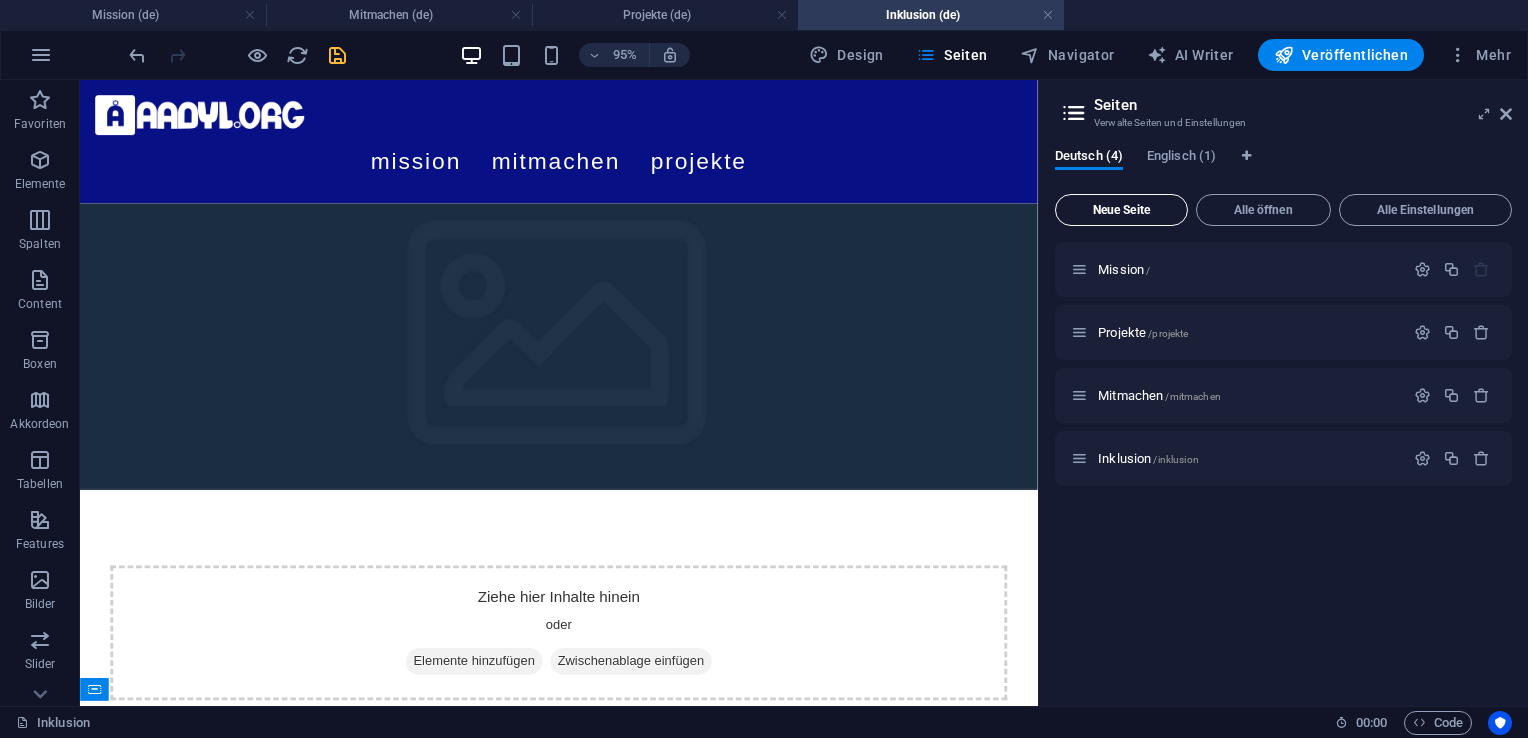 click on "Neue Seite" at bounding box center (1121, 210) 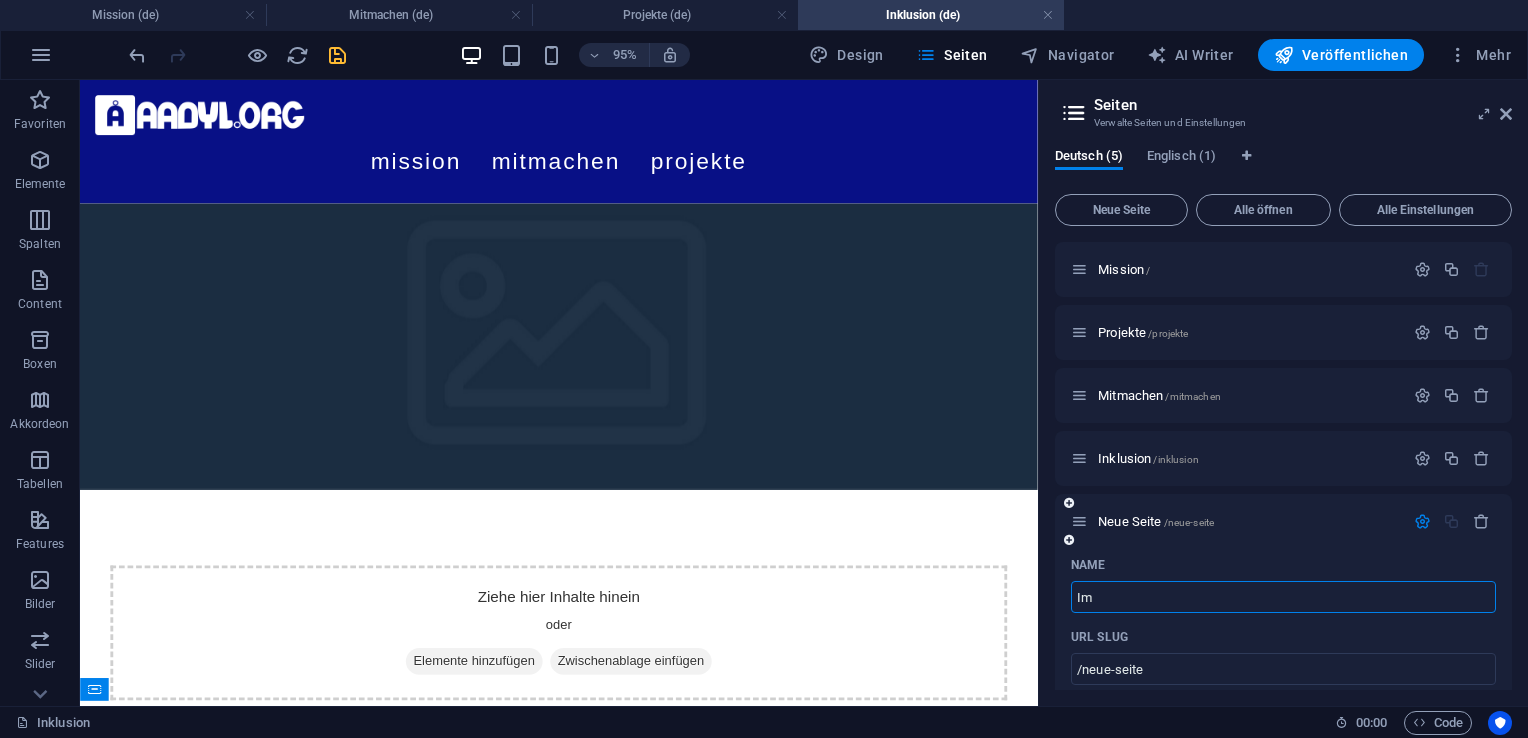 type on "Im" 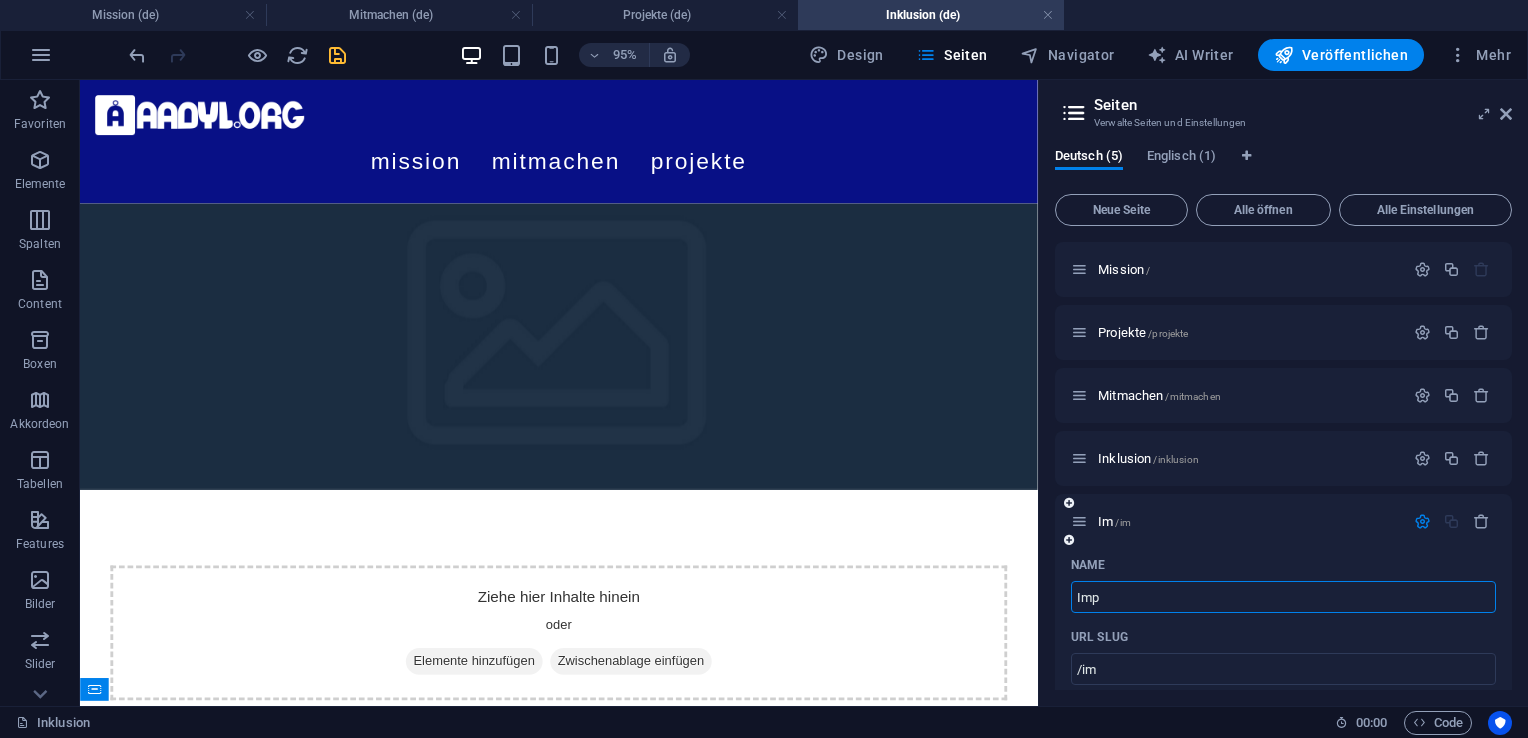 type on "Imp" 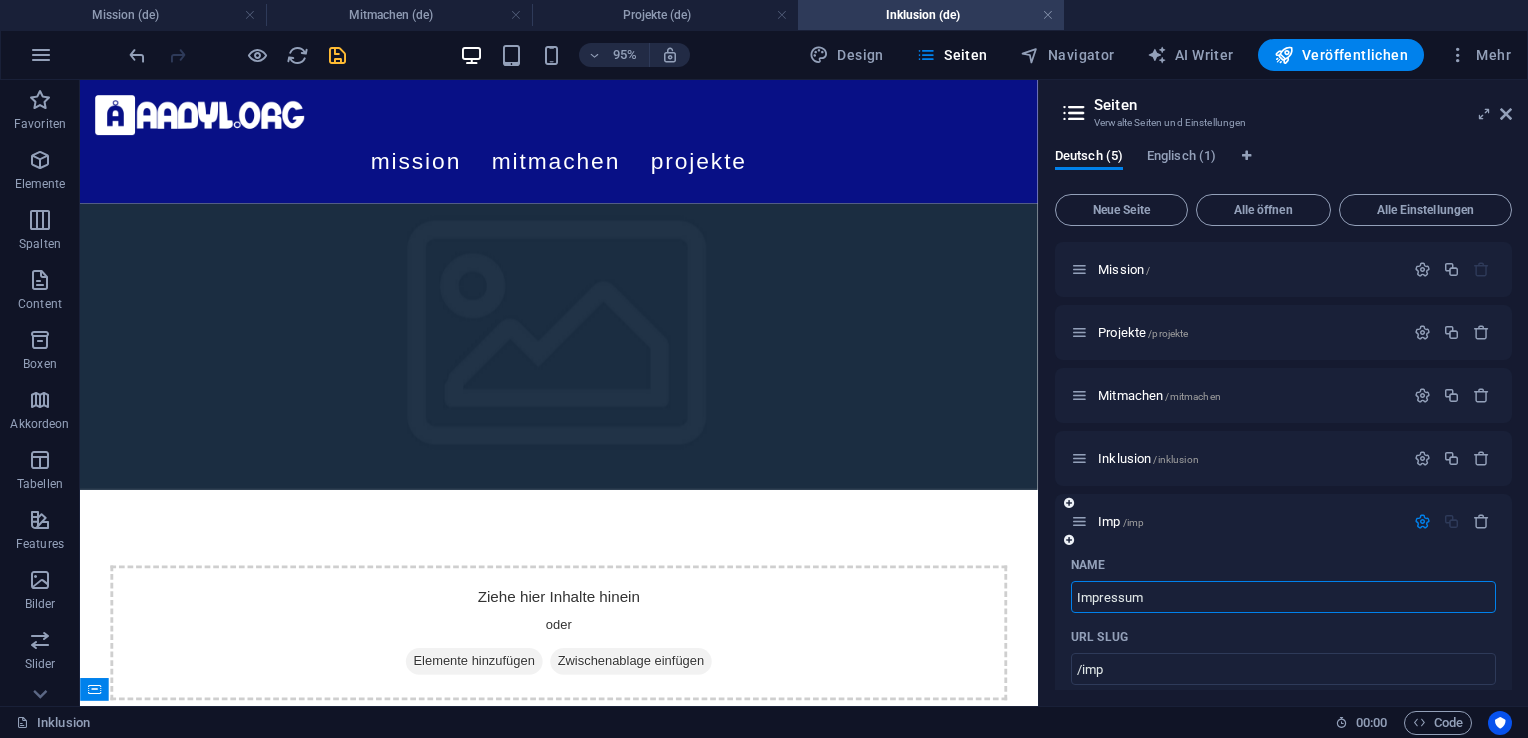type on "Impressum" 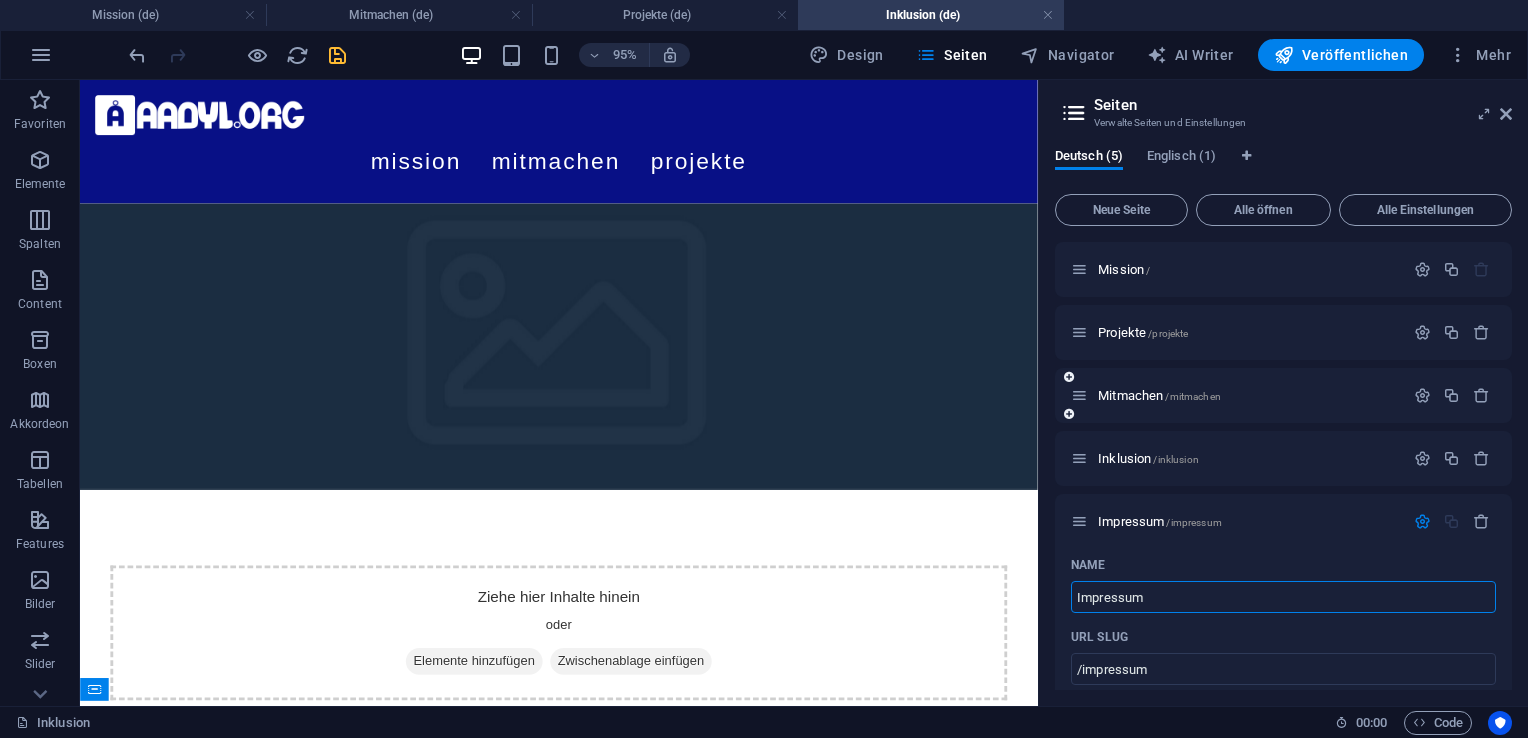type on "Impressum" 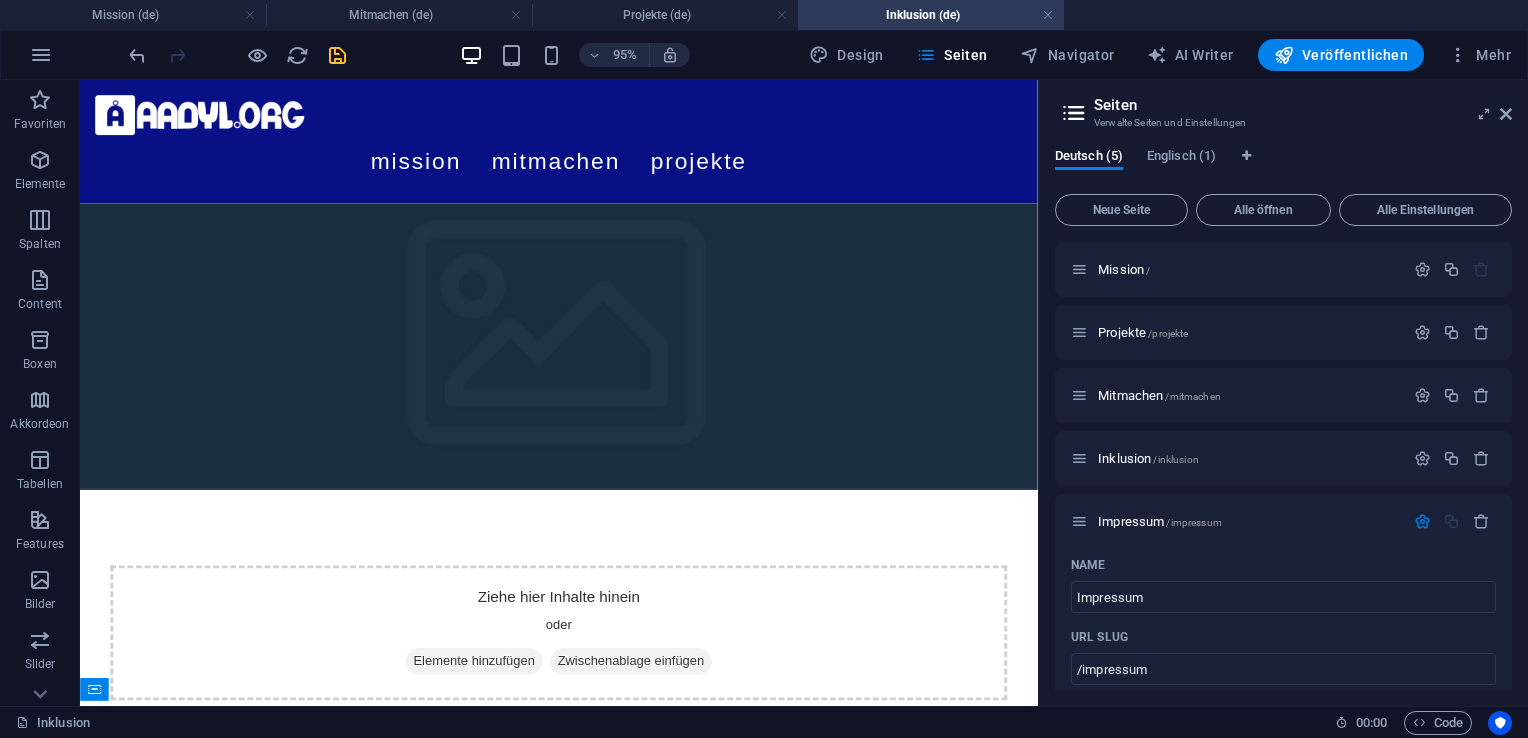 drag, startPoint x: 1507, startPoint y: 374, endPoint x: 1519, endPoint y: 442, distance: 69.050705 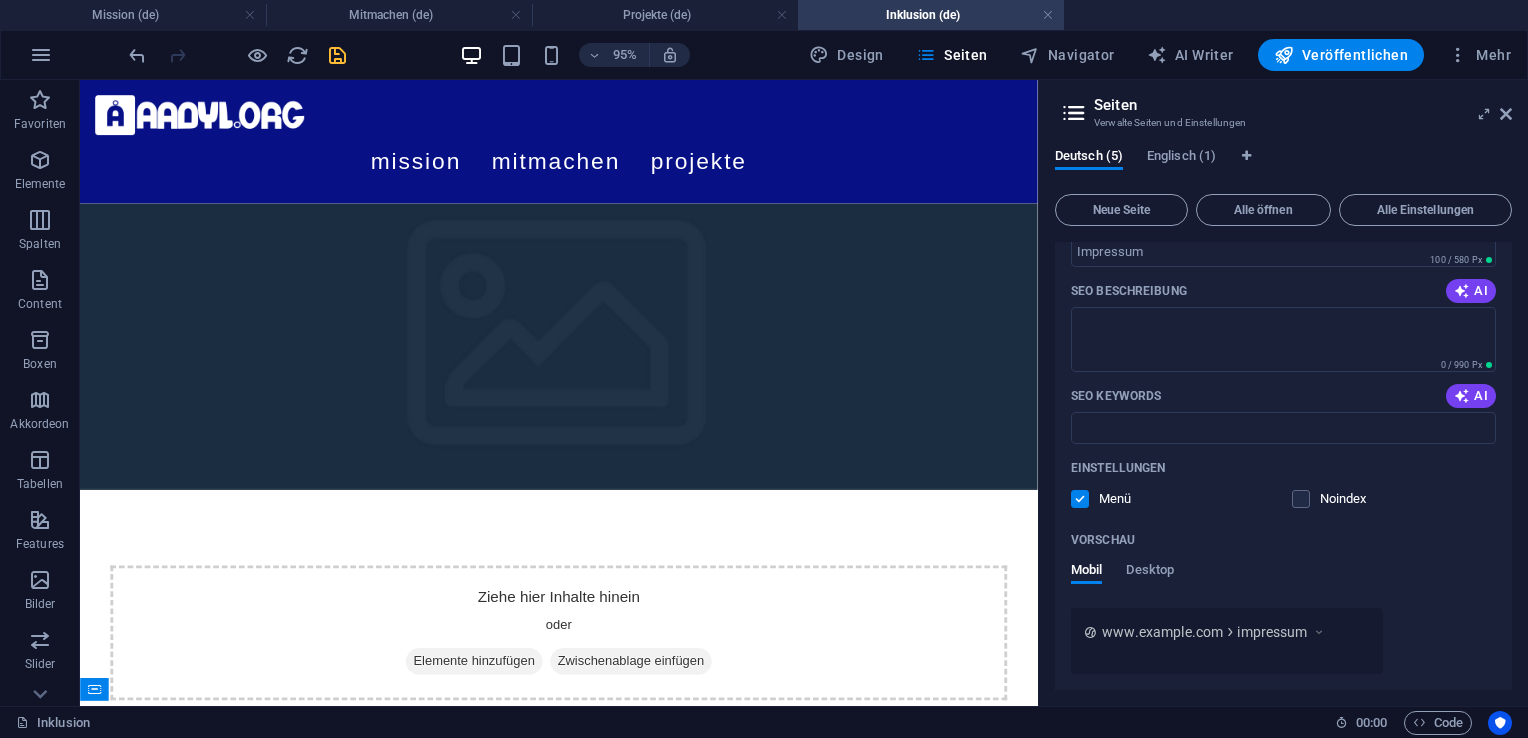 scroll, scrollTop: 489, scrollLeft: 0, axis: vertical 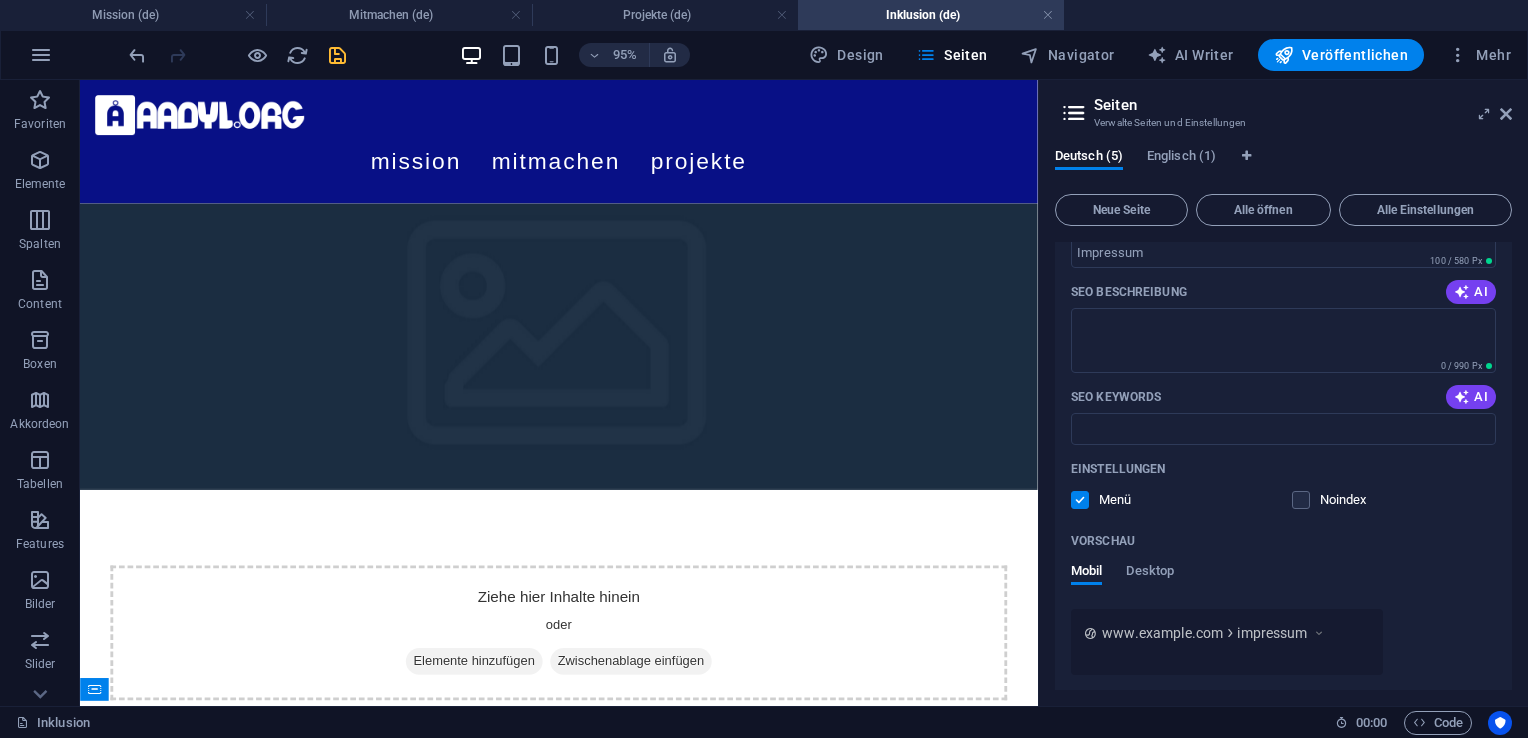 click at bounding box center [1080, 500] 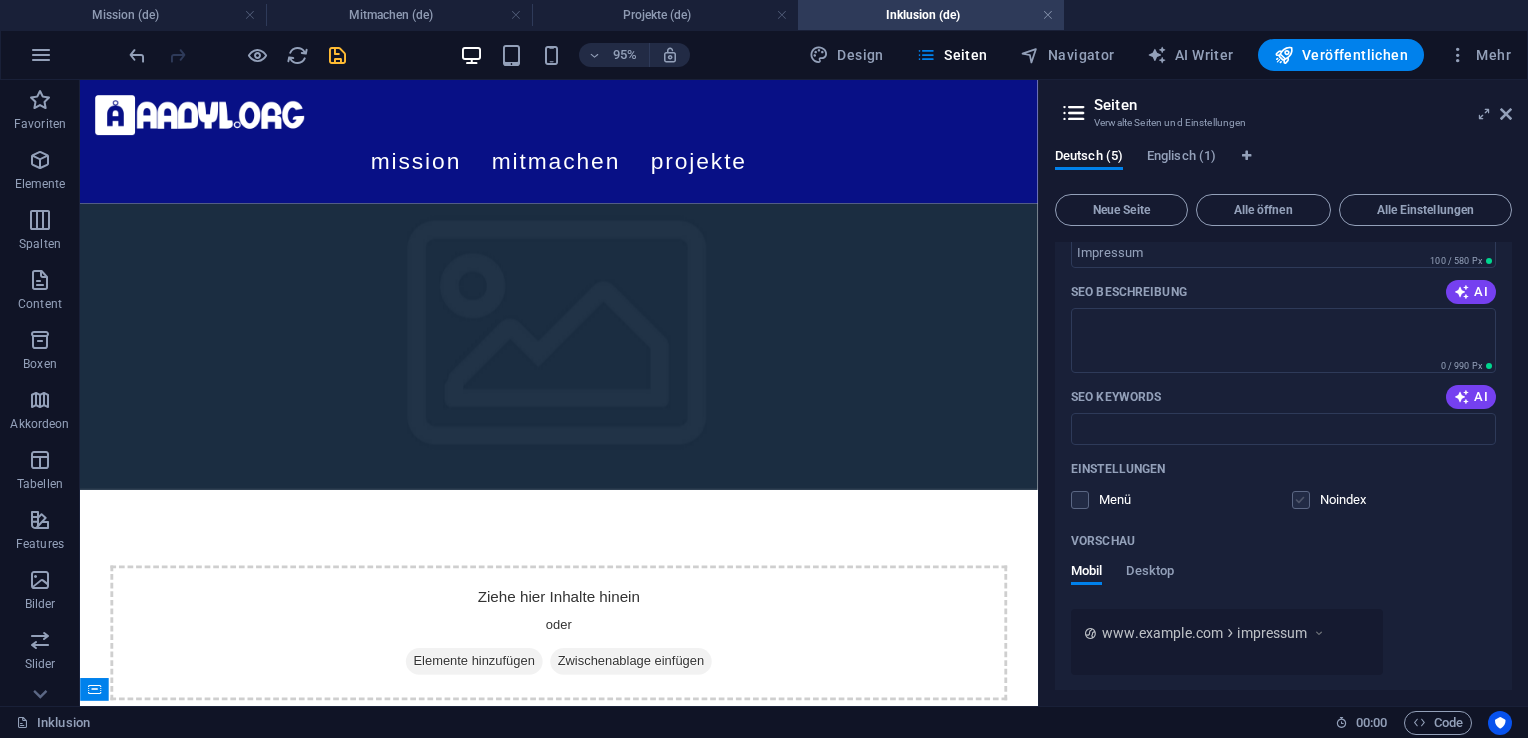 click at bounding box center [1301, 500] 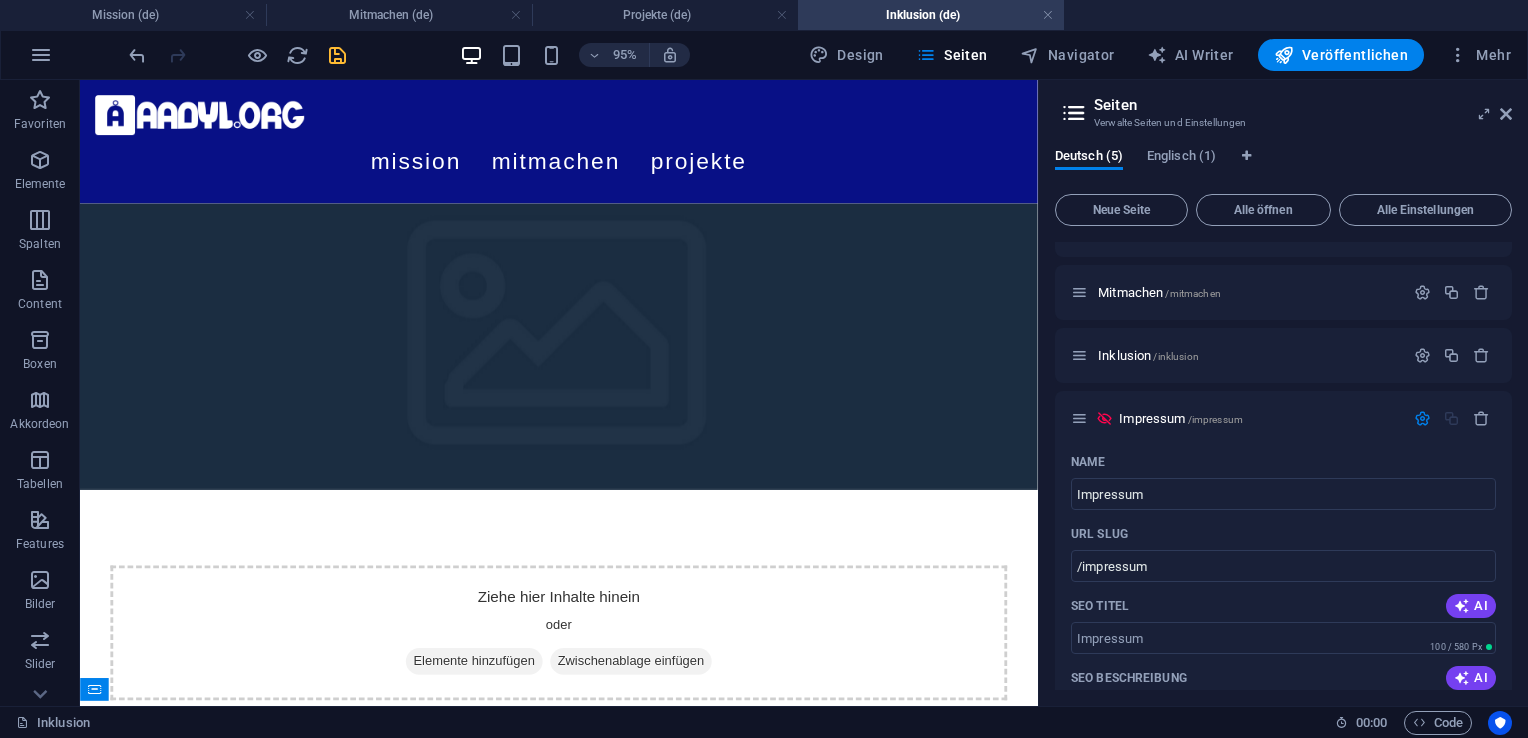 scroll, scrollTop: 104, scrollLeft: 0, axis: vertical 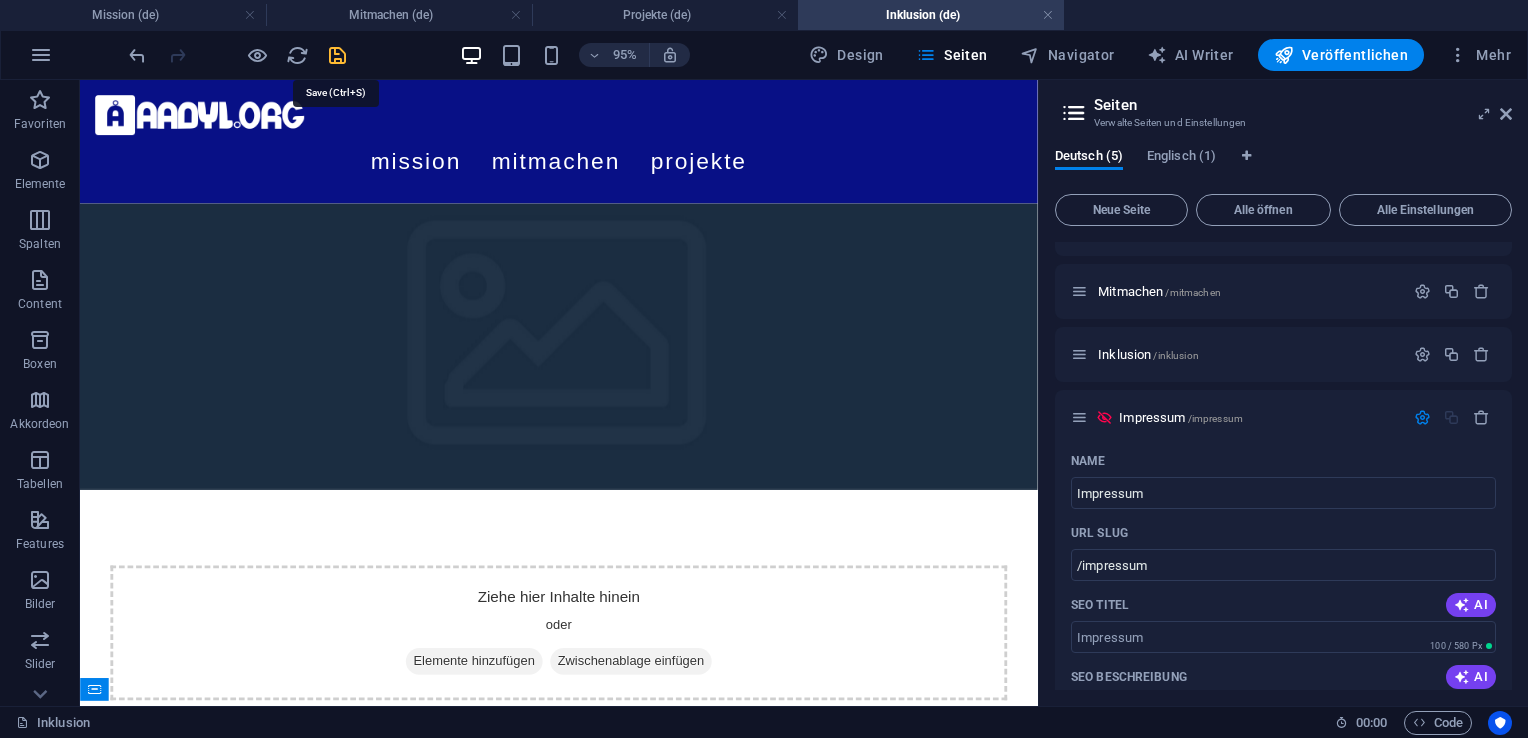 click at bounding box center (337, 55) 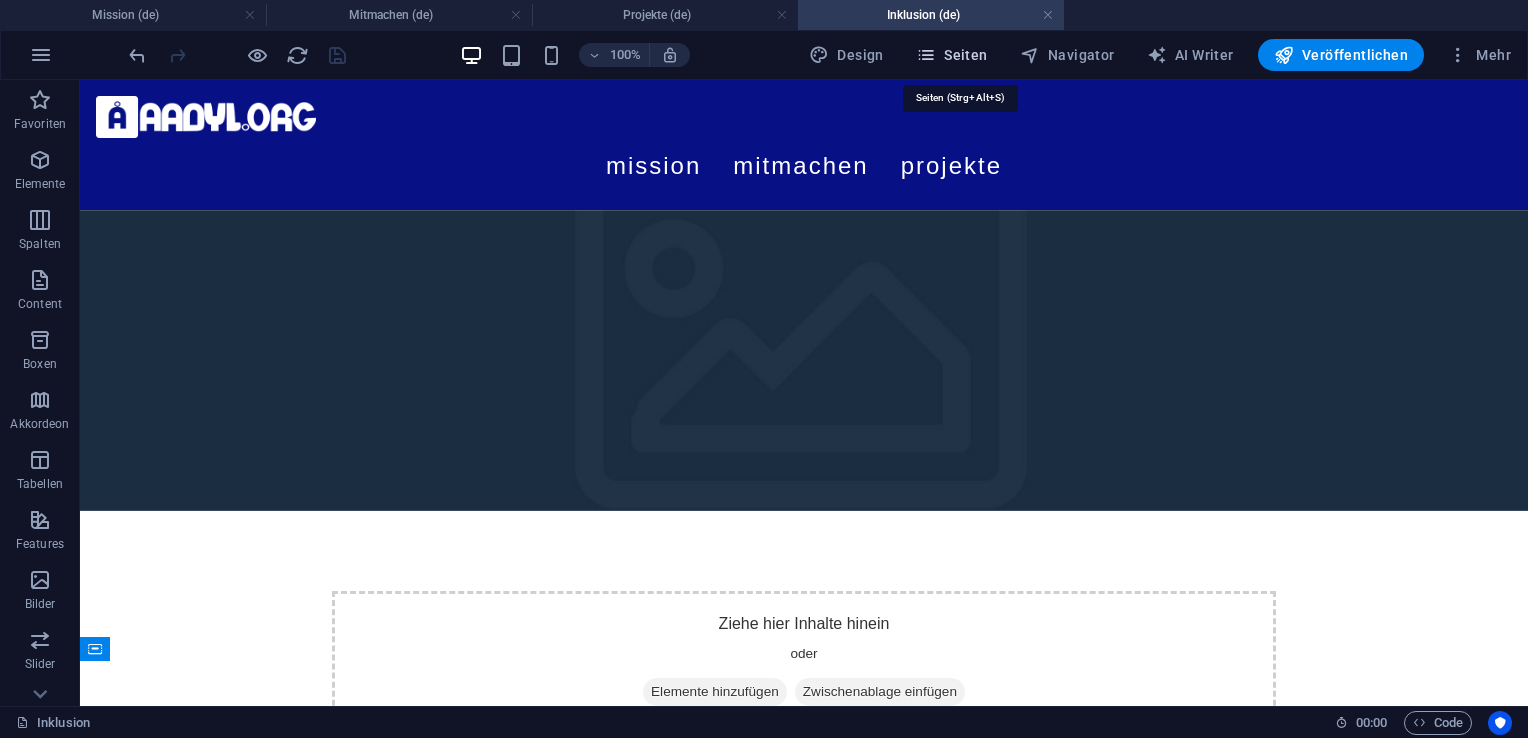 click on "Seiten" at bounding box center [952, 55] 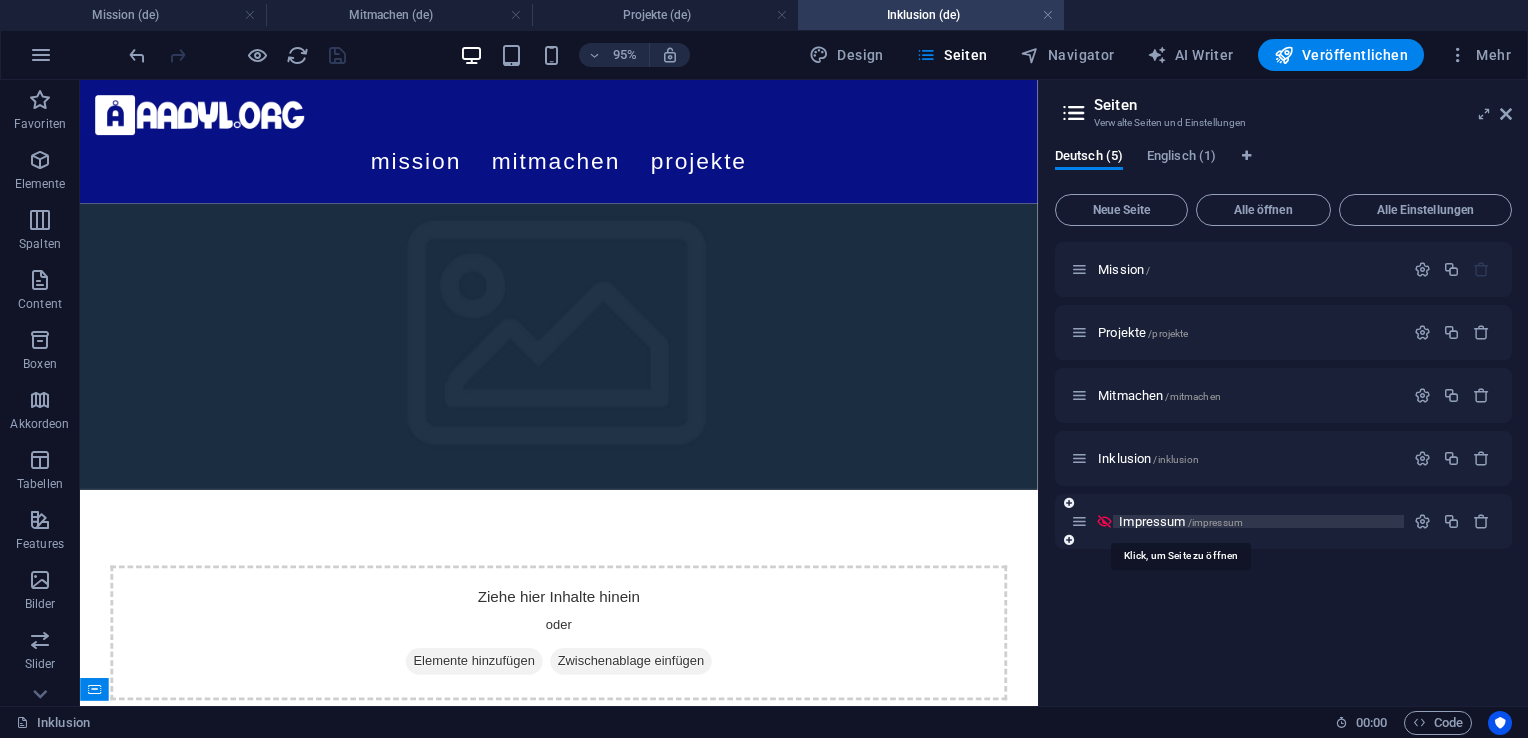 click on "Impressum /impressum" at bounding box center (1181, 521) 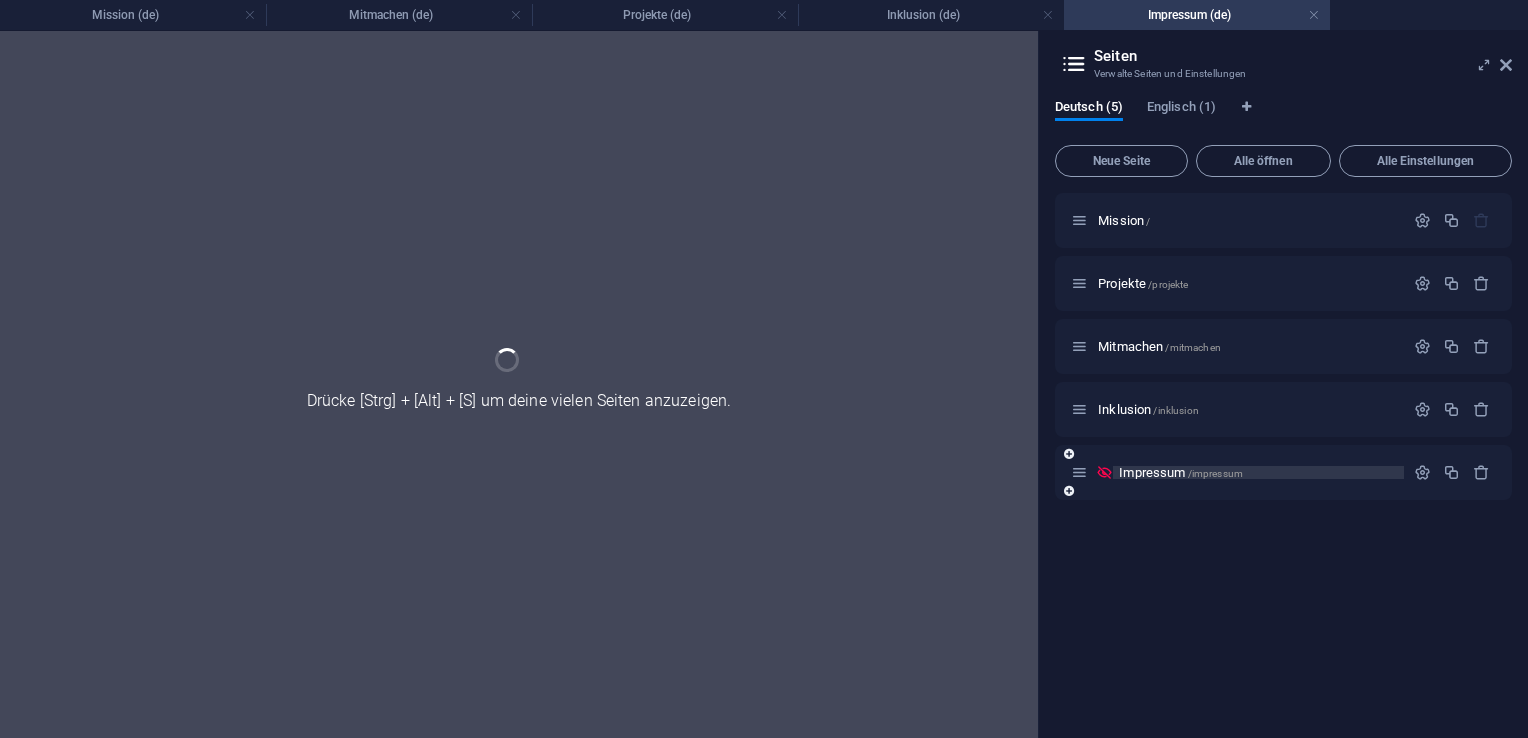 click on "Mission / Projekte /projekte Mitmachen /mitmachen Inklusion /inklusion Impressum /impressum" at bounding box center [1283, 457] 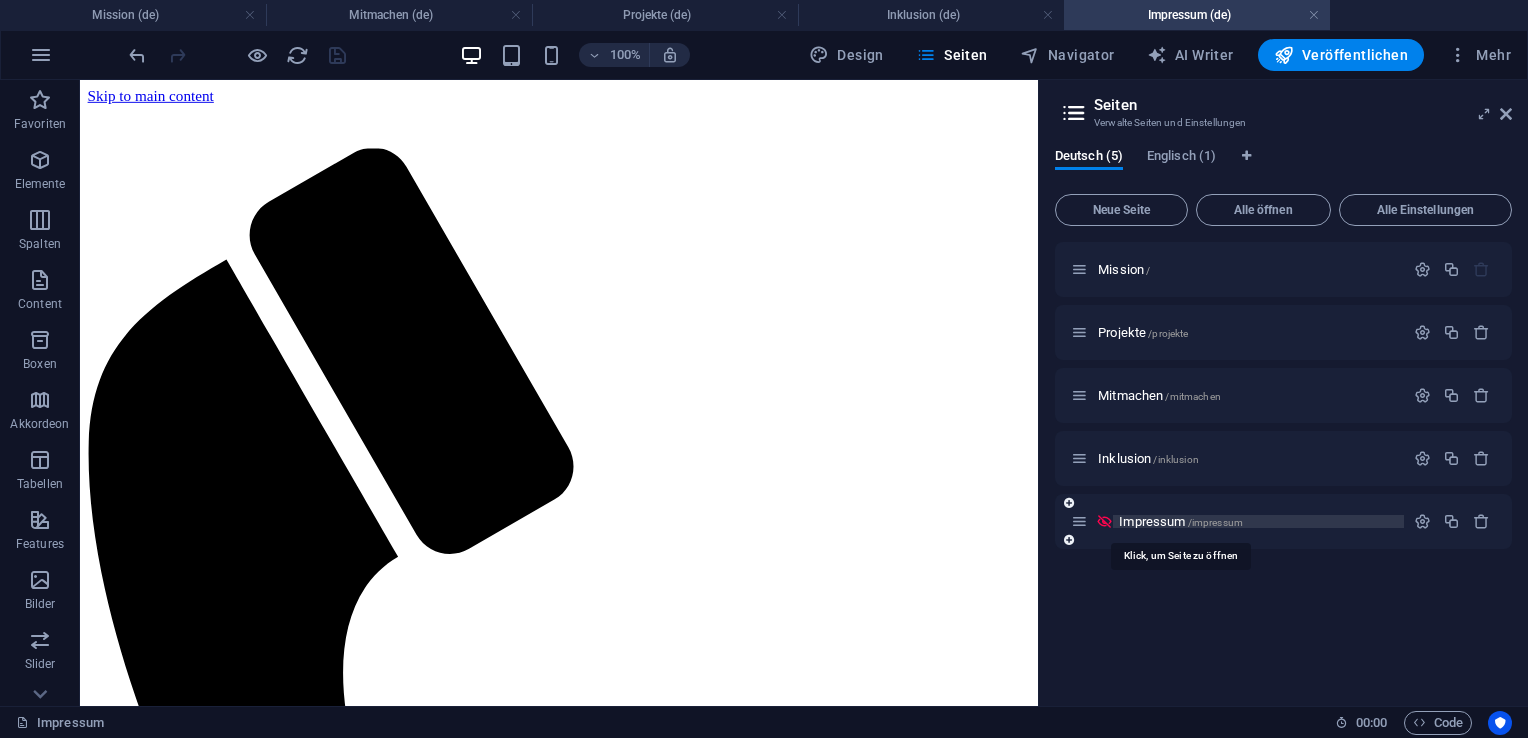 scroll, scrollTop: 0, scrollLeft: 0, axis: both 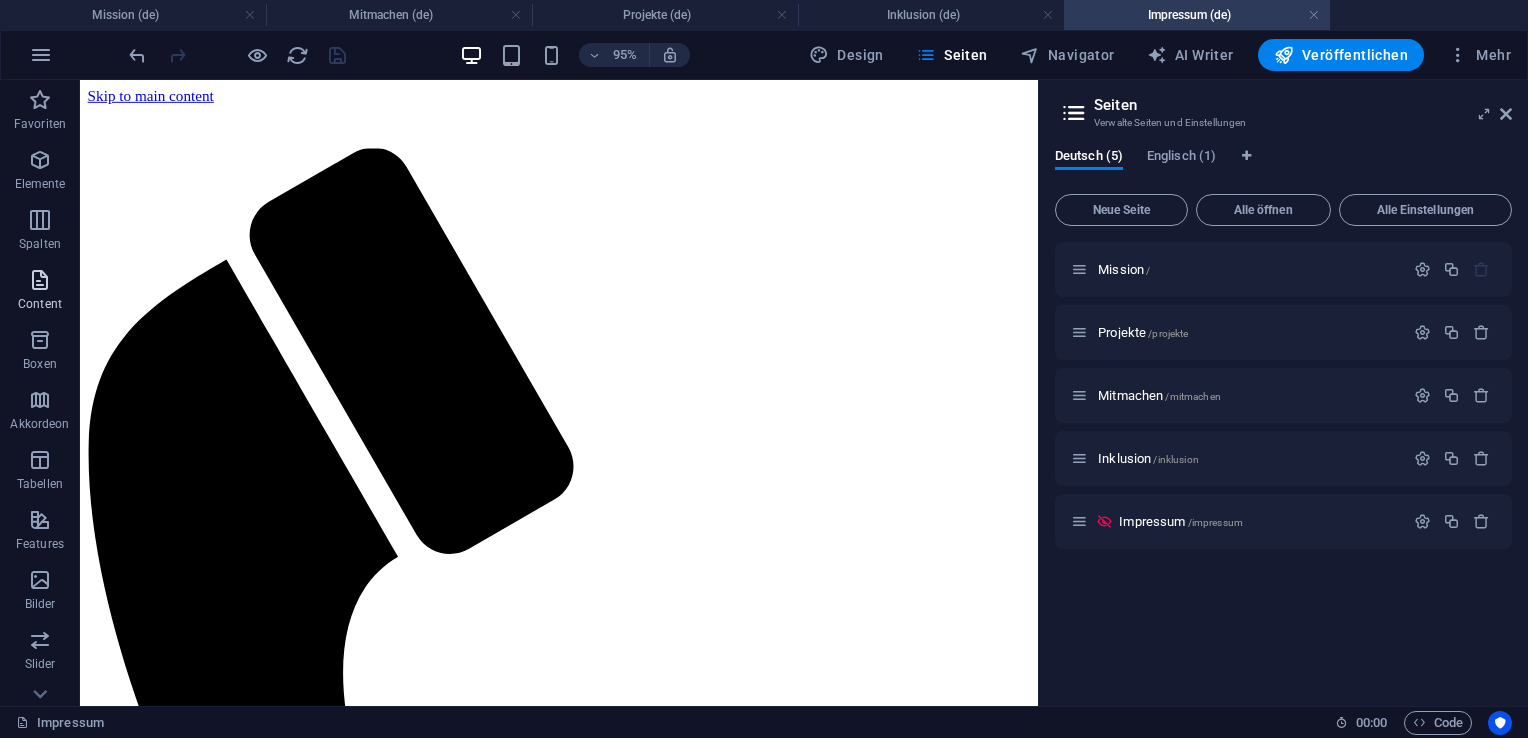 click at bounding box center [40, 280] 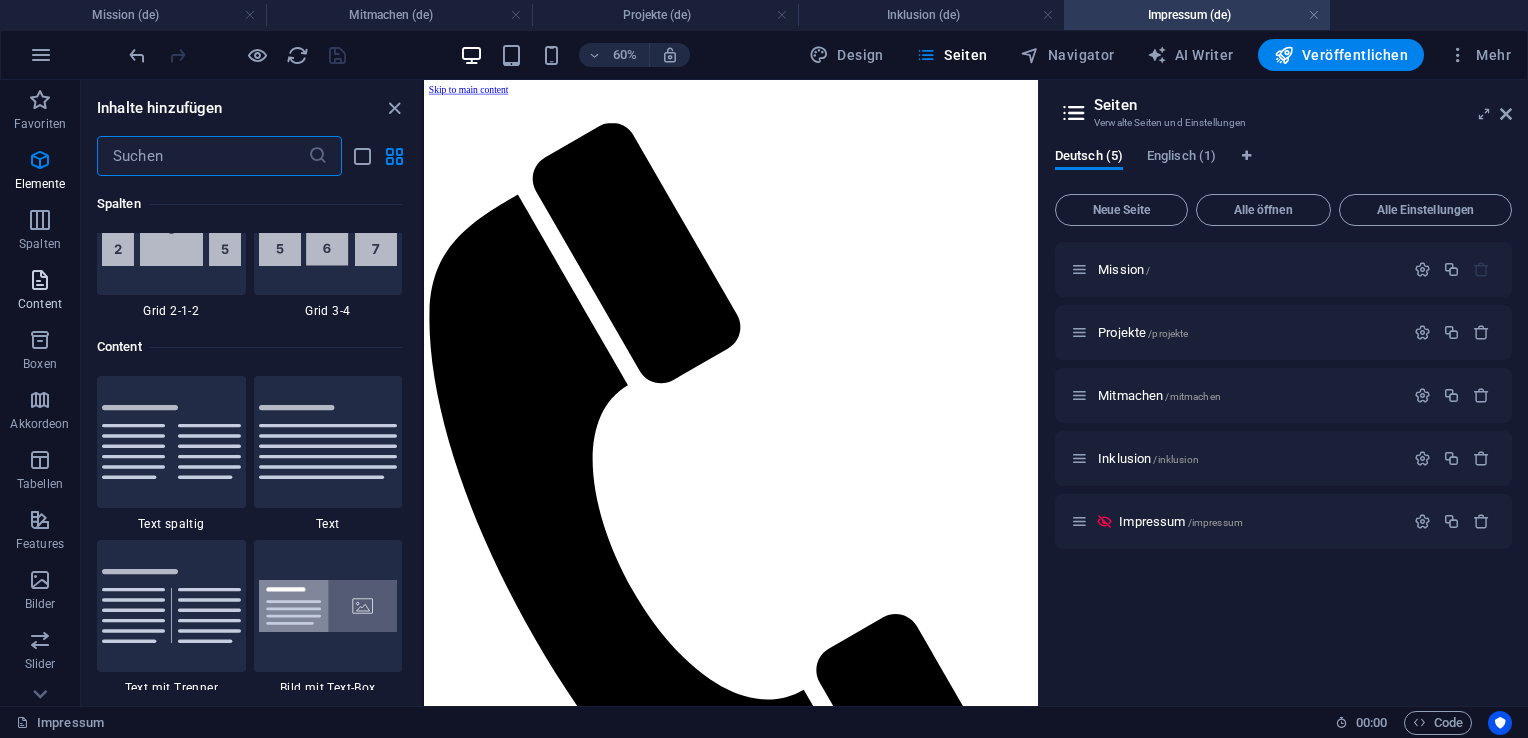 scroll, scrollTop: 3499, scrollLeft: 0, axis: vertical 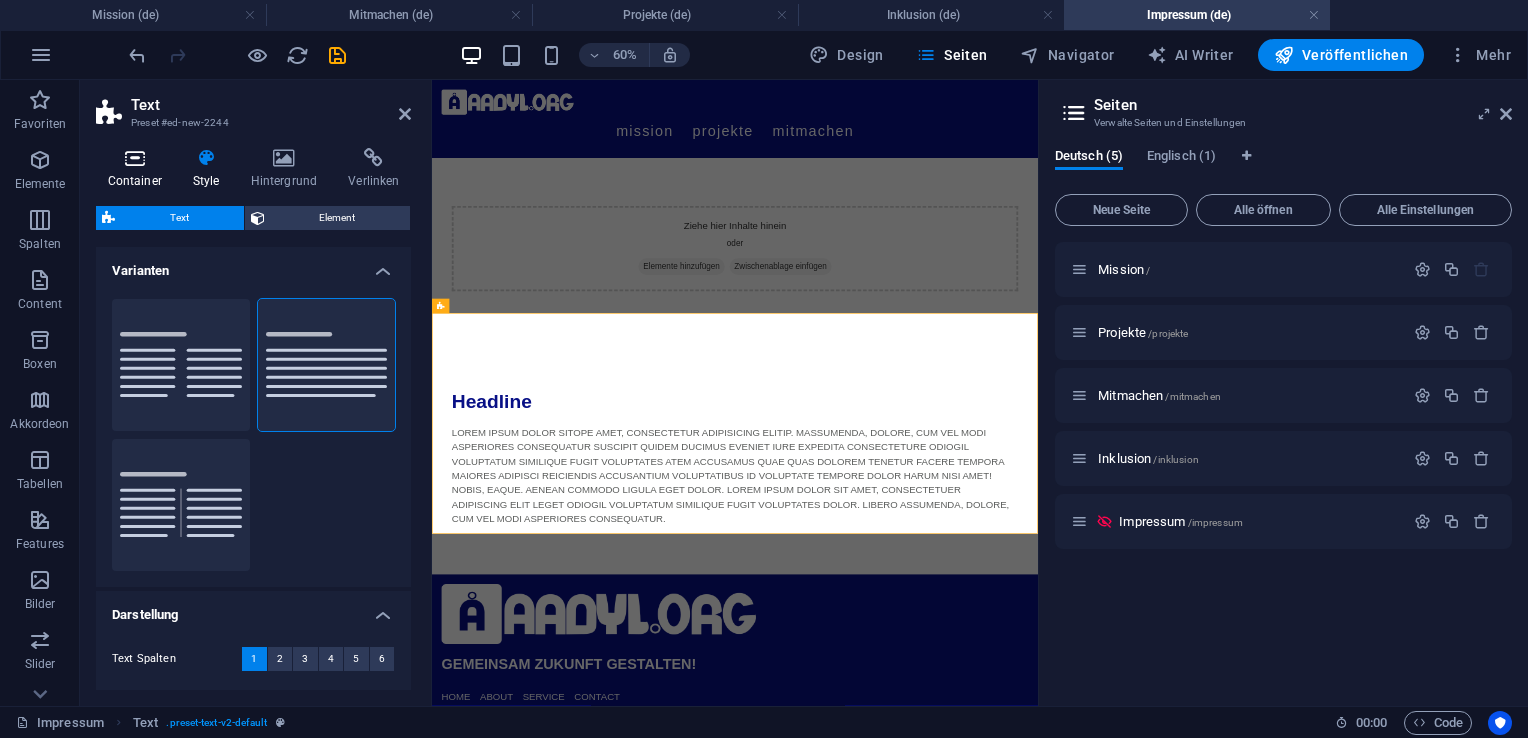 click on "Container" at bounding box center [138, 169] 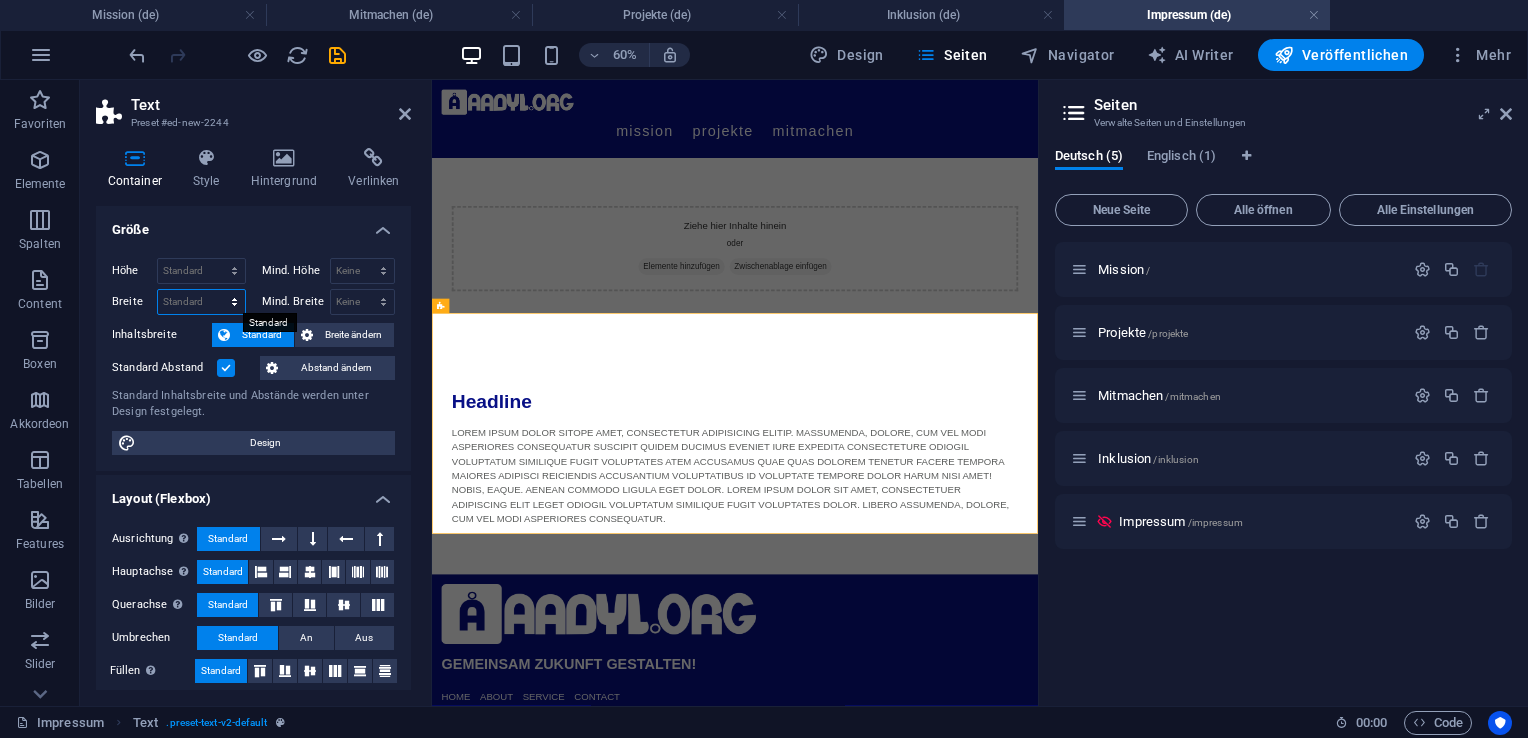 click on "Standard px rem % em vh vw" at bounding box center [201, 302] 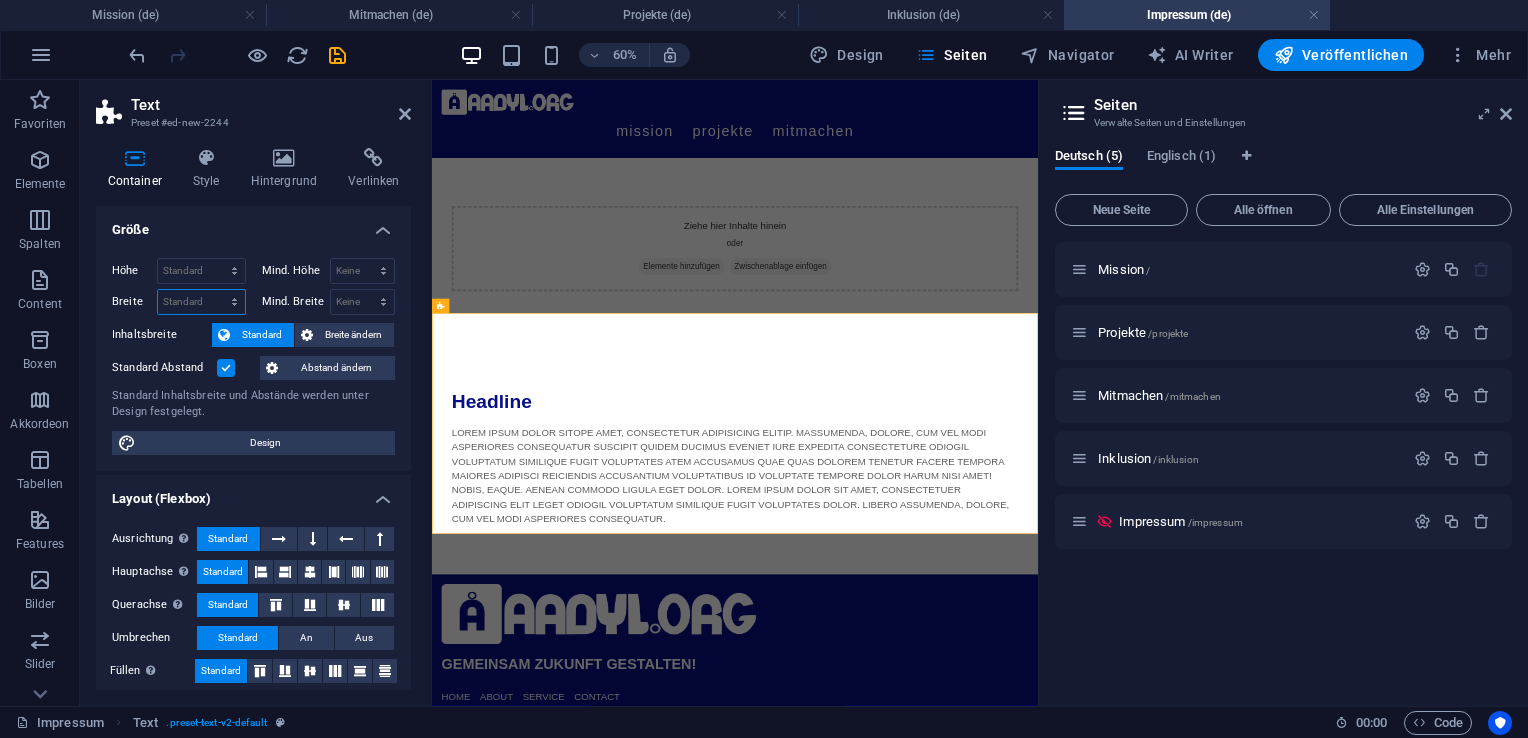 select on "%" 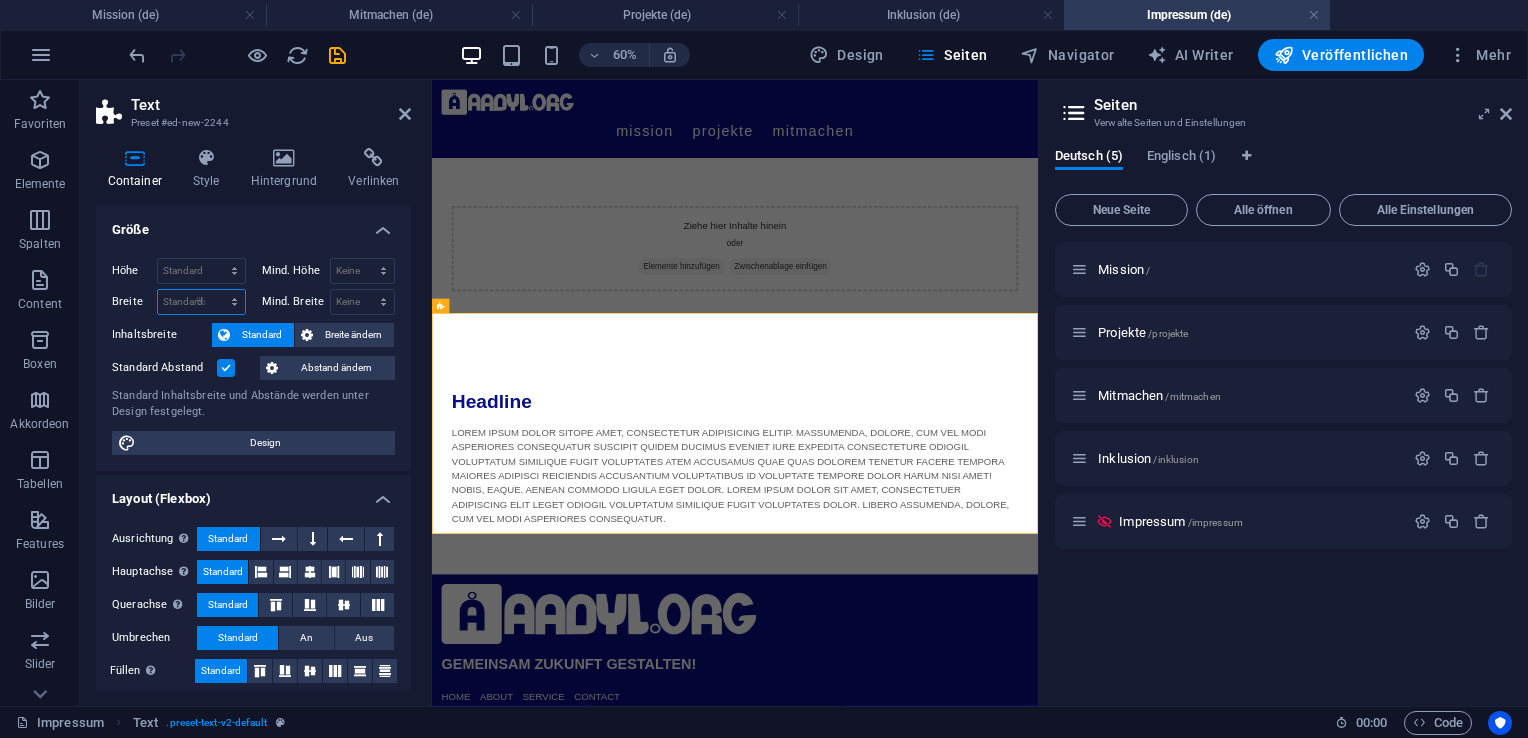 click on "Standard px rem % em vh vw" at bounding box center [201, 302] 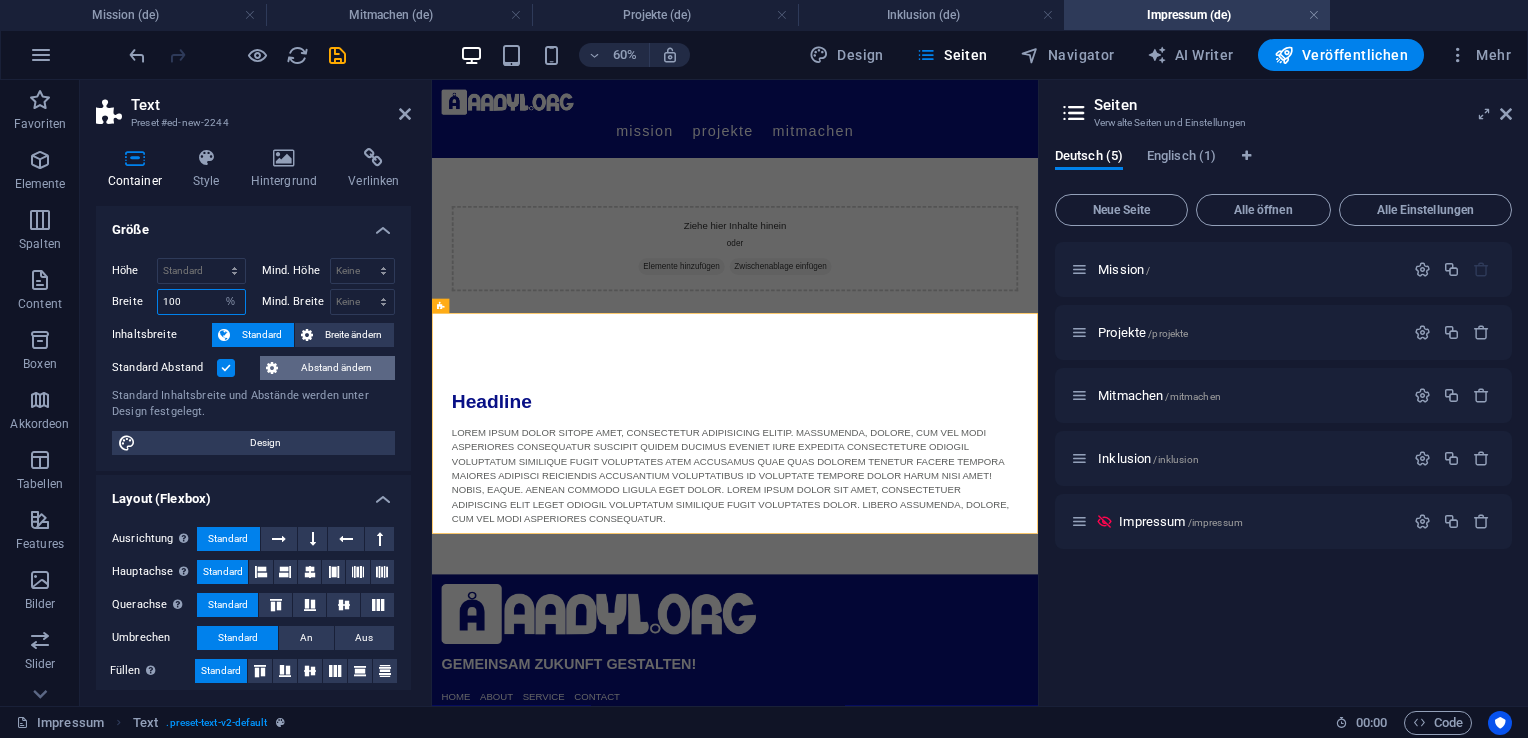 scroll, scrollTop: 4, scrollLeft: 0, axis: vertical 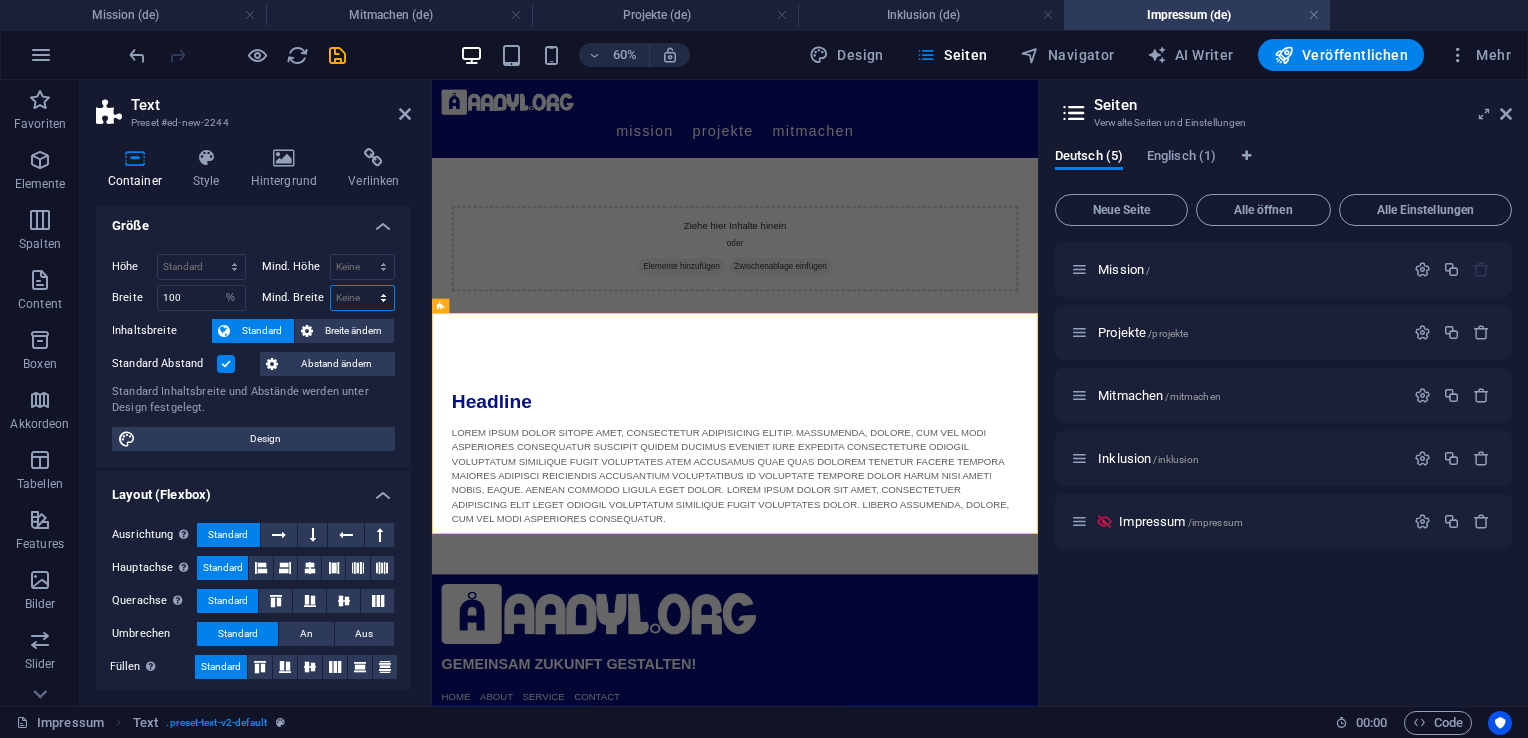 click on "Keine px rem % vh vw" at bounding box center (363, 298) 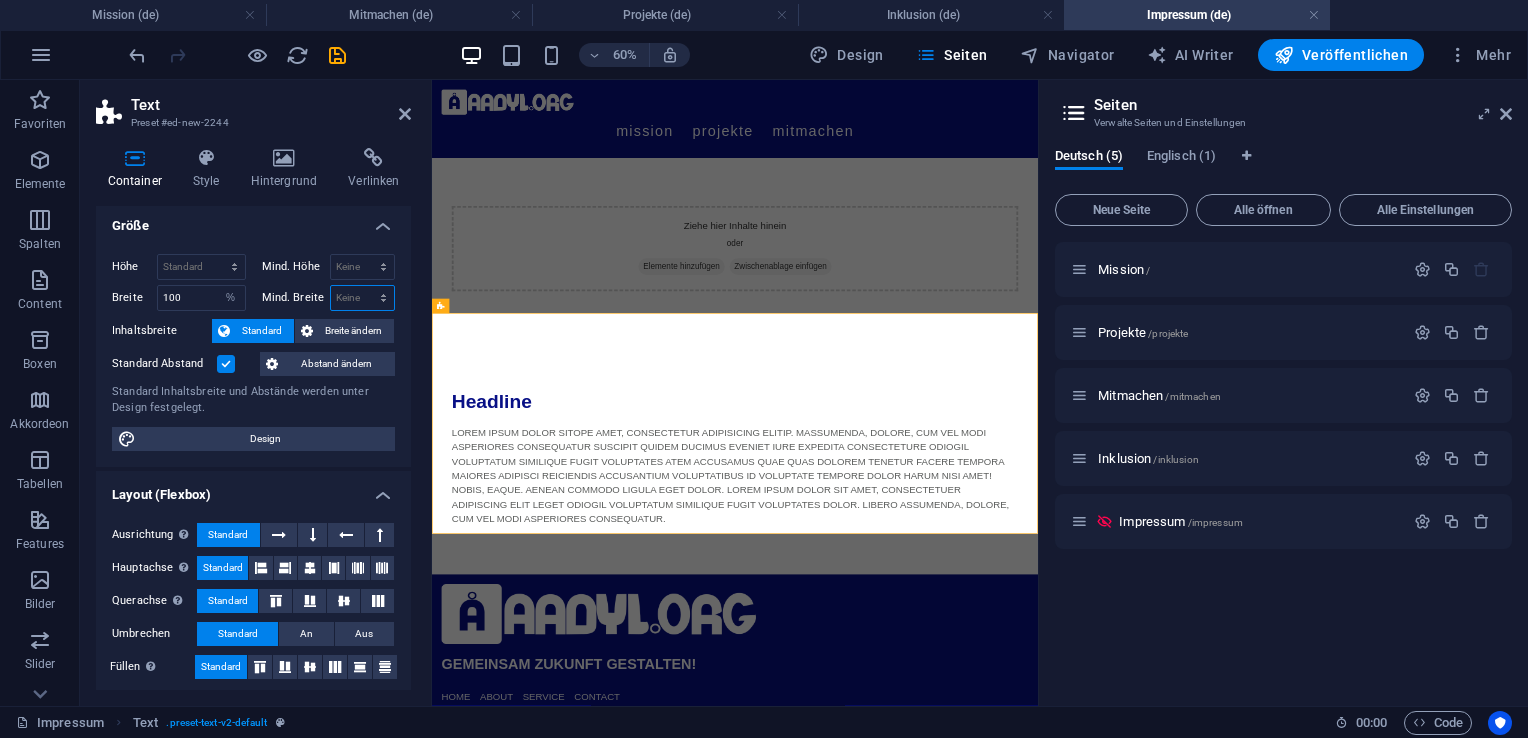 select on "%" 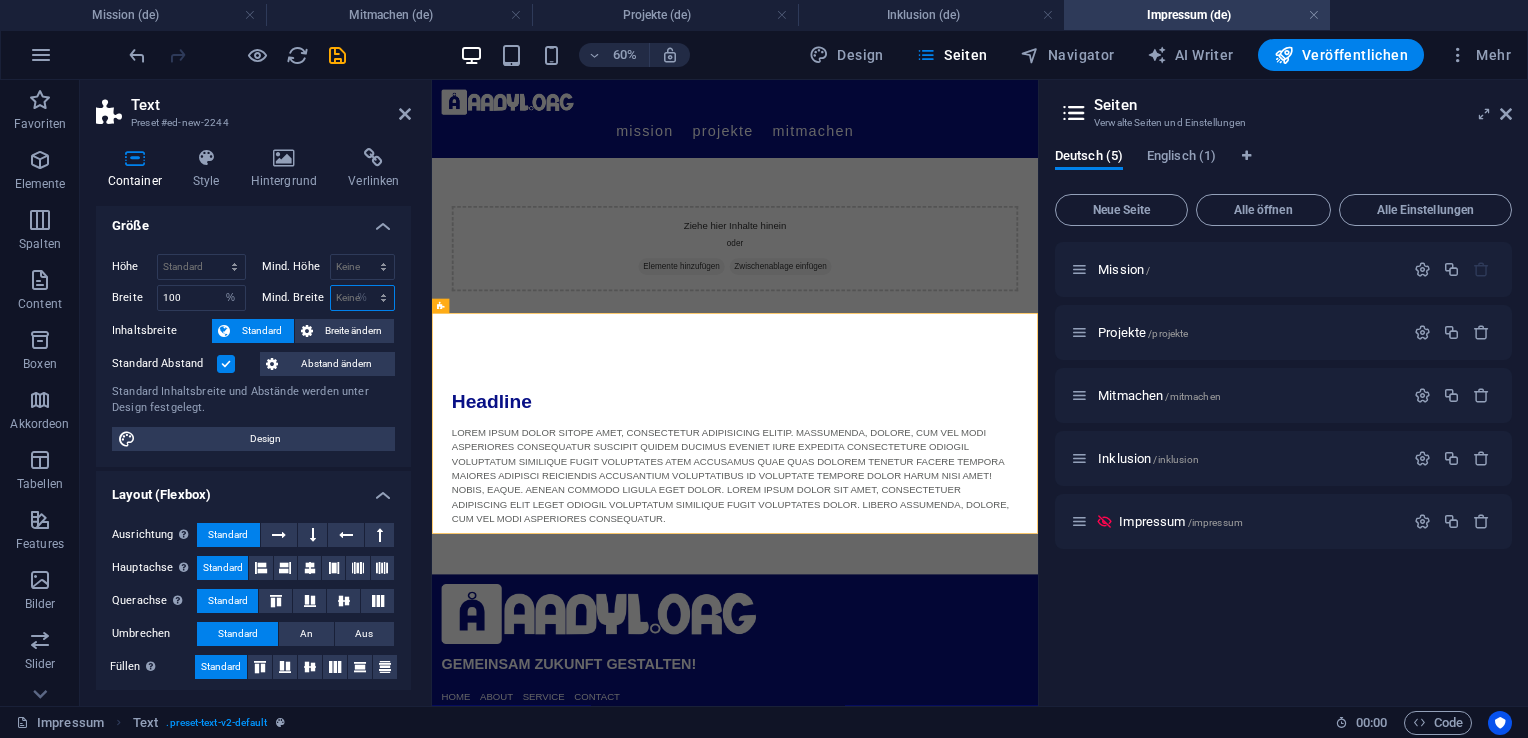 click on "Keine px rem % vh vw" at bounding box center [363, 298] 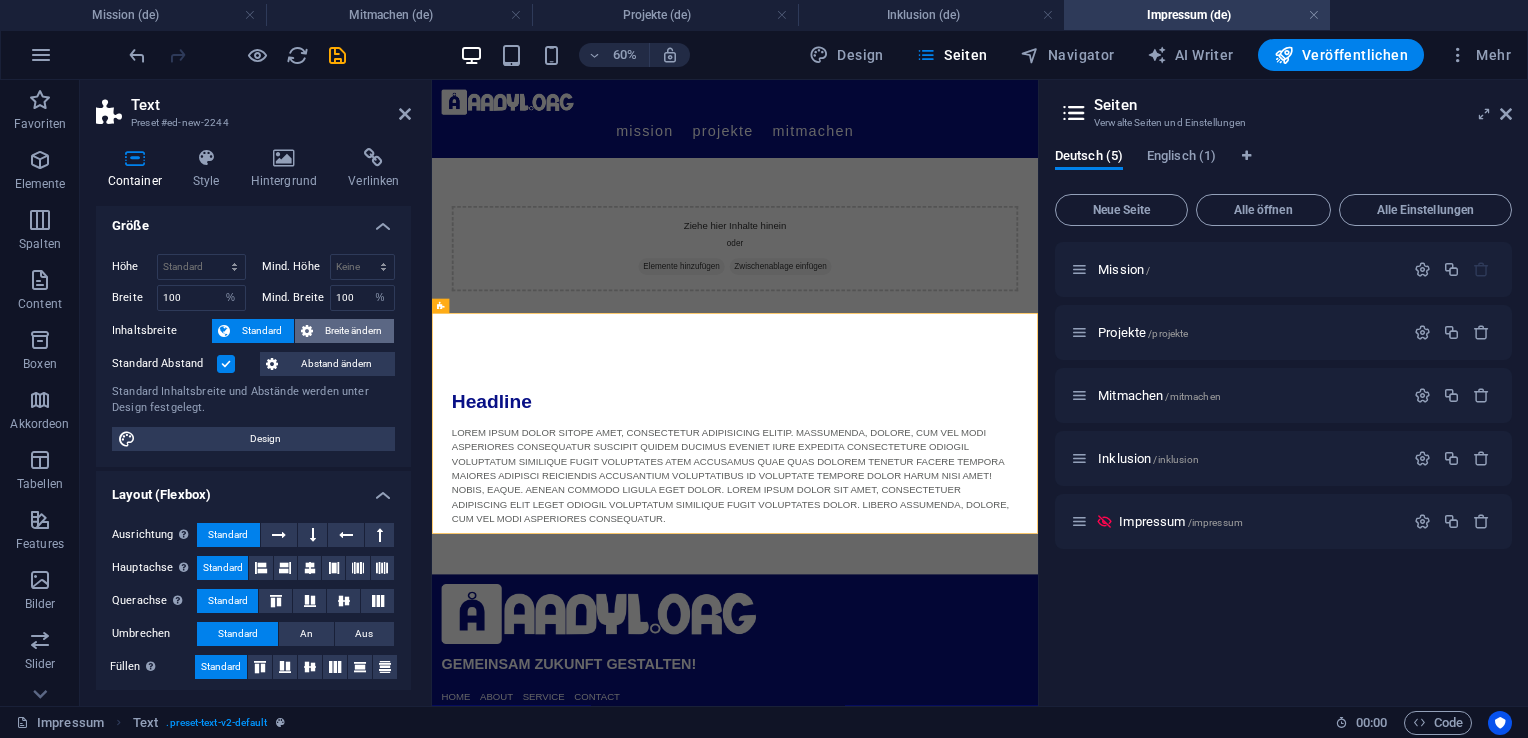 click on "Breite ändern" at bounding box center [353, 331] 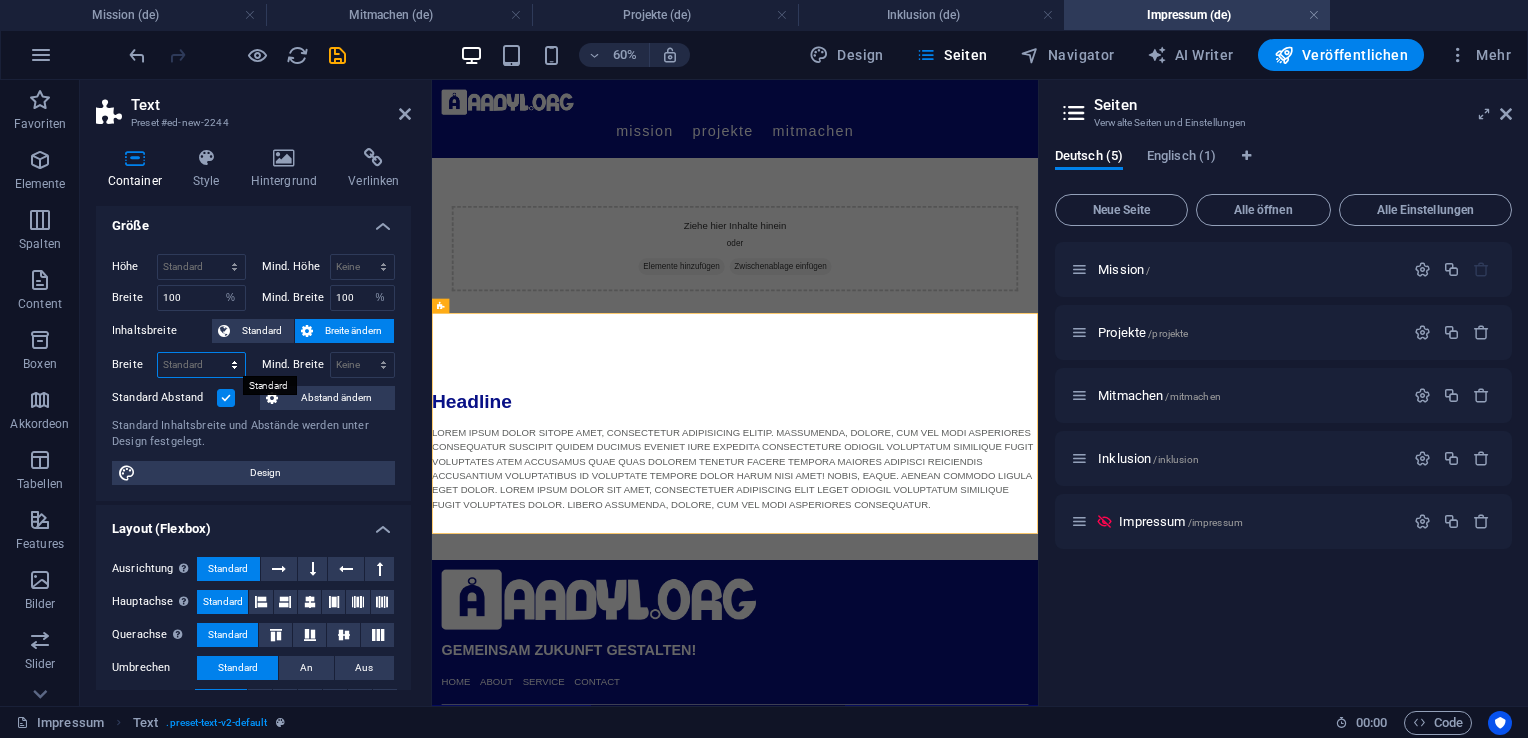 click on "Standard px rem % em vh vw" at bounding box center [201, 365] 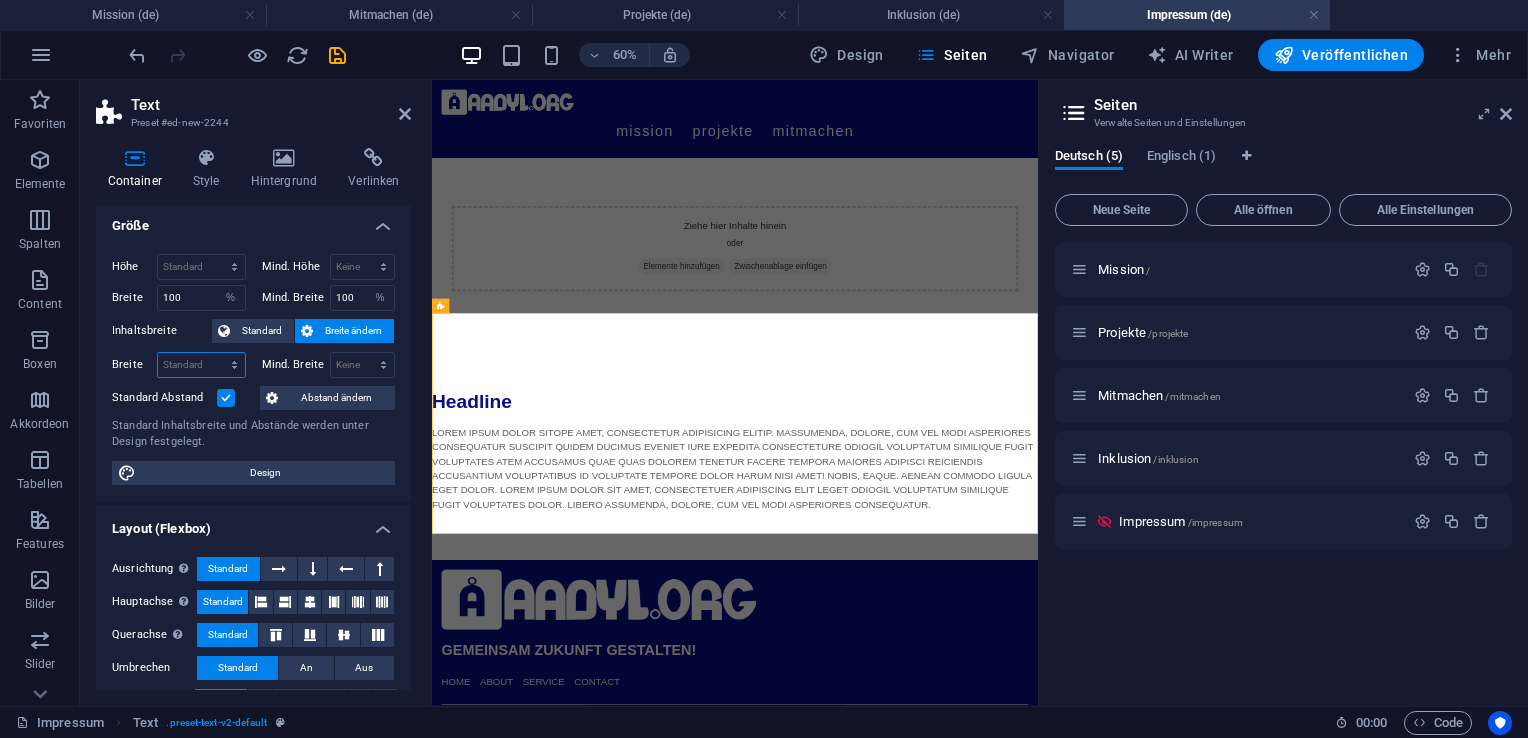 select on "%" 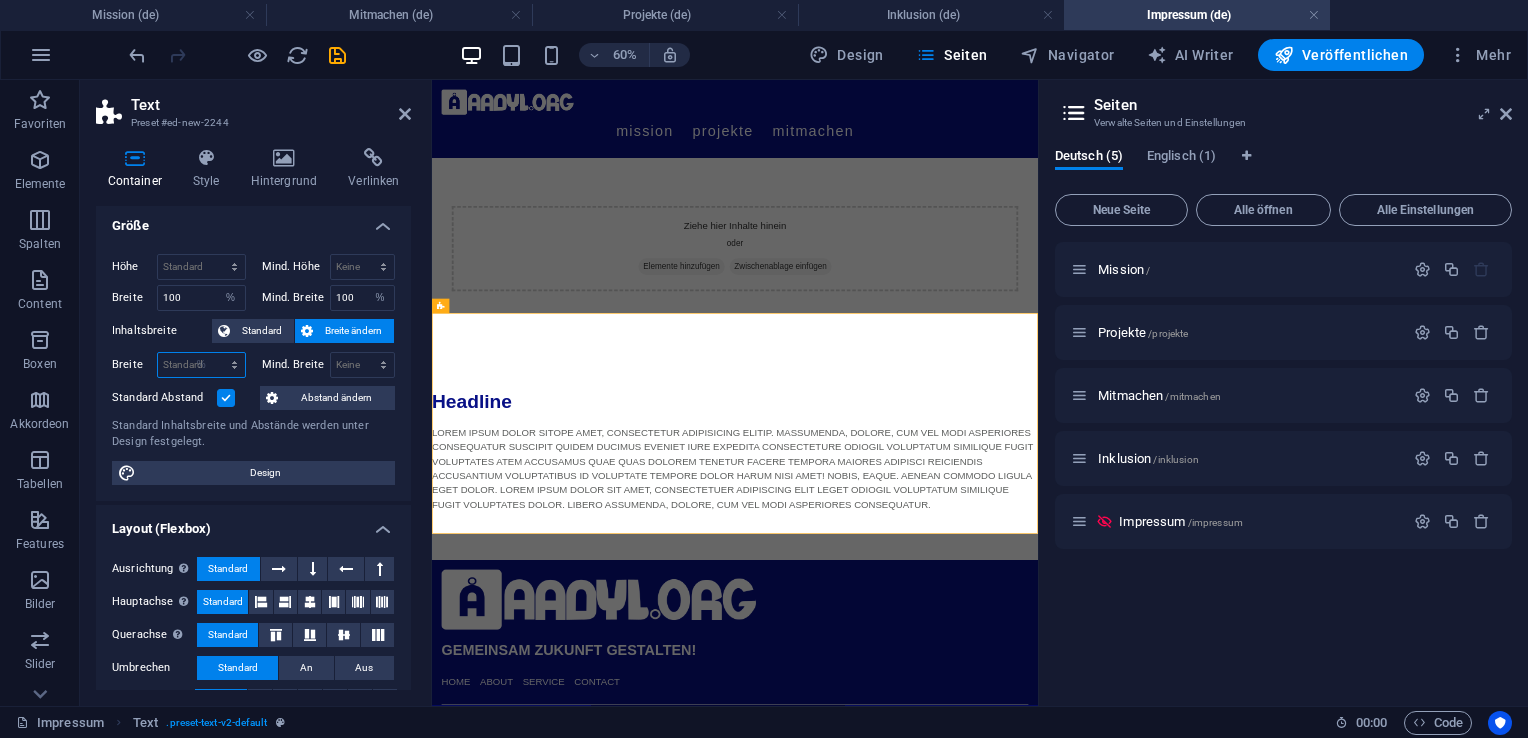 click on "Standard px rem % em vh vw" at bounding box center (201, 365) 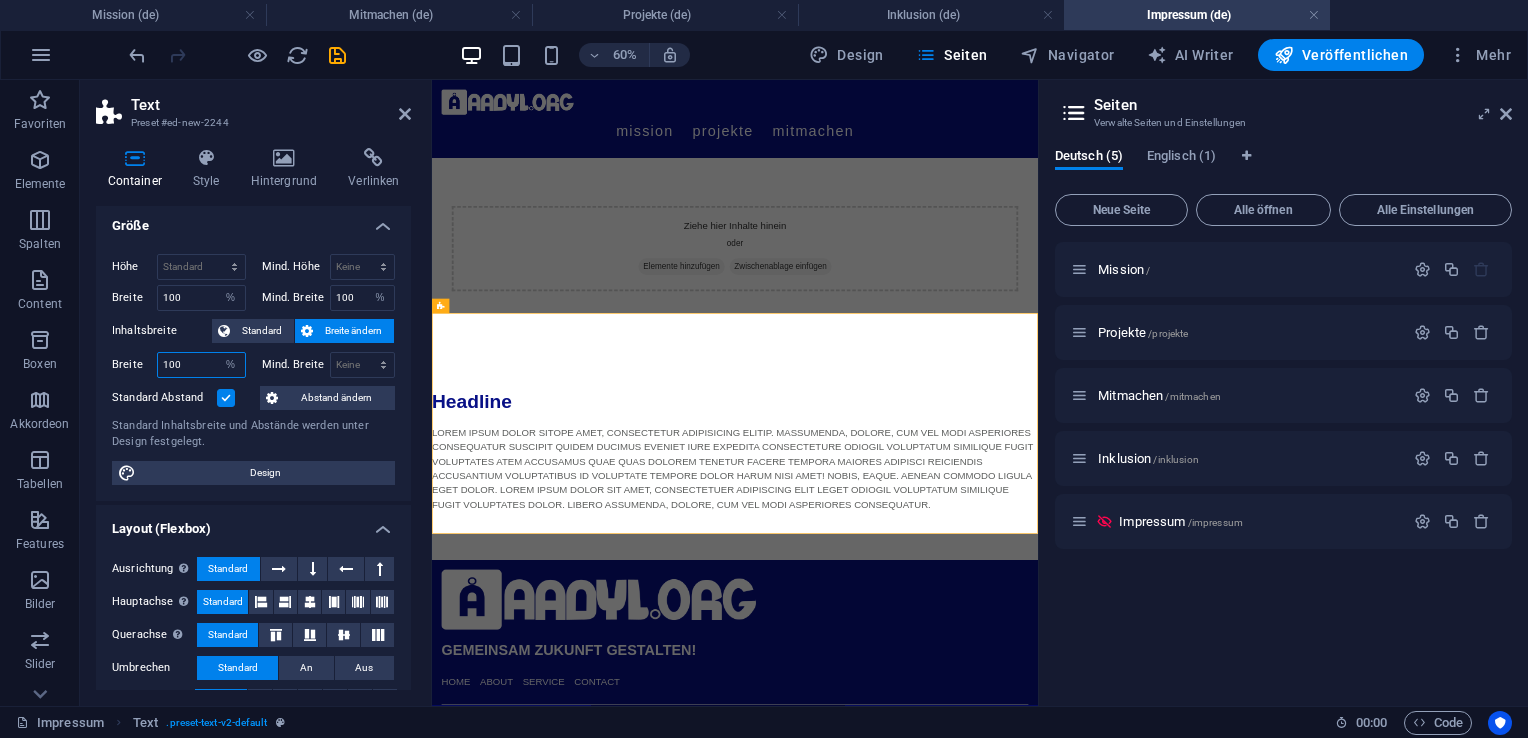 click on "100" at bounding box center (201, 365) 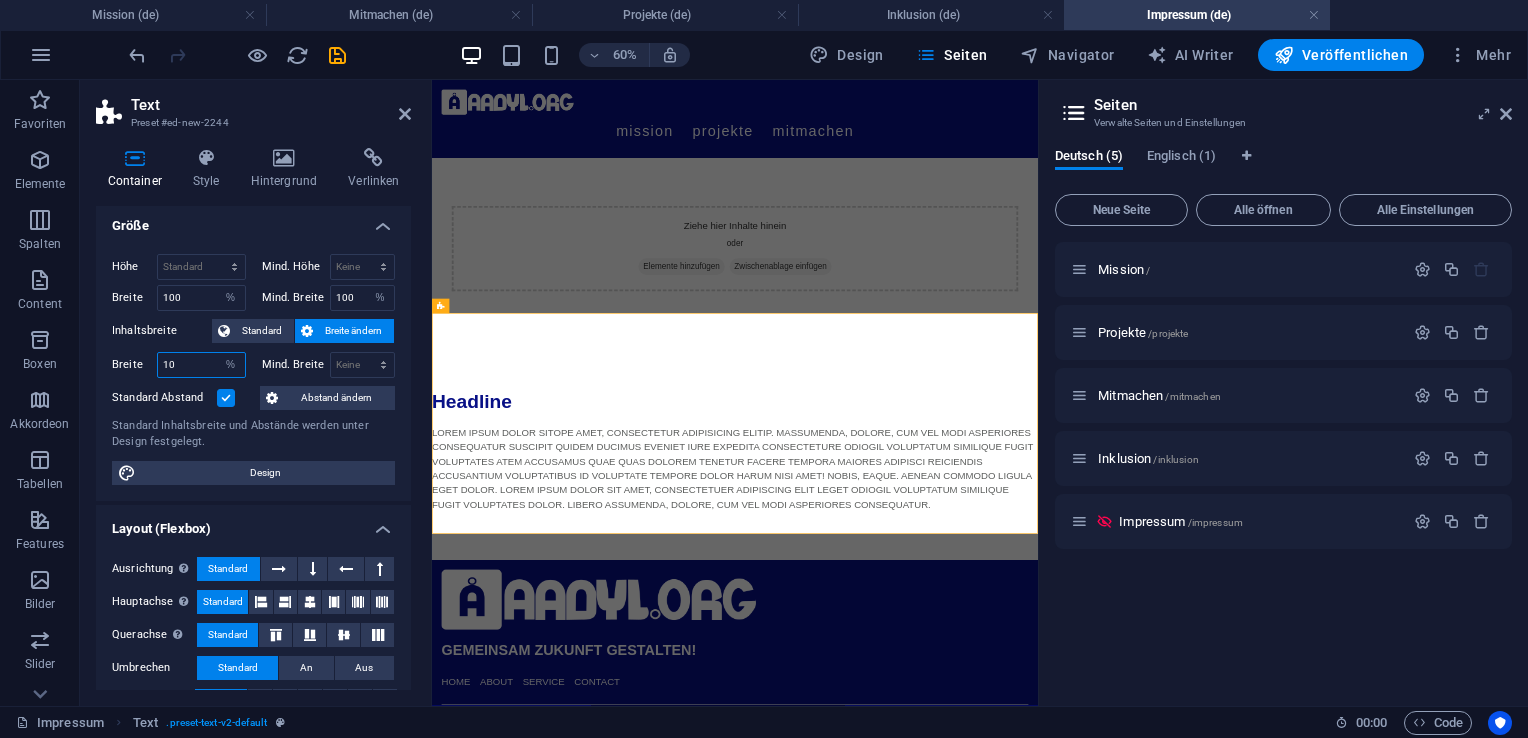 type on "1" 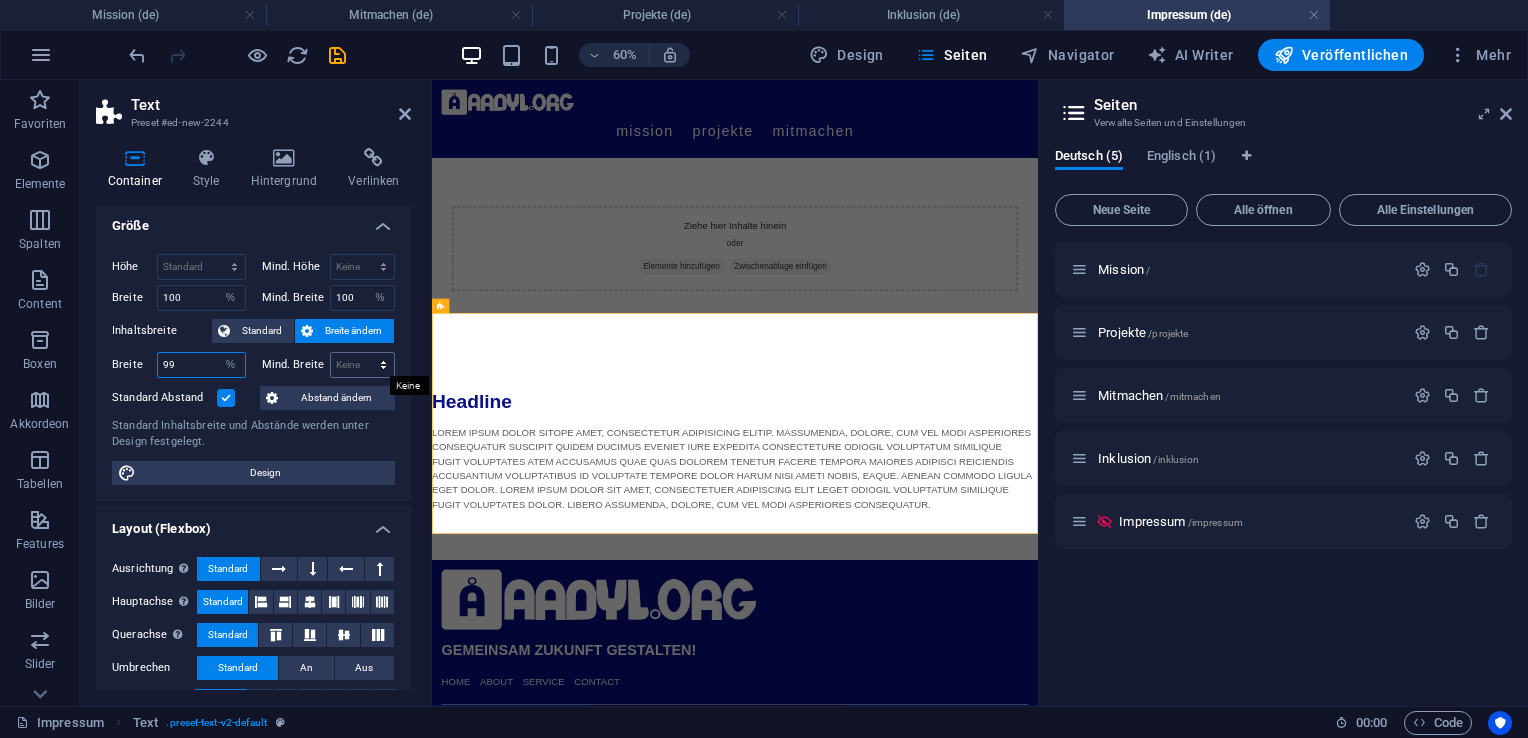 type on "99" 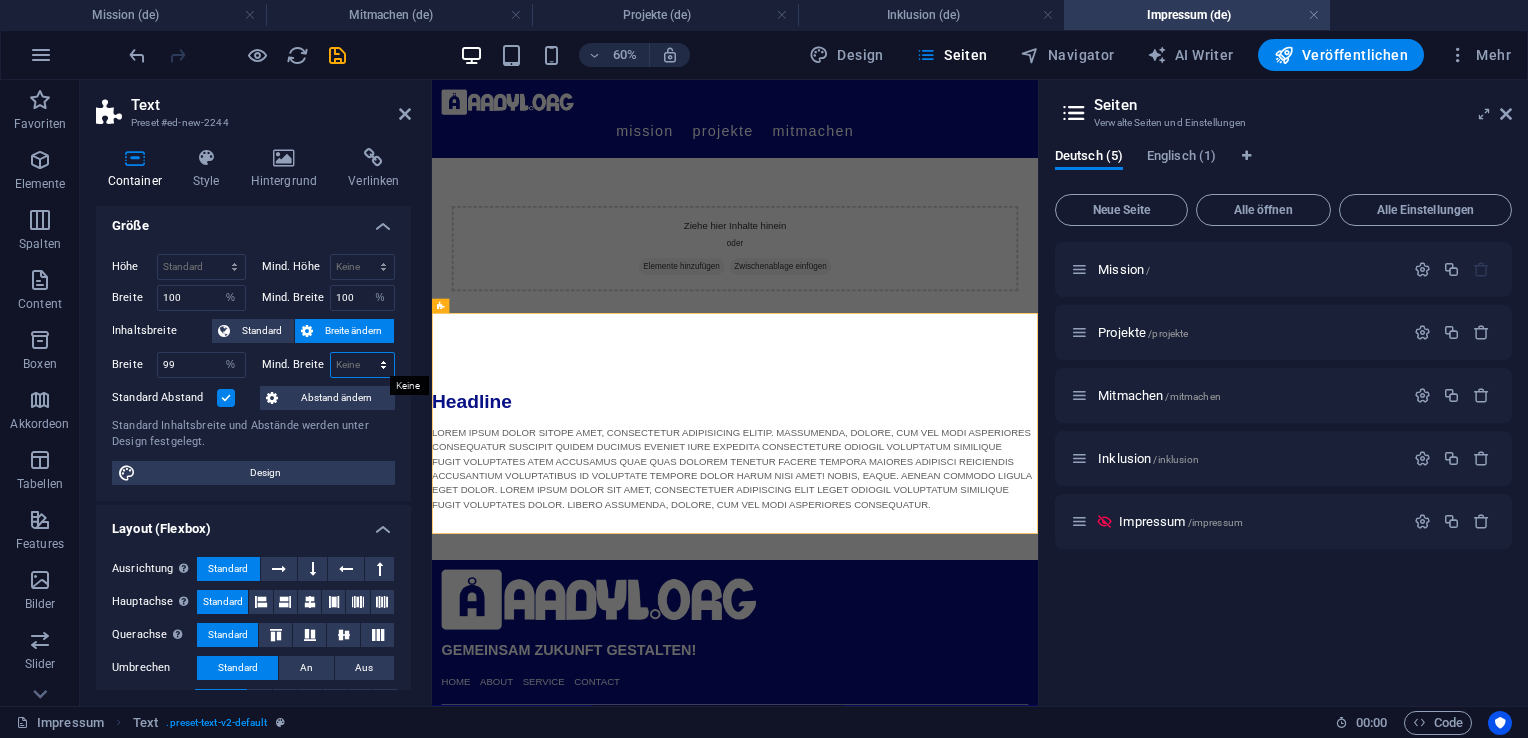 click on "Keine px rem % vh vw" at bounding box center (363, 365) 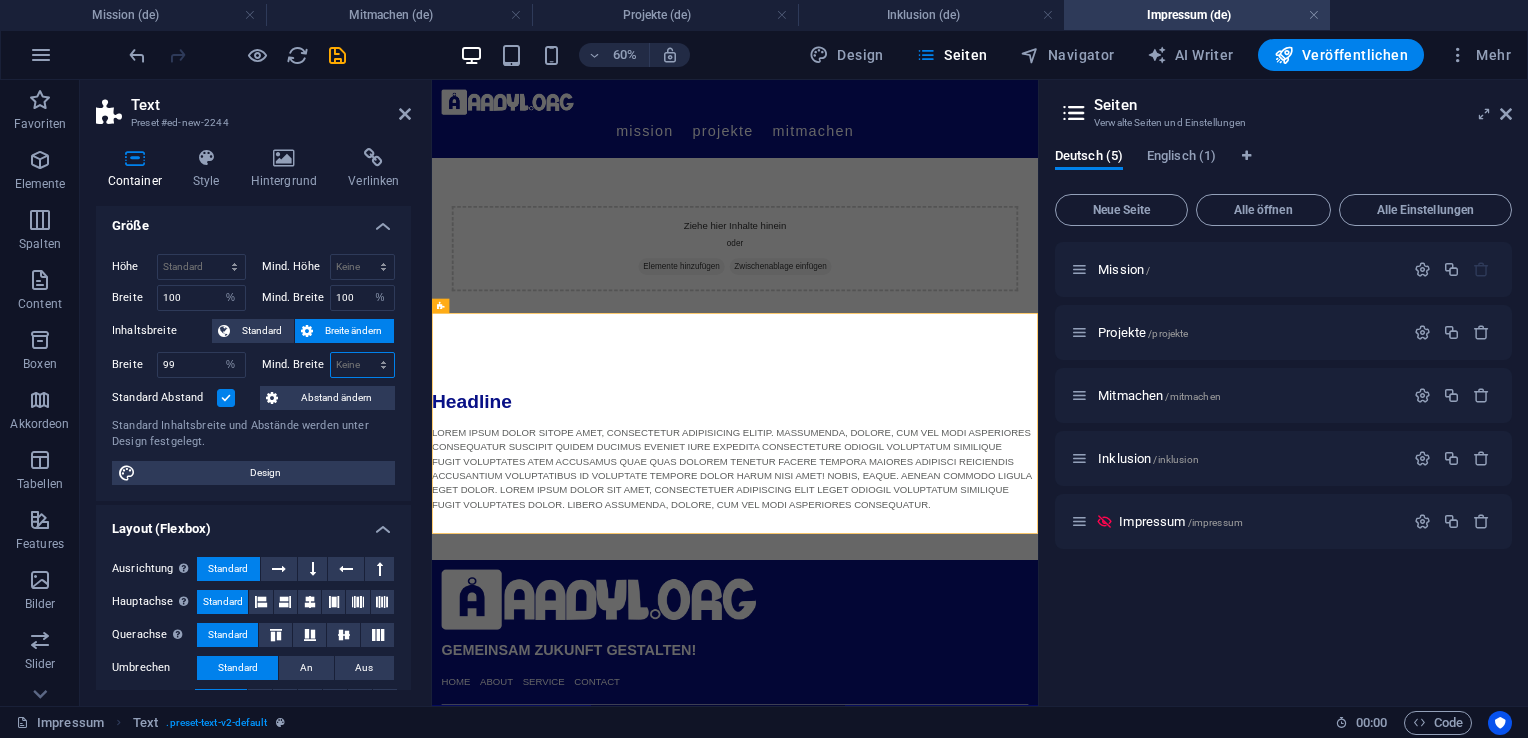 select on "%" 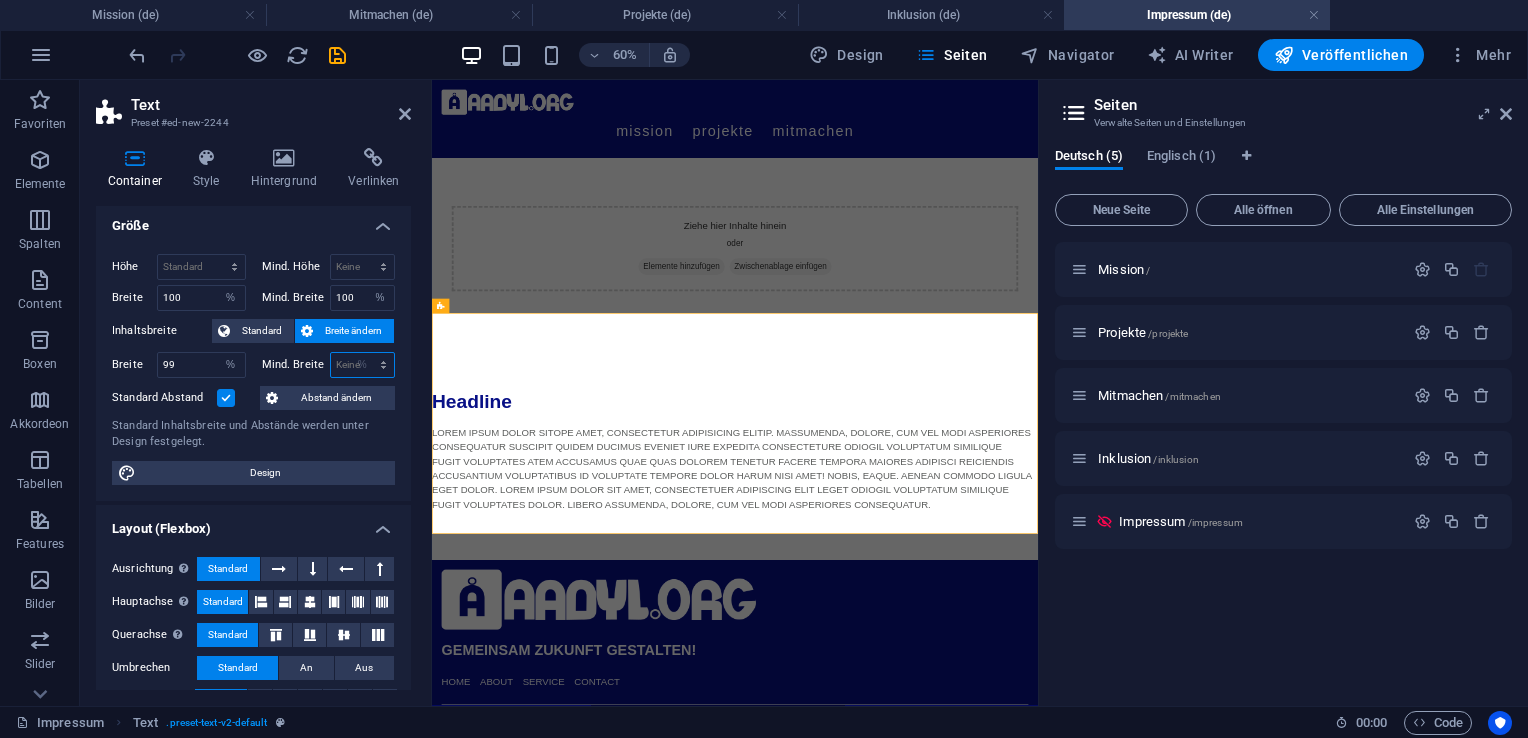 click on "Keine px rem % vh vw" at bounding box center (363, 365) 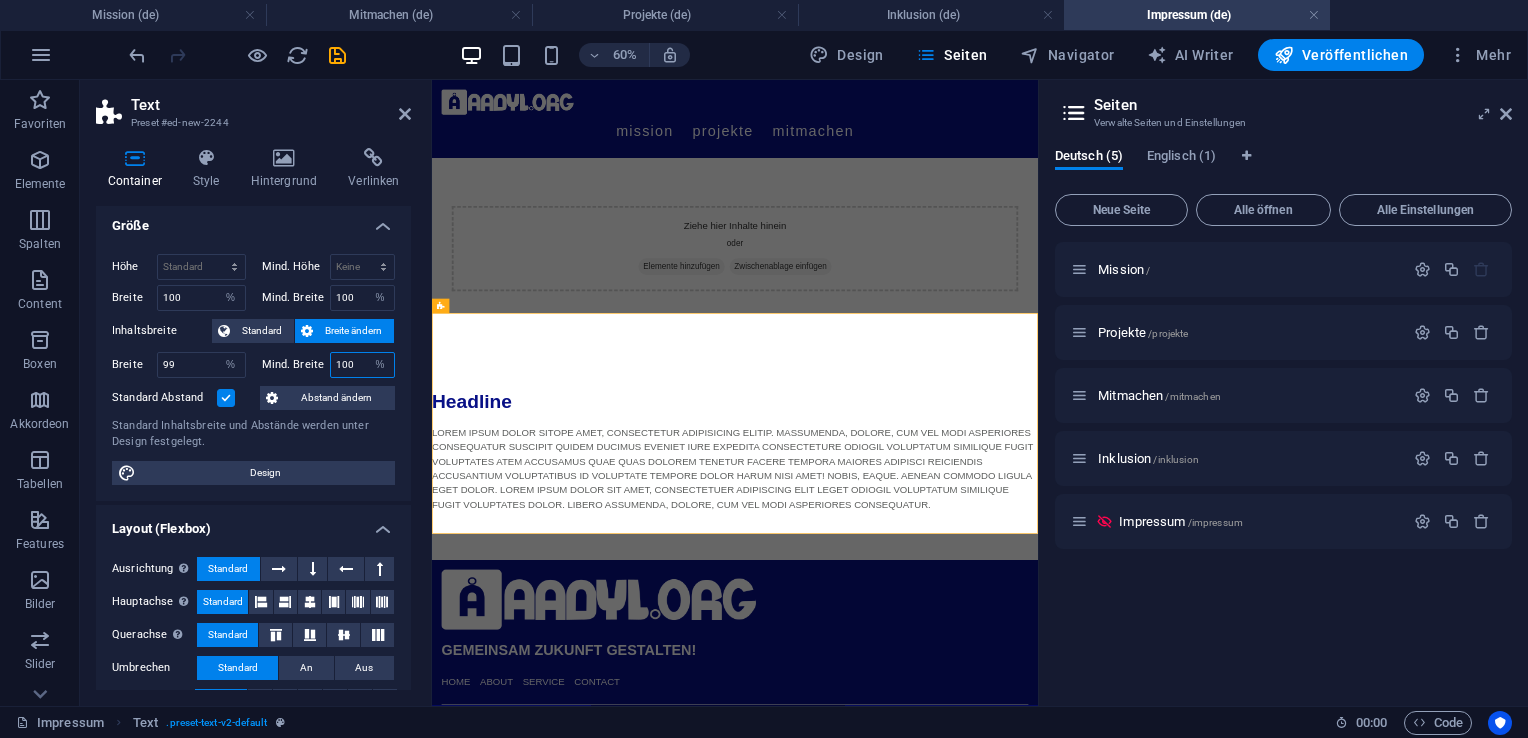 click on "100" at bounding box center (363, 365) 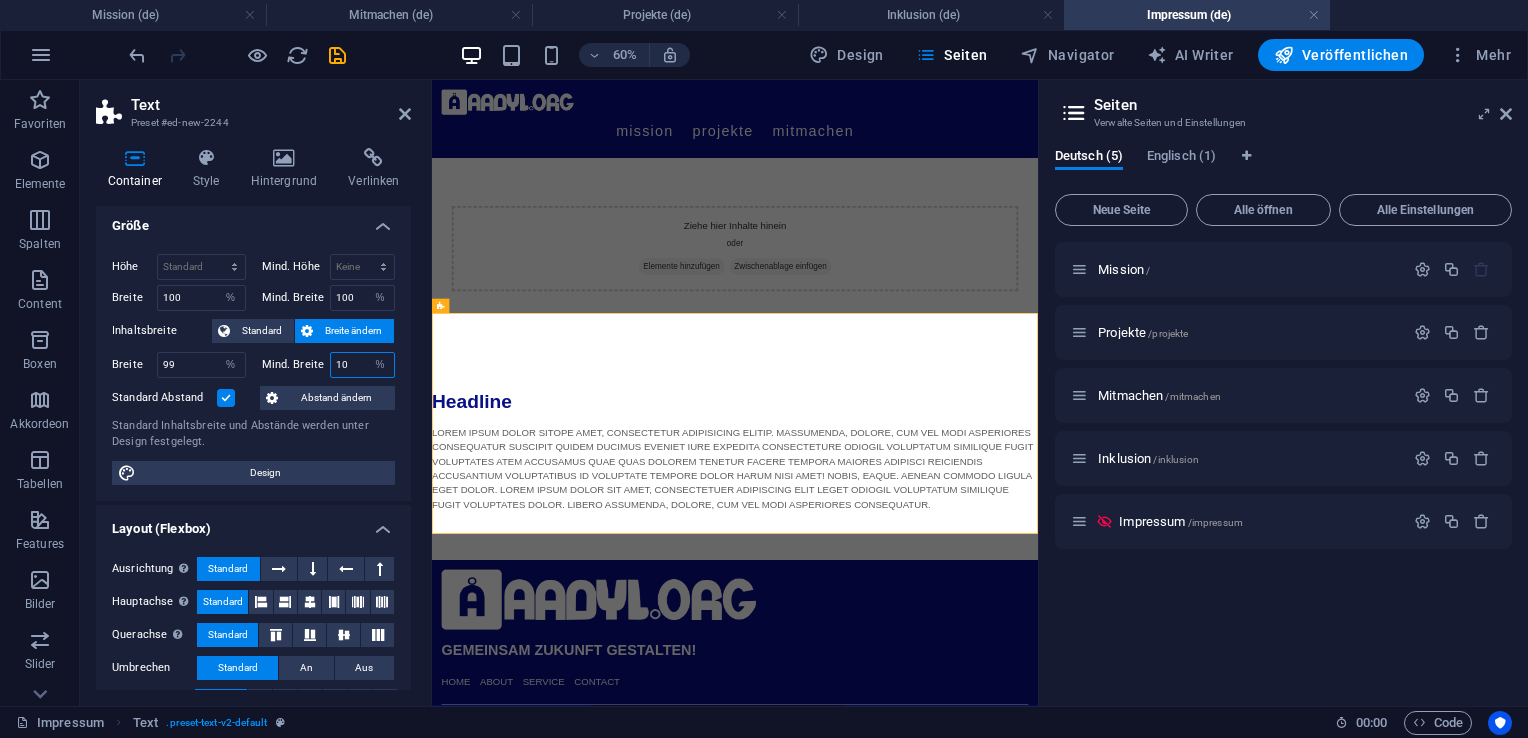 type on "1" 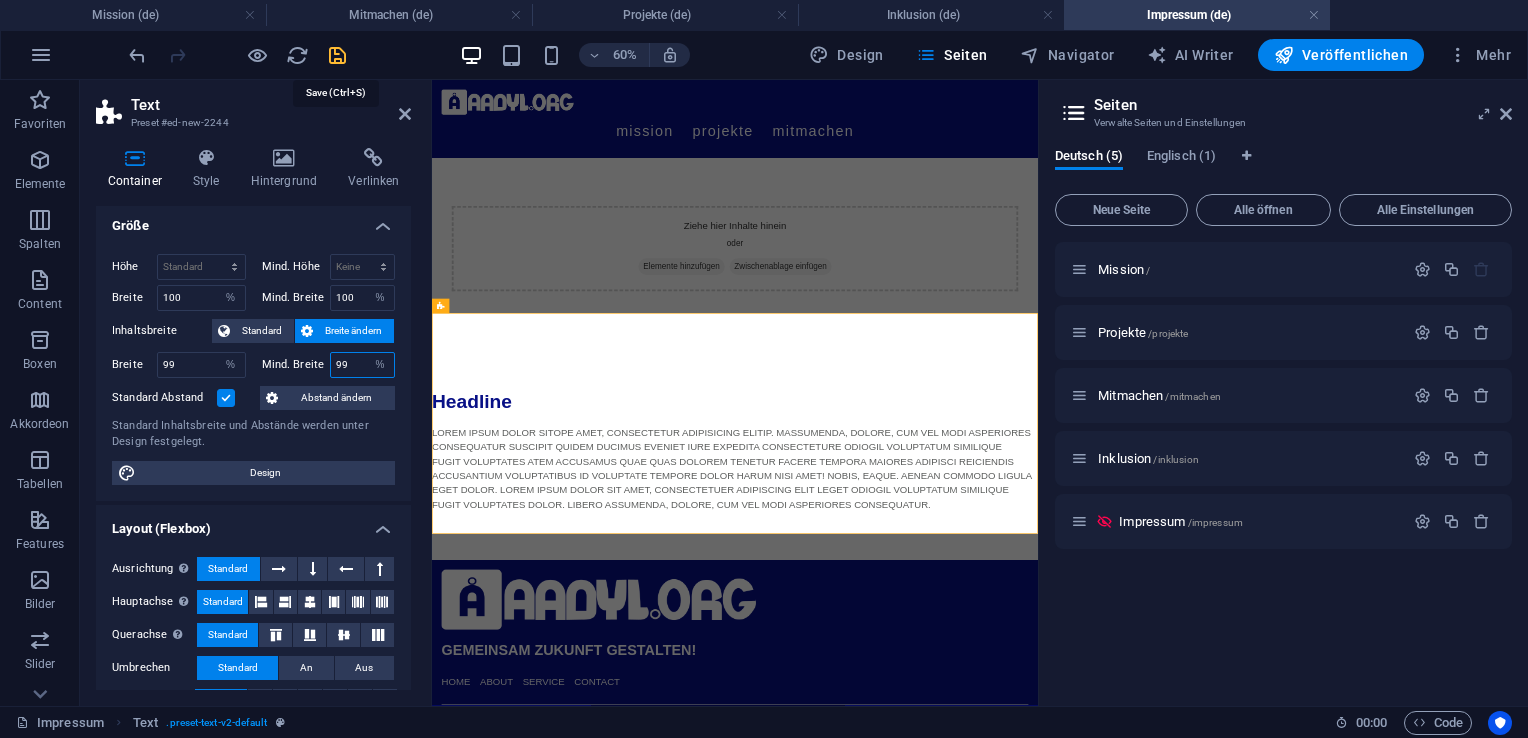 type on "99" 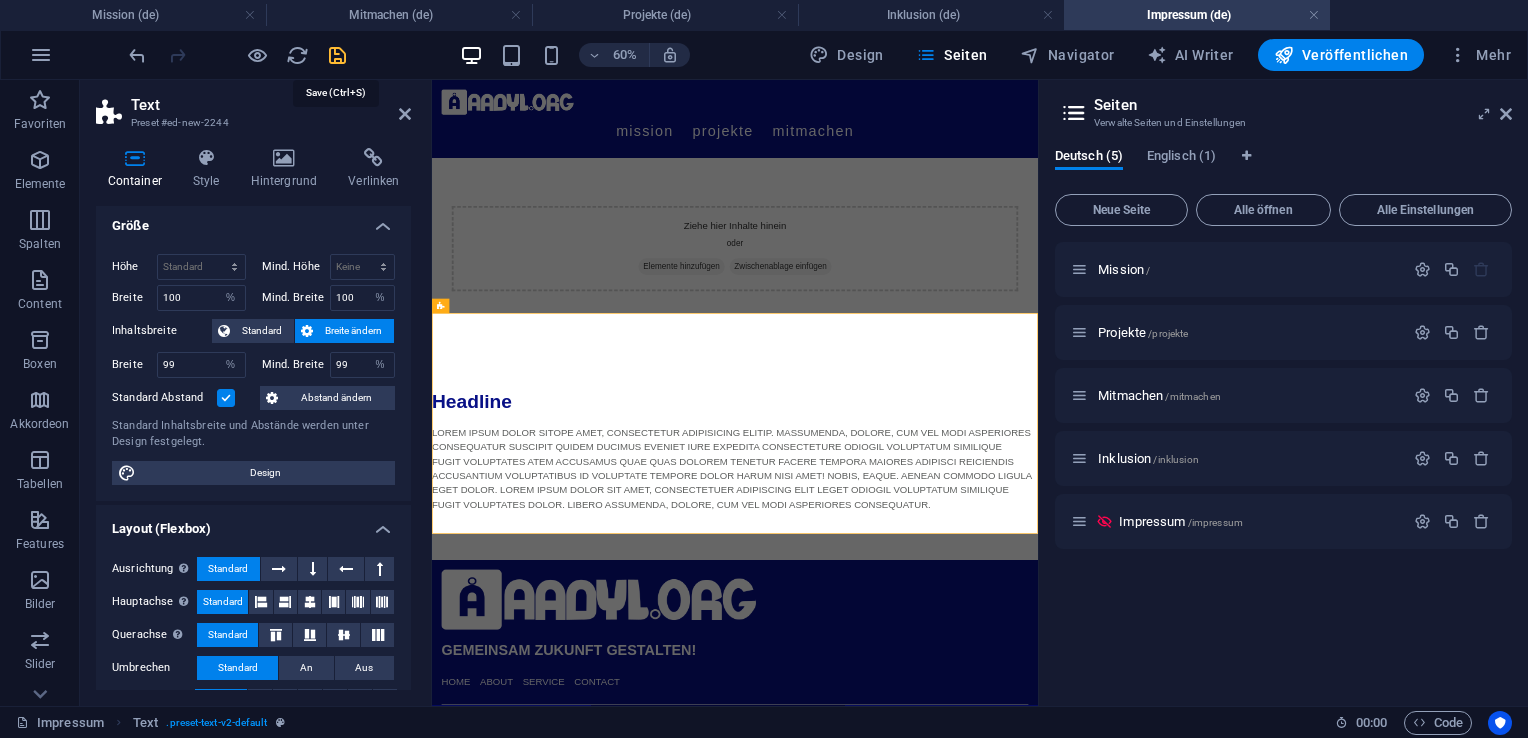 click at bounding box center (337, 55) 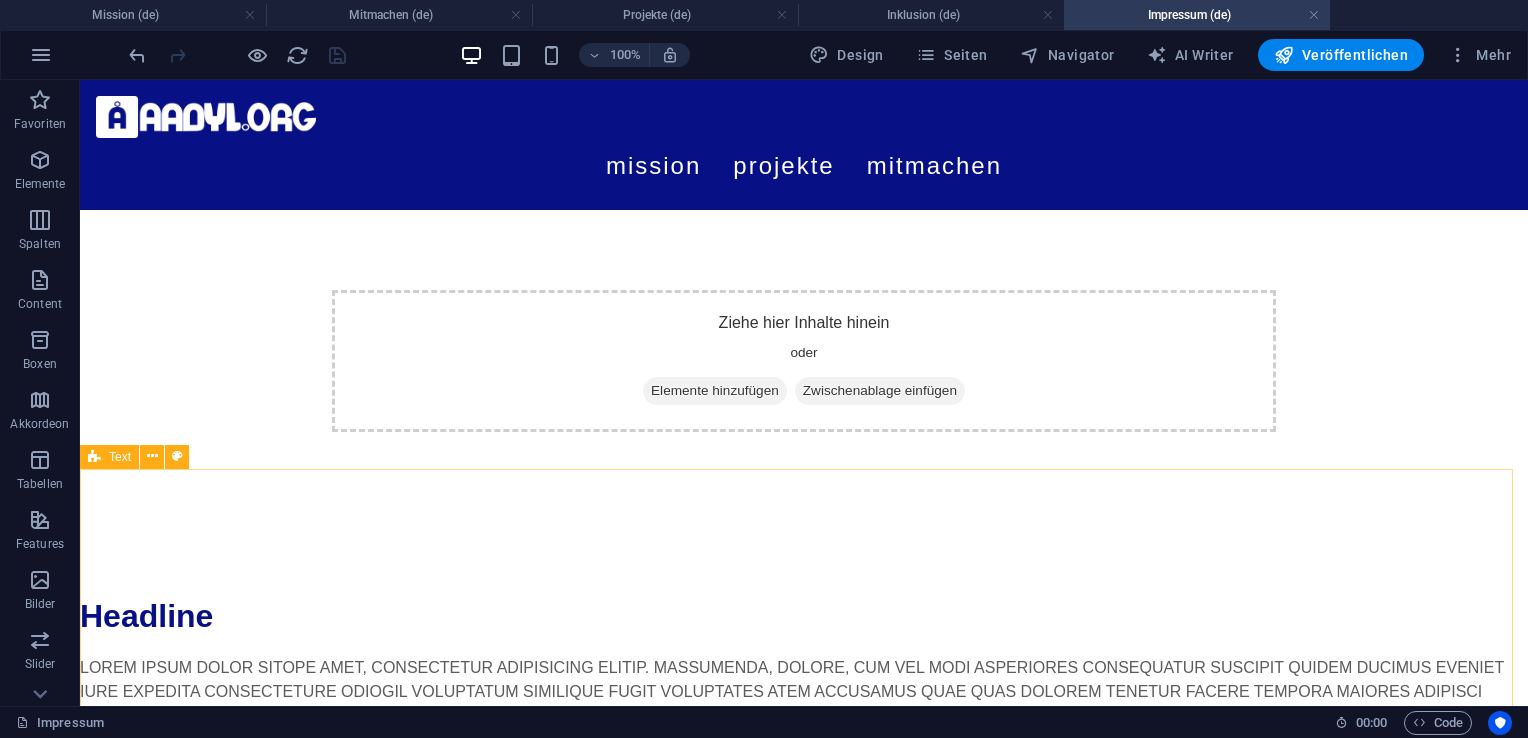 click on "Text" at bounding box center (120, 457) 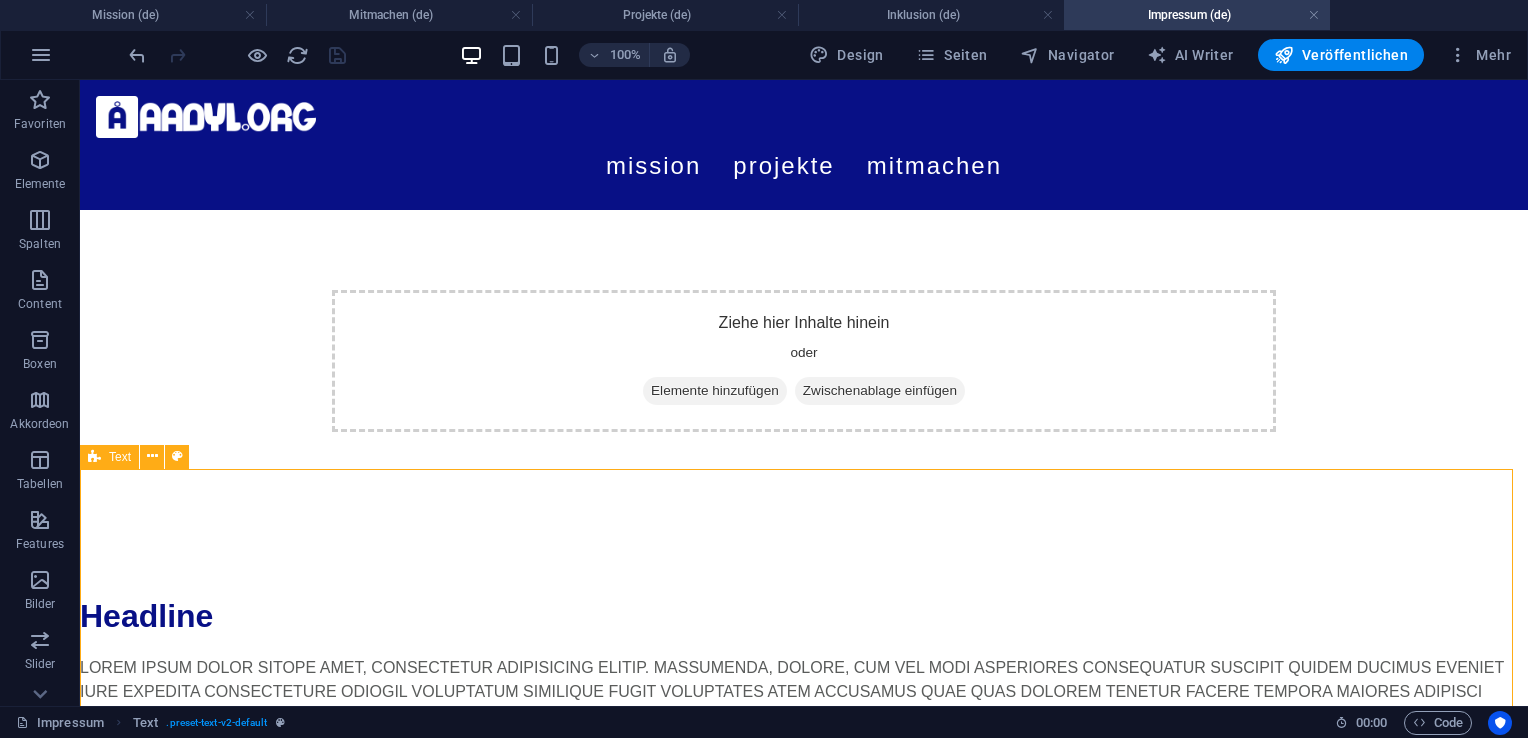 click on "Text" at bounding box center (120, 457) 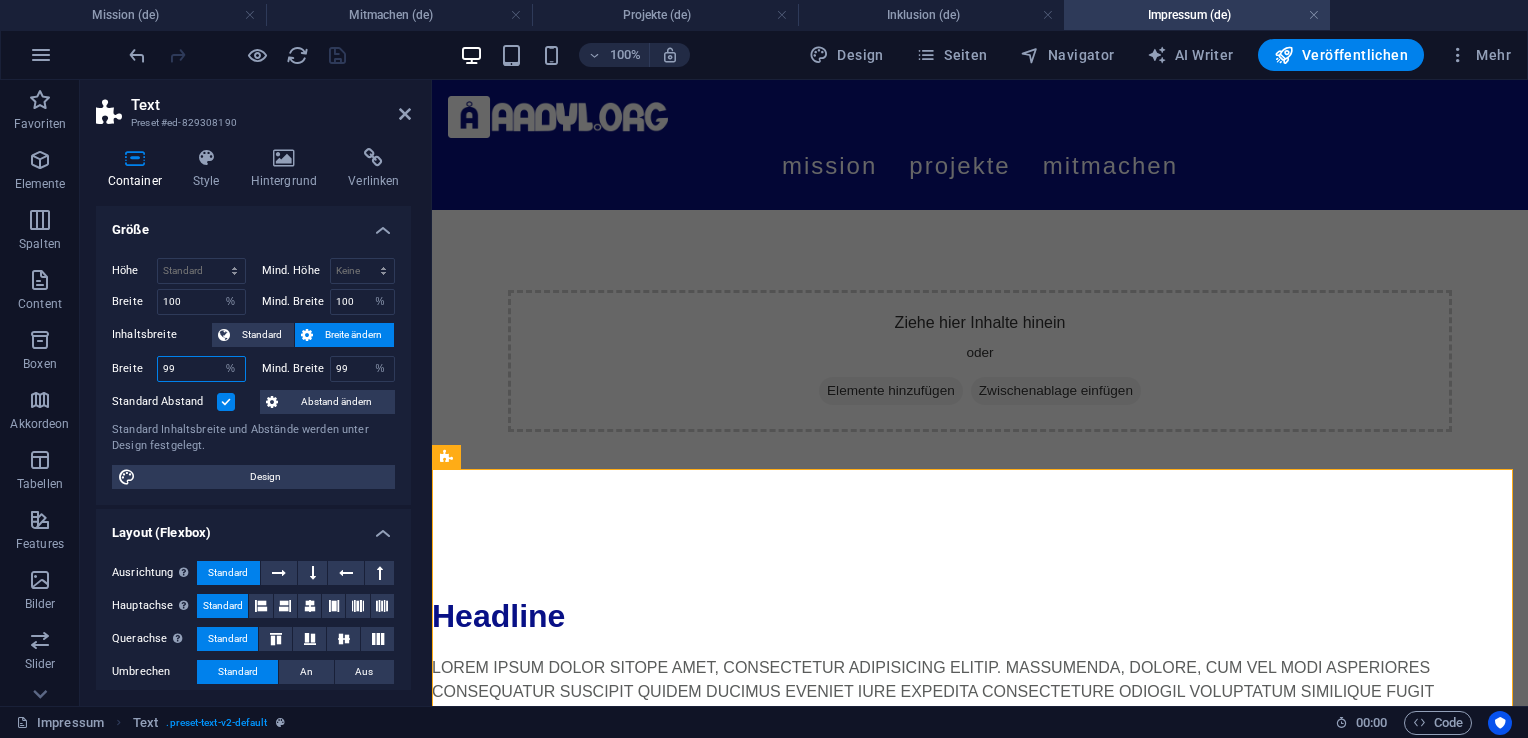 click on "99" at bounding box center (201, 369) 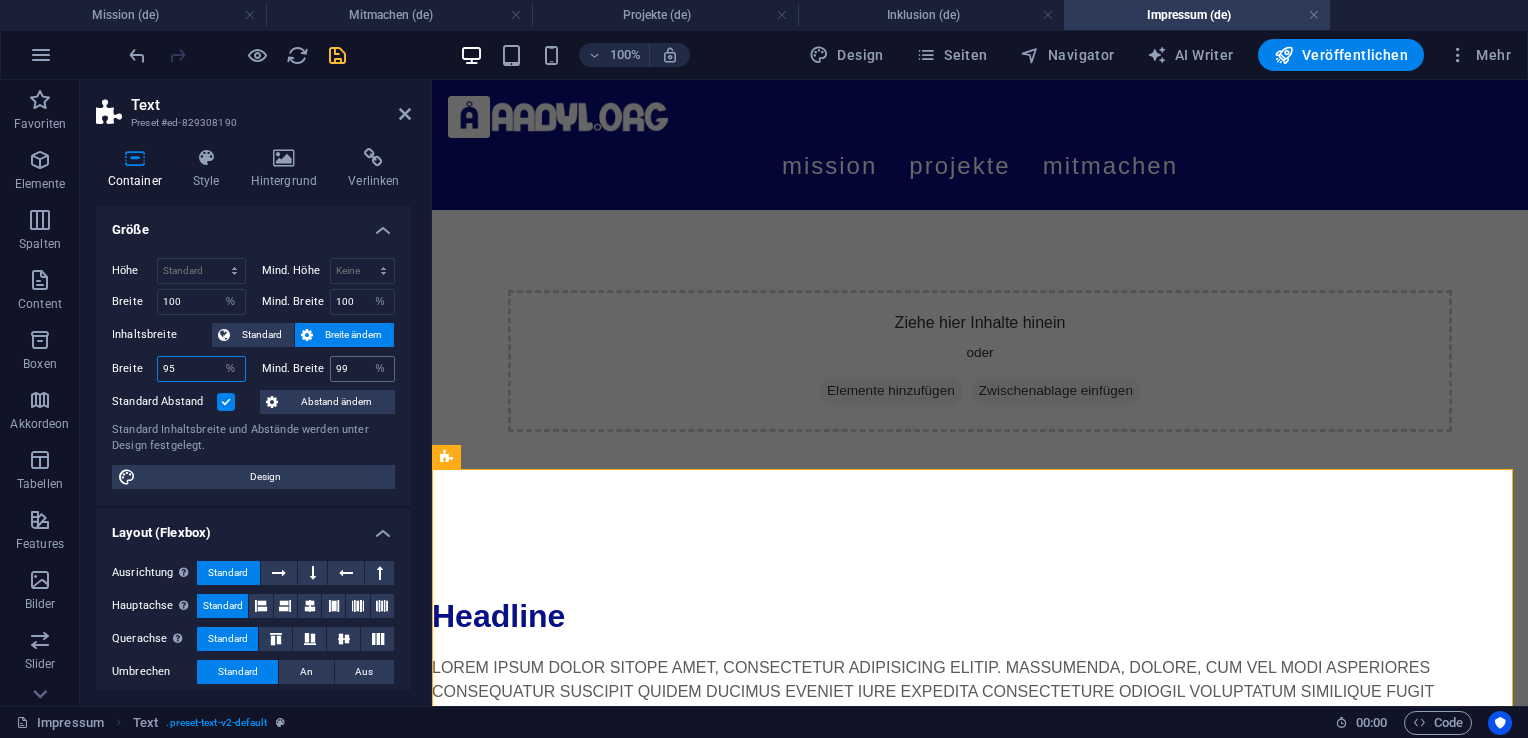 type on "95" 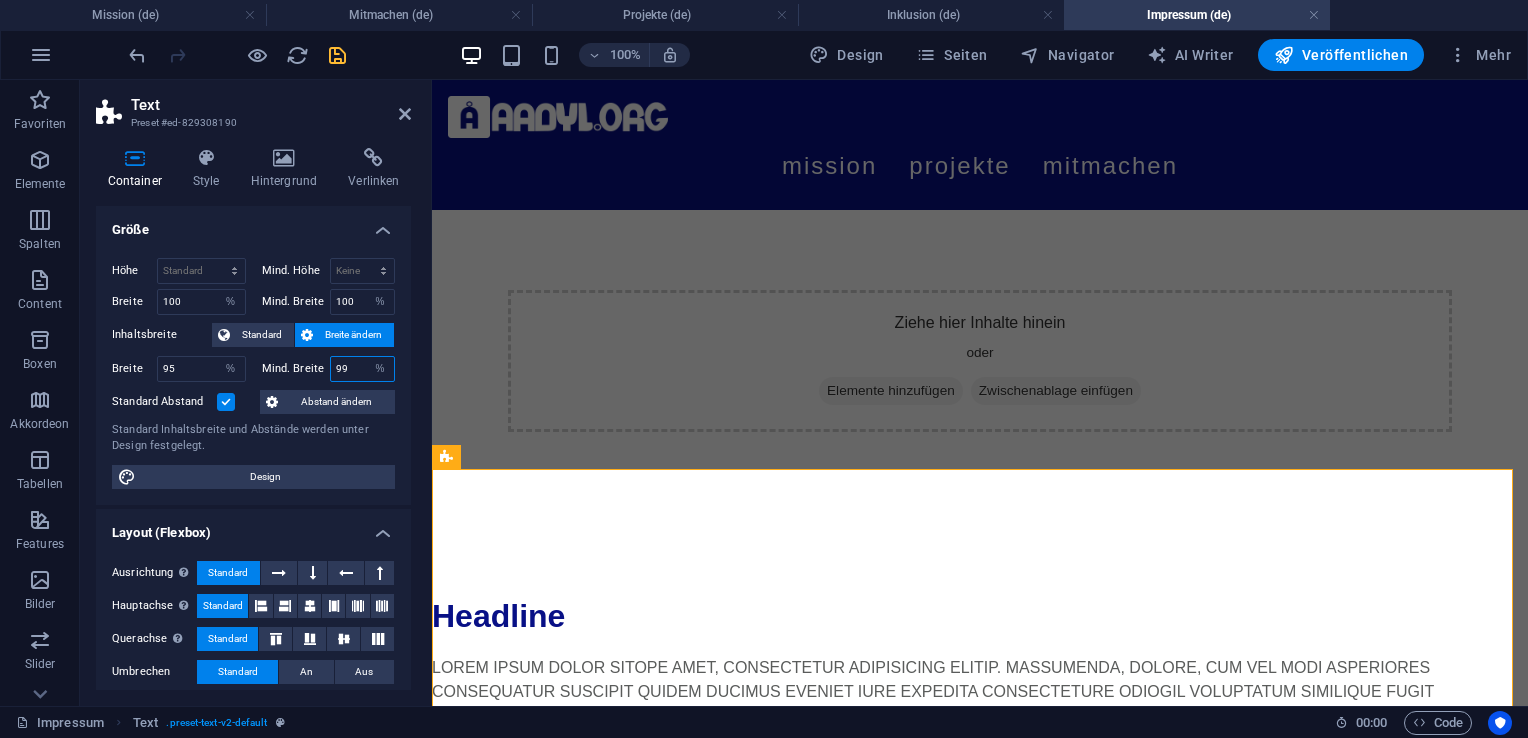 click on "99" at bounding box center [363, 369] 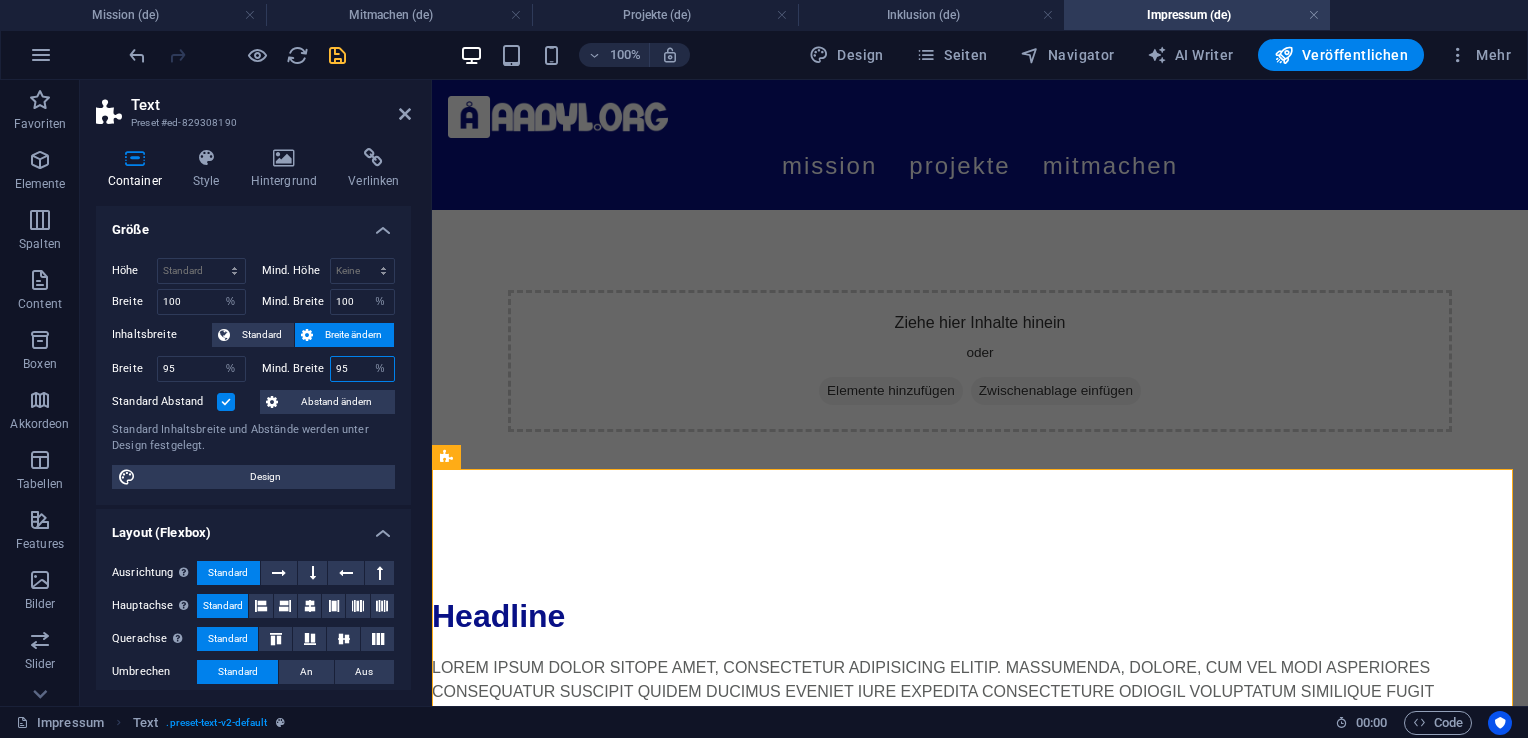 type on "95" 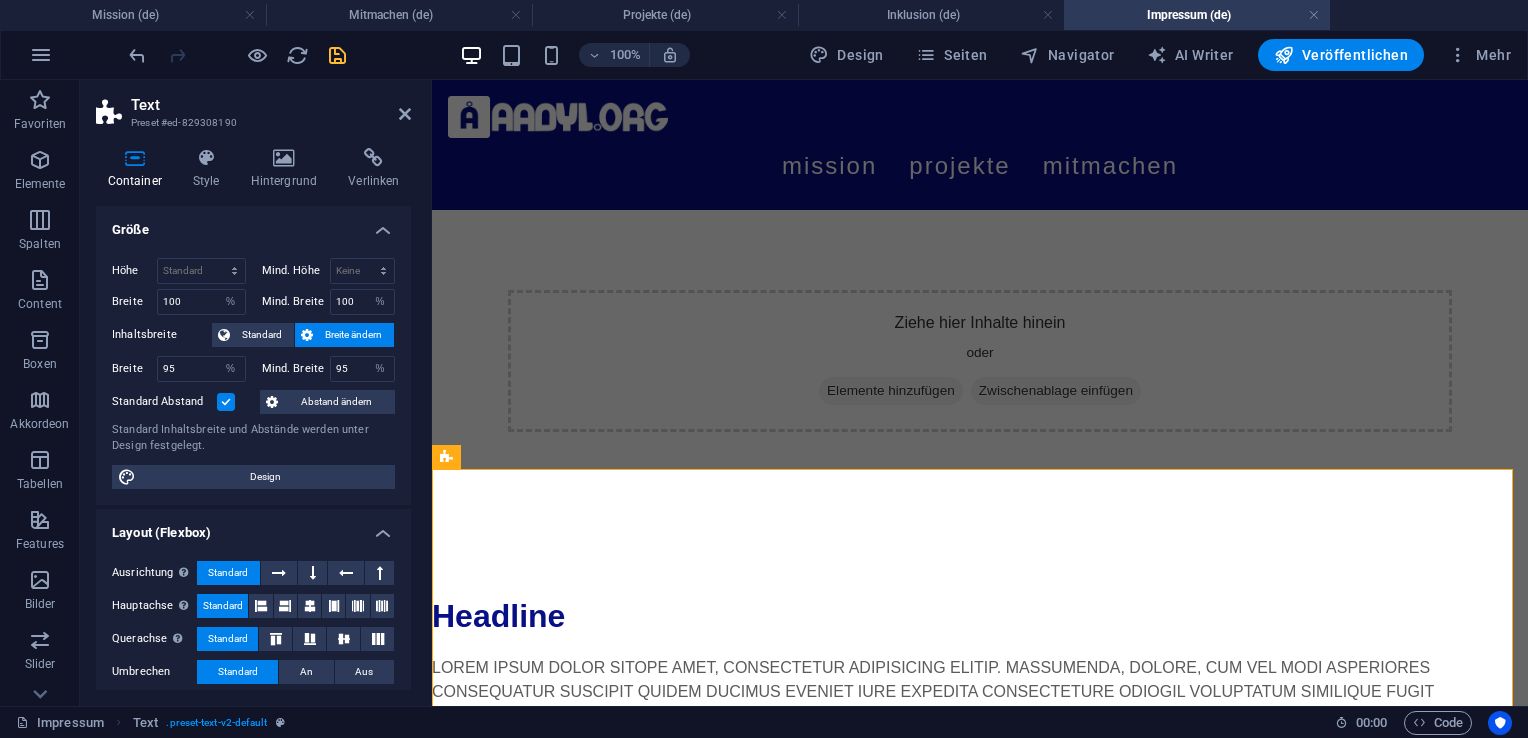 click at bounding box center [226, 402] 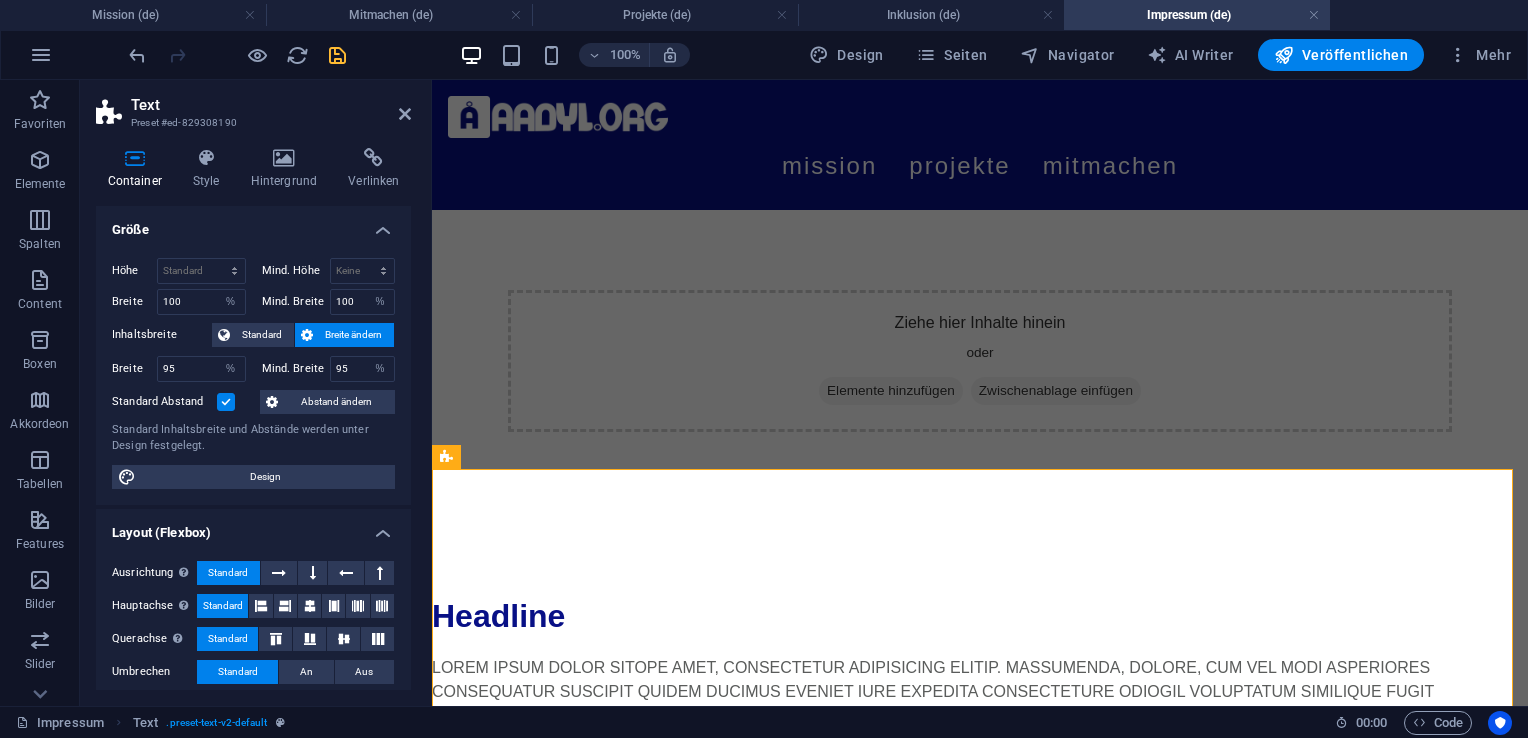 click on "Standard Abstand" at bounding box center [0, 0] 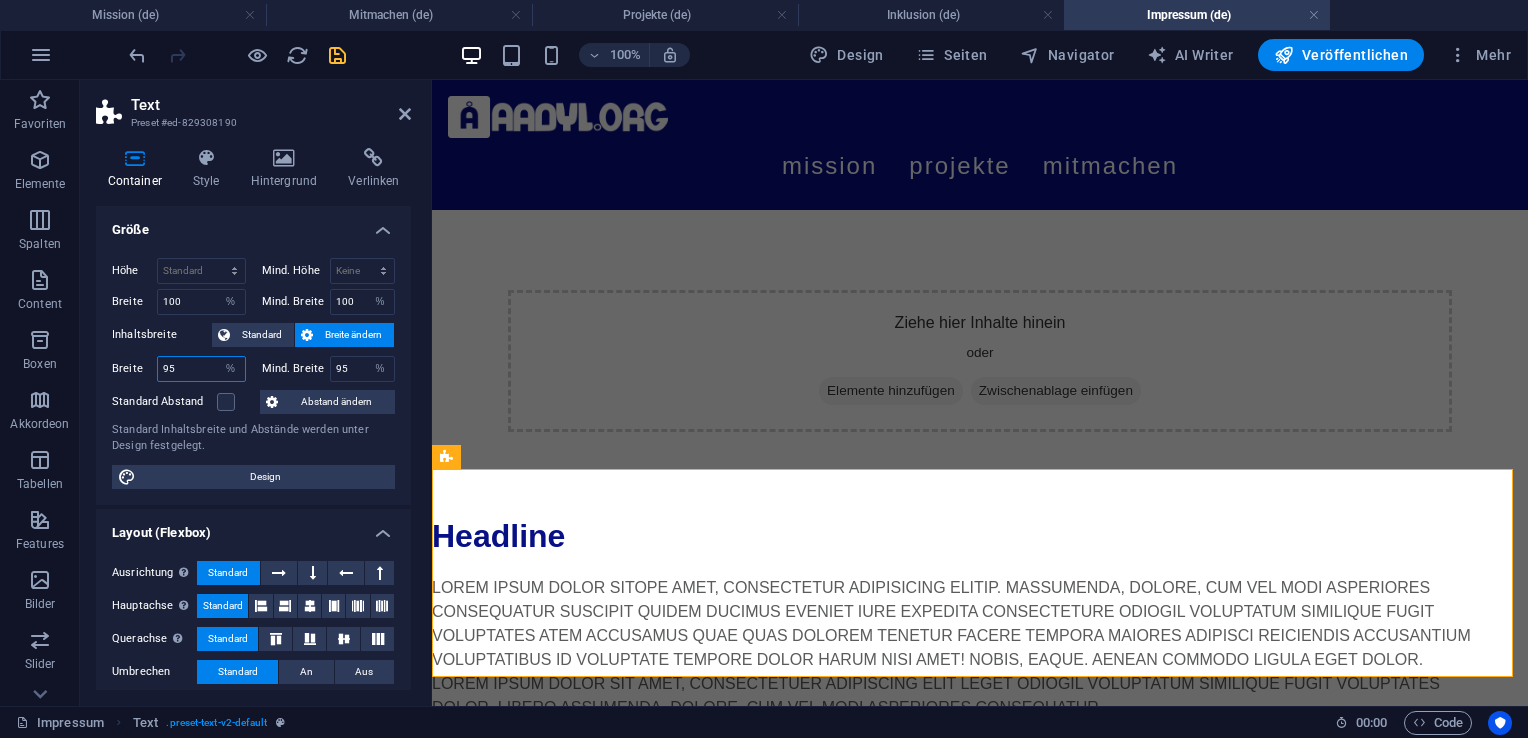 click on "95" at bounding box center [201, 369] 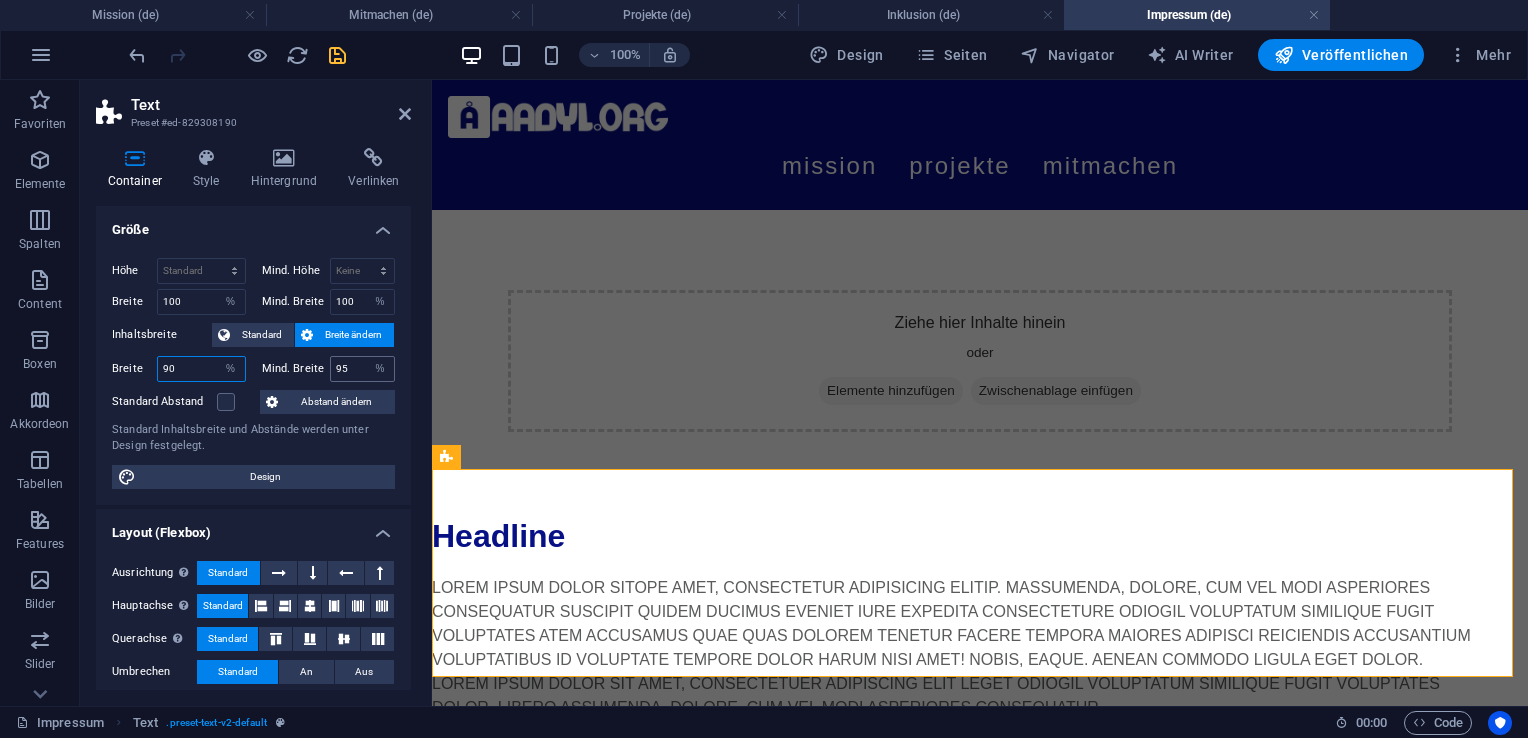 type on "90" 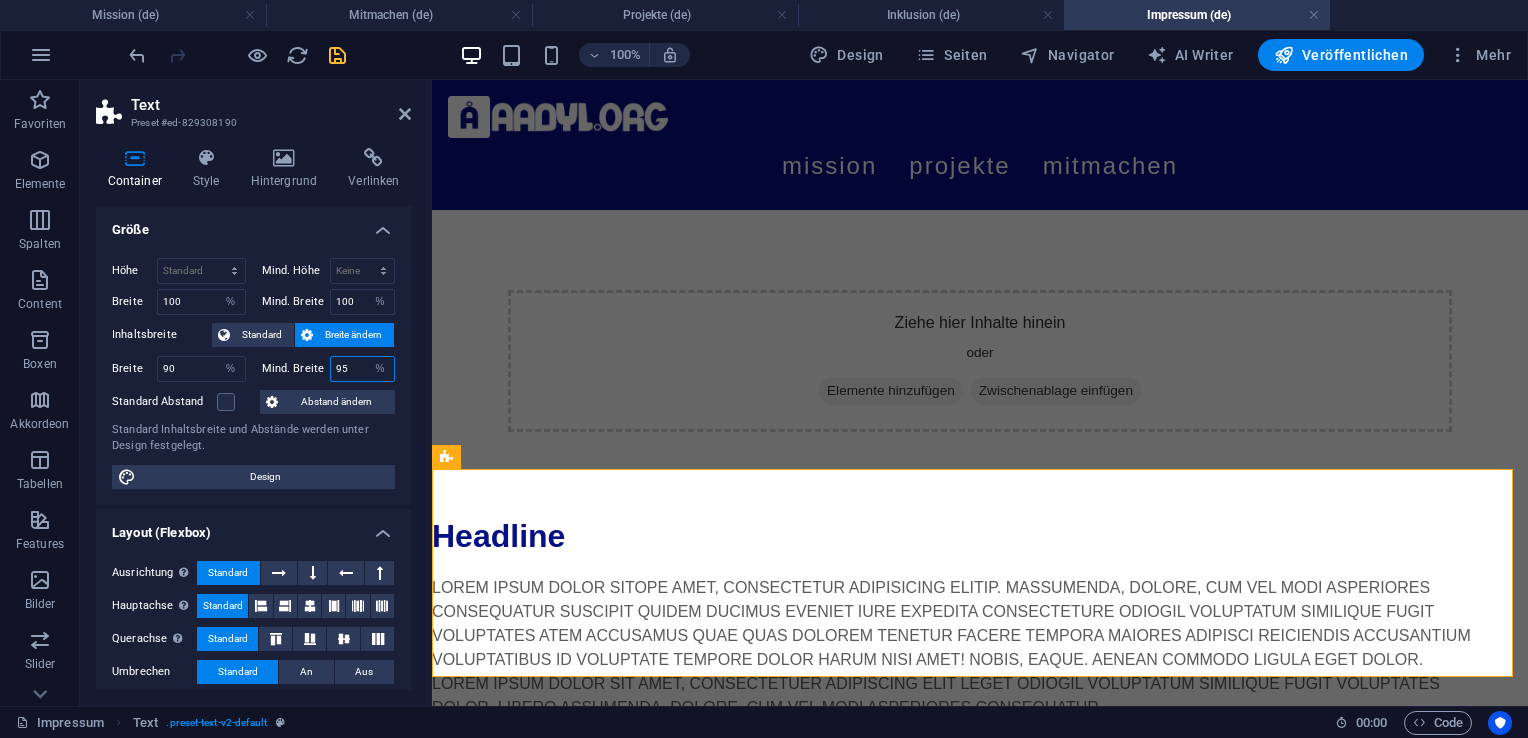 click on "95" at bounding box center (363, 369) 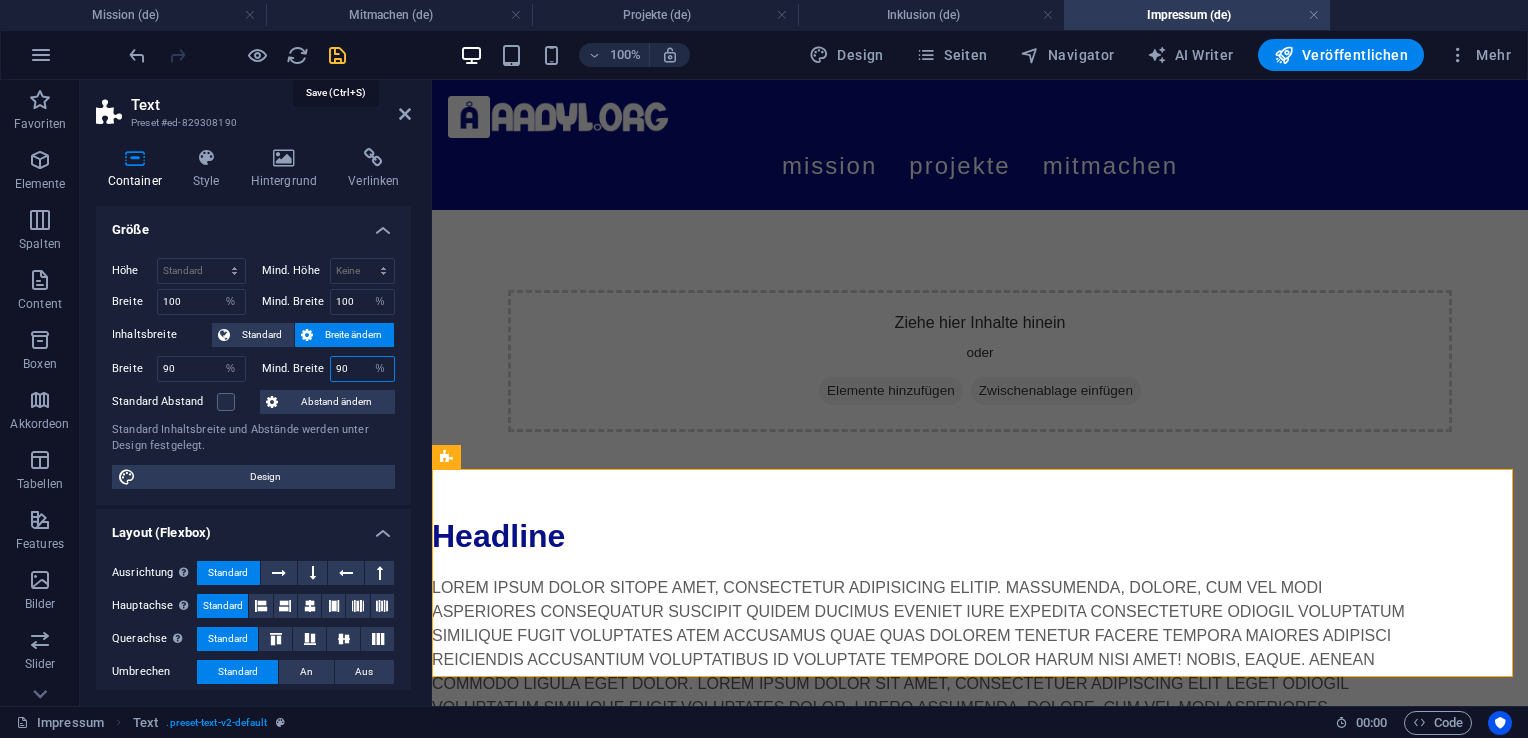 type on "90" 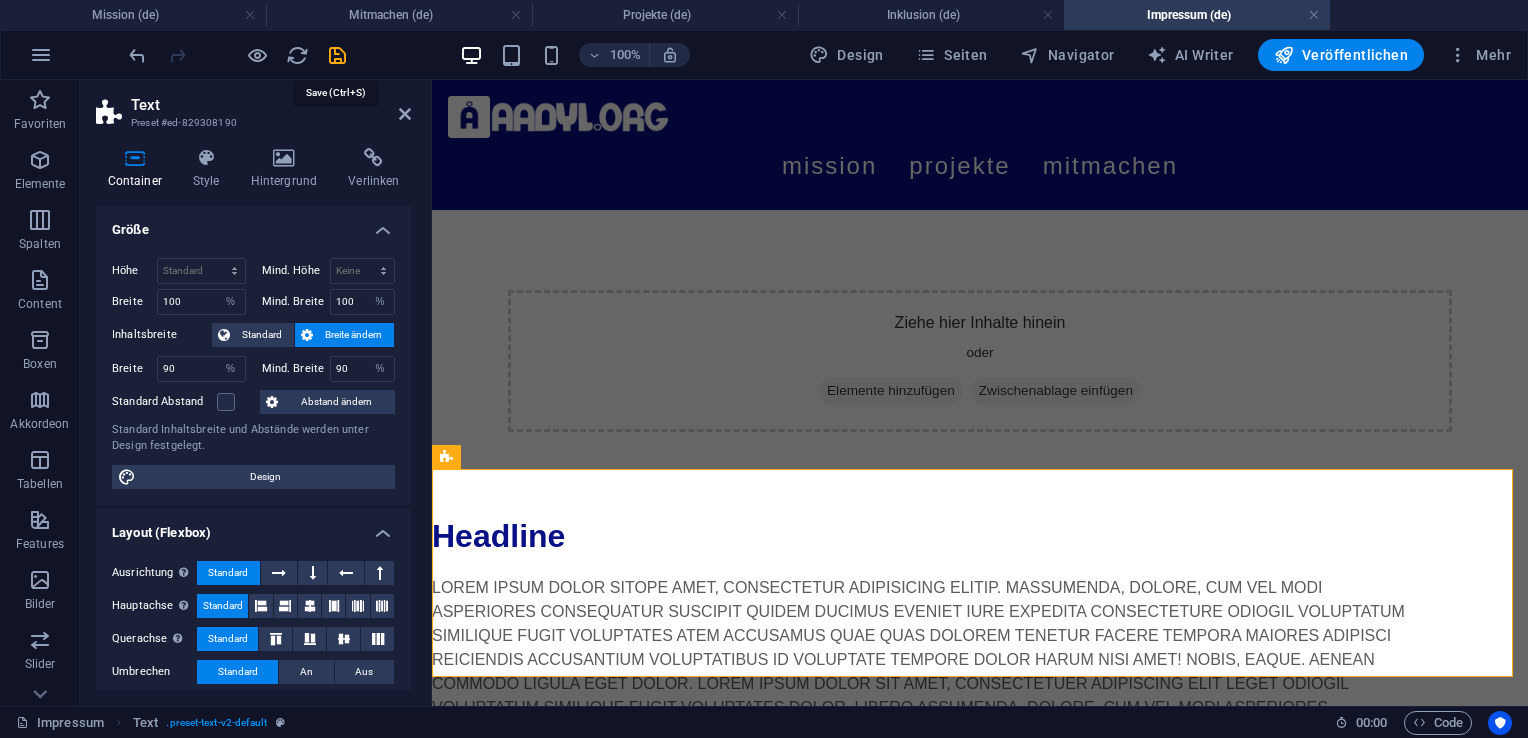 click at bounding box center (337, 55) 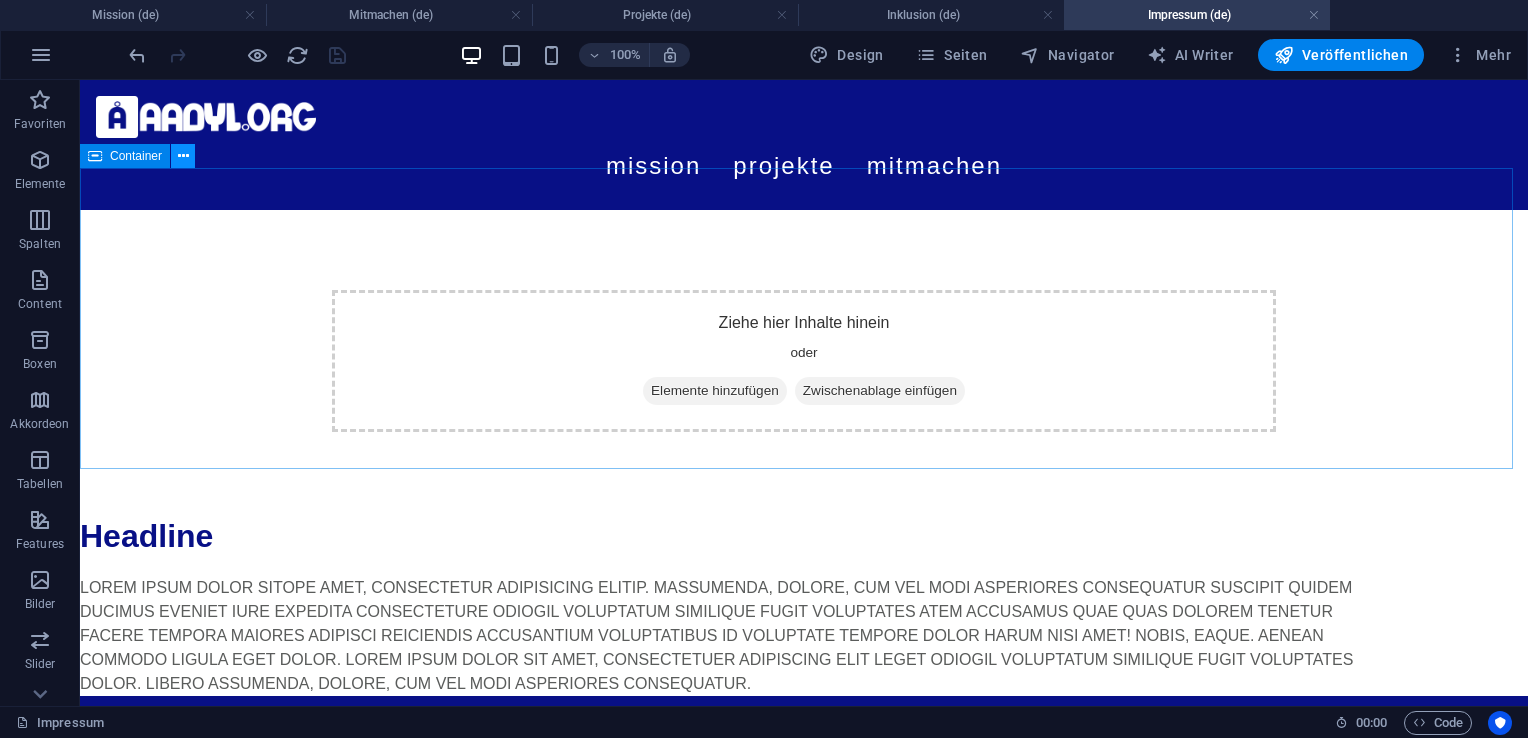 click at bounding box center (183, 156) 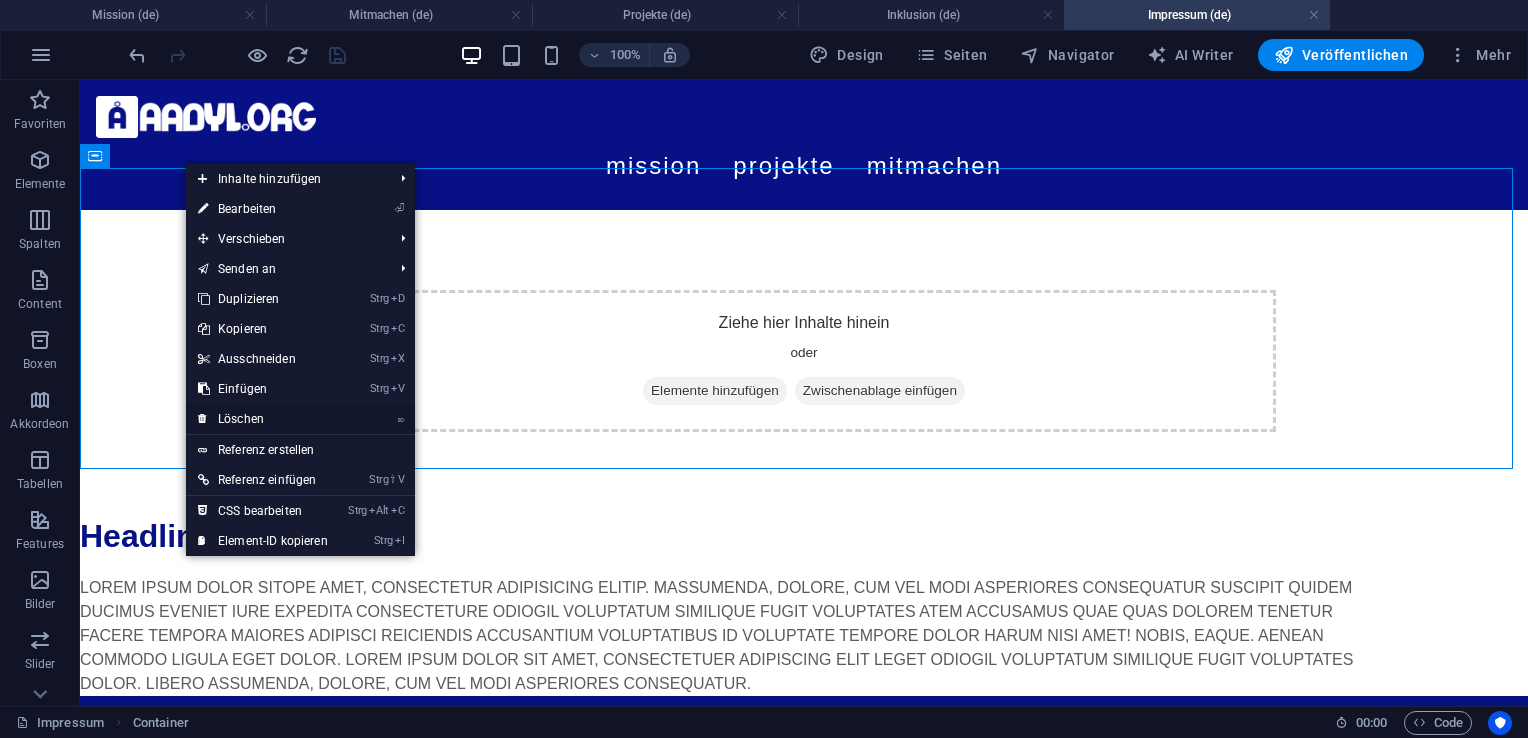 click on "⌦  Löschen" at bounding box center [263, 419] 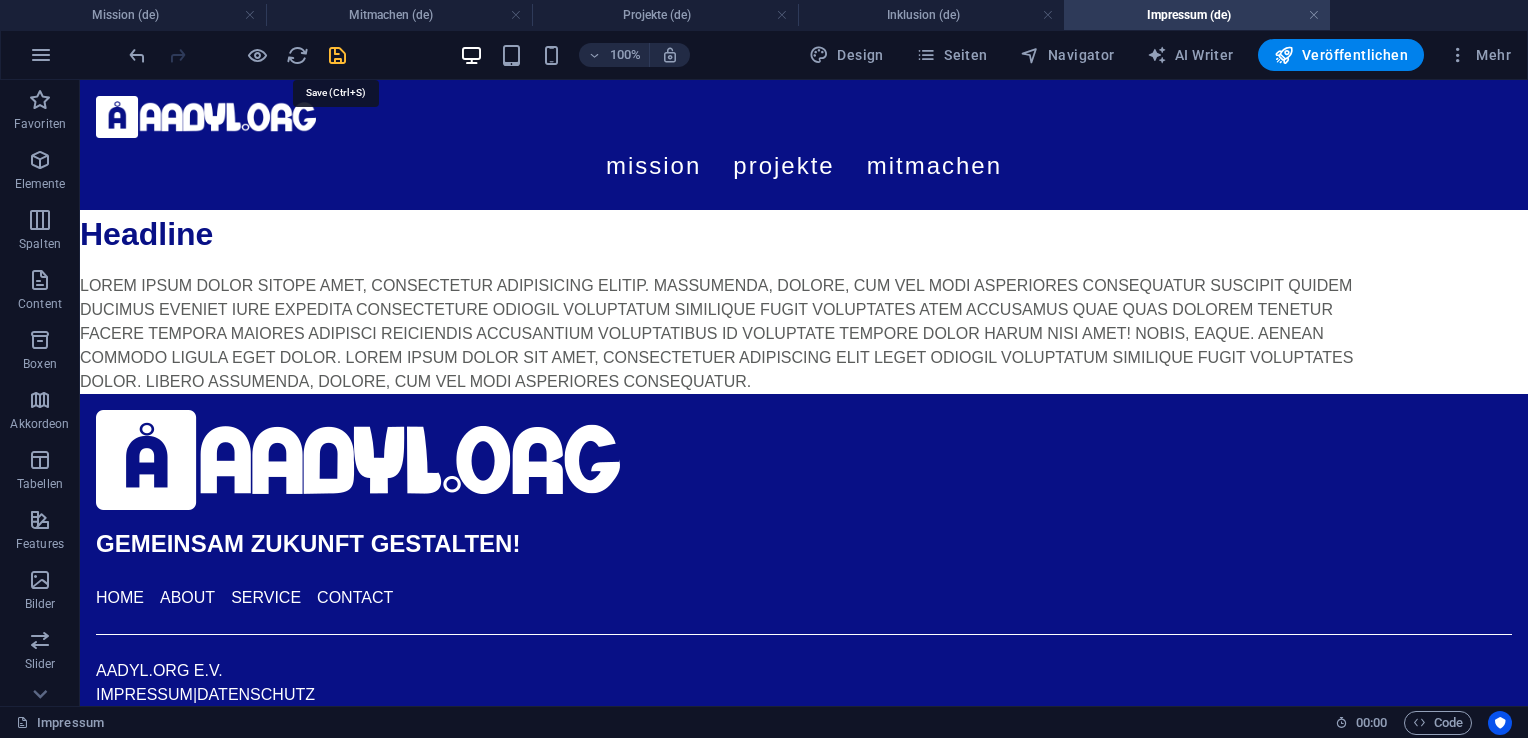click at bounding box center (337, 55) 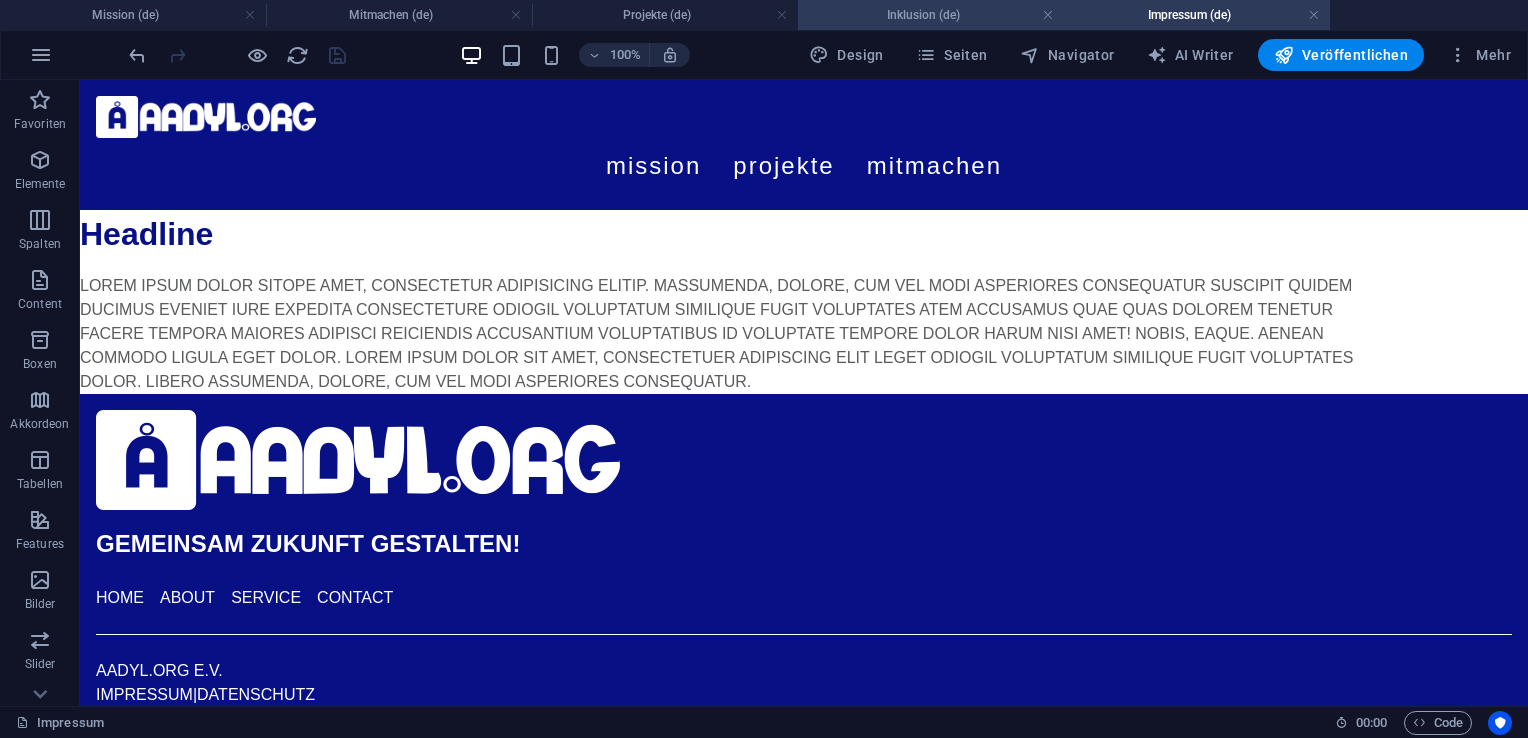 click on "Inklusion (de)" at bounding box center (931, 15) 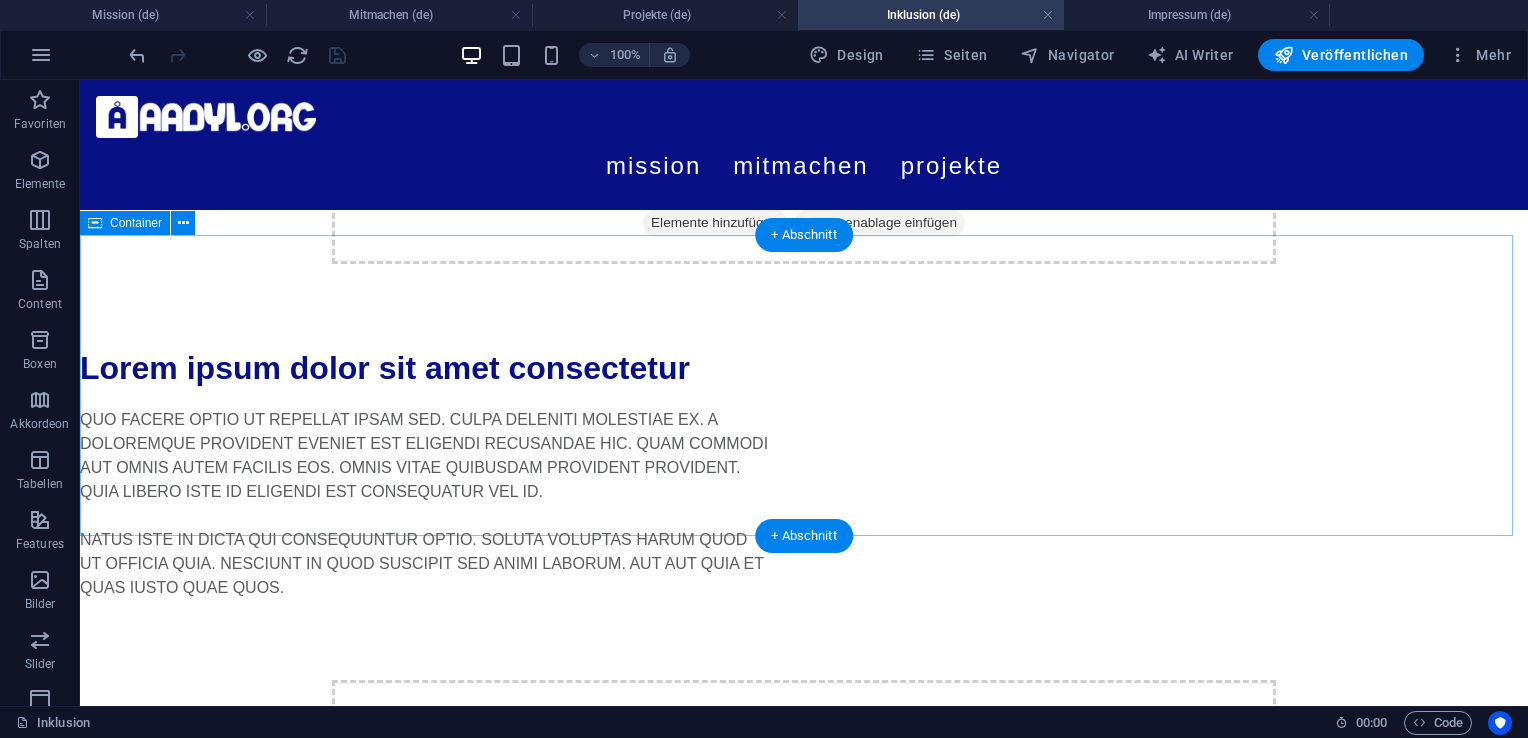 scroll, scrollTop: 425, scrollLeft: 0, axis: vertical 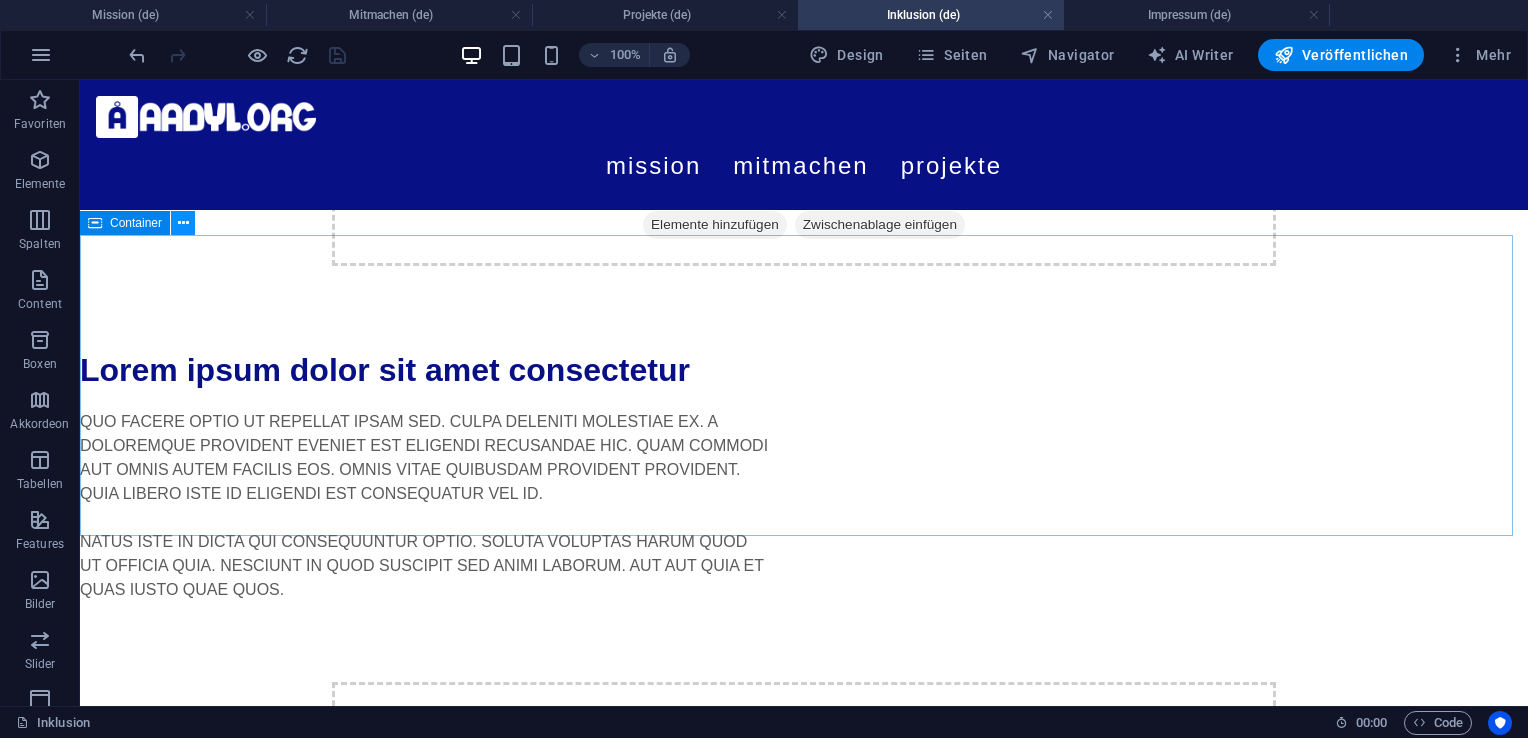 click at bounding box center (183, 223) 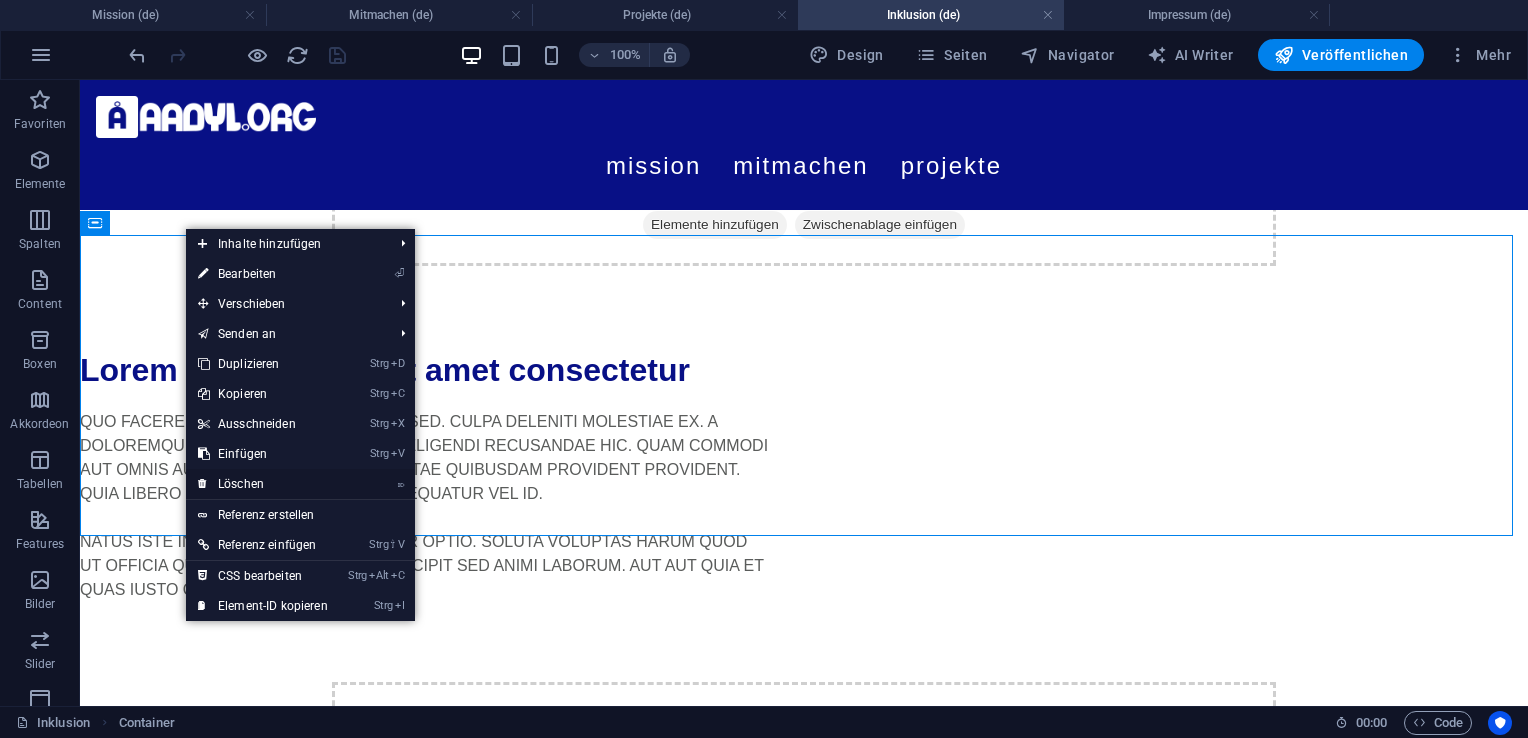 click on "⌦  Löschen" at bounding box center (263, 484) 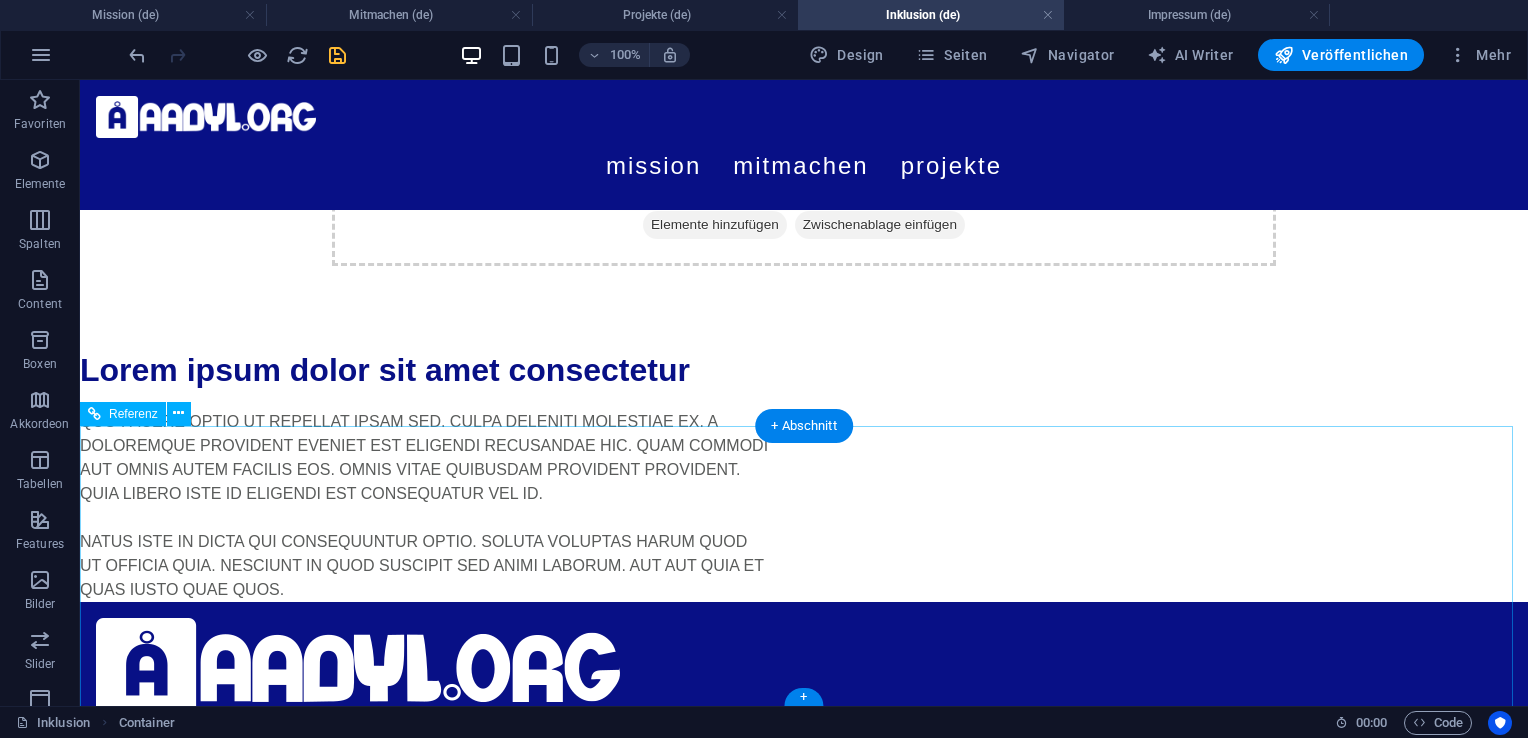 scroll, scrollTop: 235, scrollLeft: 0, axis: vertical 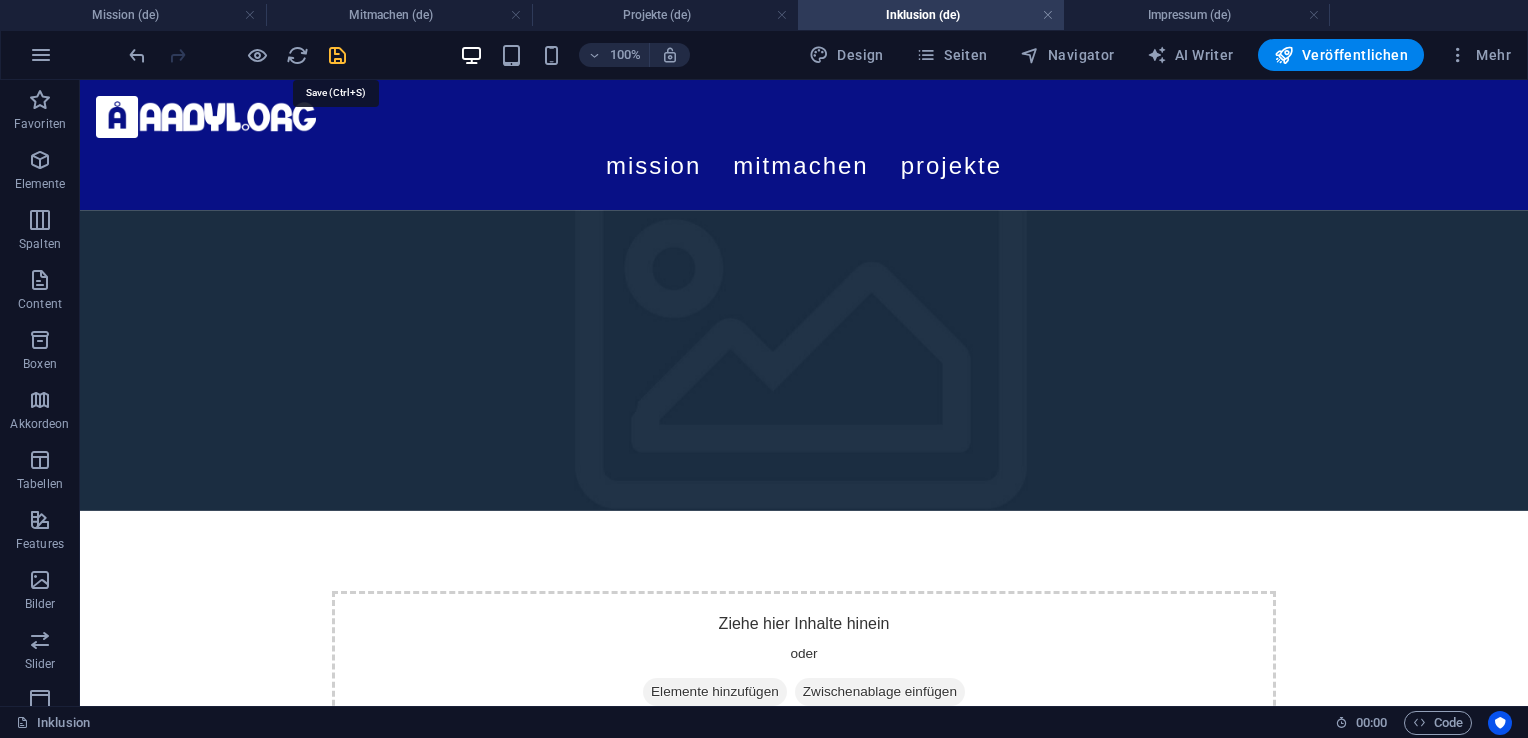 click at bounding box center (337, 55) 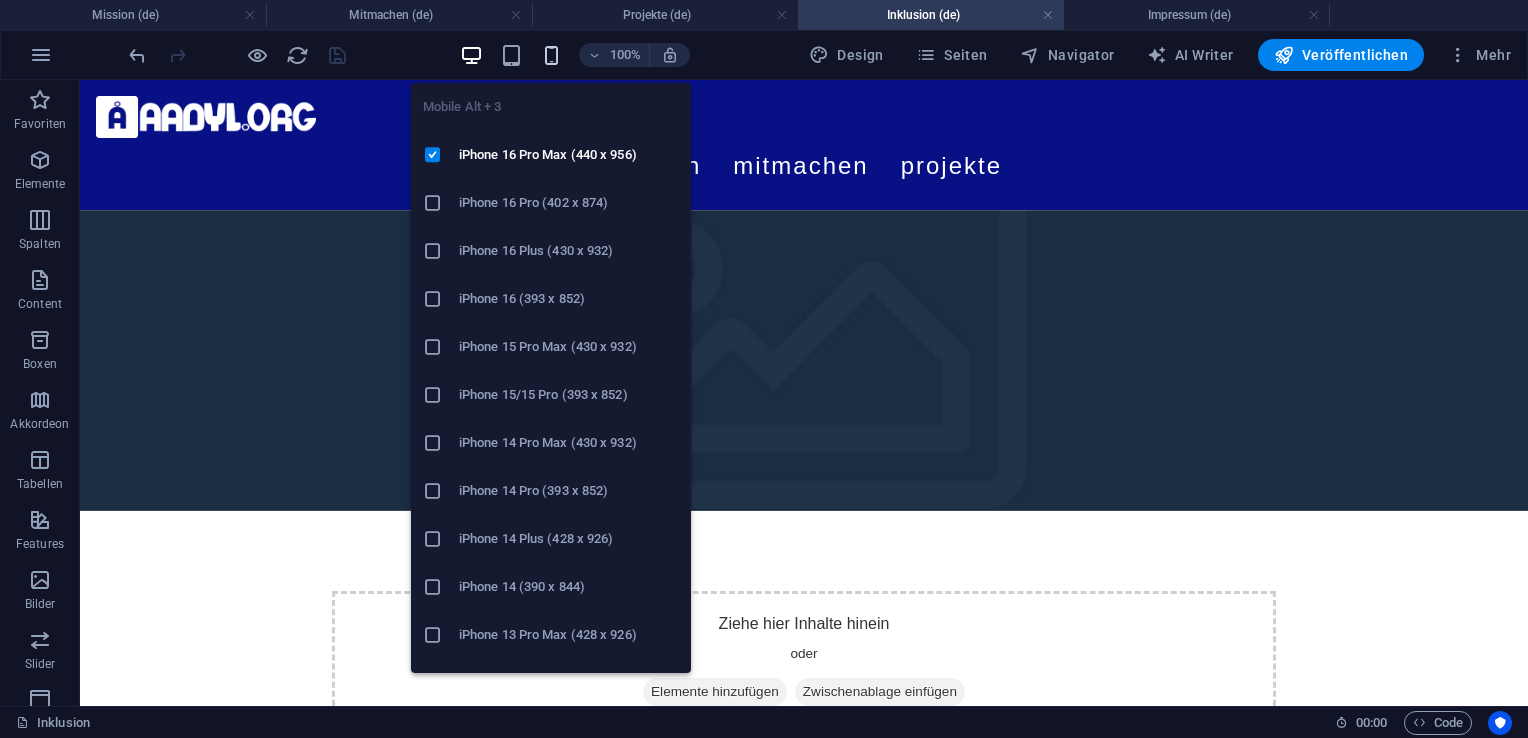 click at bounding box center (551, 55) 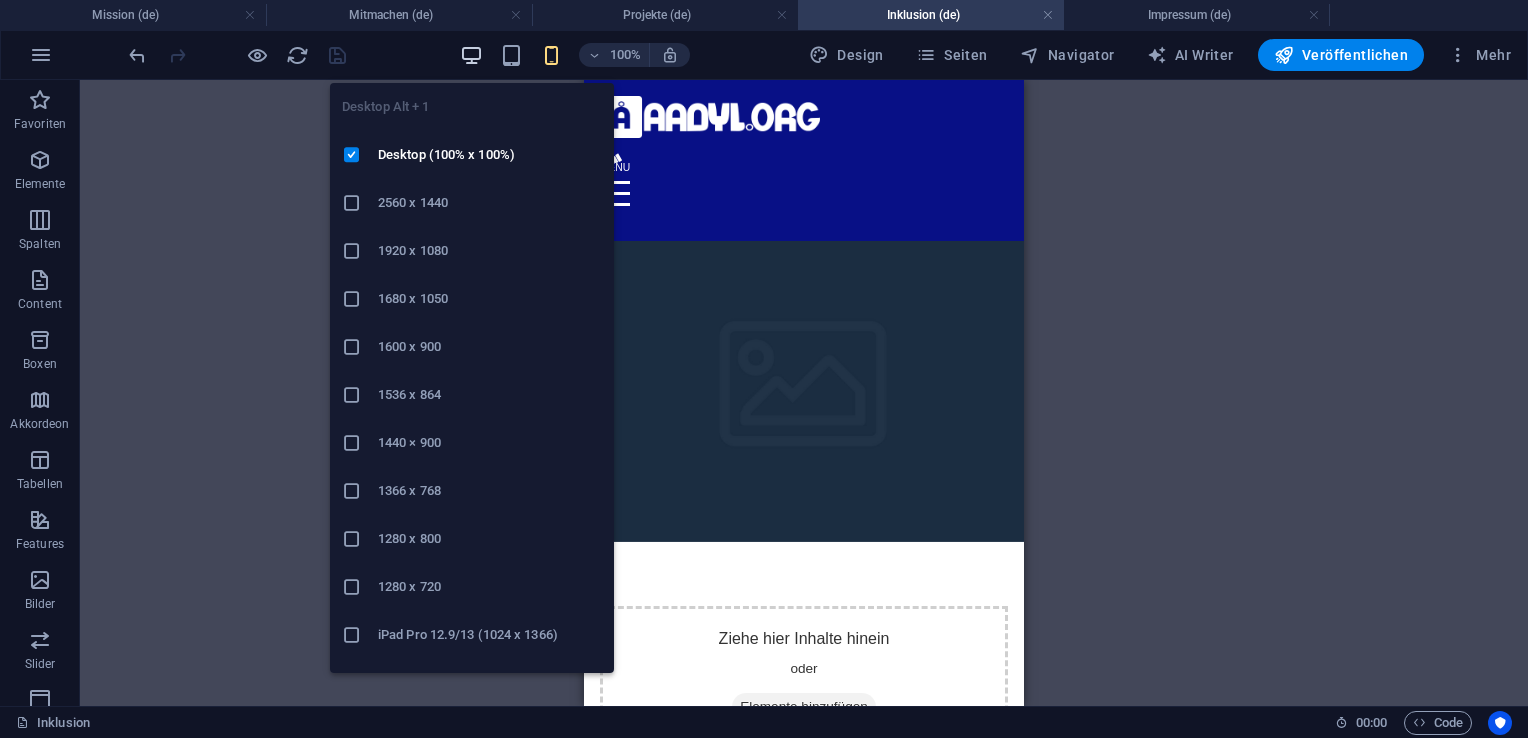 click at bounding box center (471, 55) 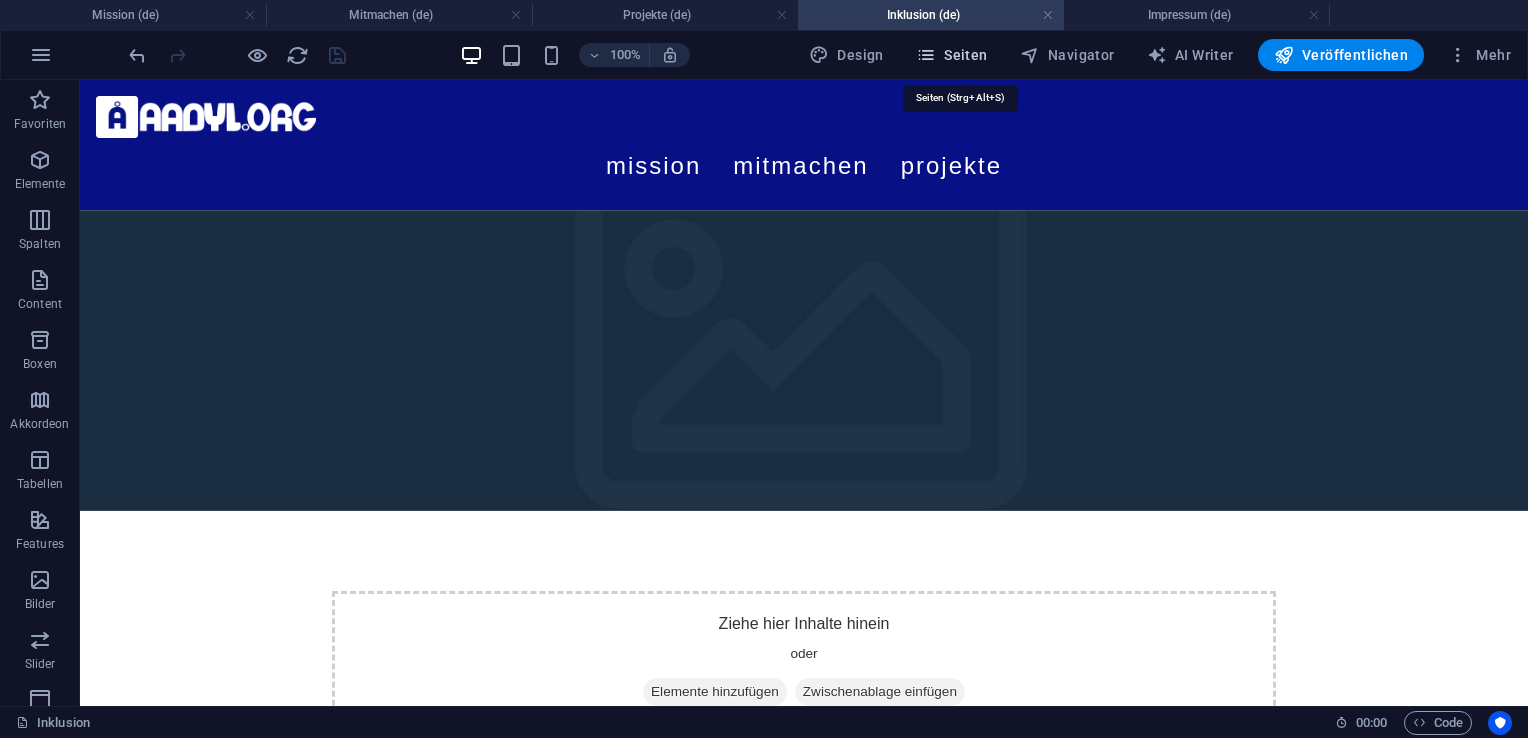 click on "Seiten" at bounding box center [952, 55] 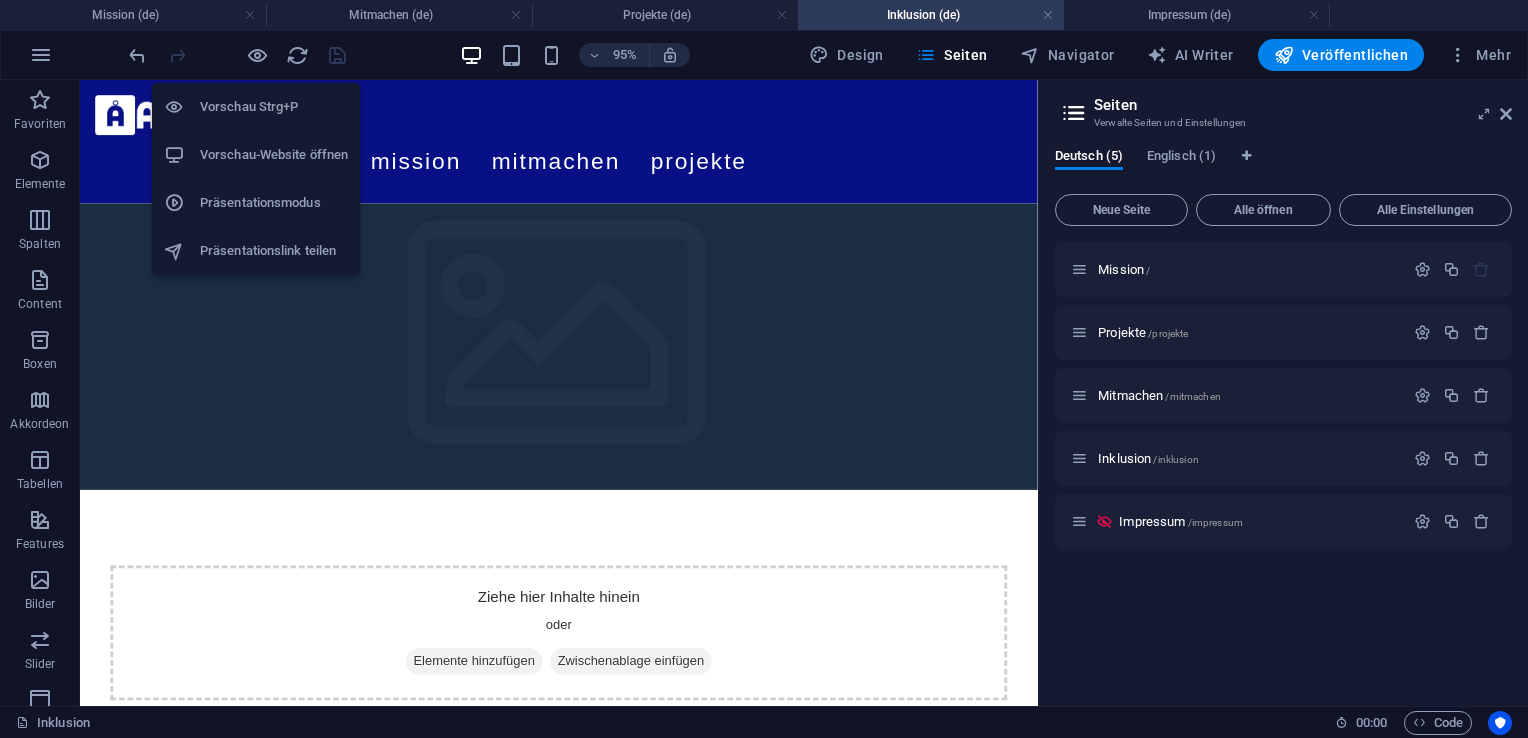 click on "Vorschau Strg+P" at bounding box center (274, 107) 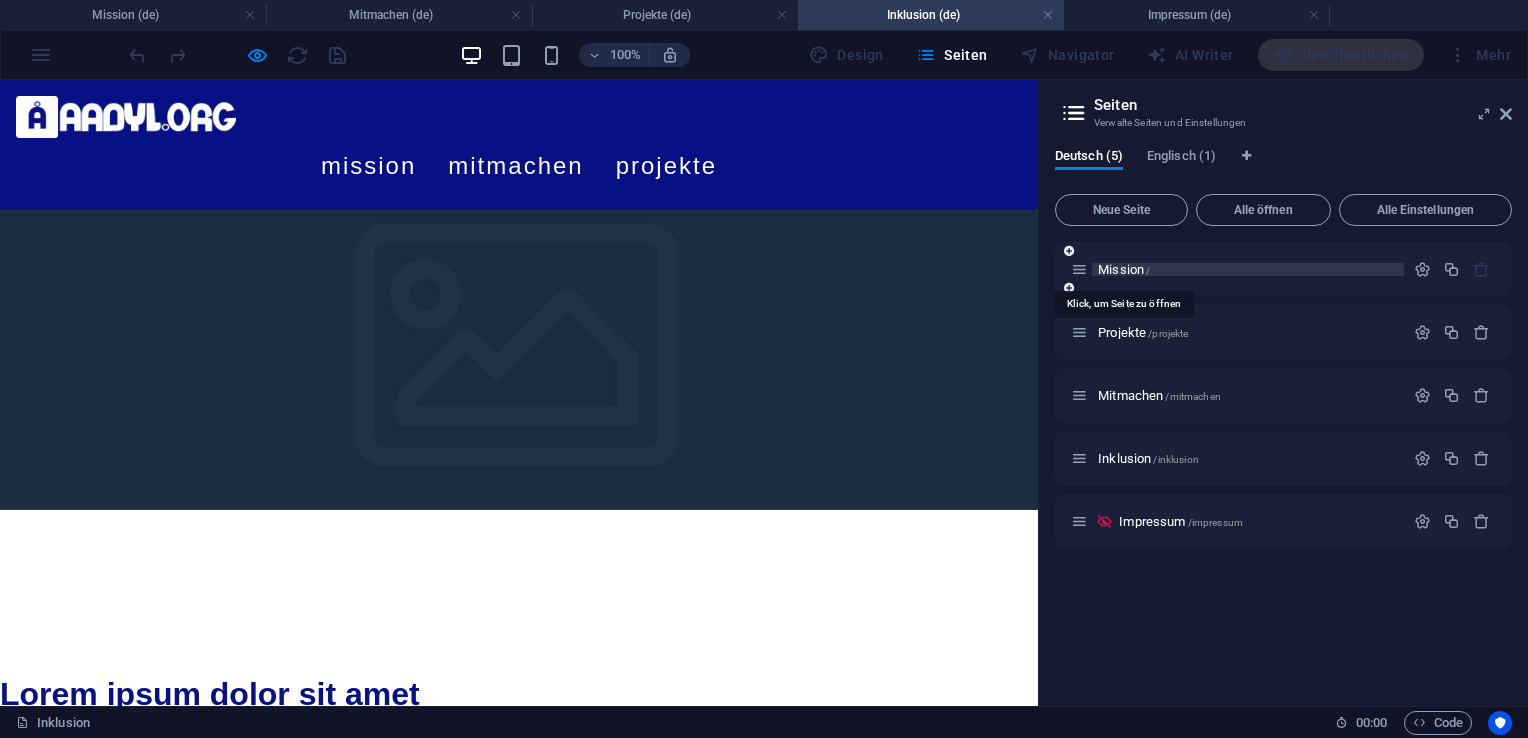click on "Mission /" at bounding box center [1124, 269] 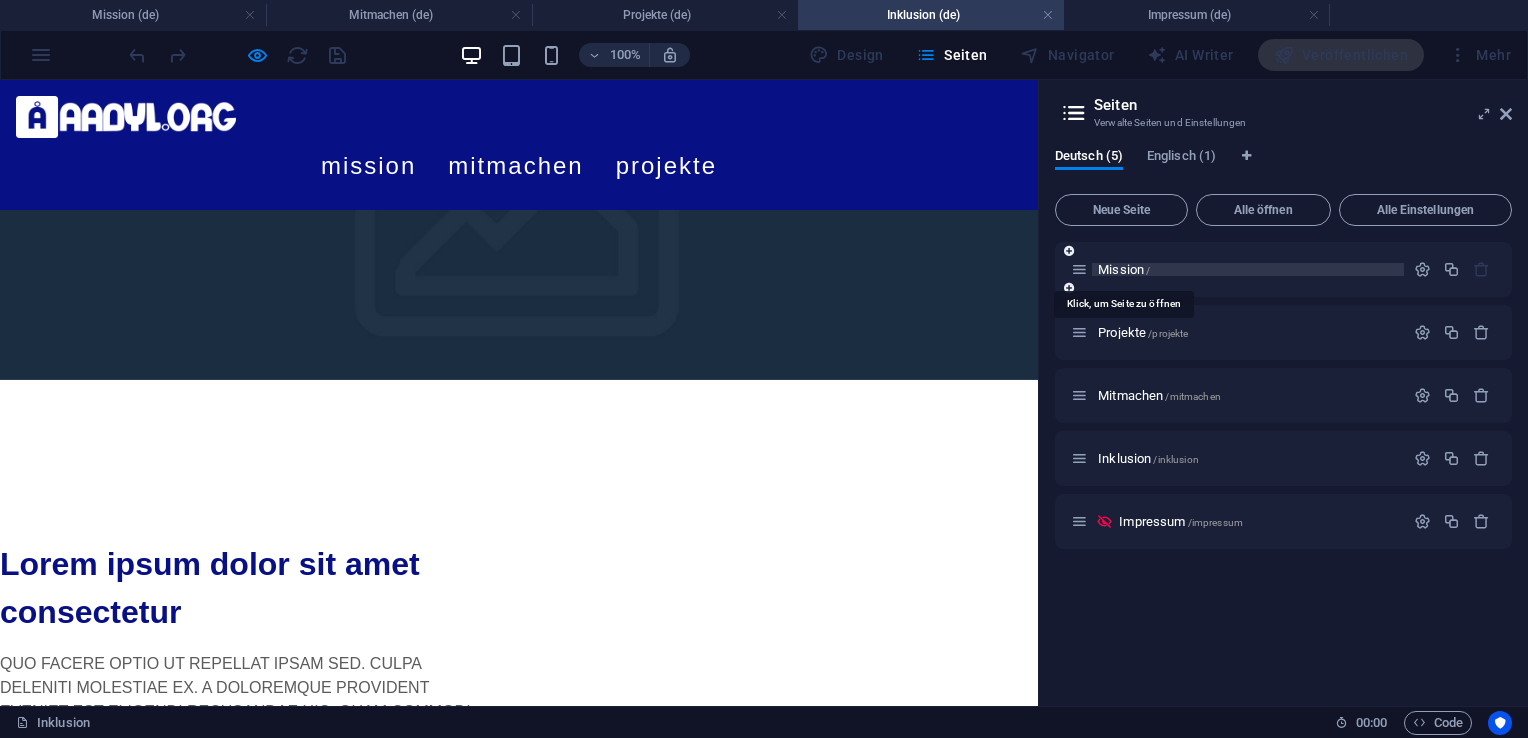 scroll, scrollTop: 718, scrollLeft: 0, axis: vertical 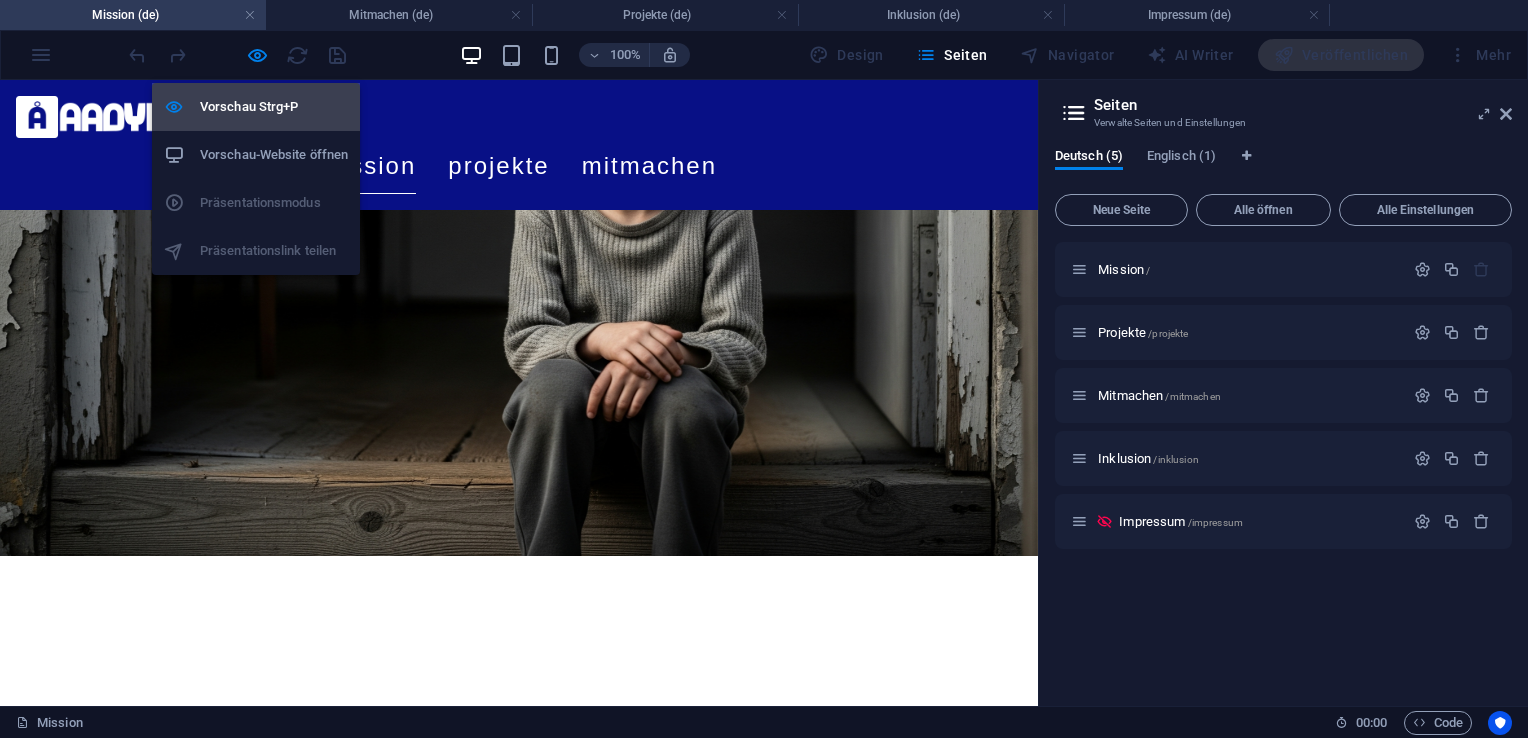 click on "Vorschau Strg+P" at bounding box center [274, 107] 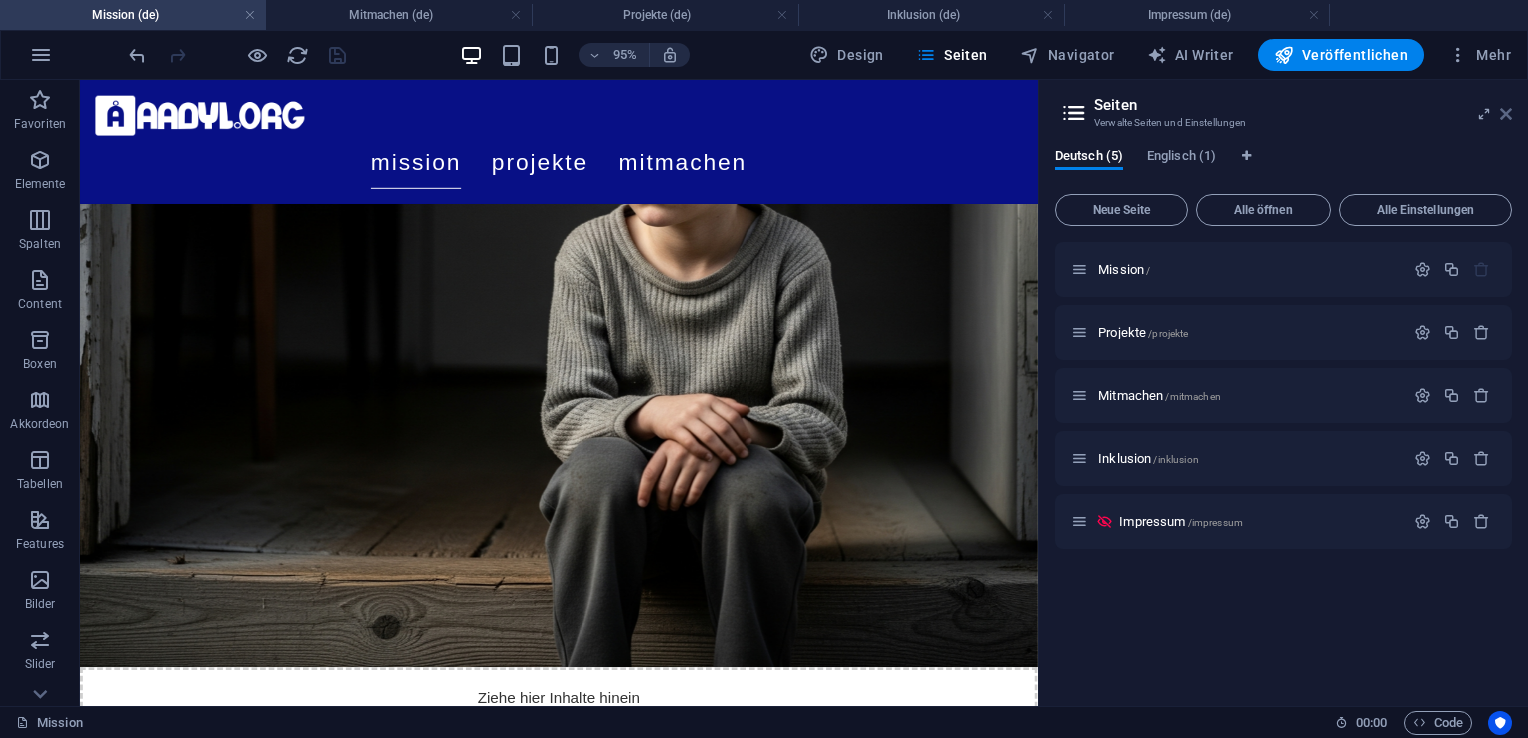 click at bounding box center [1506, 114] 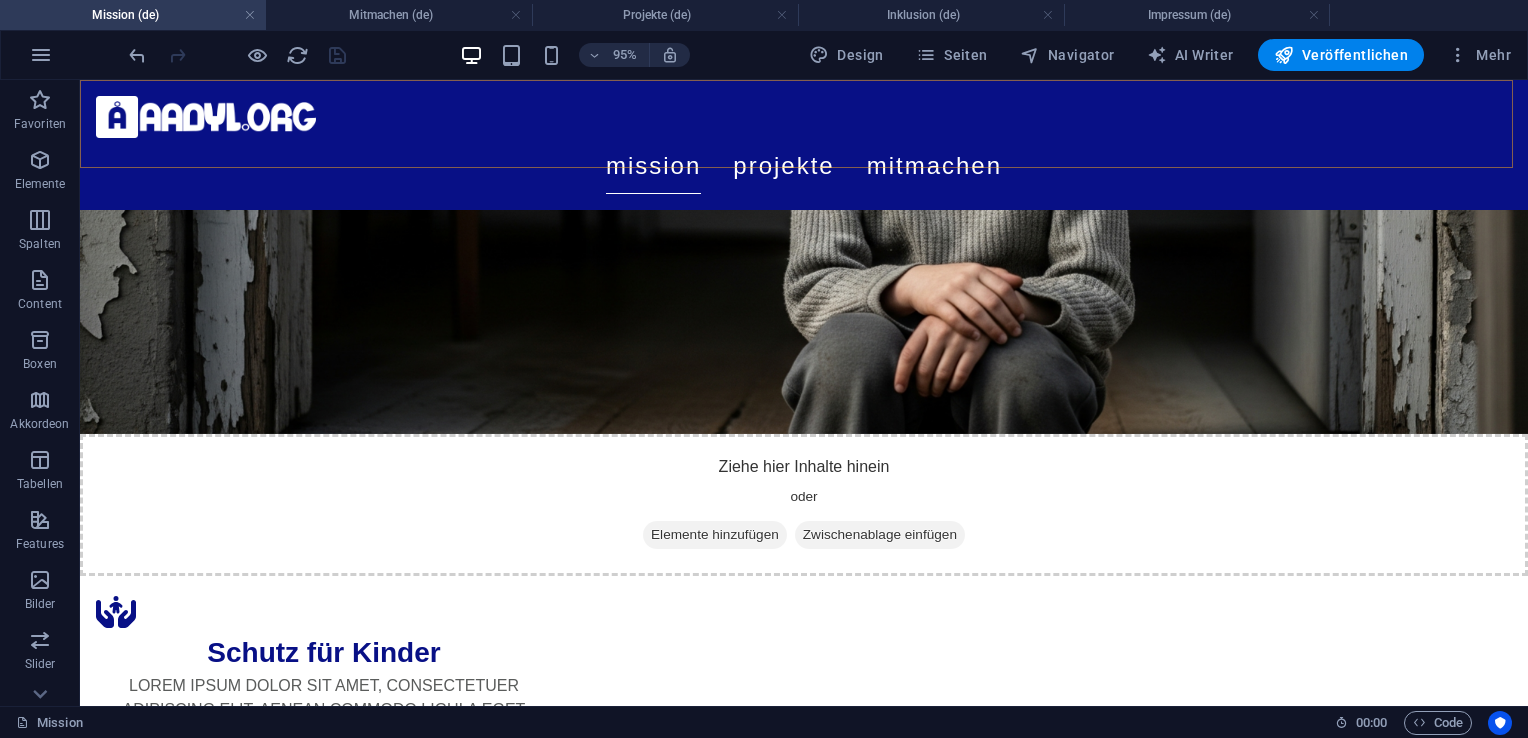 scroll, scrollTop: 550, scrollLeft: 0, axis: vertical 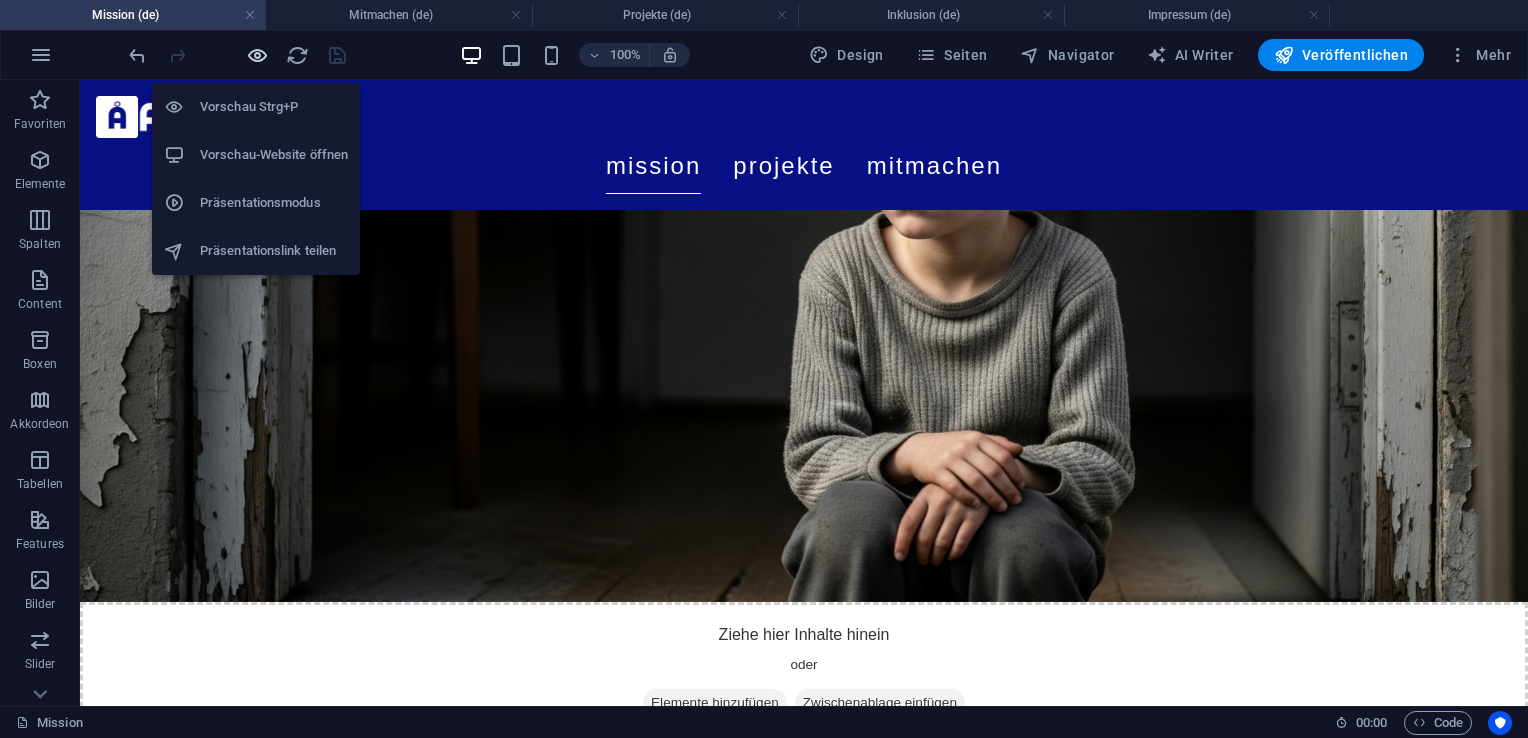 click at bounding box center (257, 55) 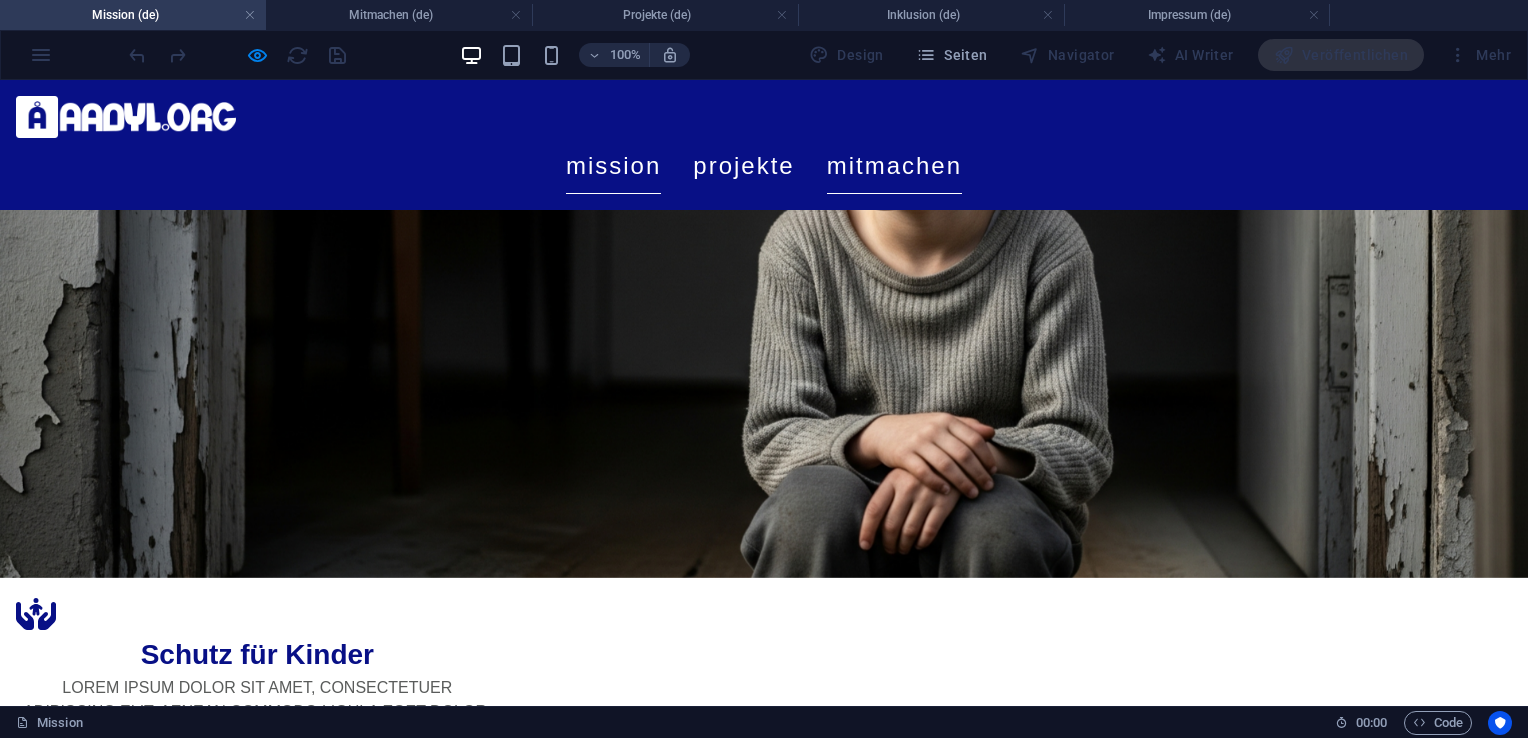 click on "Mitmachen" at bounding box center (894, 166) 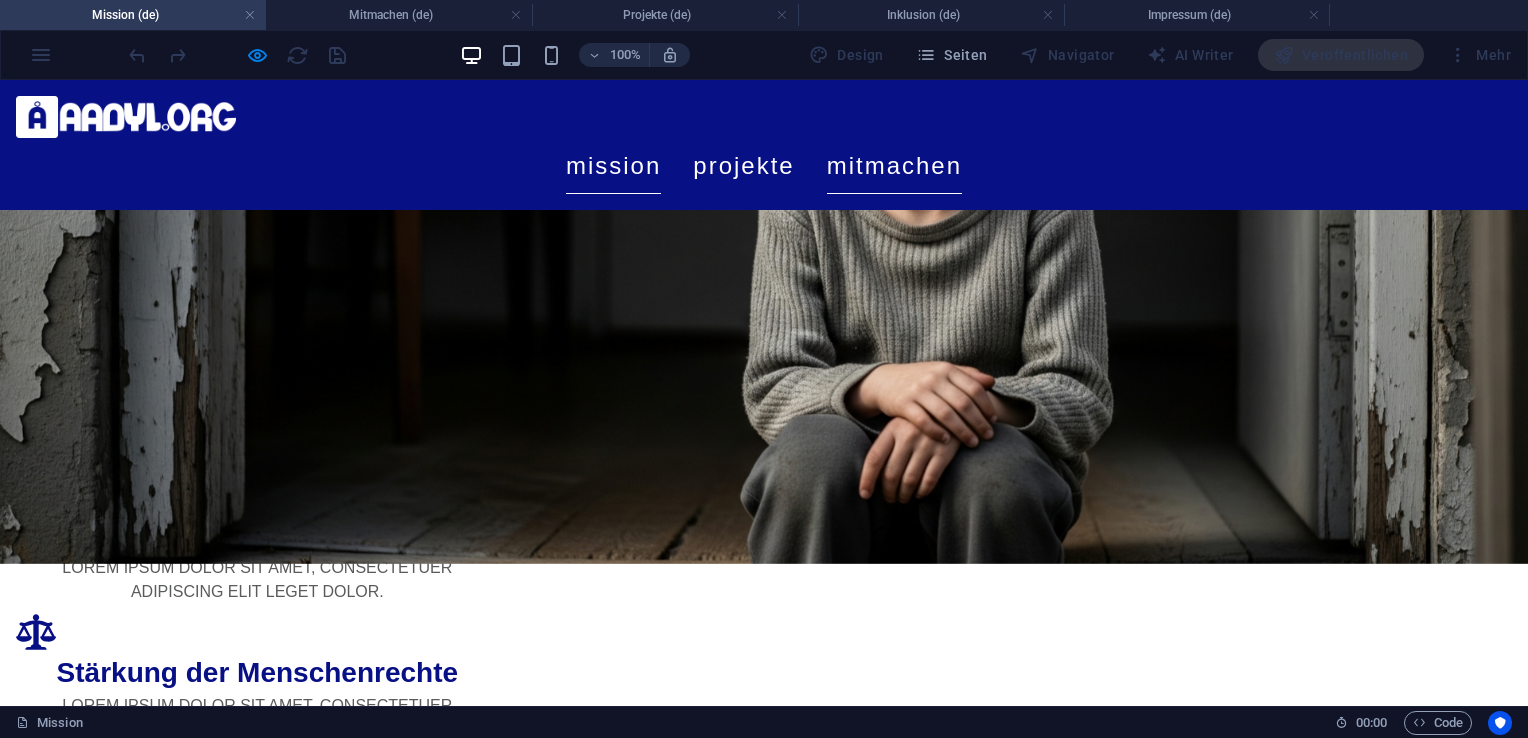 scroll, scrollTop: 0, scrollLeft: 0, axis: both 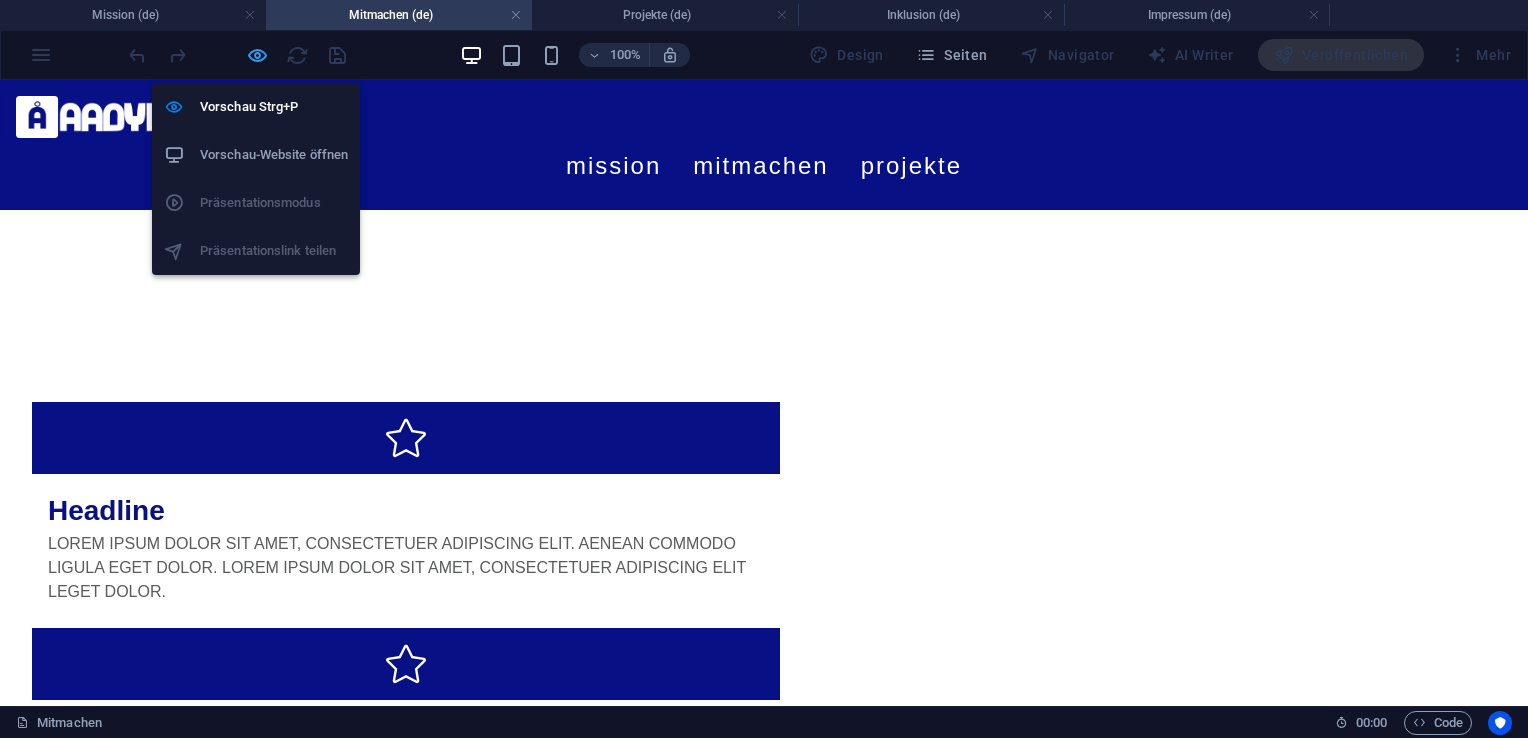 click at bounding box center (257, 55) 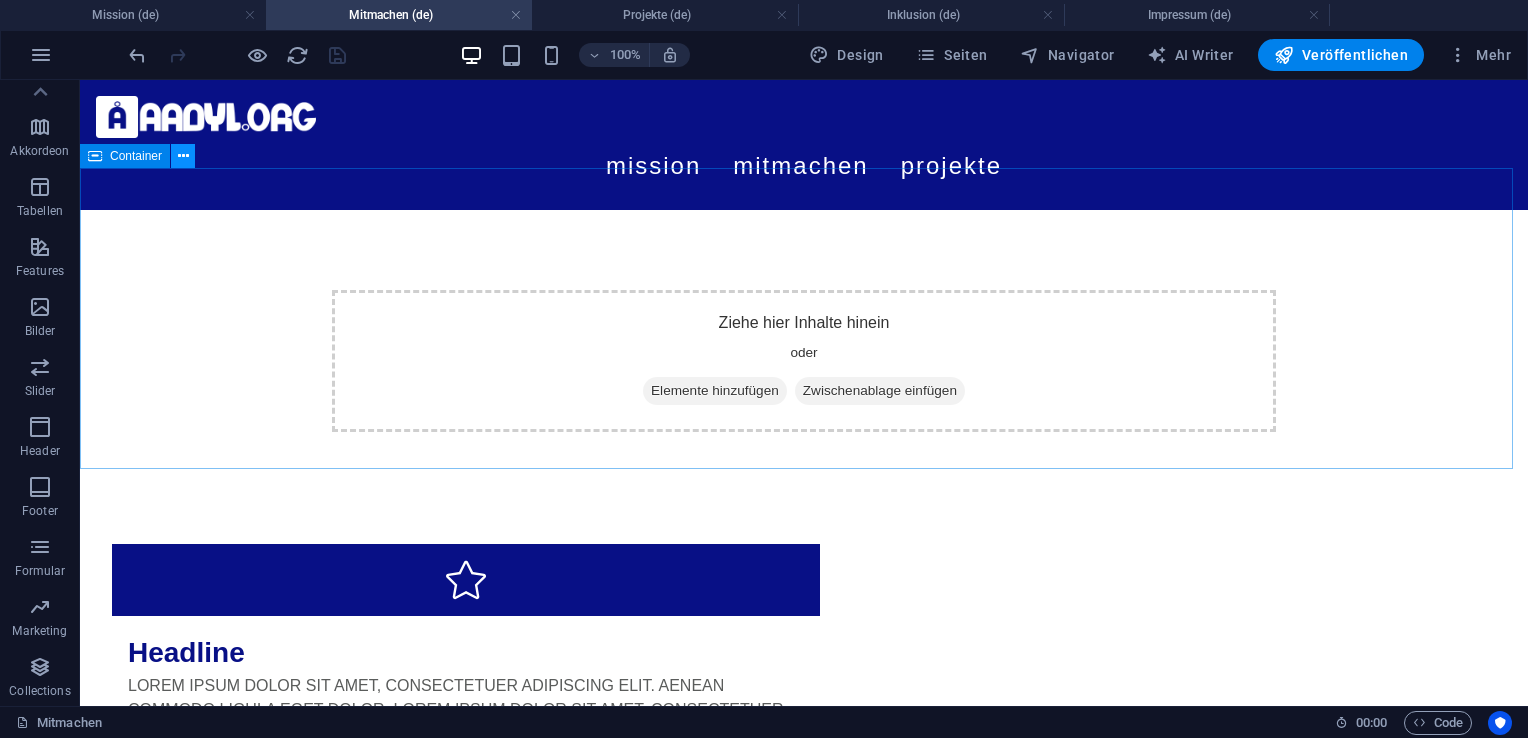 click at bounding box center (183, 156) 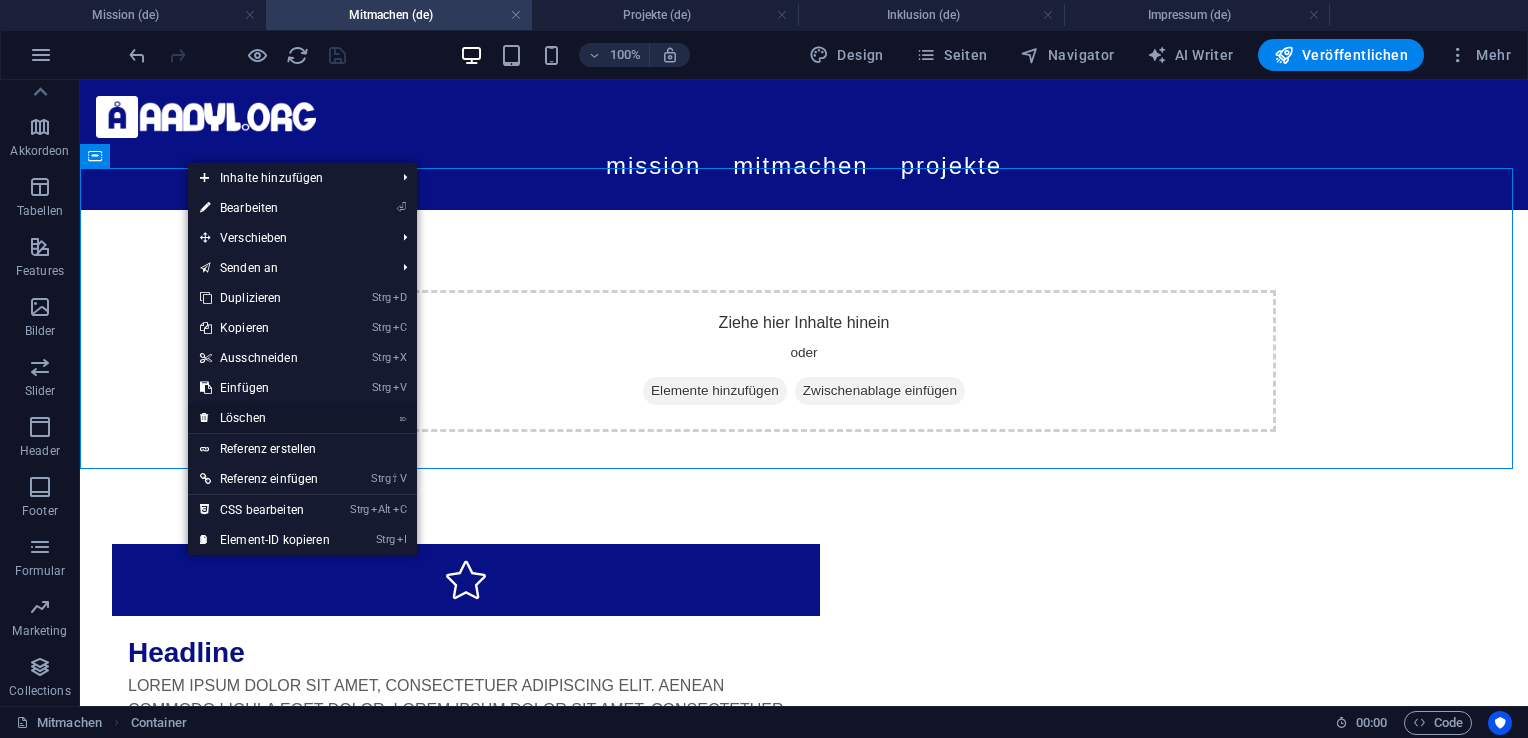 click on "⌦  Löschen" at bounding box center [265, 418] 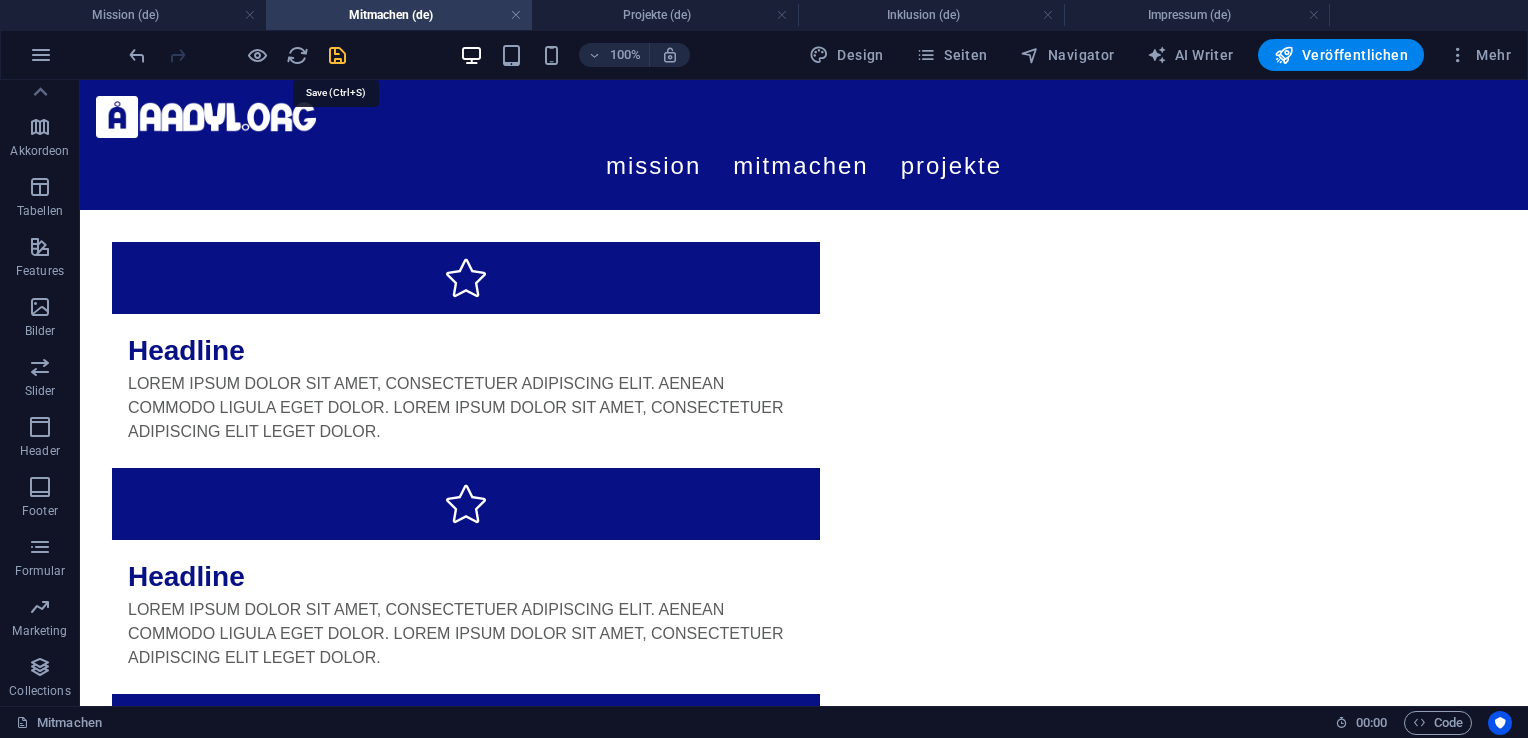 click at bounding box center [337, 55] 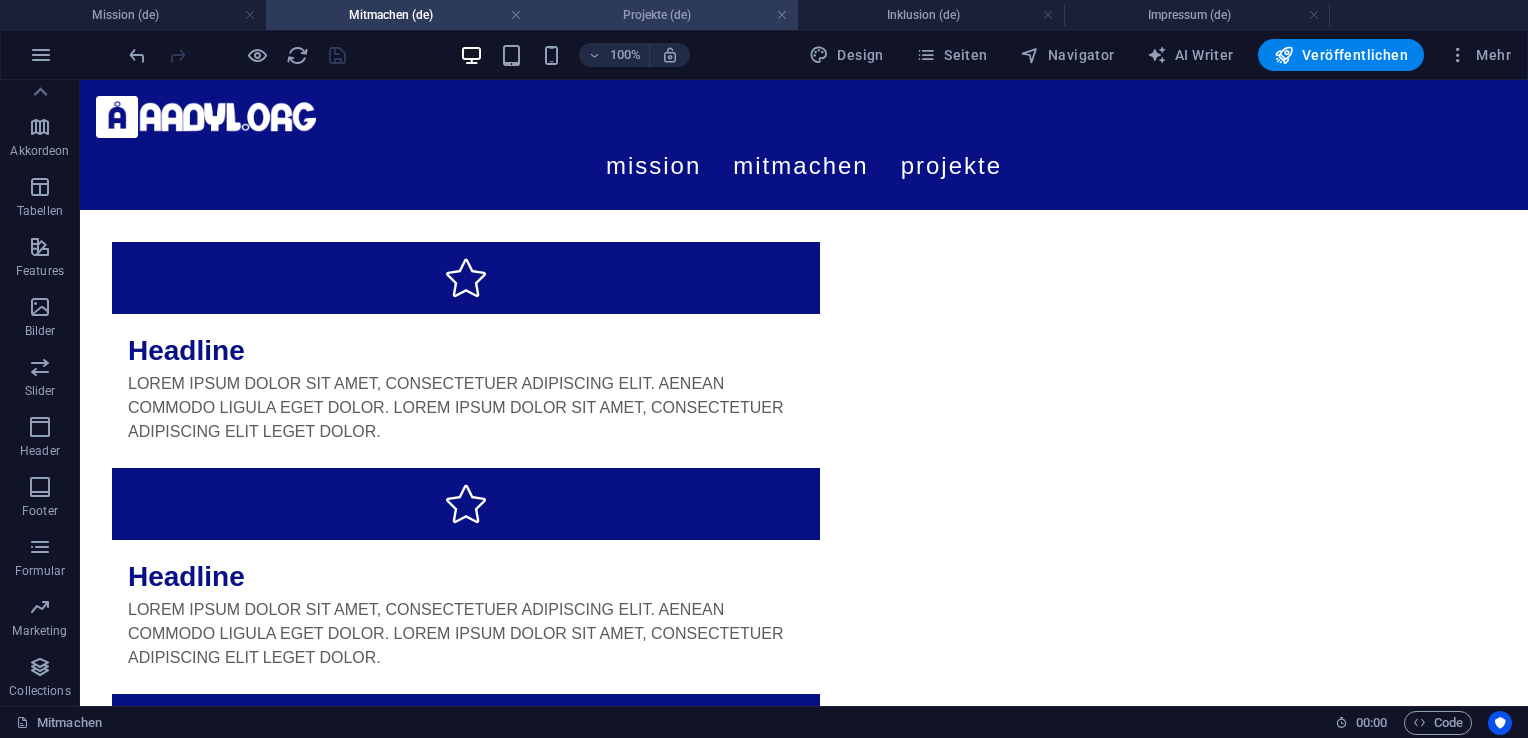 click on "Projekte (de)" at bounding box center (665, 15) 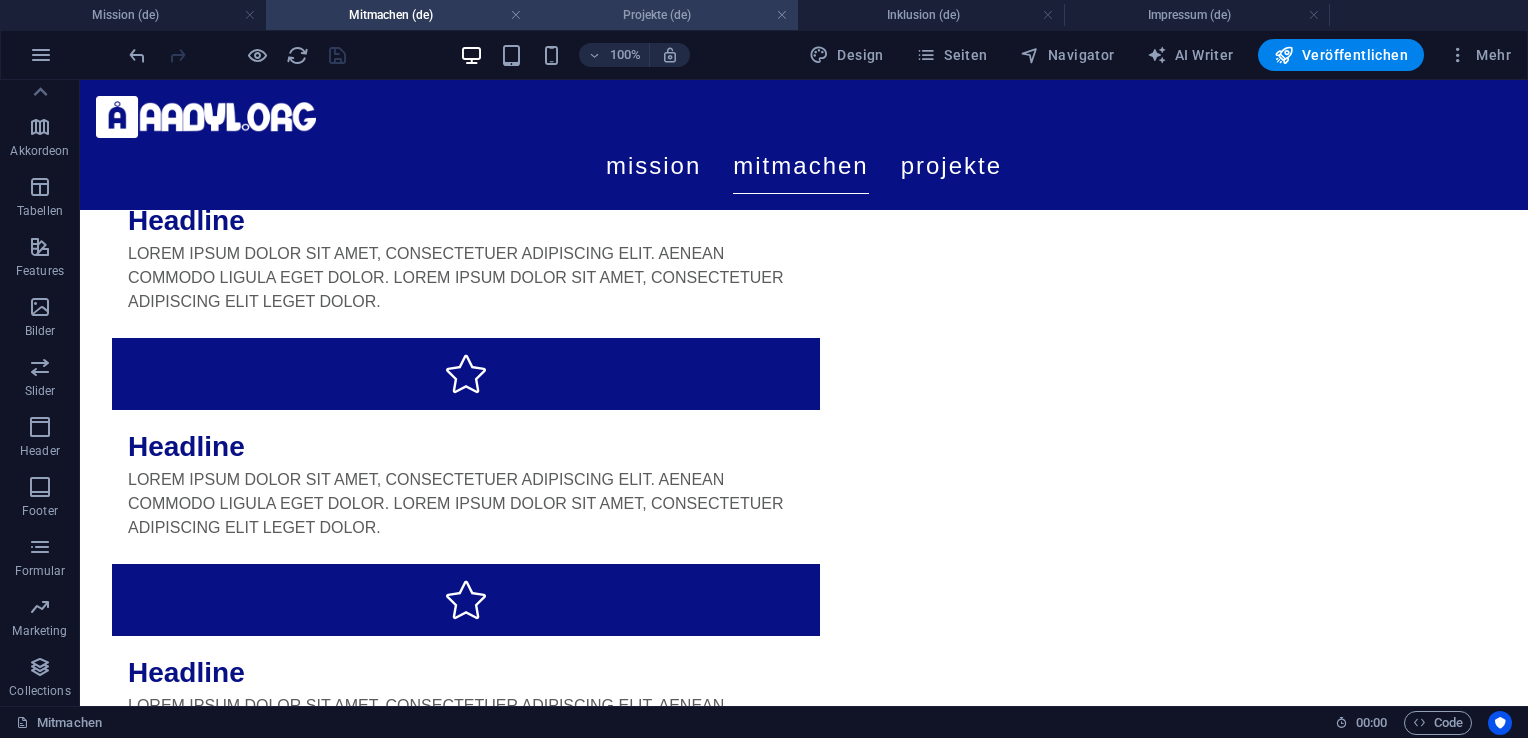 scroll, scrollTop: 159, scrollLeft: 0, axis: vertical 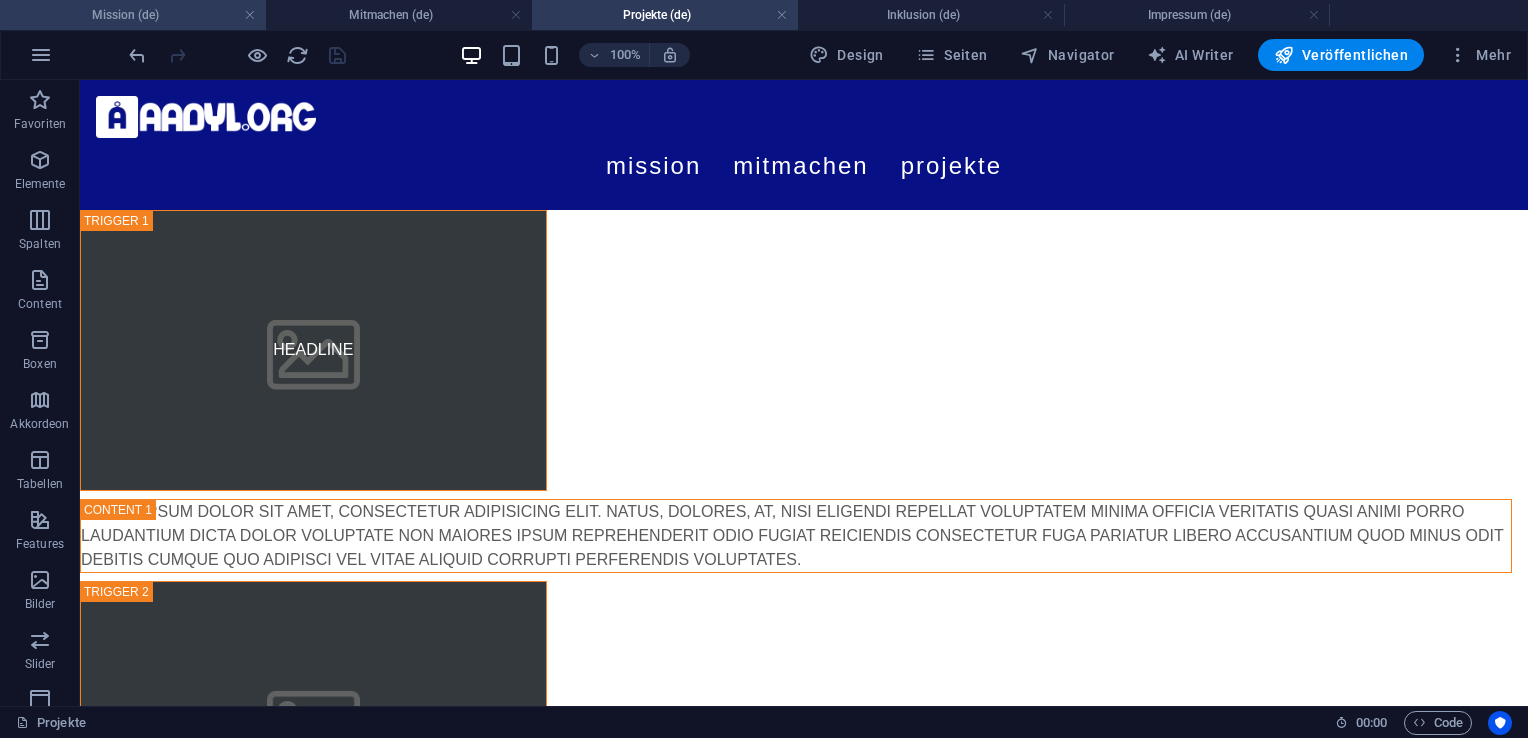 click on "Mission (de)" at bounding box center [133, 15] 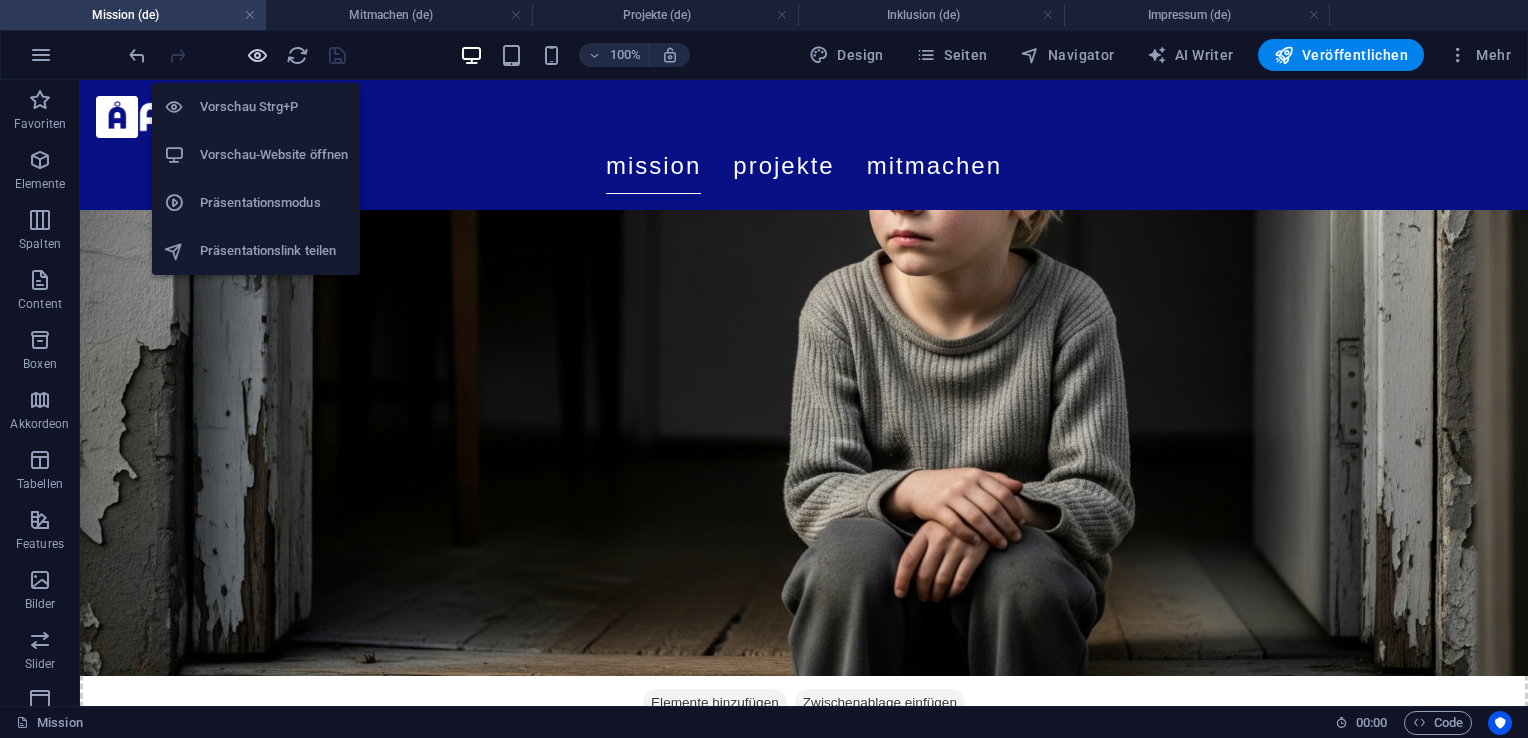 click at bounding box center (257, 55) 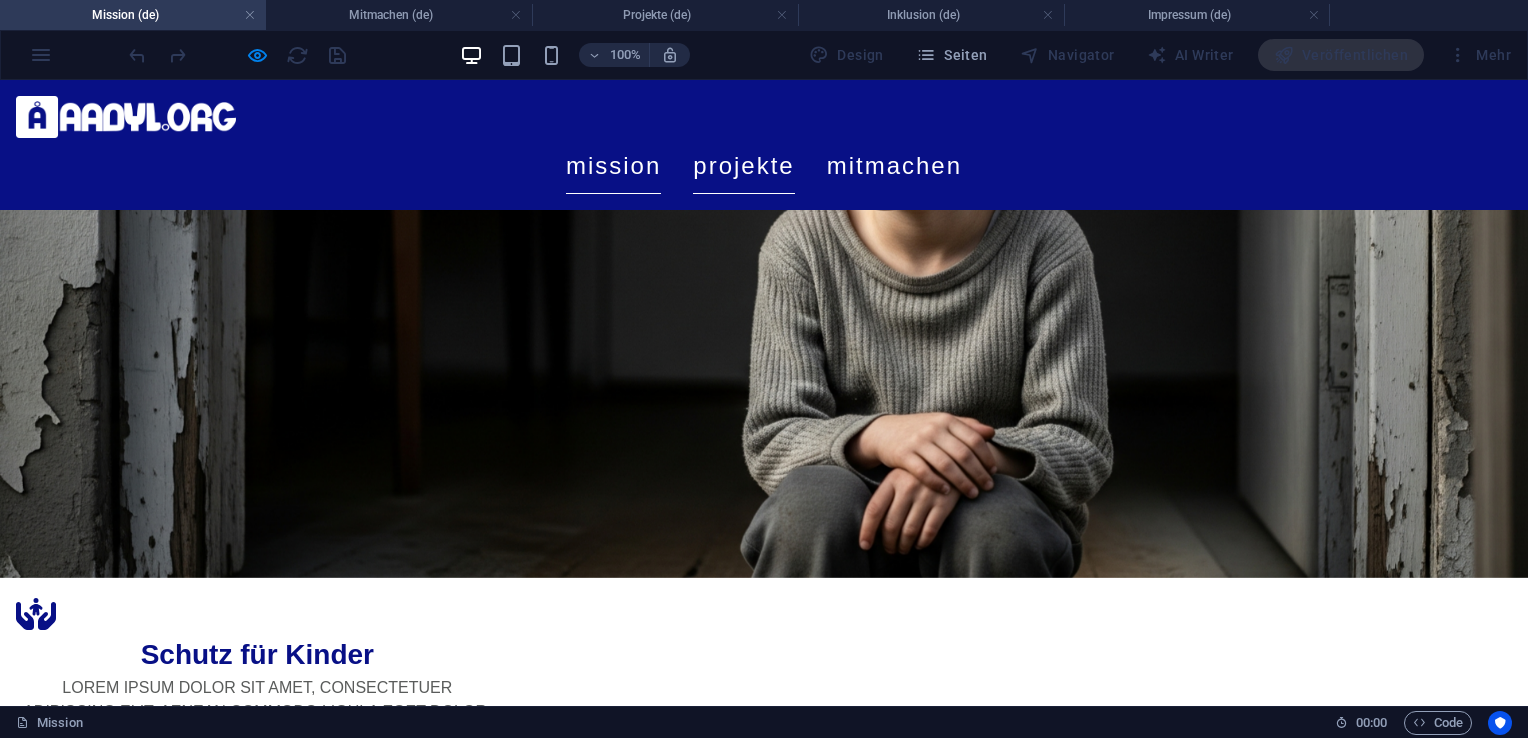click on "Projekte" at bounding box center [743, 166] 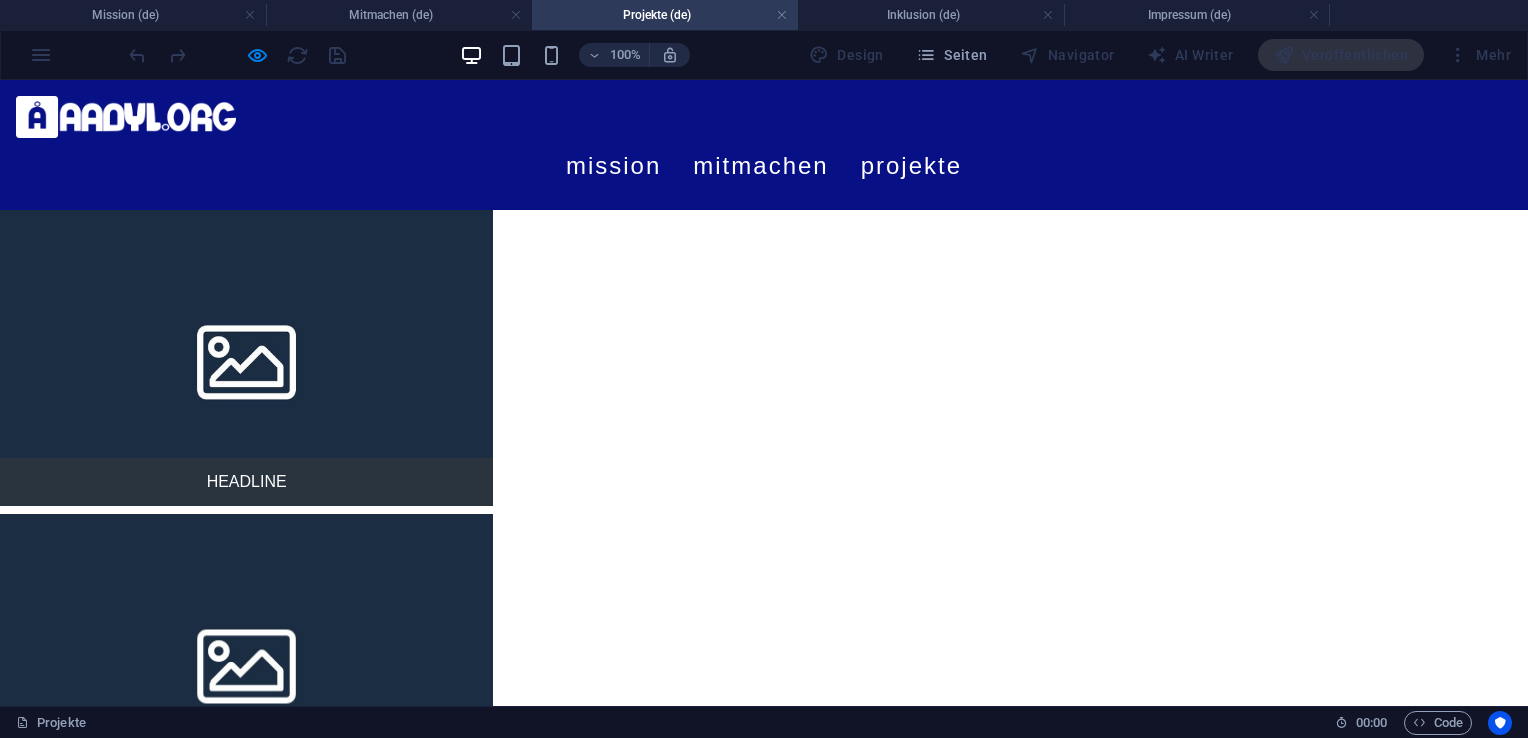 scroll, scrollTop: 0, scrollLeft: 0, axis: both 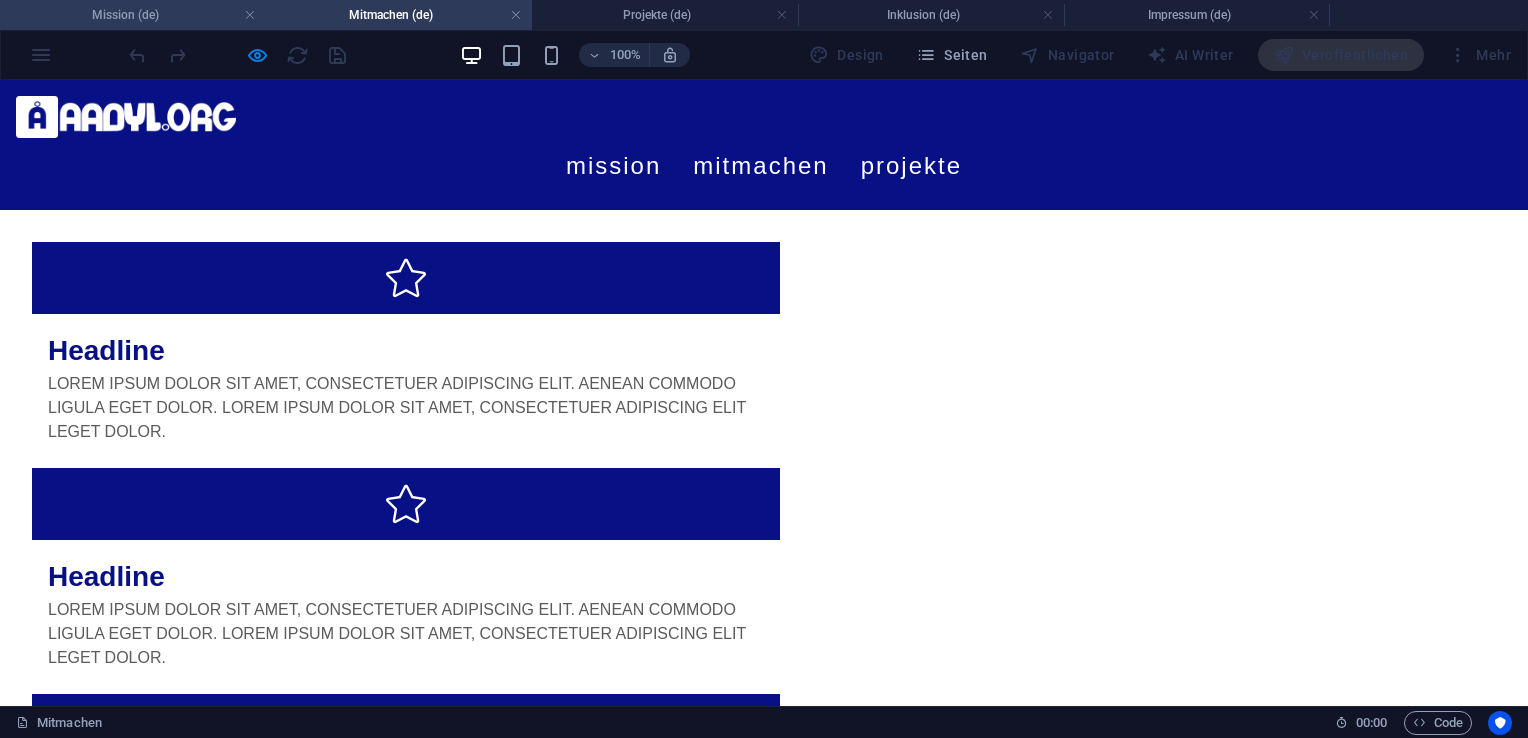 click on "Mission (de)" at bounding box center (133, 15) 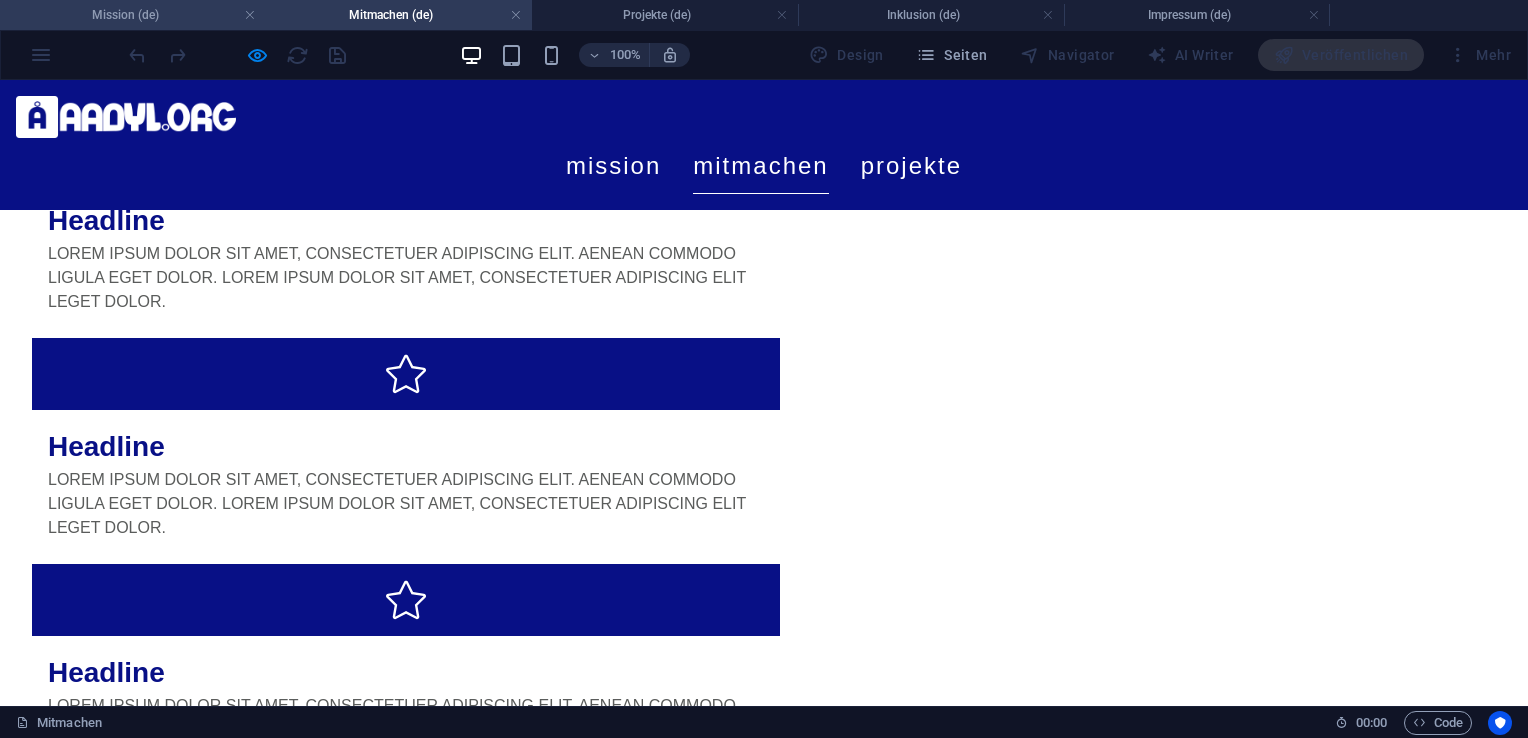 scroll, scrollTop: 550, scrollLeft: 0, axis: vertical 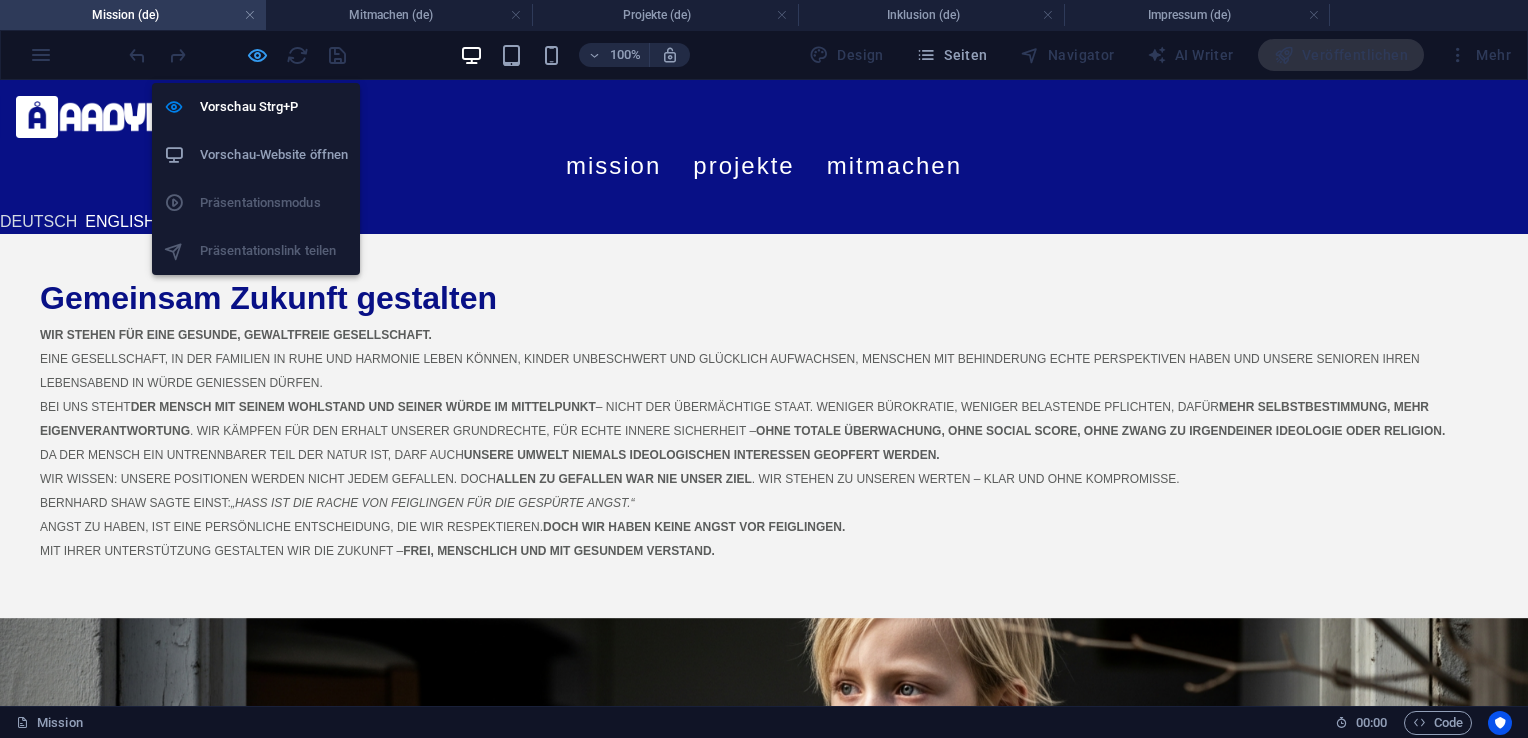 click at bounding box center [257, 55] 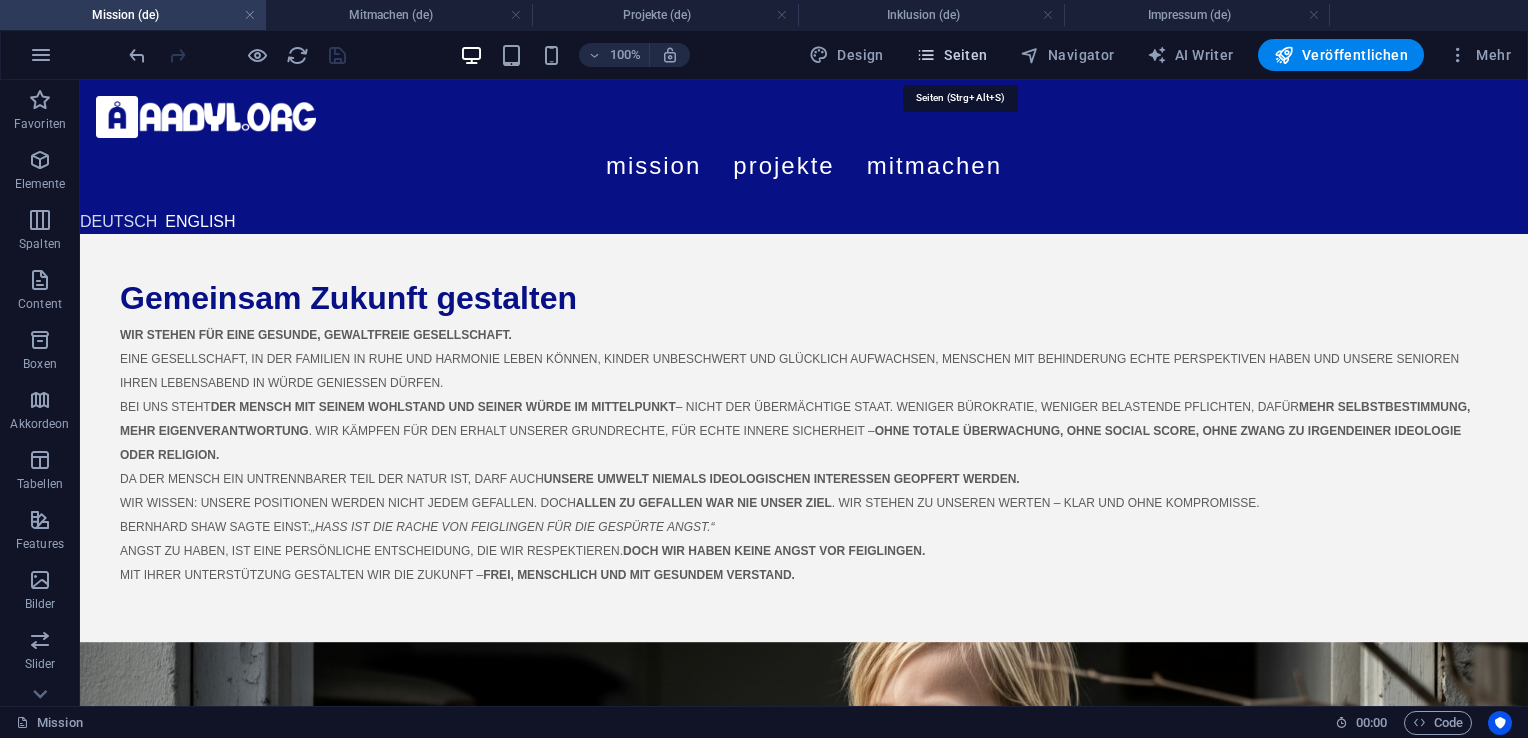 click on "Seiten" at bounding box center [952, 55] 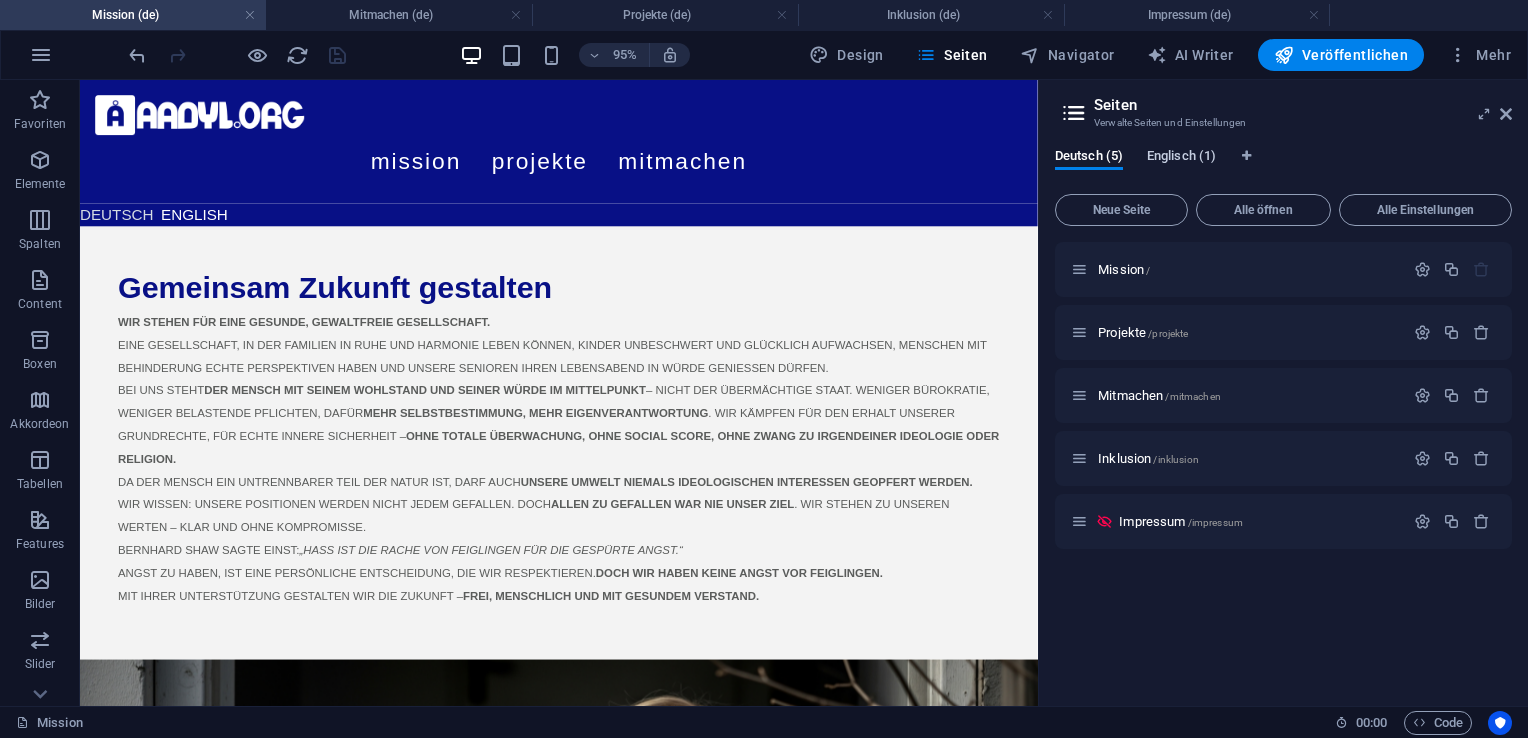 click on "Englisch (1)" at bounding box center (1181, 158) 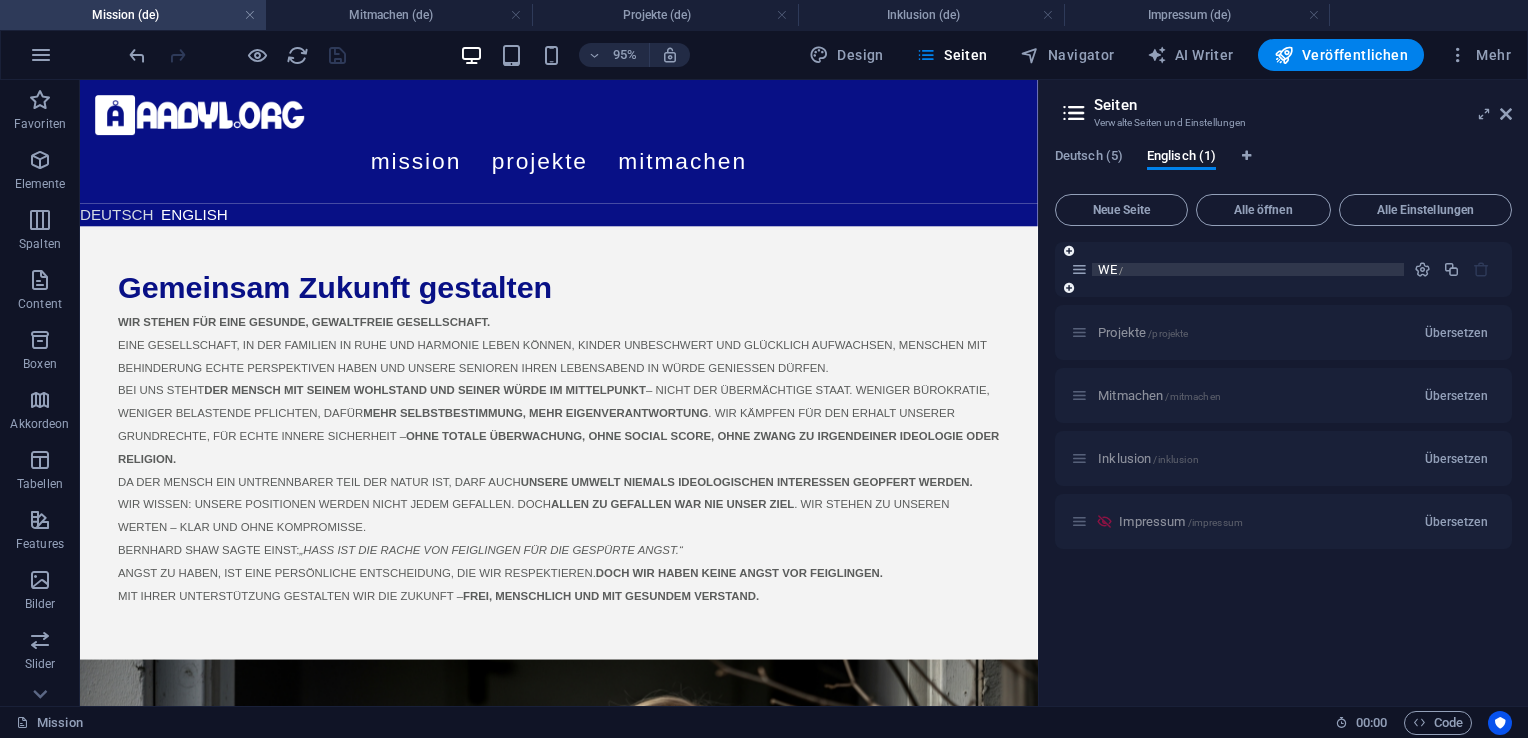 click on "WE /" at bounding box center [1110, 269] 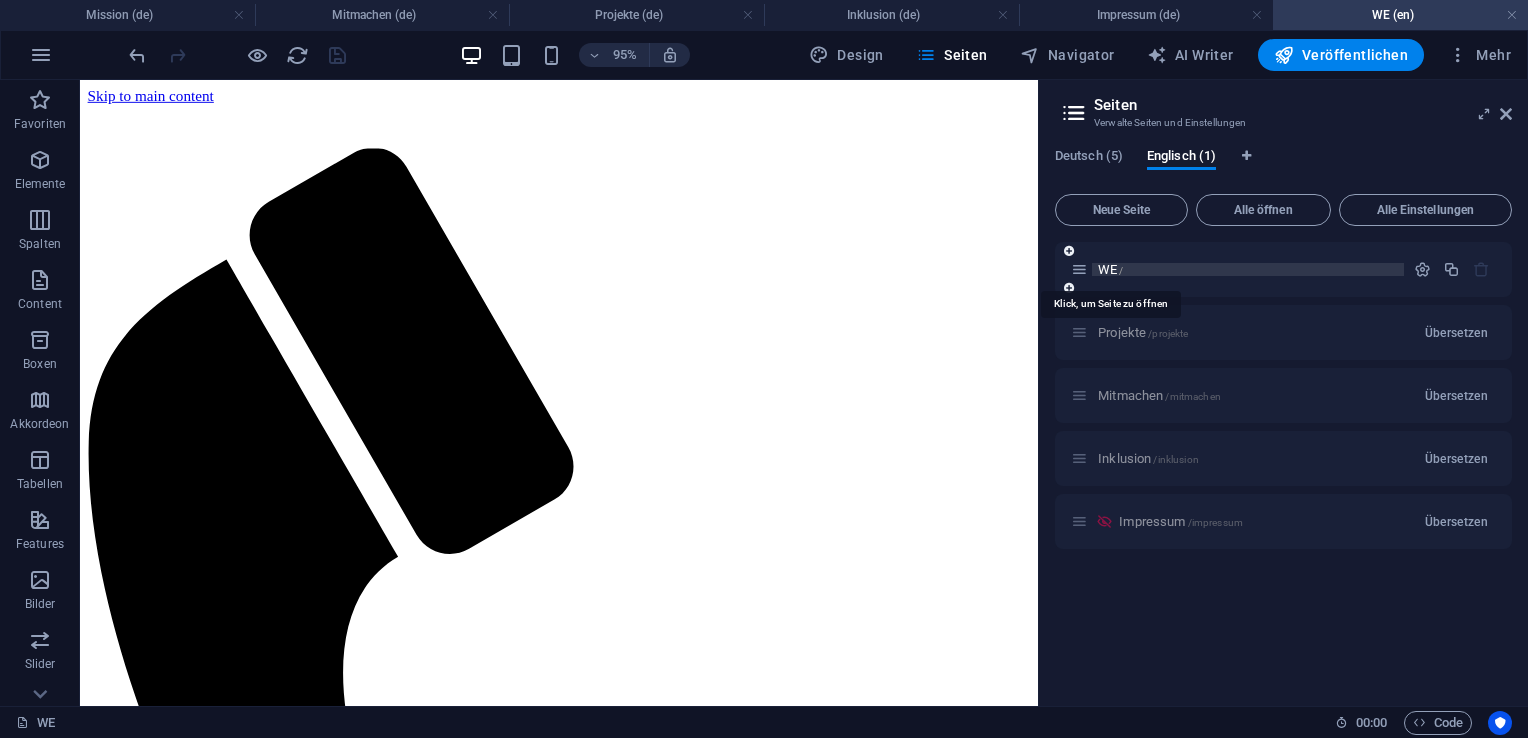 scroll, scrollTop: 0, scrollLeft: 0, axis: both 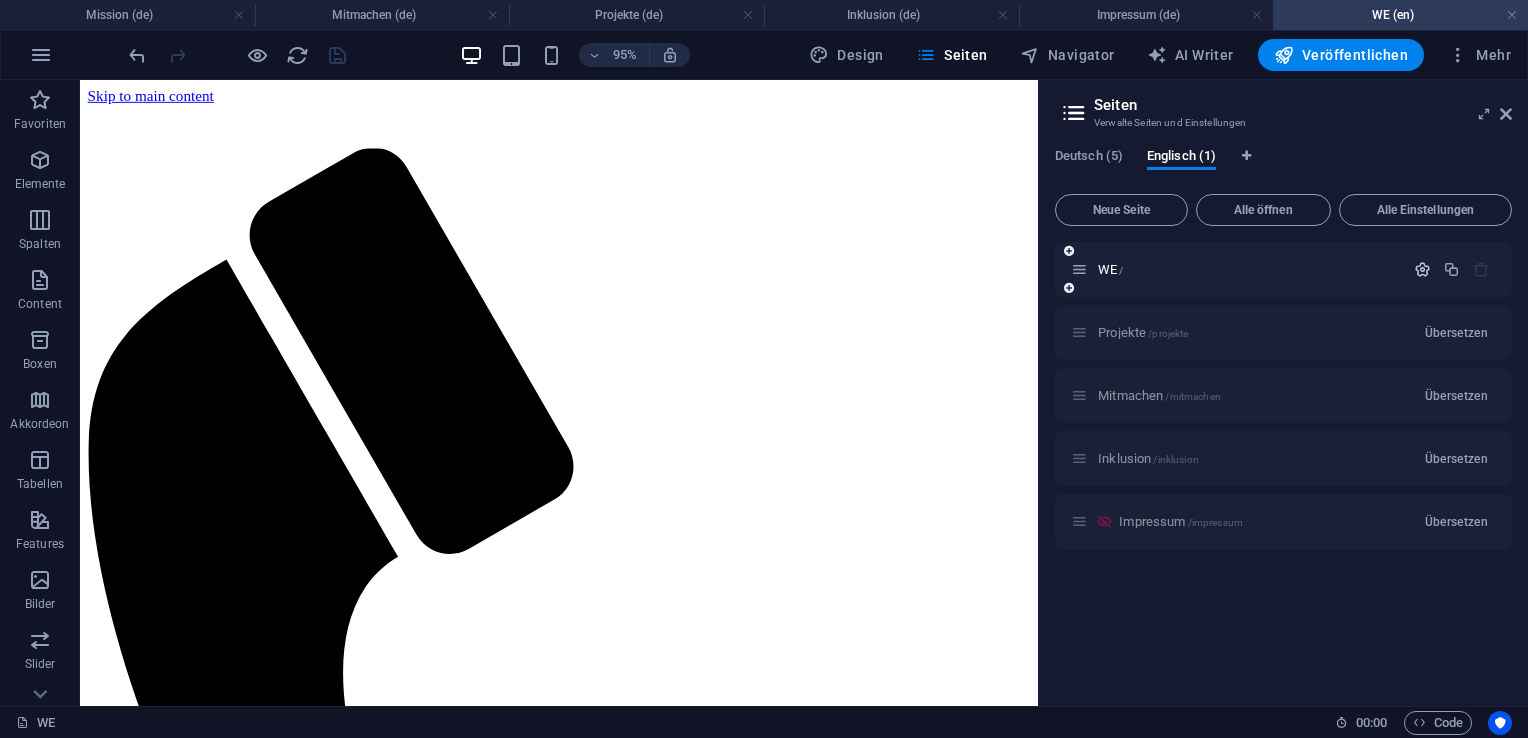 click at bounding box center (1422, 269) 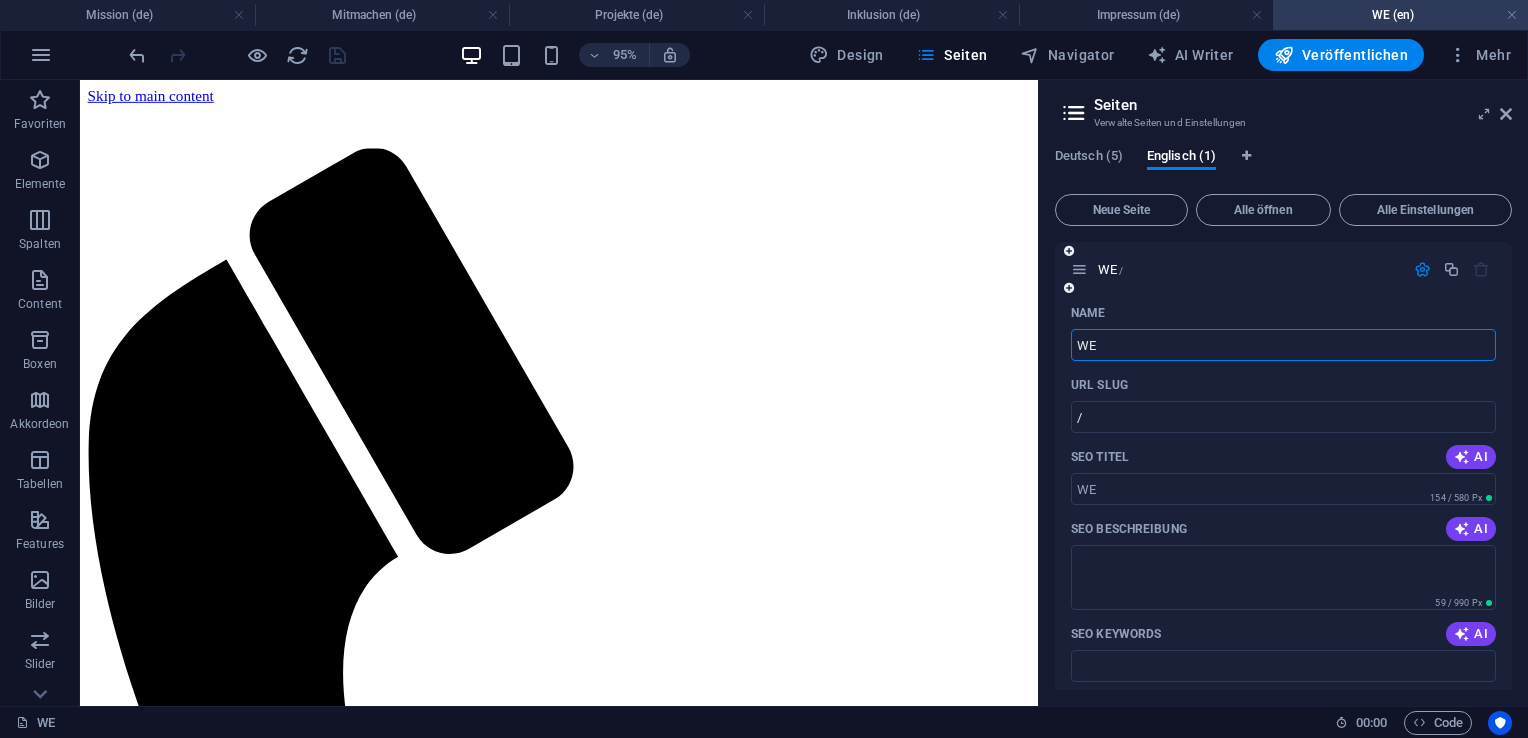type on "W" 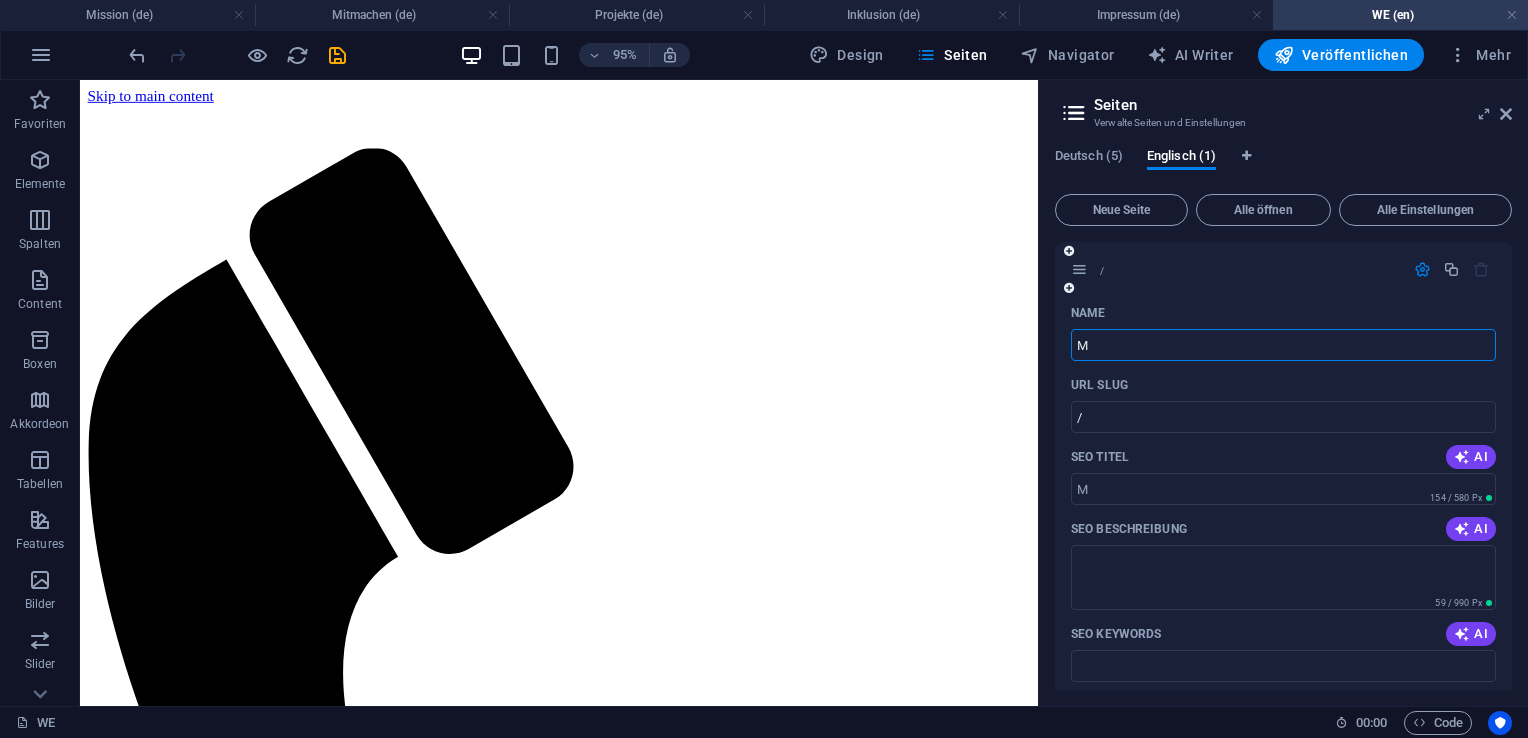 type on "M" 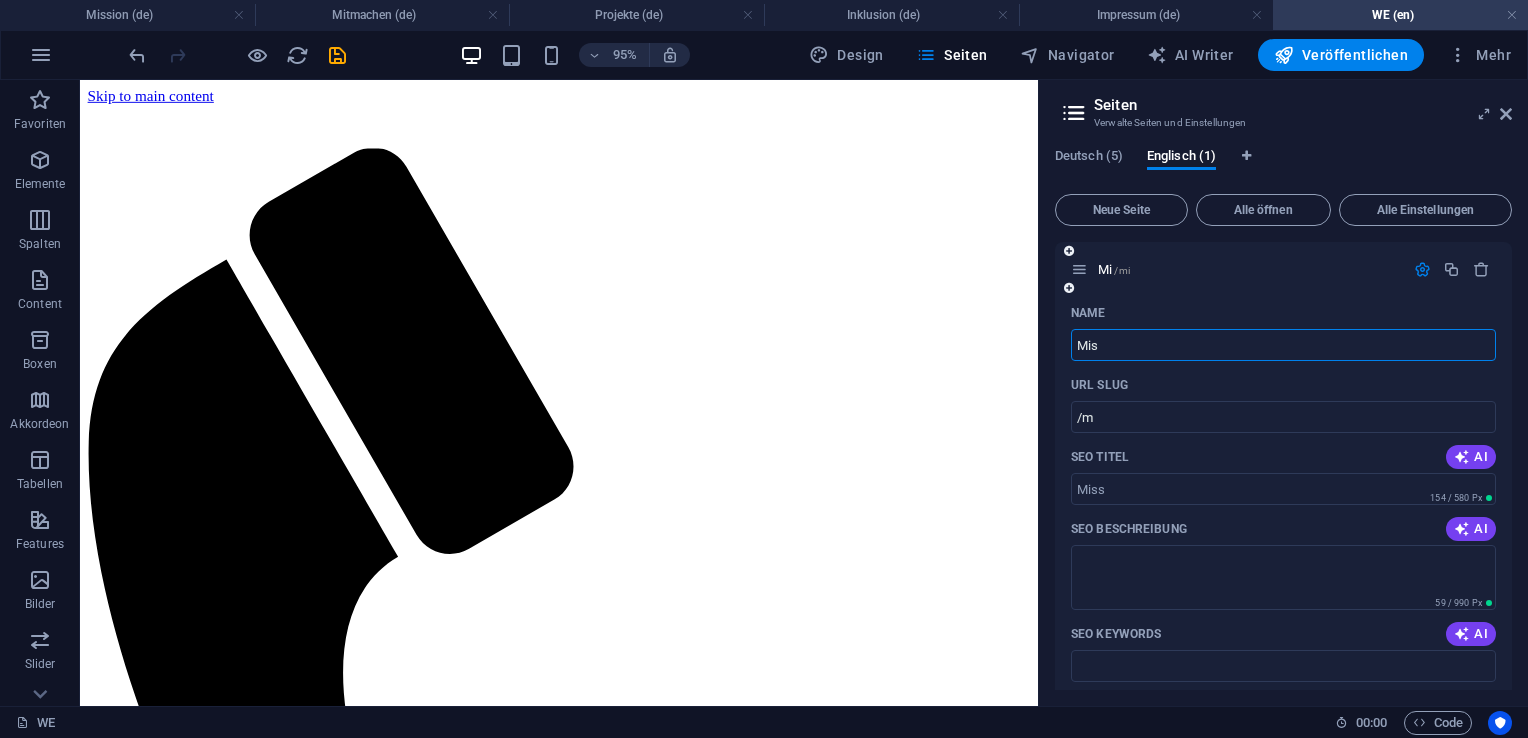 type on "Miss" 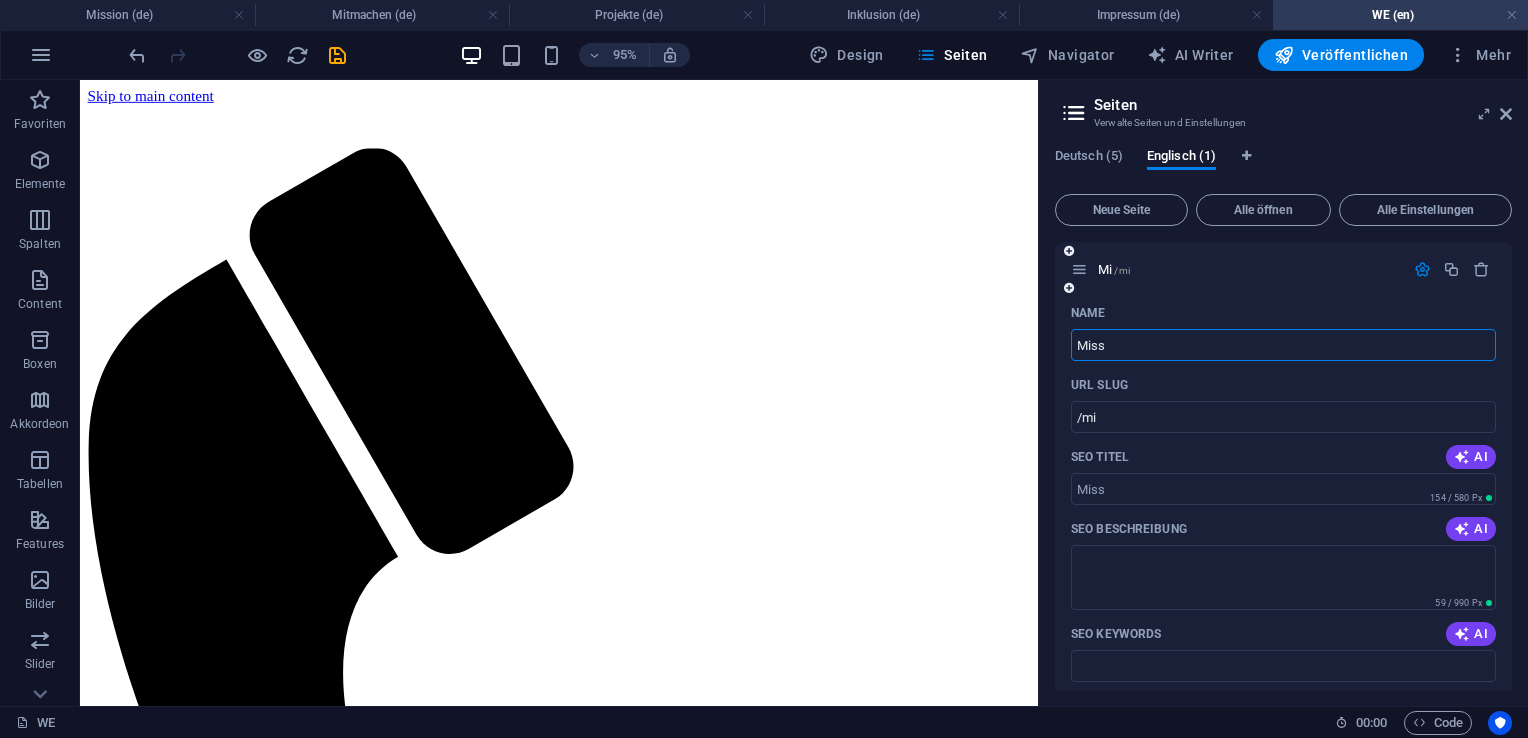 type on "Misso" 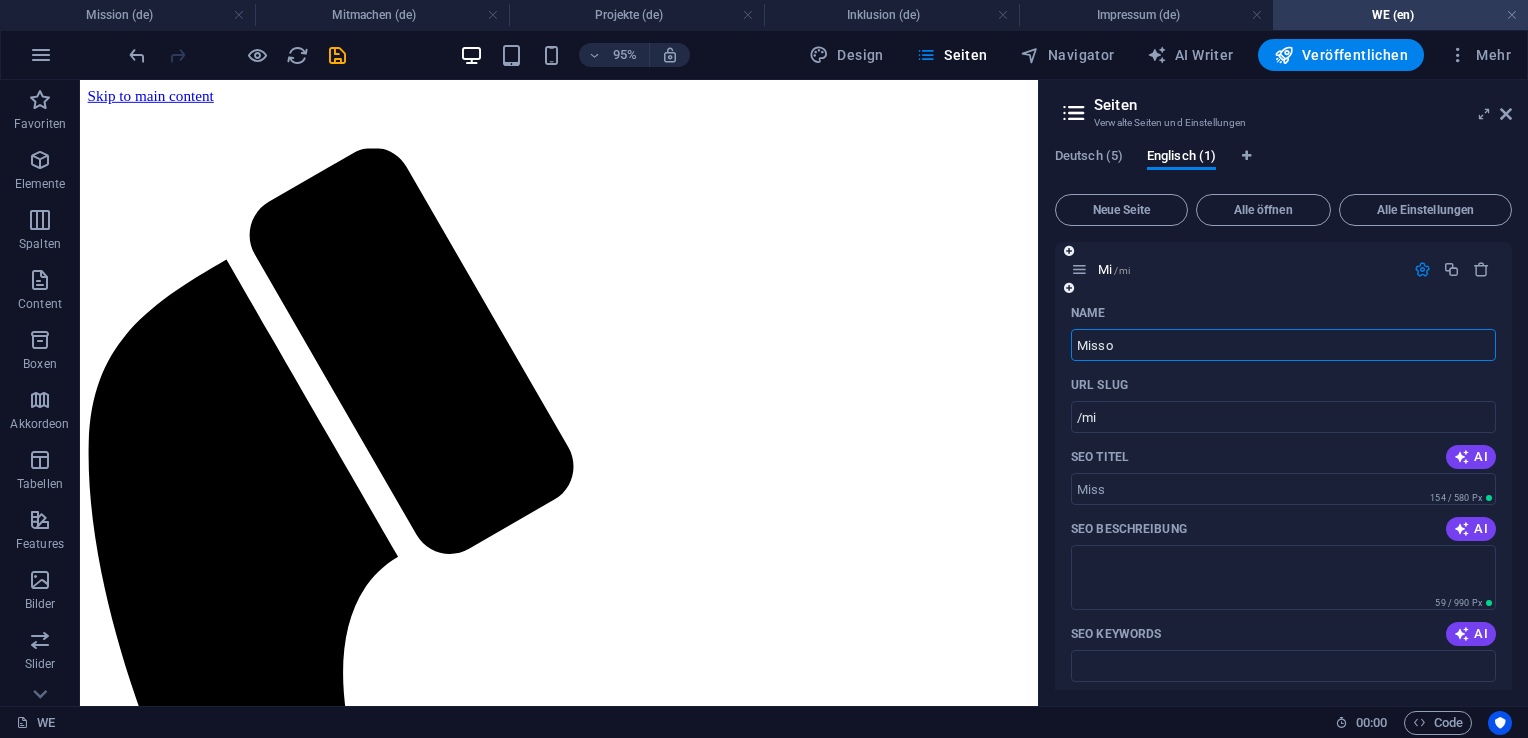 type on "/miss" 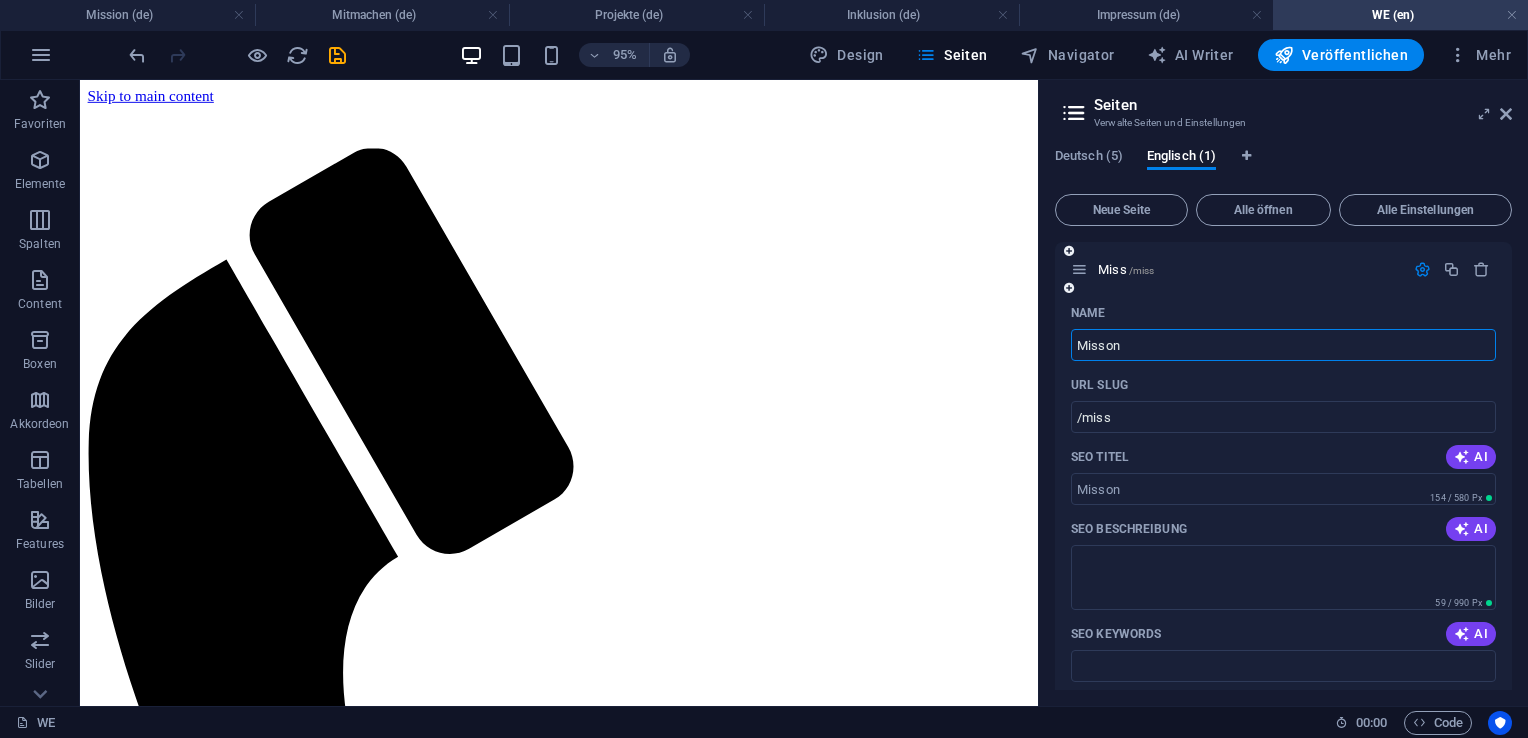 type on "Misson" 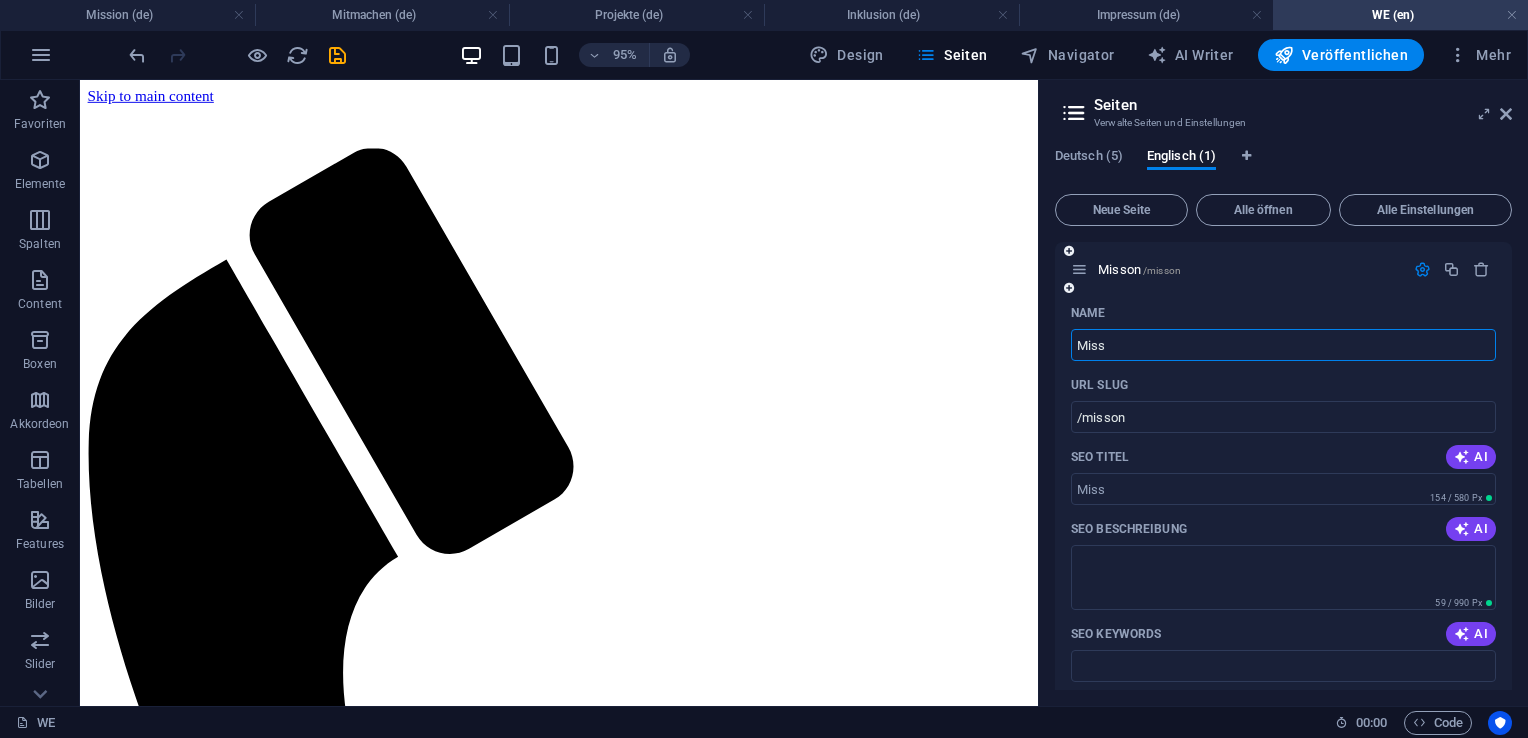 type on "Miss" 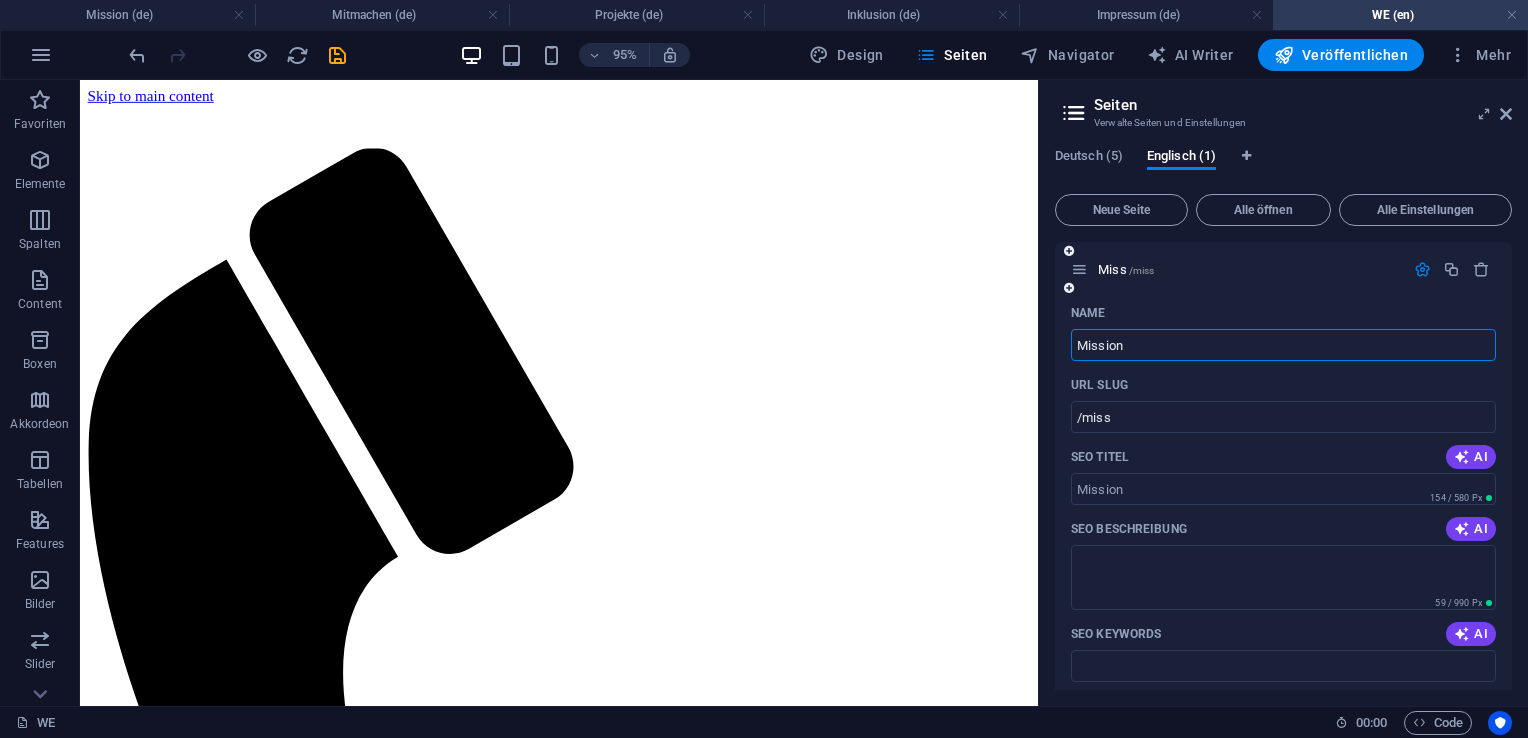 type on "Mission" 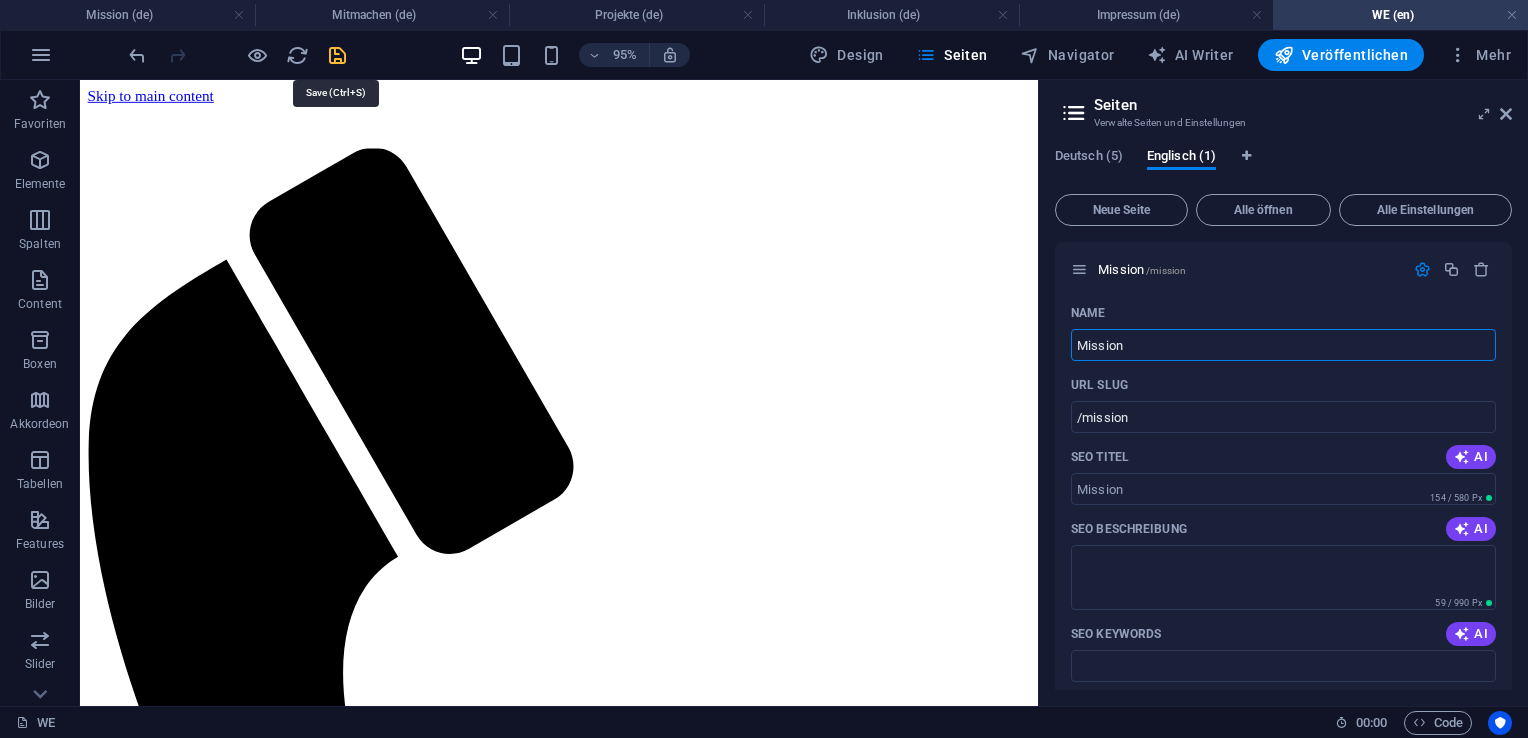 type on "Mission" 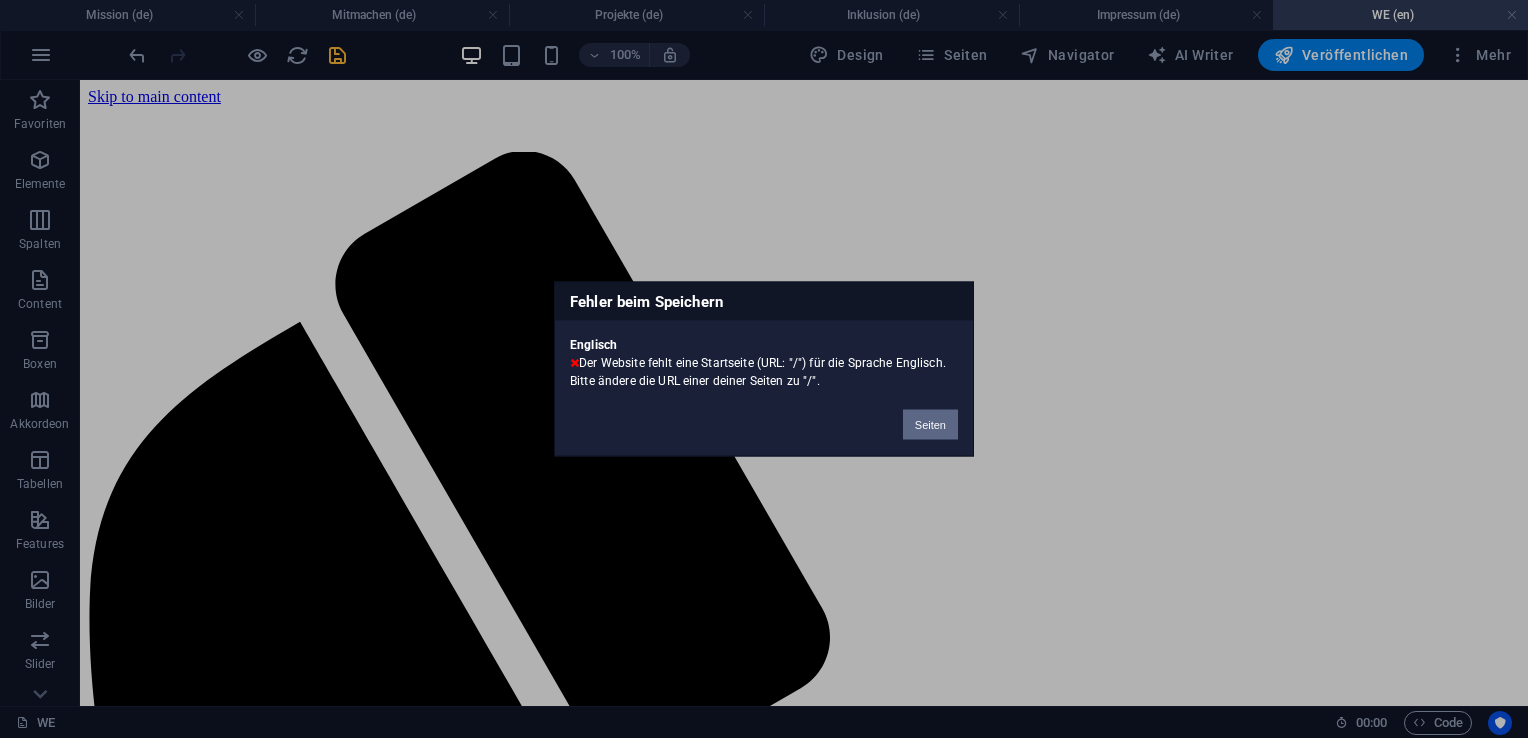 click on "Seiten" at bounding box center [930, 425] 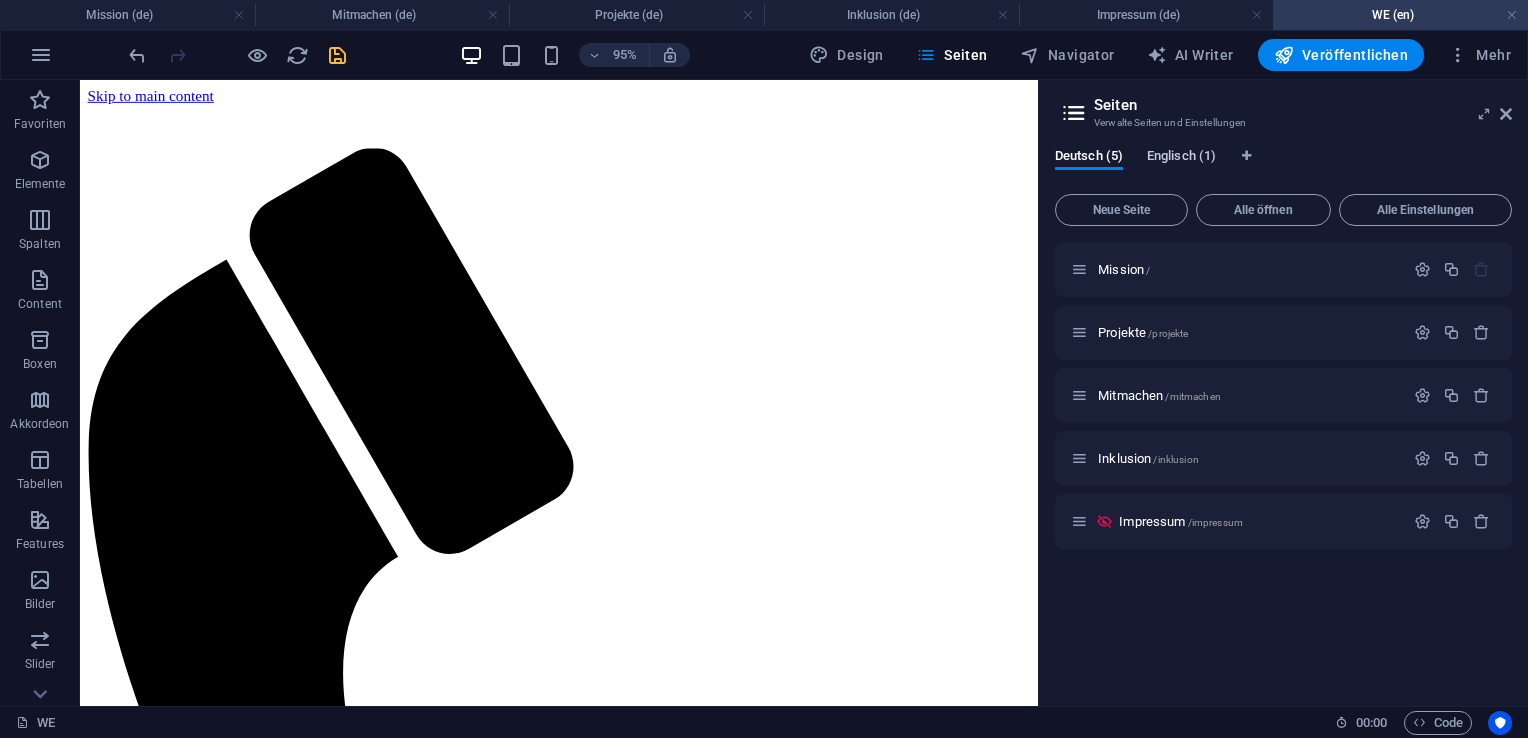 click on "Englisch (1)" at bounding box center [1181, 158] 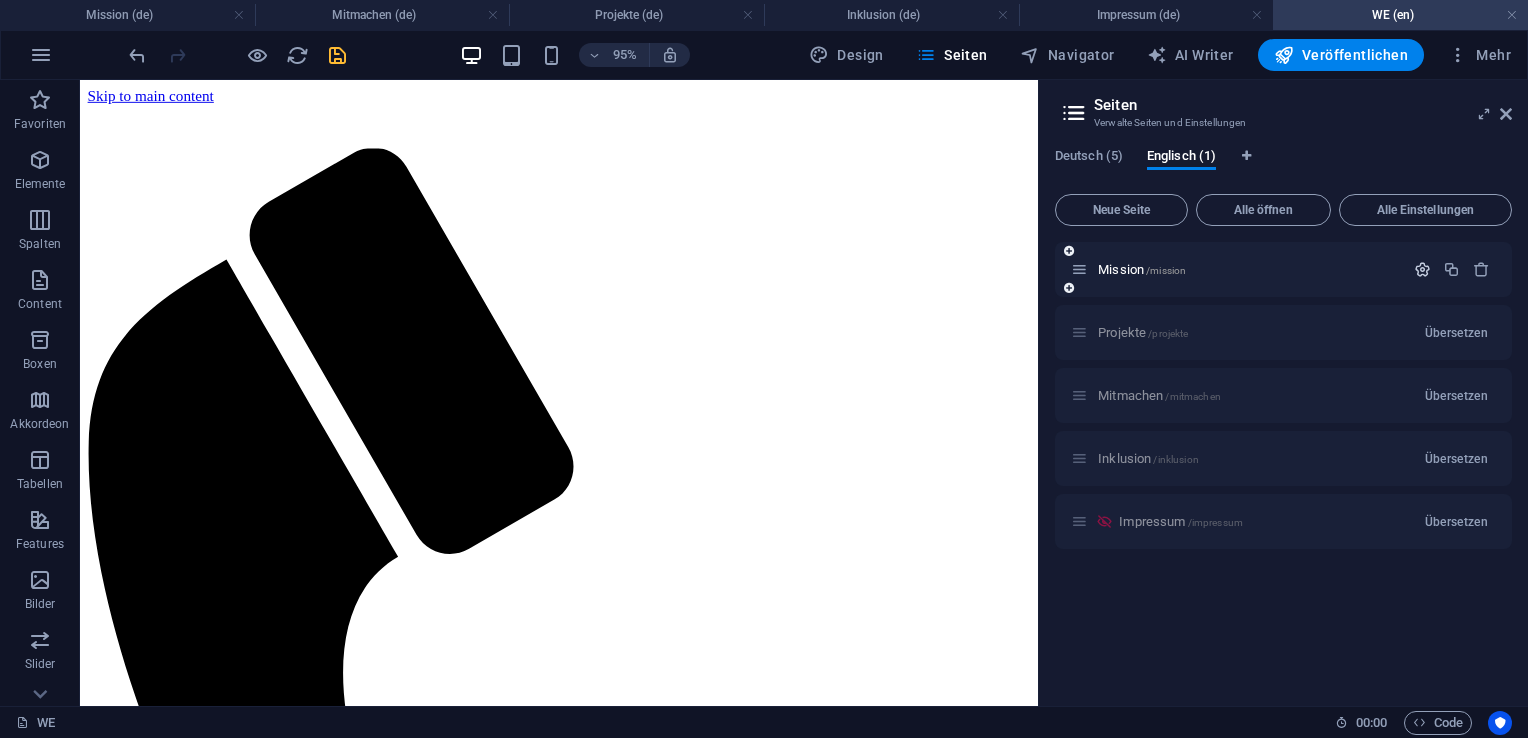 click at bounding box center (1422, 269) 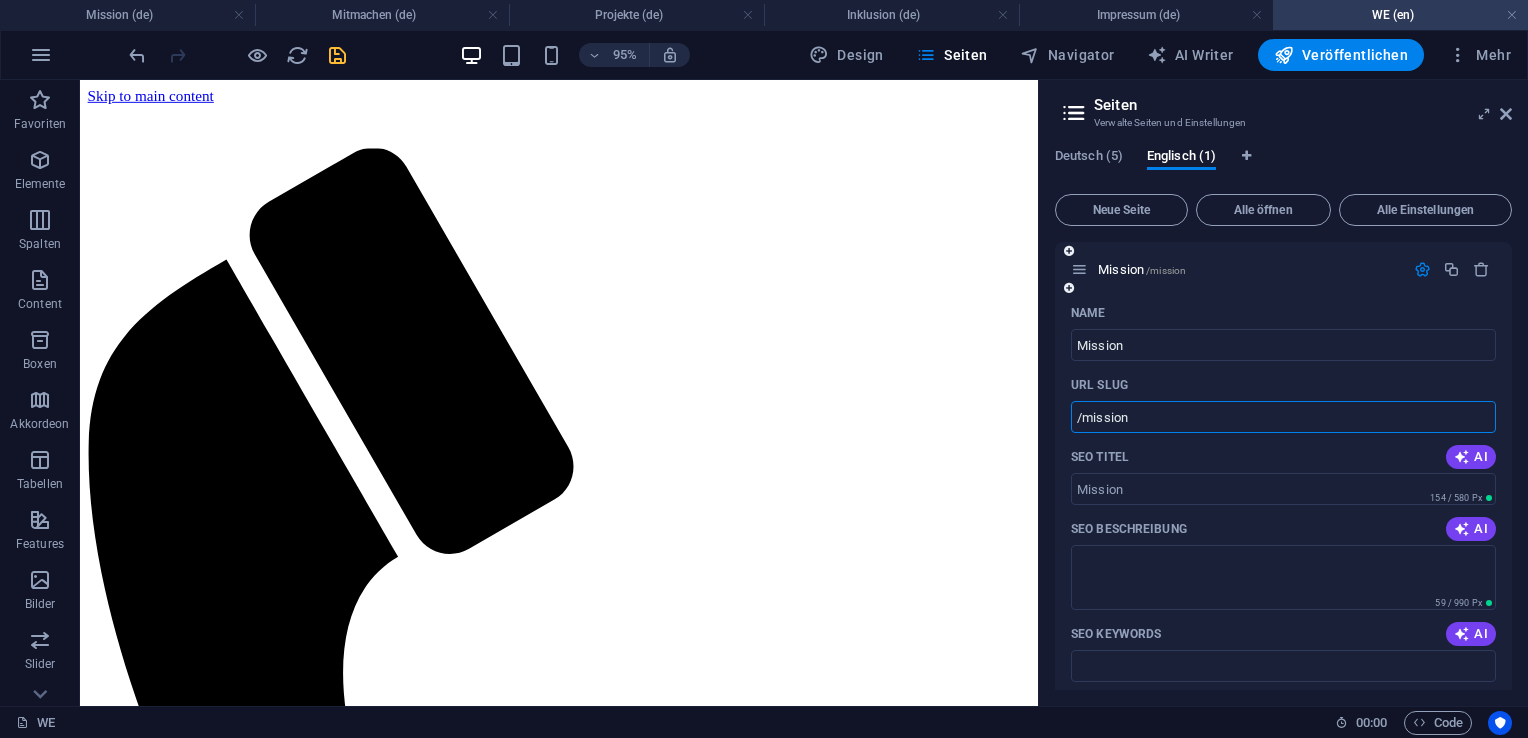 click on "/mission" at bounding box center (1283, 417) 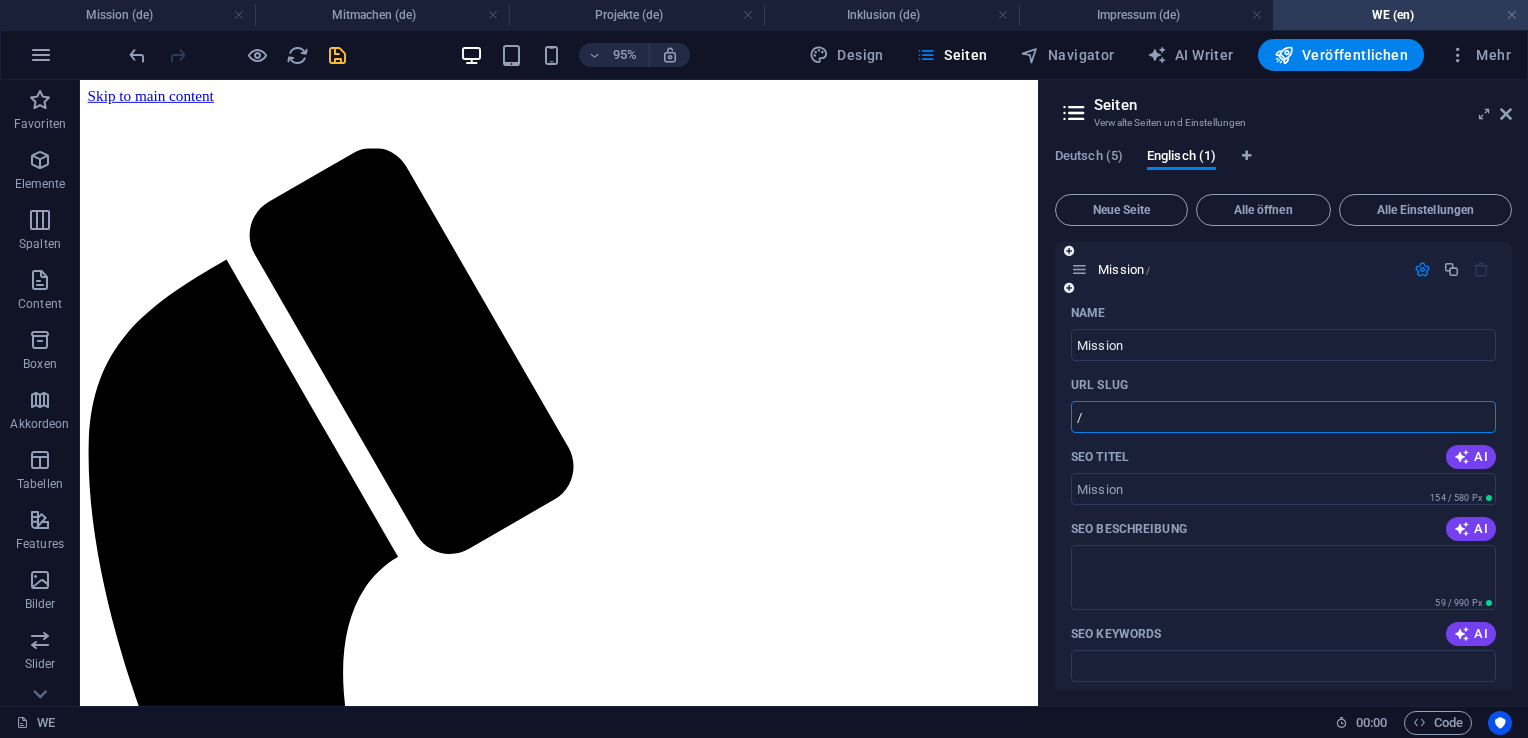 type on "/" 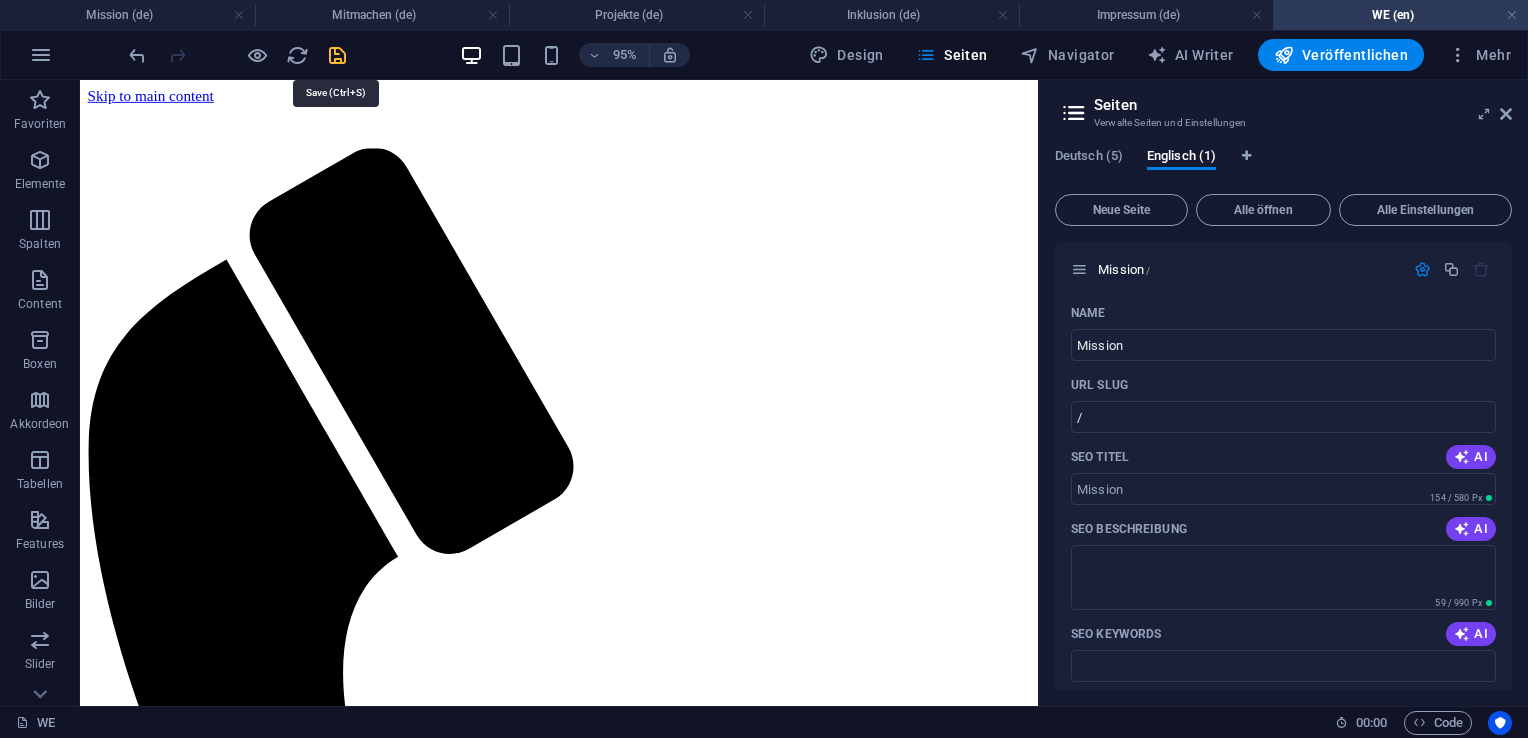 click at bounding box center [337, 55] 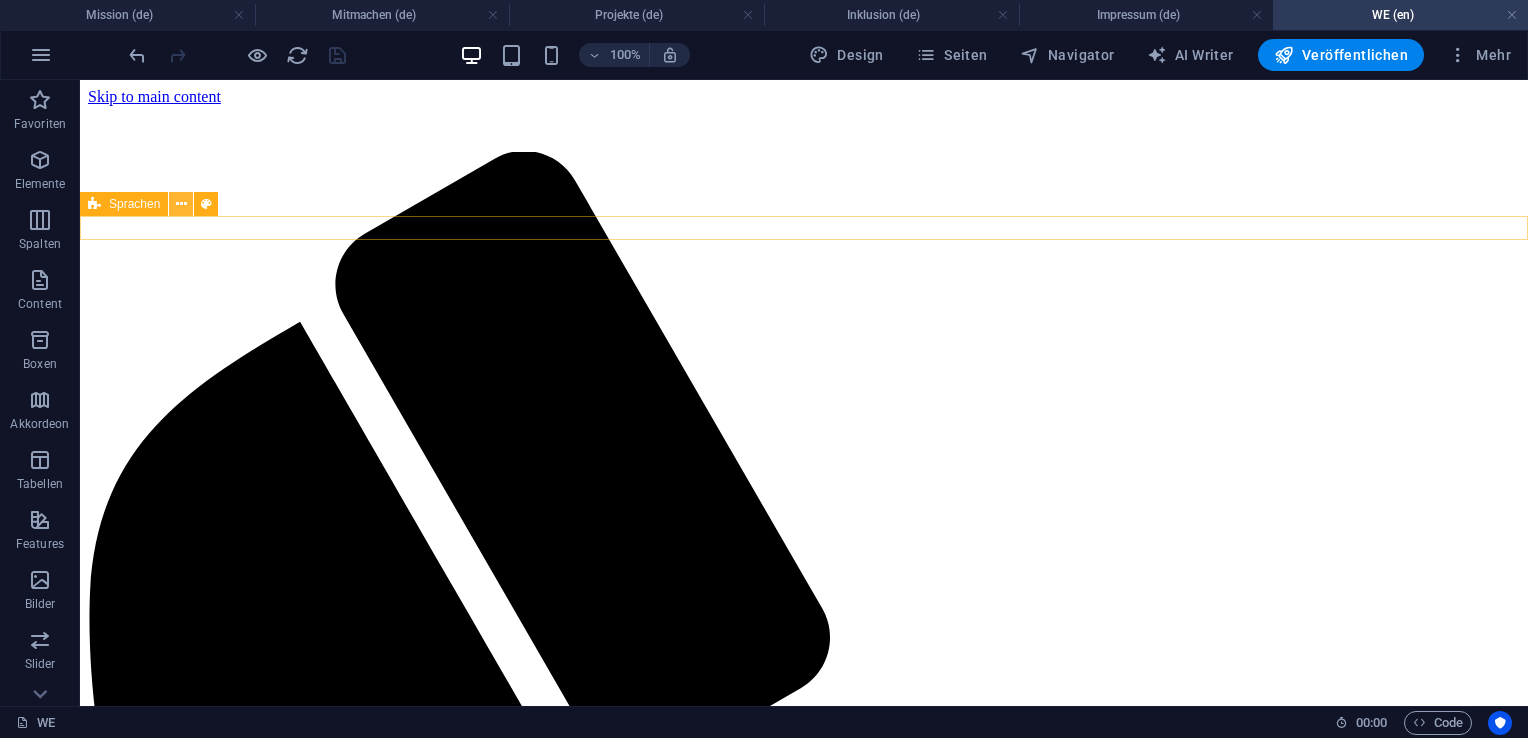 click at bounding box center [181, 204] 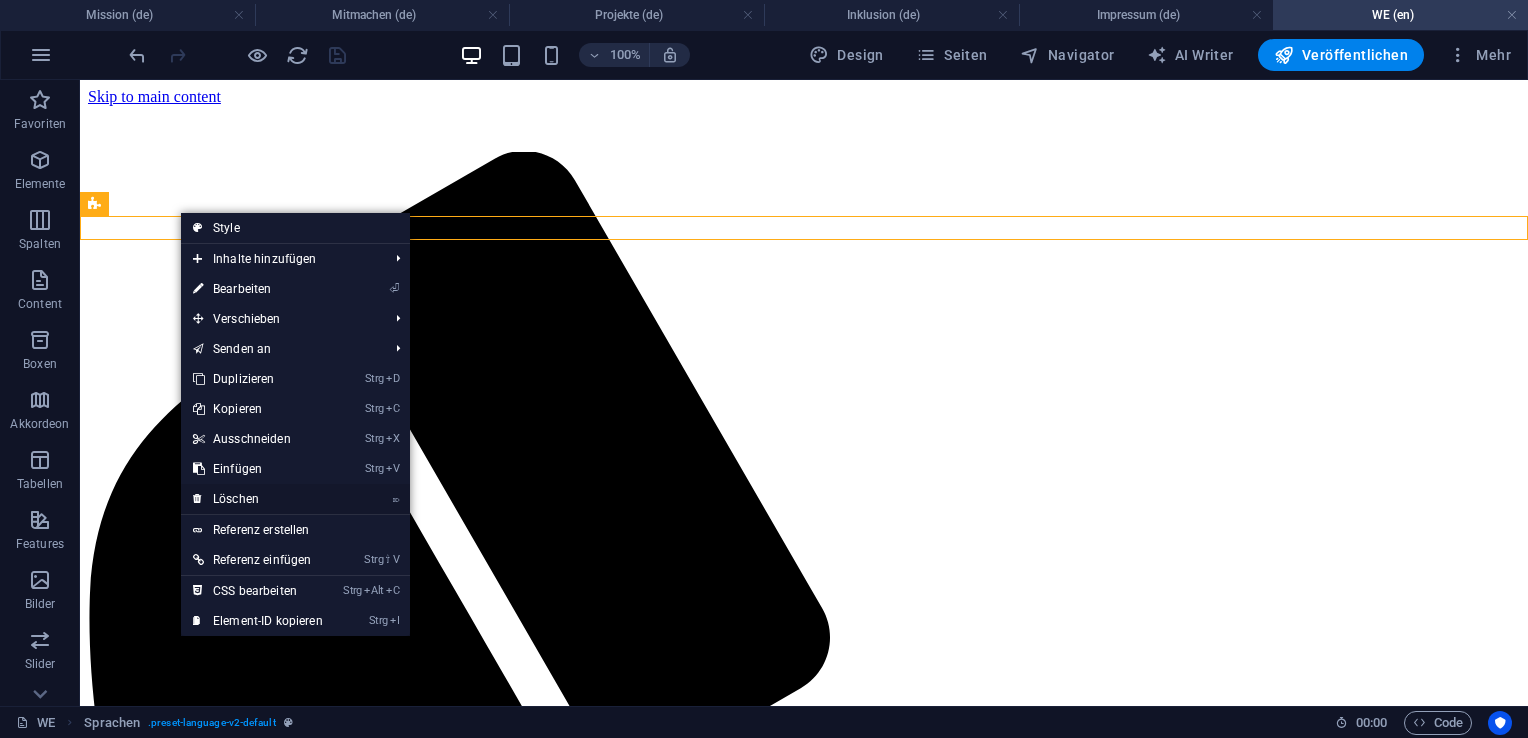click on "⌦  Löschen" at bounding box center (258, 499) 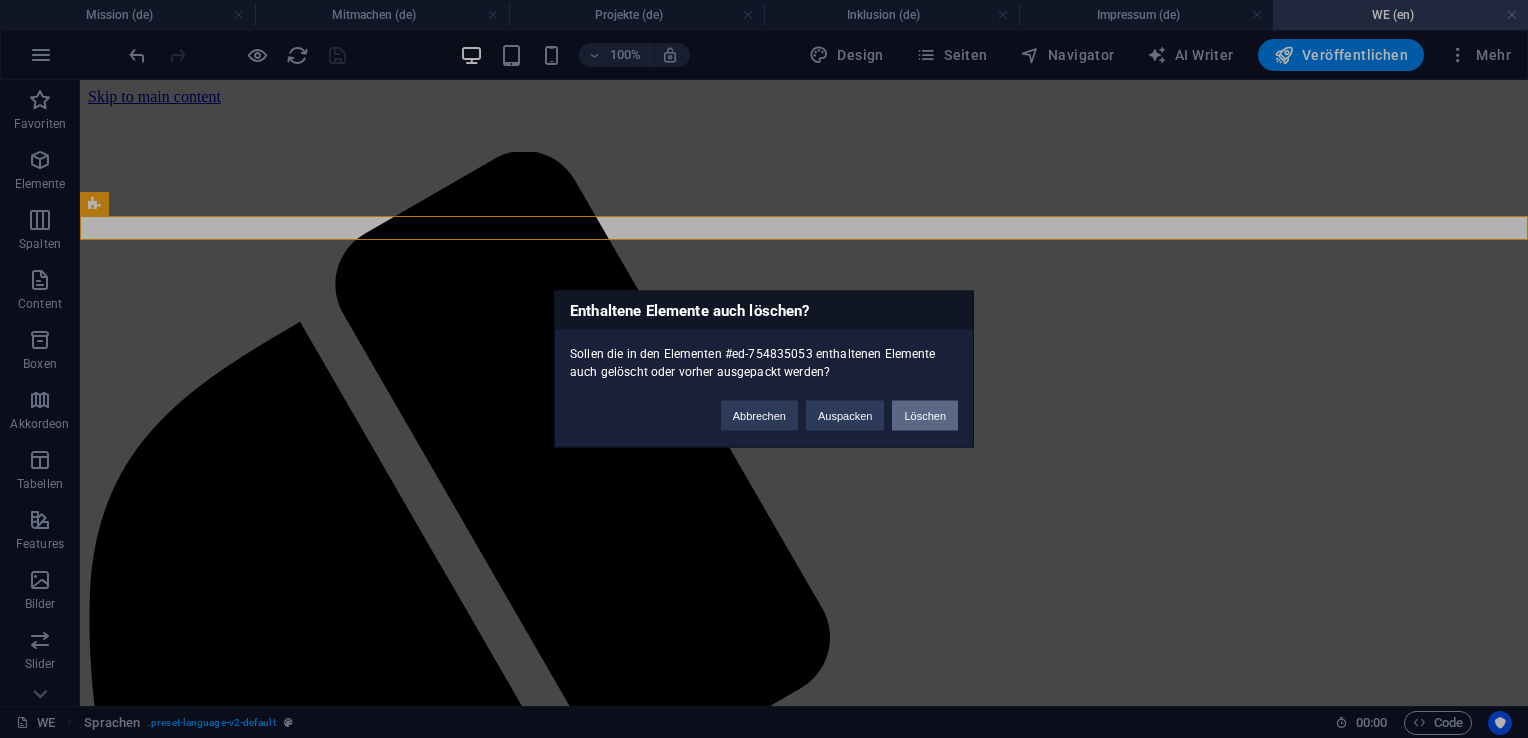 click on "Löschen" at bounding box center (925, 416) 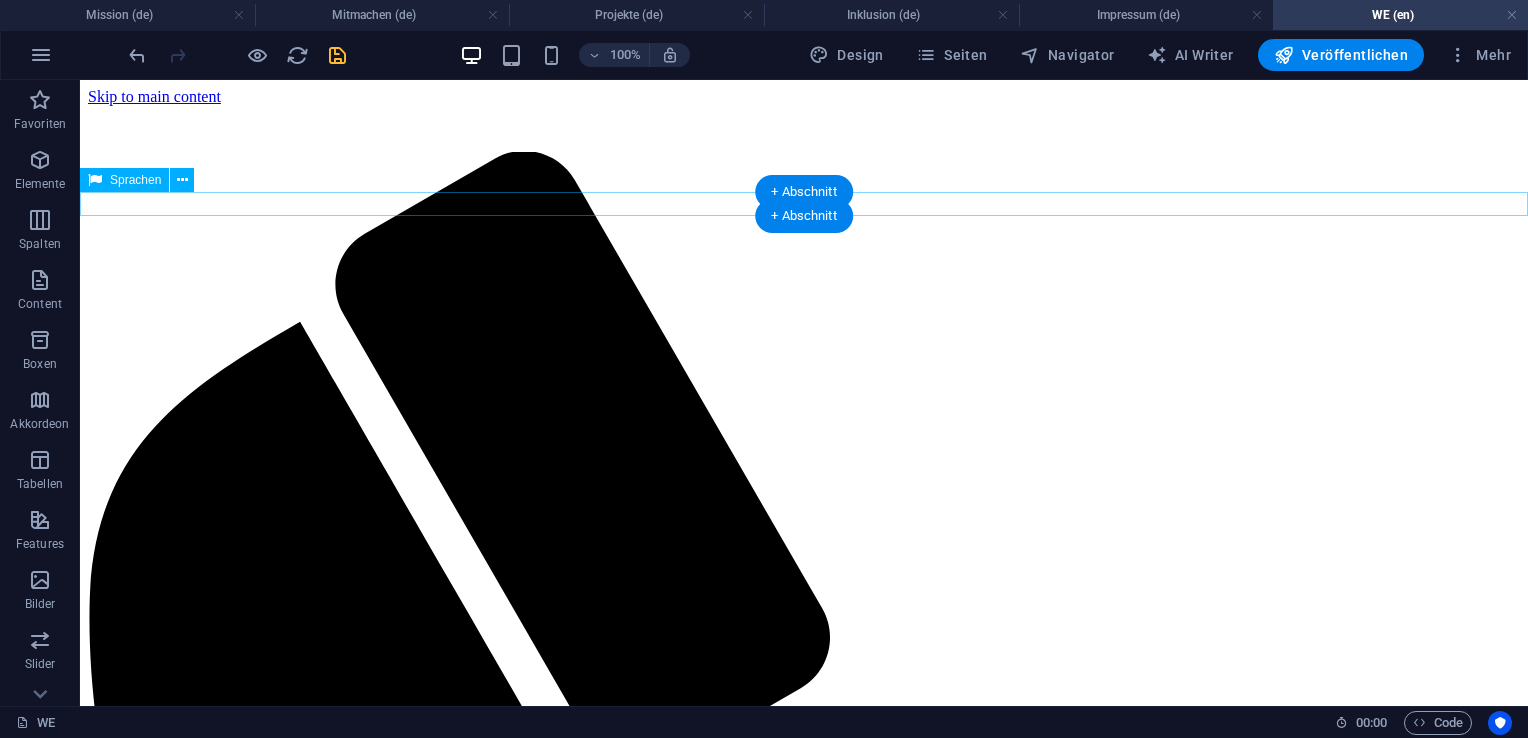 click on "Deutsch English" at bounding box center [804, 2113] 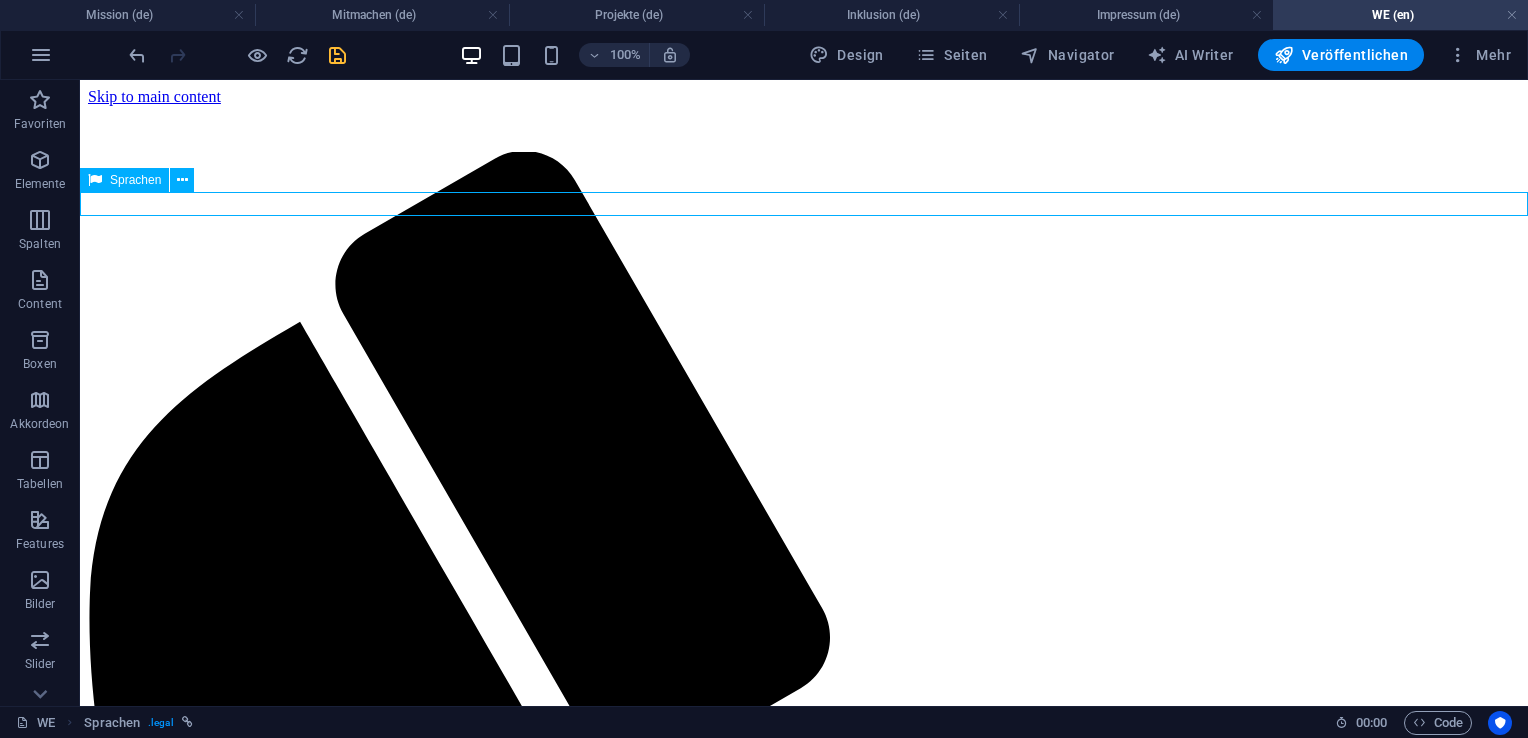 click at bounding box center [95, 180] 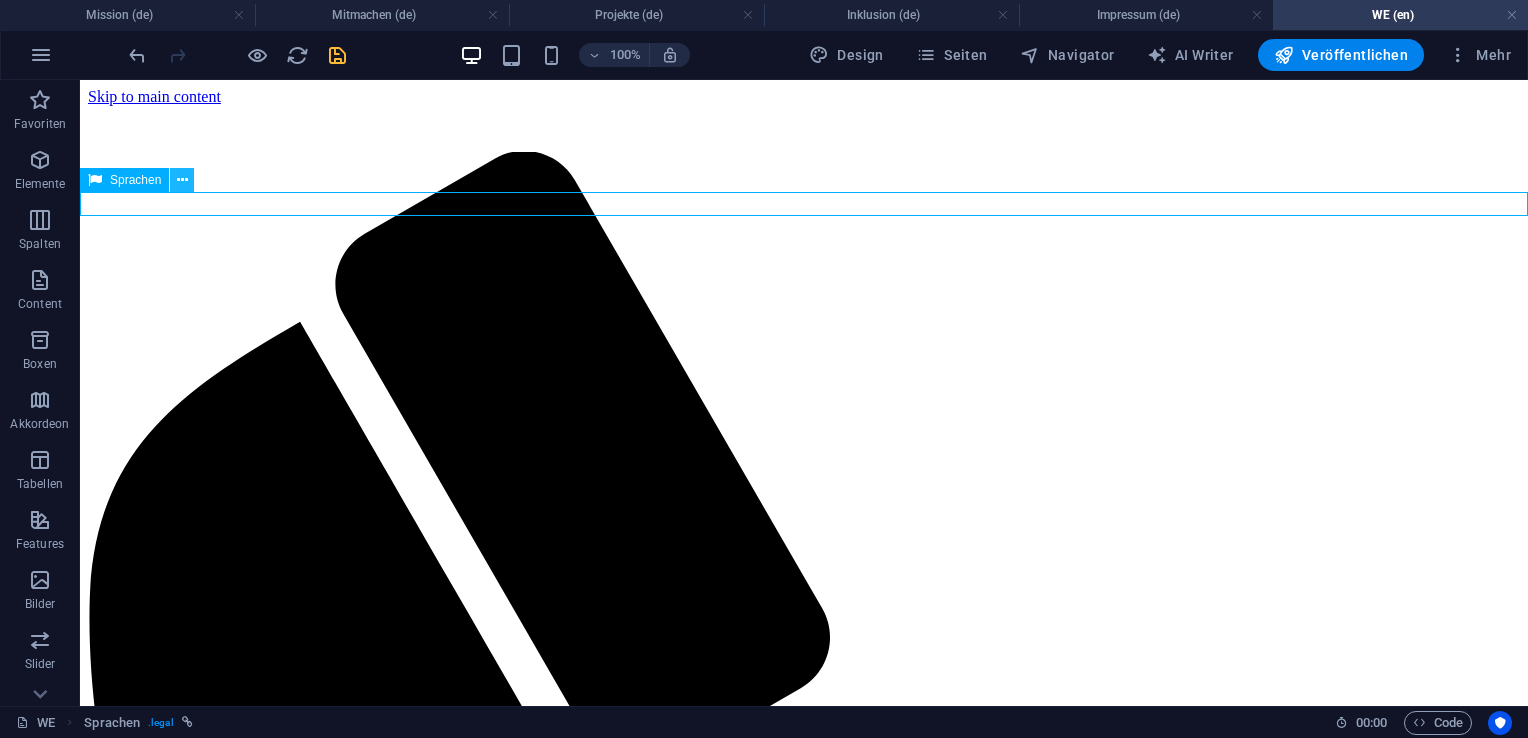 click at bounding box center (182, 180) 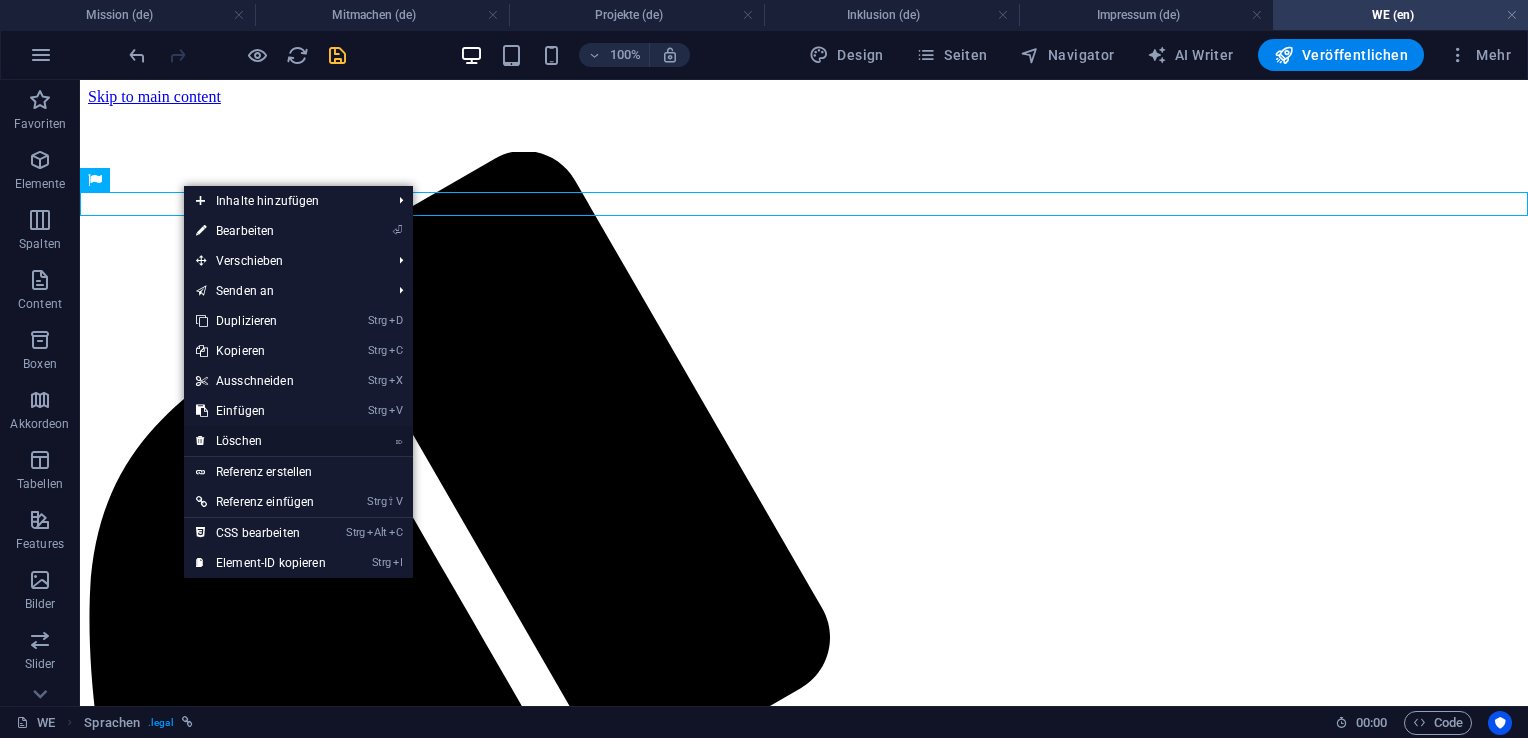 click on "⌦  Löschen" at bounding box center (261, 441) 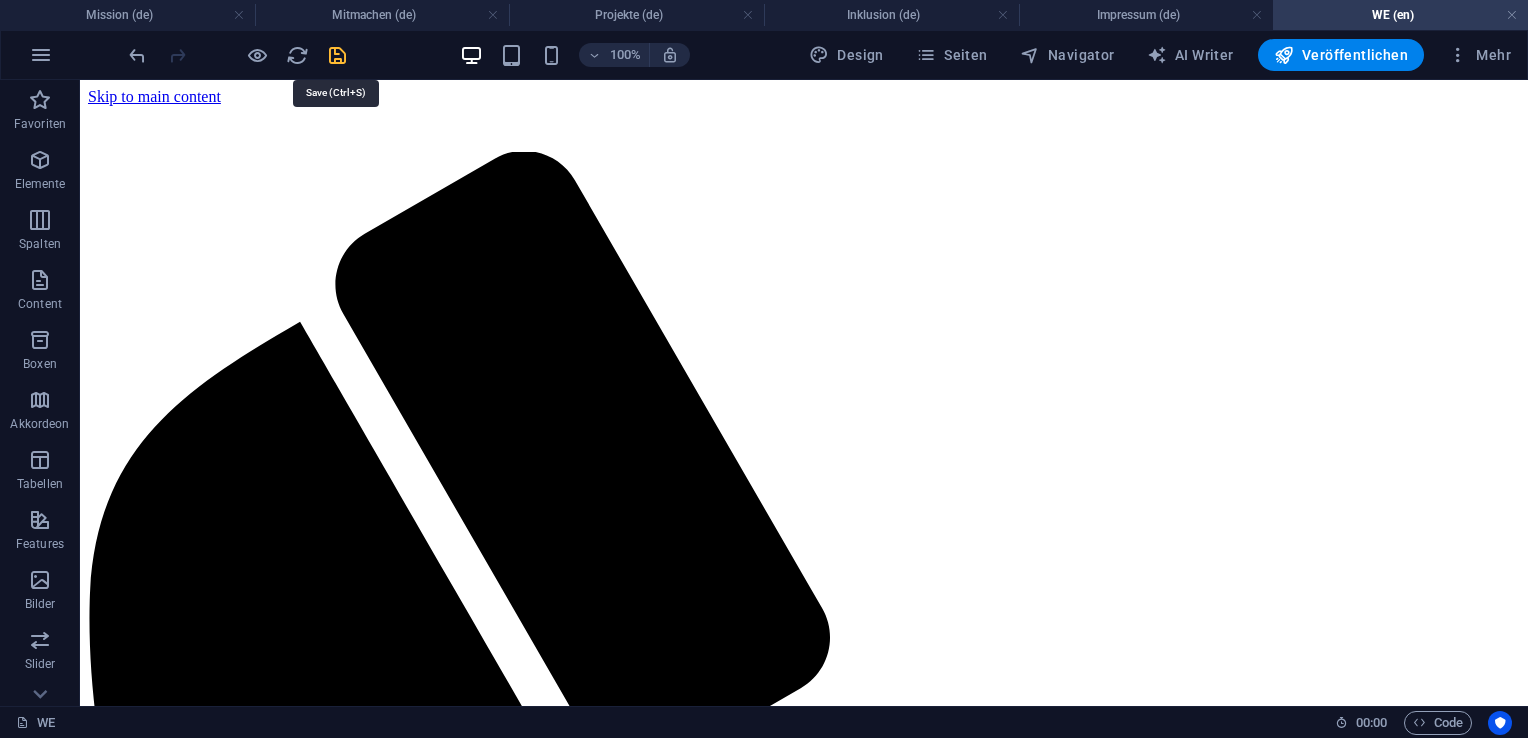 click at bounding box center (337, 55) 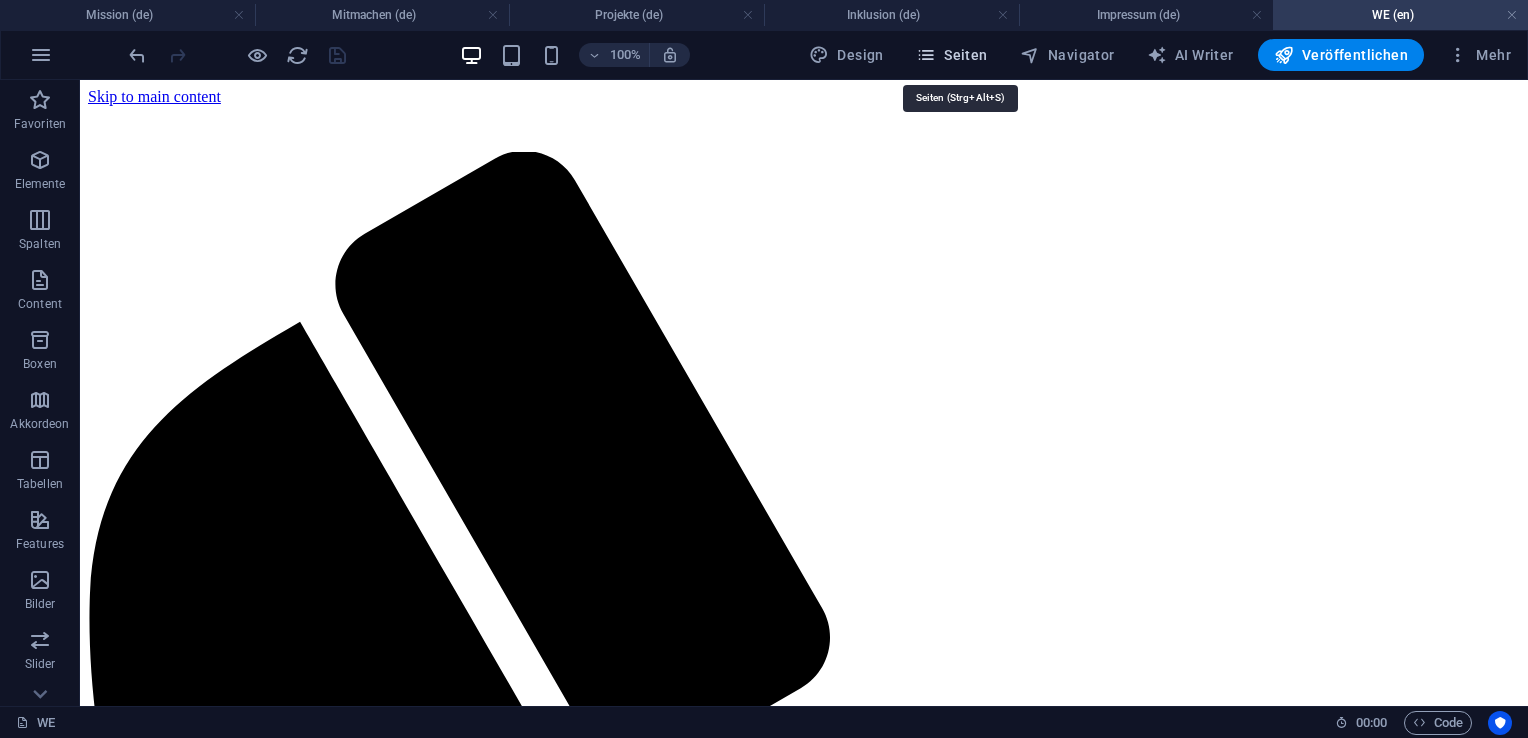 click on "Seiten" at bounding box center [952, 55] 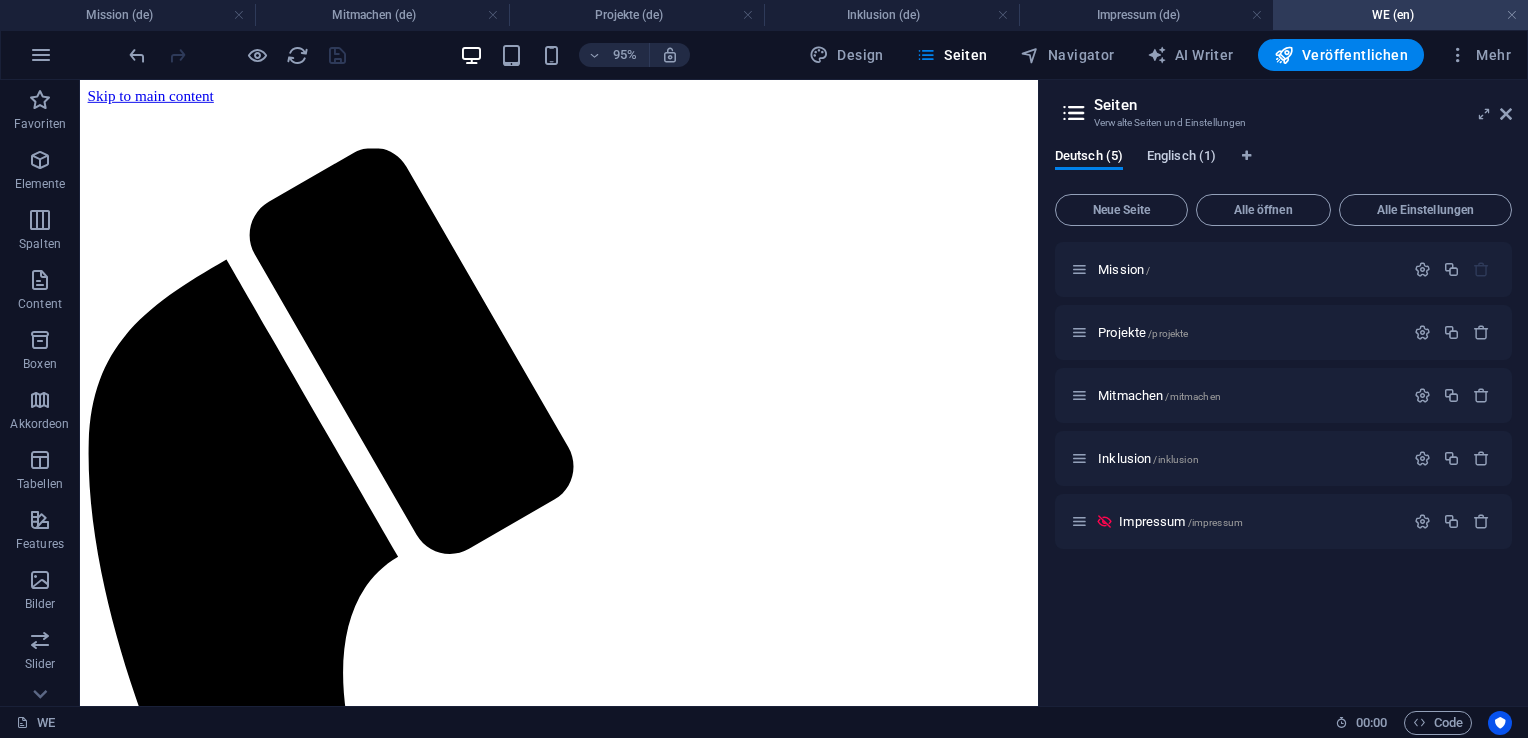 click on "Englisch (1)" at bounding box center (1181, 158) 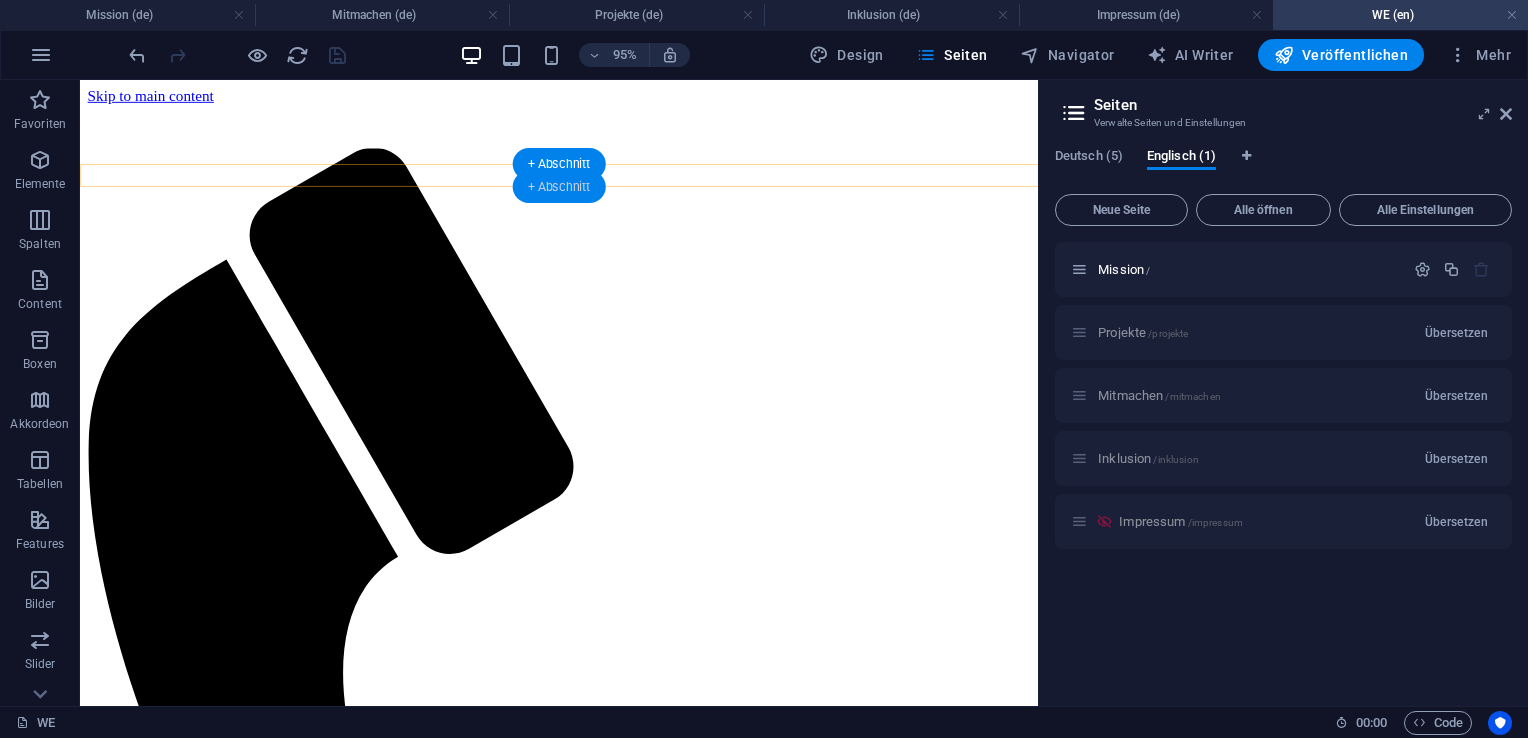 click on "+ Abschnitt" at bounding box center [559, 186] 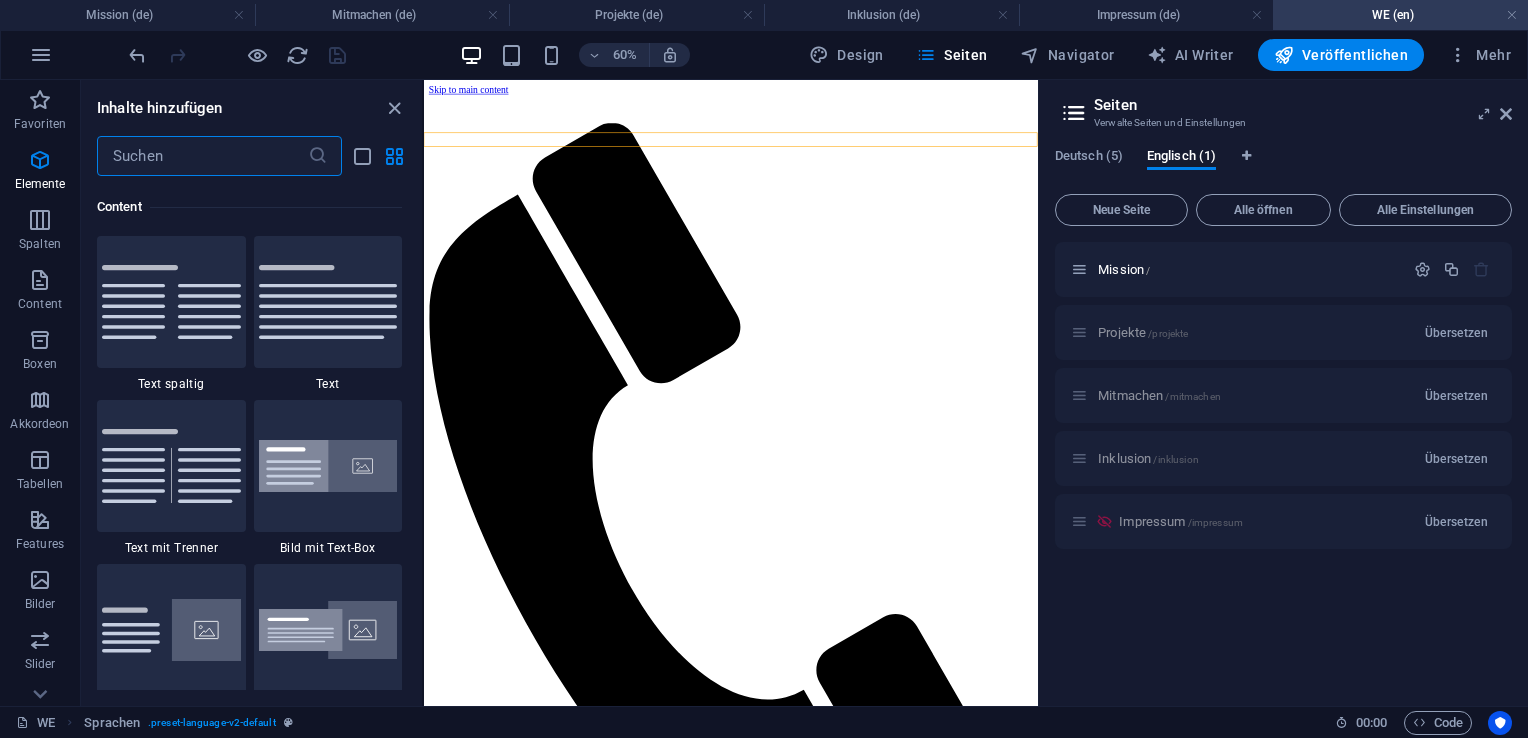 scroll, scrollTop: 3499, scrollLeft: 0, axis: vertical 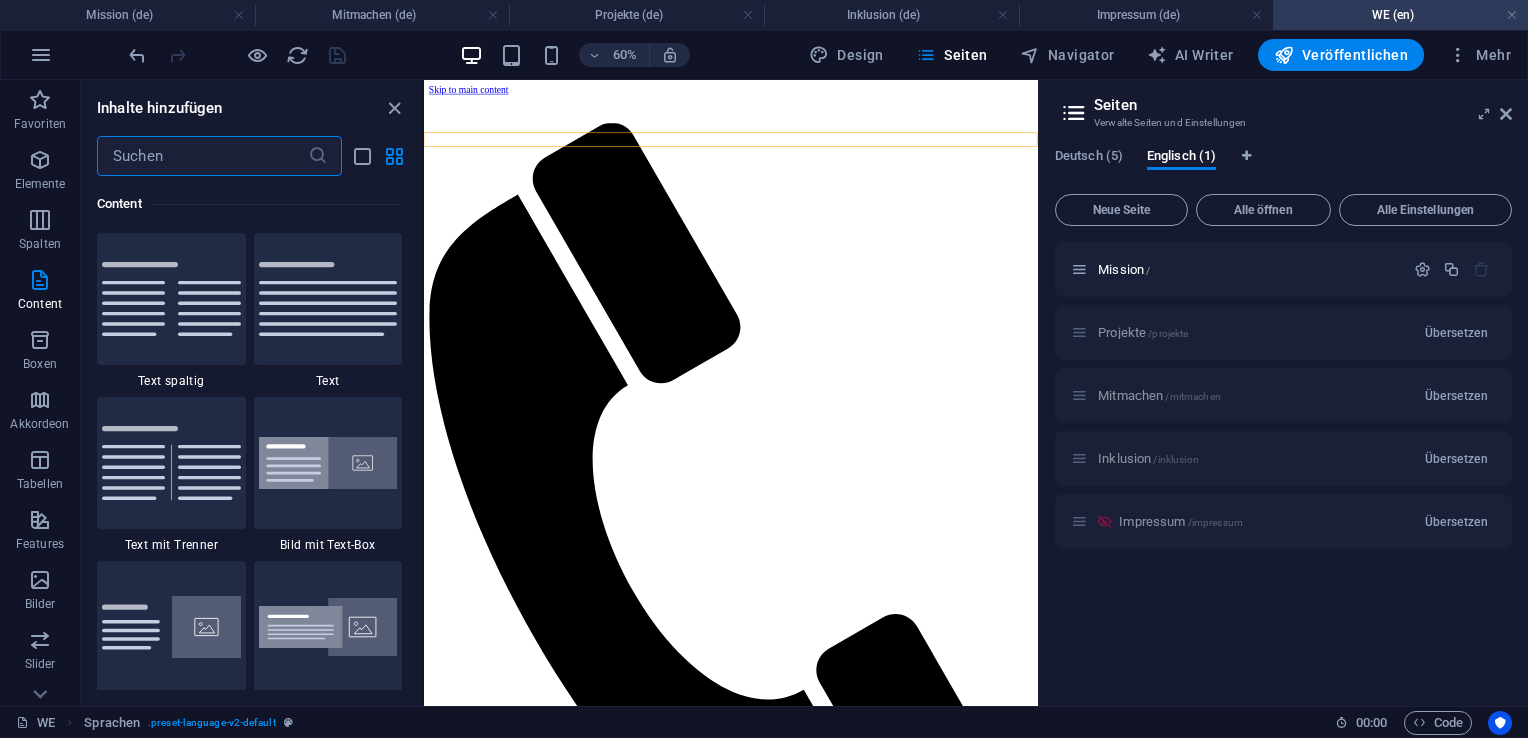 click at bounding box center (202, 156) 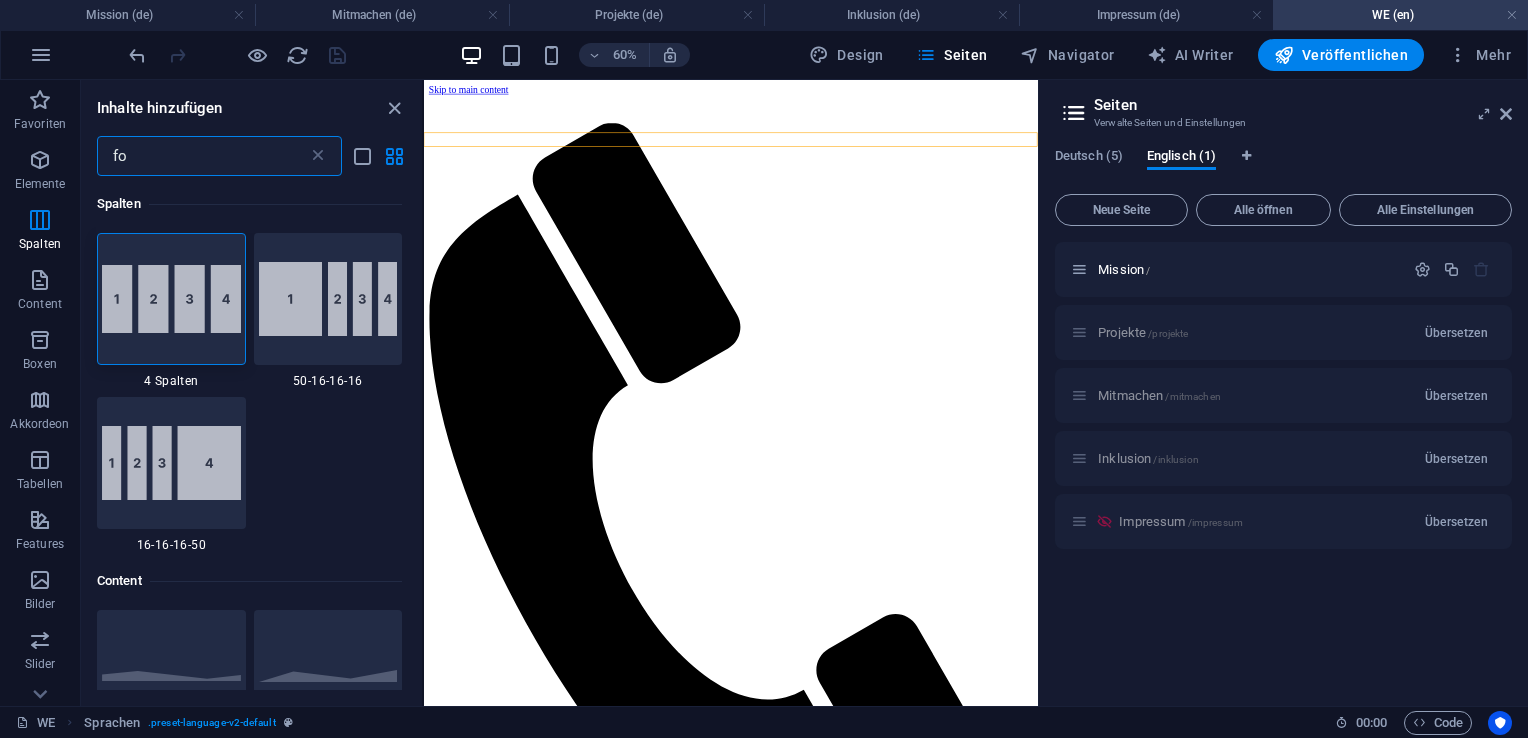 scroll, scrollTop: 0, scrollLeft: 0, axis: both 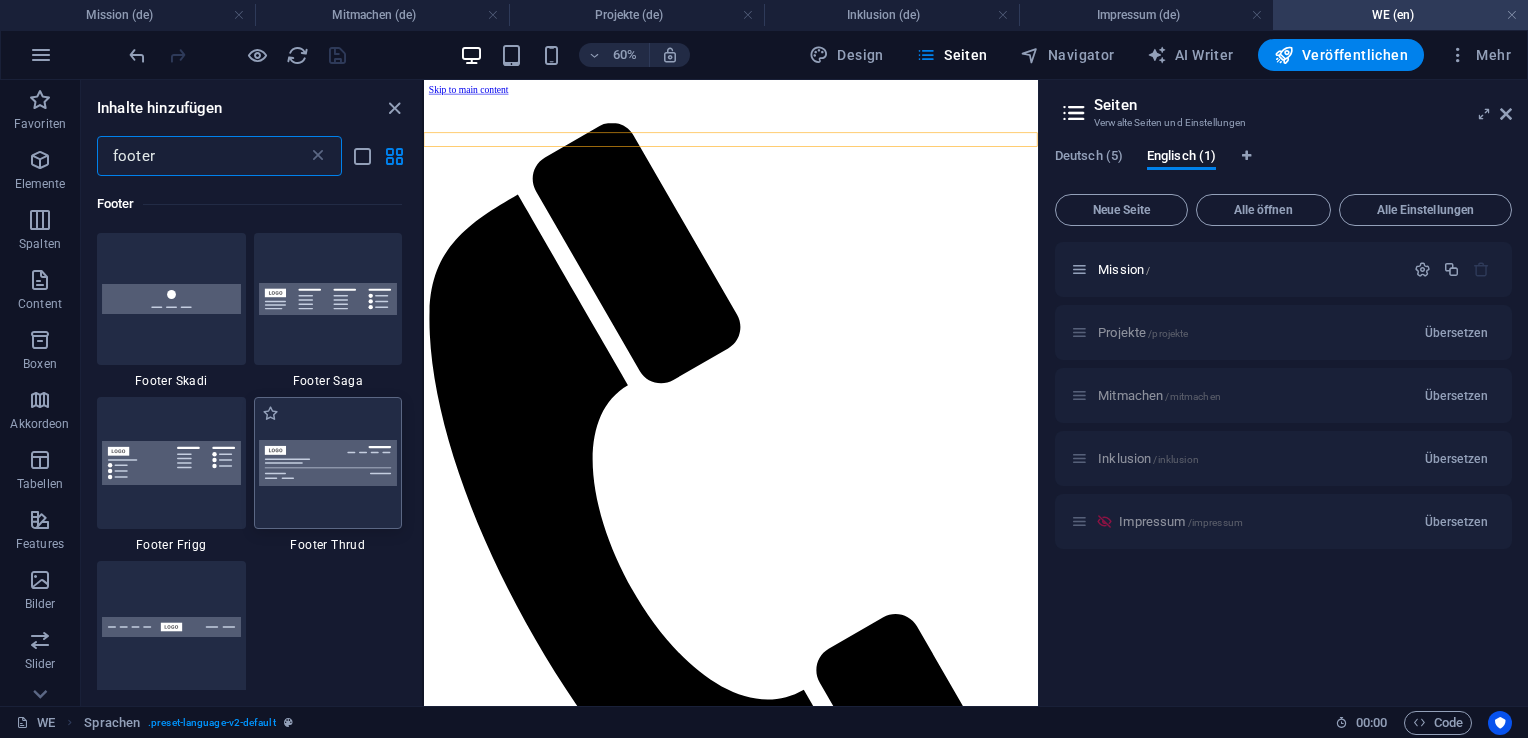 type on "footer" 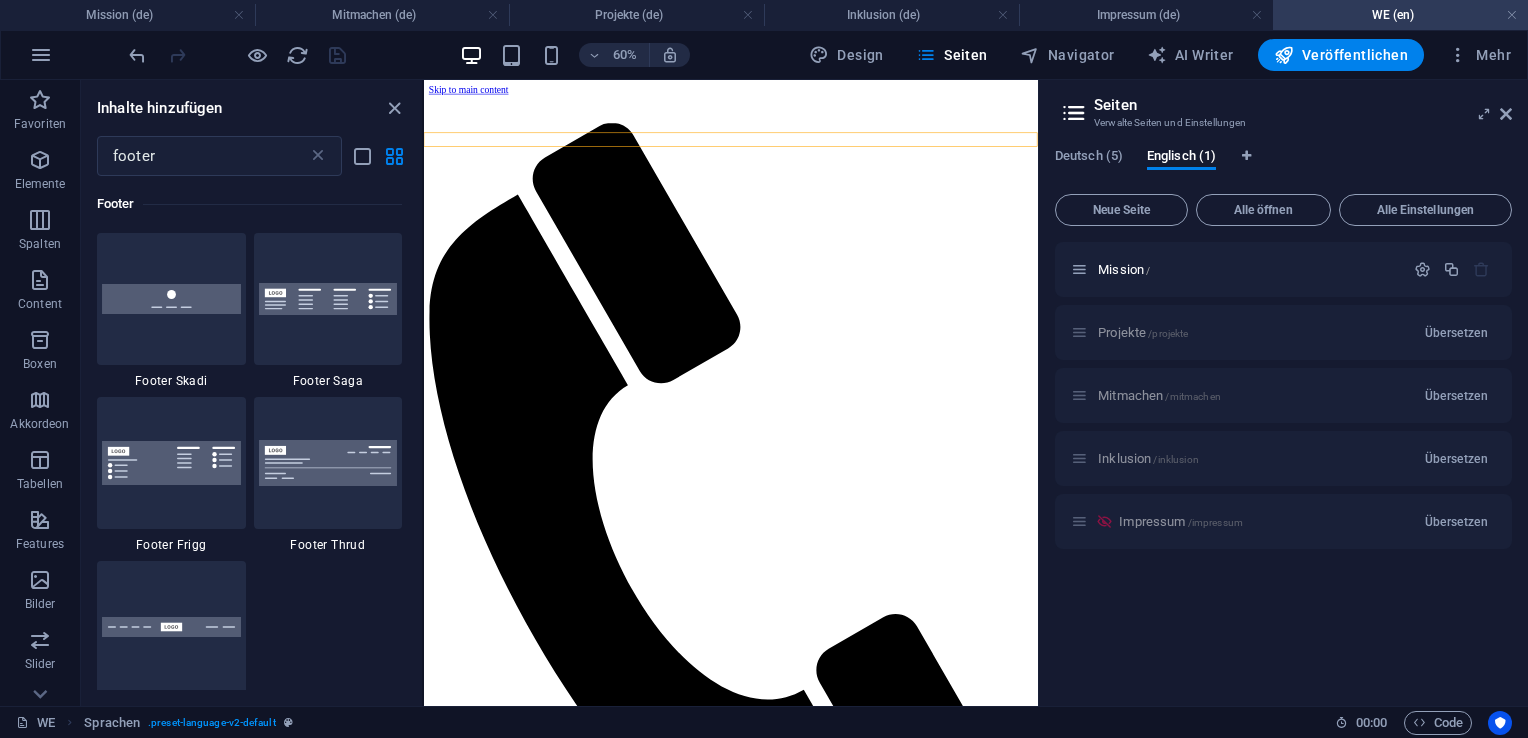 click at bounding box center (328, 463) 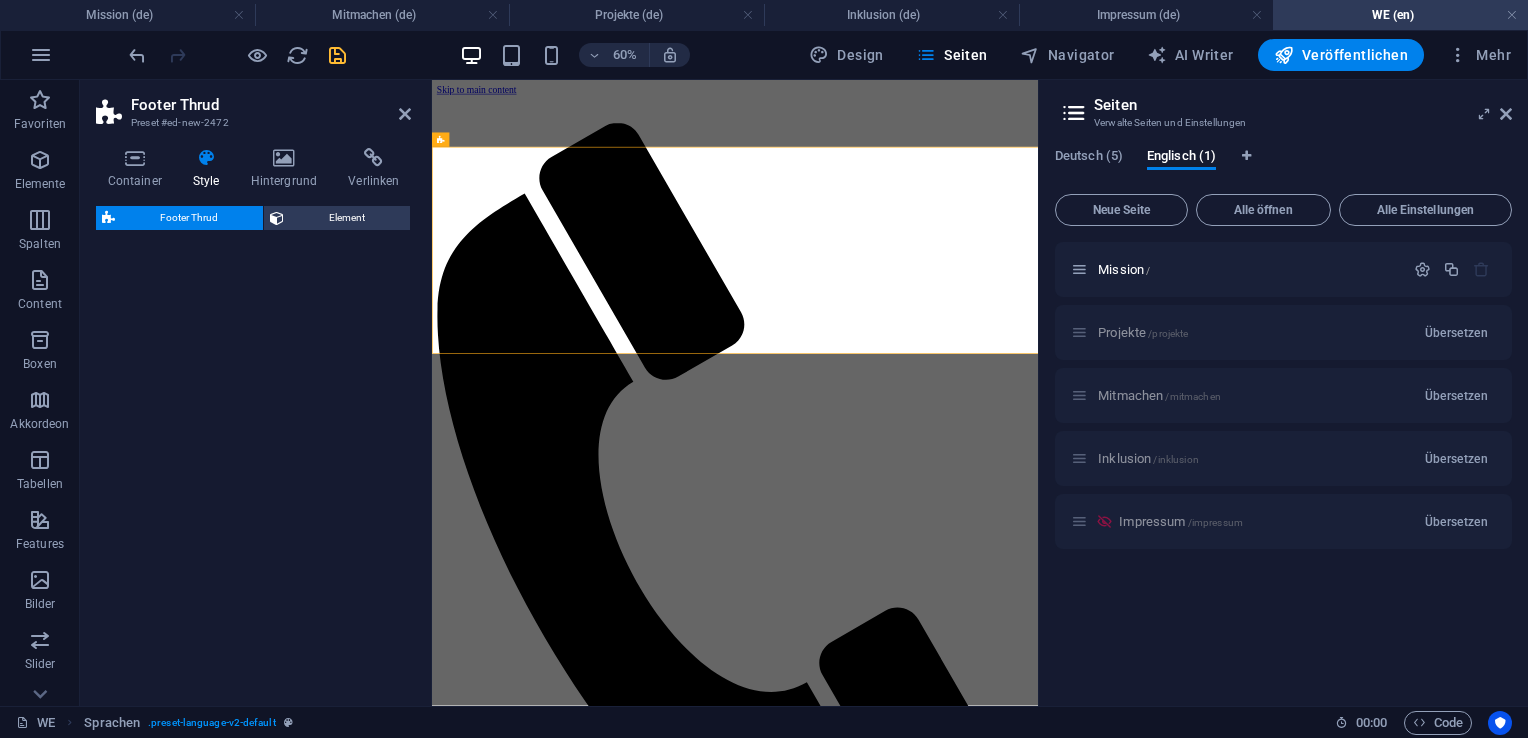 select on "rem" 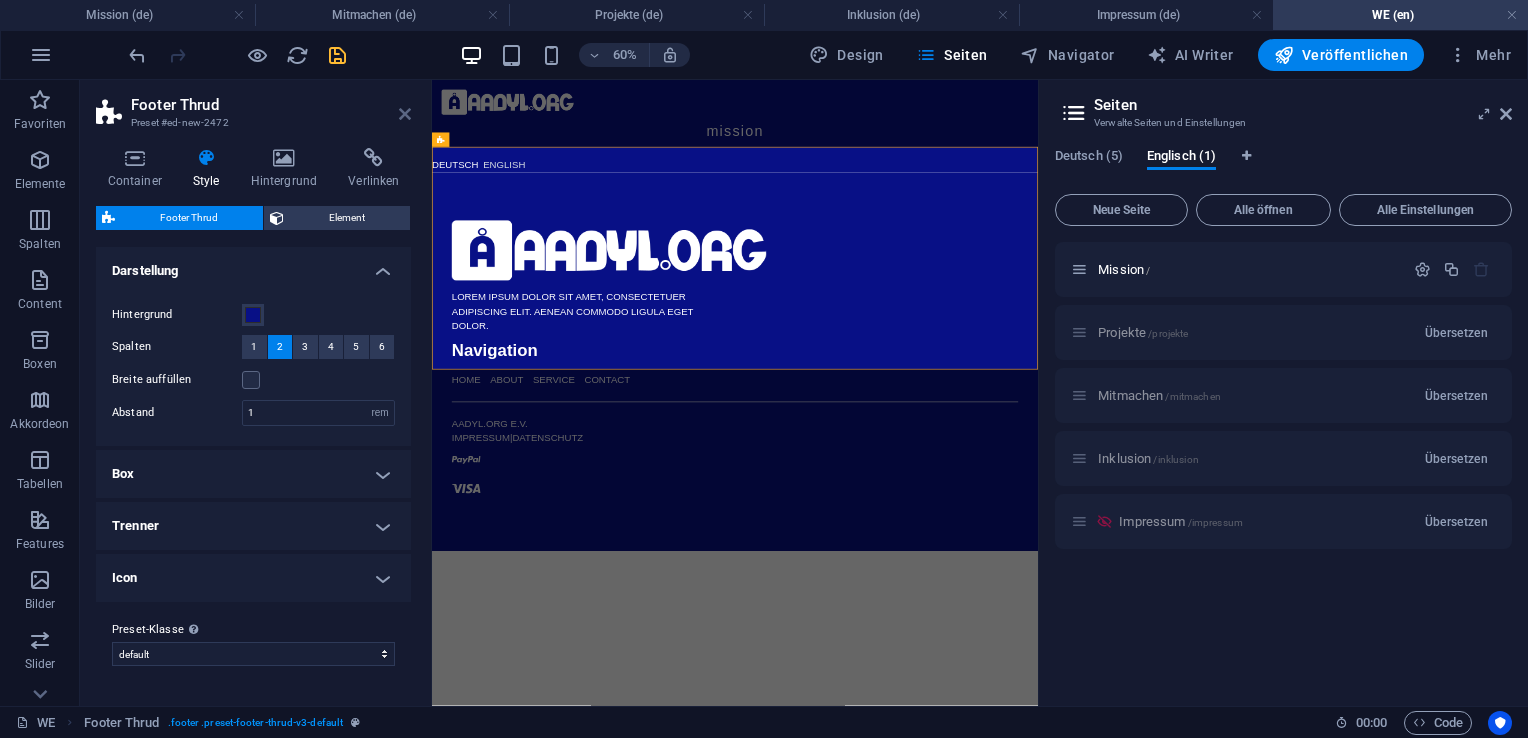 click at bounding box center [405, 114] 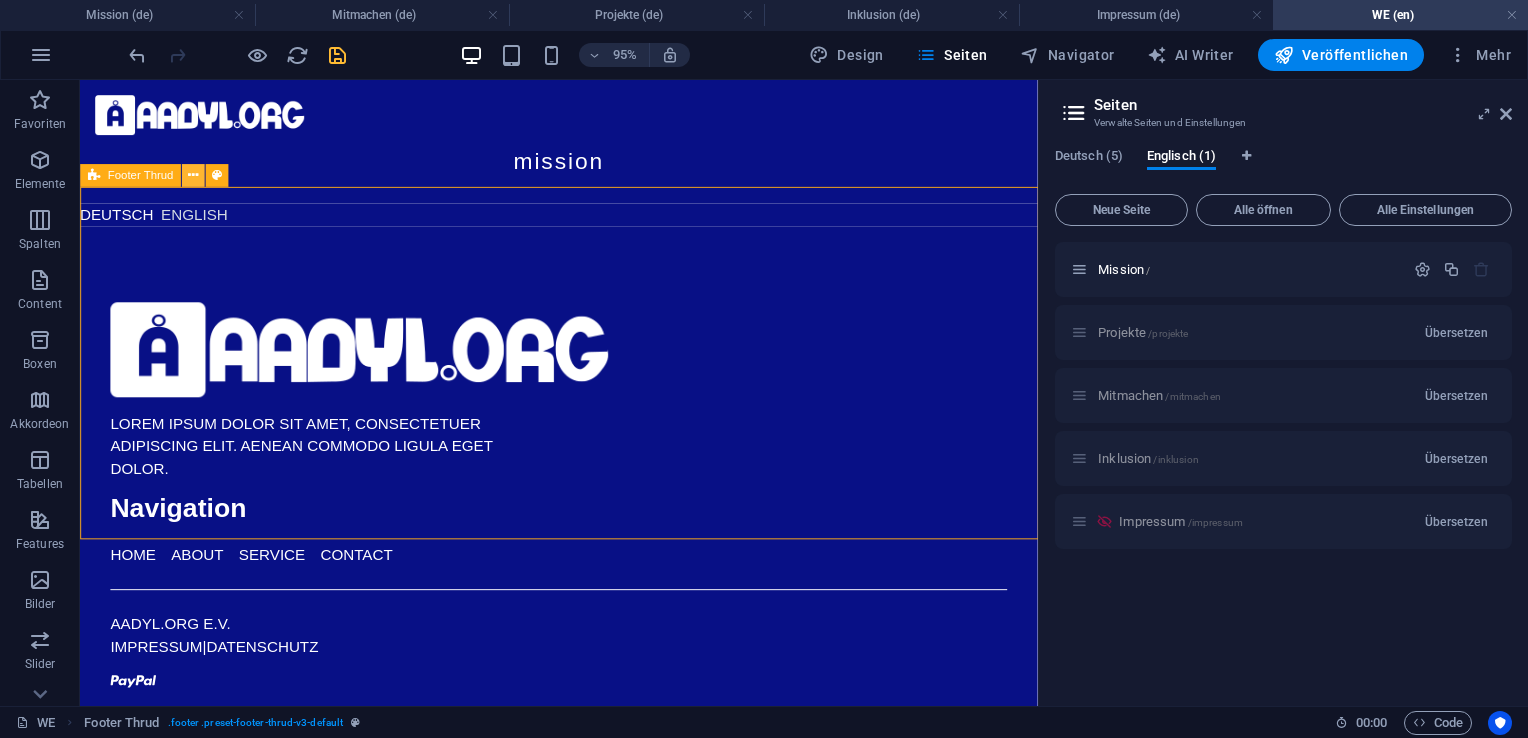 click at bounding box center [193, 175] 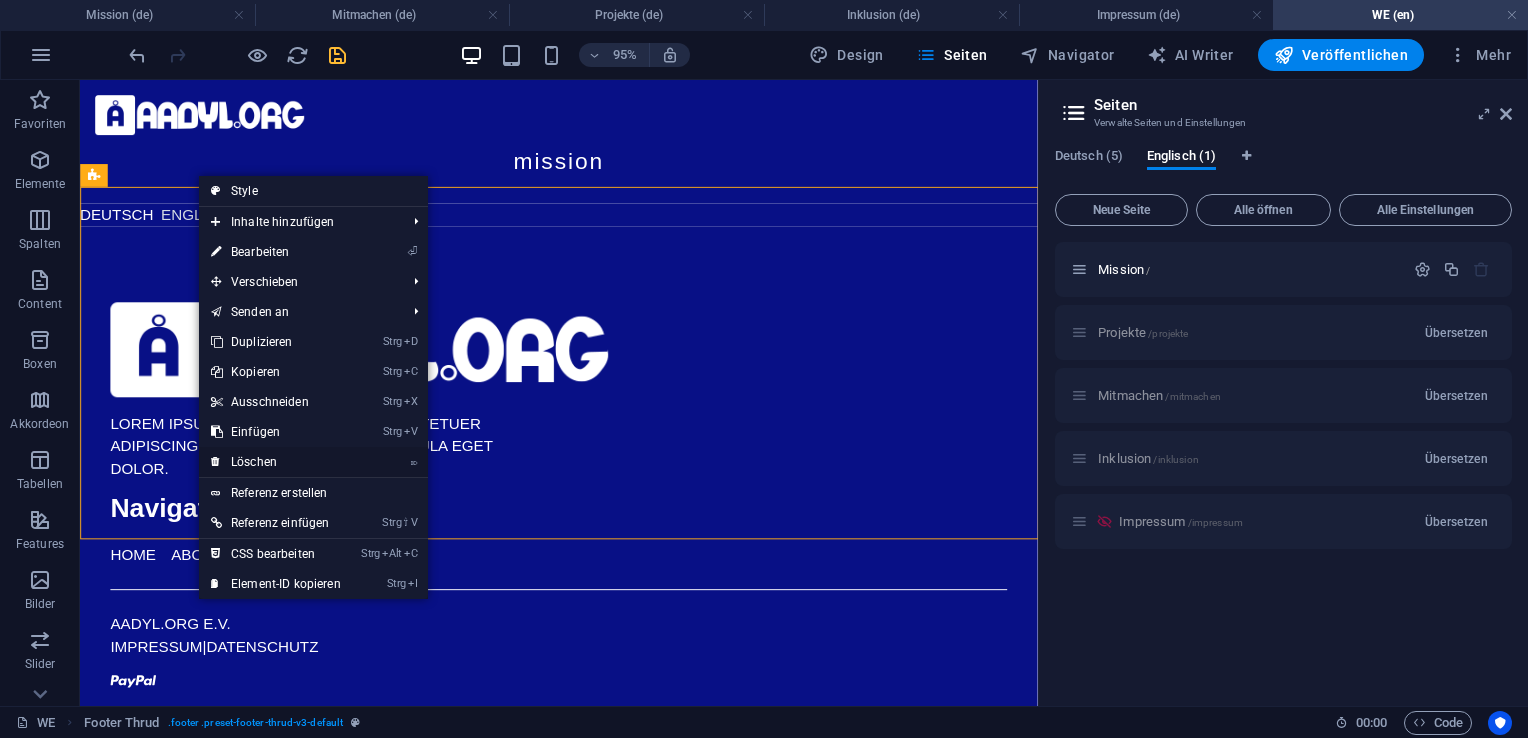 click on "⌦  Löschen" at bounding box center [276, 462] 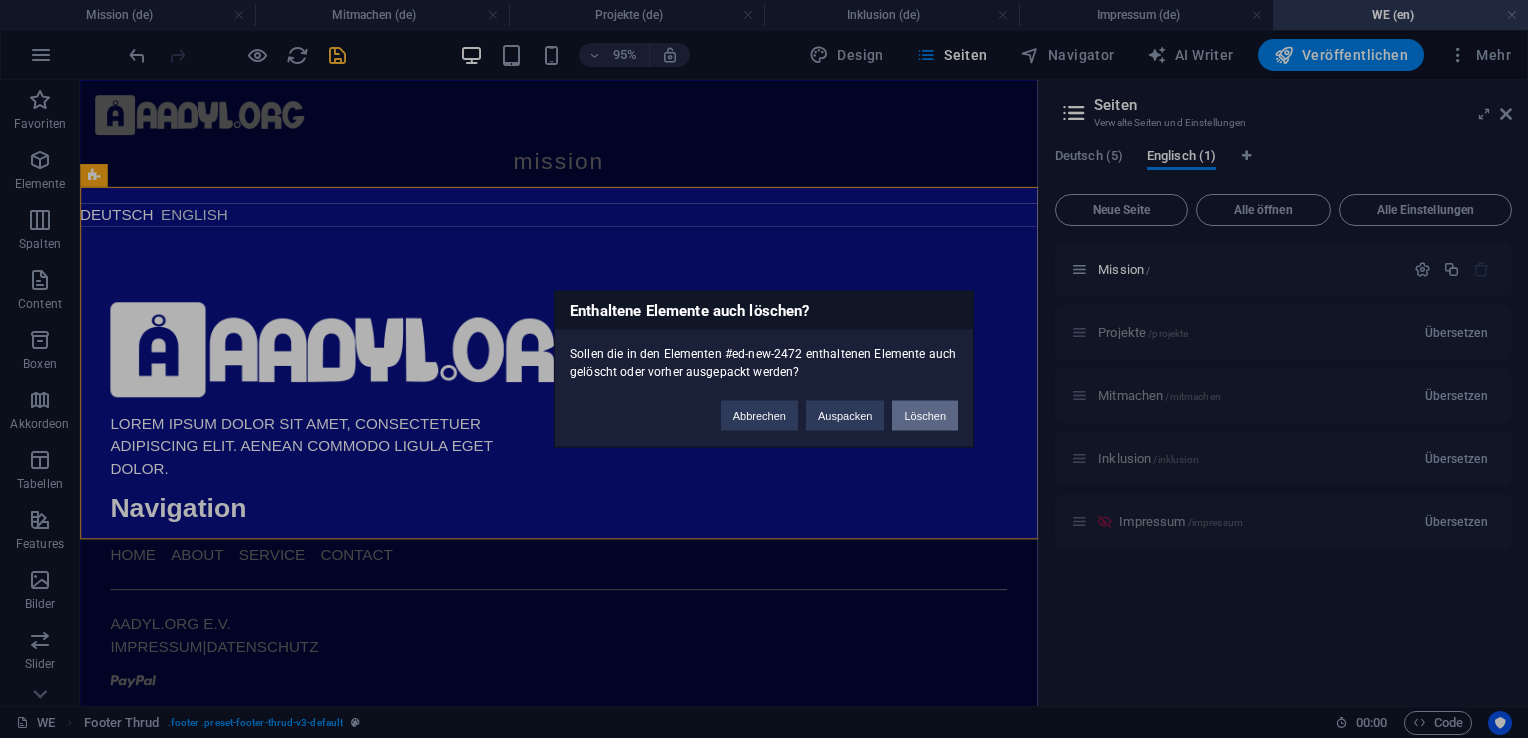 click on "Löschen" at bounding box center [925, 416] 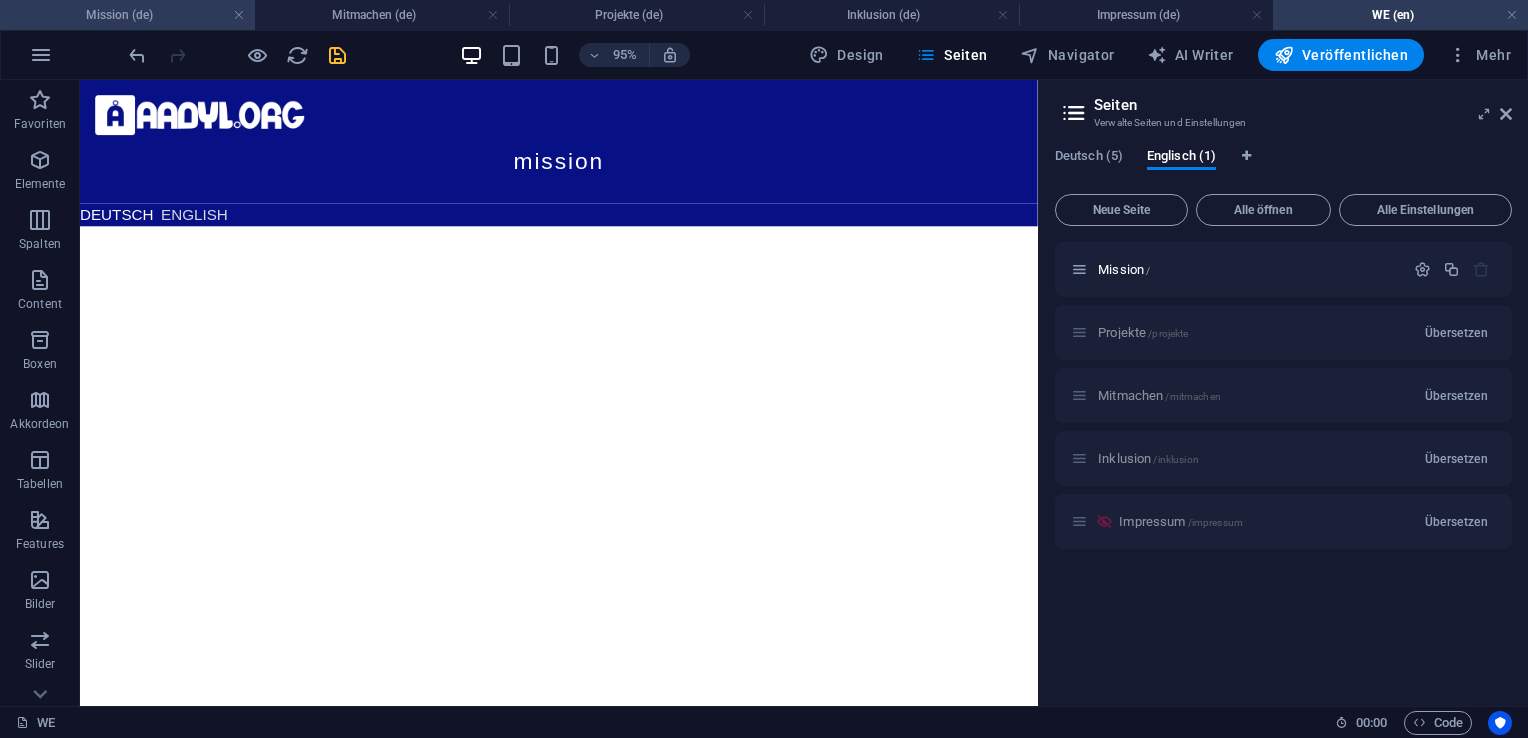 click on "Mission (de)" at bounding box center [127, 15] 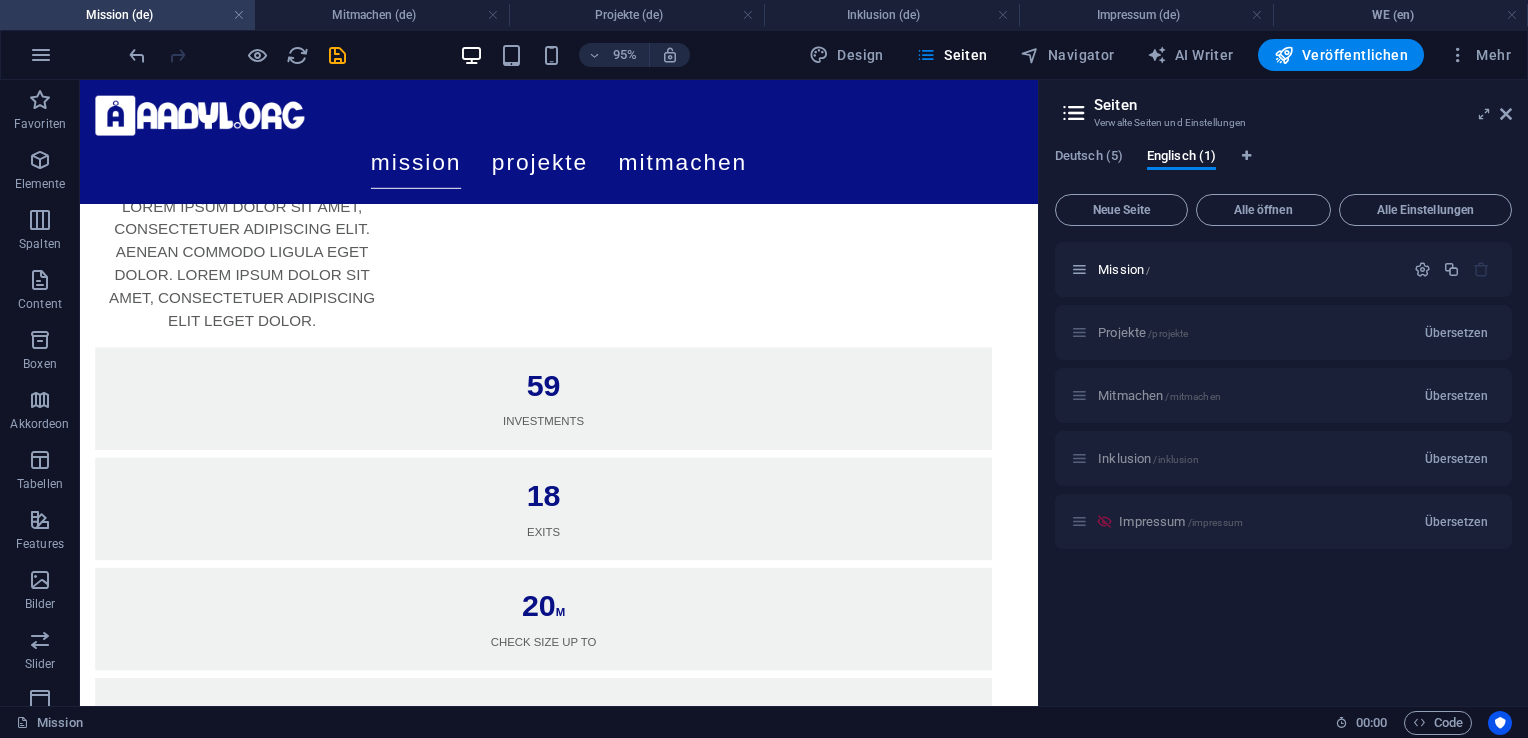 scroll, scrollTop: 3441, scrollLeft: 0, axis: vertical 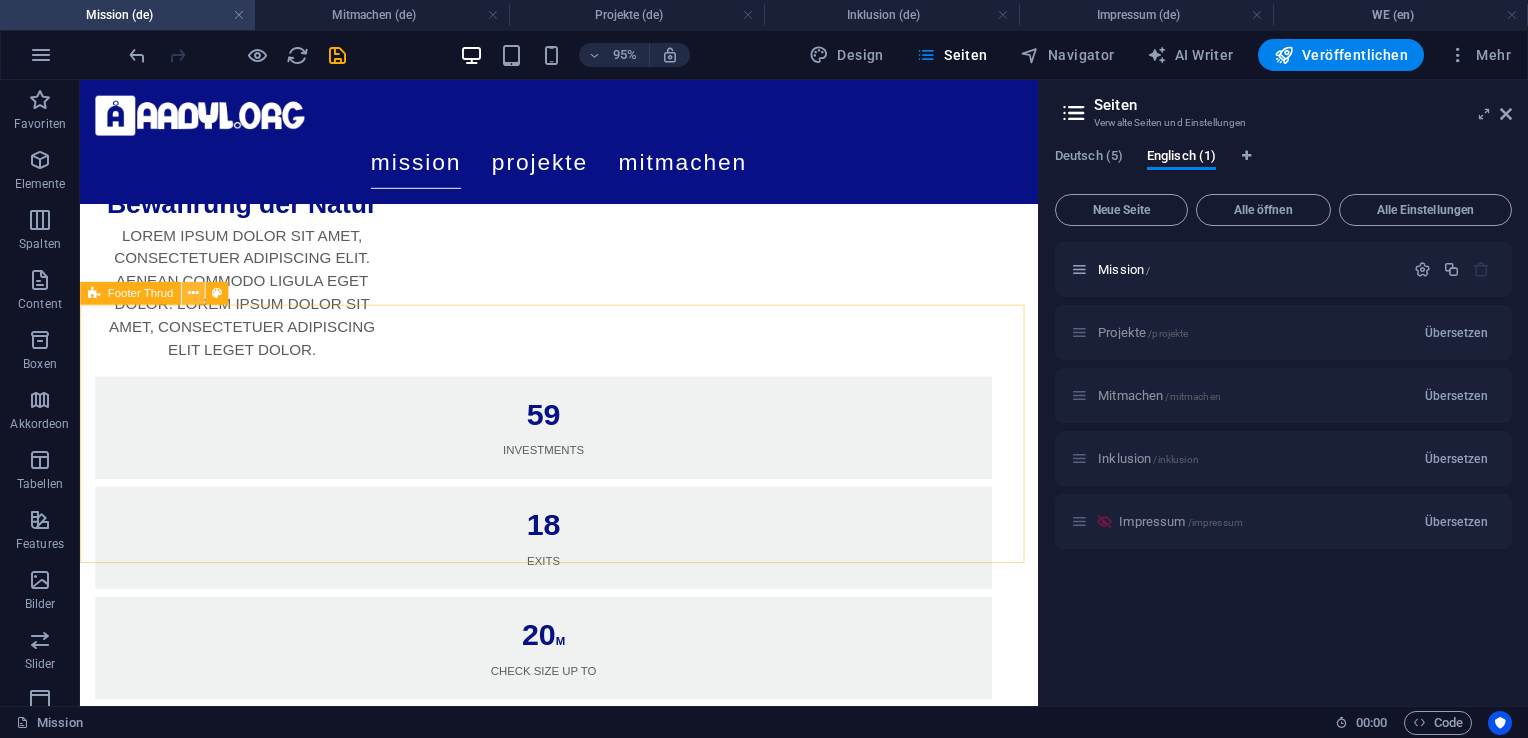 click at bounding box center (193, 293) 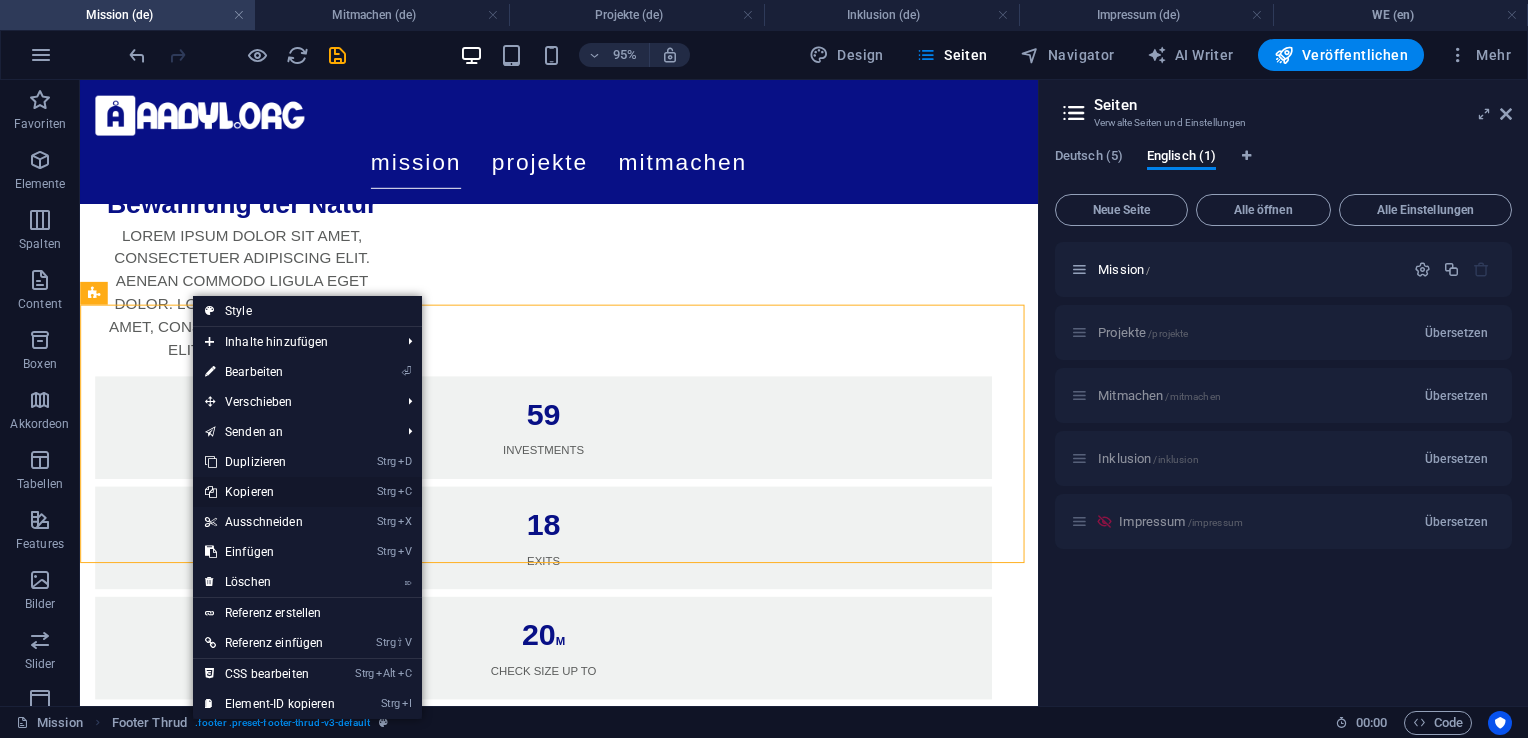 click on "Strg C  Kopieren" at bounding box center [270, 492] 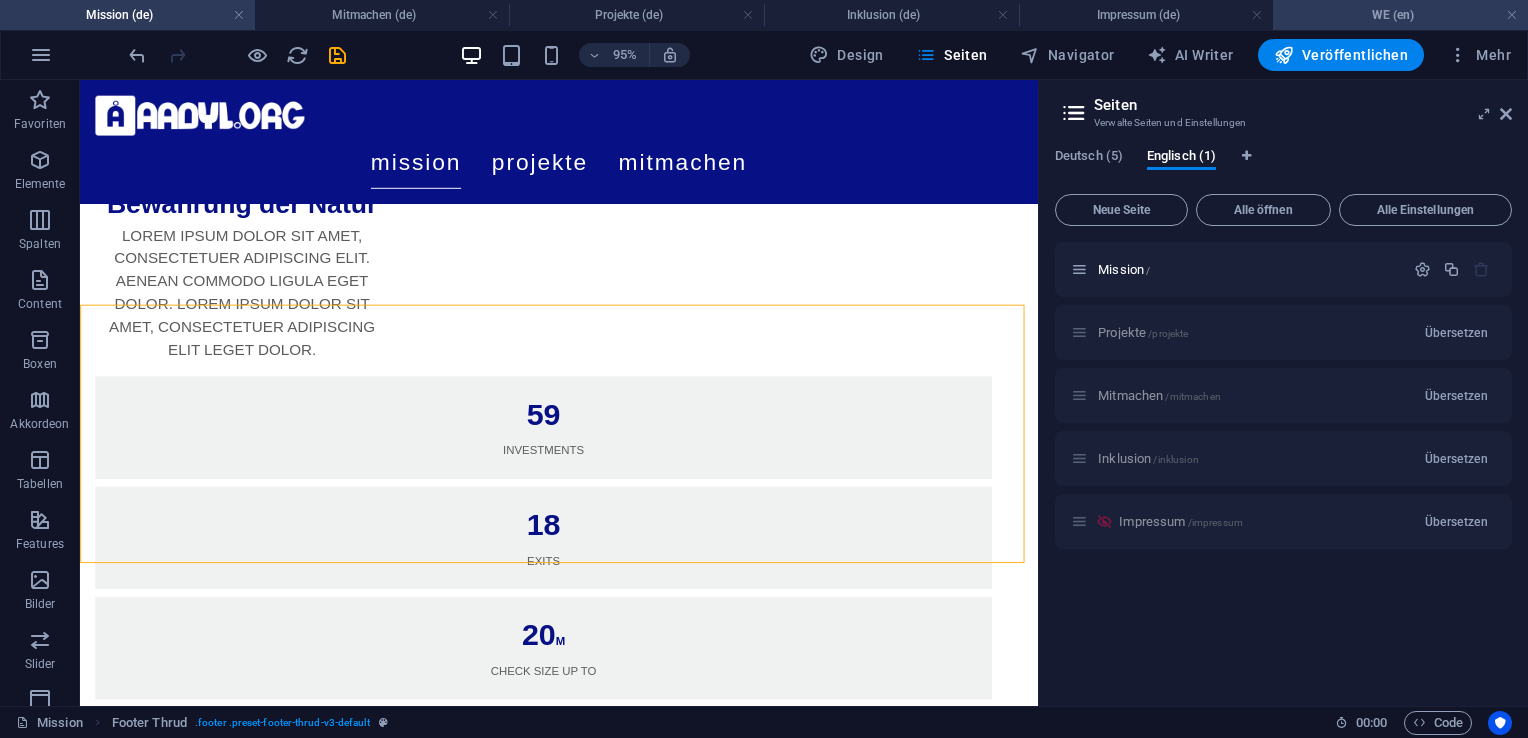 click on "WE (en)" at bounding box center [1400, 15] 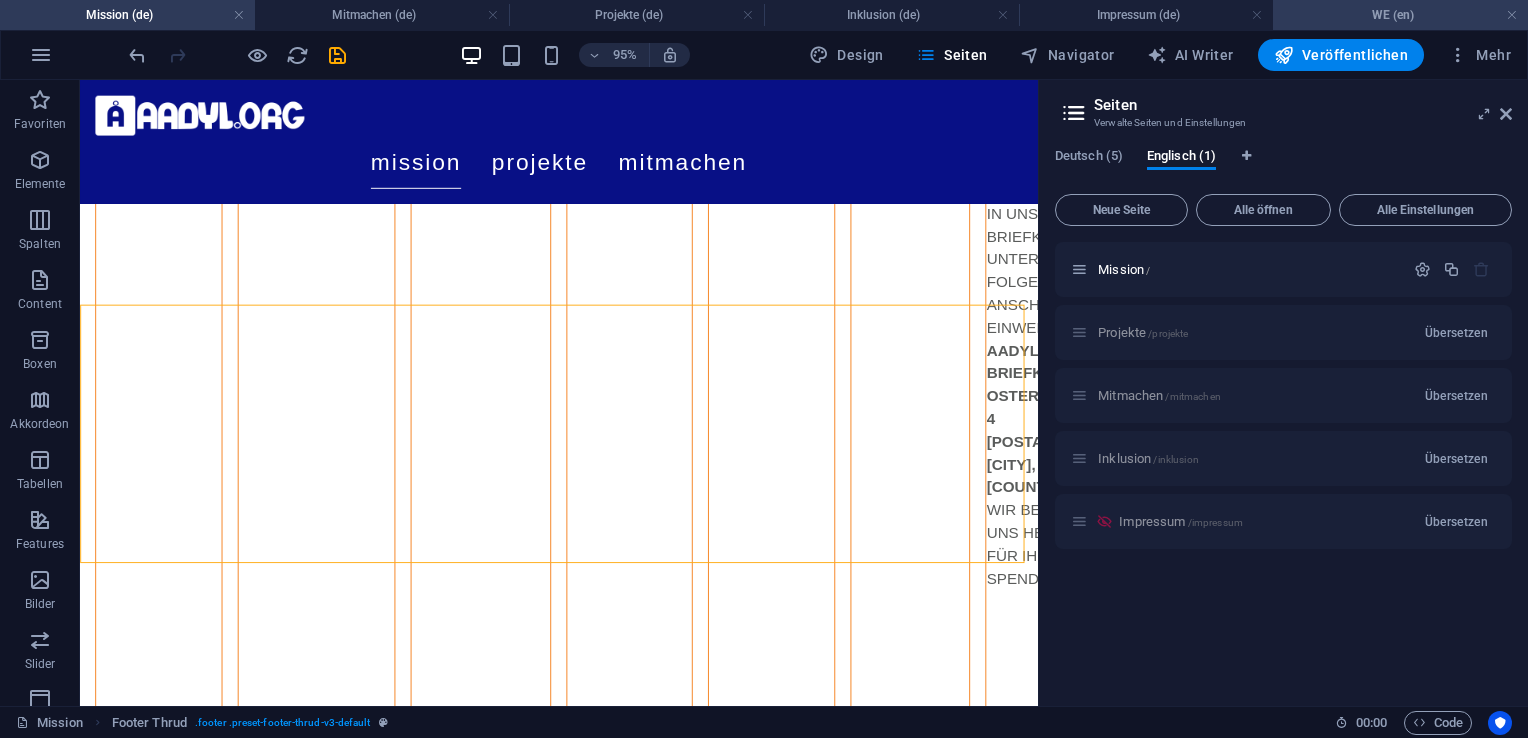 scroll, scrollTop: 0, scrollLeft: 0, axis: both 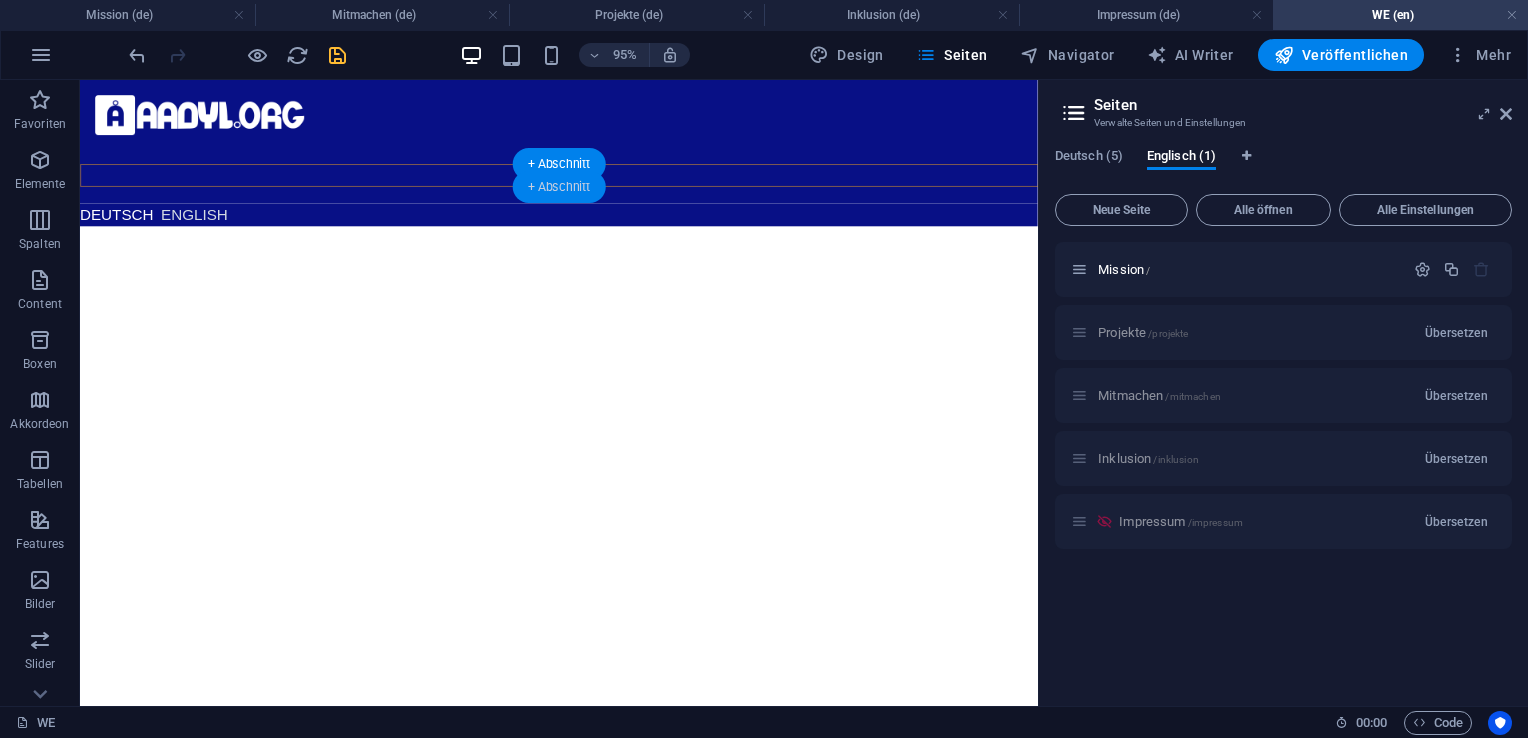 click on "+ Abschnitt" at bounding box center (559, 186) 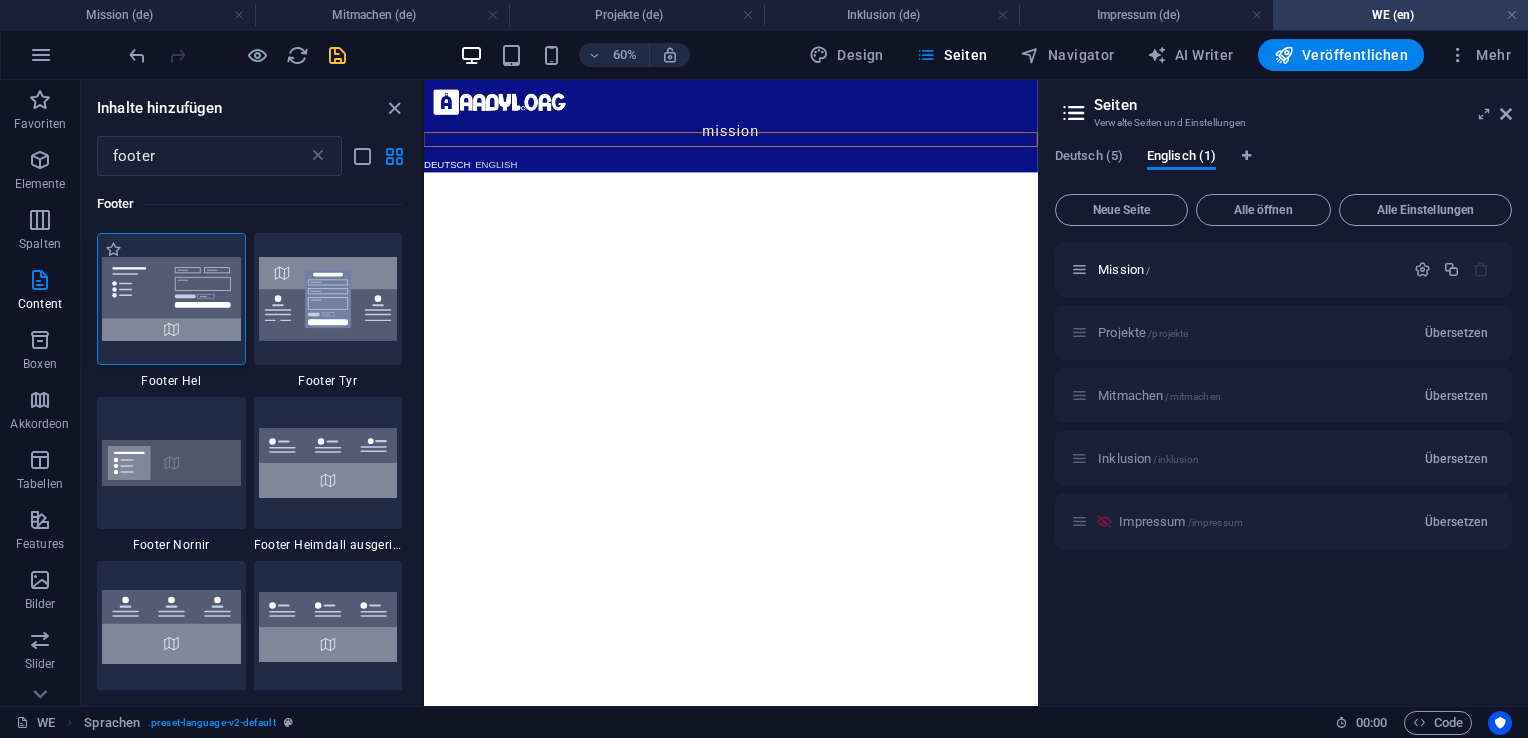 drag, startPoint x: 190, startPoint y: 234, endPoint x: 200, endPoint y: 294, distance: 60.827625 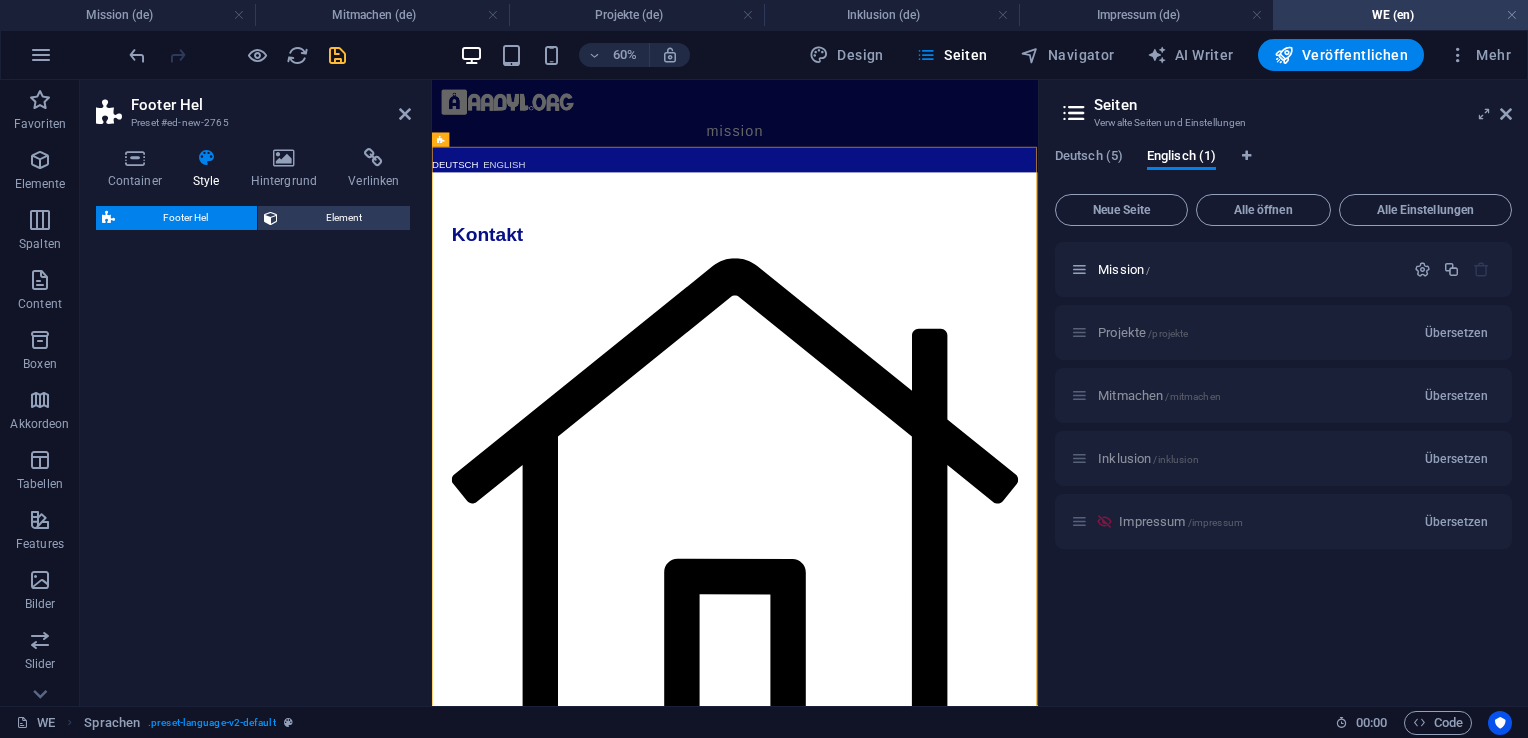 select on "%" 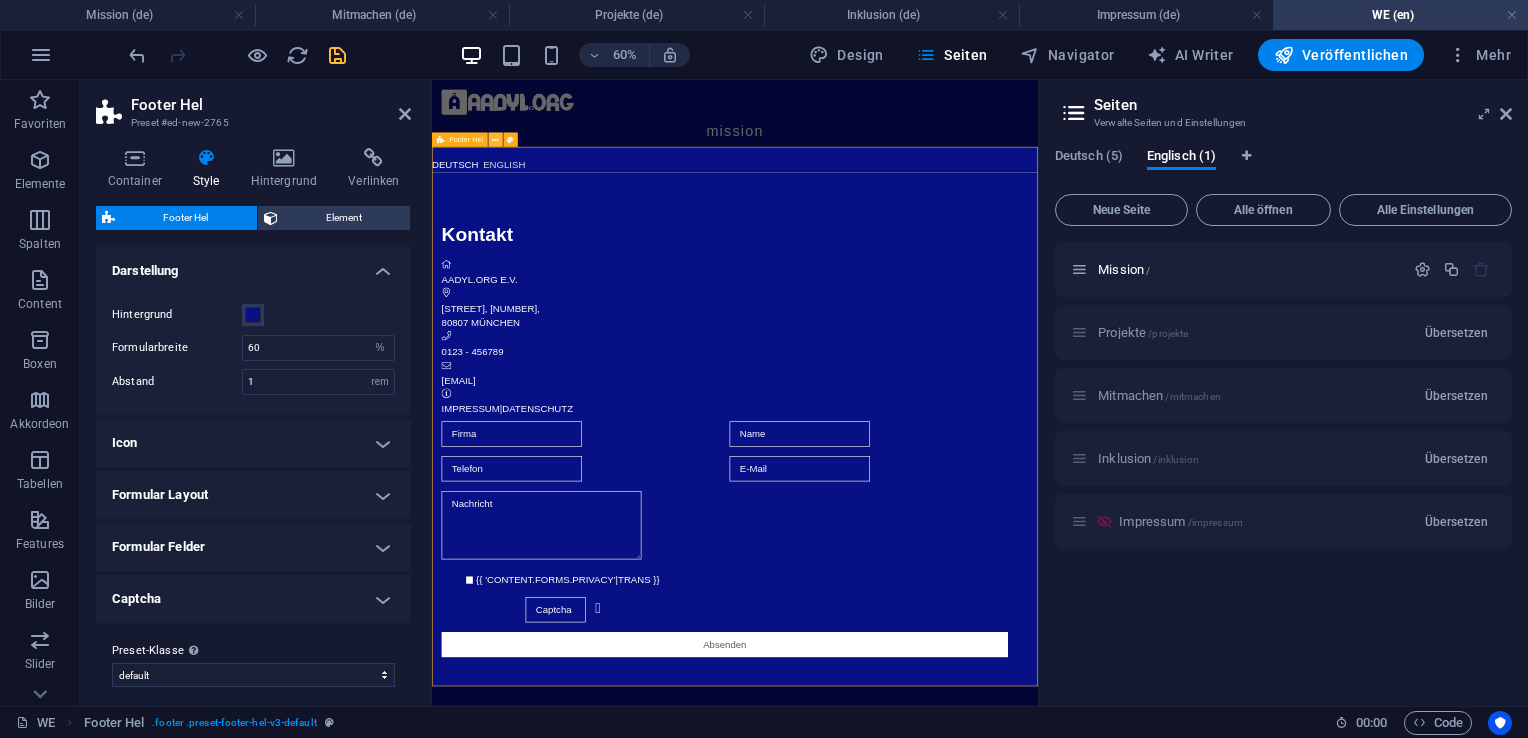 click at bounding box center (495, 140) 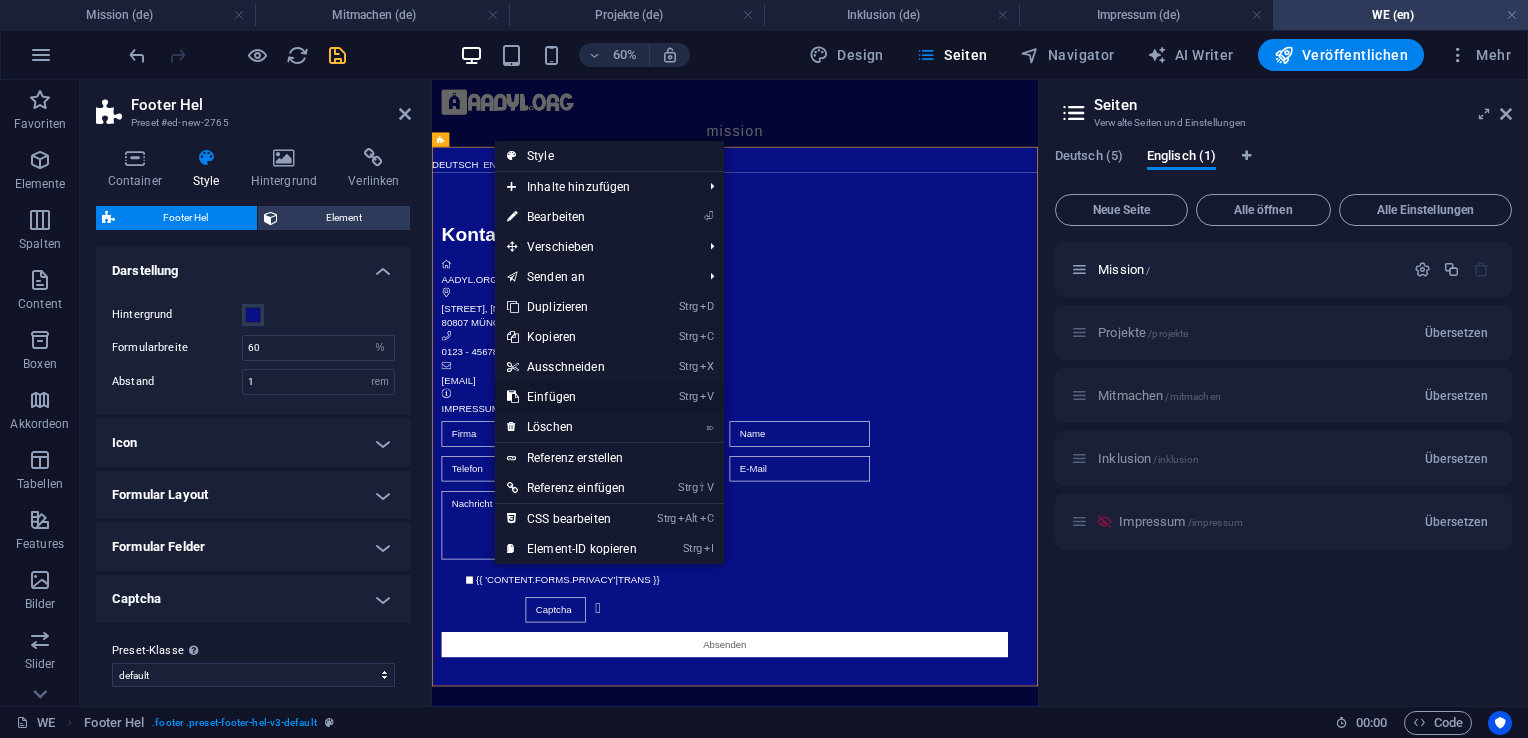 click on "Strg V  Einfügen" at bounding box center (572, 397) 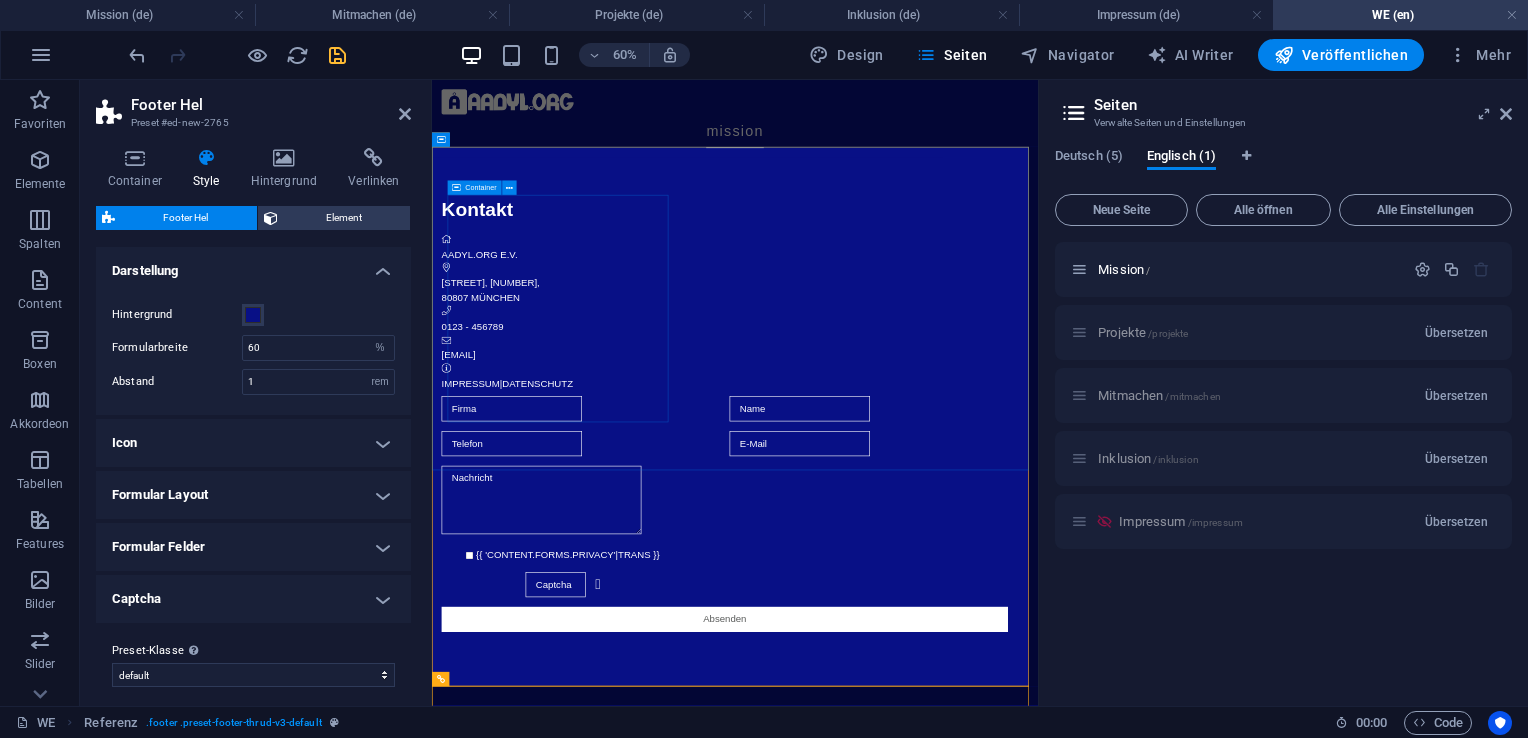 scroll, scrollTop: 623, scrollLeft: 0, axis: vertical 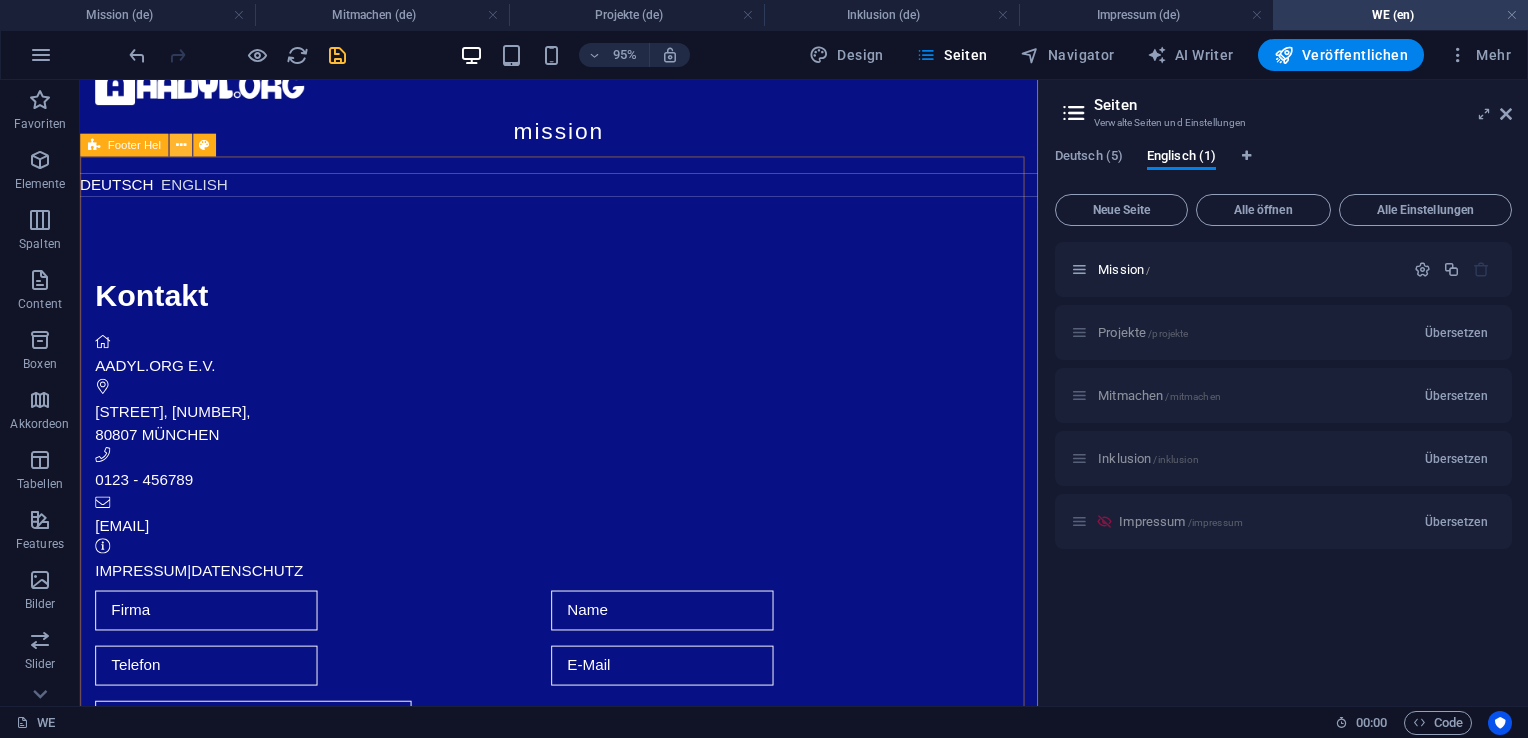 click at bounding box center (181, 145) 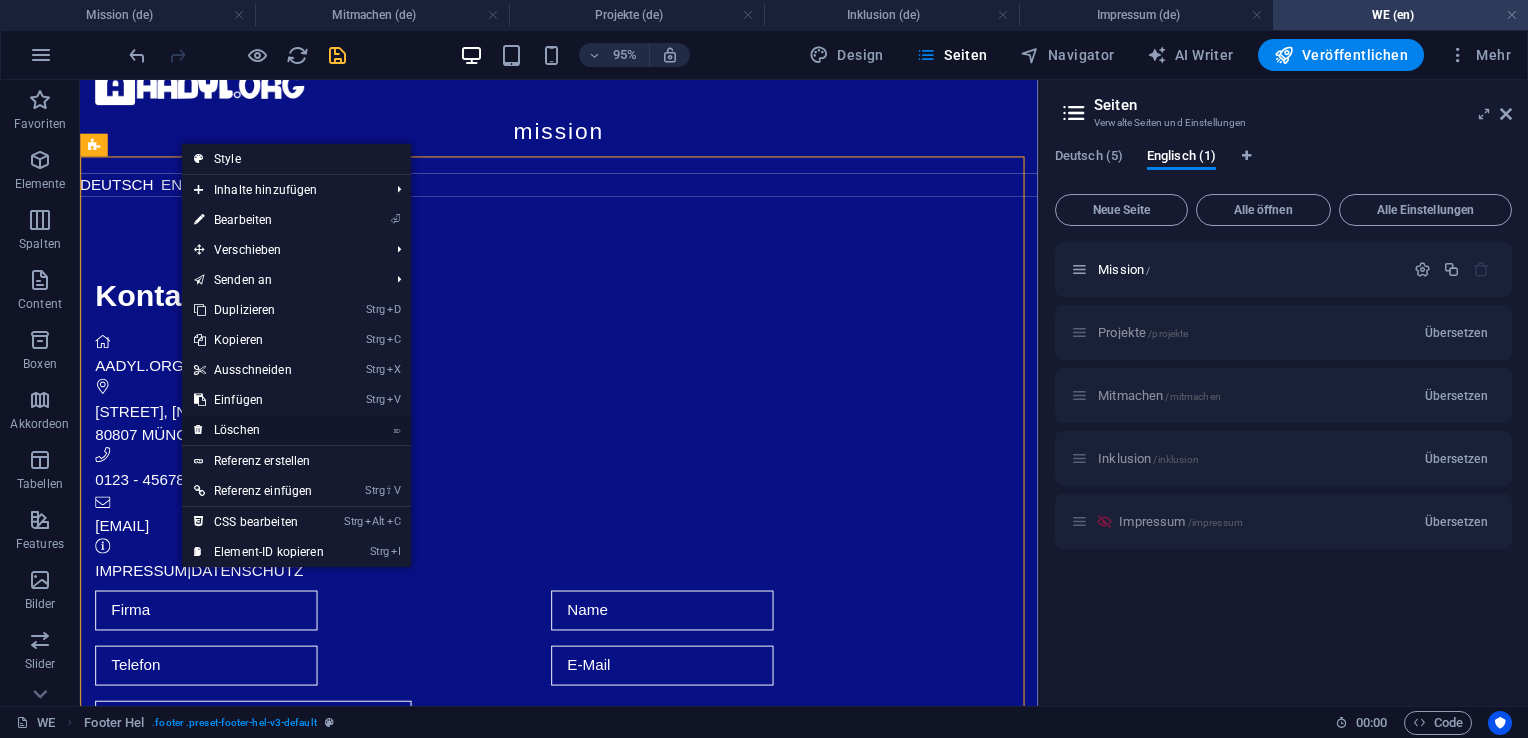 click on "⌦  Löschen" at bounding box center (259, 430) 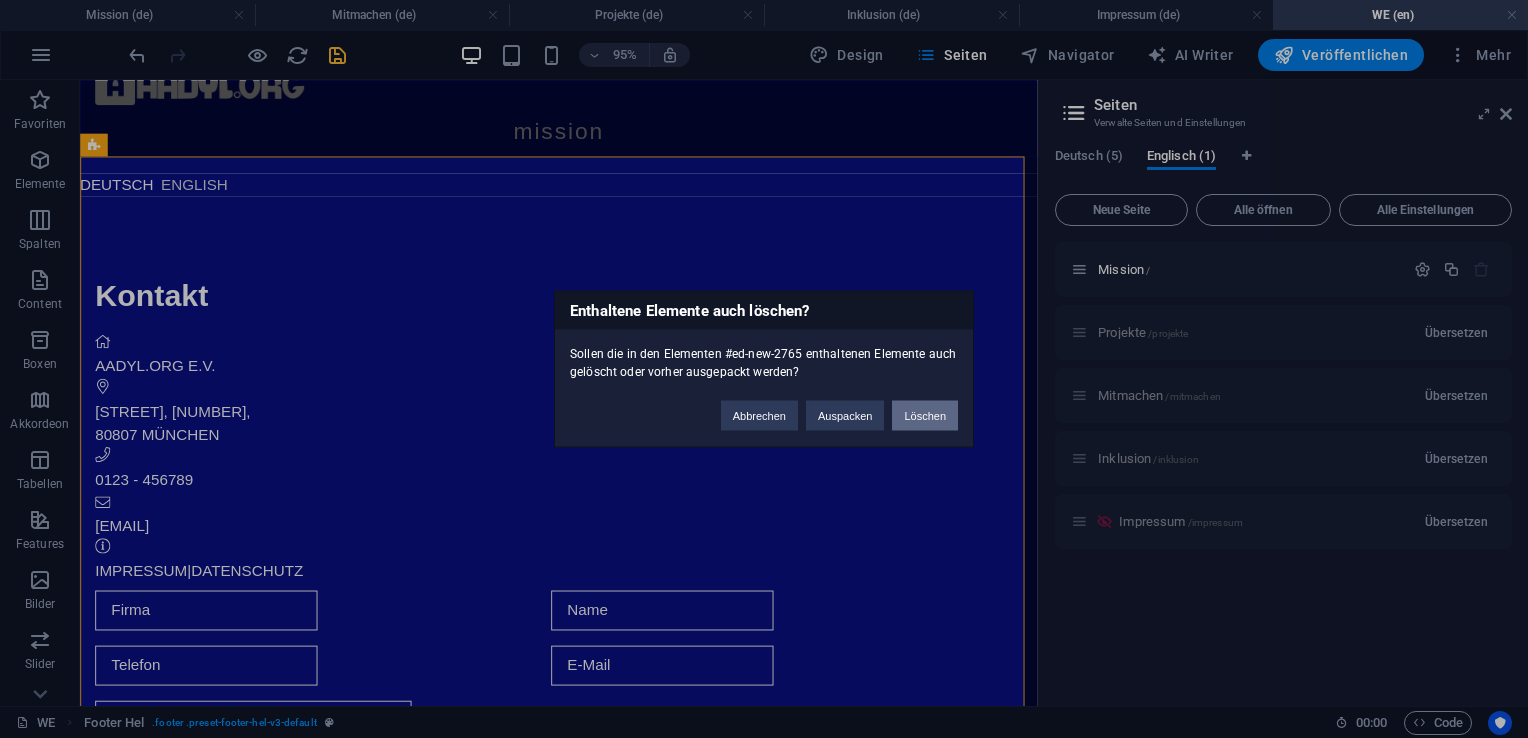 click on "Löschen" at bounding box center (925, 416) 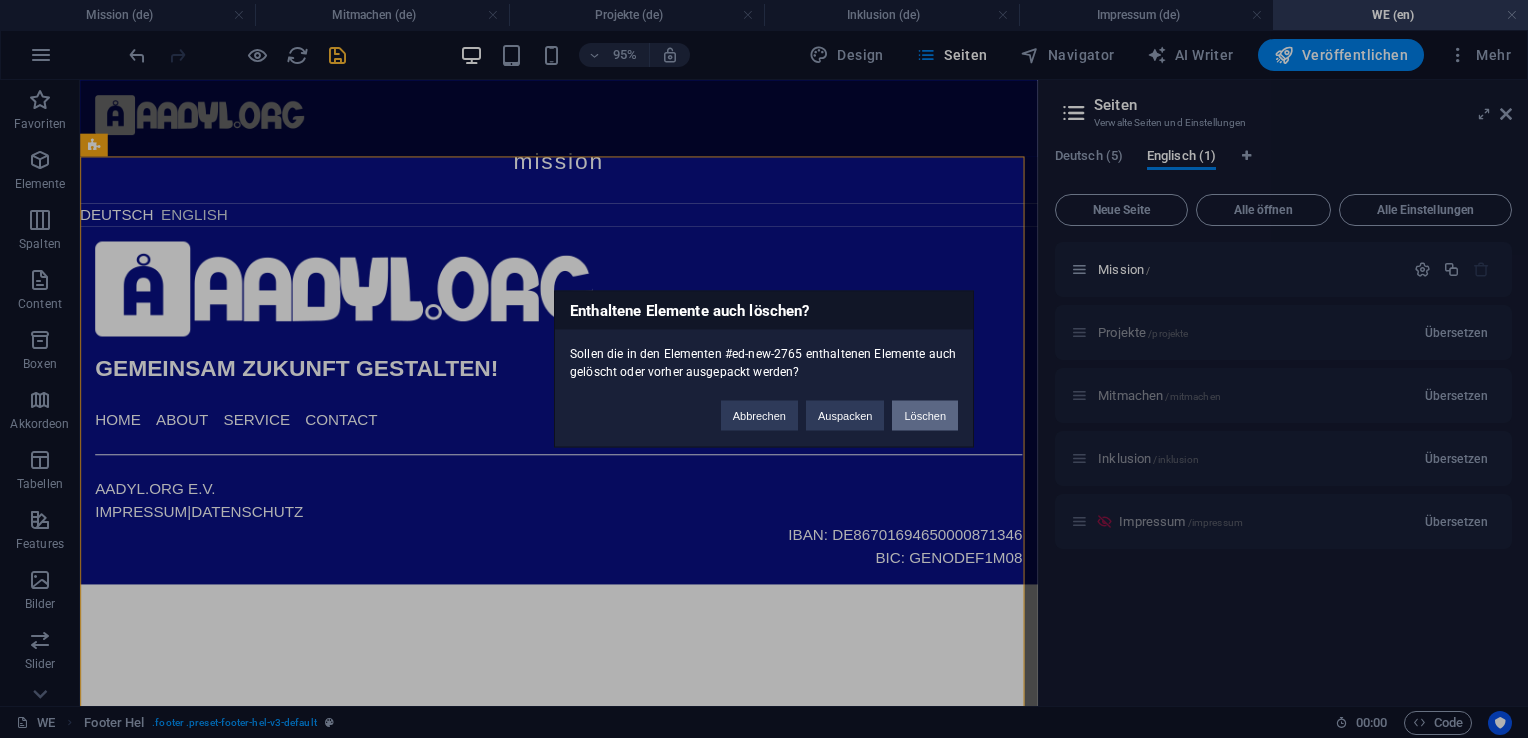 scroll, scrollTop: 0, scrollLeft: 0, axis: both 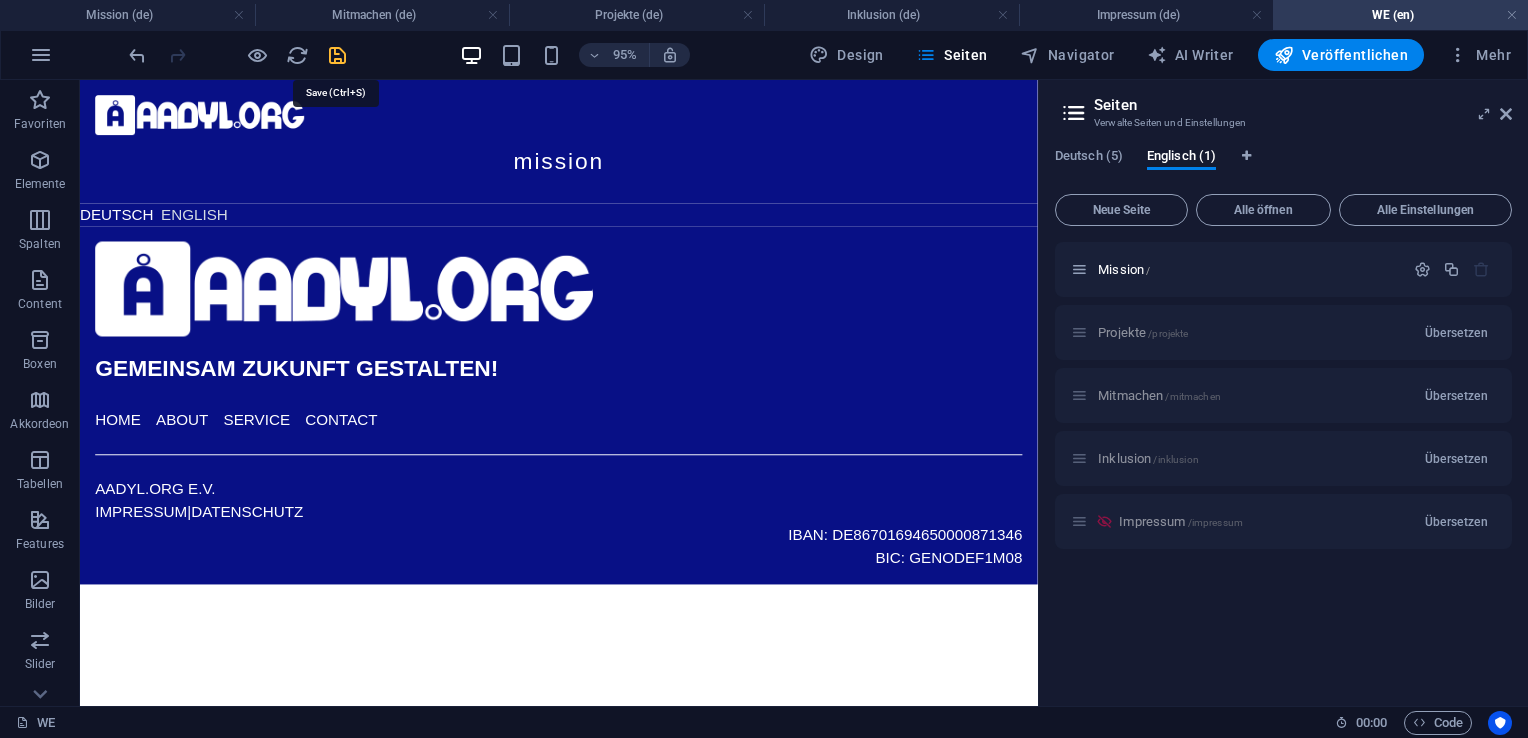 click at bounding box center [337, 55] 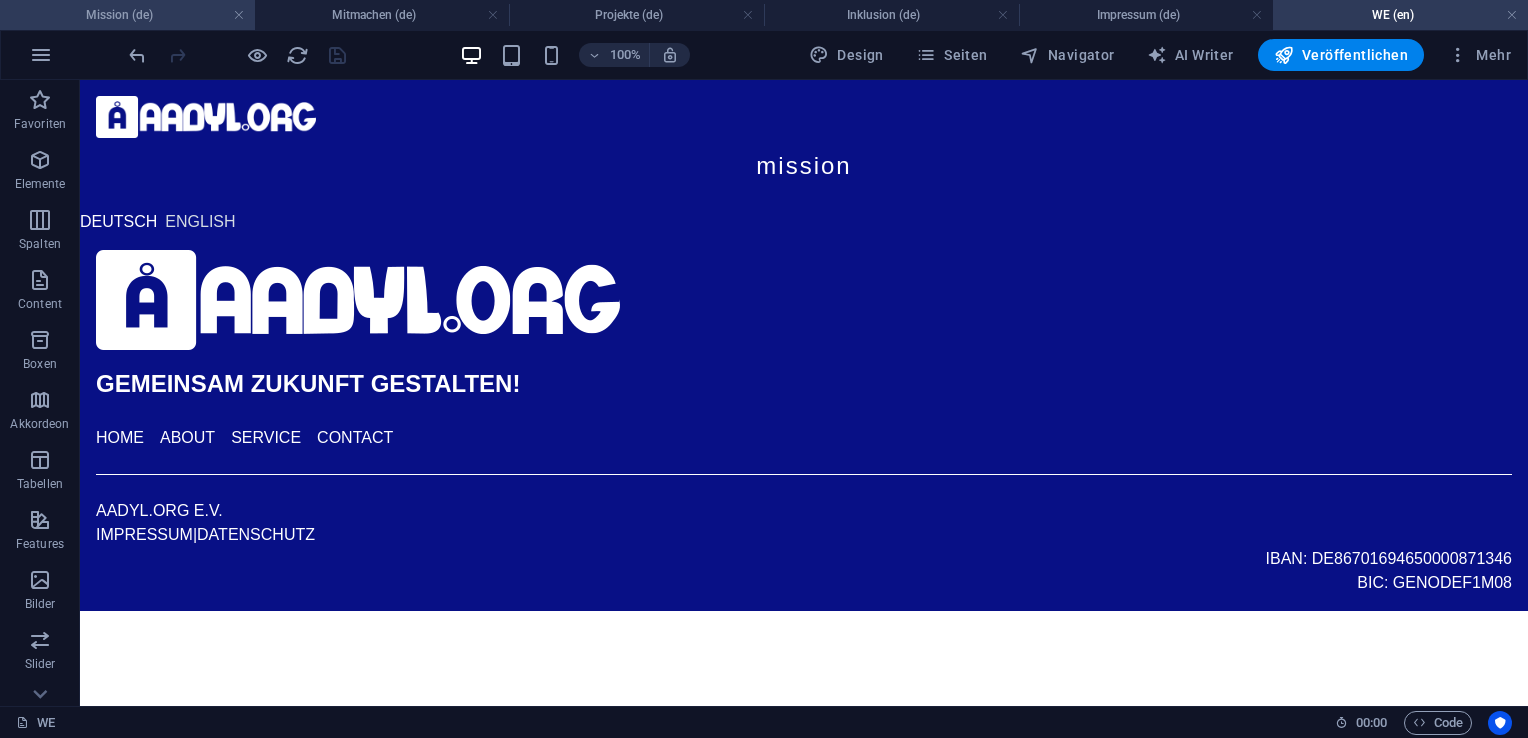 click on "Mission (de)" at bounding box center (127, 15) 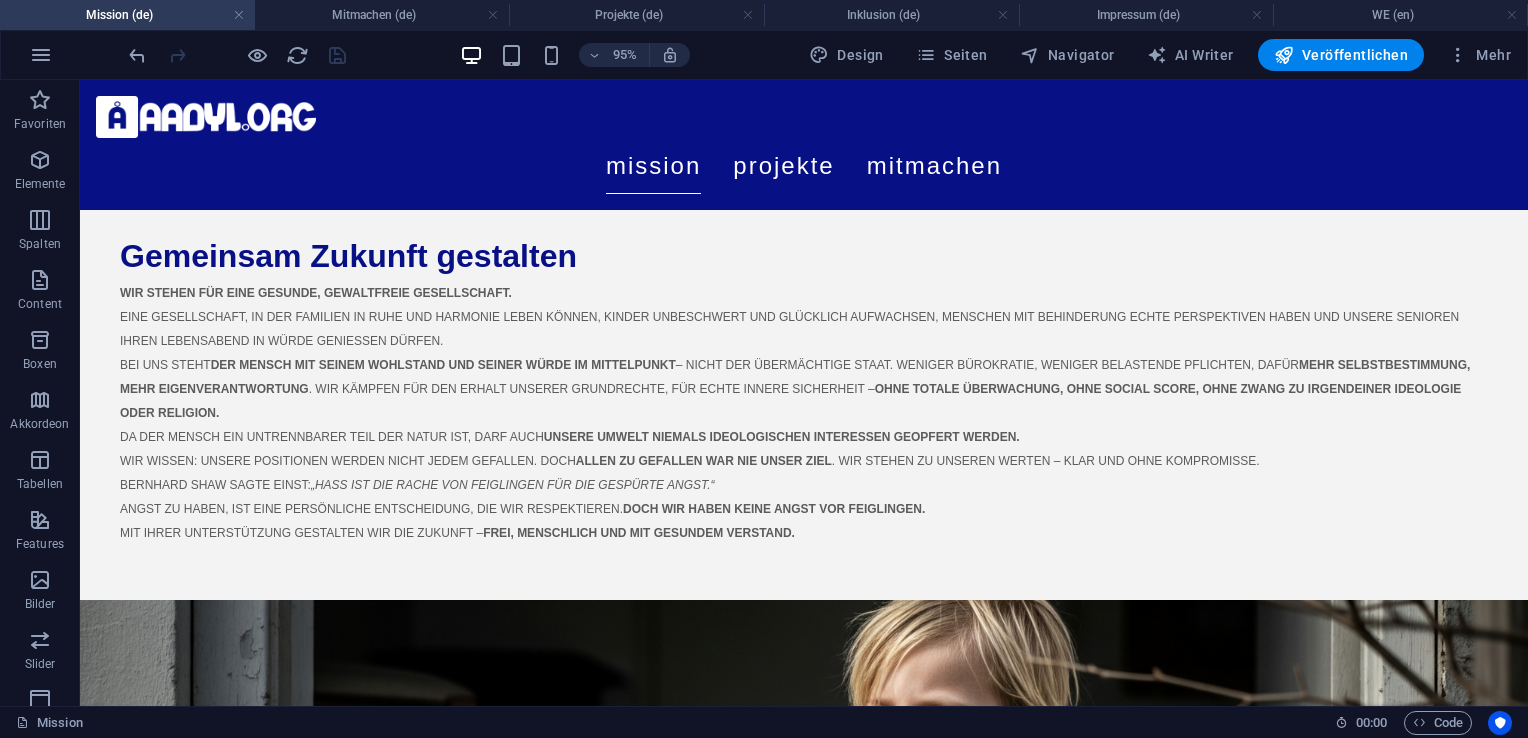 scroll, scrollTop: 3016, scrollLeft: 0, axis: vertical 